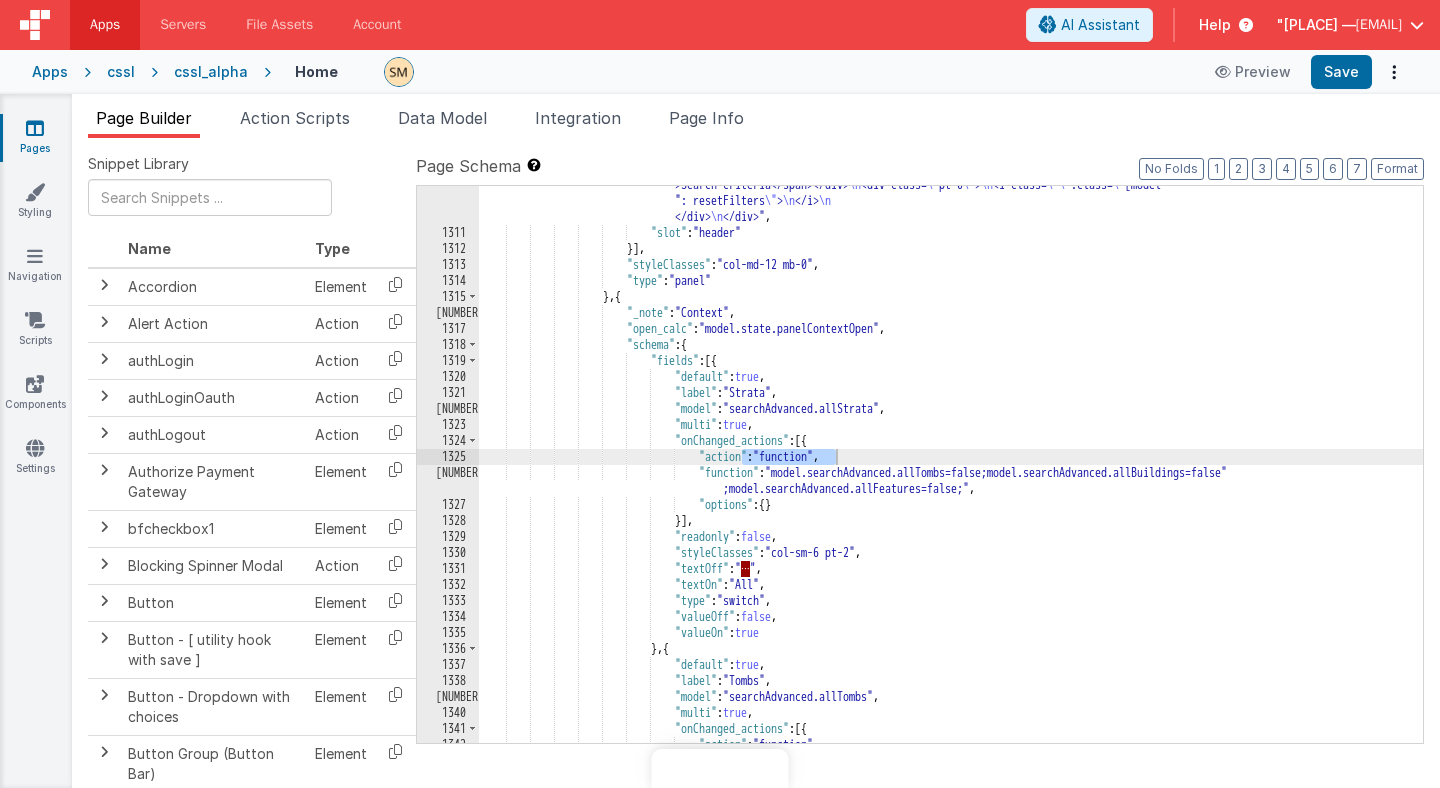 scroll, scrollTop: 0, scrollLeft: 0, axis: both 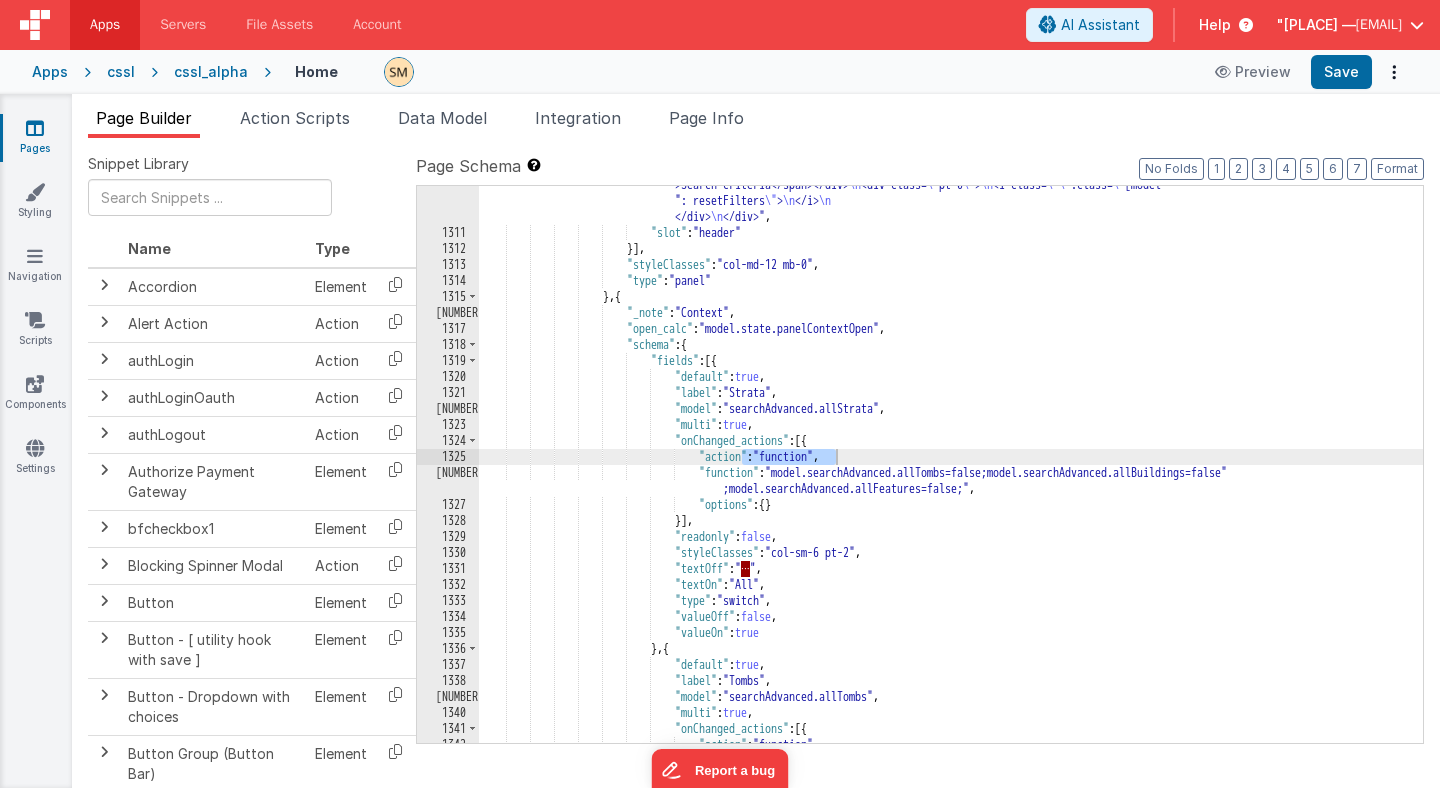 click on "University of Bern — [EMAIL]" at bounding box center [720, 25] 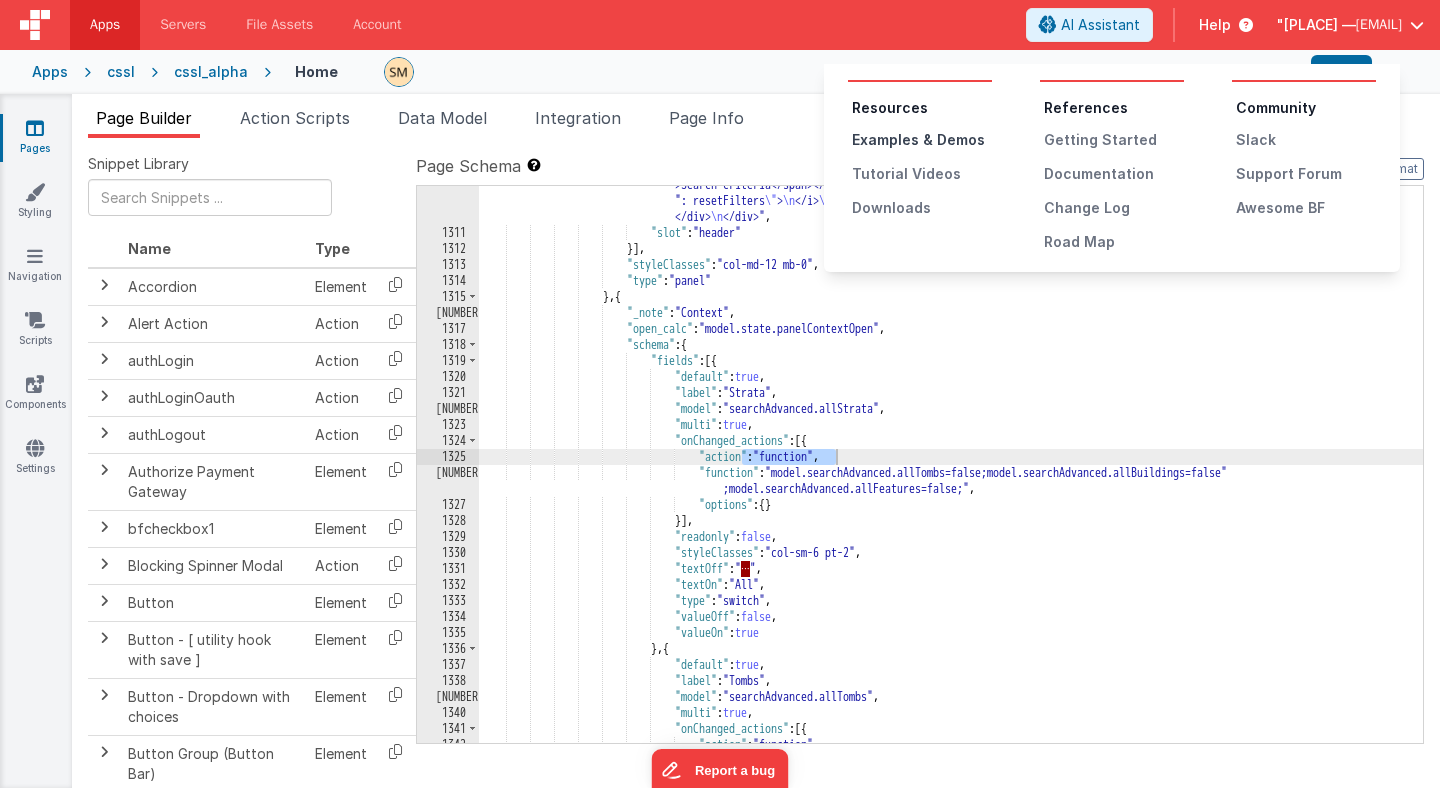 click on "Examples & Demos" at bounding box center [922, 140] 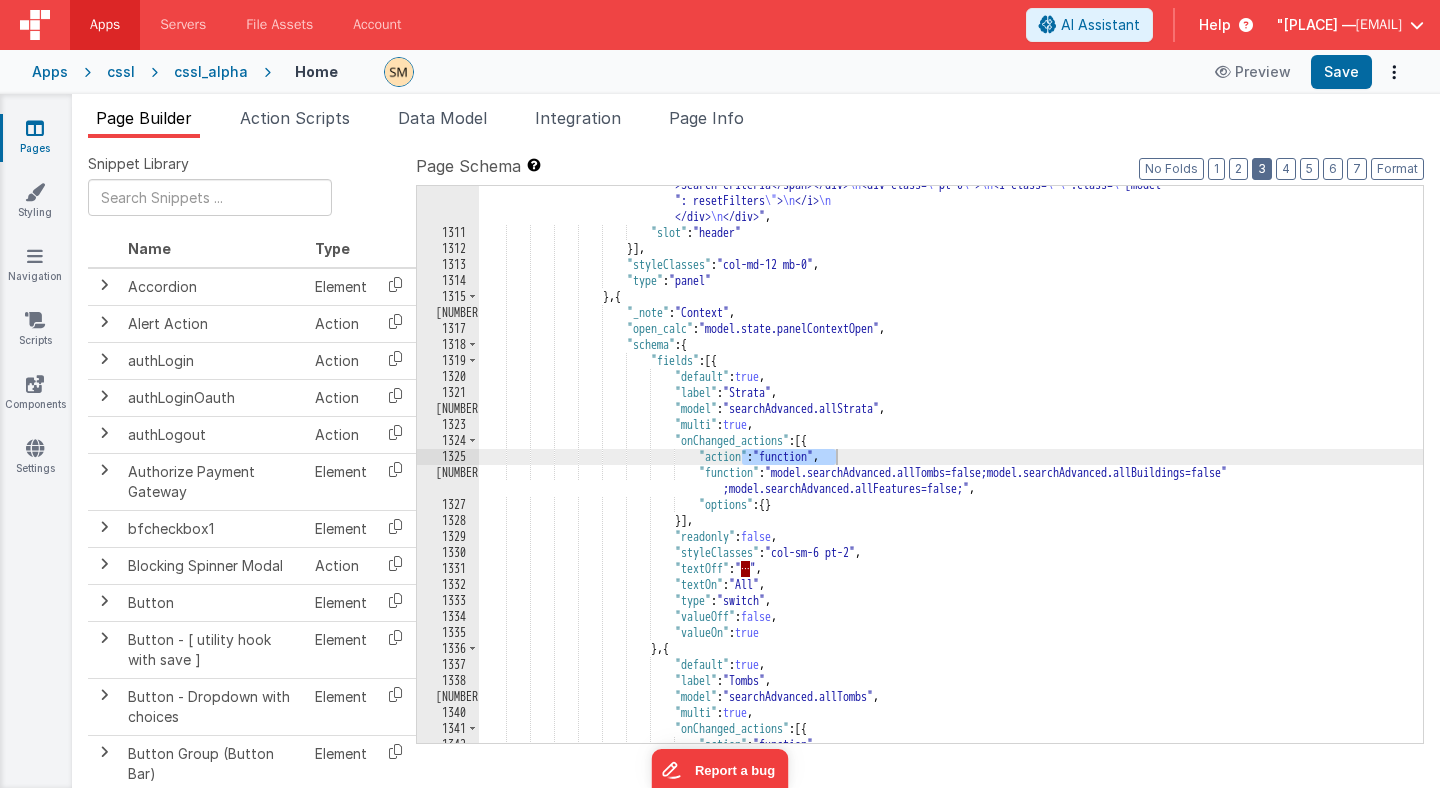 click on "3" at bounding box center (1262, 169) 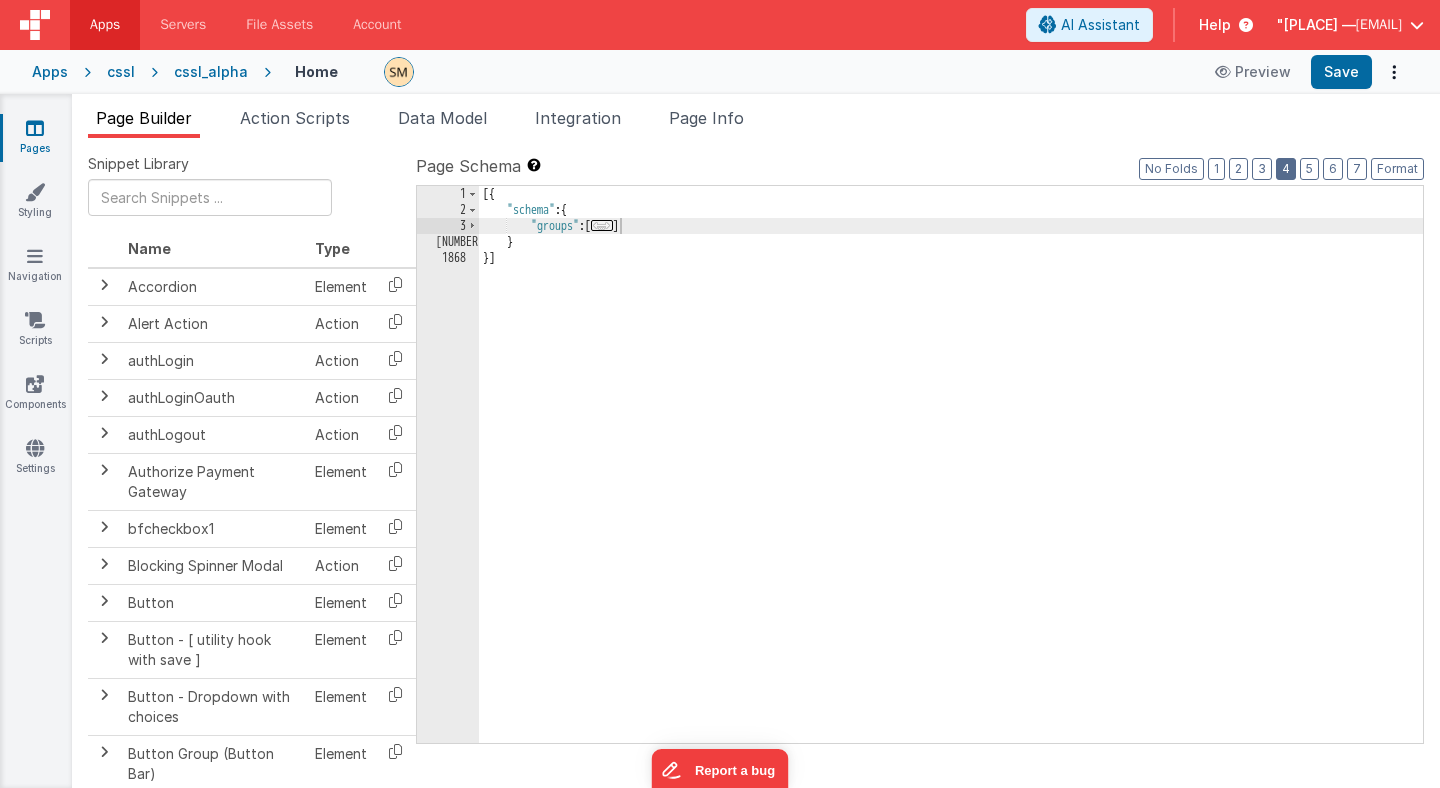 click on "4" at bounding box center (1286, 169) 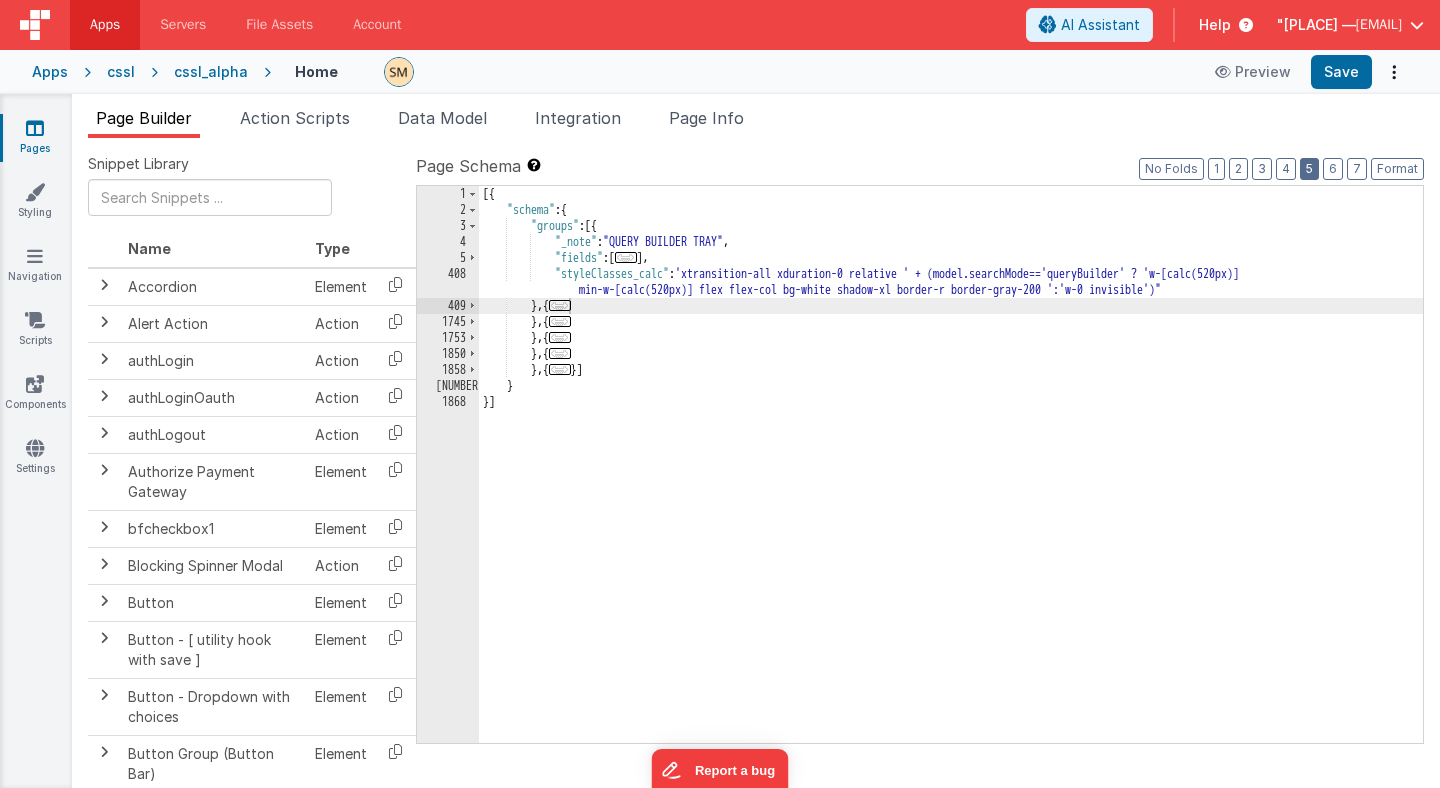 click on "5" at bounding box center (1309, 169) 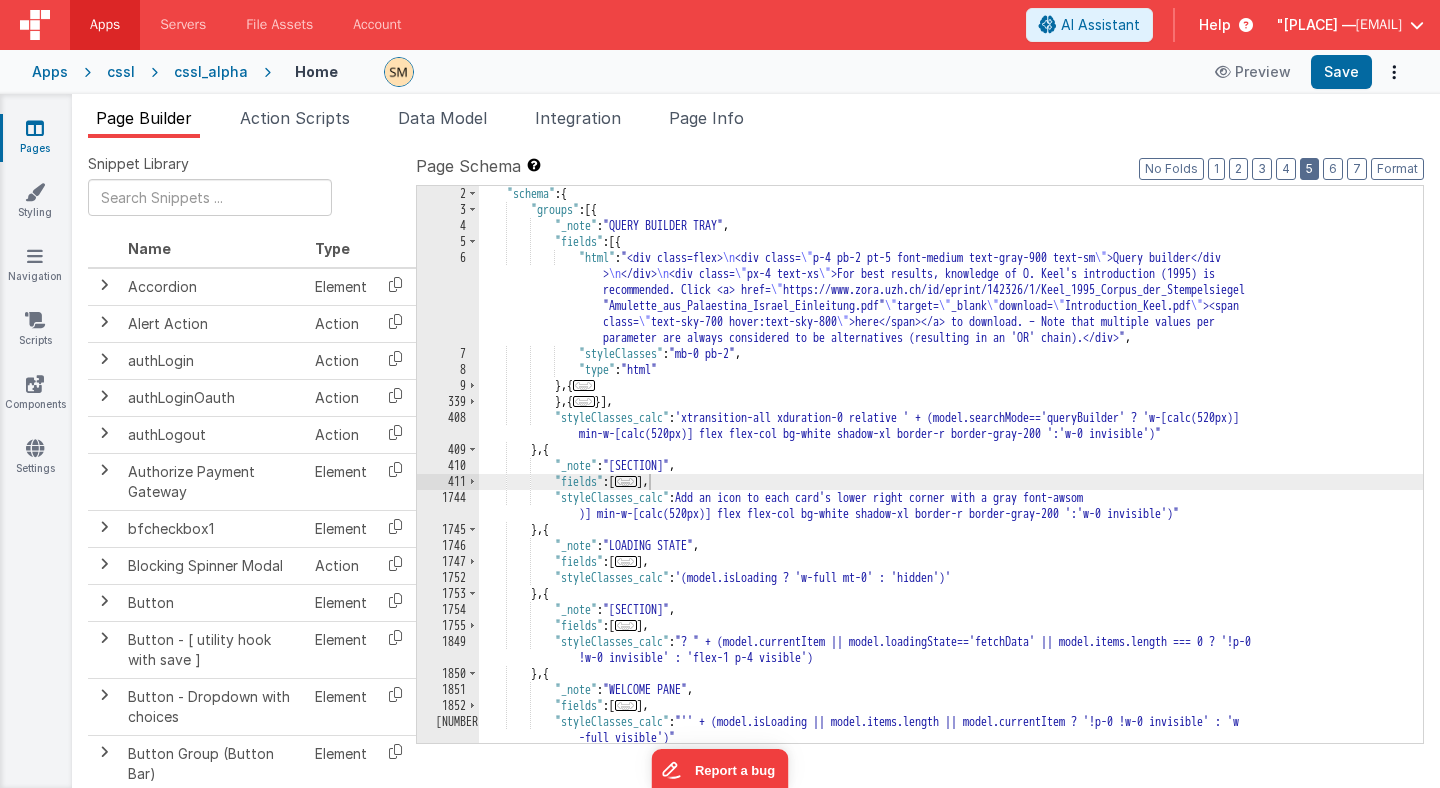 scroll, scrollTop: 9, scrollLeft: 0, axis: vertical 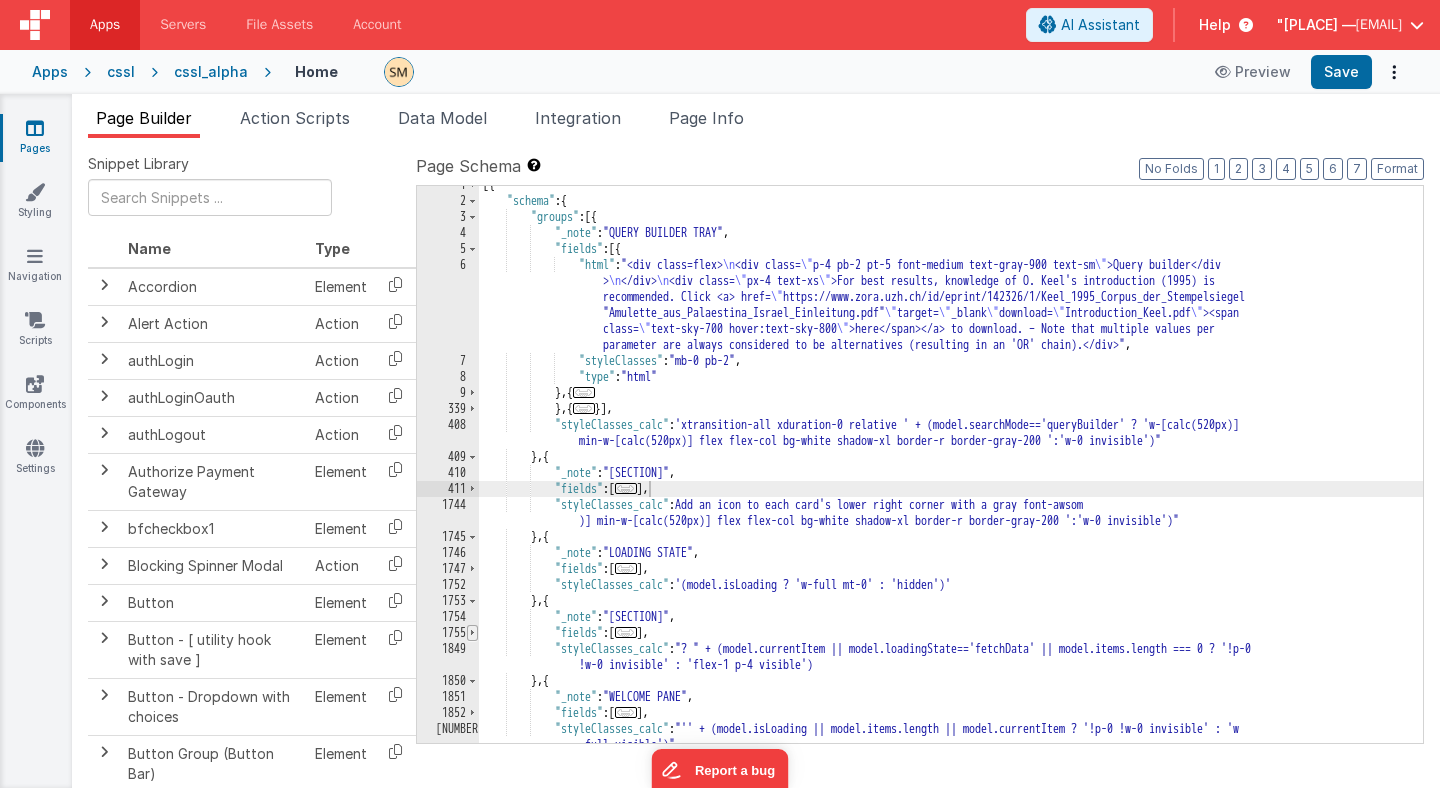 click at bounding box center (472, 633) 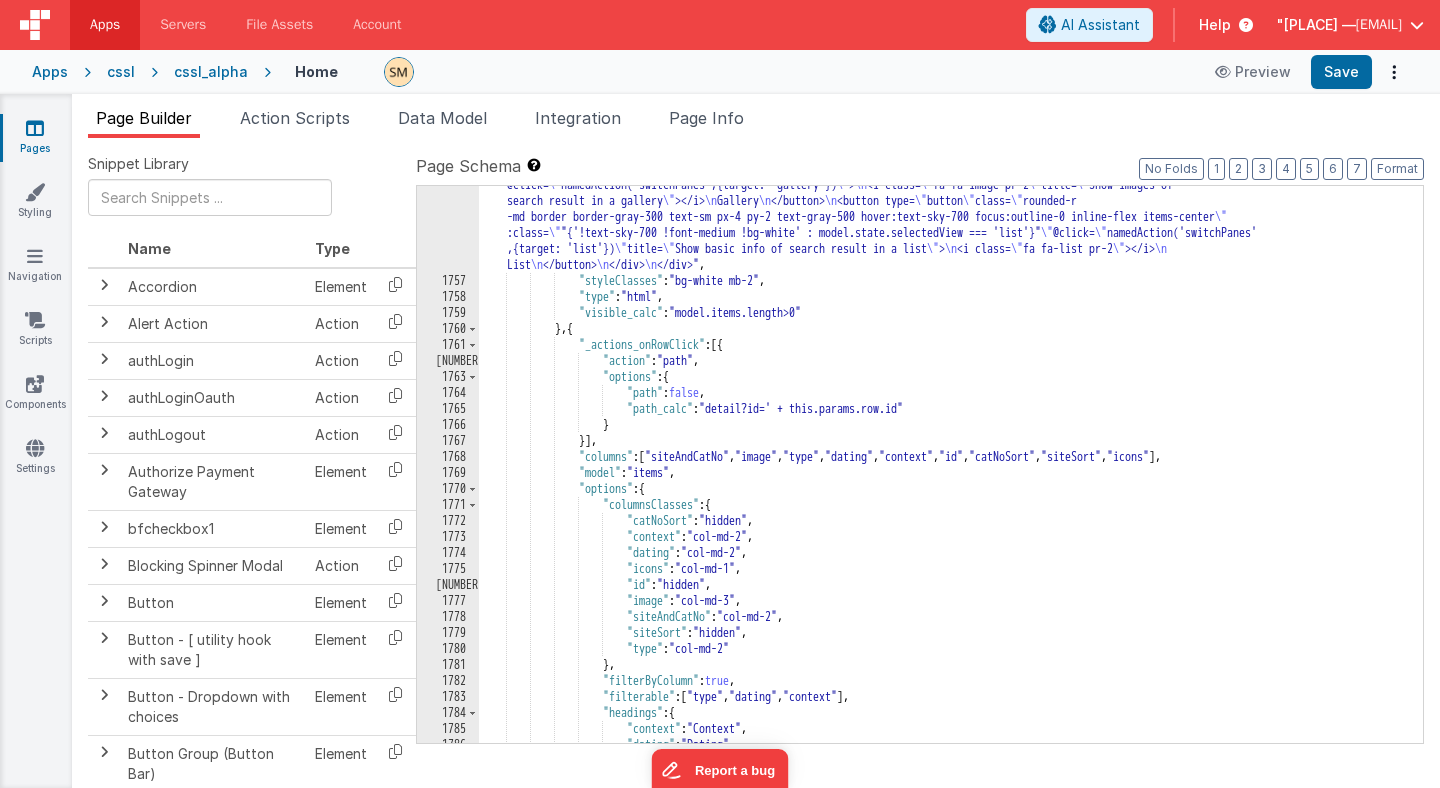 scroll, scrollTop: 681, scrollLeft: 0, axis: vertical 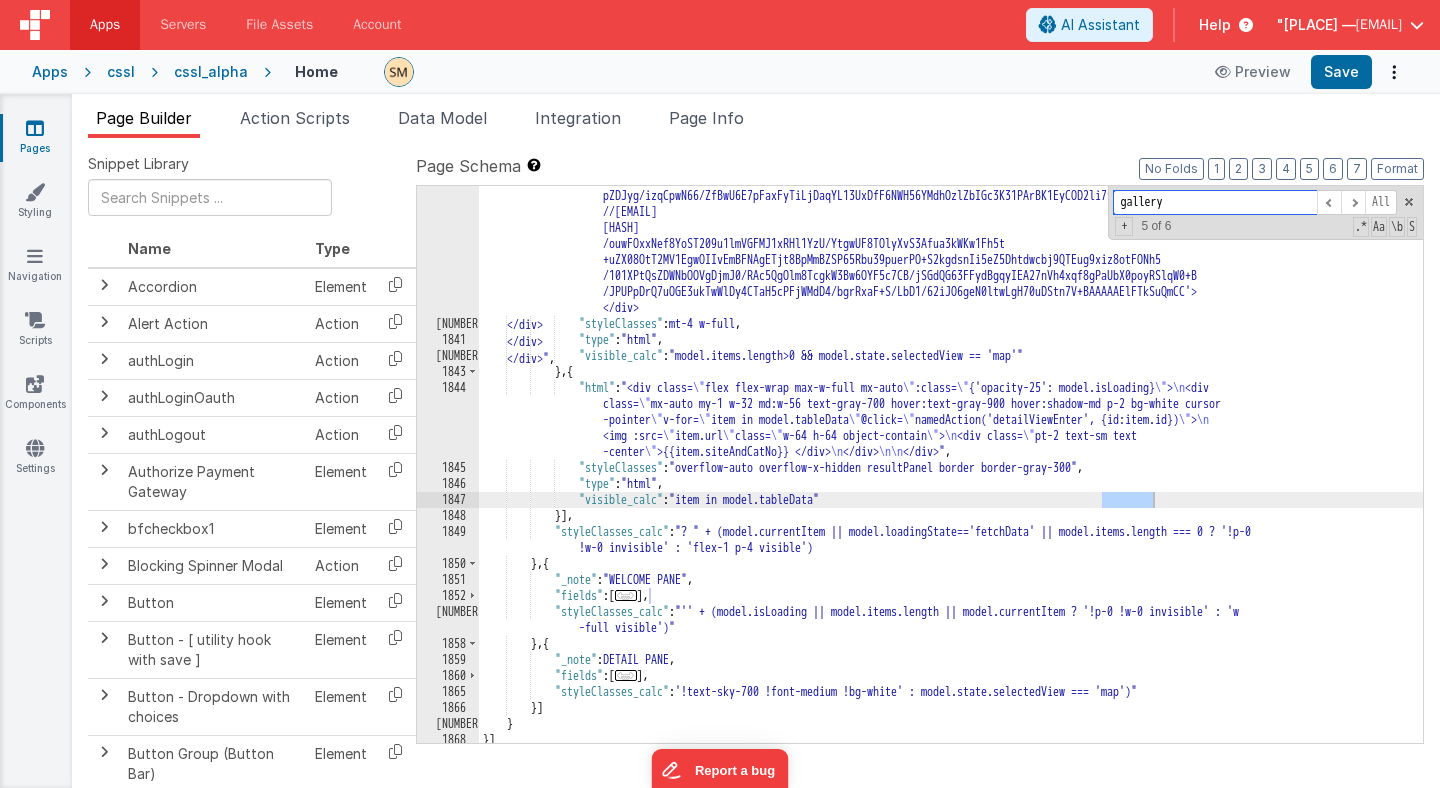 type on "gallery" 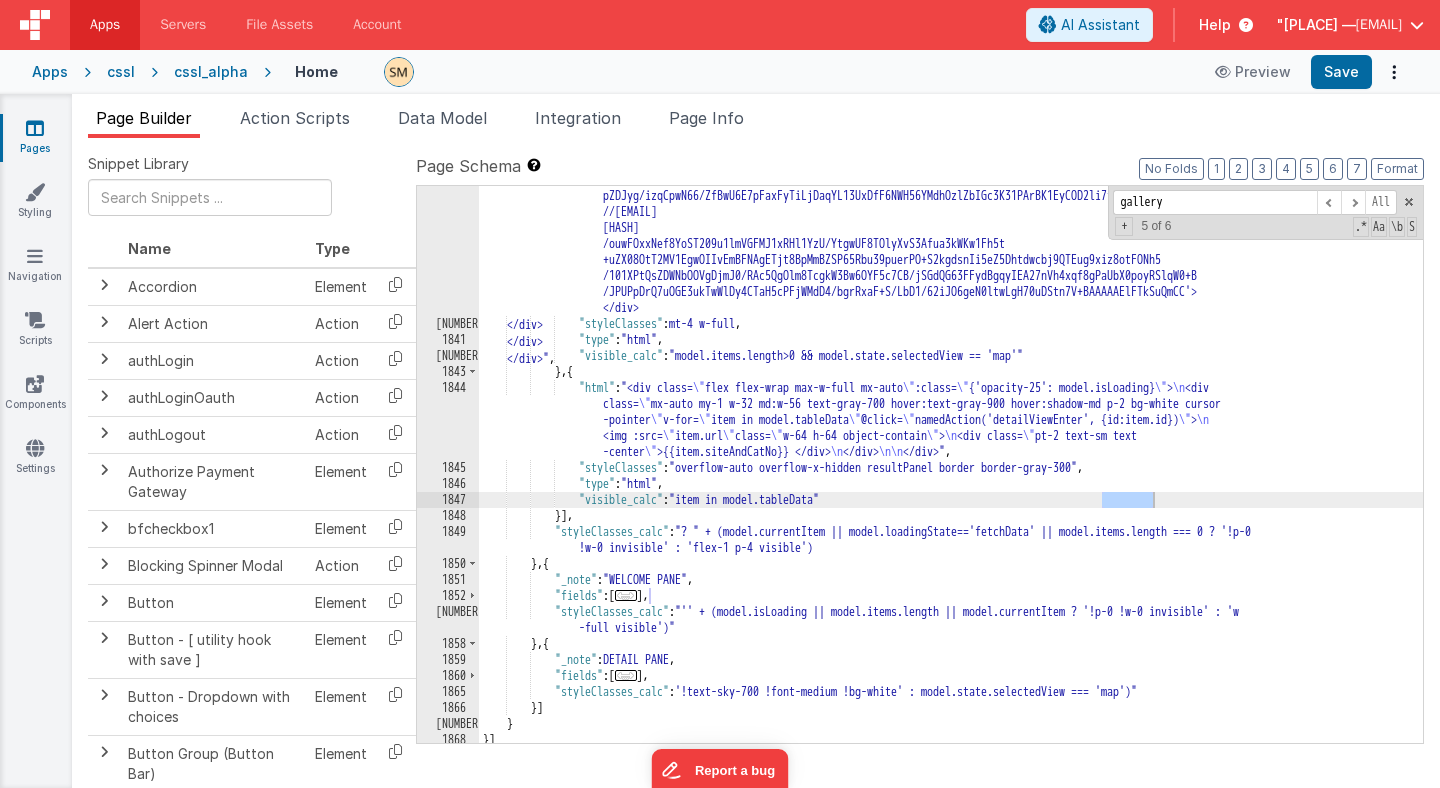 click on ""html" :  " \t <div id='mapContainer'> \n\t     <div id='map'></div> \n\t     <div id='basemaps-wrapper' class='leaflet                      -bar' style= \" font-family: Helvetica Neue, sans-serif; font-size: 12px; \" > \n\t         <label style= \" margin                      -right: 10px \"  for= \" basemaps \" >Select base layer</label> \n\t         <select style='width: 155px; border:                       solid 1px #D3D3D3; border-radius: 5px; height: 20px' name='basemaps' id='basemaps' @change= \" namedAction                      ('switchLayers') \" > \n\t             <option value='Topographic'>Topographic</option> \n\t             <option                       value='Streets'>Streets</option> \n\t             <option value='NationalGeographic'>National Geographic                      </option> \n\t             <option value='Oceans'>Oceans</option> \n\t </option>" at bounding box center (951, 282) 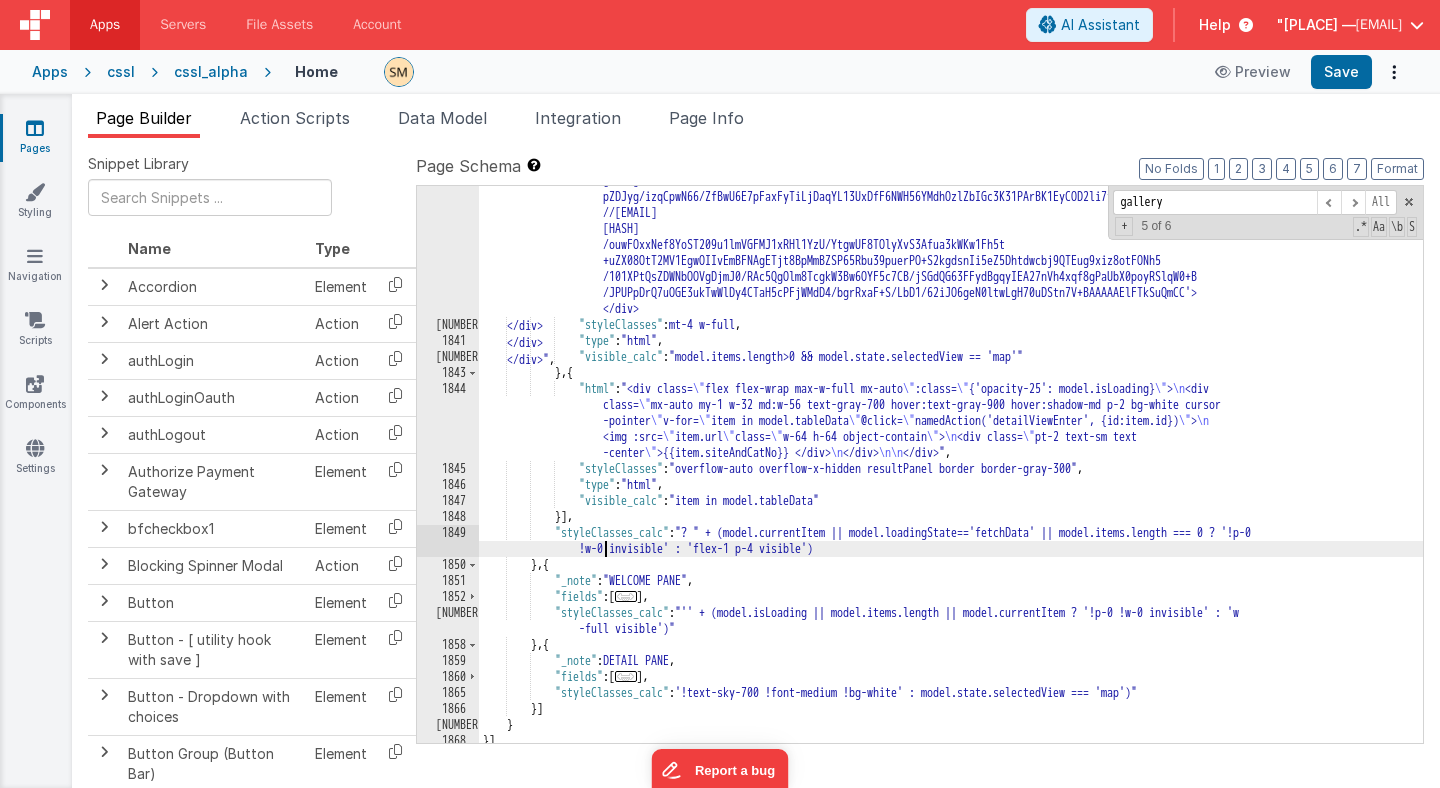 scroll, scrollTop: 3645, scrollLeft: 0, axis: vertical 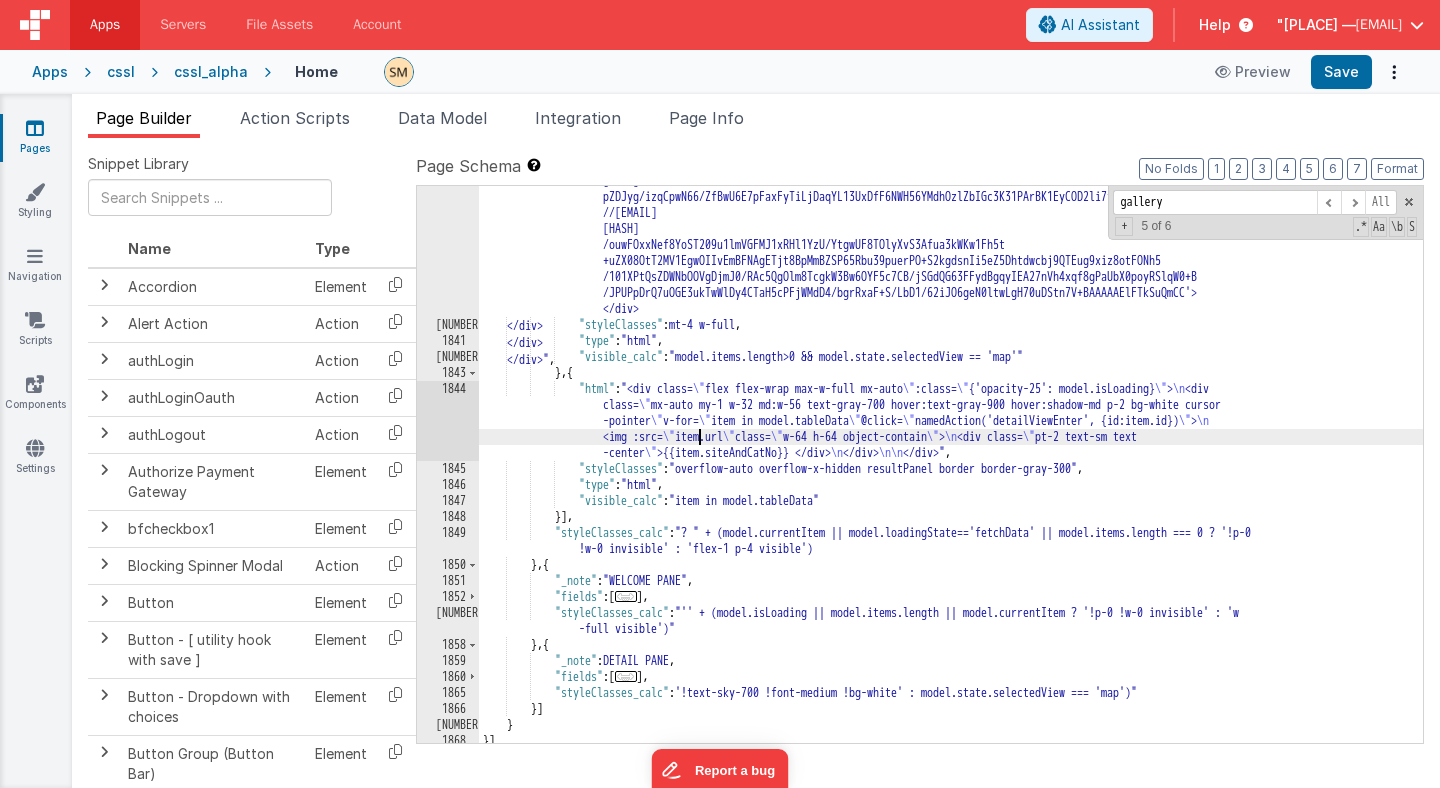 click on "1844" at bounding box center (448, 421) 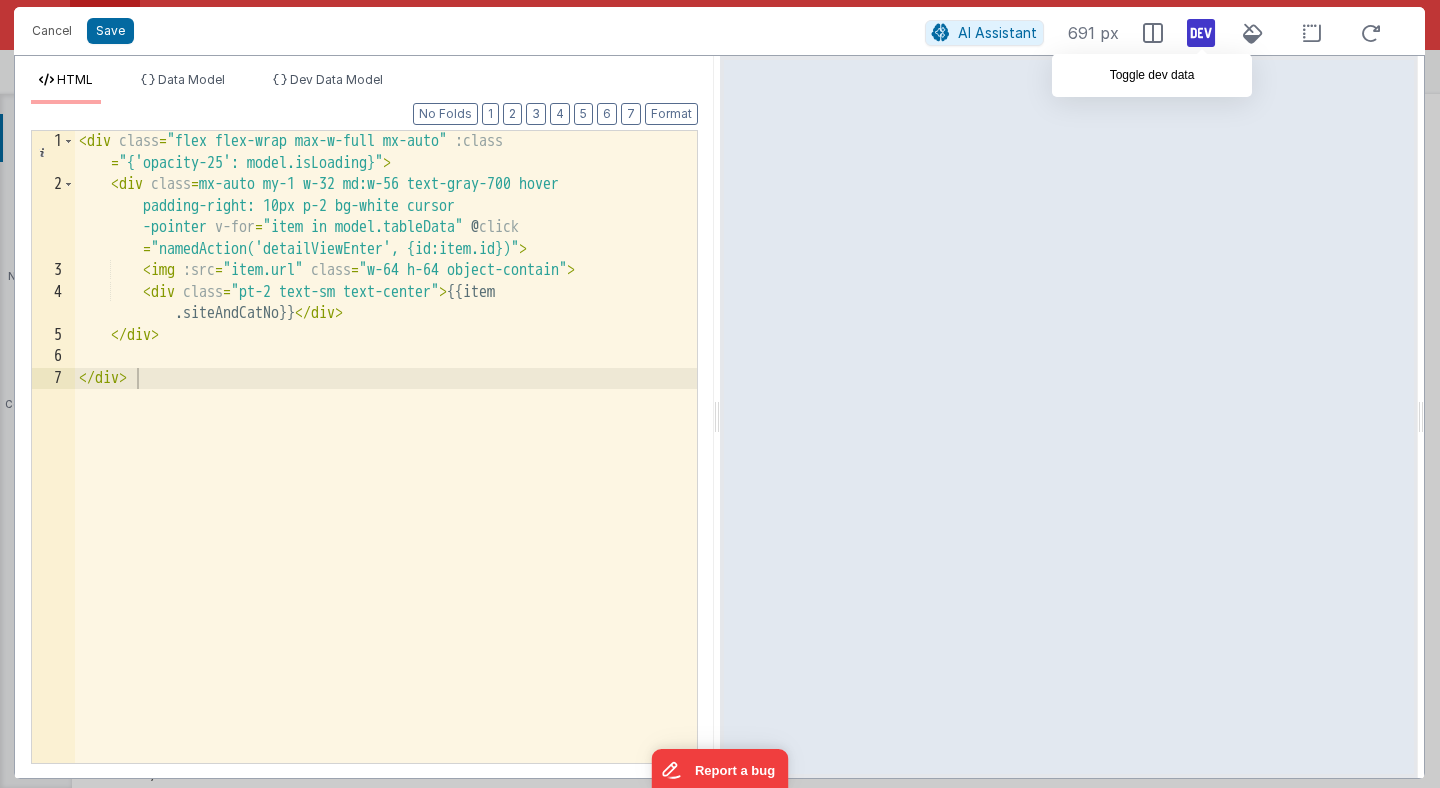click at bounding box center (1201, 33) 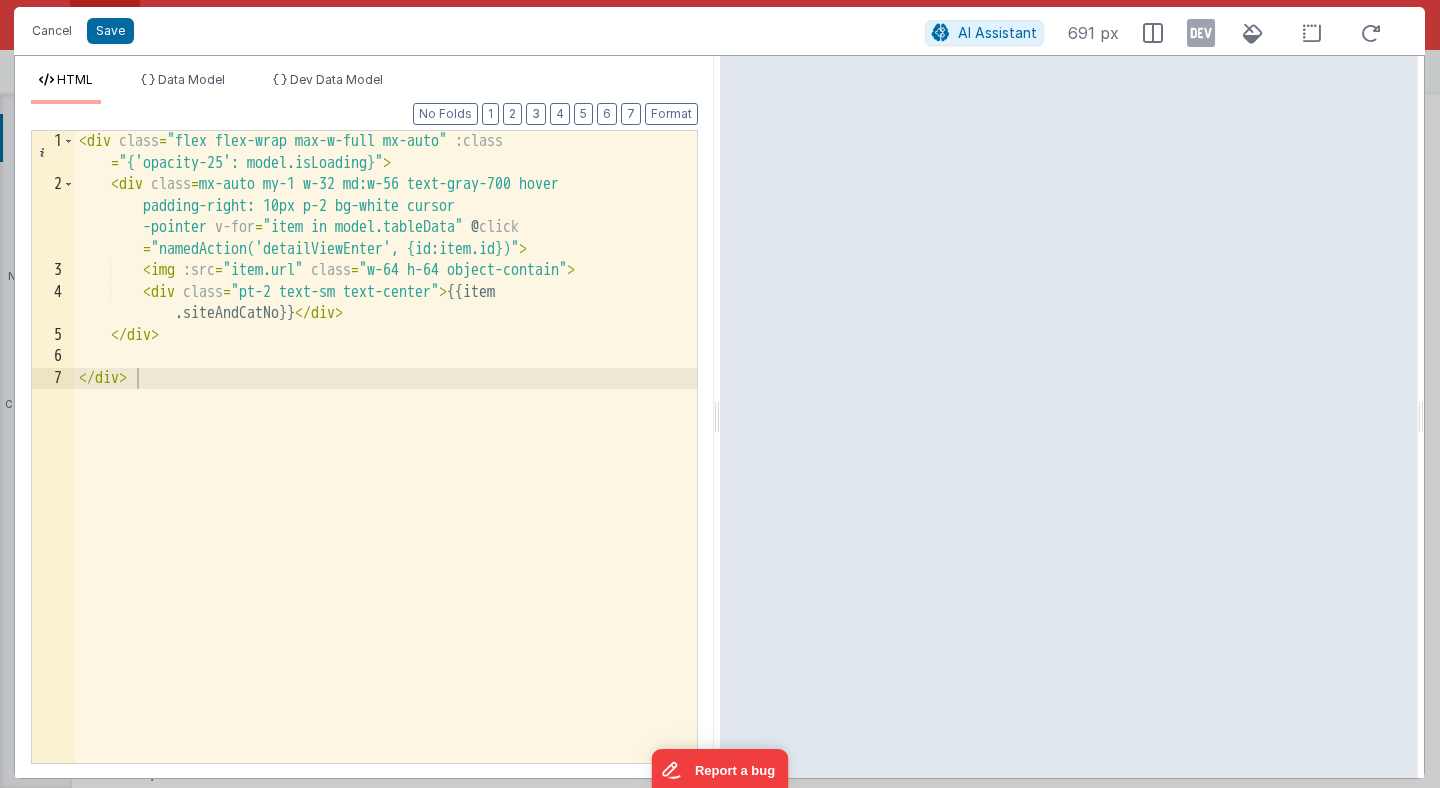 click at bounding box center [1201, 33] 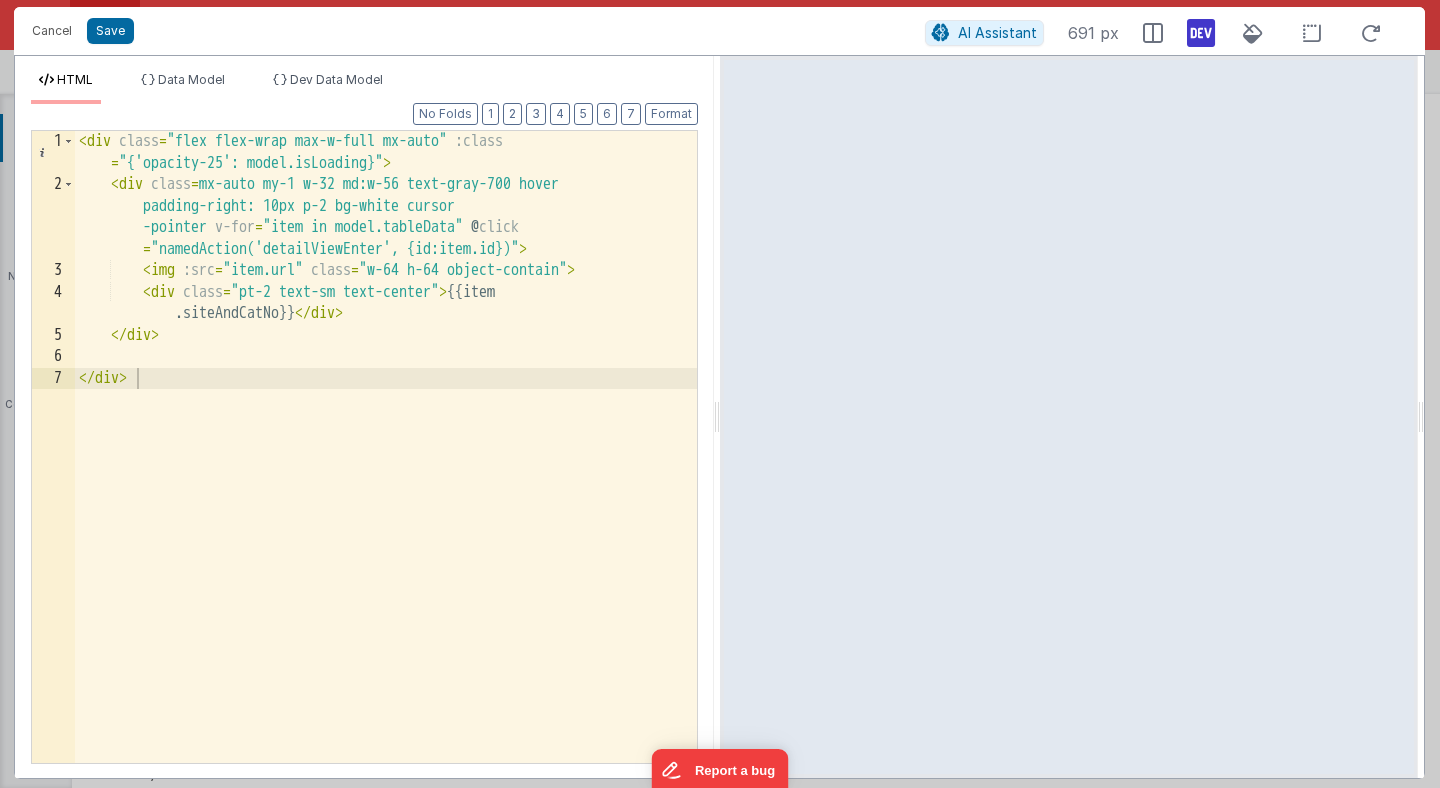 click at bounding box center (1201, 33) 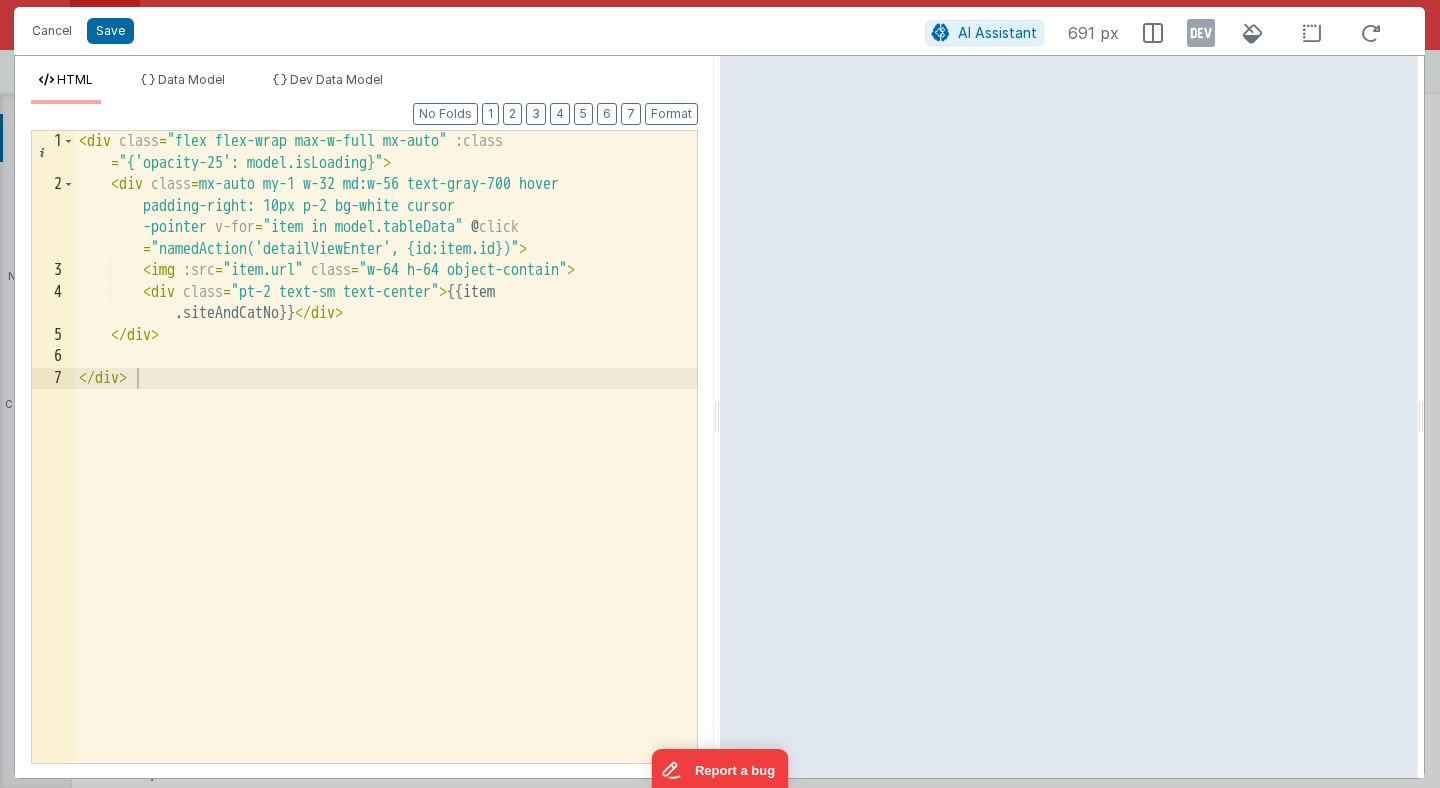 click at bounding box center (1201, 33) 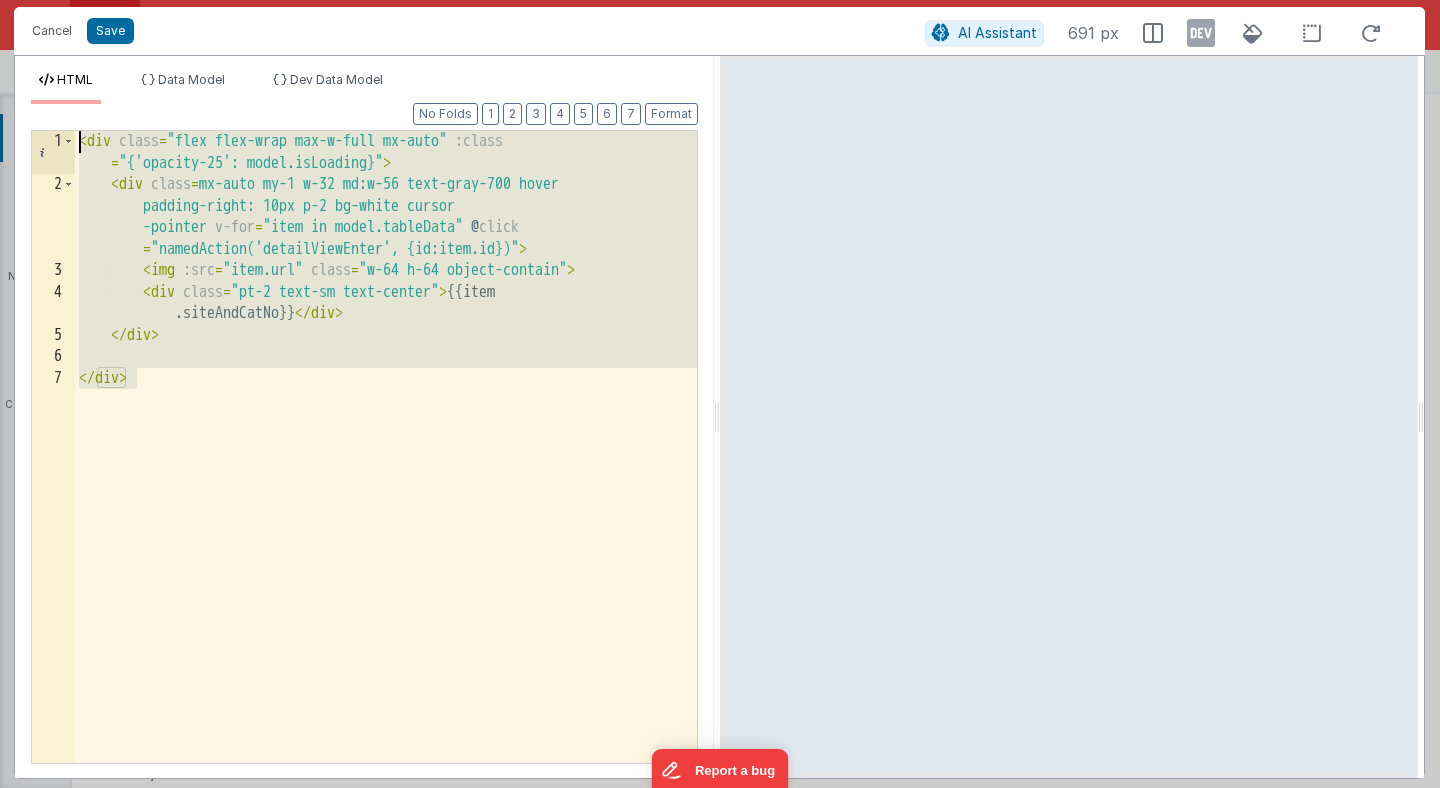 drag, startPoint x: 147, startPoint y: 377, endPoint x: 61, endPoint y: 125, distance: 266.27054 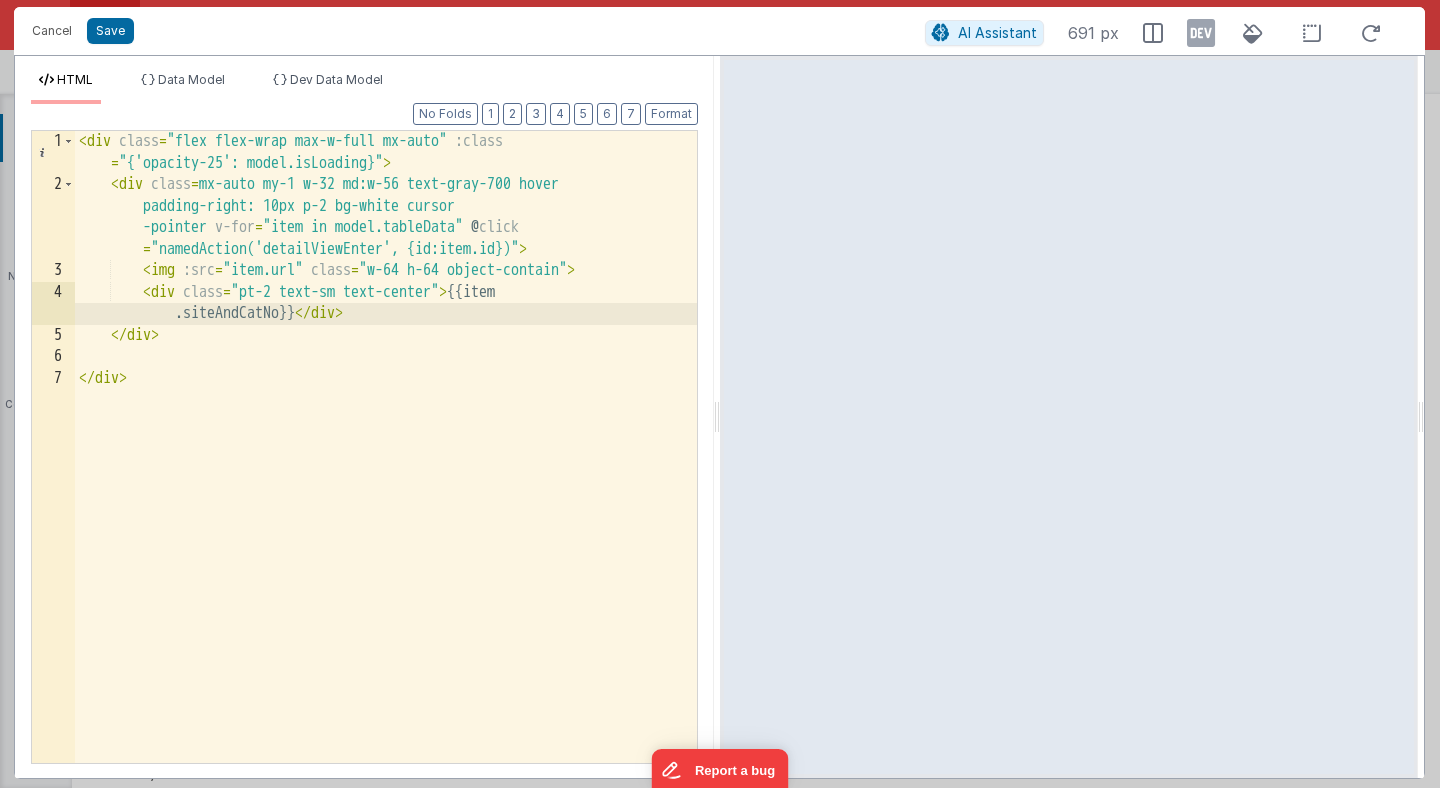 click on "< div   class = "flex flex-wrap max-w-full mx-auto"   :class      = "{'opacity-25': model.isLoading}" >      < div   class = "mx-auto my-1 w-32 md:w-56 text-gray-700 hover          :text-gray-900 hover:shadow-md p-2 bg-white cursor          -pointer "   v-for = "item in model.tableData"   @ click          = "namedAction('detailViewEnter', {id:item.id})" >           < img   :src = "item.url"   class = "w-64 h-64 object-contain" >           < div   class = "pt-2 text-sm text-center" > {{item              .siteAndCatNo}}  </ div >      </ div > </ div >" at bounding box center (386, 479) 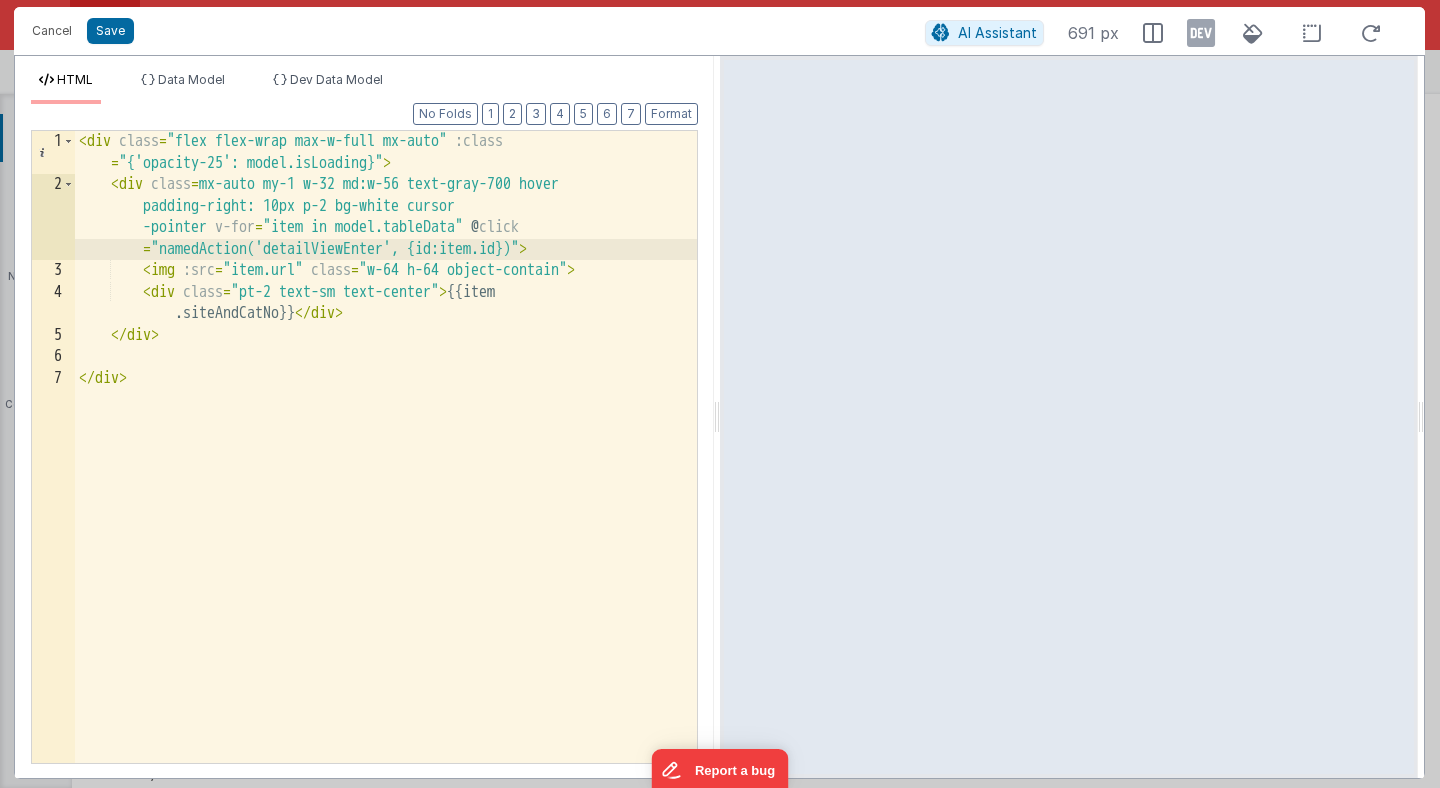 type 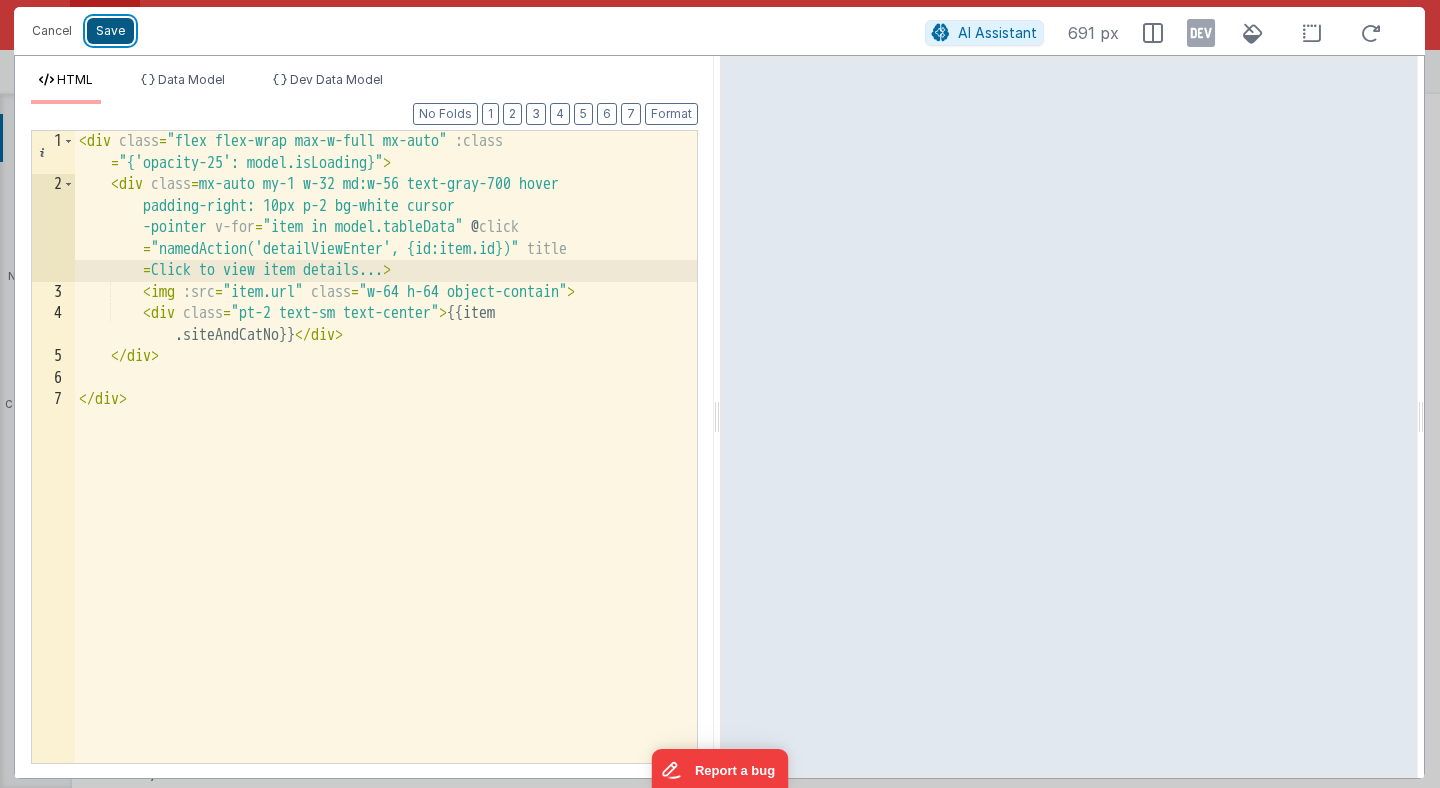 click on "Save" at bounding box center (110, 31) 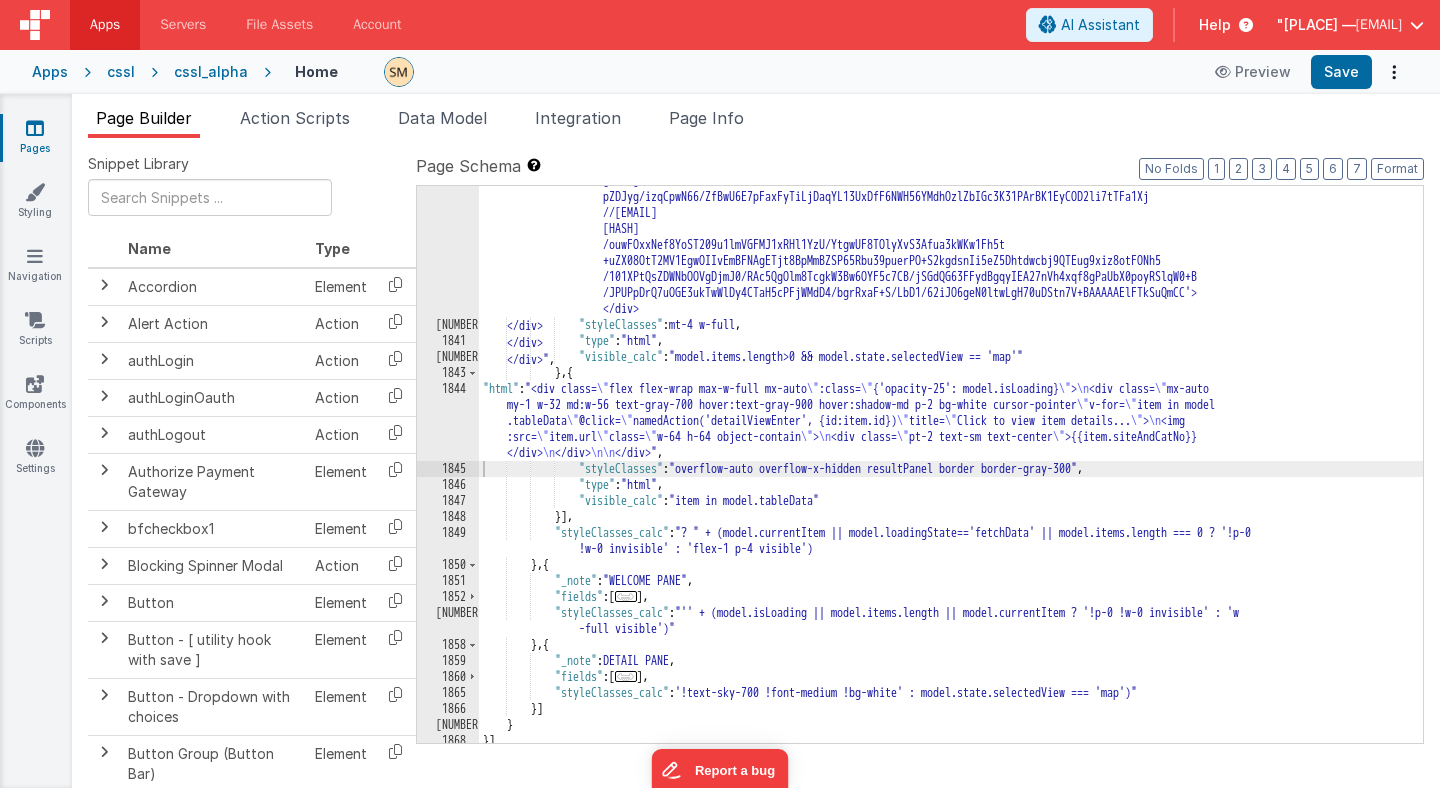 click on "1844" at bounding box center [448, 421] 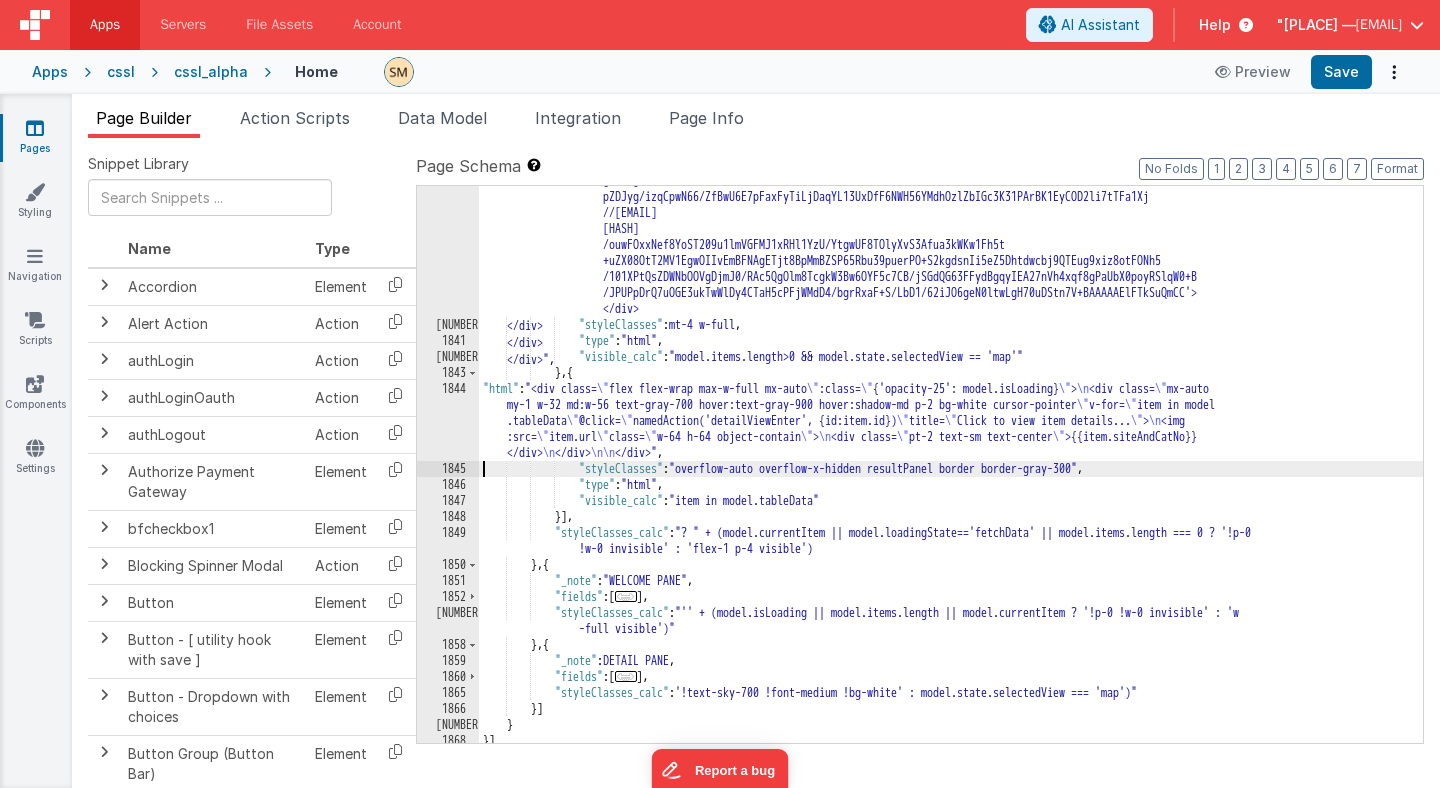 click on "1844" at bounding box center [448, 421] 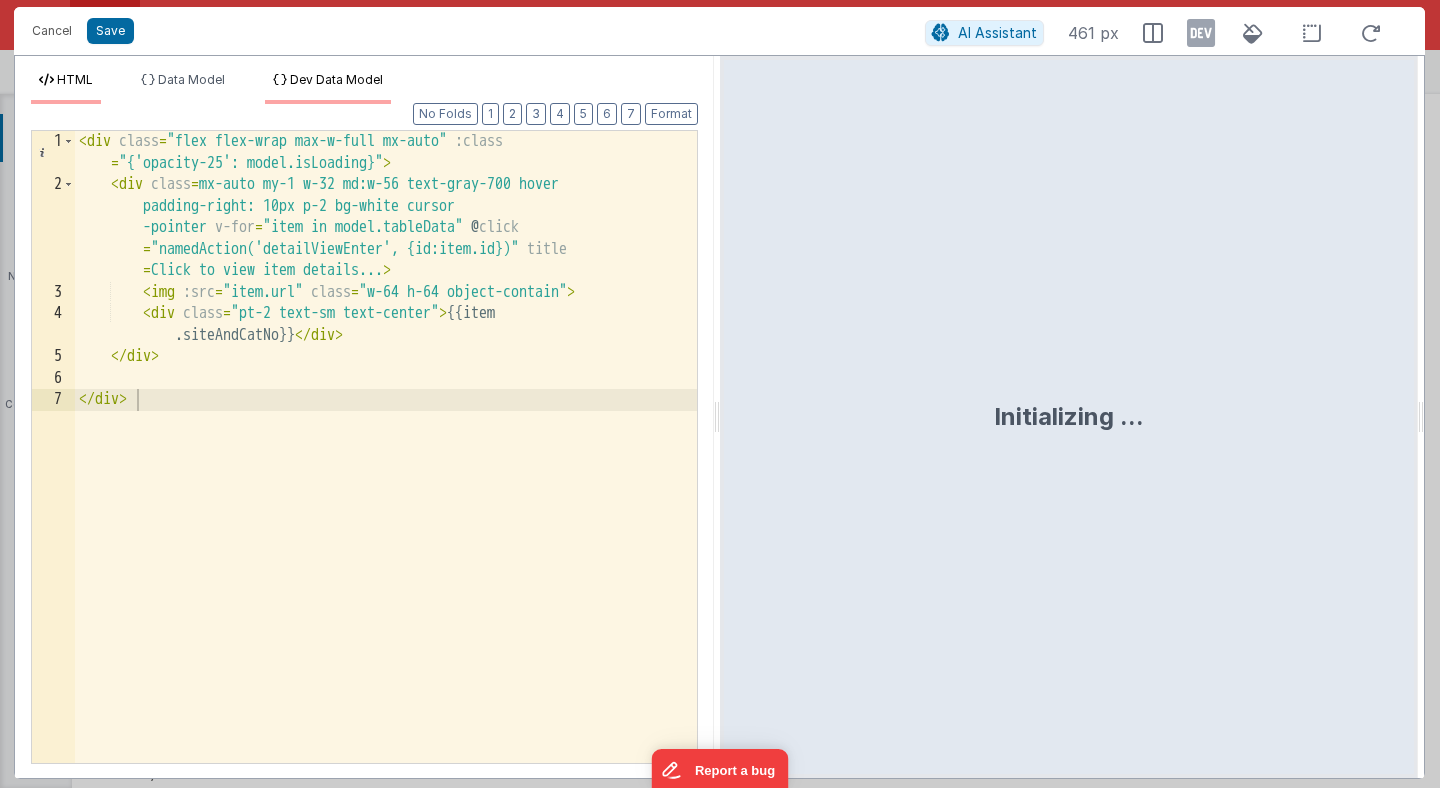 click on "Dev Data Model" at bounding box center (336, 79) 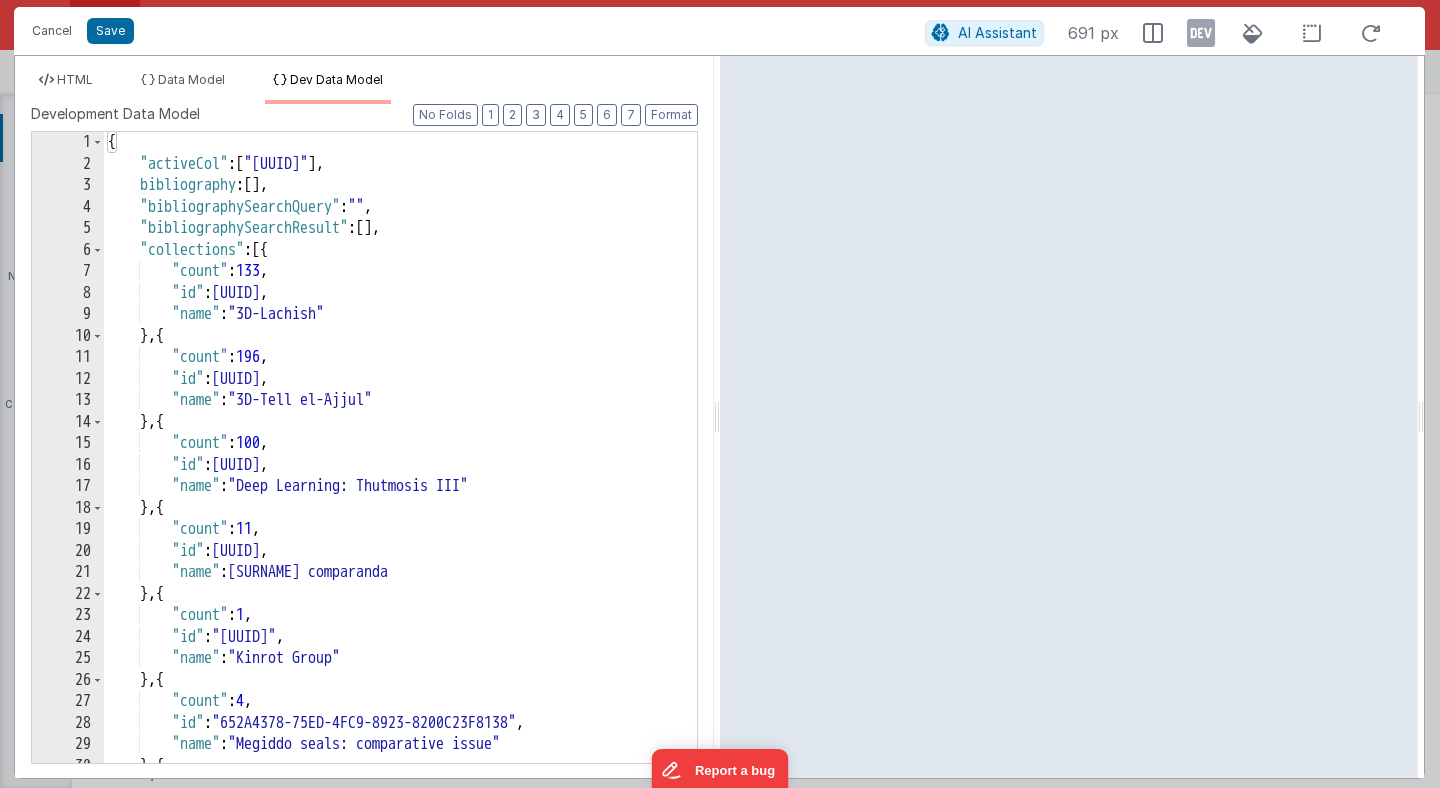 click on "{      "activeCol" :  [ "2C6346AC-D3B9-4C50-B3F4-1873676DB901" ] ,      "bibliography" :  [ ] ,      "bibliographySearchQuery" :  "" ,      "bibliographySearchResult" :  [ ] ,      "collections" :  [{           "count" :  133 ,           "id" :  "D7A75B56-6EA0-4B62-80A3-6BCF471A310D" ,           "name" :  "3D-Lachish"      } ,  {           "count" :  196 ,           "id" :  "76DCC1C3-79B8-4BF3-B232-8DCE29E4D4DC" ,           "name" :  "3D-Tell el-ʿAjjul"      } ,  {           "count" :  100 ,           "id" :  "8C030738-41DB-4E9E-B78E-9FF9AFEDA960" ,           "name" :  "Deep Learning: Thutmosis III"      } ,  {           "count" :  11 ,           "id" :  "2165527B-A9AF-4661-BF84-3F9479531351" ,           "name" :  "Höflmayer comparanda"      } ,  {           "count" :  1 ,           "id" :  "2C6346AC-D3B9-4C50-B3F4-1873676DB901" ,           "name" :  "Kinrot Group"      } ,  {           "count" :  4 ,           "id" :  "652A4378-75ED-4FC9-8923-8200C23F8138" ,           "name" :       } ,  {           :  4 ," at bounding box center [400, 469] 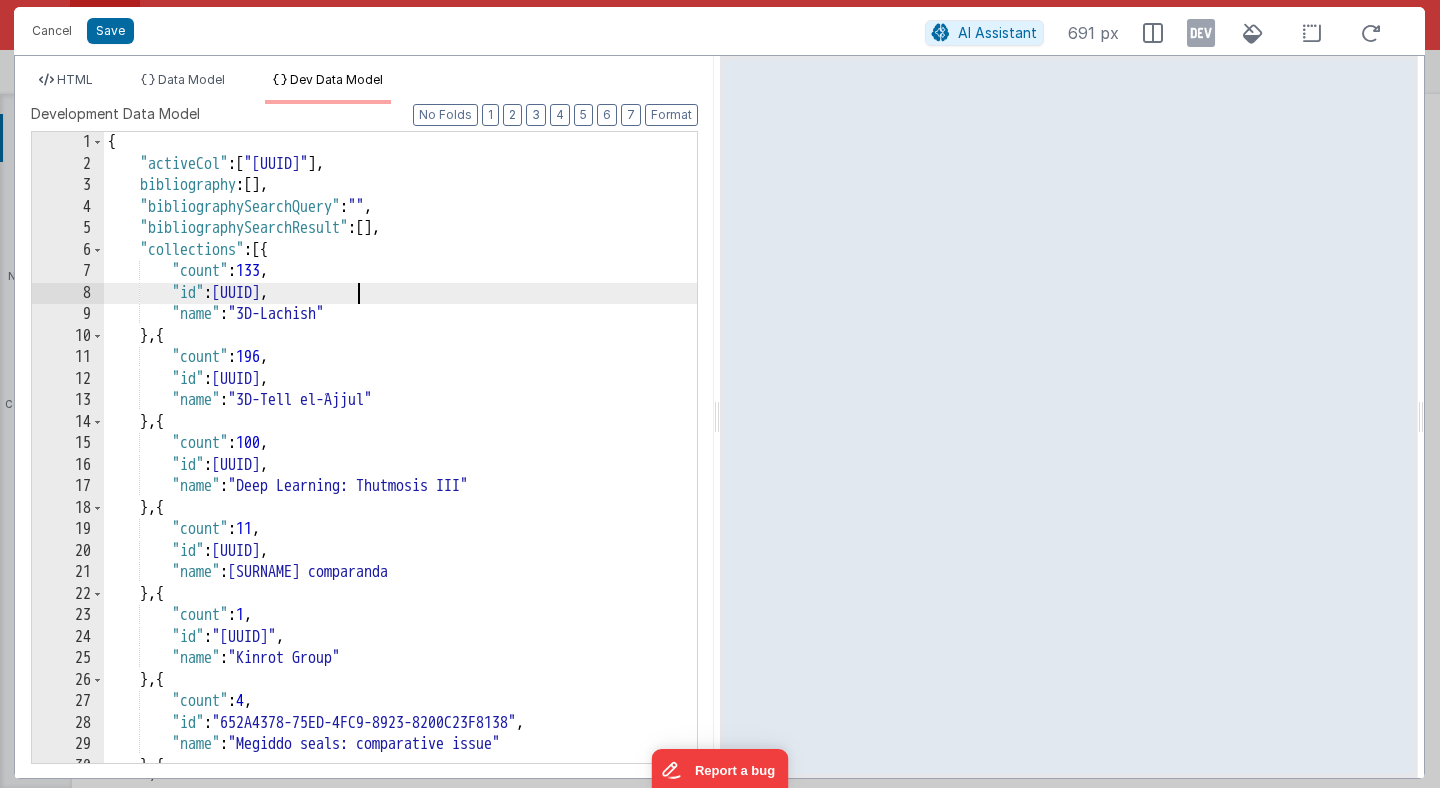 scroll, scrollTop: 0, scrollLeft: 0, axis: both 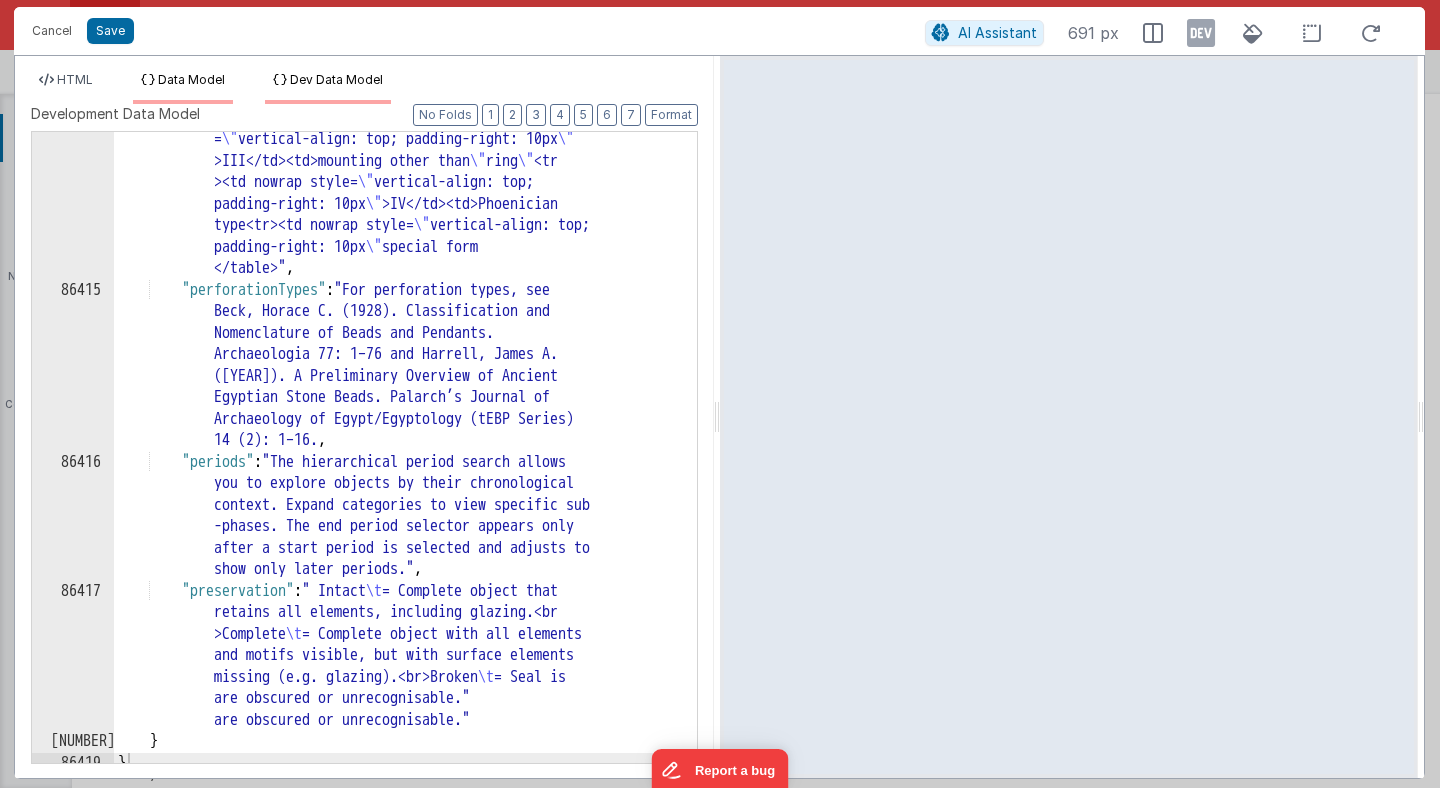 click on "Data Model" at bounding box center (191, 79) 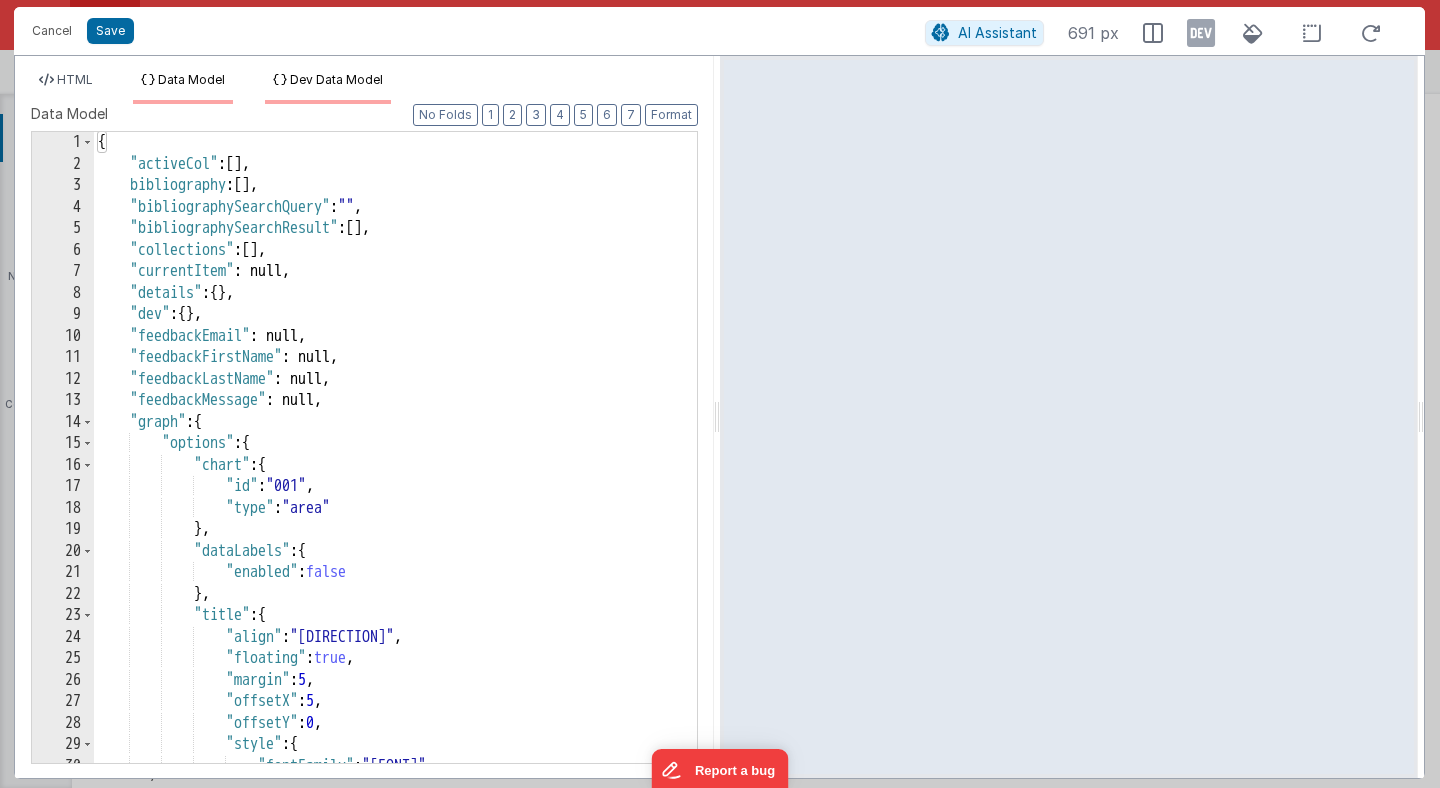 click on "Dev Data Model" at bounding box center [336, 79] 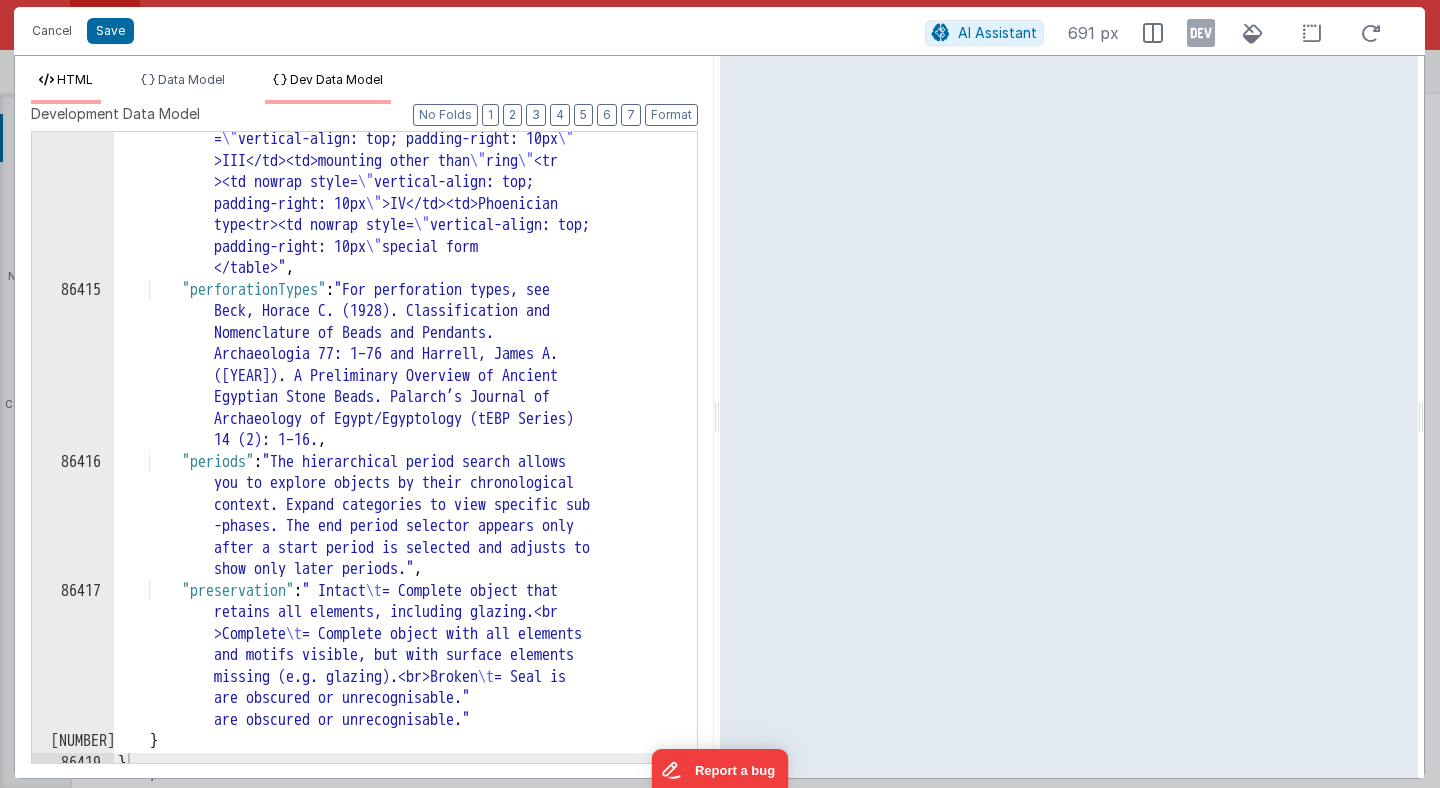 click on "HTML" at bounding box center [75, 79] 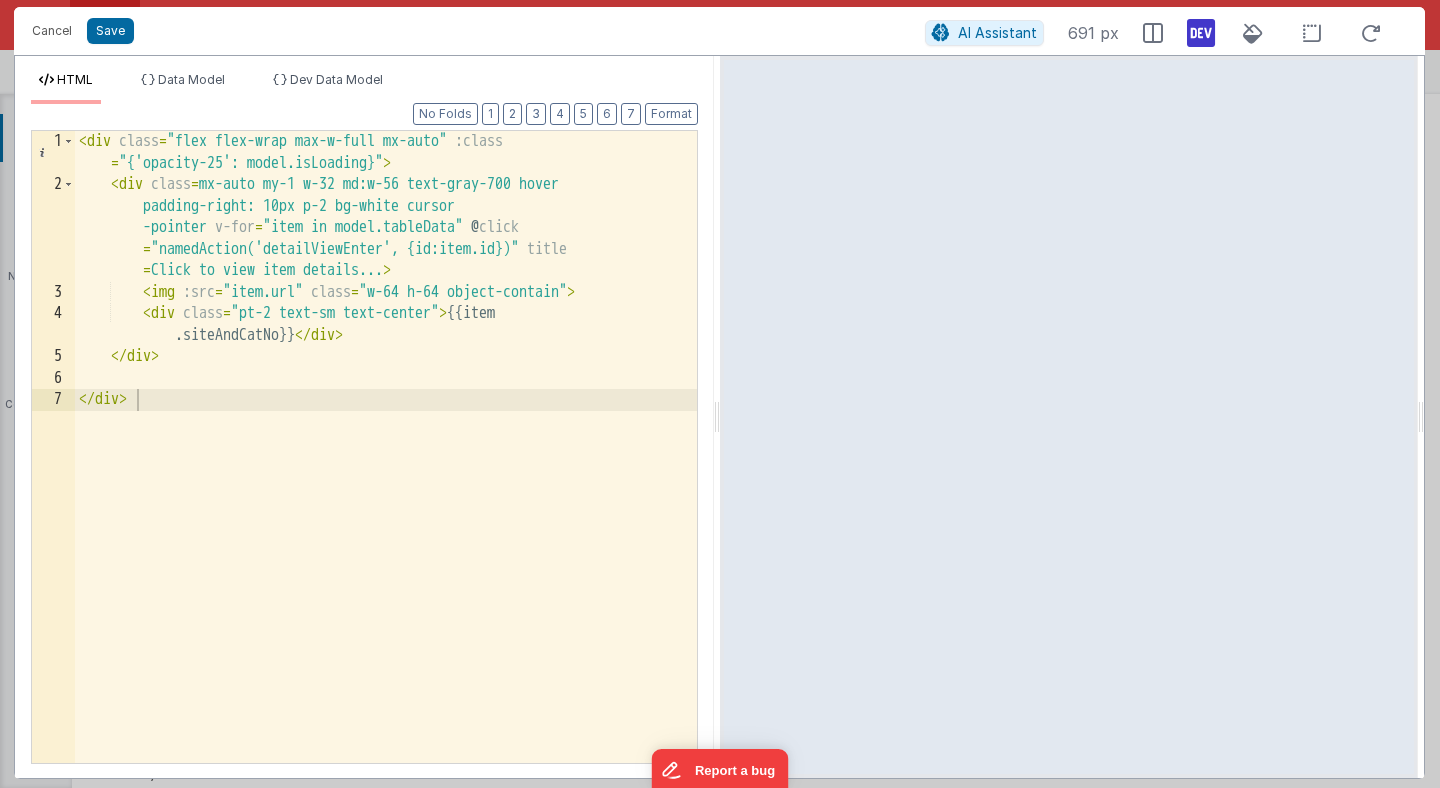 click at bounding box center [1201, 33] 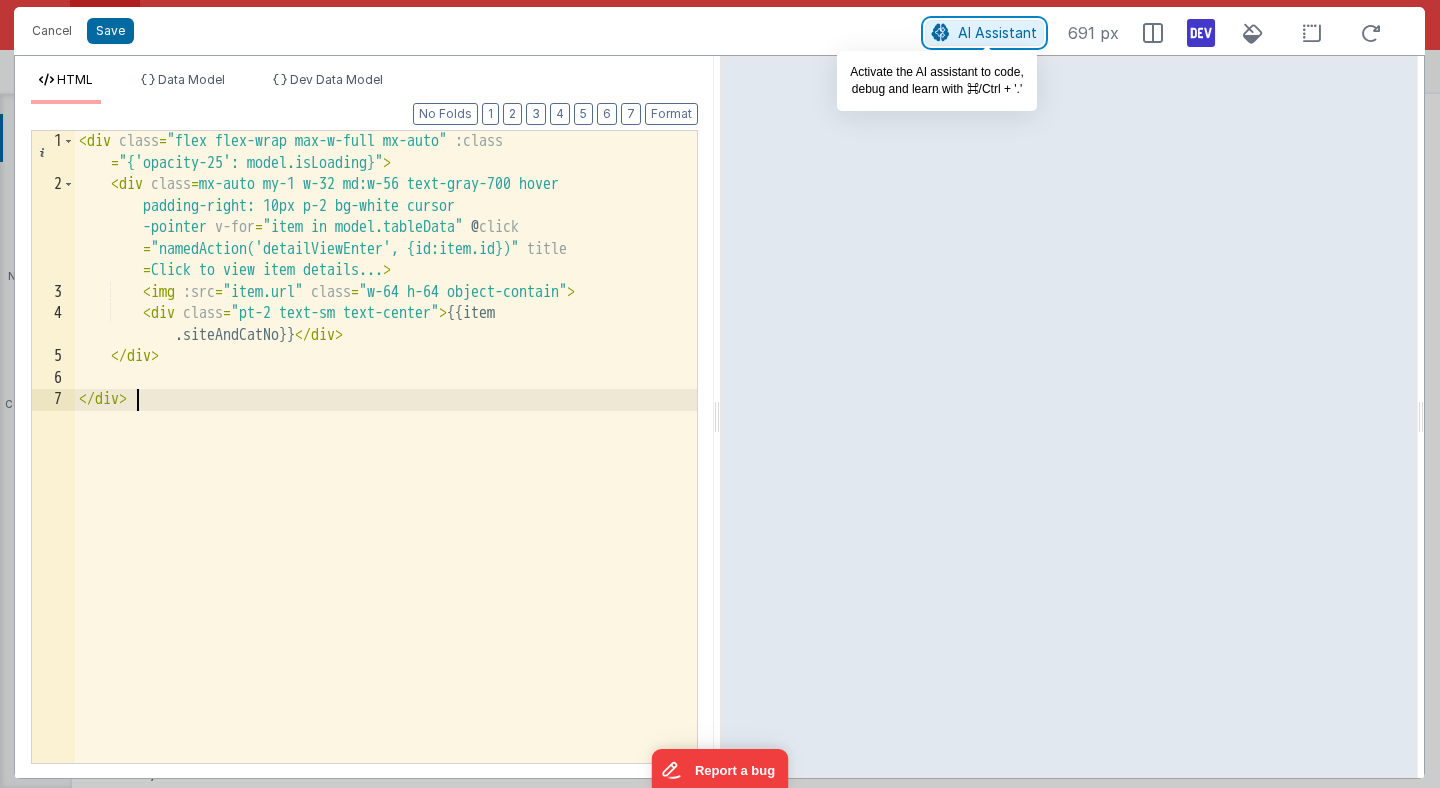 click on "AI Assistant" at bounding box center (997, 32) 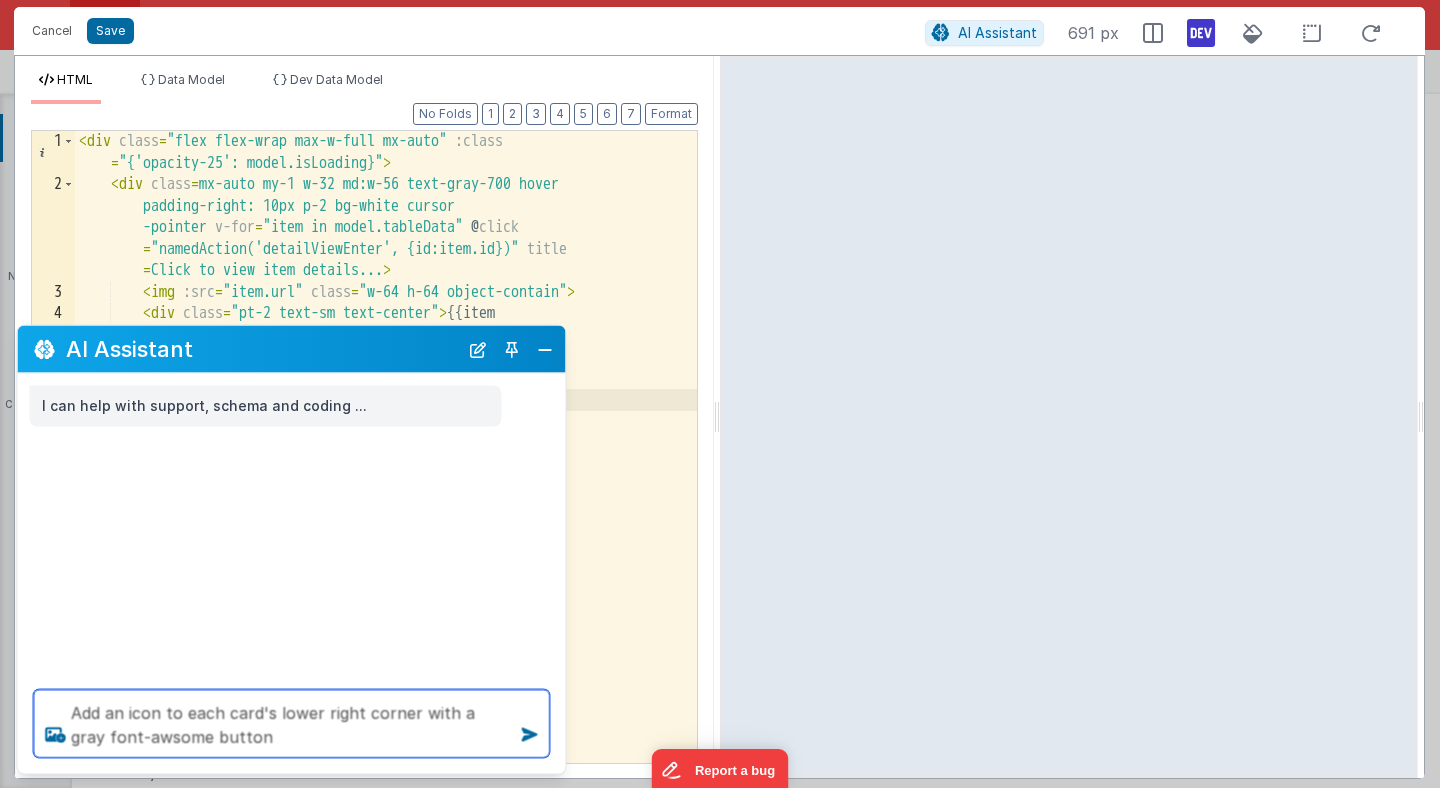 click on "Add an icon to each card's lower right corner with a gray font-awsome button" at bounding box center [292, 724] 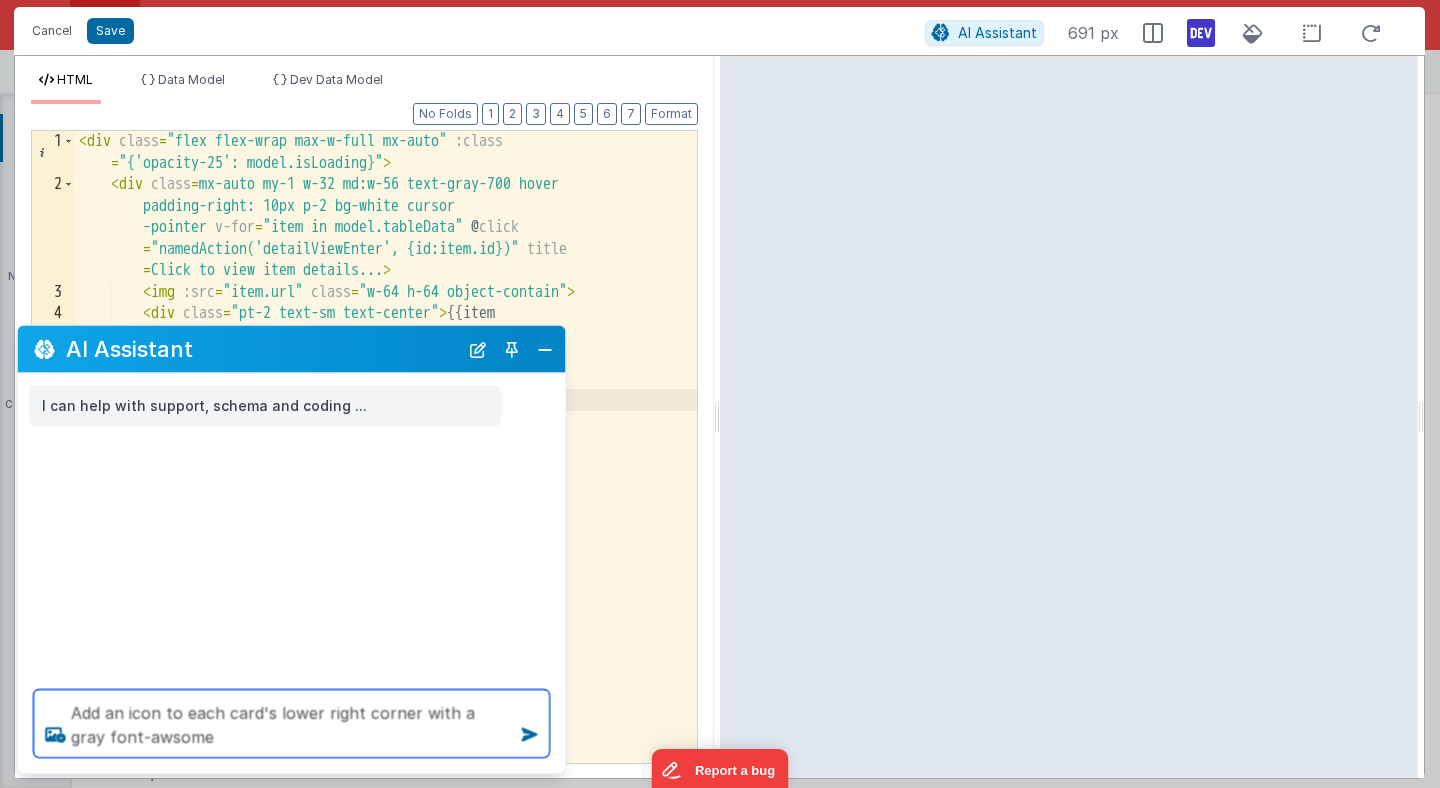 click on "Add an icon to each card's lower right corner with a gray font-awsome" at bounding box center (292, 724) 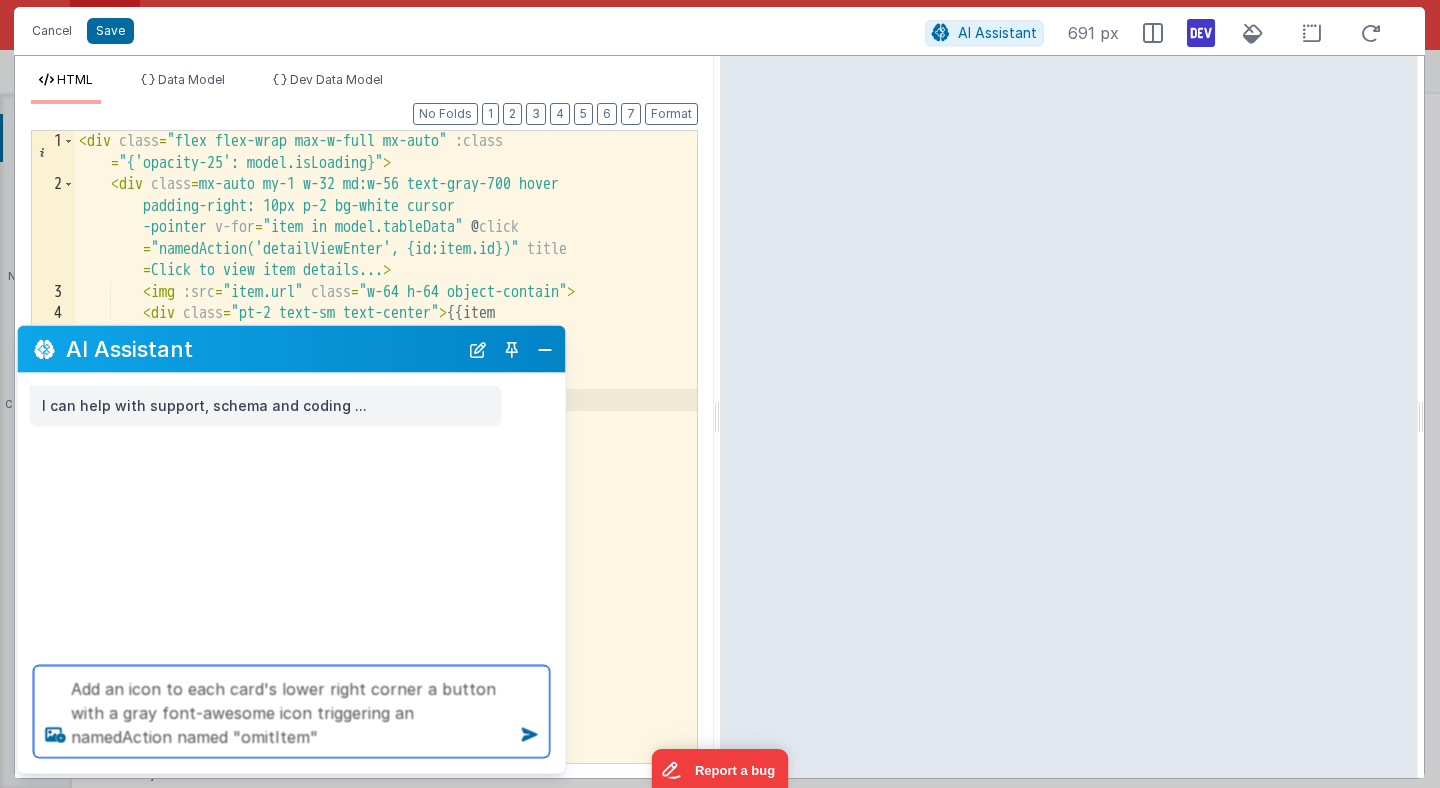 click on "Add an icon to each card's lower right corner a button with a gray font-awesome icon triggering an namedAction named "omitItem"" at bounding box center [292, 712] 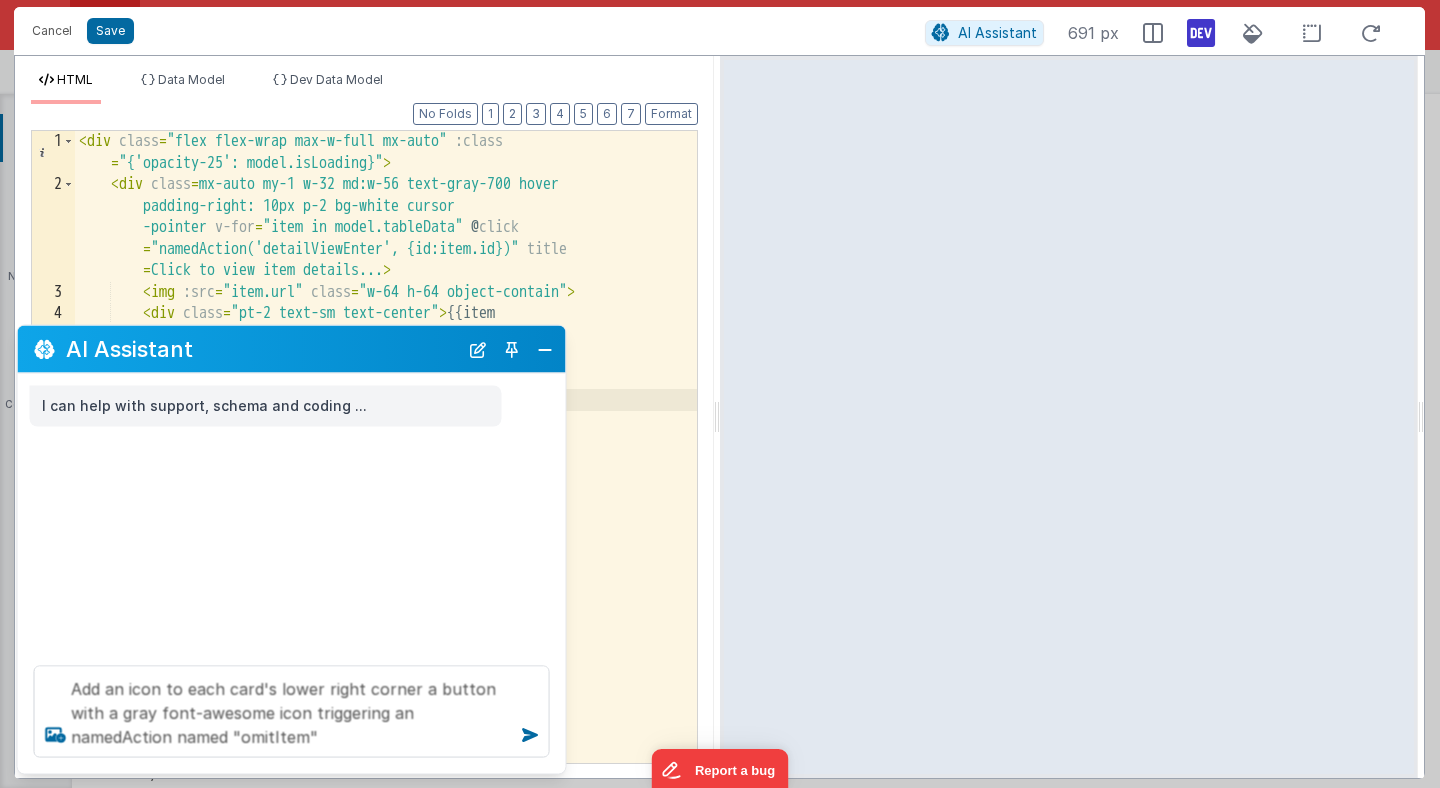 type 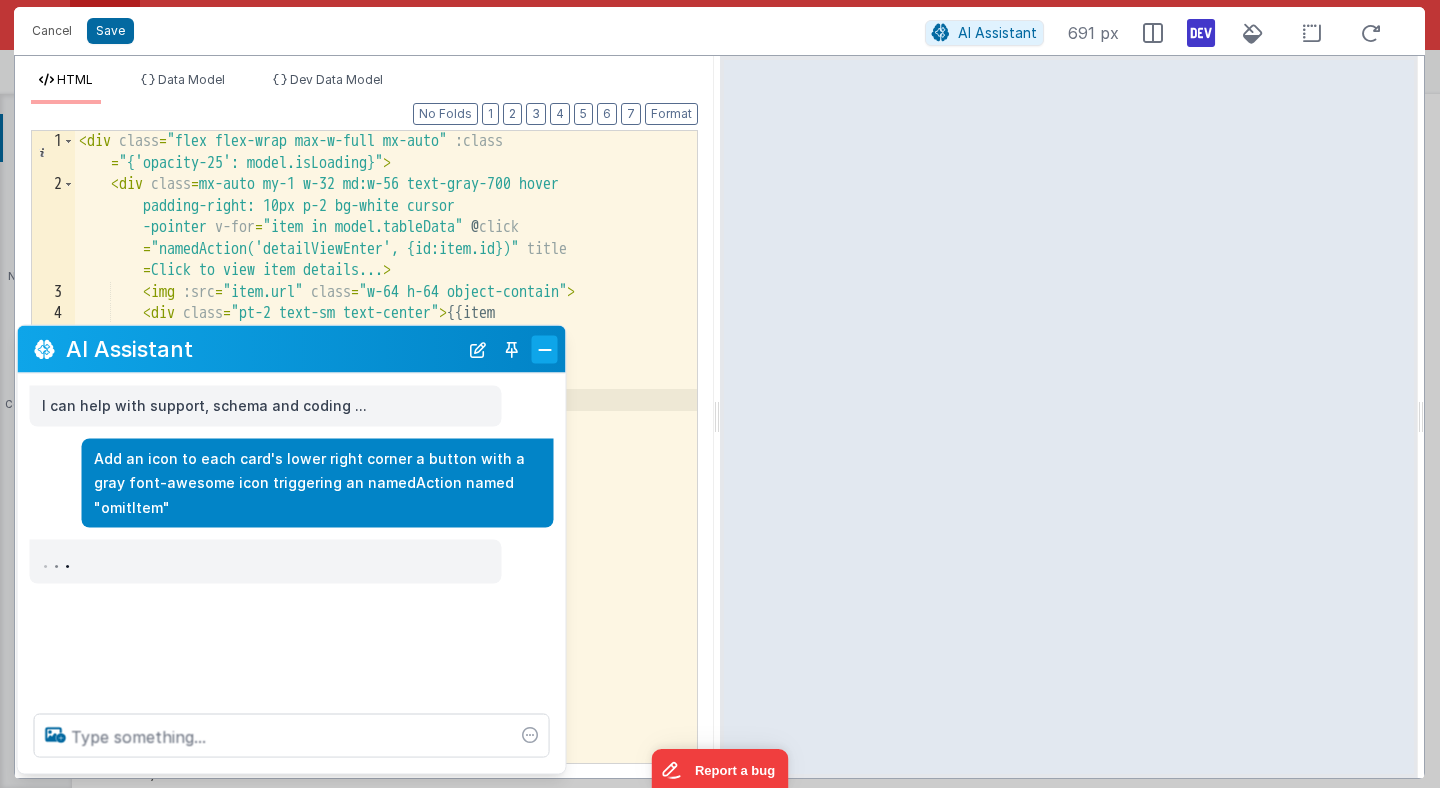 click at bounding box center (545, 349) 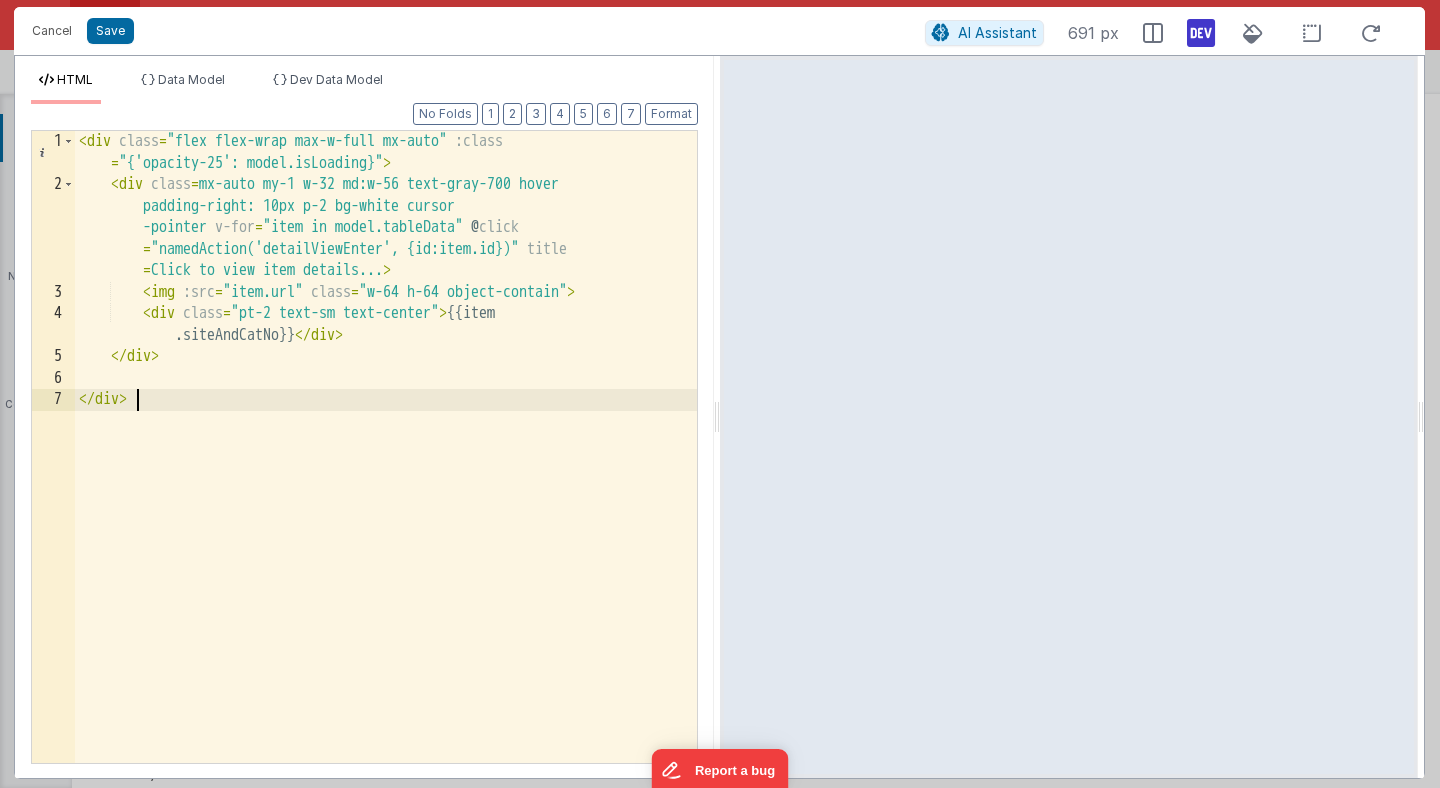 click on "< div   class = "flex flex-wrap max-w-full mx-auto"   :class      = "{'opacity-25': model.isLoading}" >      < div   class = "mx-auto my-1 w-32 md:w-56 text-gray-700 hover          :text-gray-900 hover:shadow-md p-2 bg-white cursor          -pointer "   v-for = "item in model.tableData"   @ click          = "namedAction('detailViewEnter', {id:item.id})"   title          = "Click to view item details..." >           < img   :src = "item.url"   class = "w-64 h-64 object-contain" >           < div   class = "pt-2 text-sm text-center" > {{item              .siteAndCatNo}}  </ div >      </ div > </ div >" at bounding box center (386, 479) 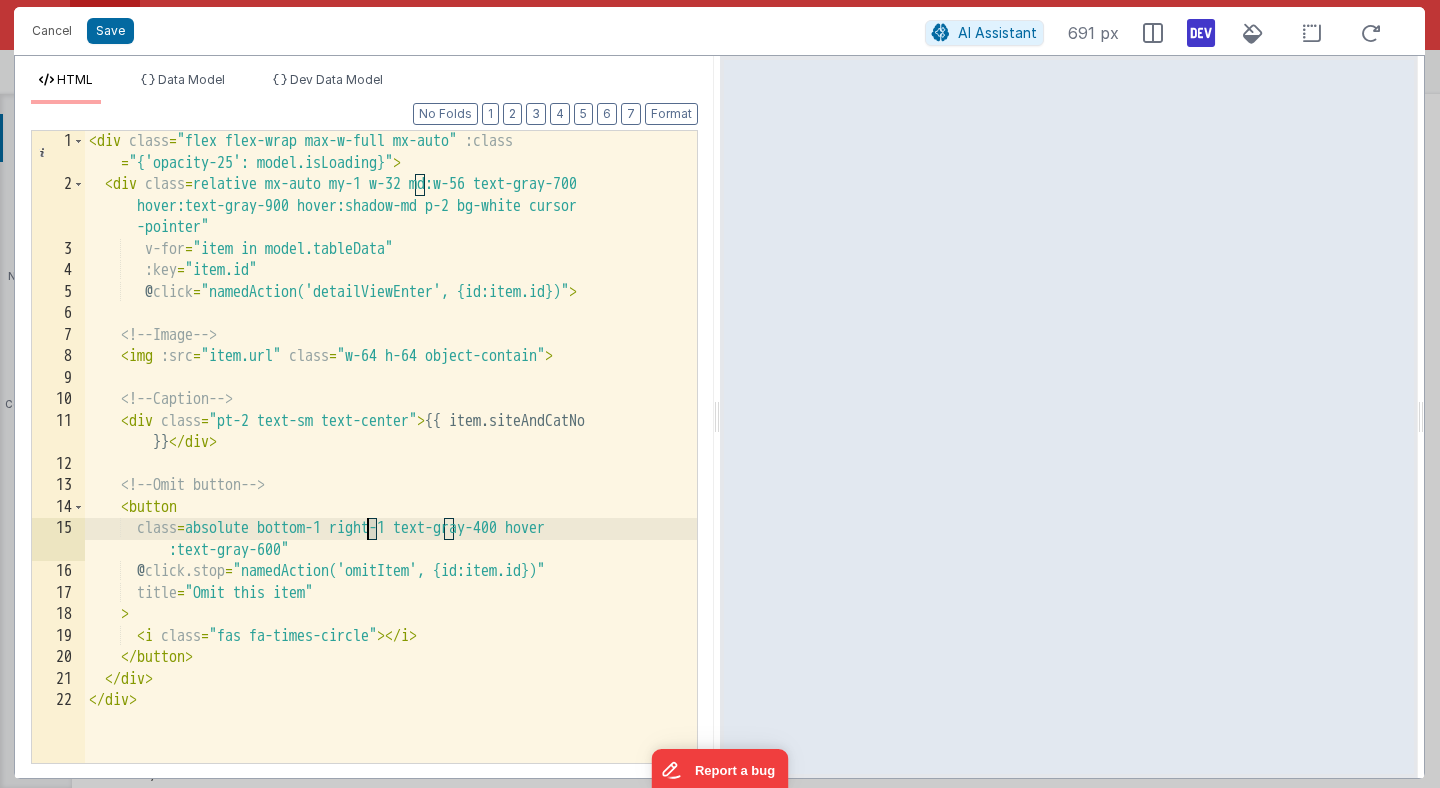 click on "< div   class = "flex flex-wrap max-w-full mx-auto"   :class      = "{'opacity-25': model.isLoading}" >    < div   class = "relative mx-auto my-1 w-32 md:w-56 text-gray-700         hover:text-gray-900 hover:shadow-md p-2 bg-white cursor        -pointer"          v-for = "item in model.tableData"          :key = "item.id"          @ click = "namedAction('detailViewEnter', {id:item.id})" >      <!--  Image  -->      < img   :src = "item.url"   class = "w-64 h-64 object-contain" >      <!--  Caption  -->      < div   class = "pt-2 text-sm text-center" > {{ item.siteAndCatNo           }} </ div >      <!--  Omit button  -->      < button         class = "absolute bottom-1 right-1 text-gray-400 hover            :text-gray-600"         @ click.stop = "namedAction('omitItem', {id:item.id})"         title = "Omit this item"      >         < i   class = "fas fa-times-circle" > </ i >      </ button >    </ div > </ div >" at bounding box center [391, 479] 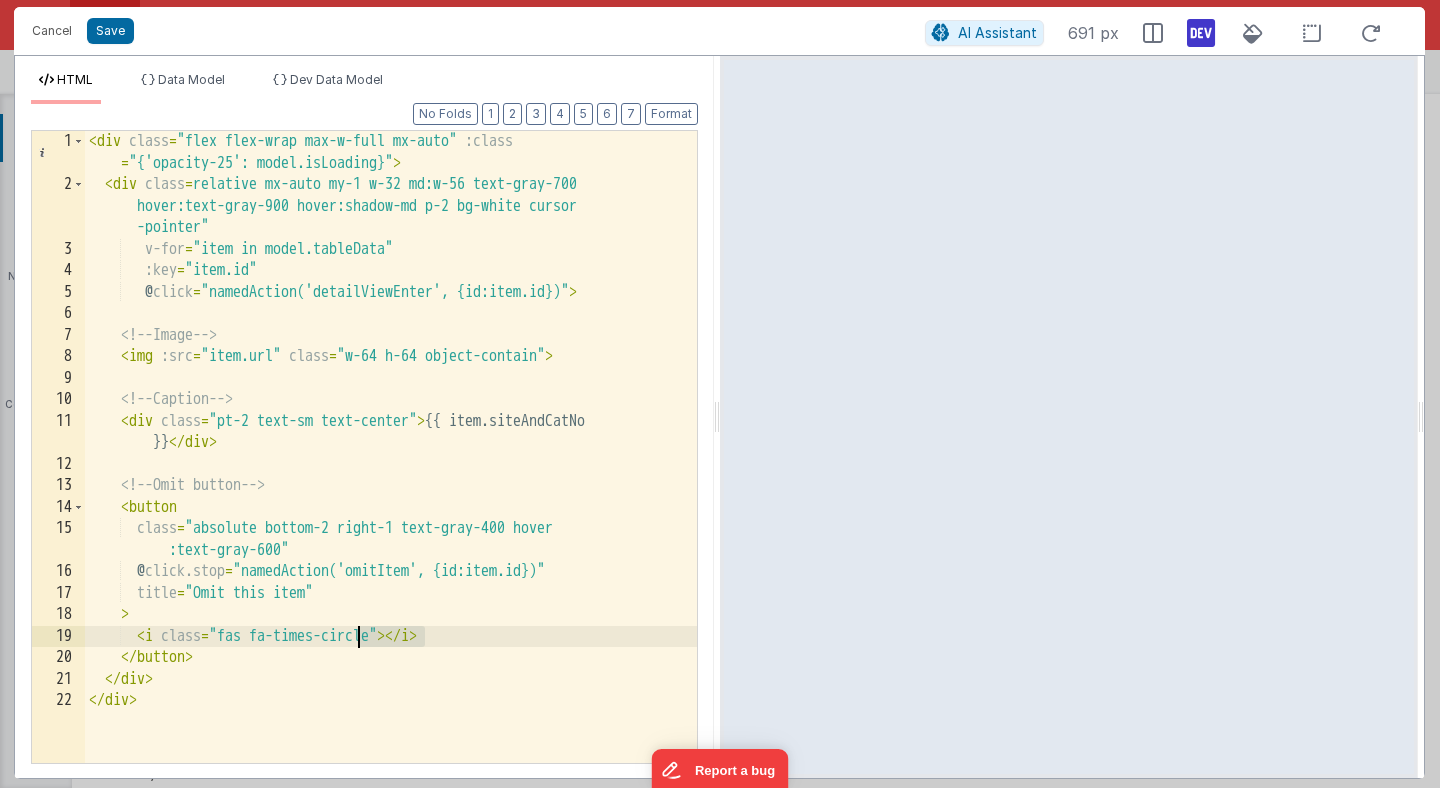 drag, startPoint x: 424, startPoint y: 637, endPoint x: 361, endPoint y: 636, distance: 63.007935 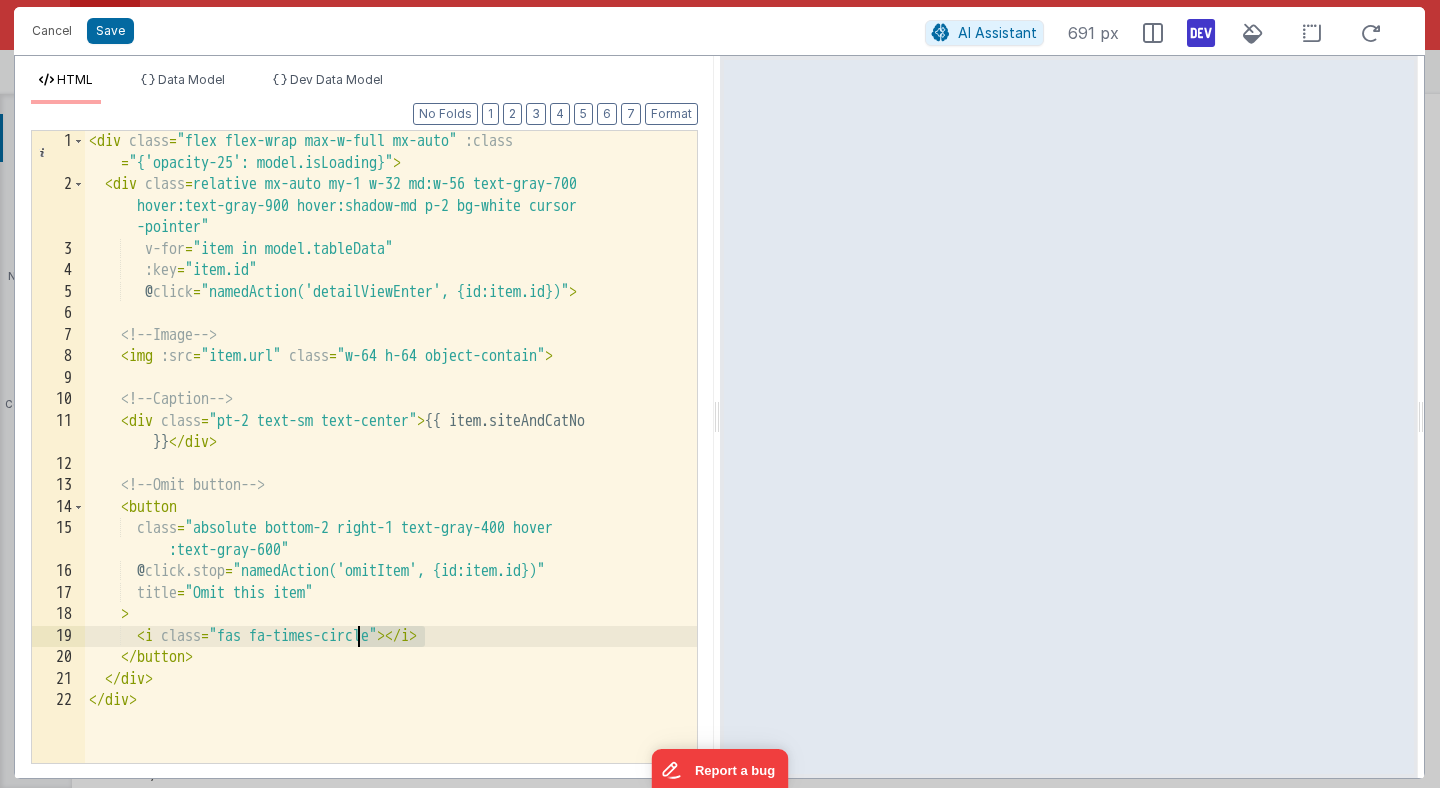 click on "< div   class = "flex flex-wrap max-w-full mx-auto"   :class      = "{'opacity-25': model.isLoading}" >    < div   class = "relative mx-auto my-1 w-32 md:w-56 text-gray-700         hover:text-gray-900 hover:shadow-md p-2 bg-white cursor        -pointer"          v-for = "item in model.tableData"          :key = "item.id"          @ click = "namedAction('detailViewEnter', {id:item.id})" >      <!--  Image  -->      < img   :src = "item.url"   class = "w-64 h-64 object-contain" >      <!--  Caption  -->      < div   class = "pt-2 text-sm text-center" > {{ item.siteAndCatNo           }} </ div >      <!--  Omit button  -->      < button         class = "absolute bottom-2 right-1 text-gray-400 hover            :text-gray-600"         @ click.stop = "namedAction('omitItem', {id:item.id})"         title = "Omit this item"      >         < i   class = "fas fa-times-circle" > </ i >      </ button >    </ div > </ div >" at bounding box center (391, 479) 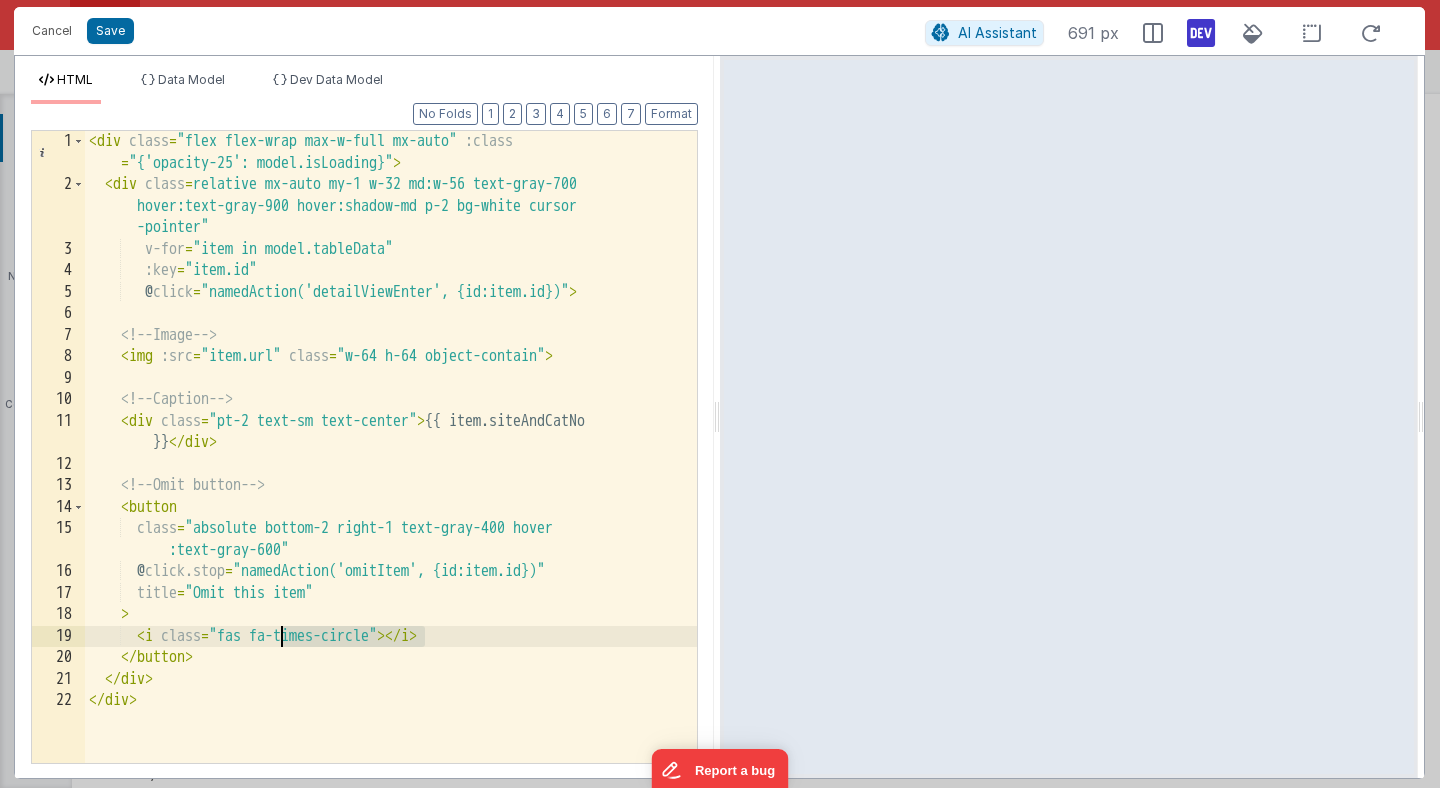 drag, startPoint x: 426, startPoint y: 638, endPoint x: 280, endPoint y: 632, distance: 146.12323 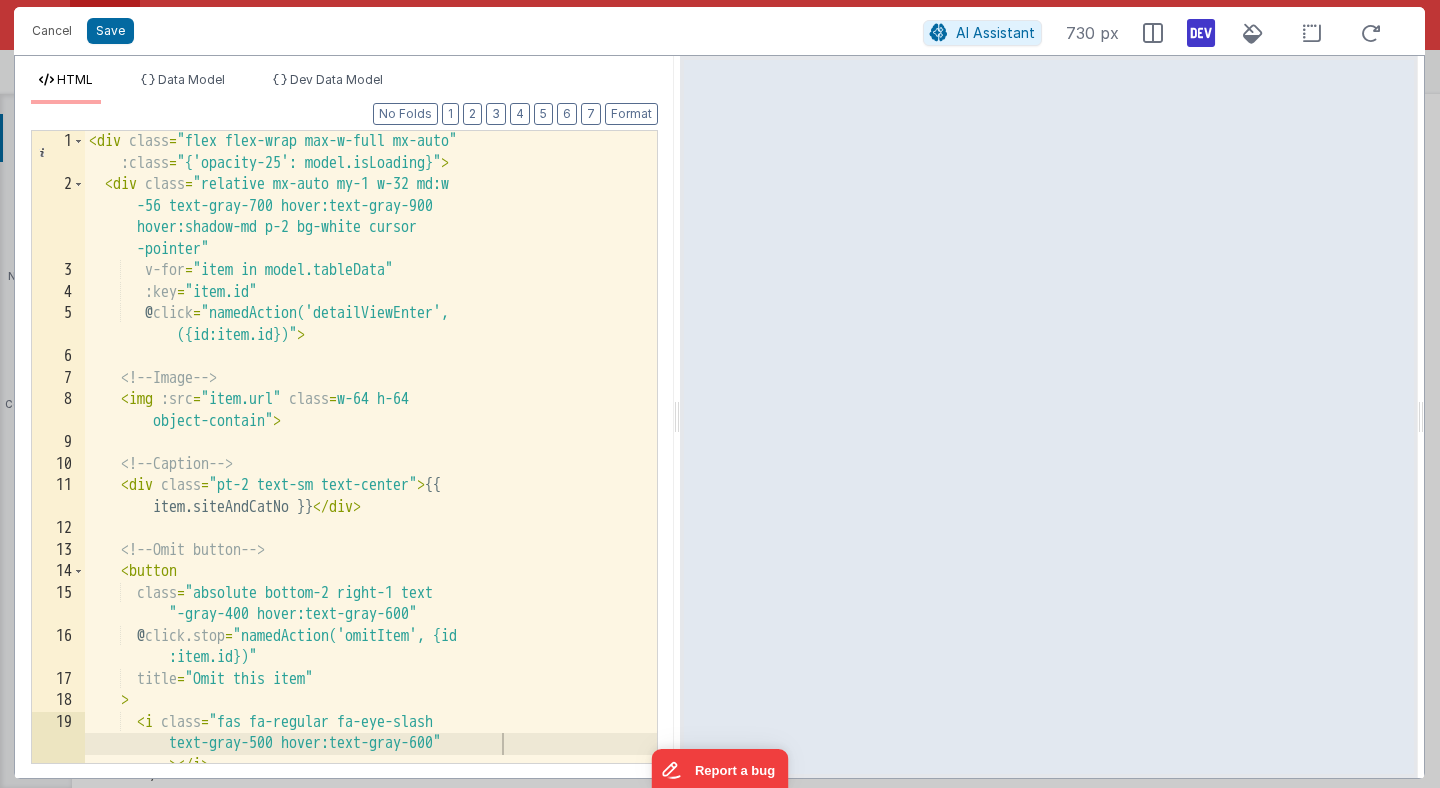 drag, startPoint x: 718, startPoint y: 422, endPoint x: 679, endPoint y: 415, distance: 39.623226 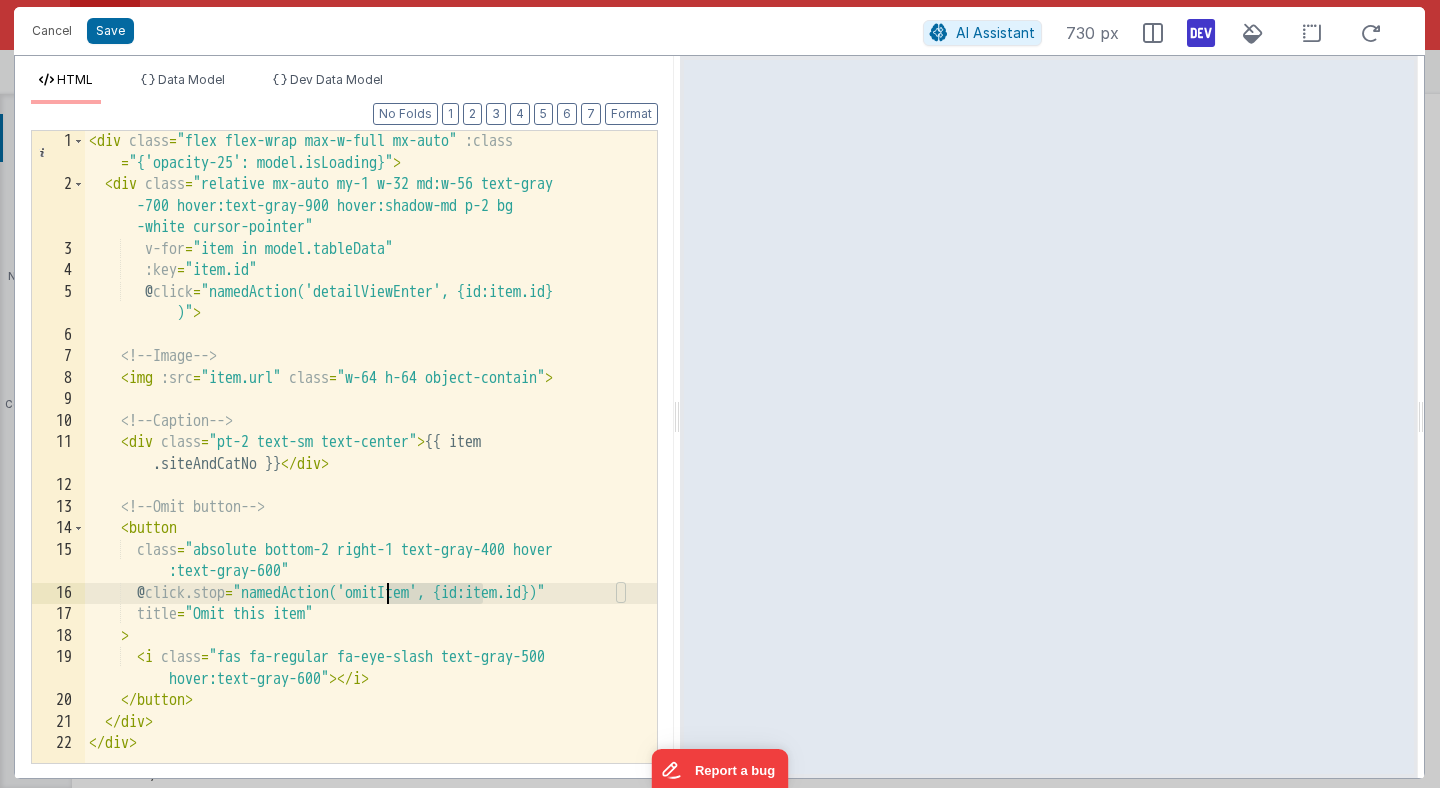 drag, startPoint x: 482, startPoint y: 596, endPoint x: 386, endPoint y: 595, distance: 96.00521 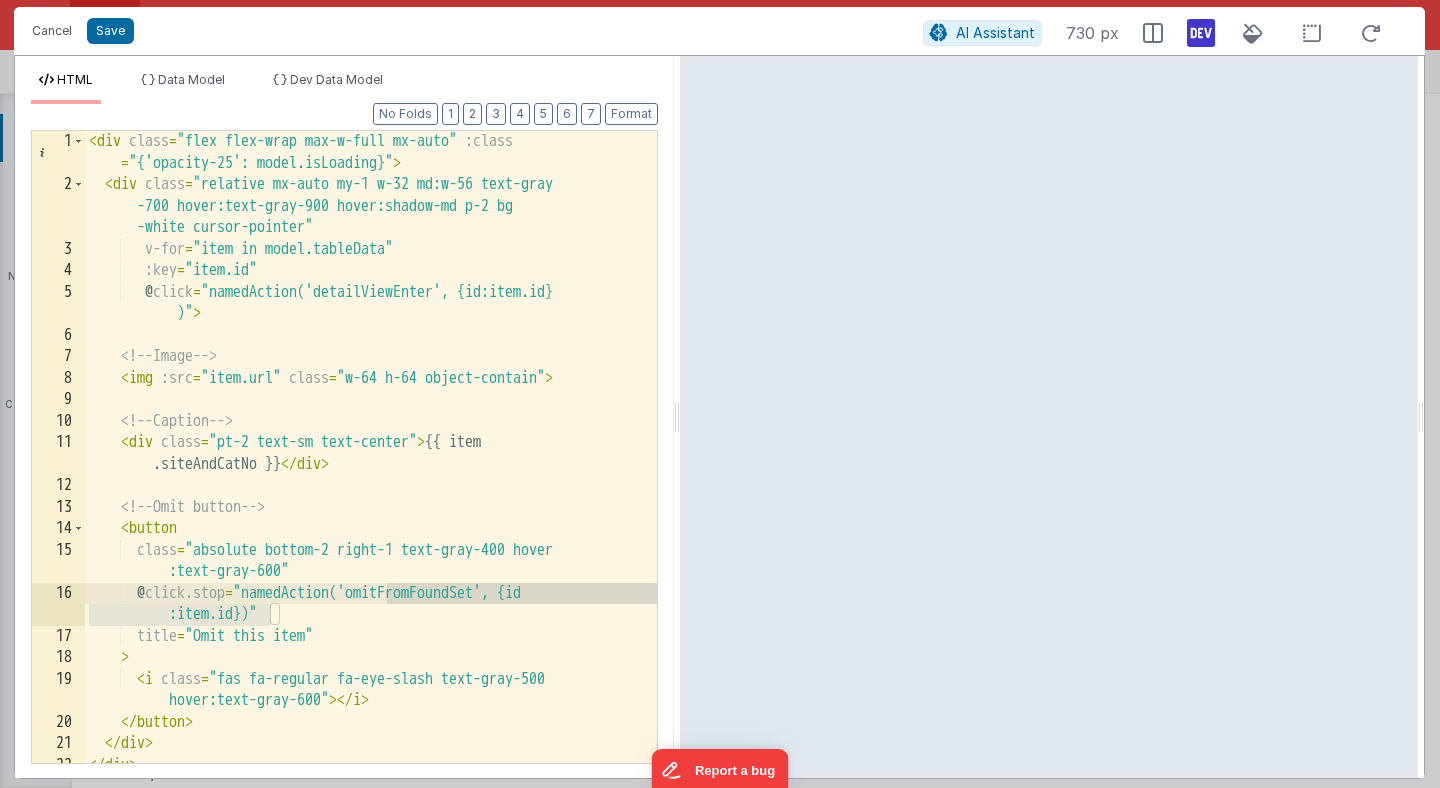 click on "< div   class = "flex flex-wrap max-w-full mx-auto"   :class      = "{'opacity-25': model.isLoading}" >    < div   class = "relative mx-auto my-1 w-32 md:w-56 text-gray        -700 hover:text-gray-900 hover:shadow-md p-2 bg        -white cursor-pointer"          v-for = "item in model.tableData"          :key = "item.id"          @ click = "namedAction('detailViewEnter', {id:item.id}             )" >      <!--  Image  -->      < img   :src = "item.url"   class = "w-64 h-64 object-contain" >      <!--  Caption  -->      < div   class = "pt-2 text-sm text-center" > {{ item          .siteAndCatNo }} </ div >      <!--  Omit button  -->      < button         class = "absolute bottom-2 right-1 text-gray-400 hover            :text-gray-600"         @ click.stop = "namedAction('omitFromFoundSet', {id            :item.id})"         title = "Omit this item"      >         < i   class = "fas fa-regular fa-eye-slash text-gray-500             > </ i >" at bounding box center (371, 479) 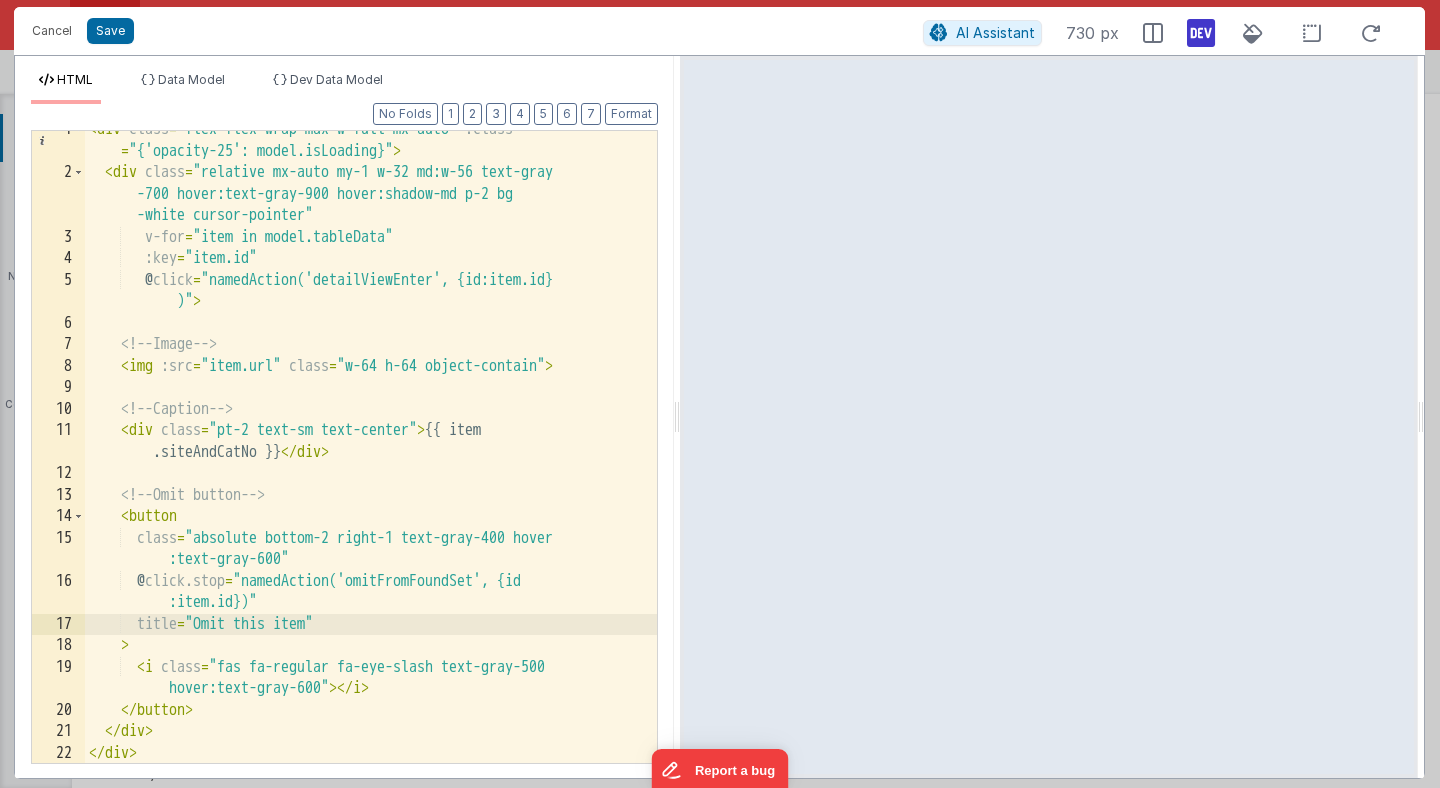 scroll, scrollTop: 0, scrollLeft: 0, axis: both 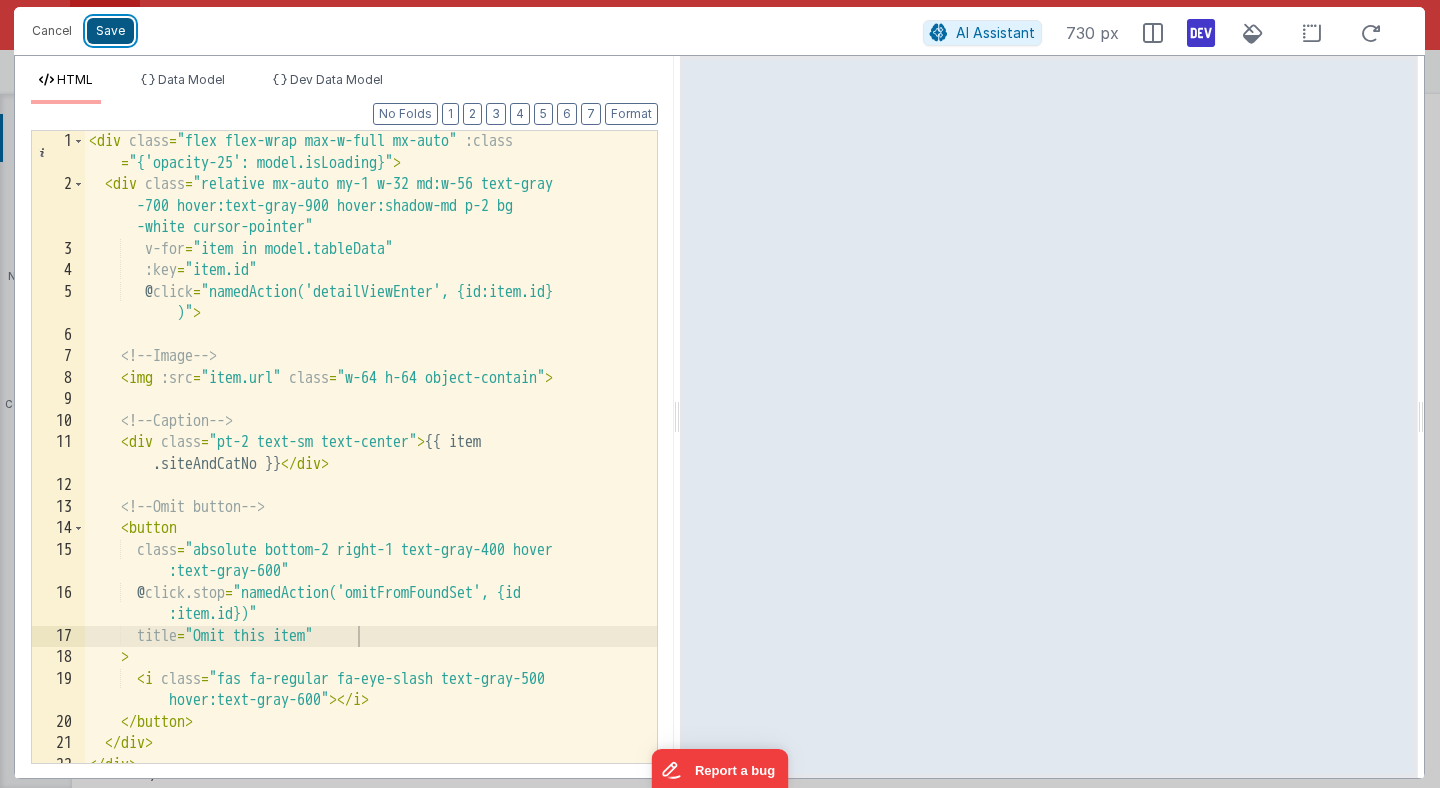 click on "Save" at bounding box center [110, 31] 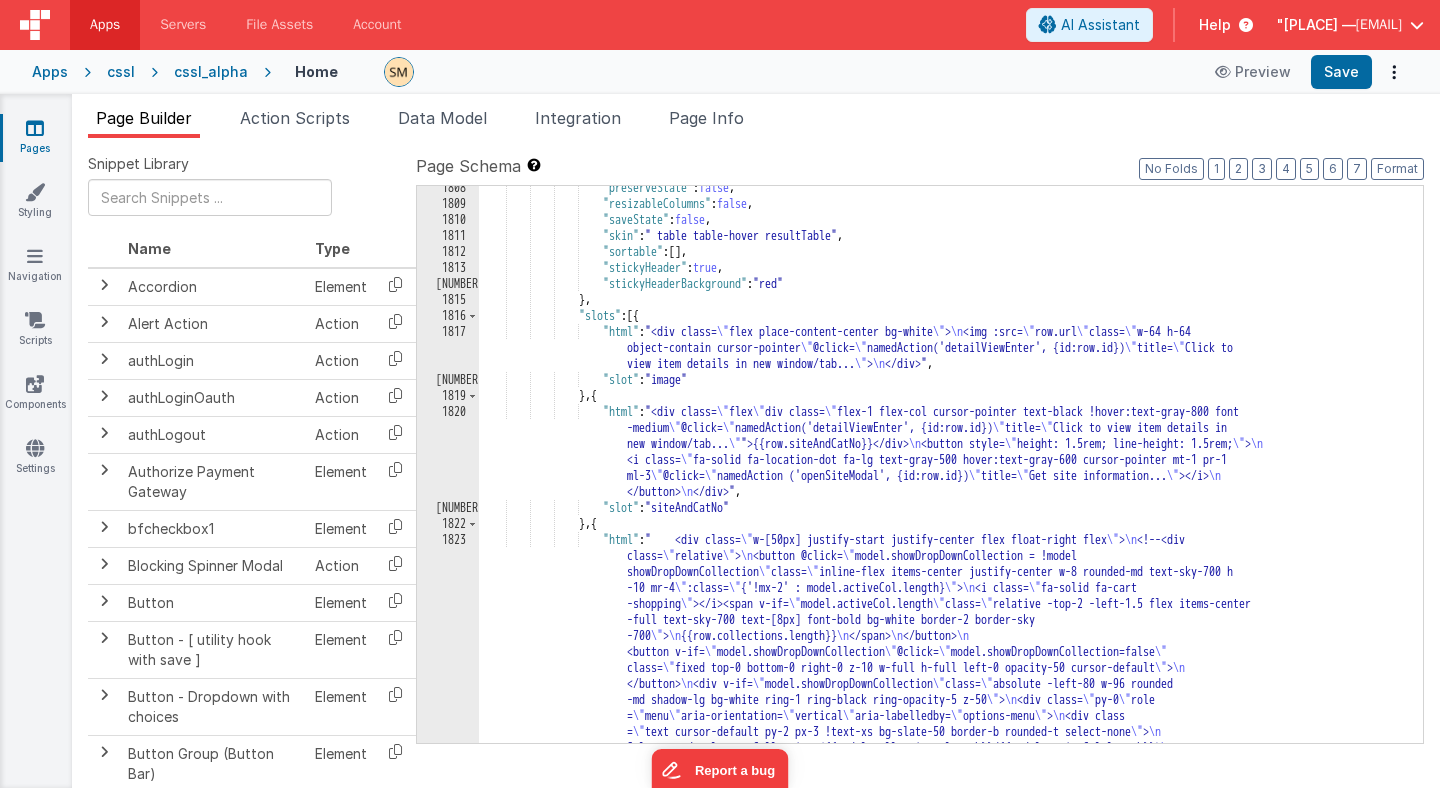 scroll, scrollTop: 1584, scrollLeft: 0, axis: vertical 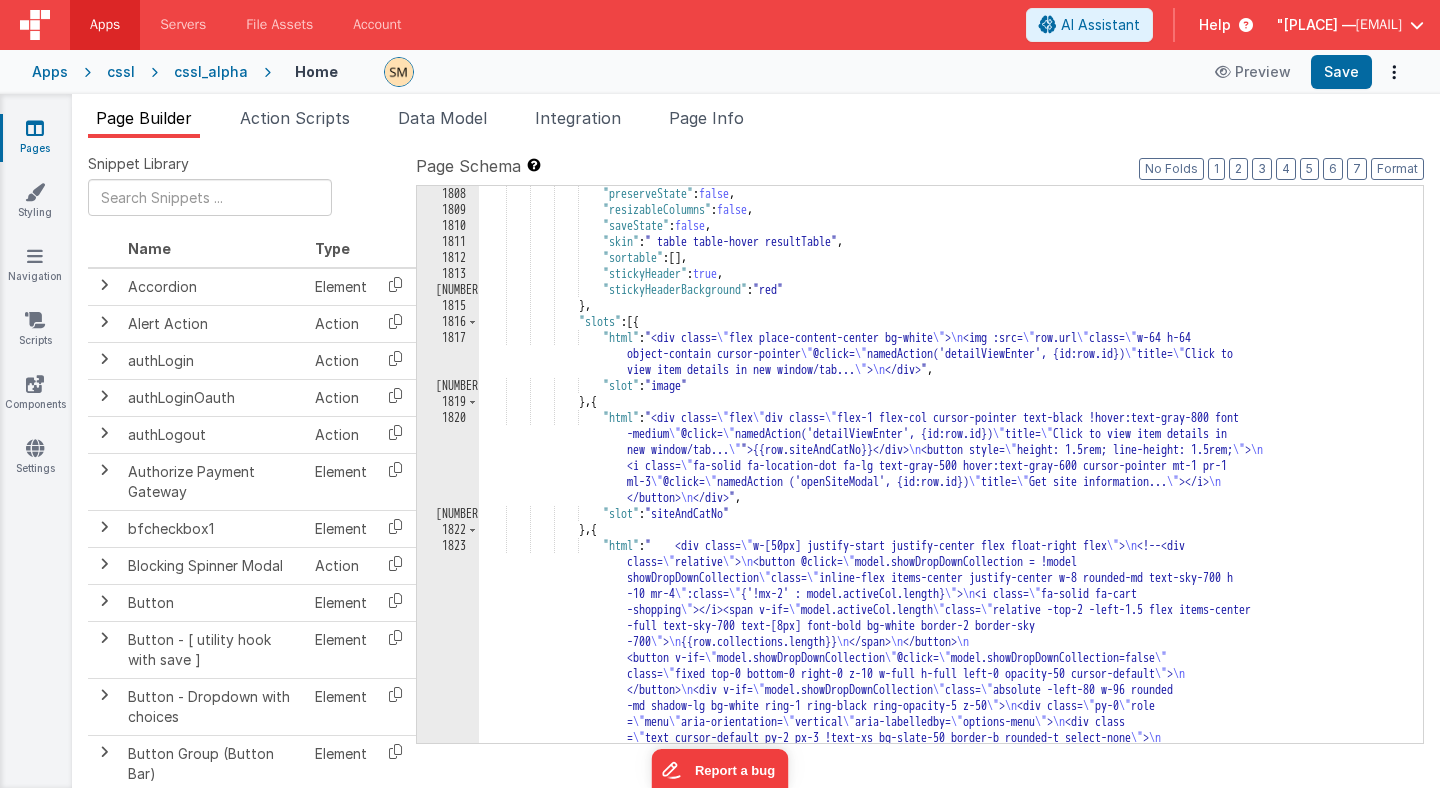 click on ""preserveState" :  false ,                          "resizableColumns" :  false ,                          "saveState" :  false ,                          "skin" :  " table table-hover resultTable" ,                          "sortable" :  [ ] ,                          "stickyHeader" :  true ,                          "stickyHeaderBackground" :  "red"                     } ,                     "slots" :  [{                          "html" :  "<div class= \" flex place-content-center bg-white \" > \n     <img :src= \" row.url \"  class= \" w-64 h-64                           object-contain cursor-pointer \"  @click= \" namedAction('detailViewEnter', {id:row.id}) \"  title= \" Click to                           view item details in new window/tab... \" > \n </div>" ,                          "slot" :  "image"                     } ,  {                          "html" :  "<div class= \" flex \" ><div class= \" -medium \"  @click= \" \" \"" at bounding box center (951, 704) 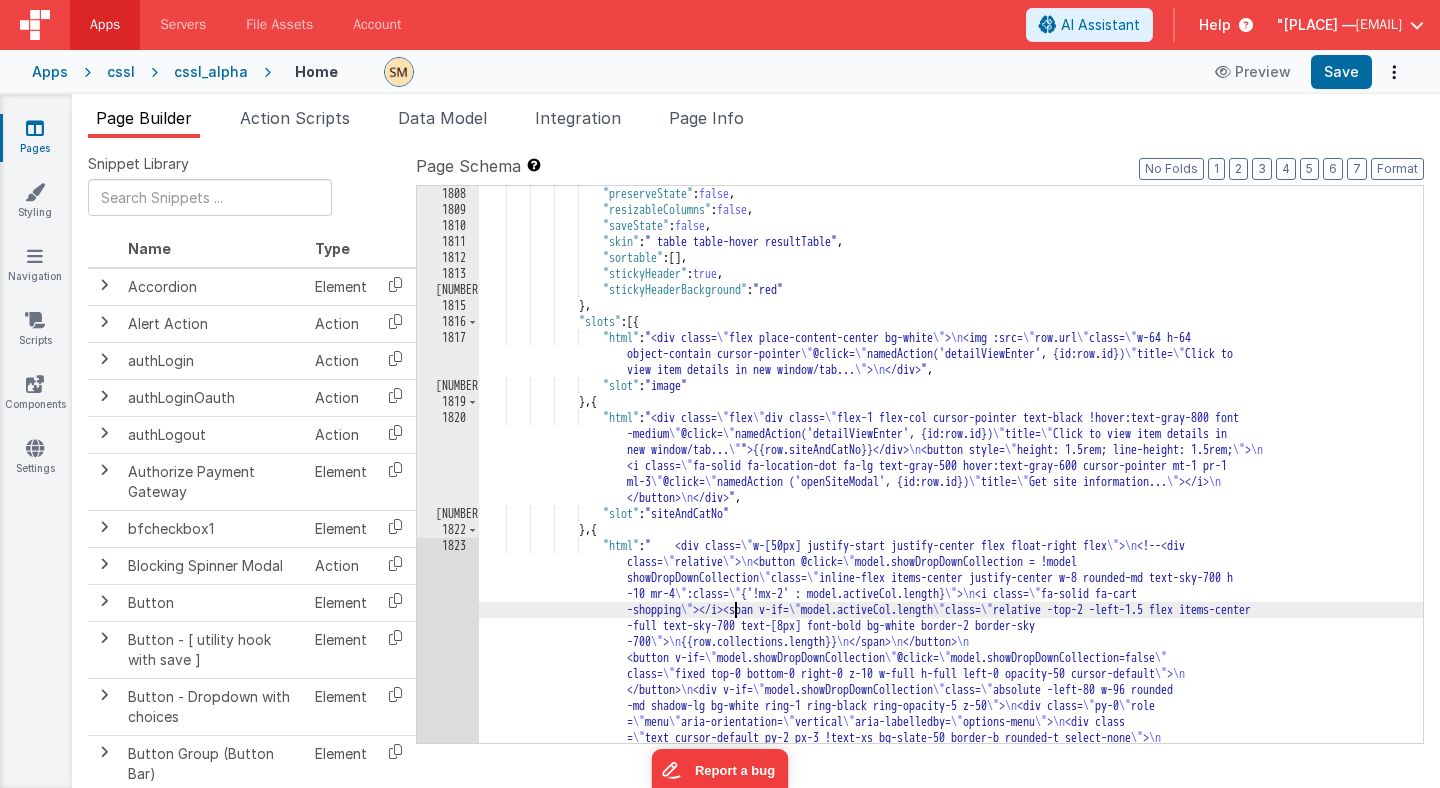 click on "1823" at bounding box center (448, 770) 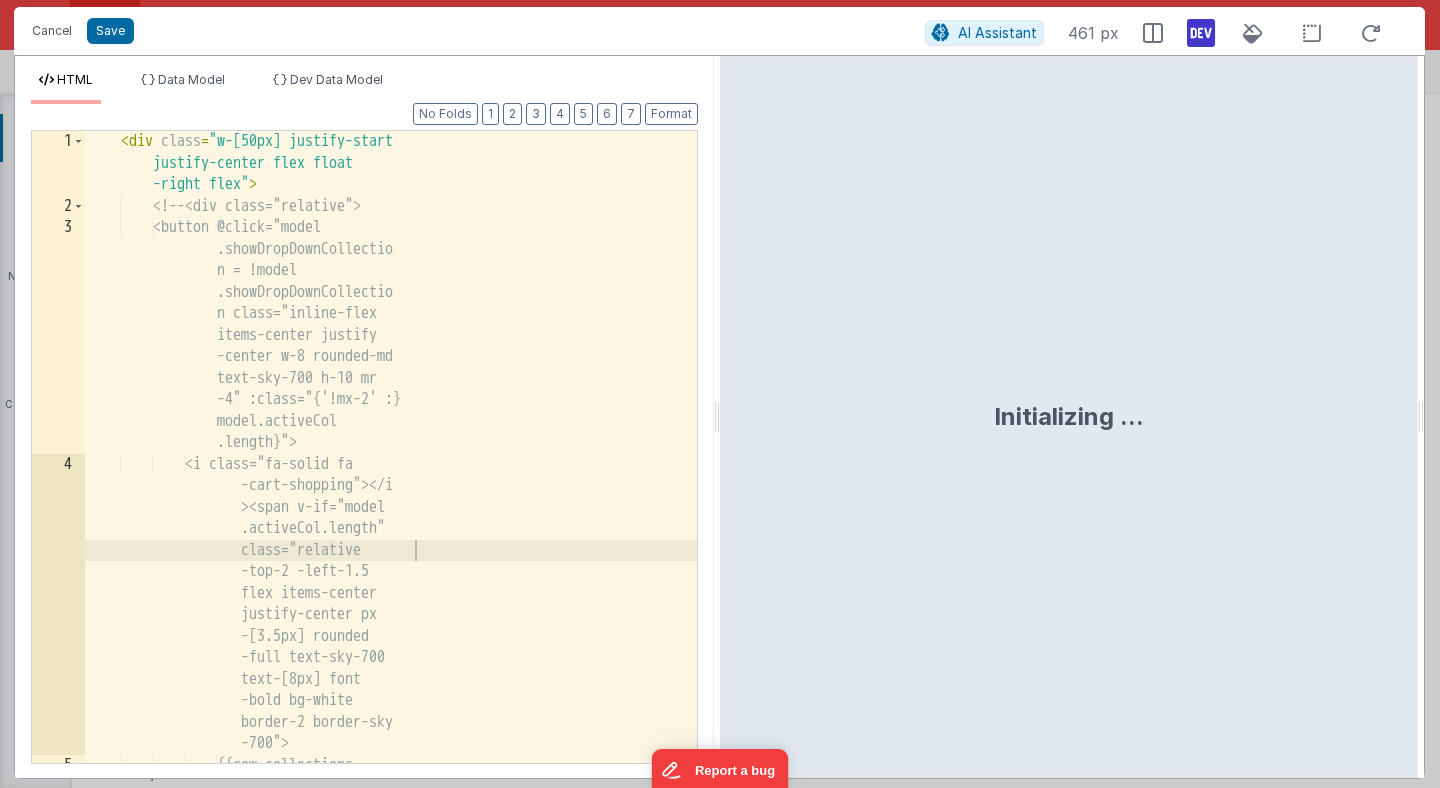 scroll, scrollTop: 1859, scrollLeft: 0, axis: vertical 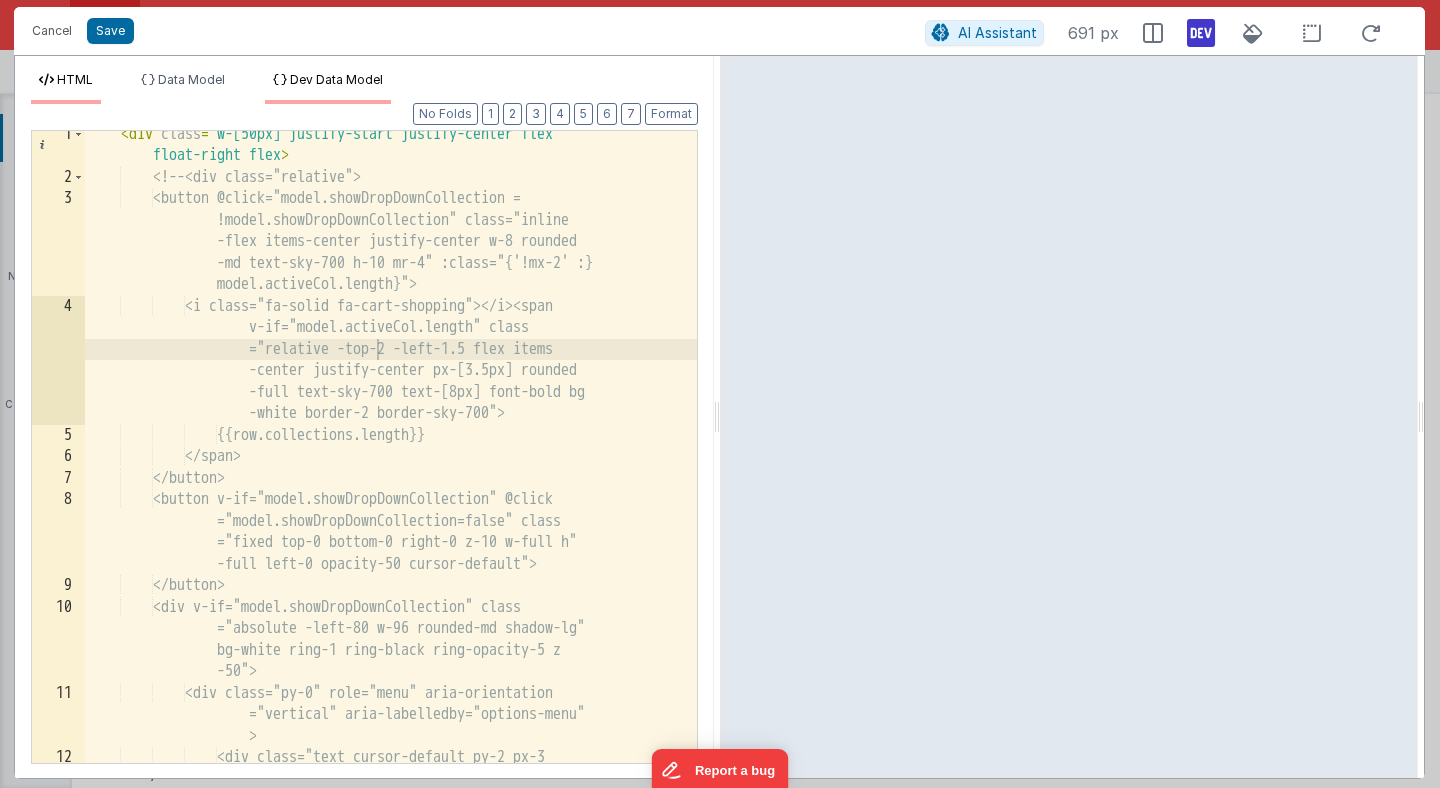 click on "Dev Data Model" at bounding box center (336, 79) 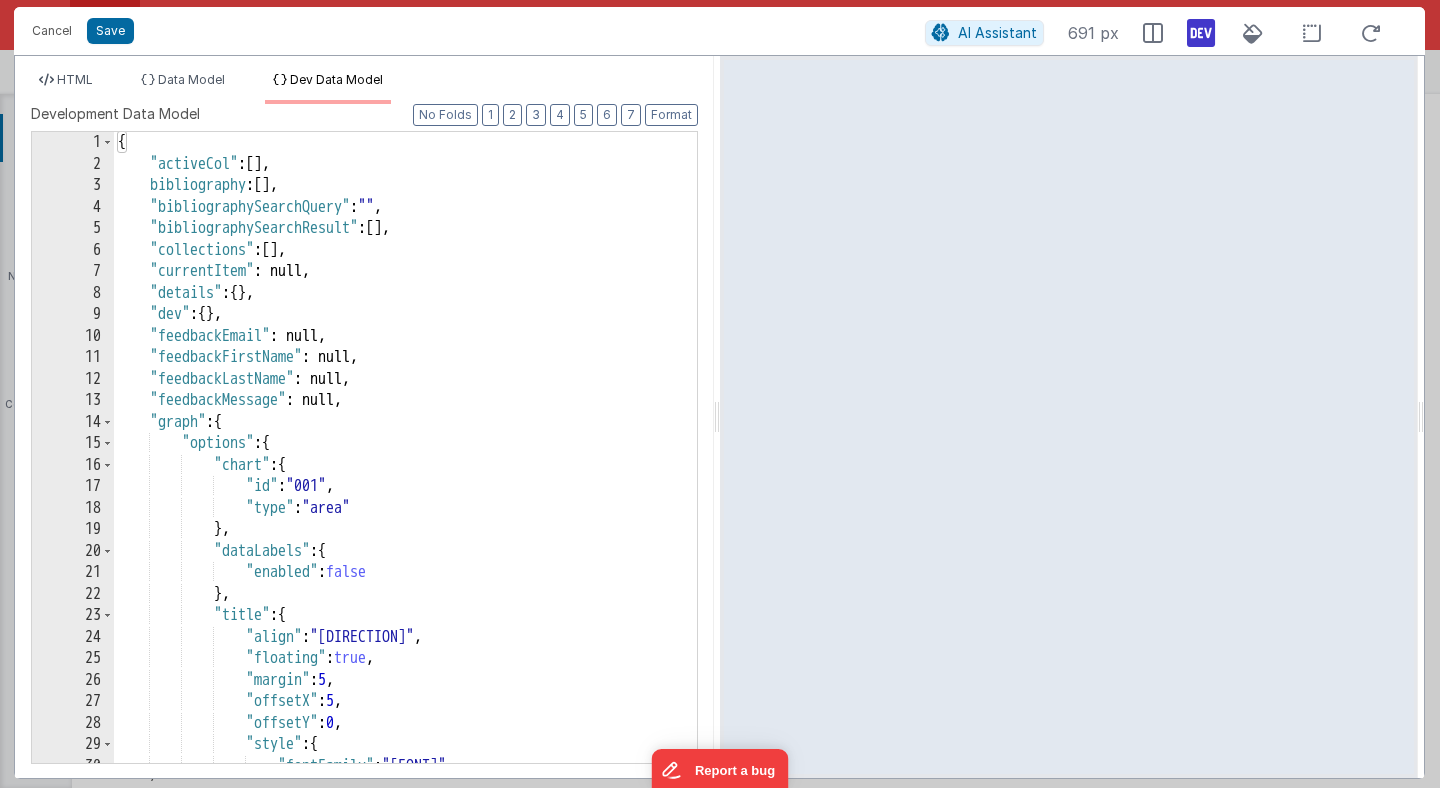 scroll, scrollTop: 0, scrollLeft: 0, axis: both 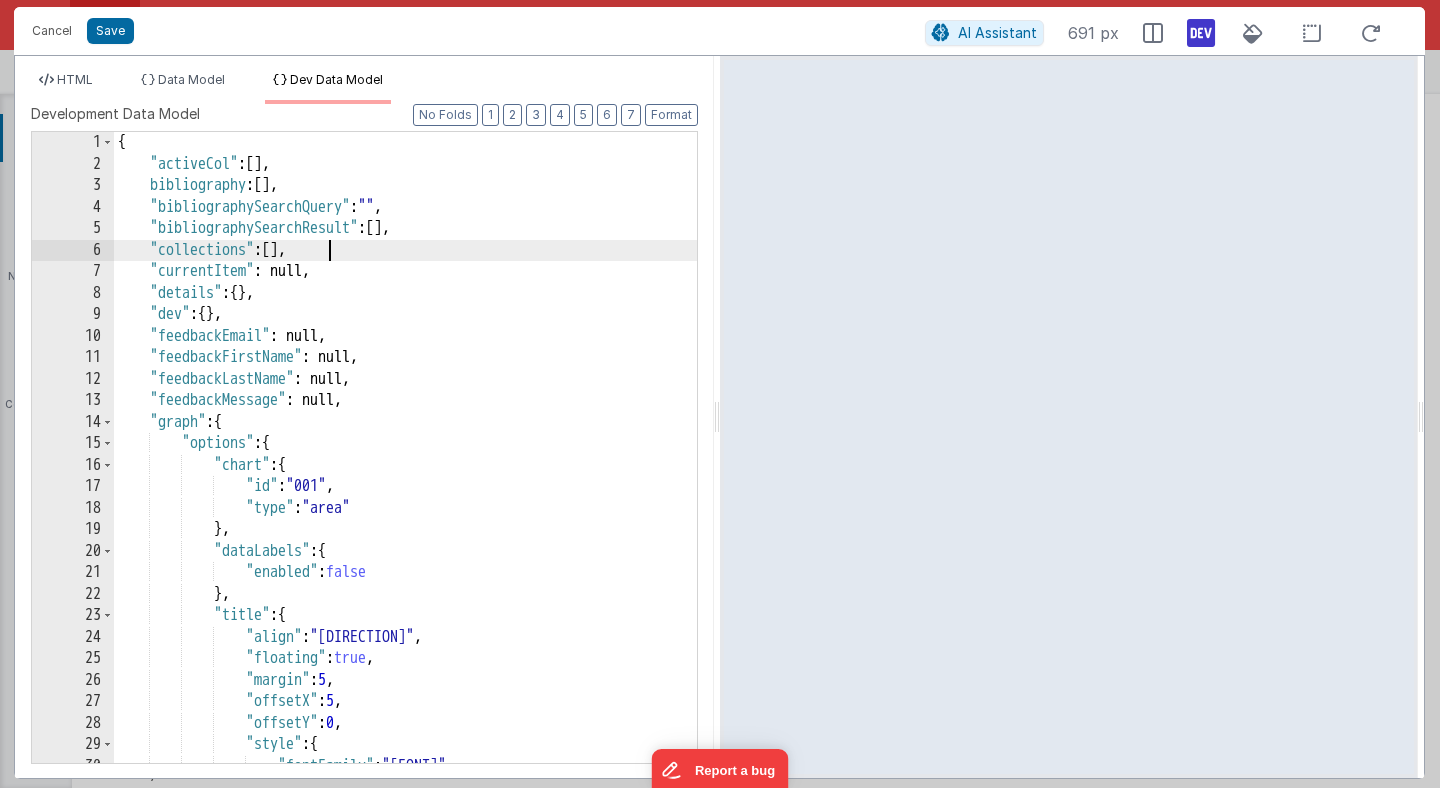 click on "{      "activeCol" :  [ ] ,      "bibliography" :  [ ] ,      "bibliographySearchQuery" :  "" ,      "bibliographySearchResult" :  [ ] ,      "collections" :  [ ] ,      "currentItem" : null,      "details" :  { } ,      "dev" :  { } ,      "feedbackEmail" : null,      "feedbackFirstName" : null,      "feedbackLastName" : null,      "feedbackMessage" : null,      "graph" :  {           "options" :  {                "chart" :  {                     "id" :  "001" ,                     "type" :  "area"                } ,                "dataLabels" :  {                     "enabled" :  false                } ,                "title" :  {                     "align" :  "left" ,                     "floating" :  true ,                     "margin" :  5 ,                     "offsetX" :  5 ,                     "offsetY" :  0 ,                     "style" :  {                          "fontFamily" :  "Arial" ,                          "fontSize" :  "12px" ," at bounding box center (405, 469) 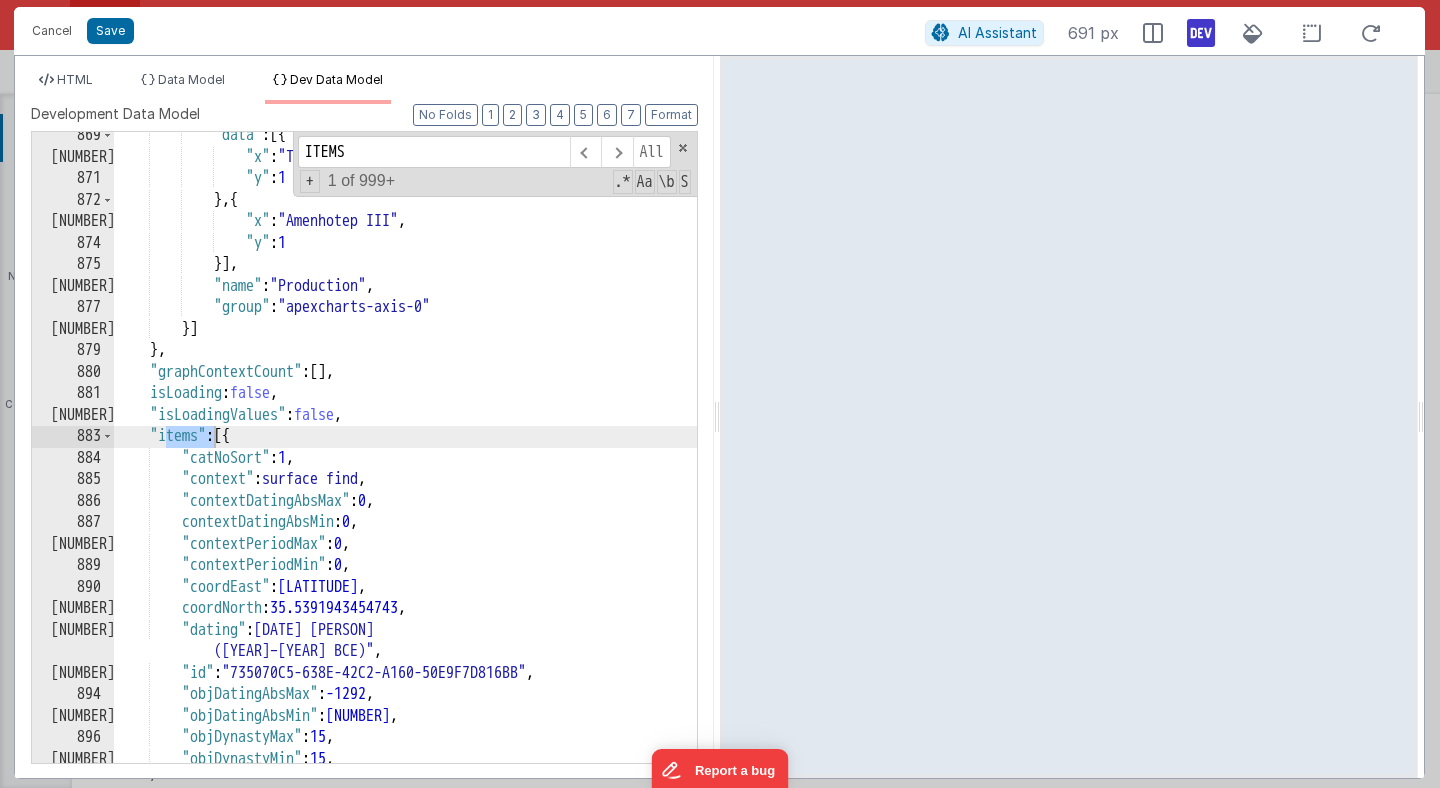 scroll, scrollTop: 248, scrollLeft: 0, axis: vertical 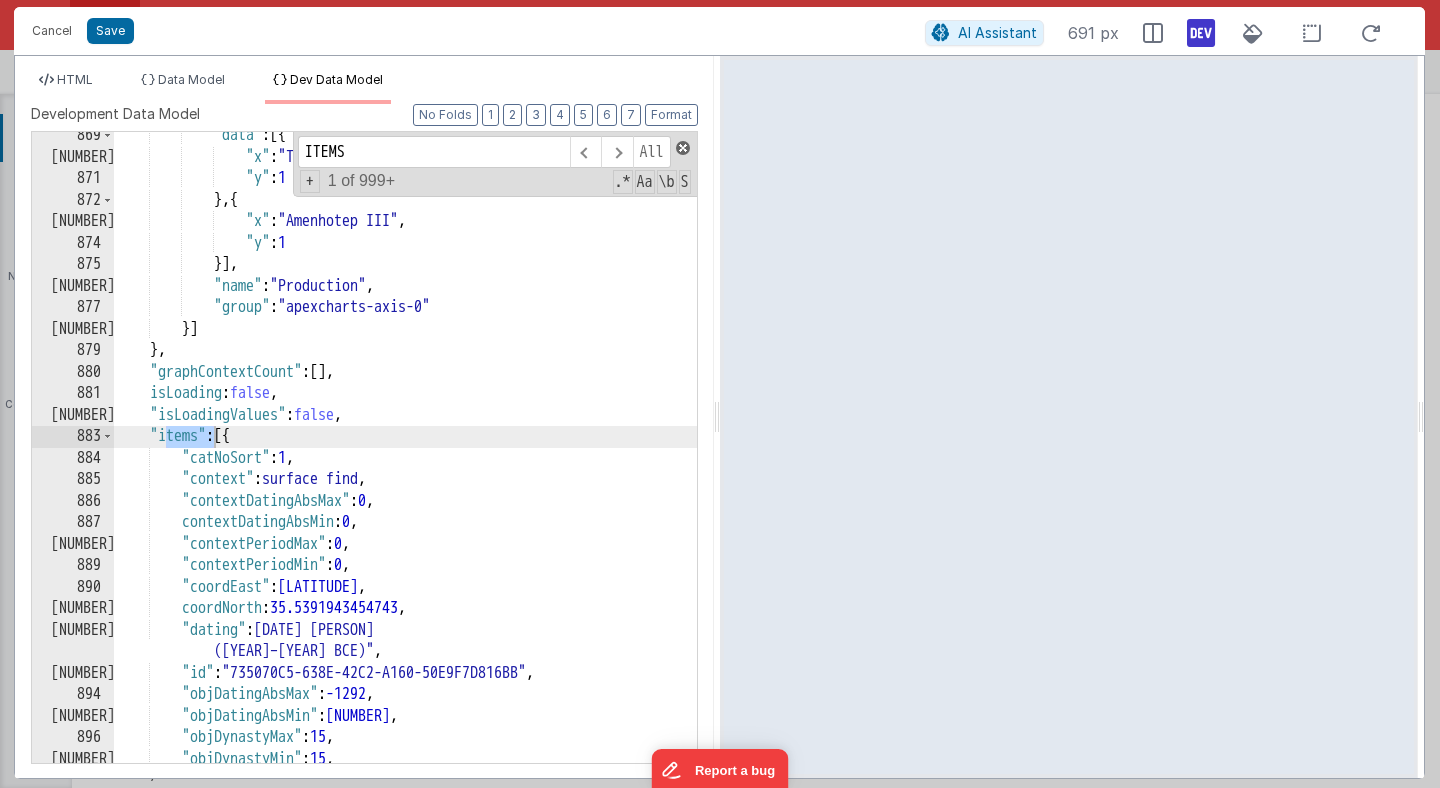 type on "ITEMS" 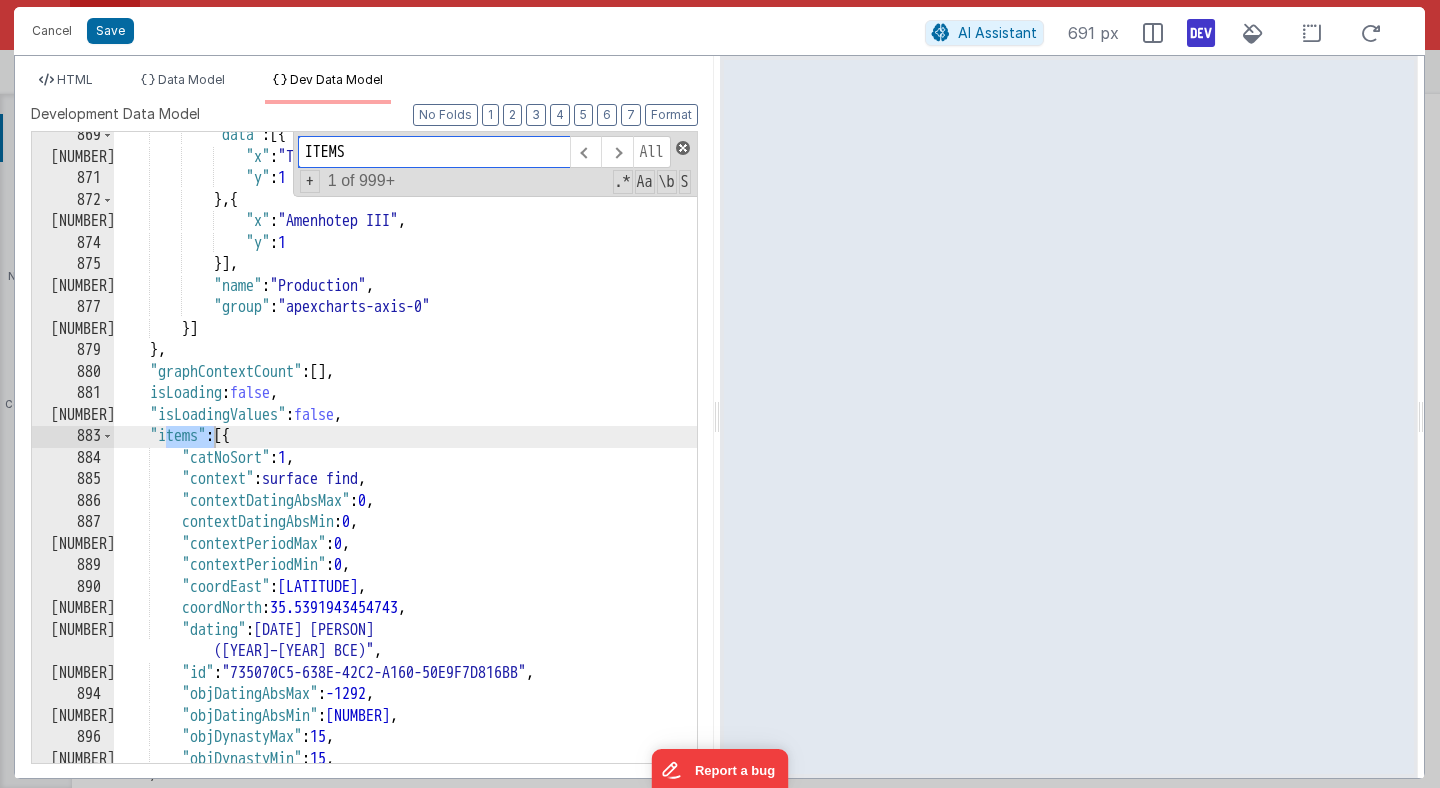 click at bounding box center [683, 148] 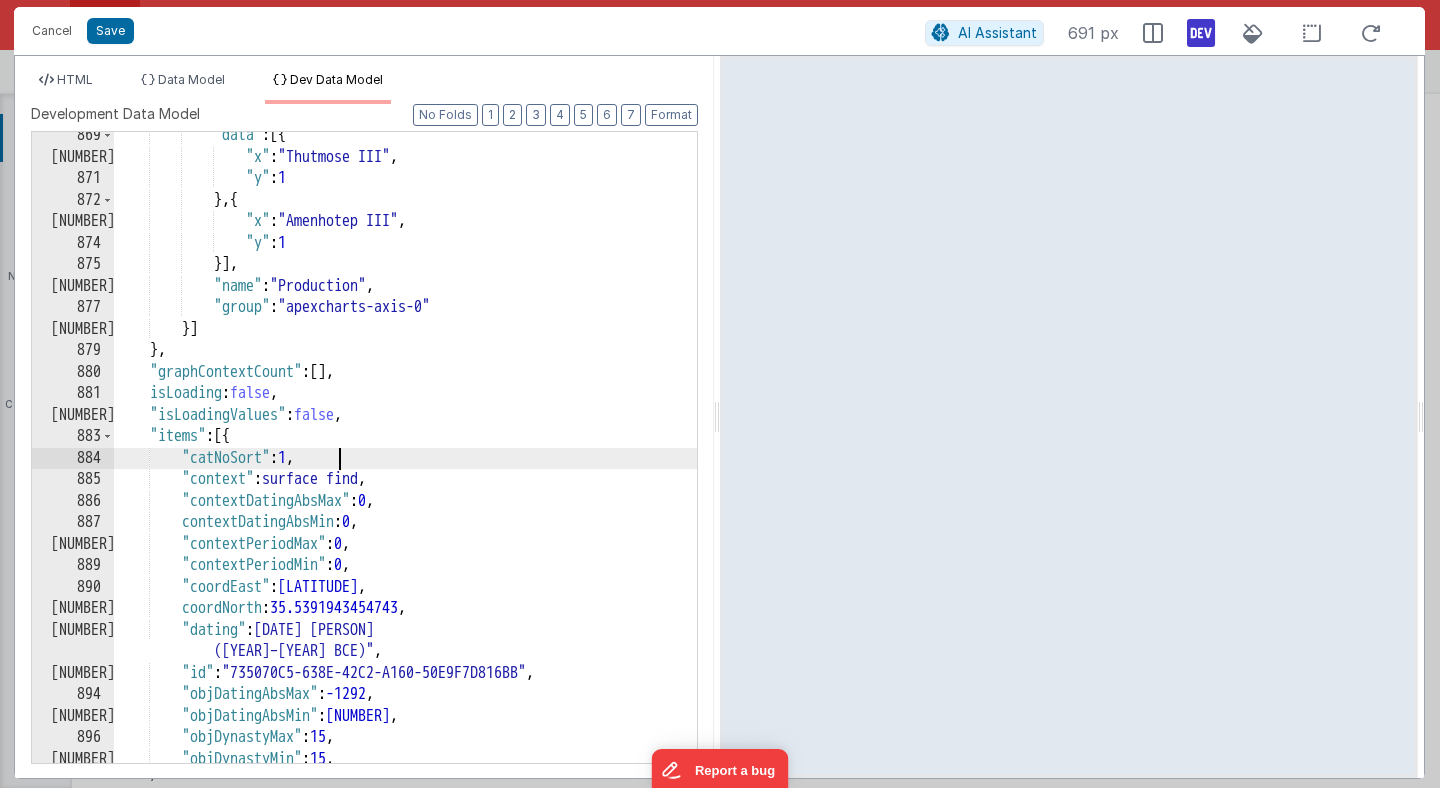click on ""data" :  [{                     "x" :  "Thutmose III" ,                     "y" :  1                } ,  {                     "x" :  "Amenhotep III" ,                     "y" :  1                }] ,                "name" :  "Production" ,                "group" :  "apexcharts-axis-0"           }]      } ,      "graphContextCount" :  [ ] ,      "isLoading" :  false ,      "isLoadingValues" :  false ,      "items" :  [{           "catNoSort" :  1 ,           "context" :  "surface find" ,           "contextDatingAbsMax" :  0 ,           "contextDatingAbsMin" :  0 ,           "contextPeriodMax" :  0 ,           "contextPeriodMin" :  0 ,           "coordEast" :  32.8696077932502 ,           "coordNorth" :  35.5391943454743 ,           "dating" :  "18th Dyn. (1540–1292 BCE); Amenhotep III               (1390–1353 BCE)" ,           "id" :  "735070C5-638E-42C2-A160-50E9F7D816BB" ,           "objDatingAbsMax" :  -1292 ,           "objDatingAbsMin" :  -1540 ,           "objDynastyMax"" at bounding box center (405, 462) 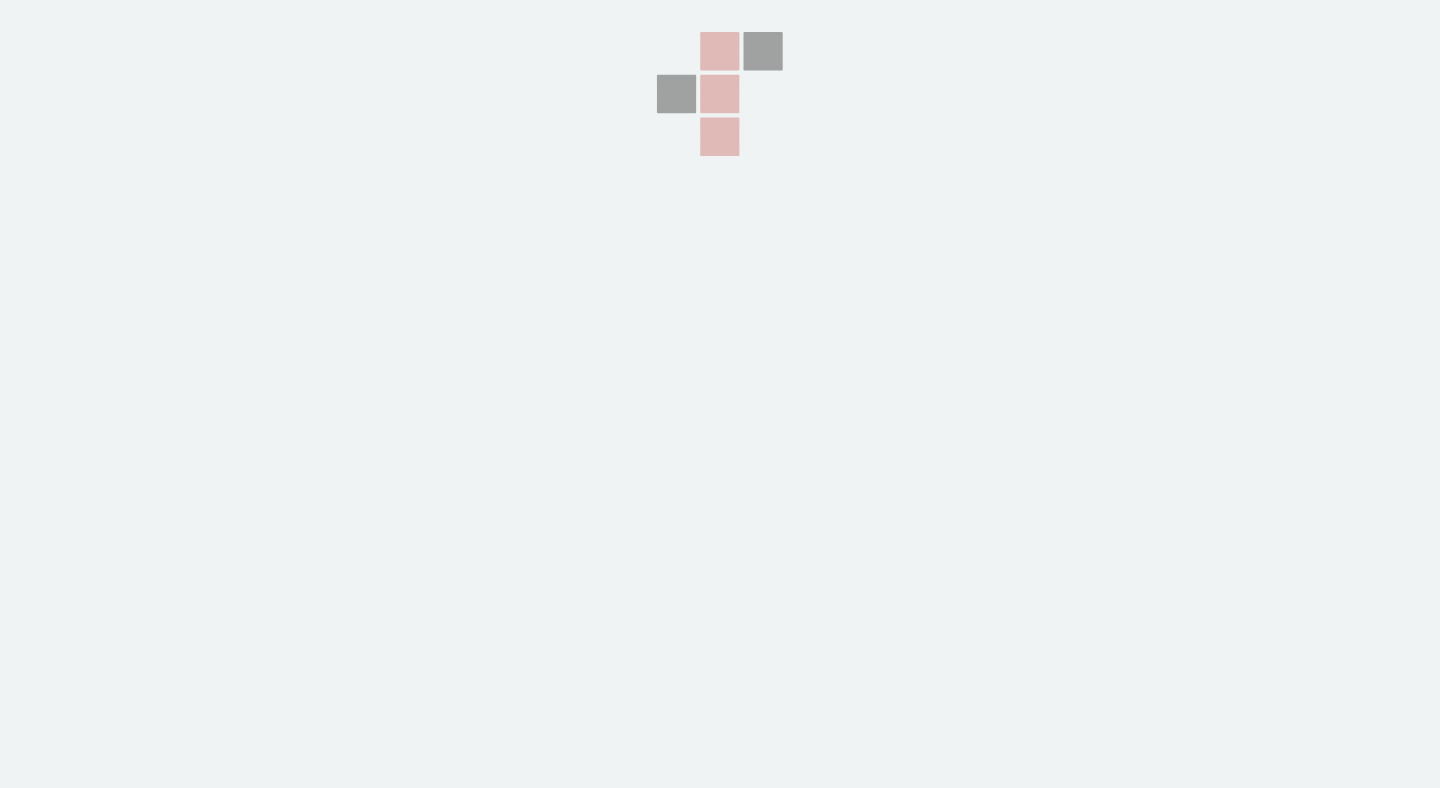 scroll, scrollTop: 0, scrollLeft: 0, axis: both 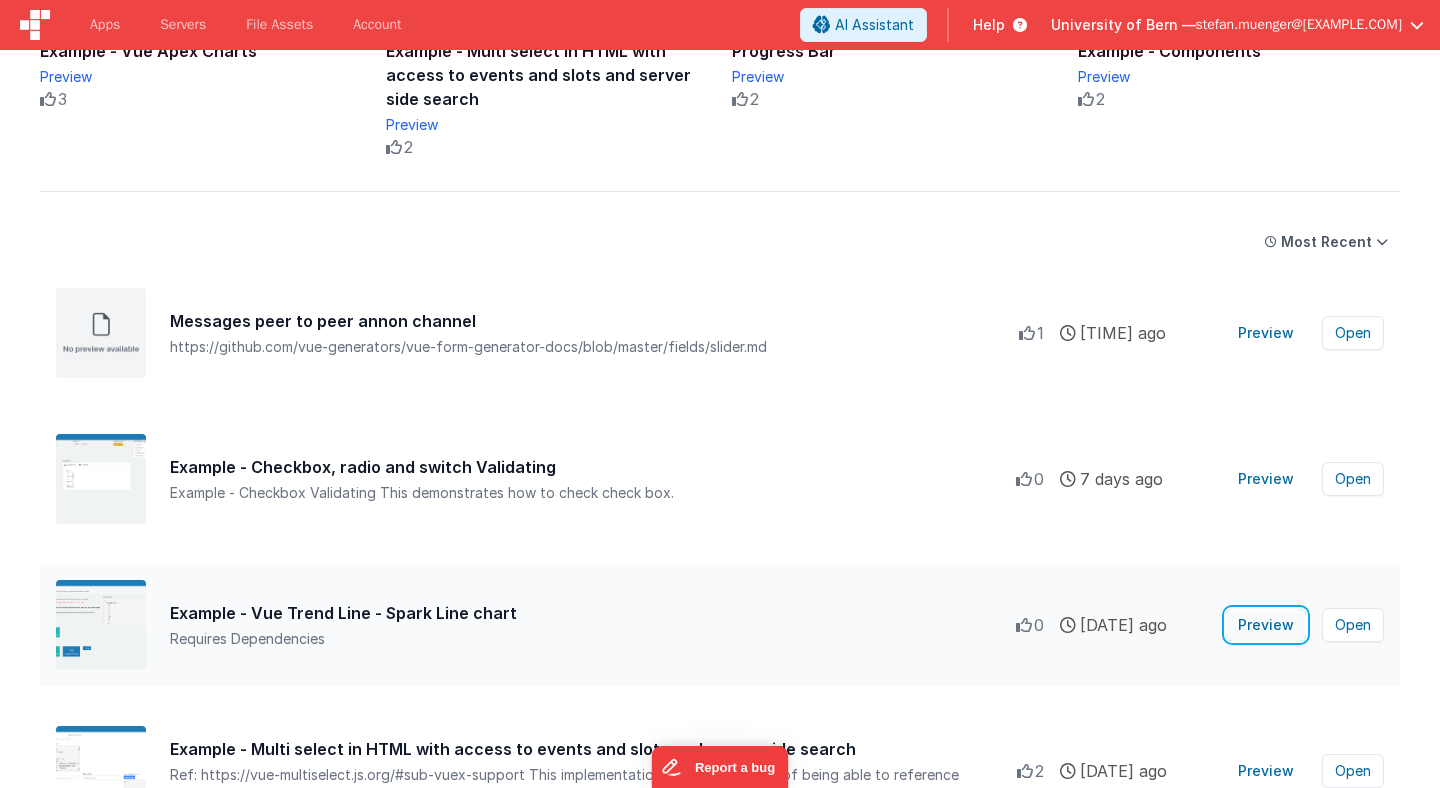 click on "Preview" at bounding box center (1266, 625) 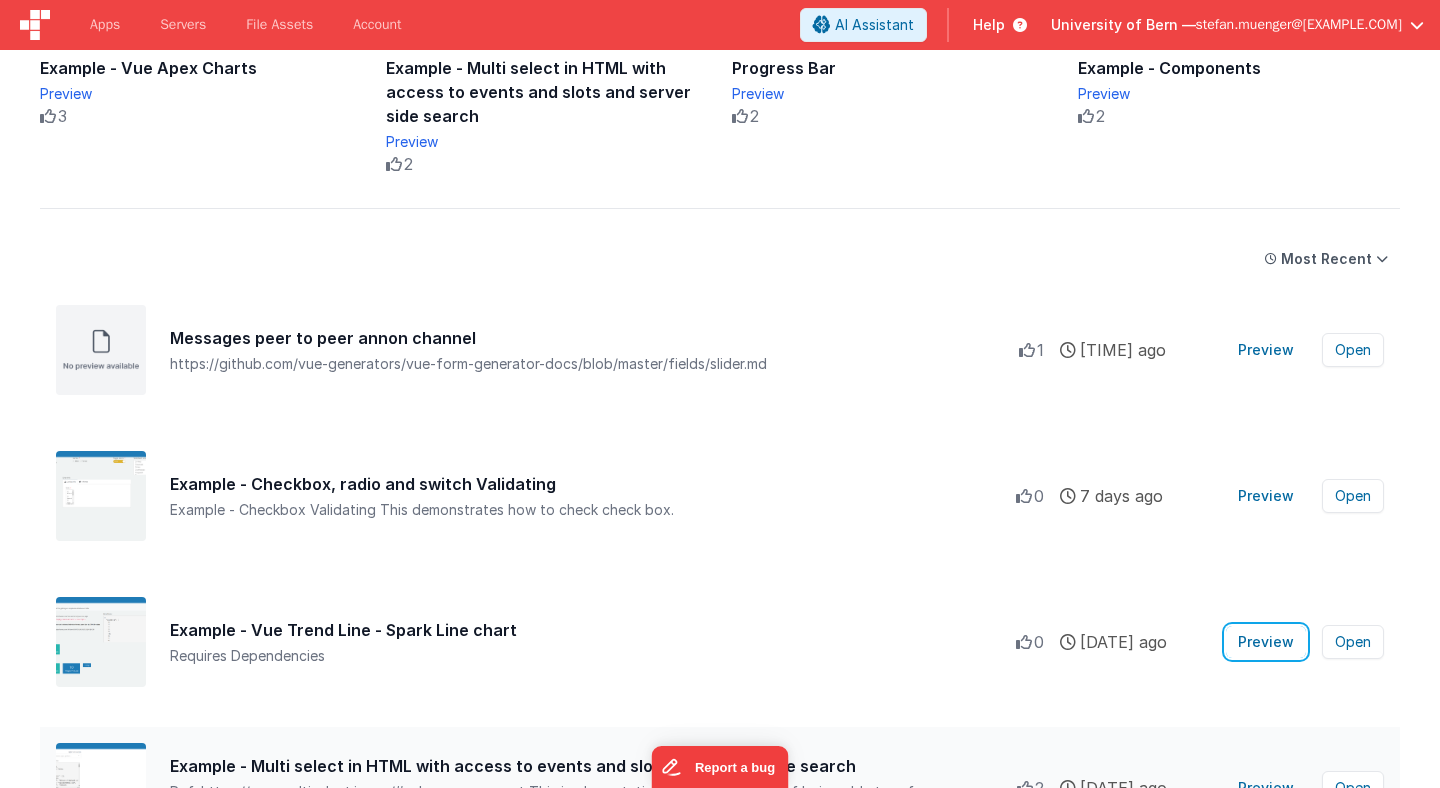 scroll, scrollTop: 662, scrollLeft: 0, axis: vertical 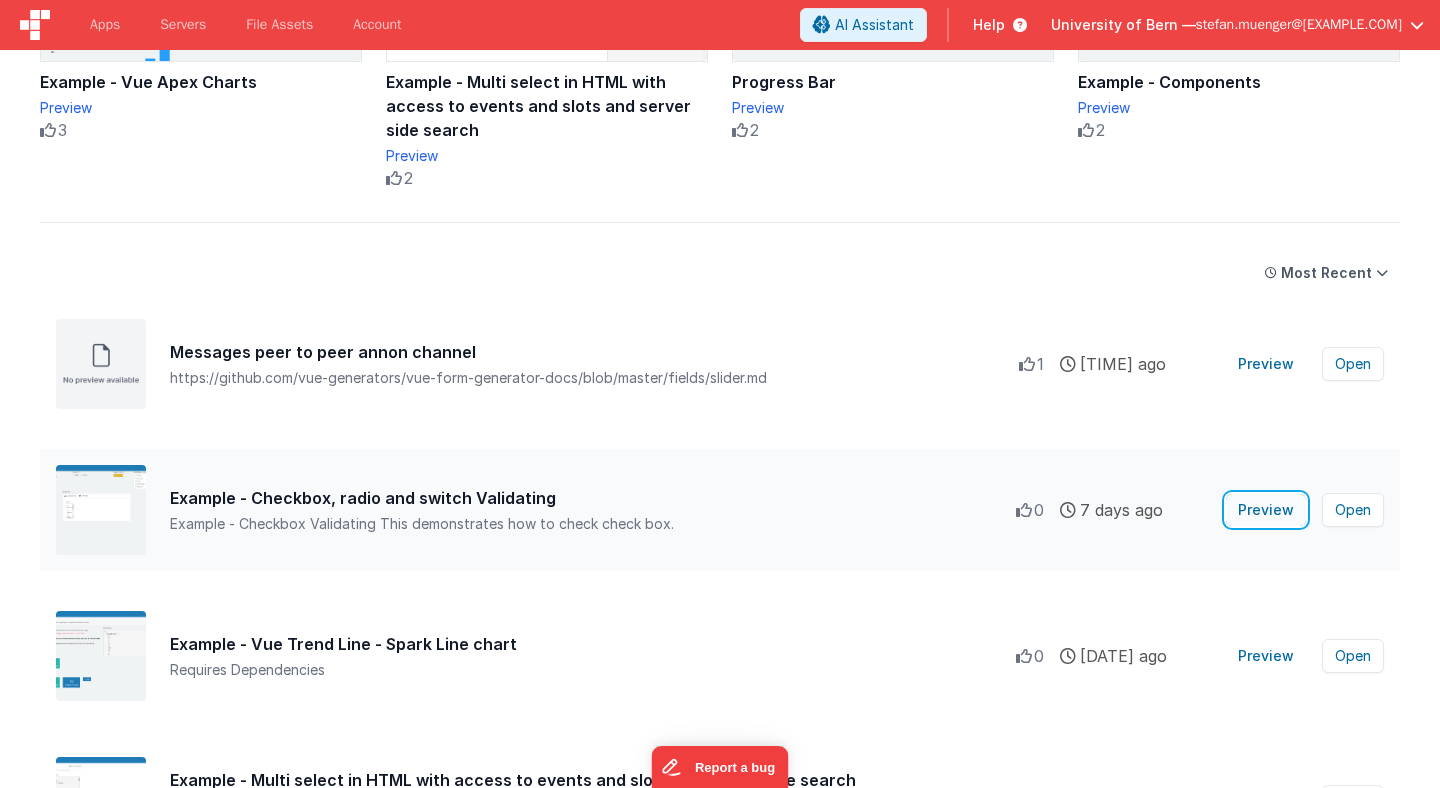 click on "Preview" at bounding box center [1266, 510] 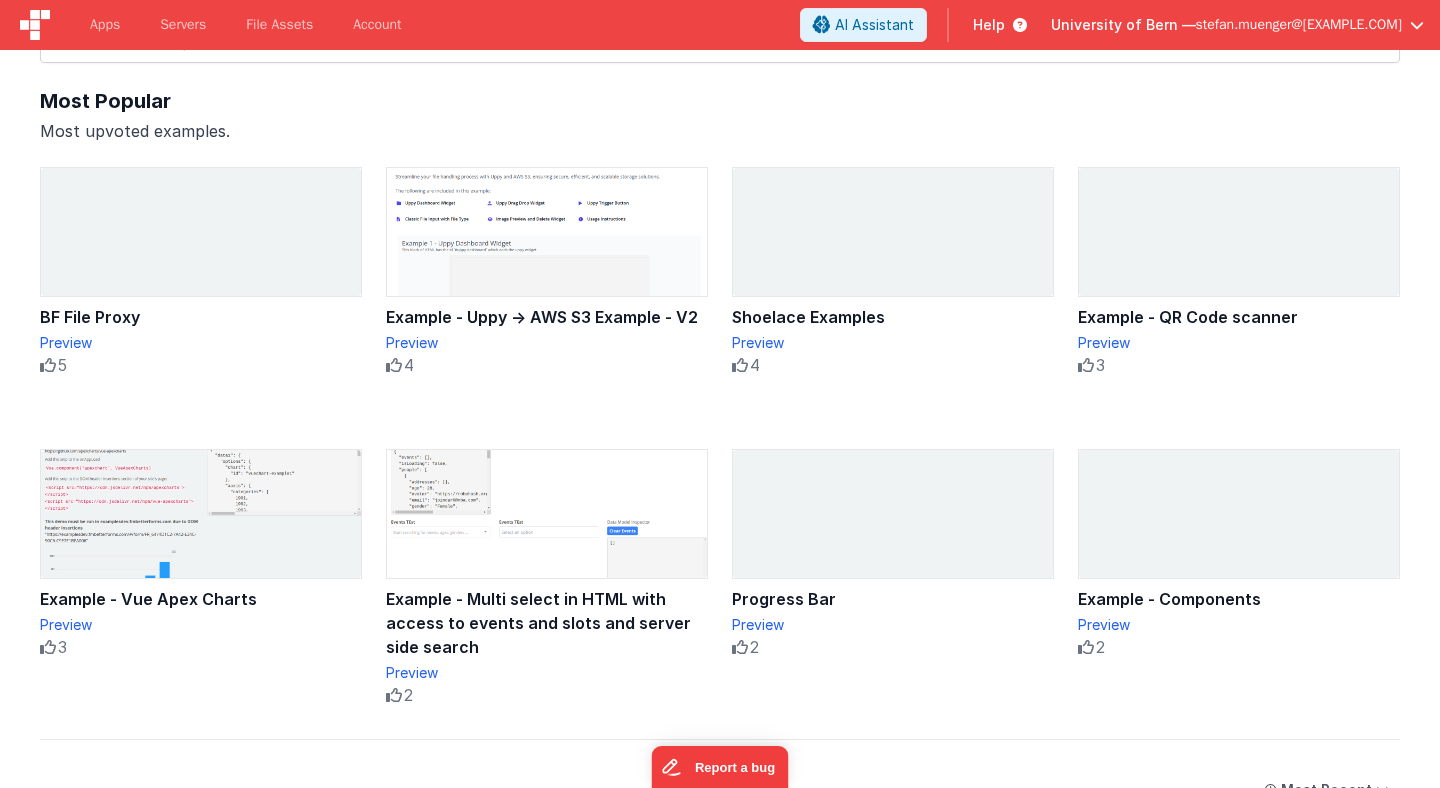 scroll, scrollTop: 151, scrollLeft: 0, axis: vertical 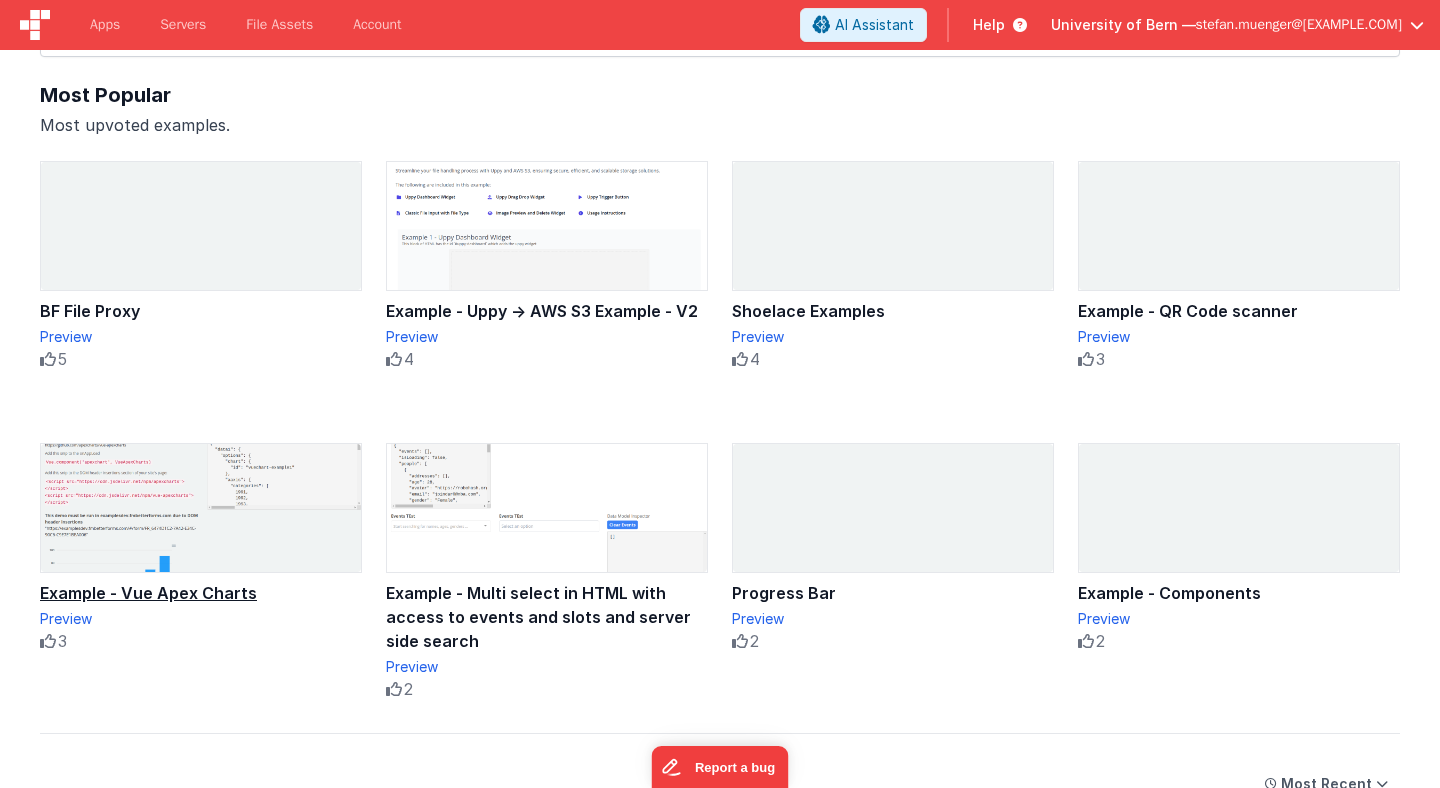 click at bounding box center (201, 508) 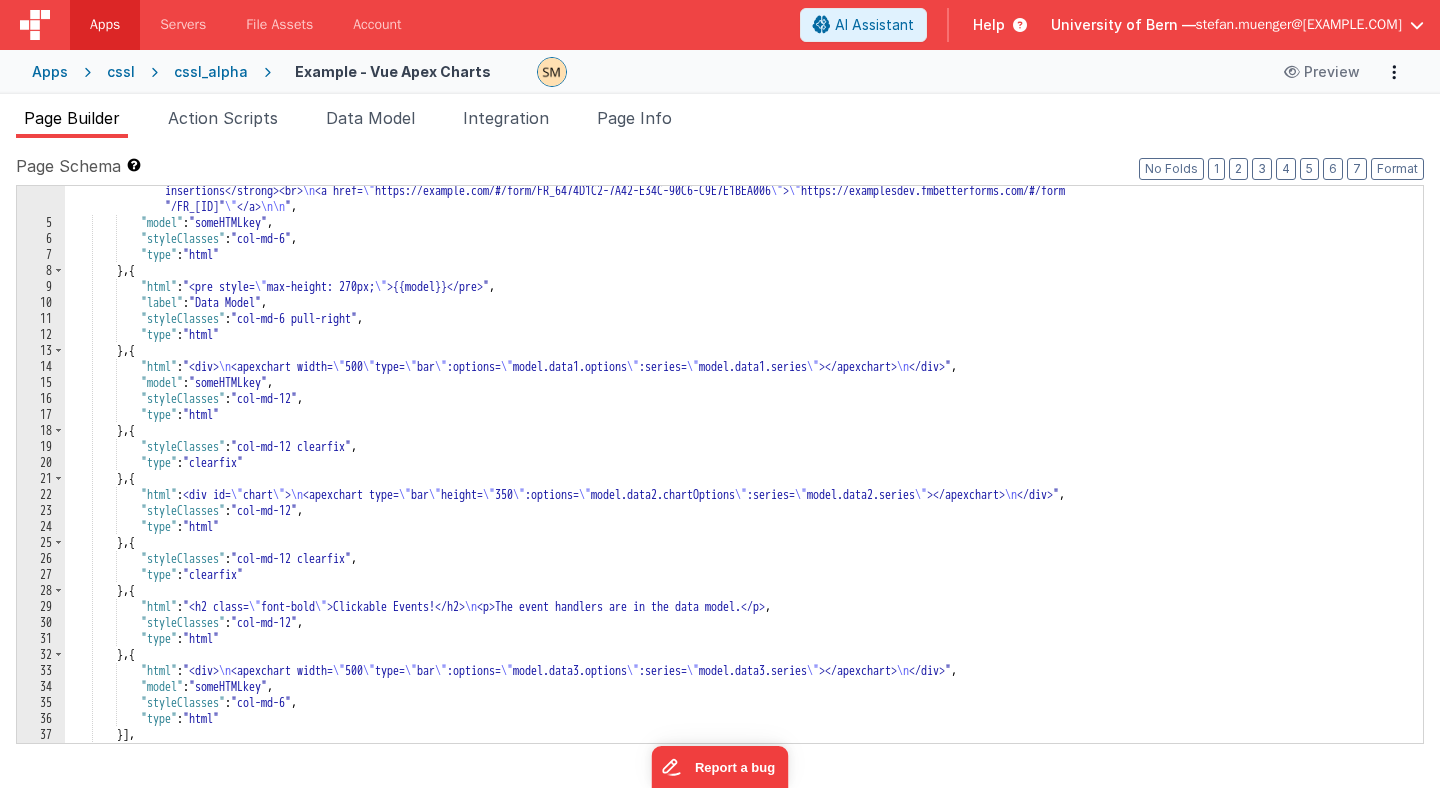 scroll, scrollTop: 124, scrollLeft: 0, axis: vertical 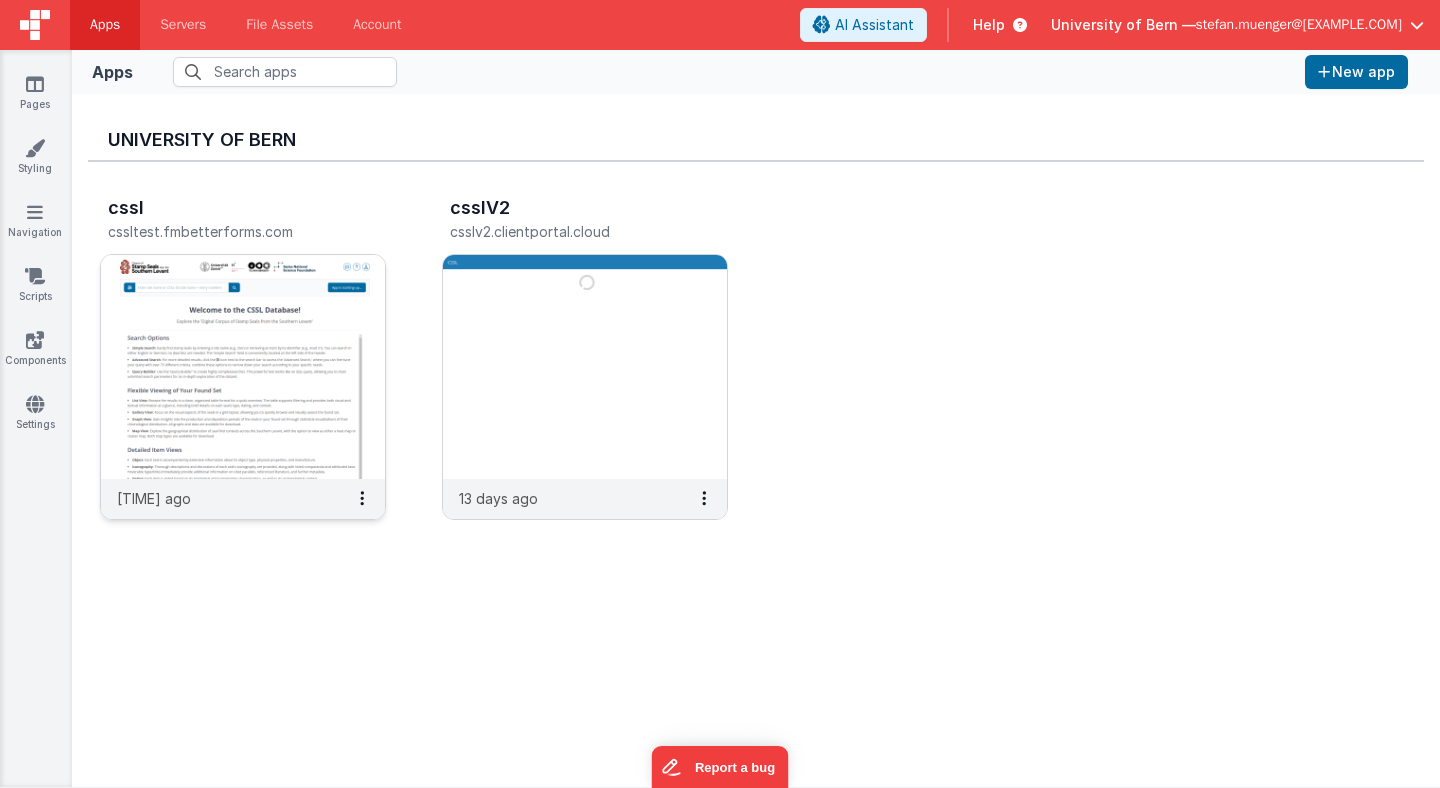 click at bounding box center (243, 367) 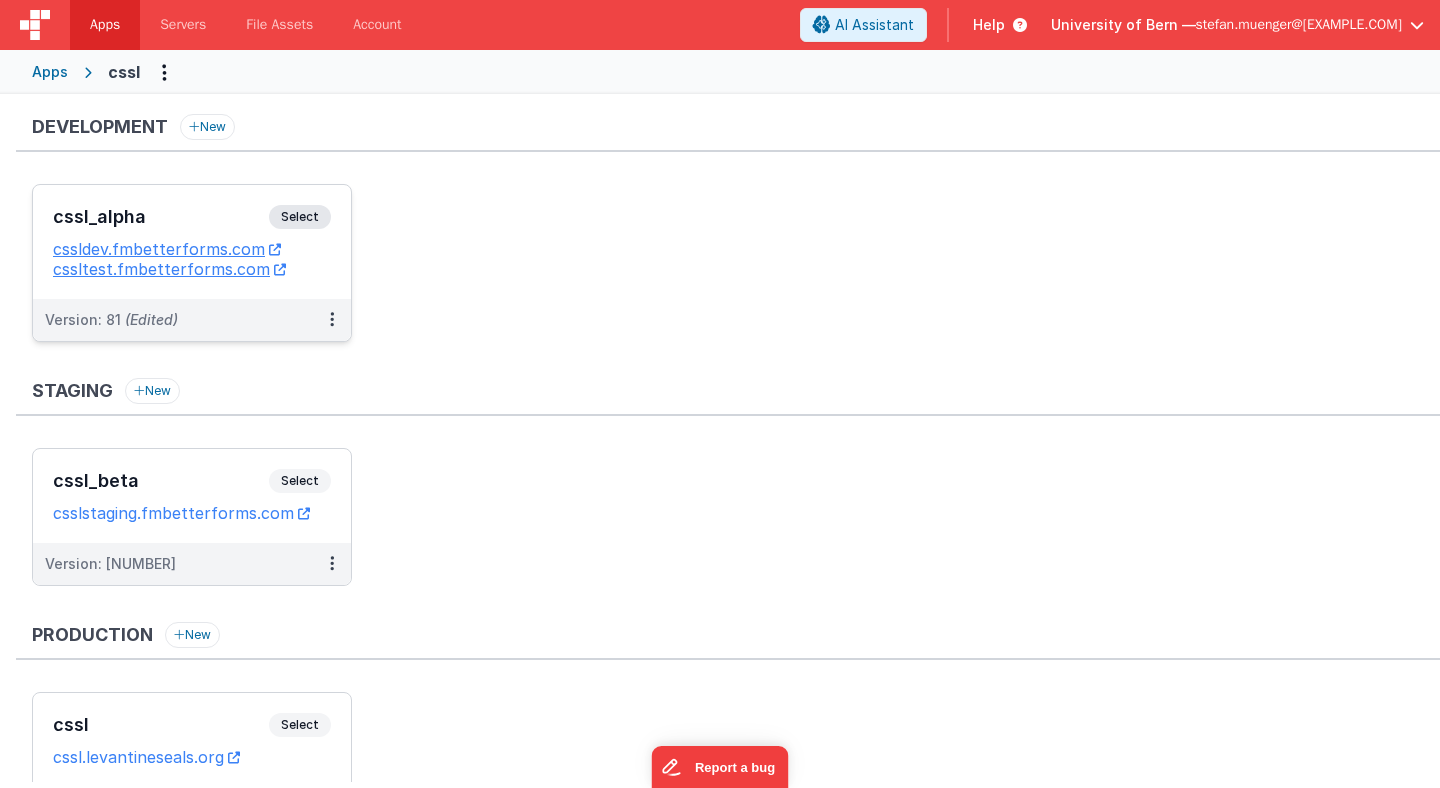 click on "Select" at bounding box center (300, 217) 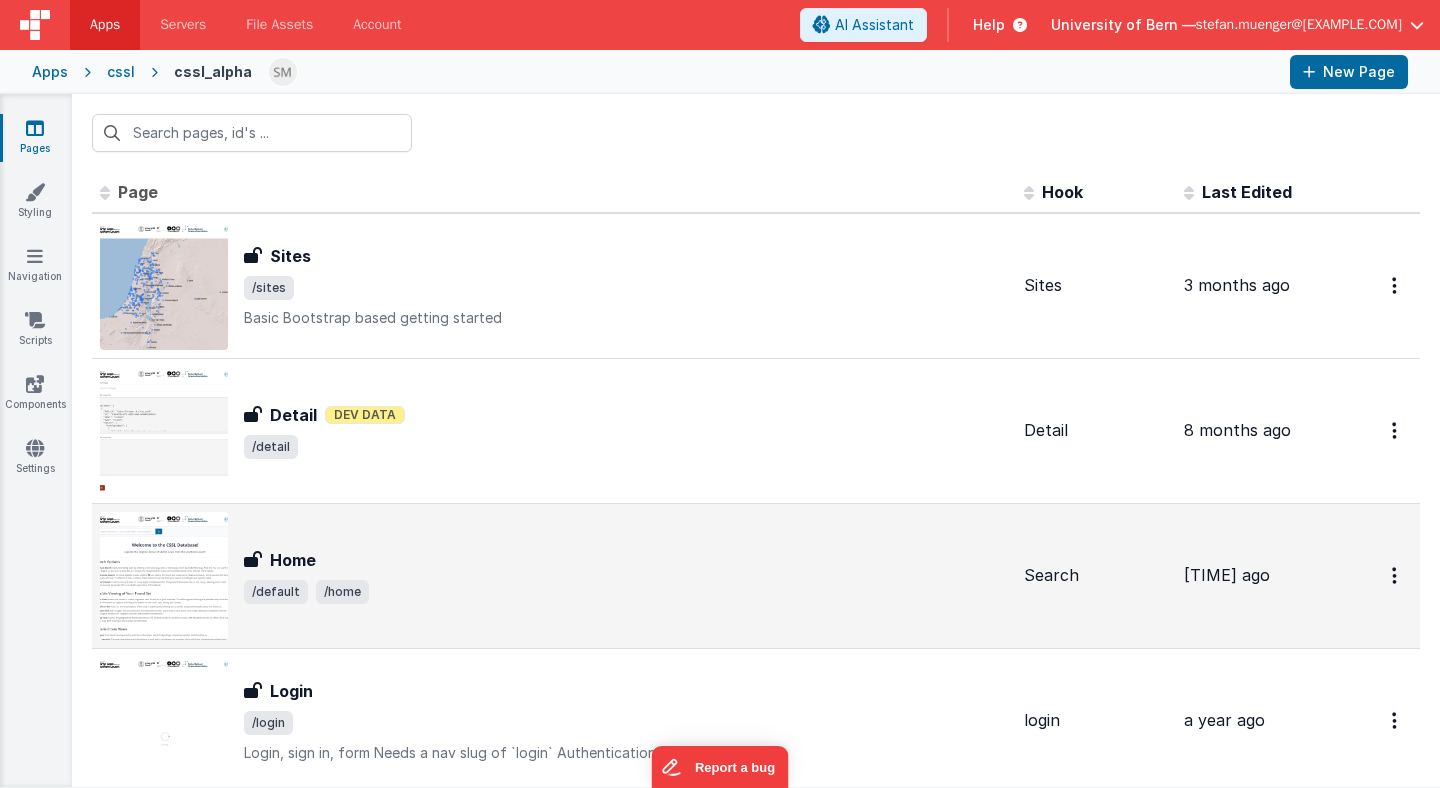 click on "Home" at bounding box center [626, 560] 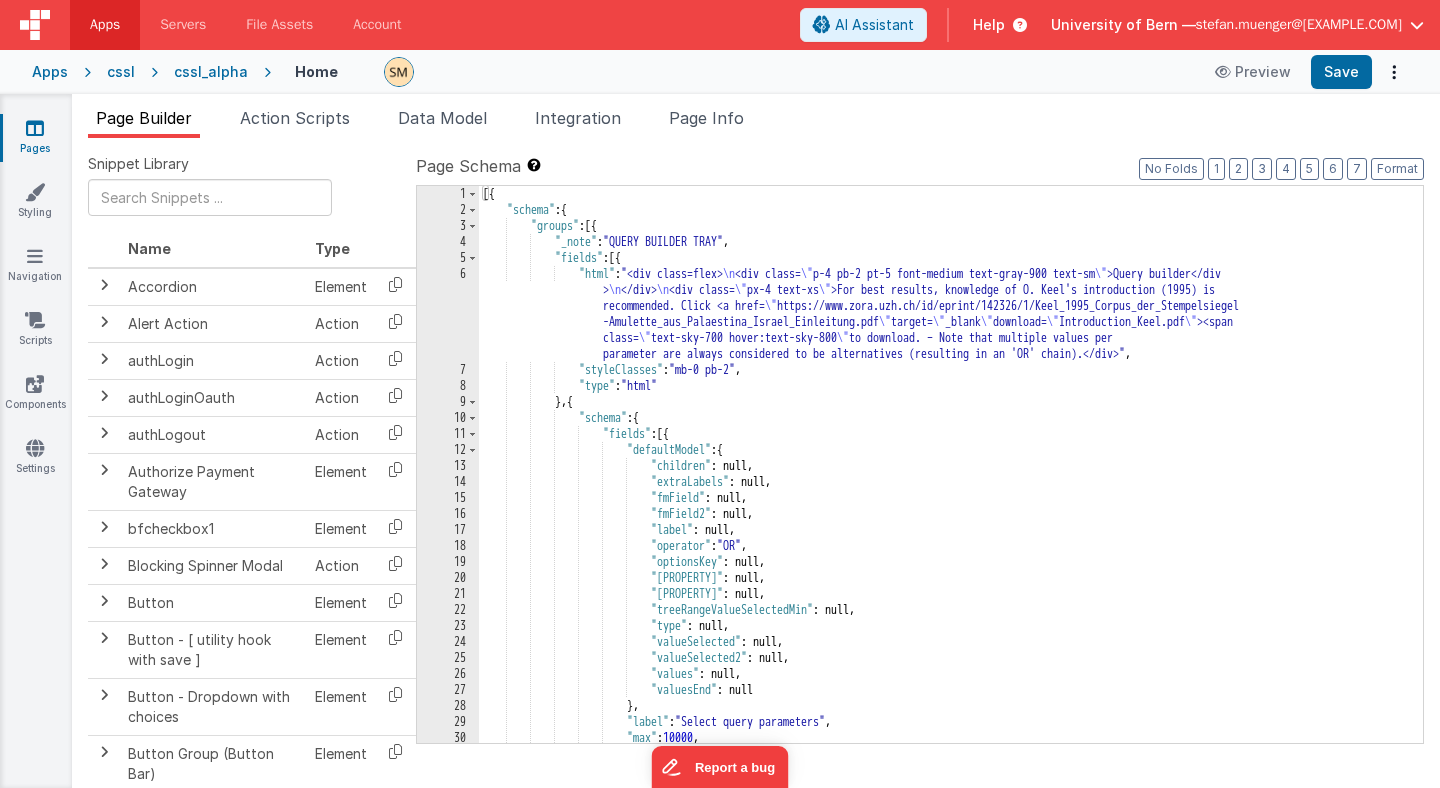 click on "For best results, knowledge of O. Keel's introduction ([YEAR]) is recommended. Click here to download. – Note that multiple values per parameter are always considered to be alternatives (resulting in an 'OR' chain)." at bounding box center [951, 480] 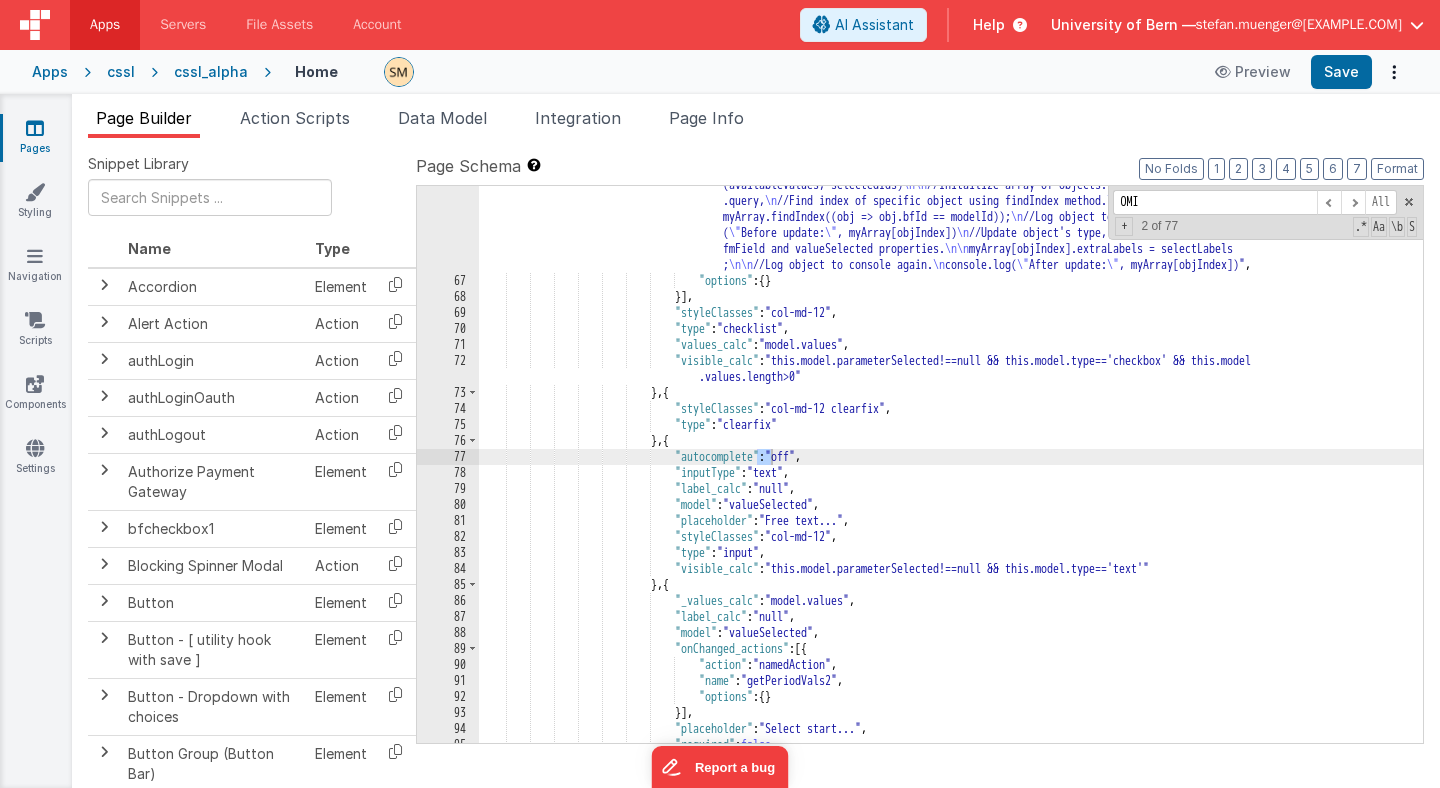 scroll, scrollTop: 28946, scrollLeft: 0, axis: vertical 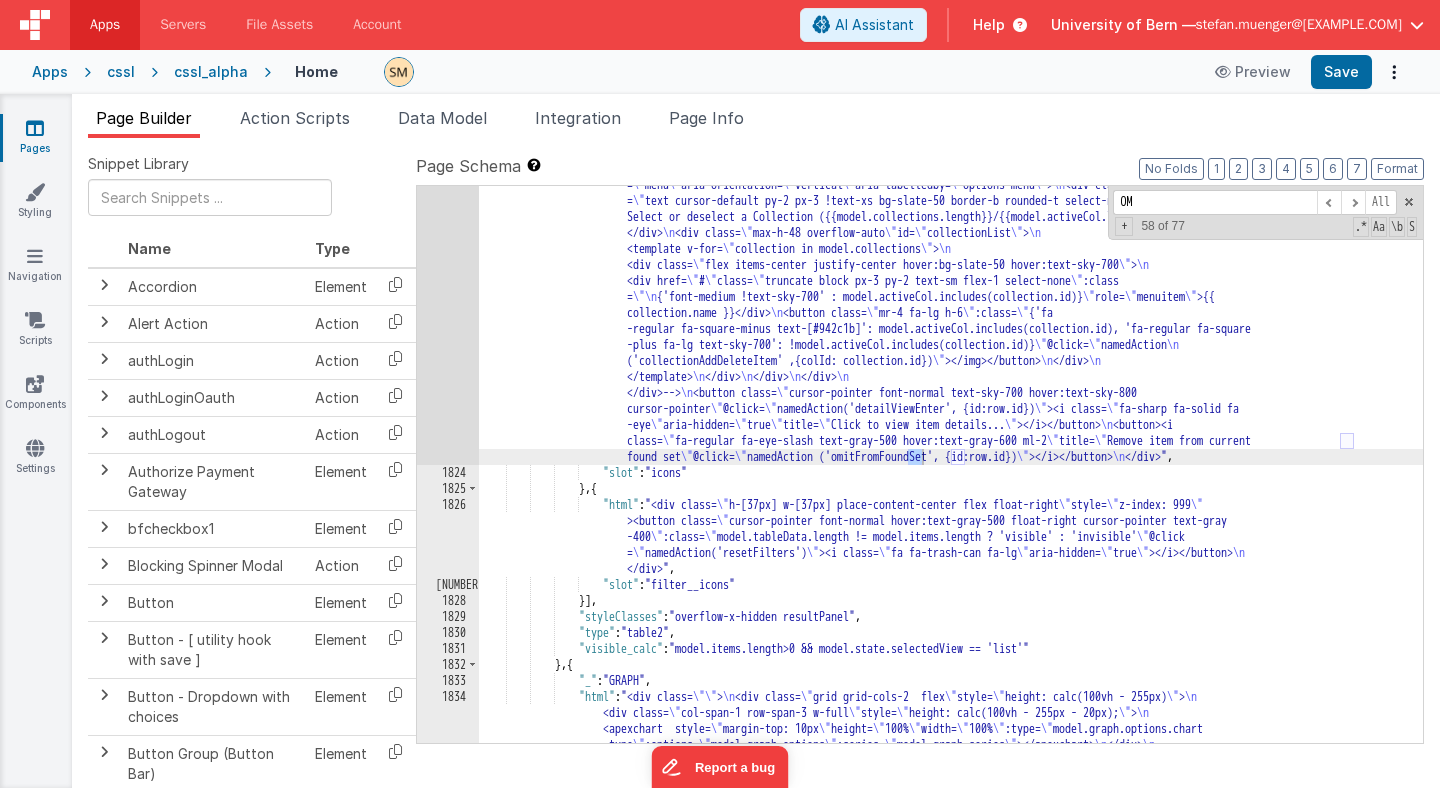 type on "O" 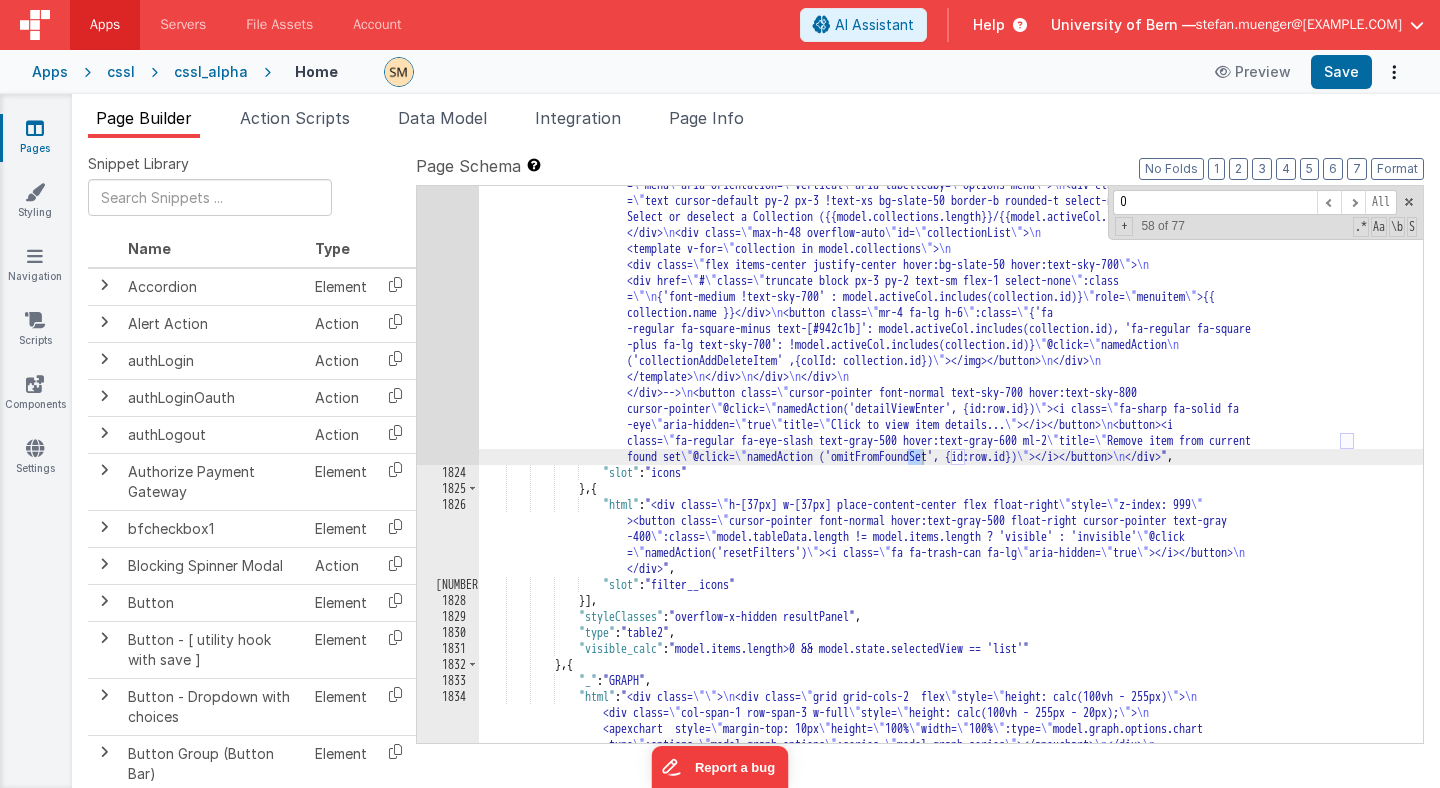 type 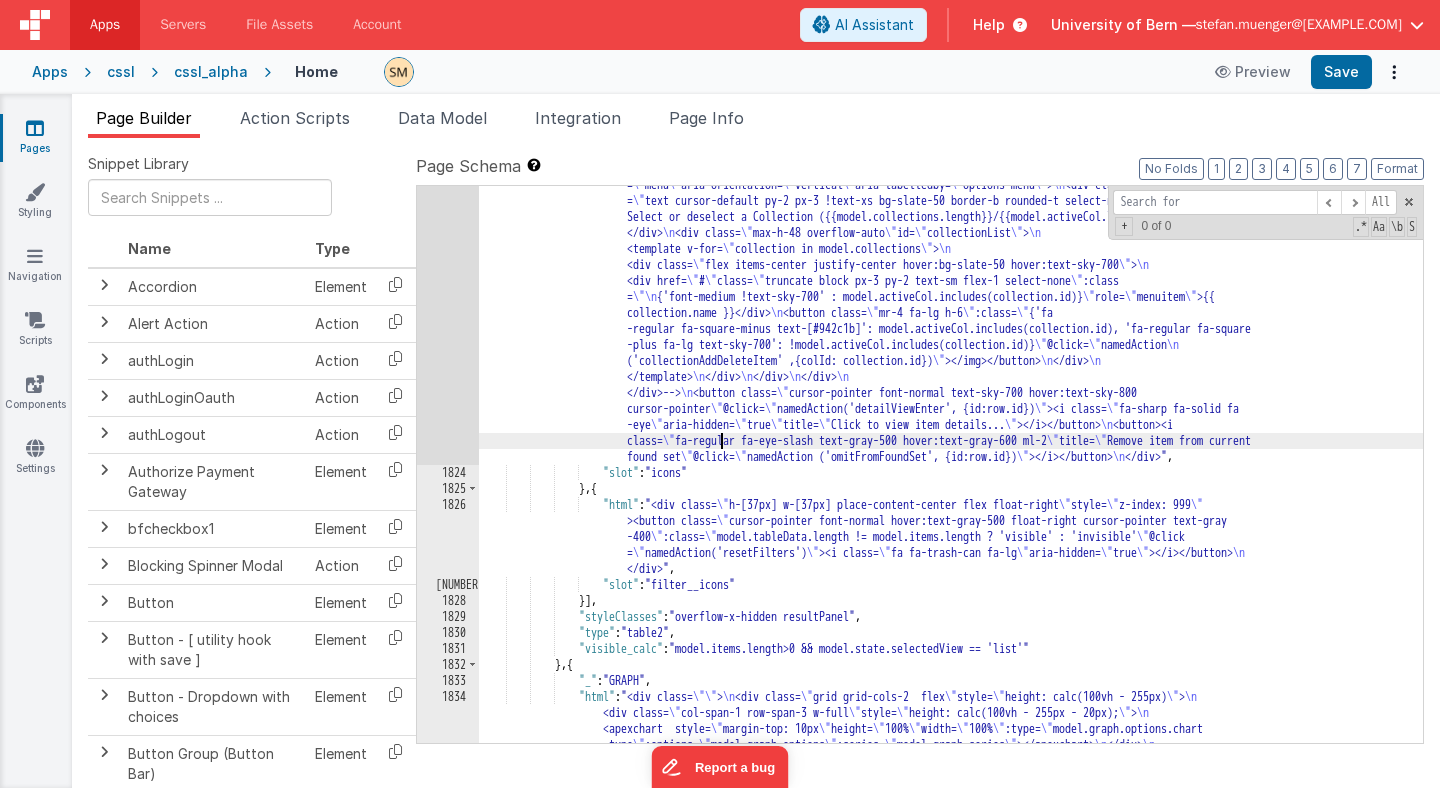 click on ""html" :  "    <div class= \" w-[50px] justify-start justify-center flex float-right flex \" > \n         <!--<div                           class= \" relative \" > \n             <button @click= \" model.showDropDownCollection = !model                          .showDropDownCollection \"  class= \" inline-flex items-center justify-center w-8 rounded-md text-sky-700 h                          -10 mr-4 \"  :class= \" {'!mx-2' : model.activeCol.length} \" > \n                 <i class= \" fa-solid fa-cart                          -shopping \" ></i><span v-if= \" model.activeCol.length \"  class= \" relative -top-2 -left-1.5 flex items-center                           justify-center px-[3.5px] rounded-full text-sky-700 text-[8px] font-bold bg-white border-2 border-sky                          -700 \" > \n \n                 </span> \n \n   \" \"" at bounding box center [951, 735] 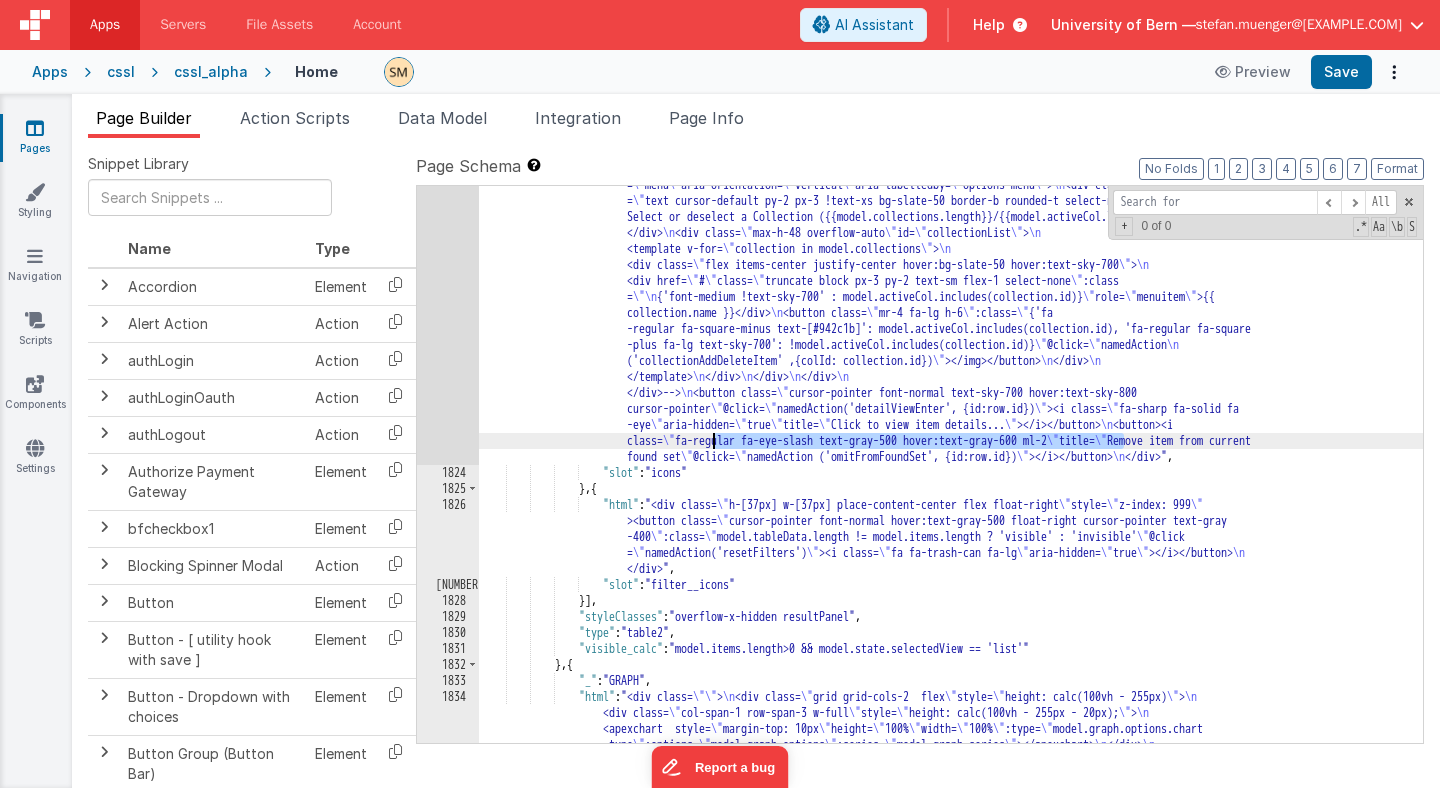 drag, startPoint x: 1125, startPoint y: 439, endPoint x: 717, endPoint y: 442, distance: 408.01102 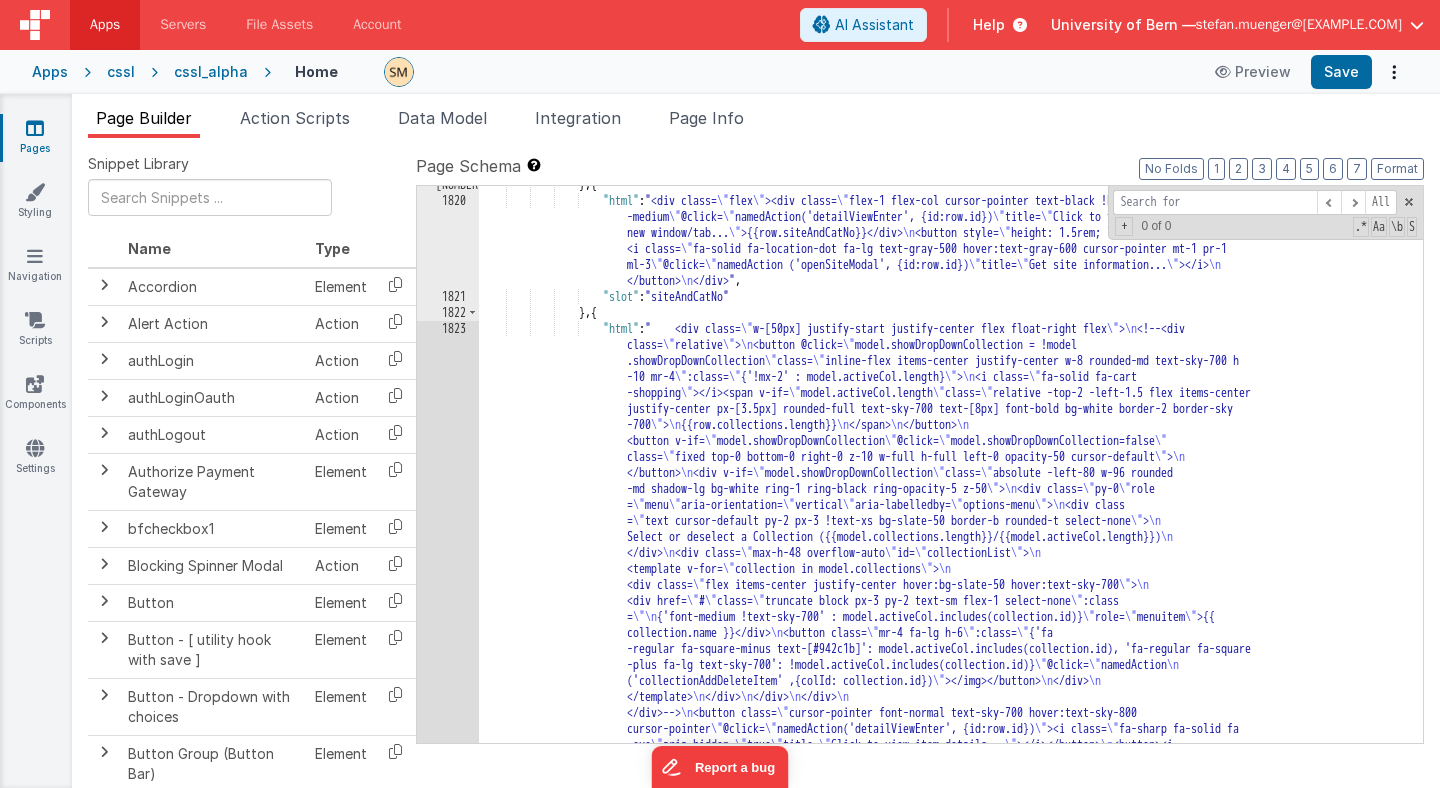 scroll, scrollTop: 28695, scrollLeft: 0, axis: vertical 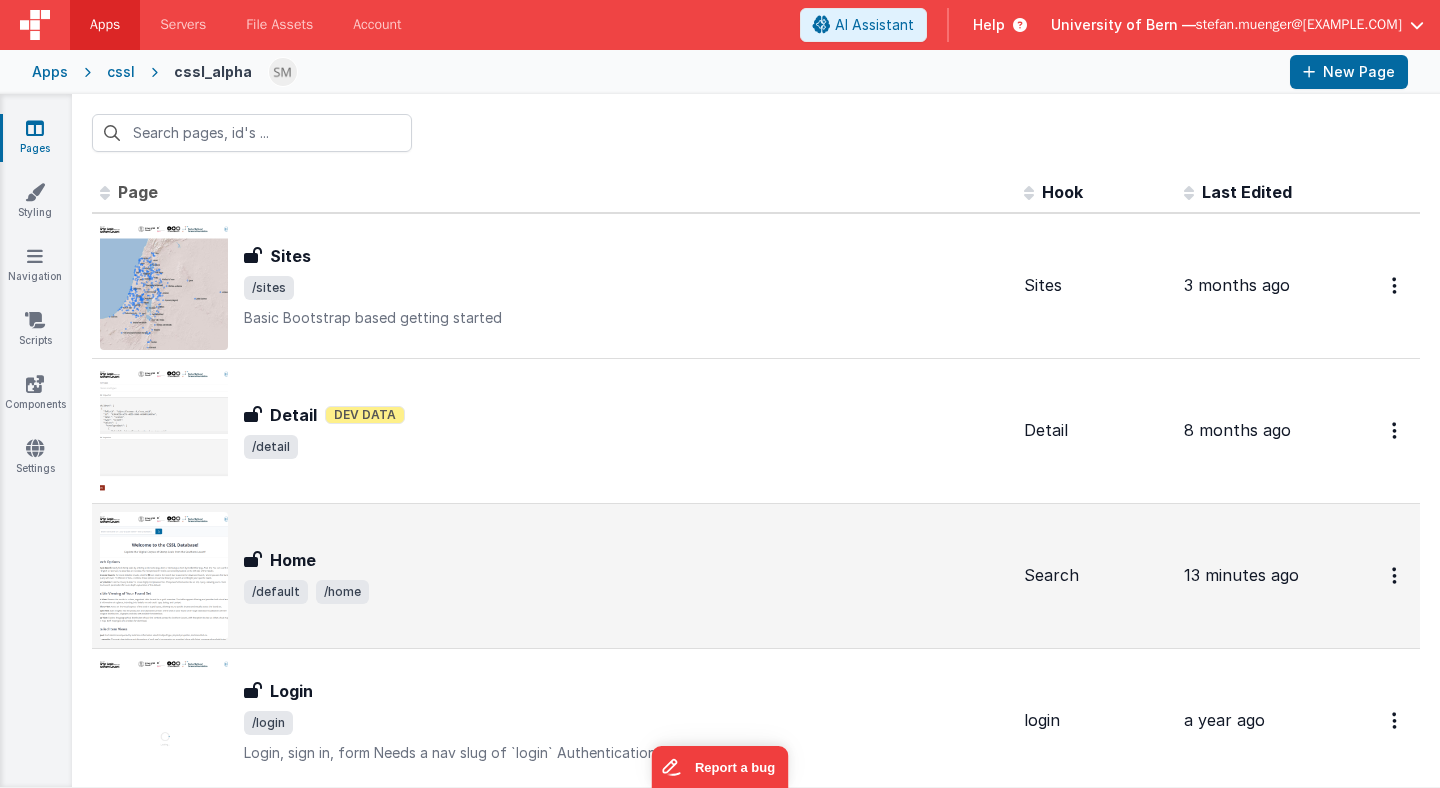click on "Home" at bounding box center [626, 560] 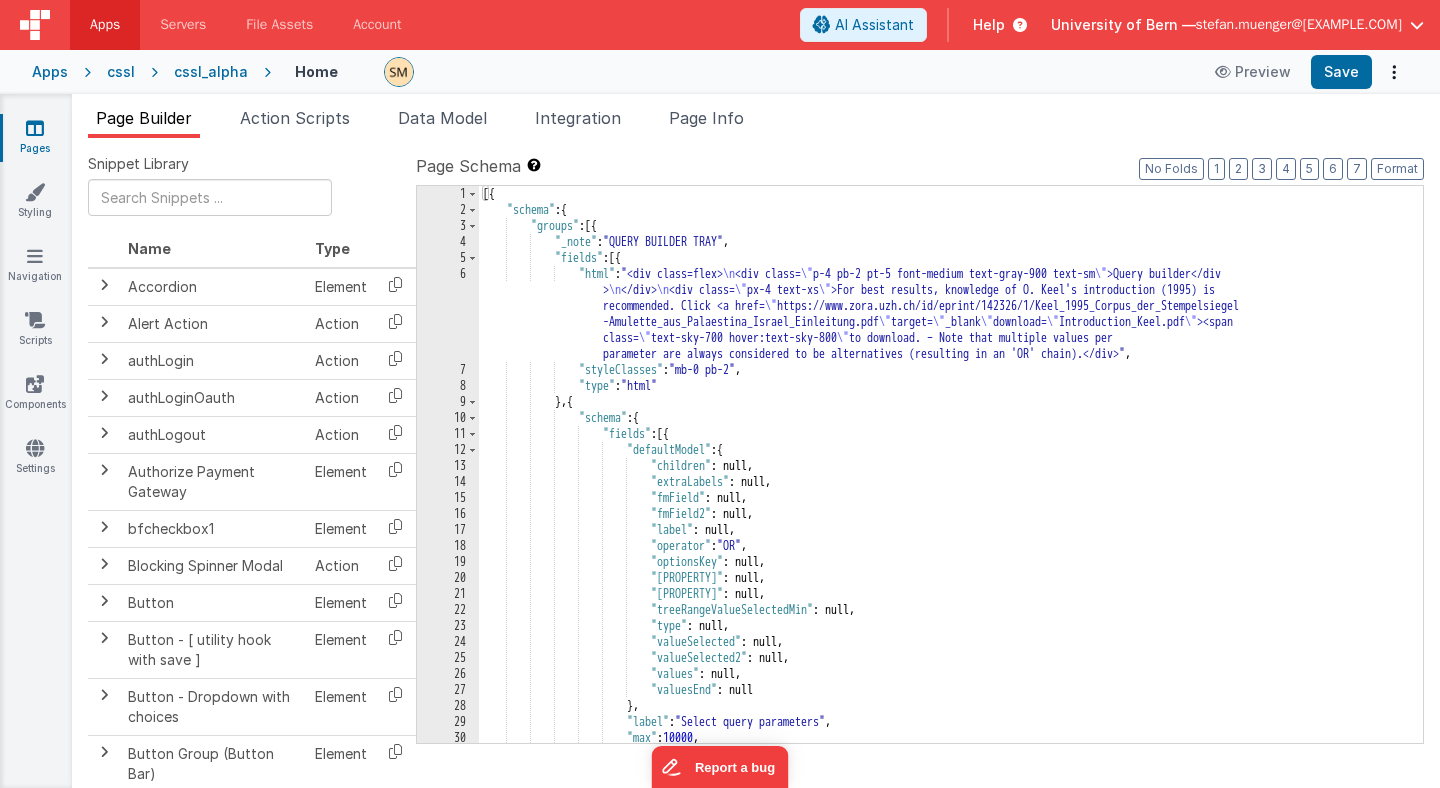 click on "[{      "schema" :  {           "groups" :  [{                "_note" :  "QUERY BUILDER TRAY" ,                "fields" :  [{                     "html" :  "<div class=flex> \n     <div class= \" p-4 pb-2 pt-5 font-medium text-gray-900 text-sm \" >Query builder</div                      > \n </div> \n <div class= \" px-4 text-xs \" >For best results, knowledge of O. Keel's introduction (1995) is                       recommended. Click <a href= \" https://www.zora.uzh.ch/id/eprint/142326/1/Keel_1995_Corpus_der_Stempelsiegel                      -Amulette_aus_Palaestina_Israel_Einleitung.pdf \"  target= \" _blank \"  download= \" Introduction_Keel.pdf \" ><span                       class= \" text-sky-700 hover:text-sky-800 \" >here</span></a> to download. – Note that multiple values per                       parameter are always considered to be alternatives (resulting in an 'OR' chain).</div>" ,           :" at bounding box center [951, 480] 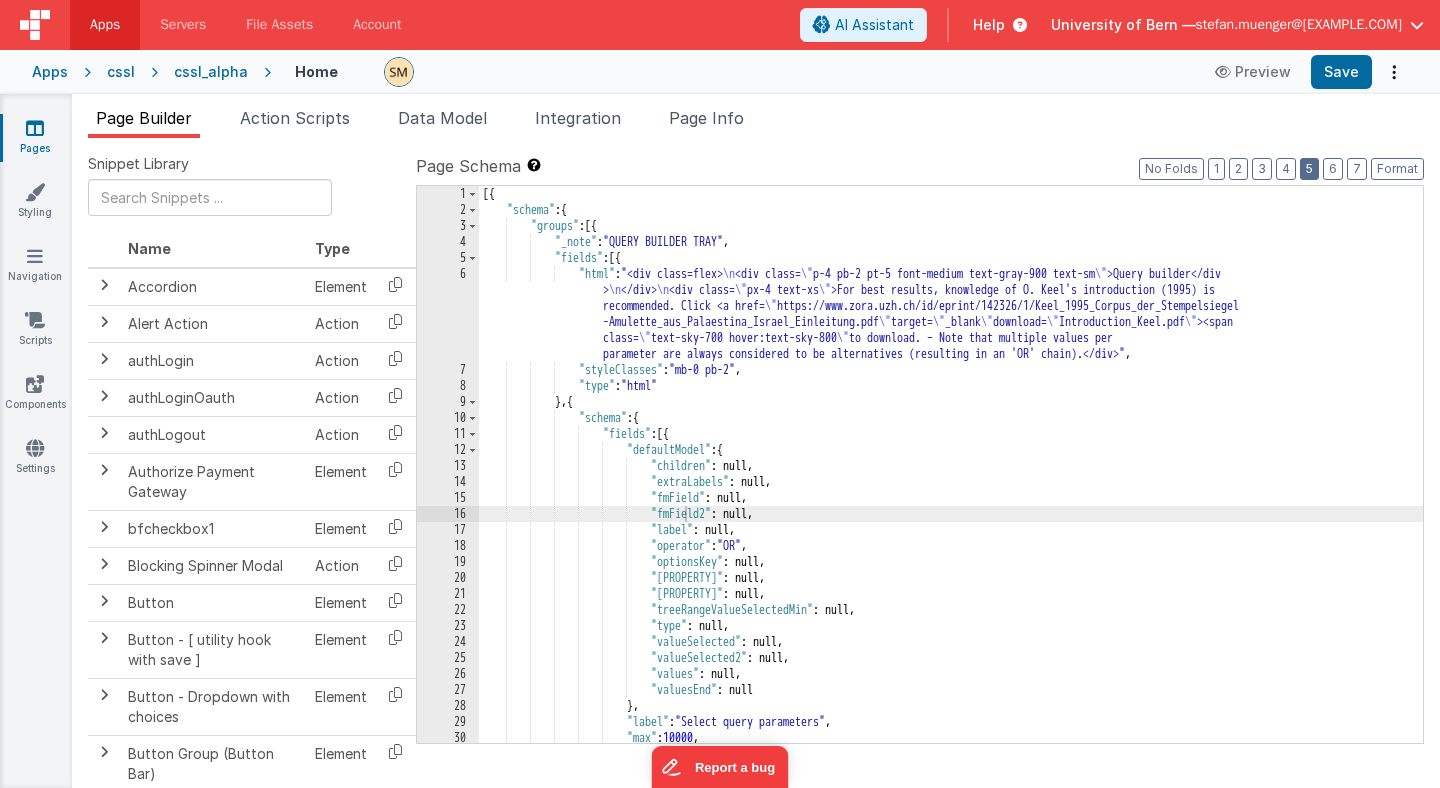 click on "5" at bounding box center (1309, 169) 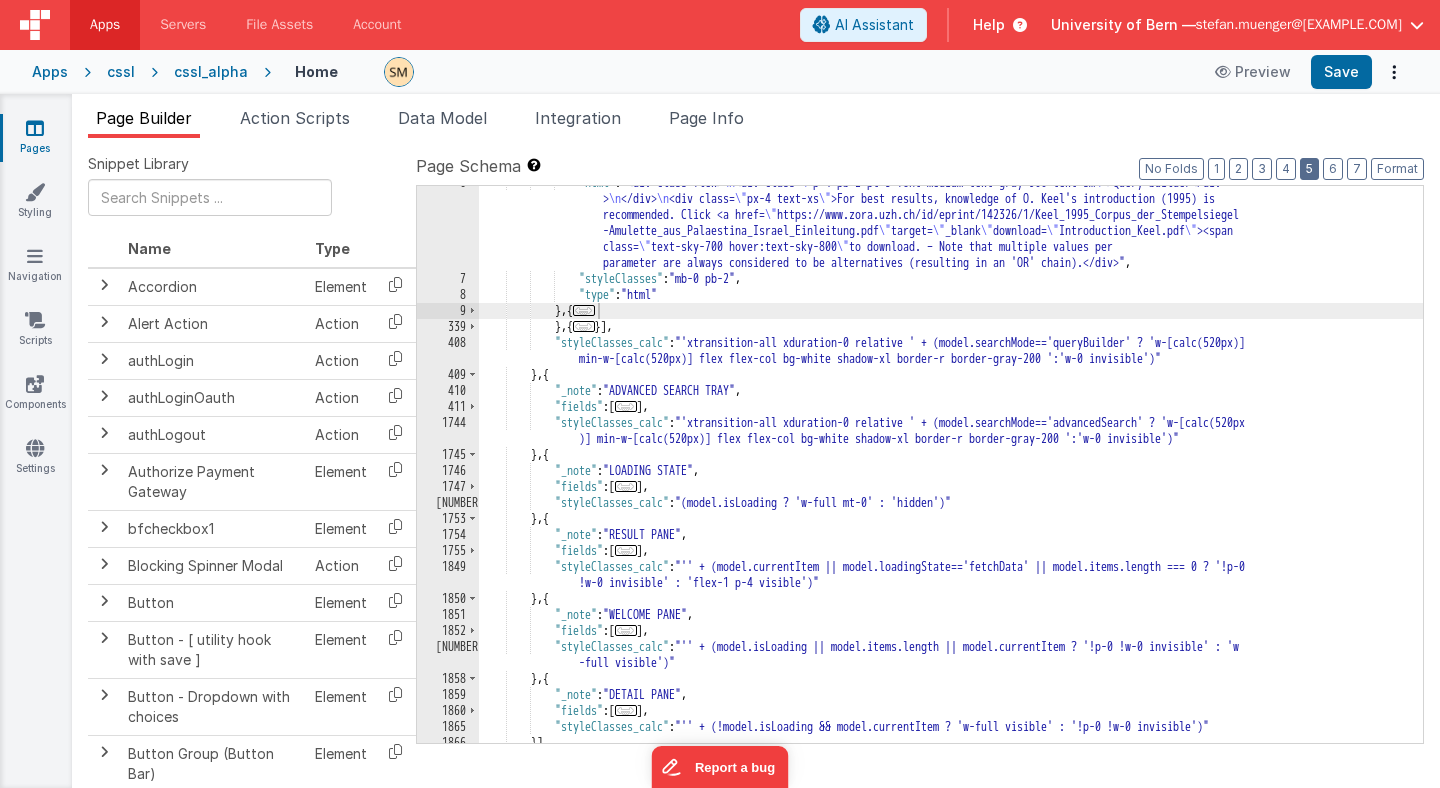 scroll, scrollTop: 131, scrollLeft: 0, axis: vertical 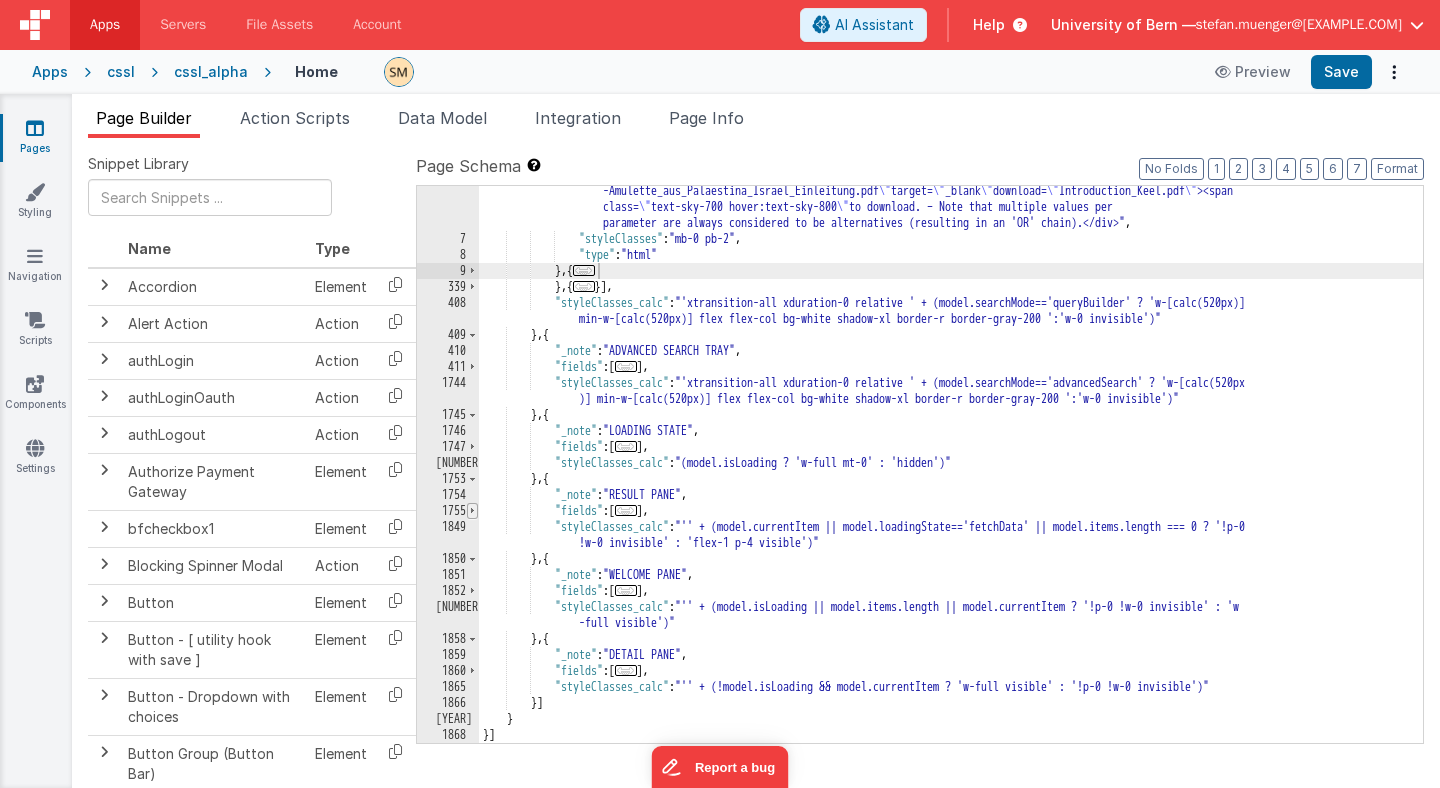 click at bounding box center [472, 511] 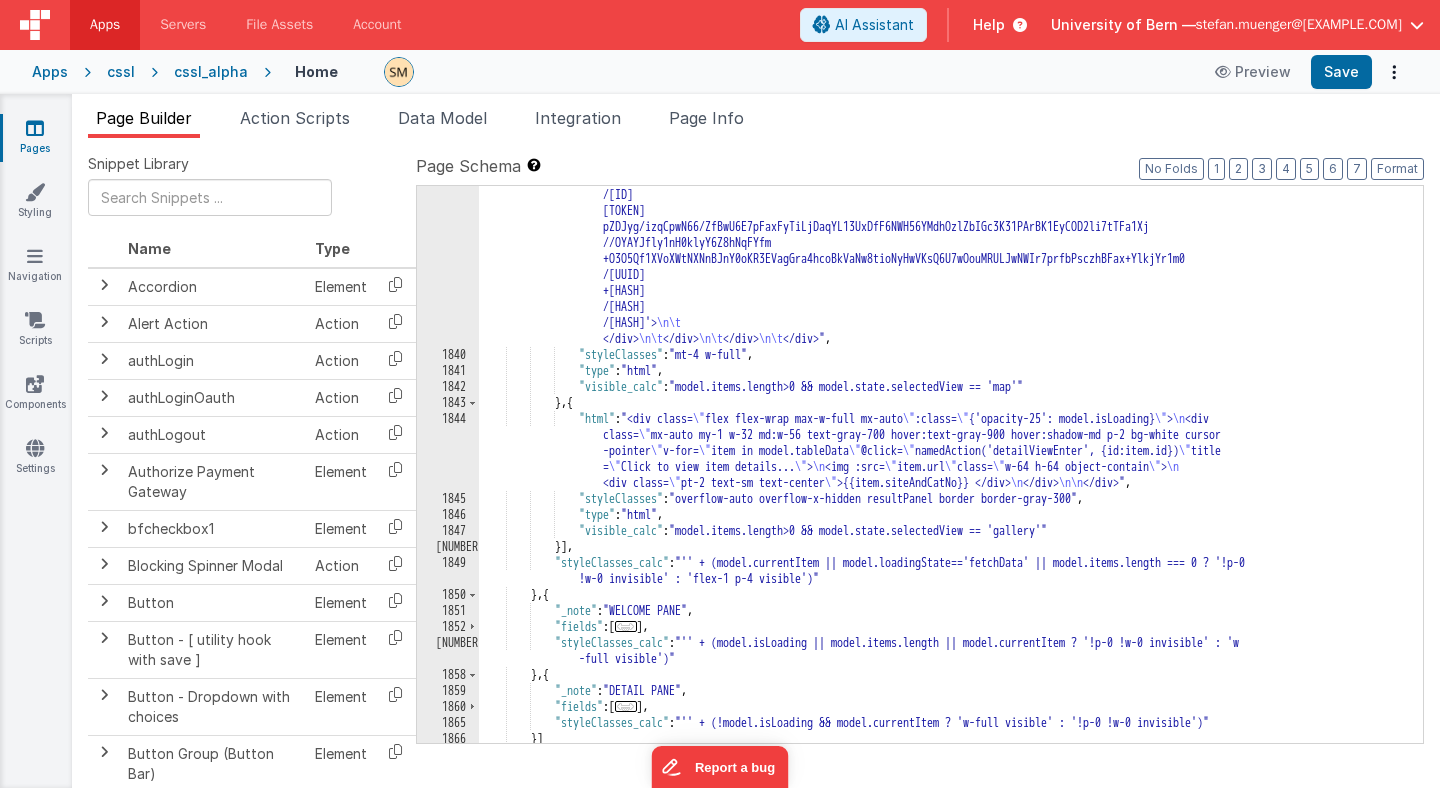 scroll, scrollTop: 3663, scrollLeft: 0, axis: vertical 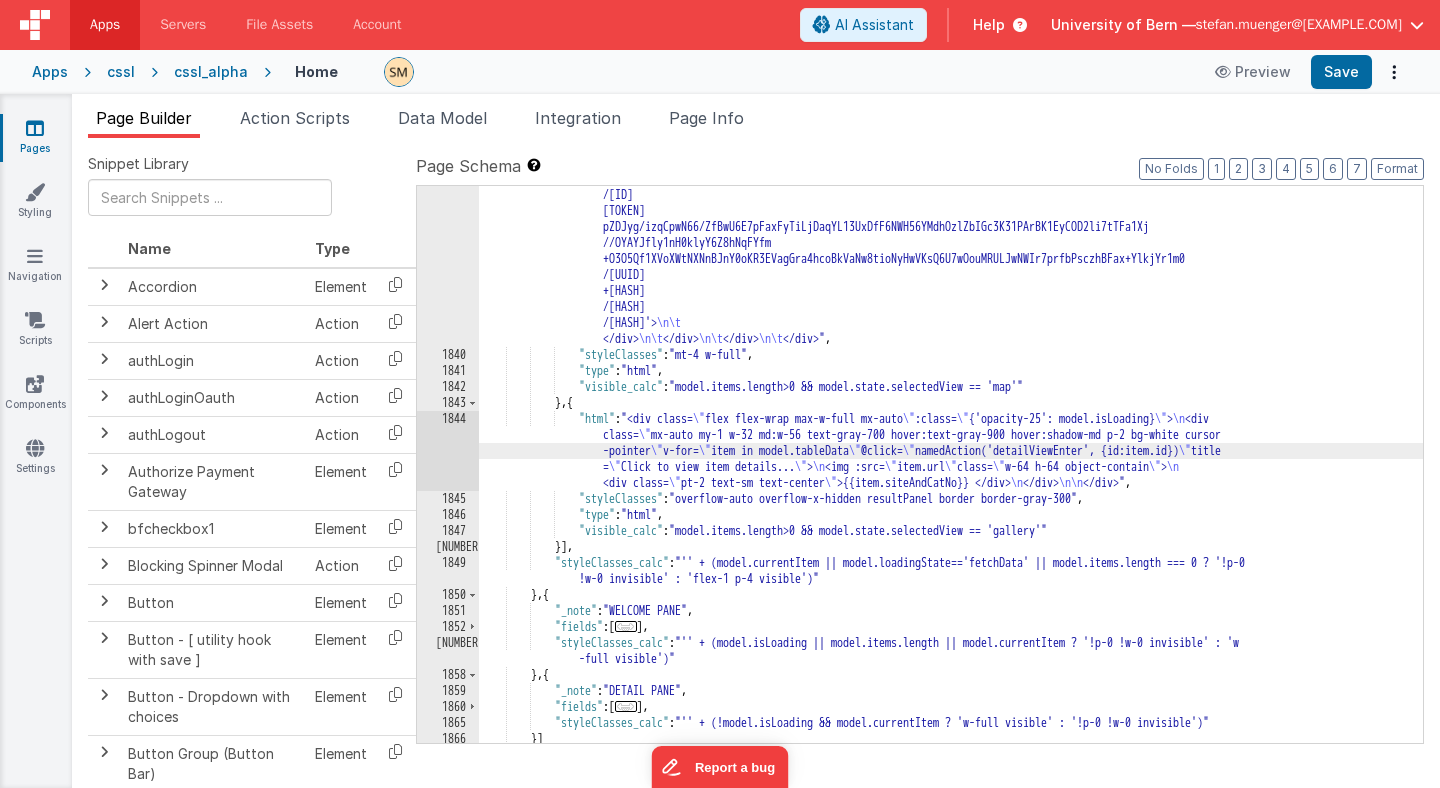 click on "1844" at bounding box center (448, 451) 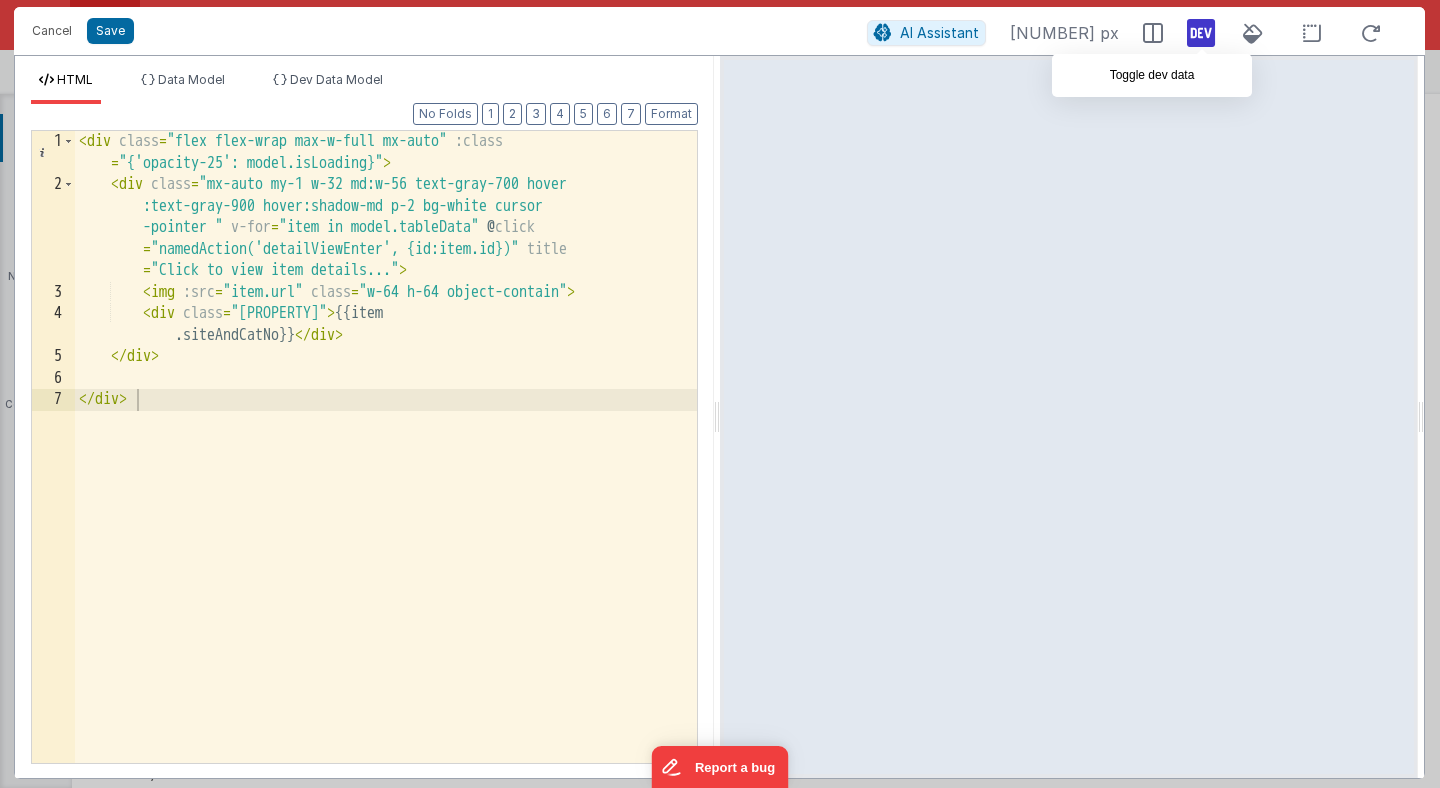 click at bounding box center (1201, 33) 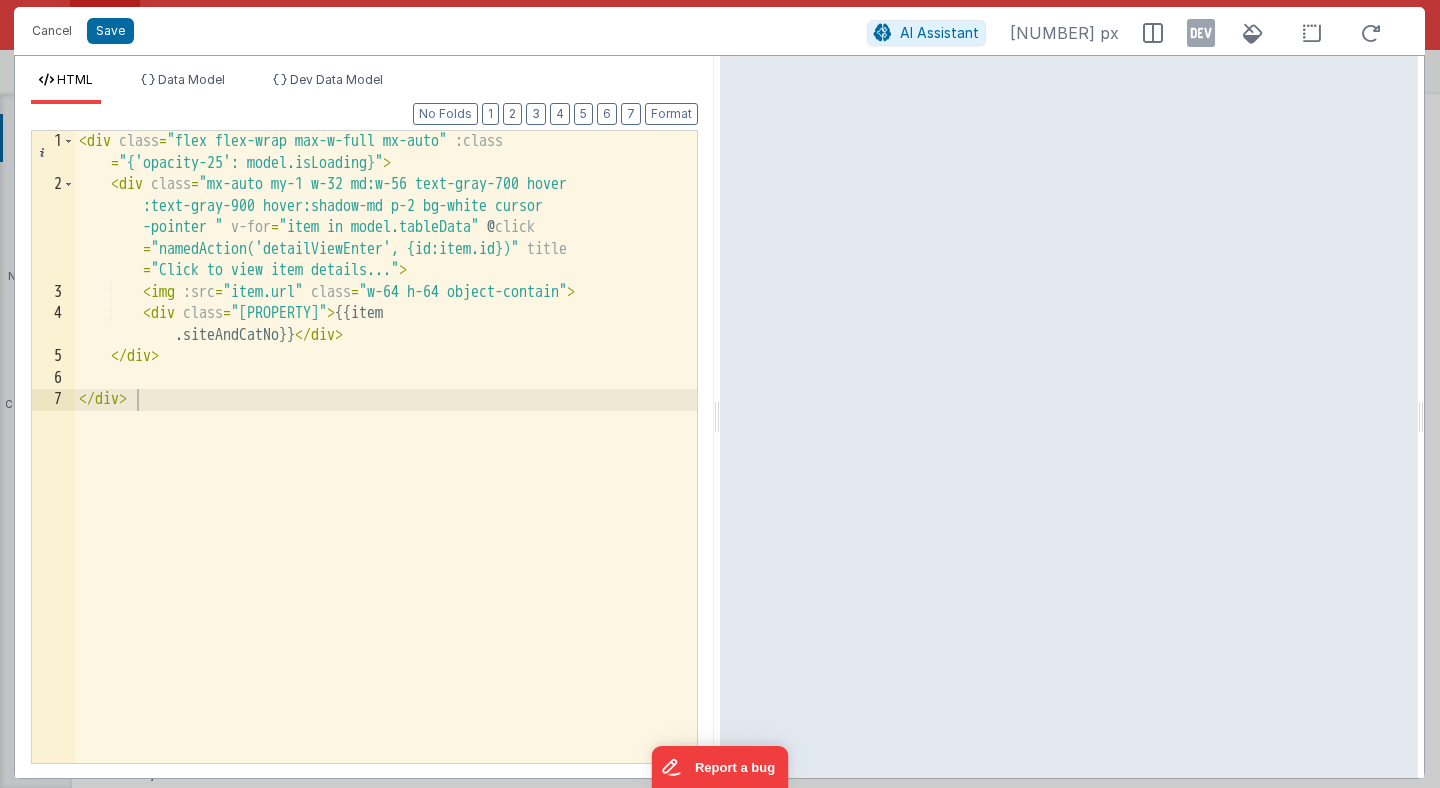 click at bounding box center [1201, 33] 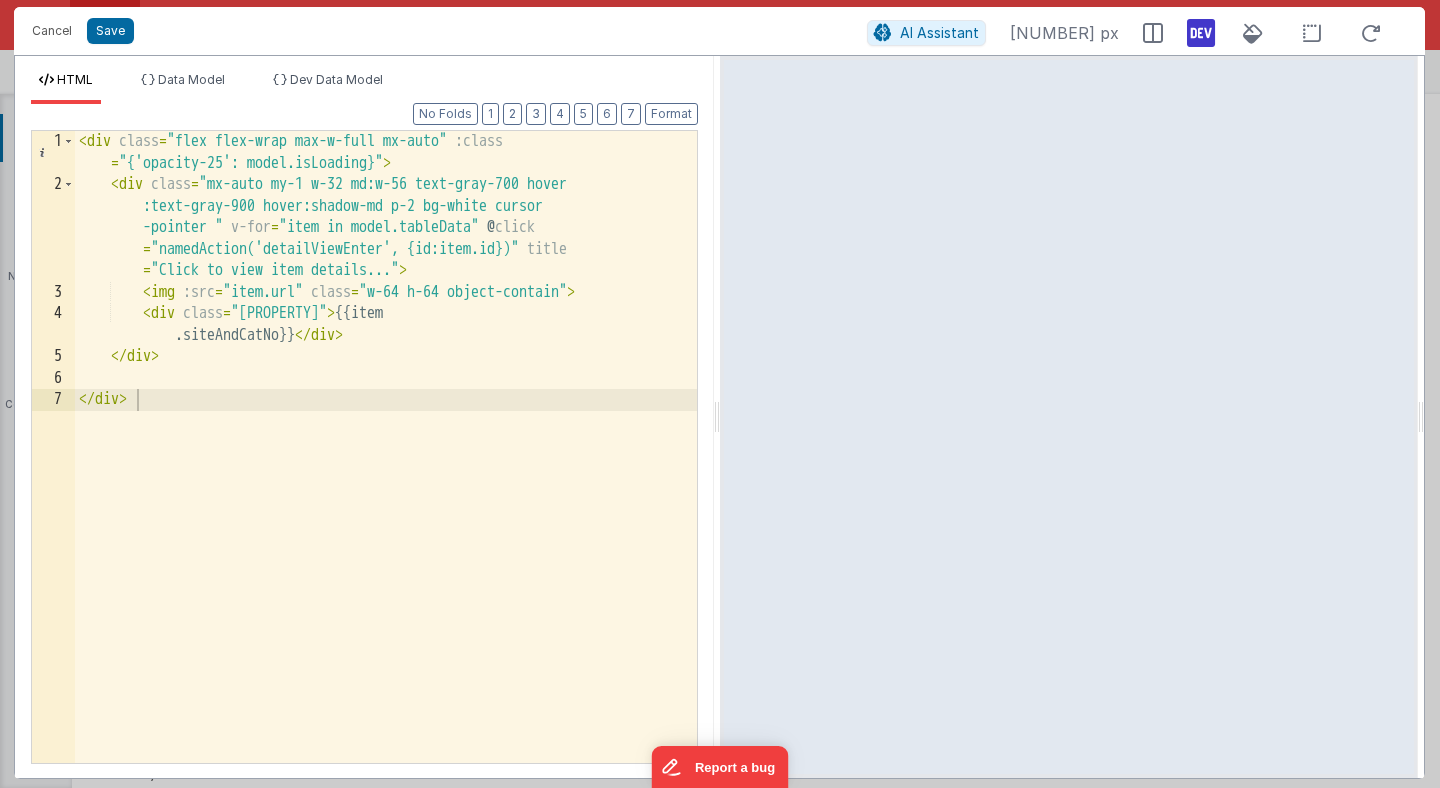 click at bounding box center (1201, 33) 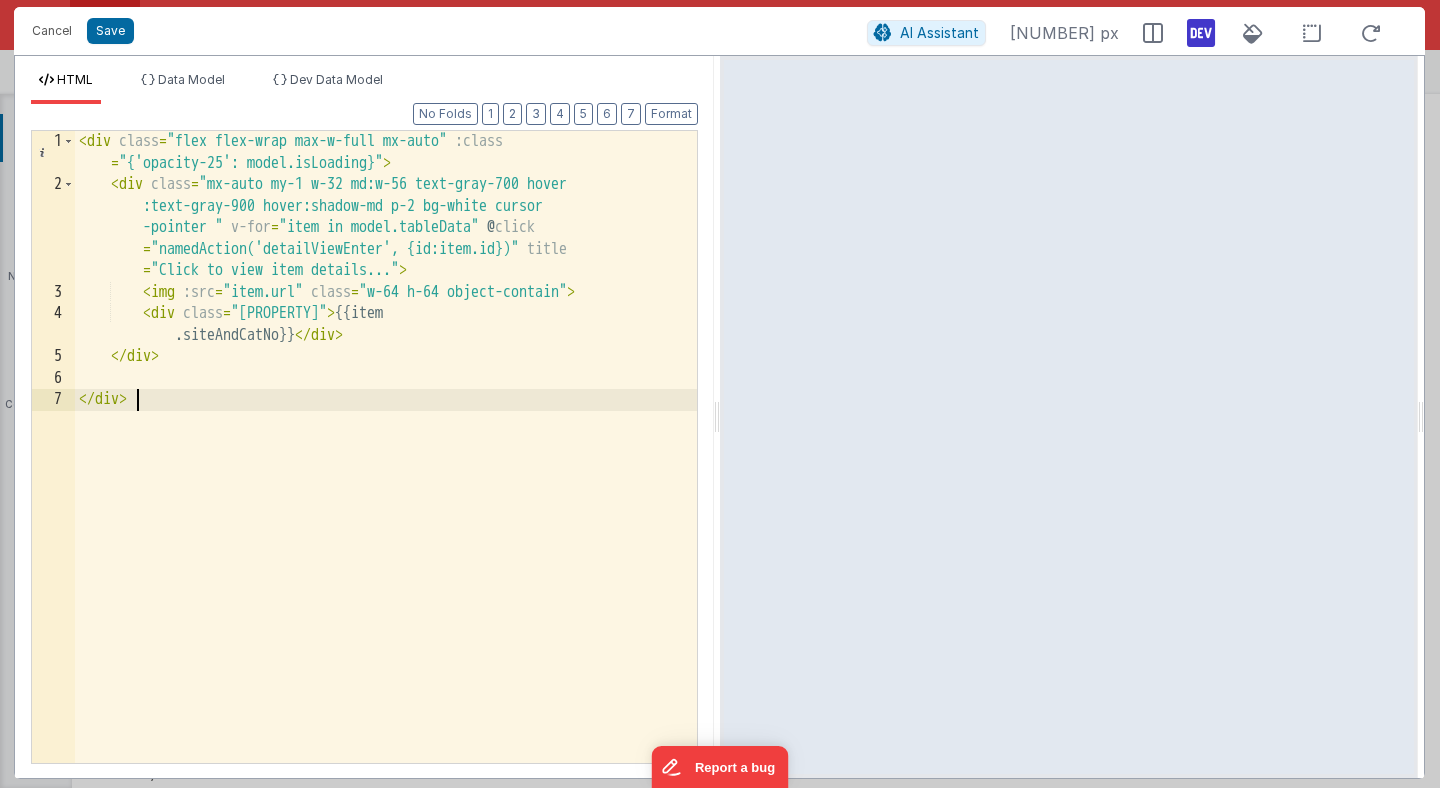 click on "< div   class = "flex flex-wrap max-w-full mx-auto"   :class      = "{'opacity-25': model.isLoading}" >      < div   class = "mx-auto my-1 w-32 md:w-56 text-gray-700 hover          :text-gray-900 hover:shadow-md p-2 bg-white cursor          -pointer "   v-for = "item in model.tableData"   @ click          = "namedAction('detailViewEnter', {id:item.id})"   title          = "Click to view item details..." >           < img   :src = "item.url"   class = "w-64 h-64 object-contain" >           < div   class = "pt-2 text-sm text-center" > {{item              .siteAndCatNo}}  </ div >      </ div > </ div >" at bounding box center [386, 479] 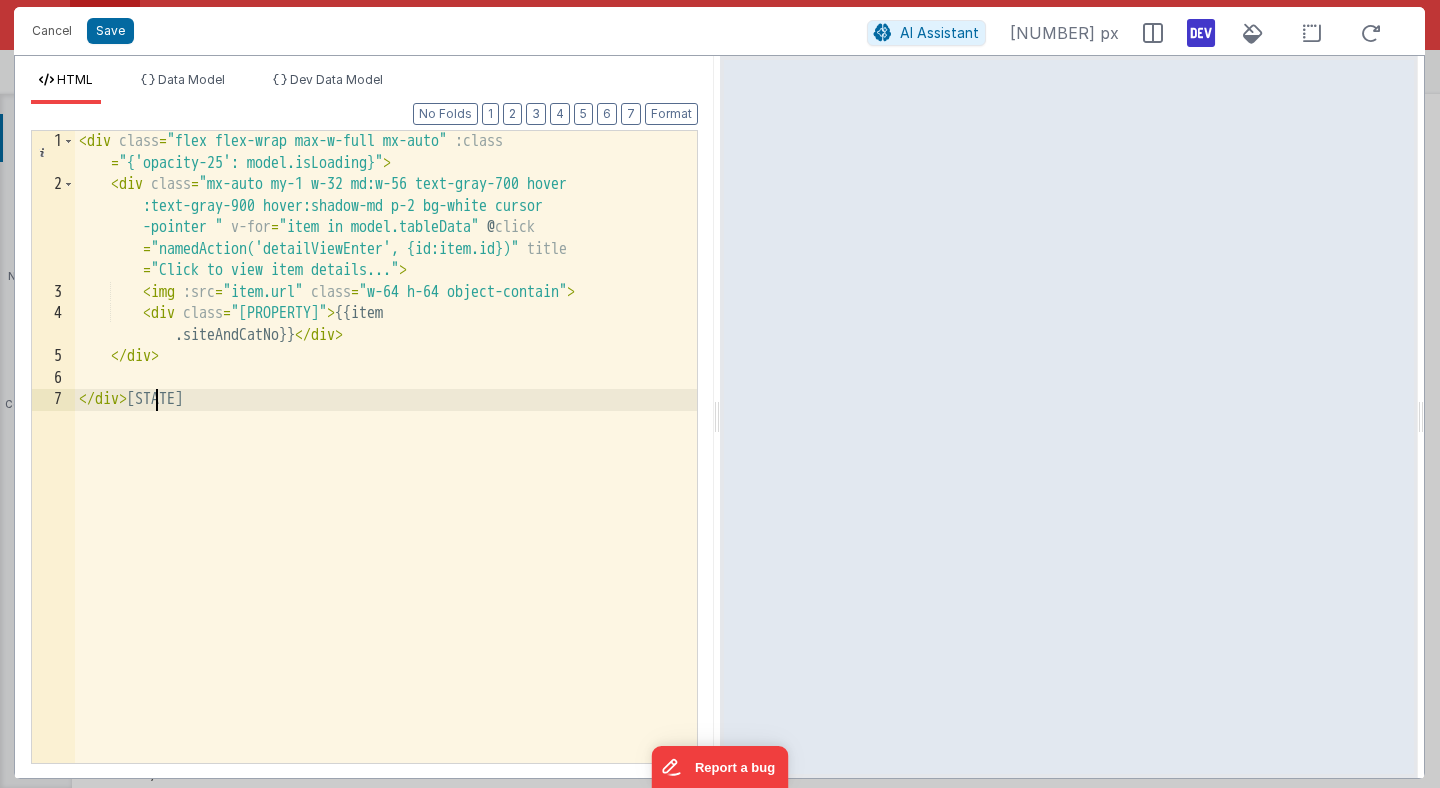 type 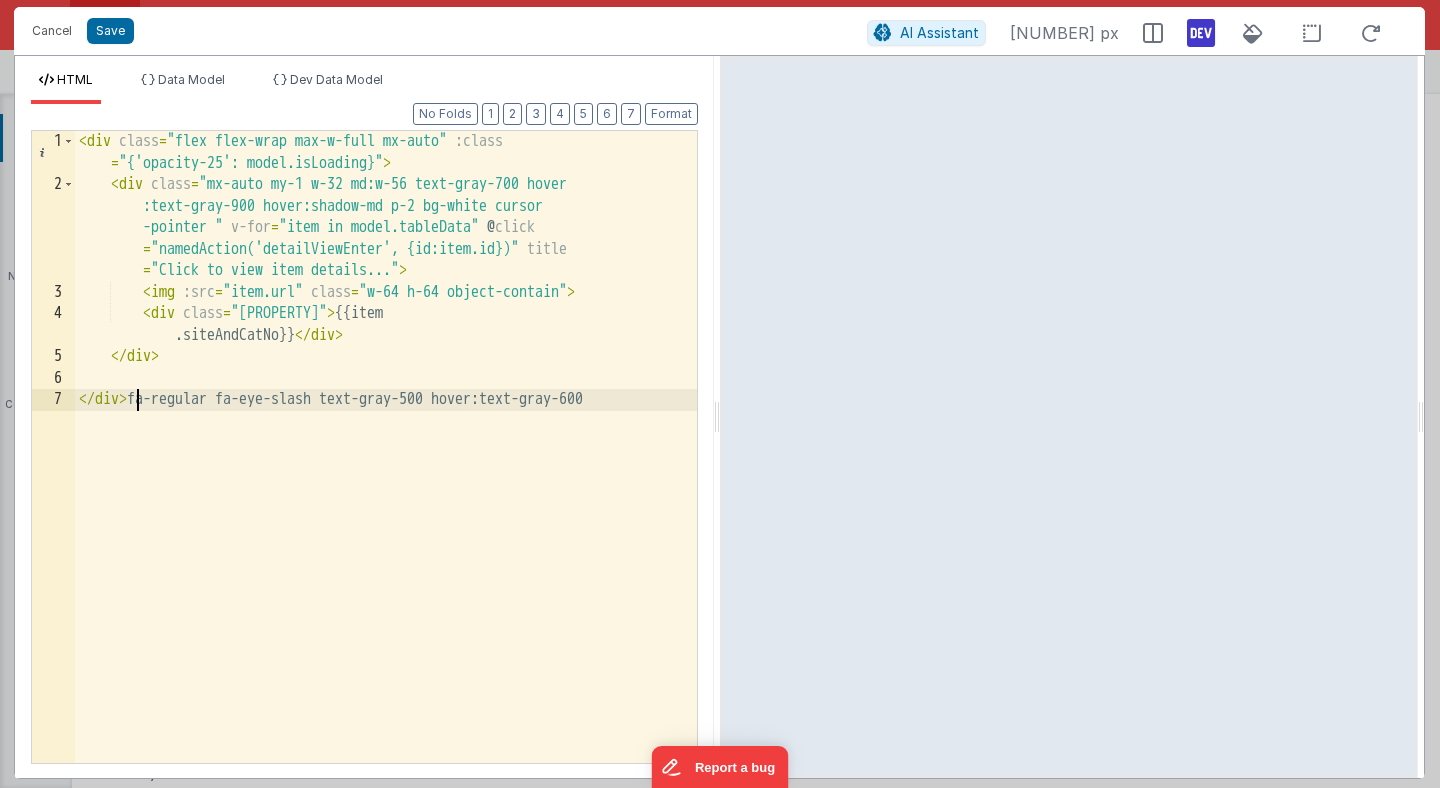 click on "< div   class = "flex flex-wrap max-w-full mx-auto"   :class      = "{'opacity-25': model.isLoading}" >      < div   class = "mx-auto my-1 w-32 md:w-56 text-gray-700 hover          :text-gray-900 hover:shadow-md p-2 bg-white cursor          -pointer "   v-for = "item in model.tableData"   @ click          = "namedAction('detailViewEnter', {id:item.id})"   title          = "Click to view item details..." >           < img   :src = "item.url"   class = "w-64 h-64 object-contain" >           < div   class = "pt-2 text-sm text-center" > {{item              .siteAndCatNo}}  </ div >      </ div > </ div > fa-regular fa-eye-slash text-gray-500 hover:text-gray-600" at bounding box center (386, 479) 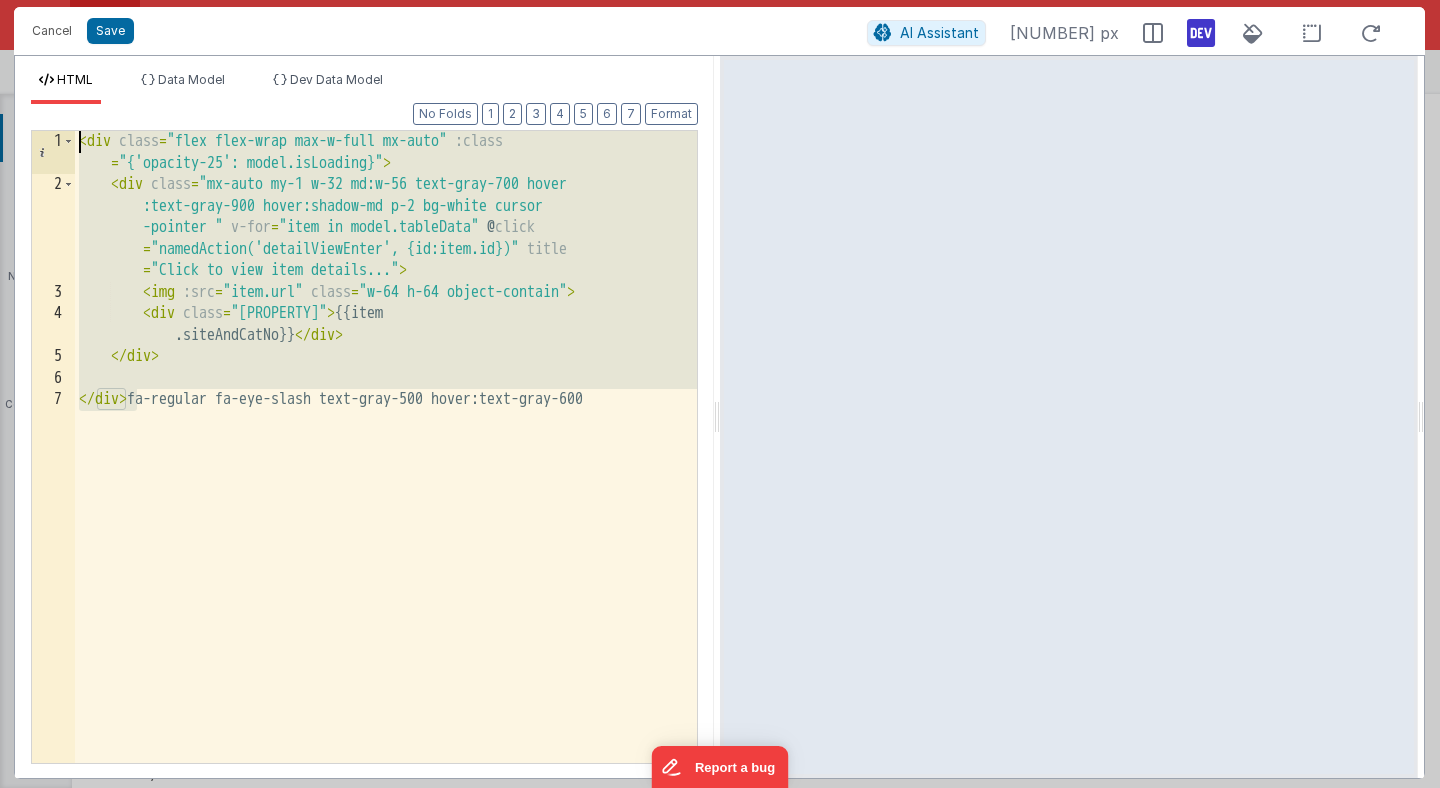 drag, startPoint x: 135, startPoint y: 401, endPoint x: 69, endPoint y: 124, distance: 284.75427 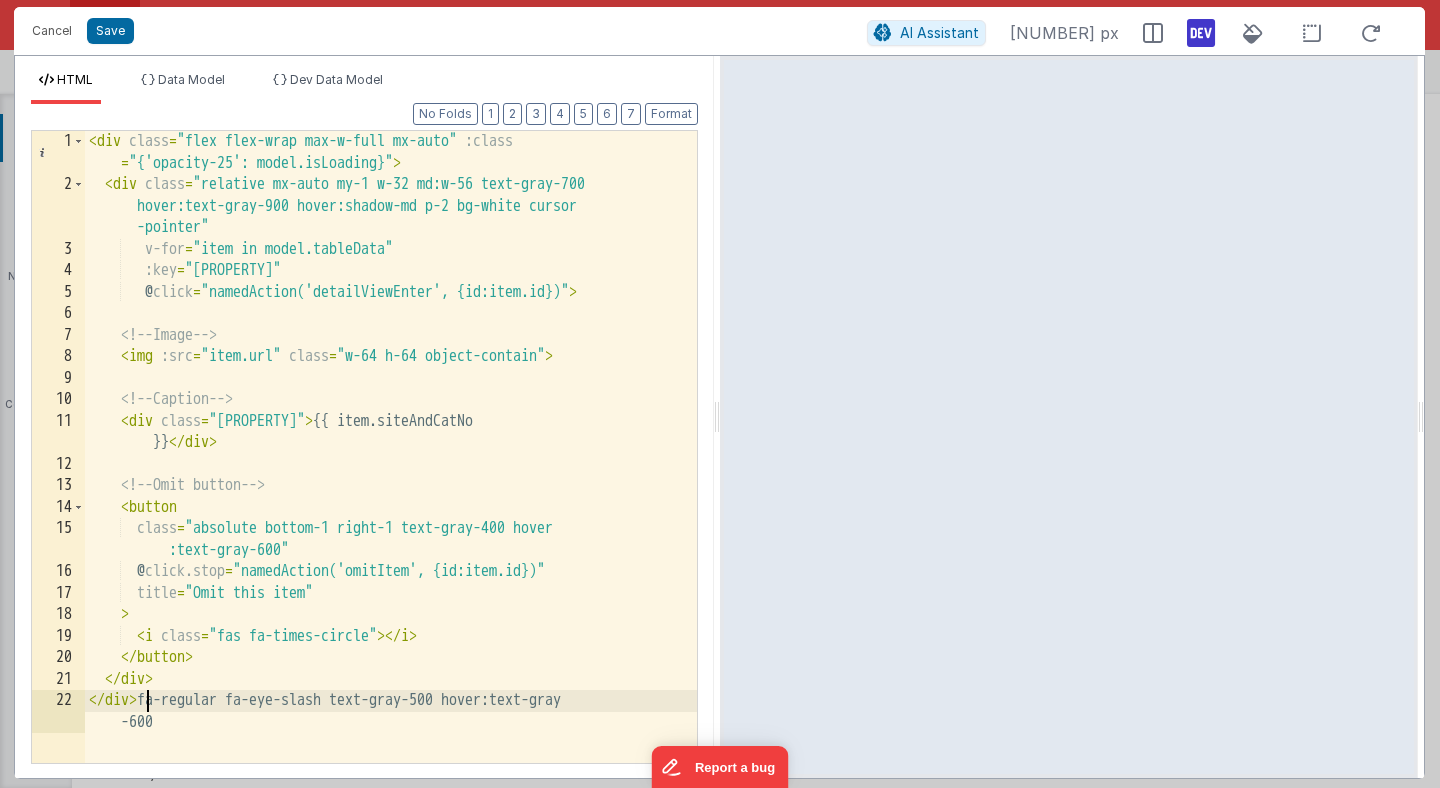 click on "< div   class = "flex flex-wrap max-w-full mx-auto"   :class      = "{'opacity-25': model.isLoading}" >    < div   class = "relative mx-auto my-1 w-32 md:w-56 text-gray-700         hover:text-gray-900 hover:shadow-md p-2 bg-white cursor        -pointer"          v-for = "item in model.tableData"          :key = "item.id"          @ click = "namedAction('detailViewEnter', {id:item.id})" >      <!--  Image  -->      < img   :src = "item.url"   class = "w-64 h-64 object-contain" >      <!--  Caption  -->      < div   class = "pt-2 text-sm text-center" > {{ item.siteAndCatNo           }} </ div >      <!--  Omit button  -->      < button         class = "absolute bottom-1 right-1 text-gray-400 hover            :text-gray-600"         @ click.stop = "namedAction('omitItem', {id:item.id})"         title = "Omit this item"      >         < i   class = "fas fa-times-circle" > </ i >      </ button >    </ div > </ div > fa-regular fa-eye-slash text-gray-500 hover:text-gray" at bounding box center [391, 490] 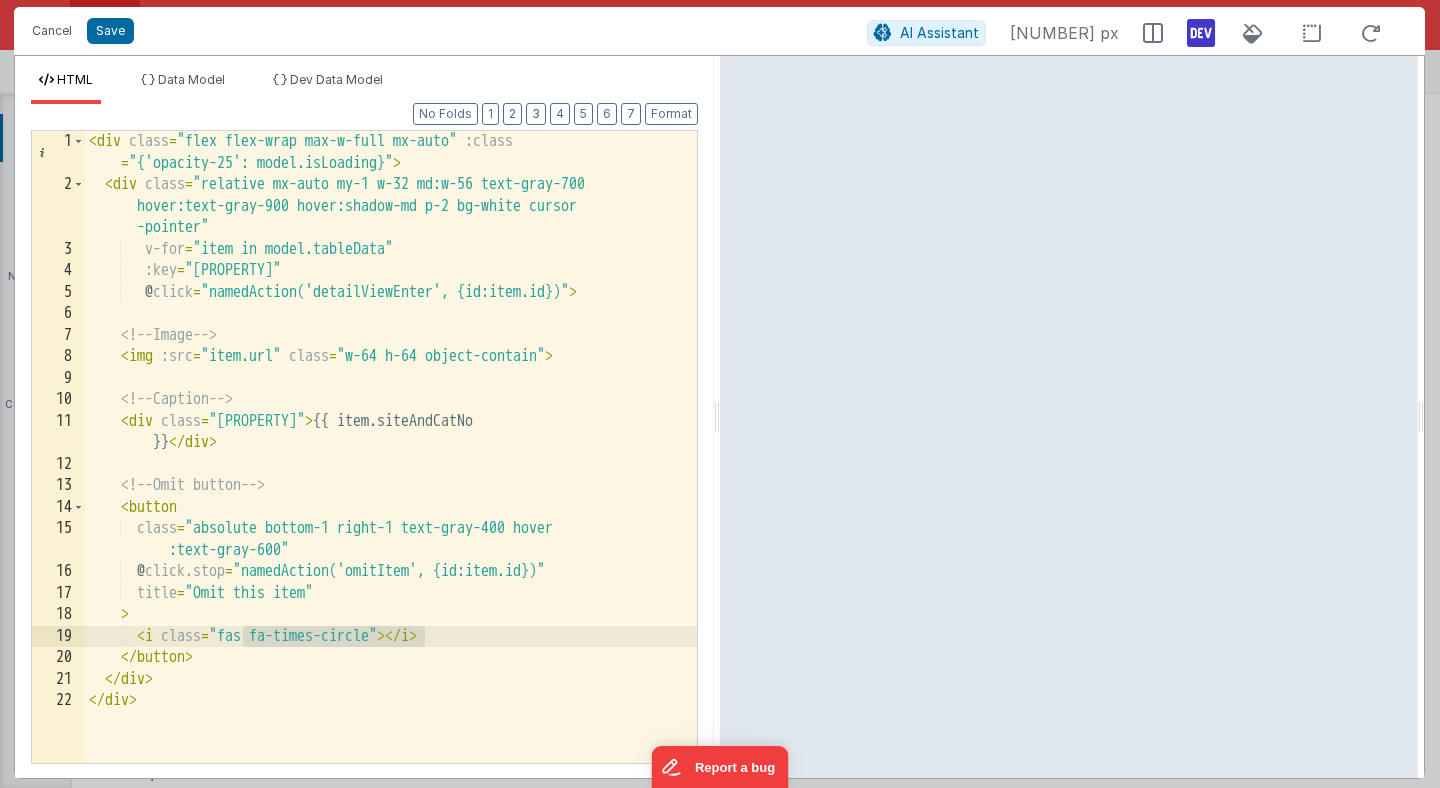 drag, startPoint x: 428, startPoint y: 637, endPoint x: 241, endPoint y: 633, distance: 187.04277 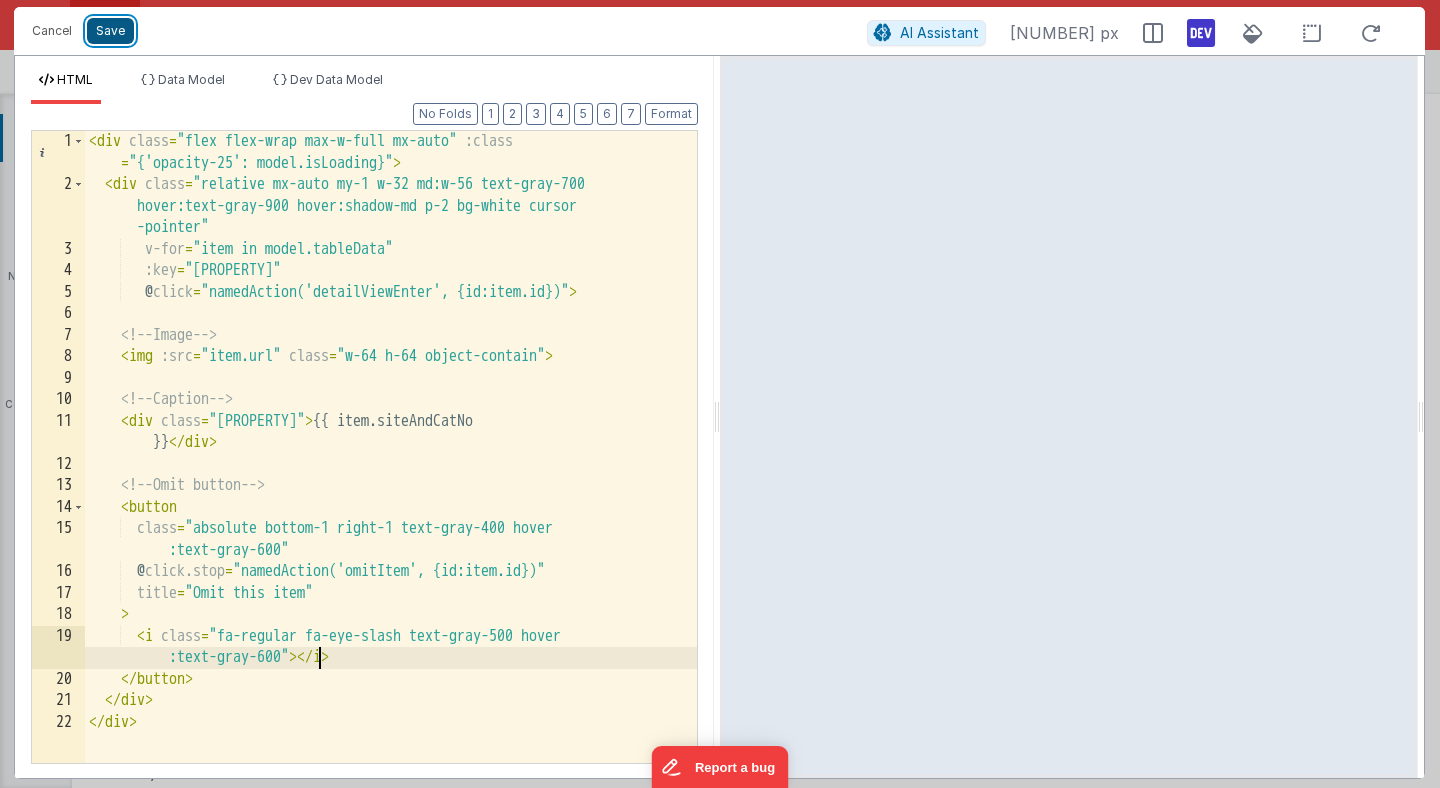 click on "Save" at bounding box center [110, 31] 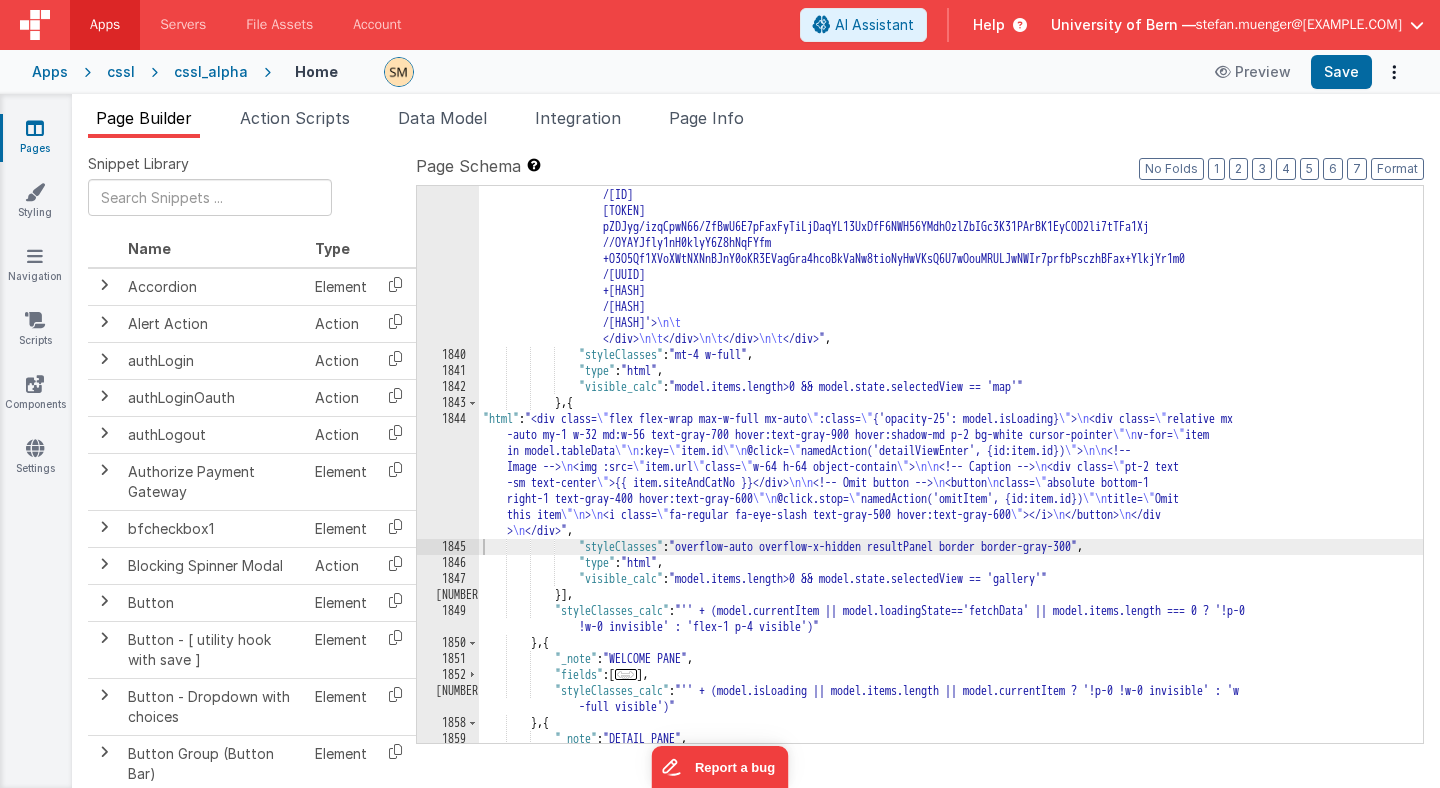 click on ""html" :  " \t <div id='mapContainer'> \n\t     <div id='map'></div> \n\t     <div id='basemaps-wrapper' class='leaflet                      -bar' style= \" font-family: Helvetica Neue, sans-serif; font-size: 12px; \" > \n\t         <label style= \" margin                      -right: 10px \"  for= \" basemaps \" >Select base layer</label> \n\t         <select style='width: 155px; border:                       solid 1px #D3D3D3; border-radius: 5px; height: 20px' name='basemaps' id='basemaps' @change= \" namedAction                      ('switchLayers') \" > \n\t             <option value='Topographic'>Topographic</option> \n\t             <option                       value='Streets'>Streets</option> \n\t             <option value='NationalGeographic'>National Geographic                      </option> \n\t             <option value='Oceans'>Oceans</option> \n\t </option>" at bounding box center [951, 313] 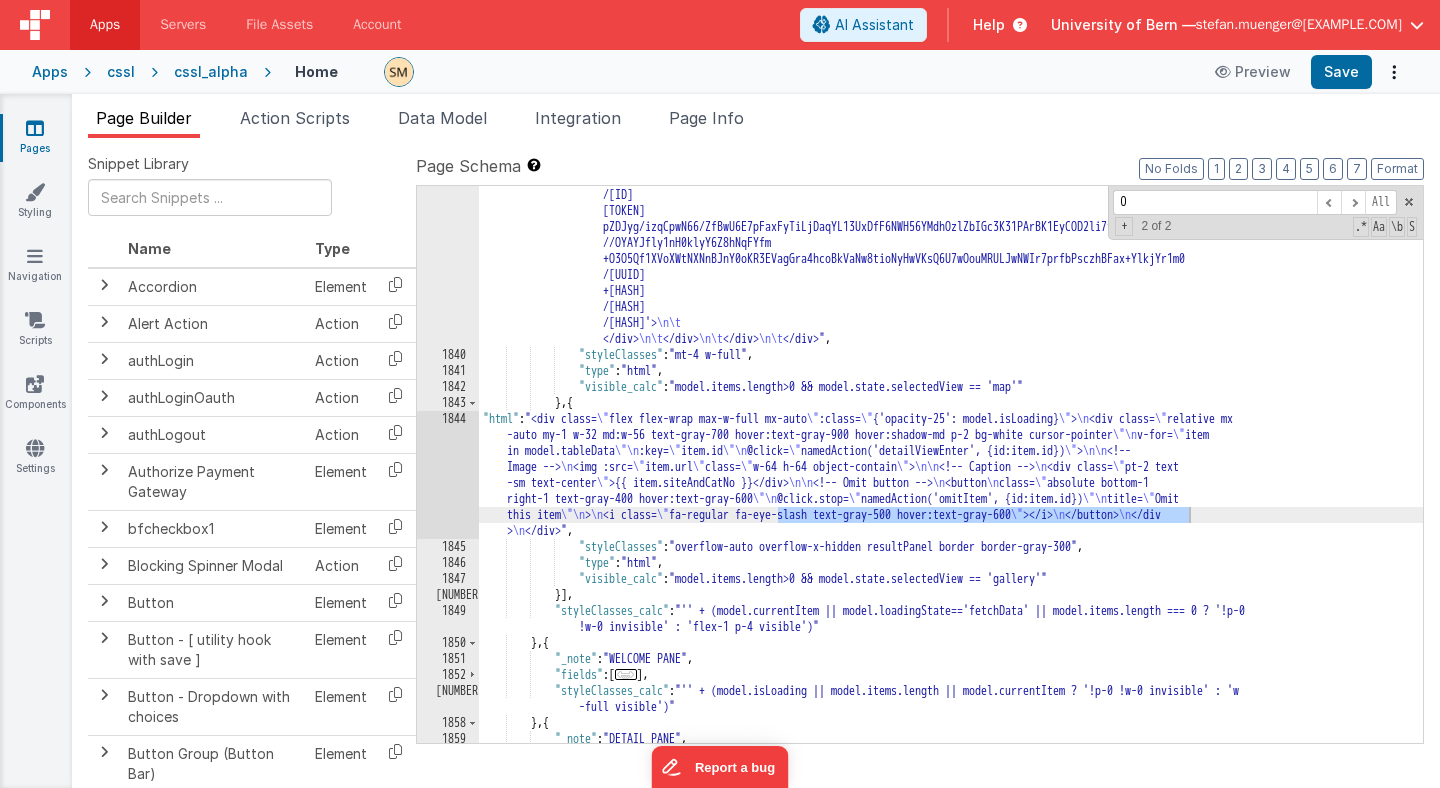 scroll, scrollTop: 0, scrollLeft: 0, axis: both 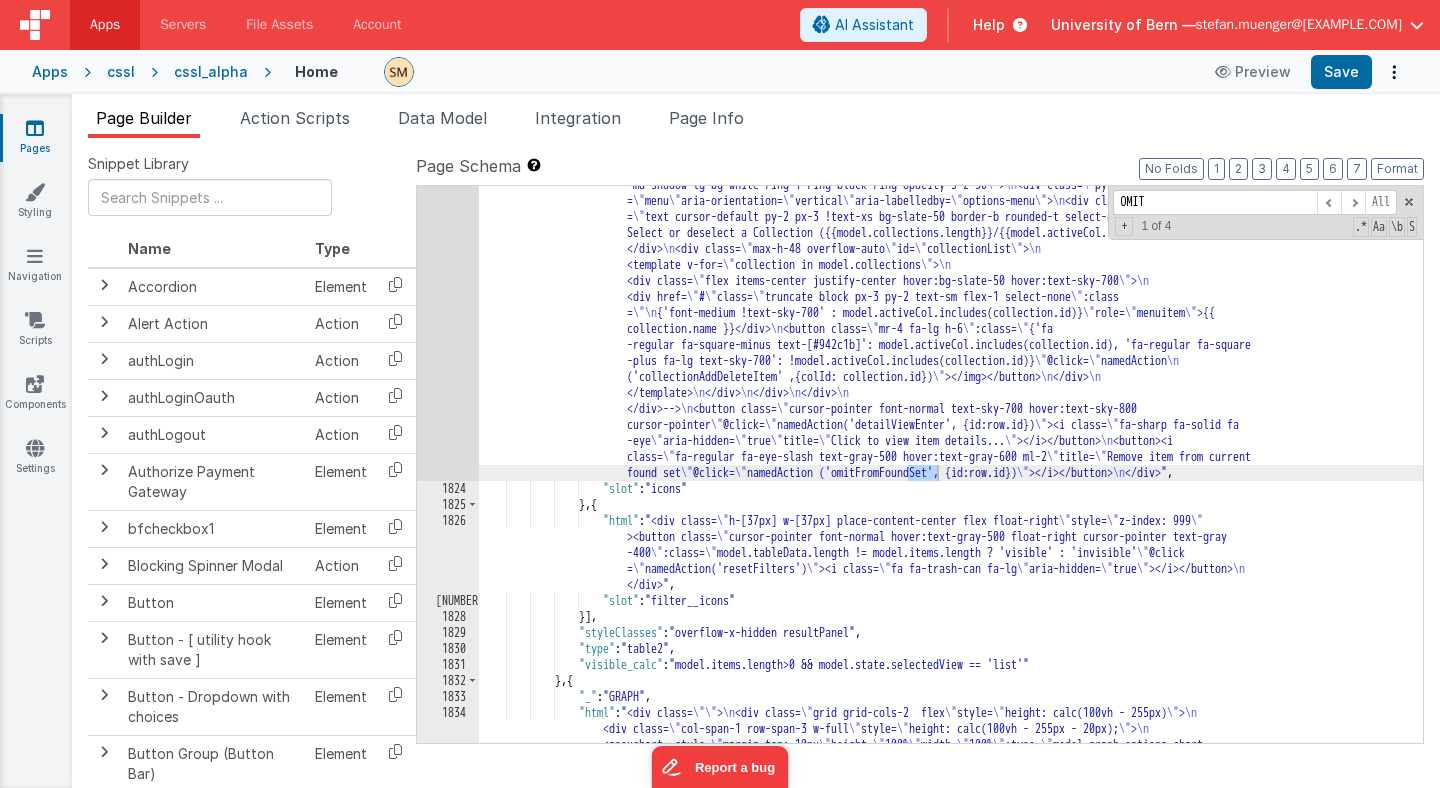 type on "OMIT" 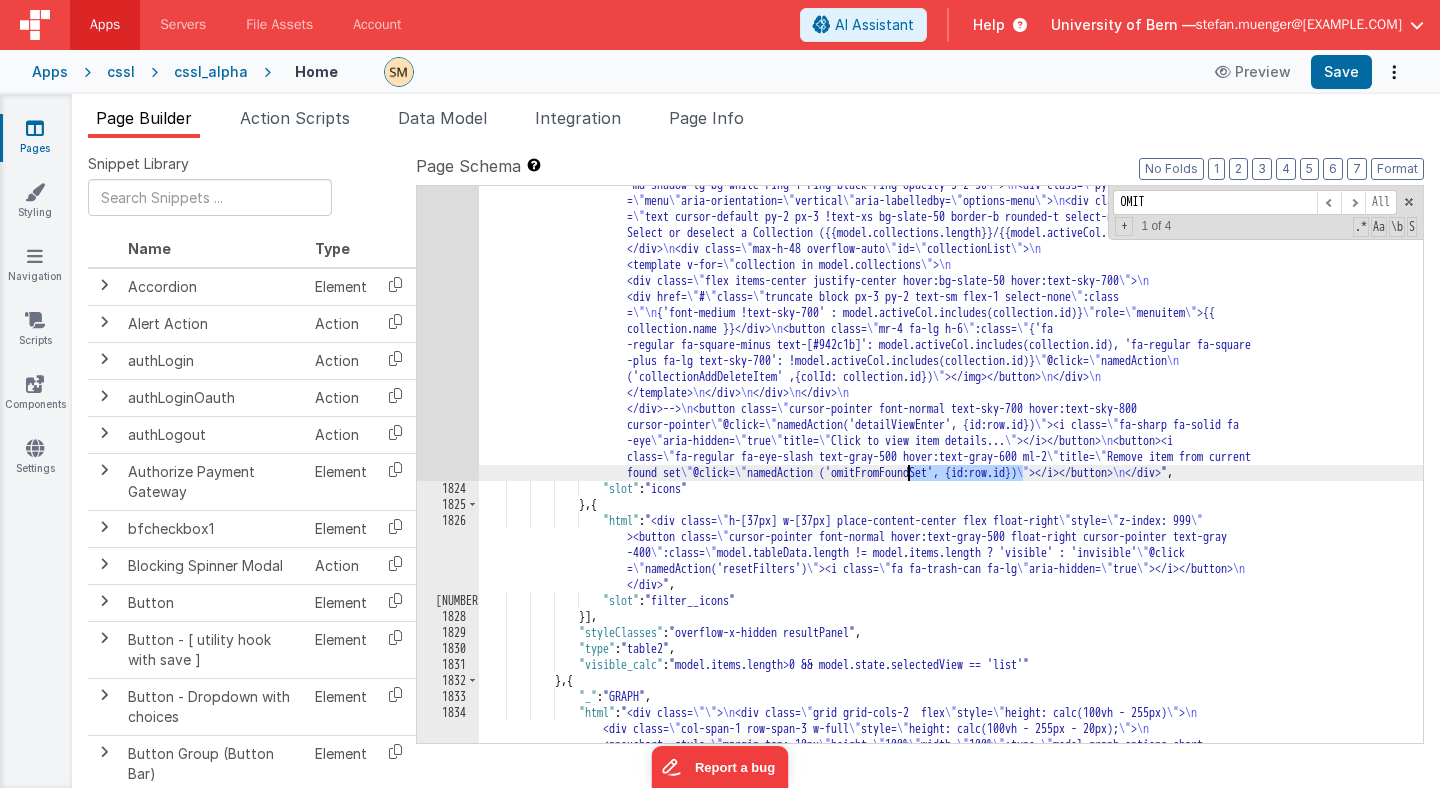 drag, startPoint x: 1024, startPoint y: 470, endPoint x: 909, endPoint y: 468, distance: 115.01739 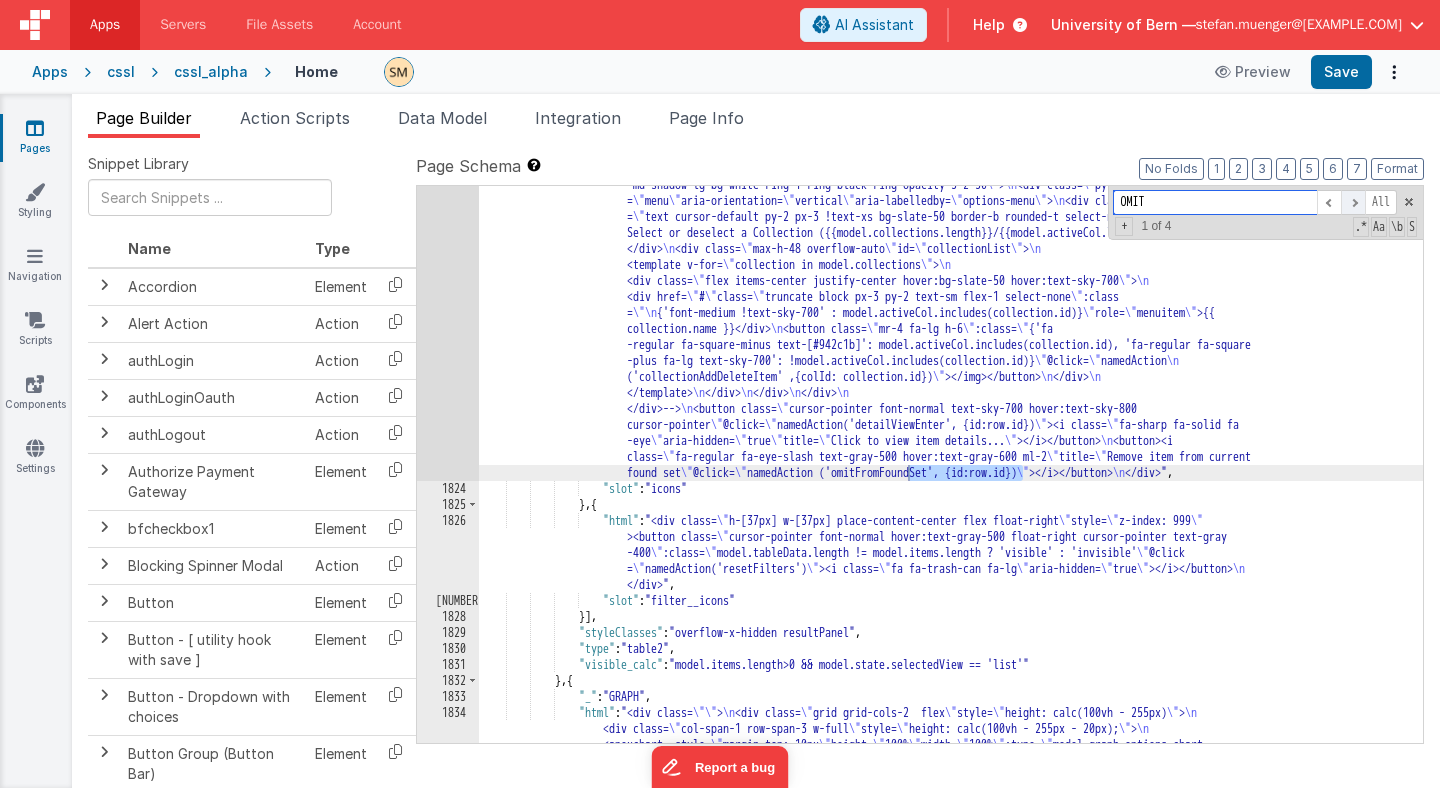 click at bounding box center (1353, 202) 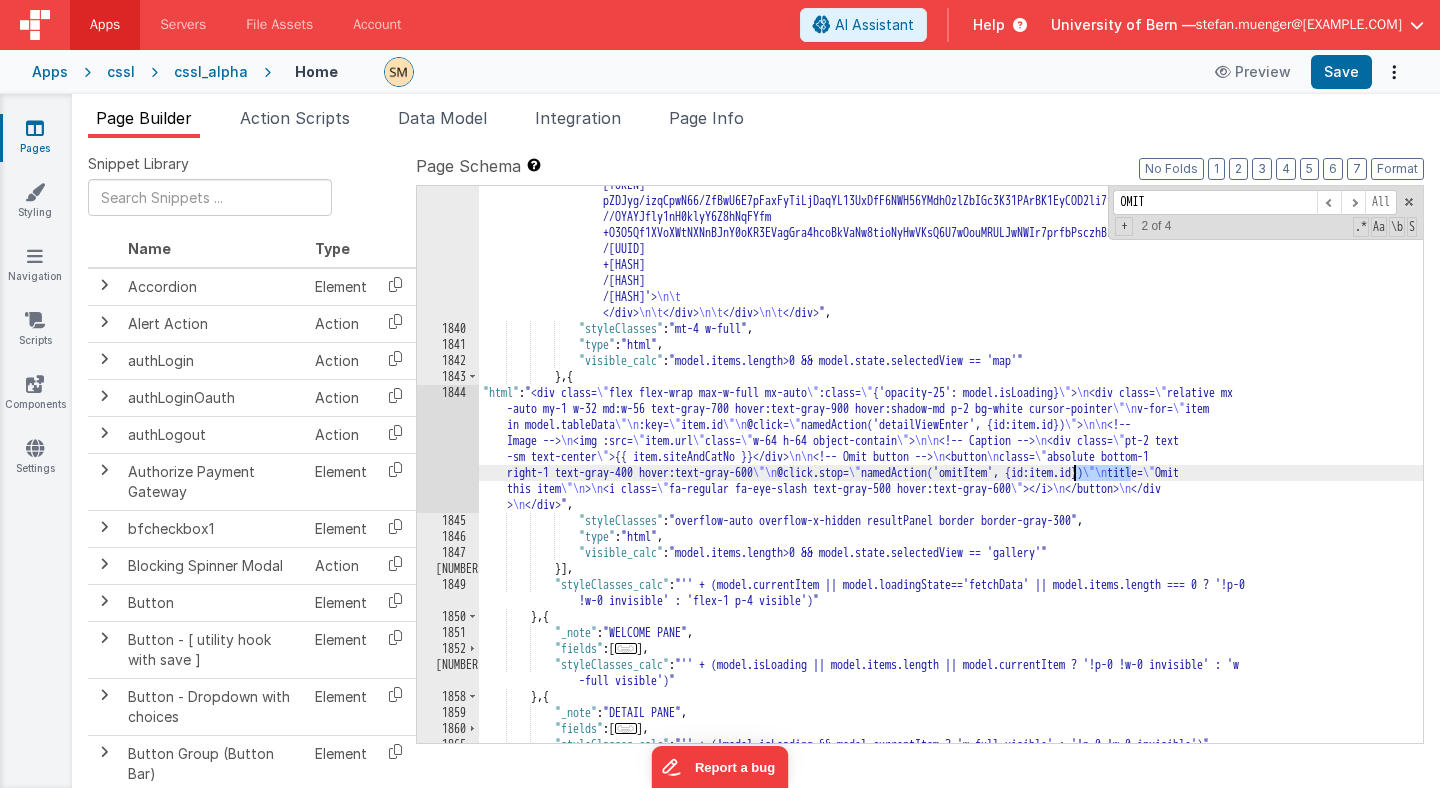 drag, startPoint x: 1133, startPoint y: 474, endPoint x: 1075, endPoint y: 476, distance: 58.034473 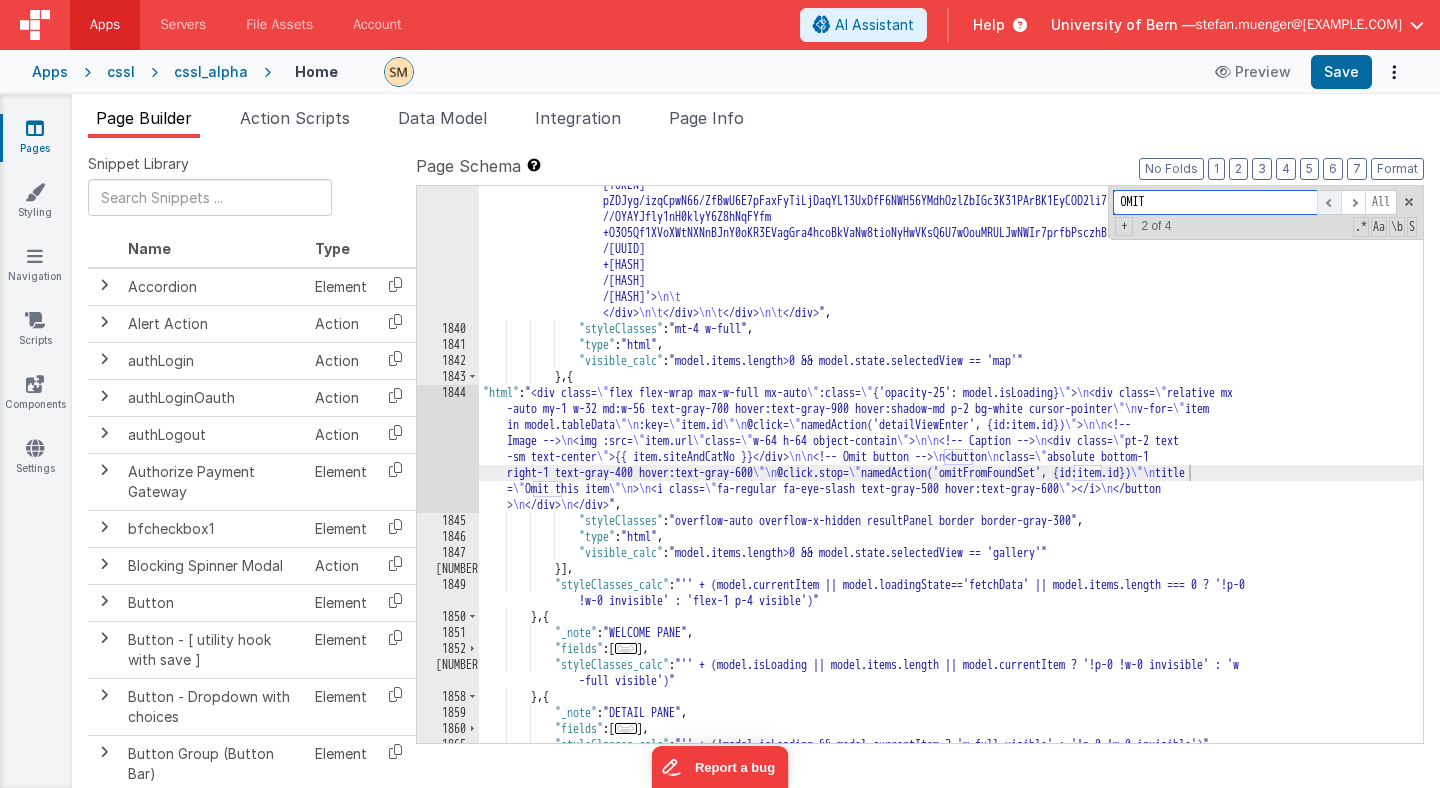 click at bounding box center [1329, 202] 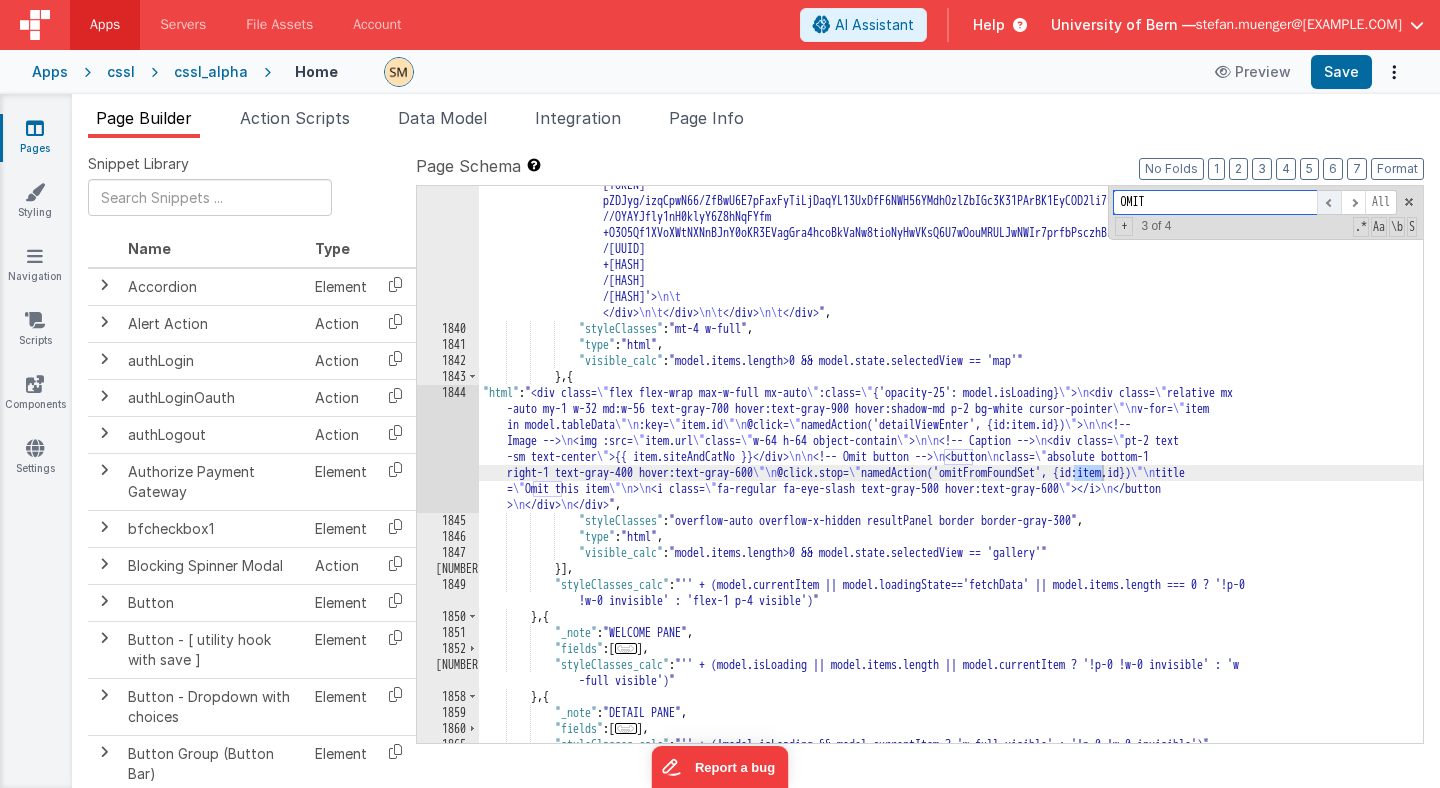 click at bounding box center (1329, 202) 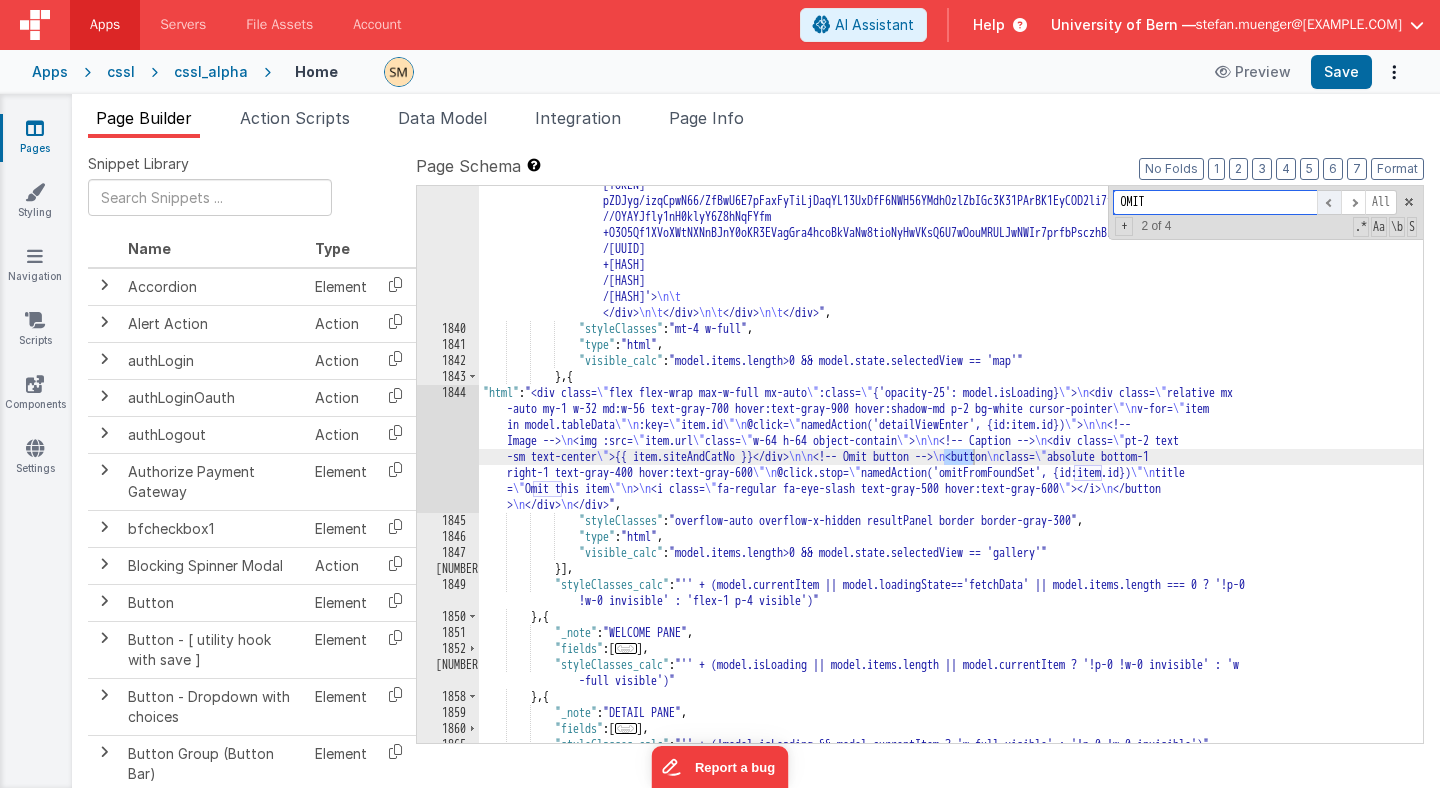 click at bounding box center [1329, 202] 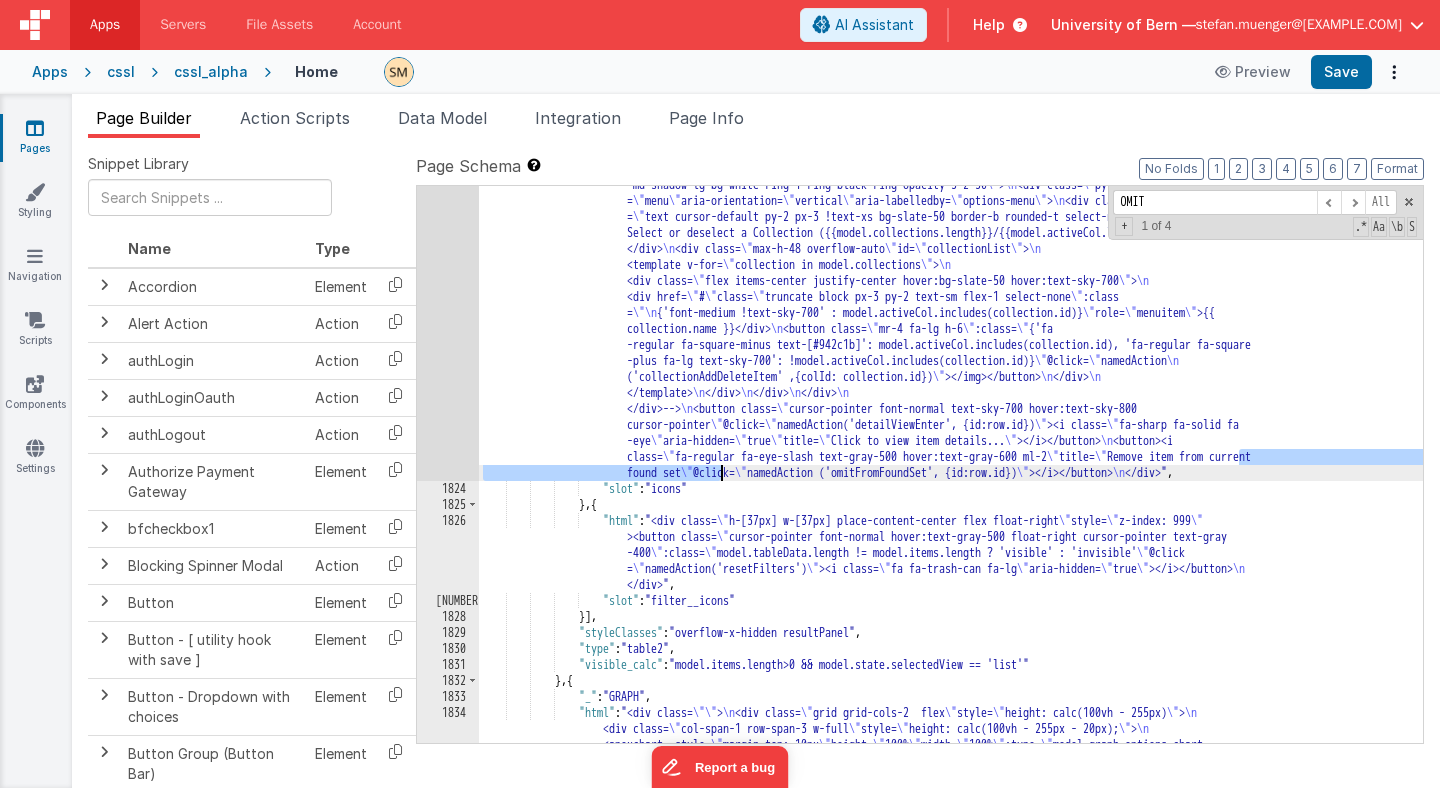 drag, startPoint x: 1240, startPoint y: 460, endPoint x: 719, endPoint y: 475, distance: 521.2159 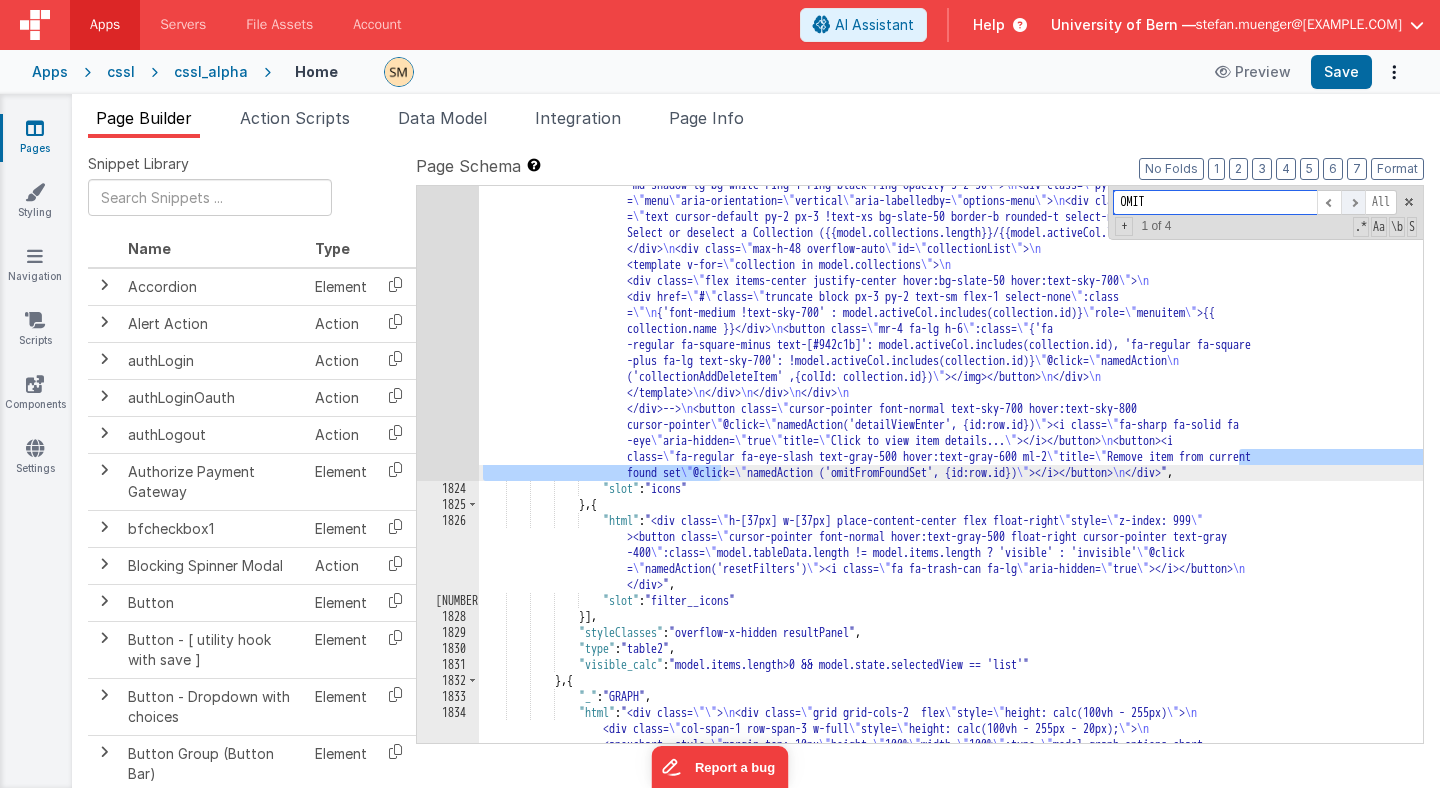 click at bounding box center (1353, 202) 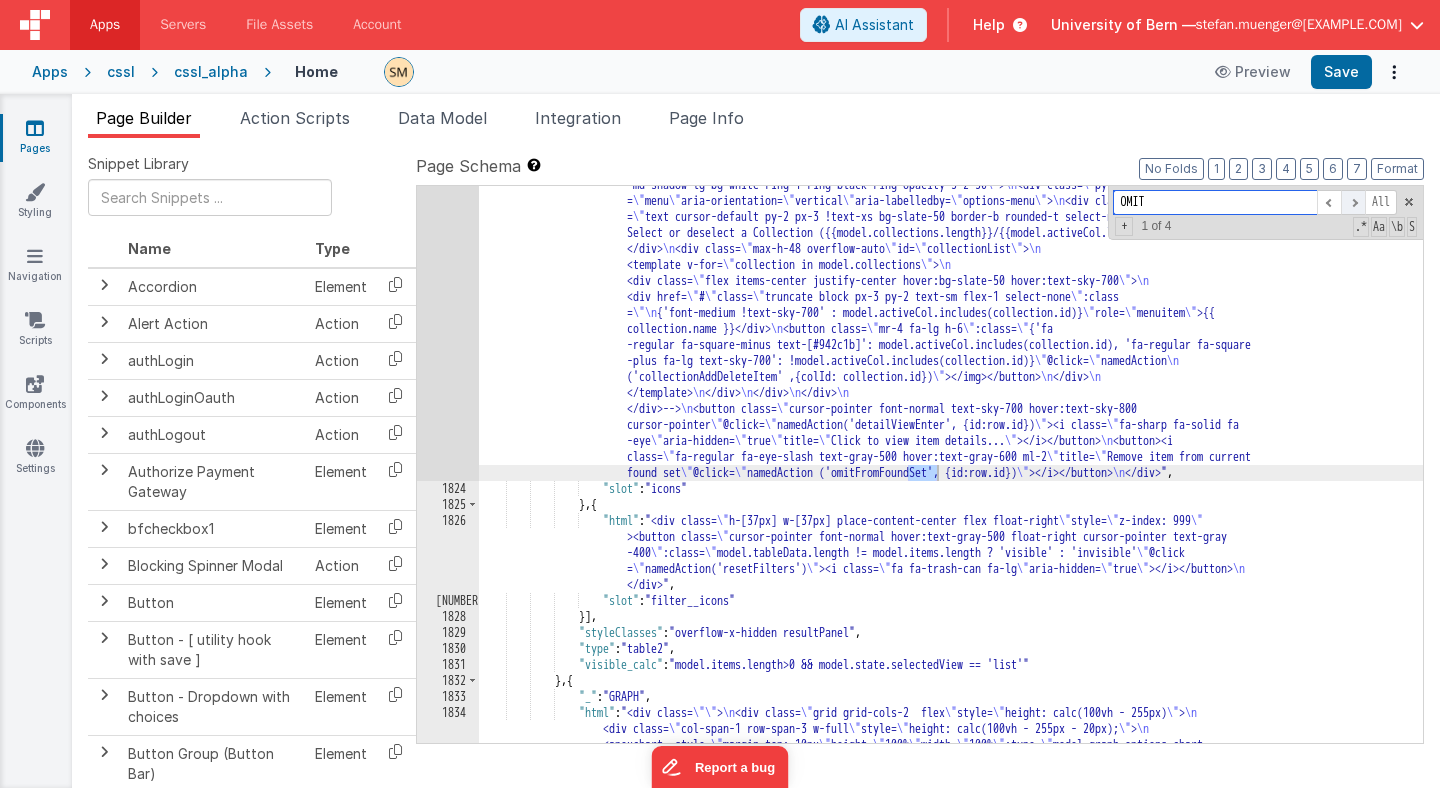 click at bounding box center (1353, 202) 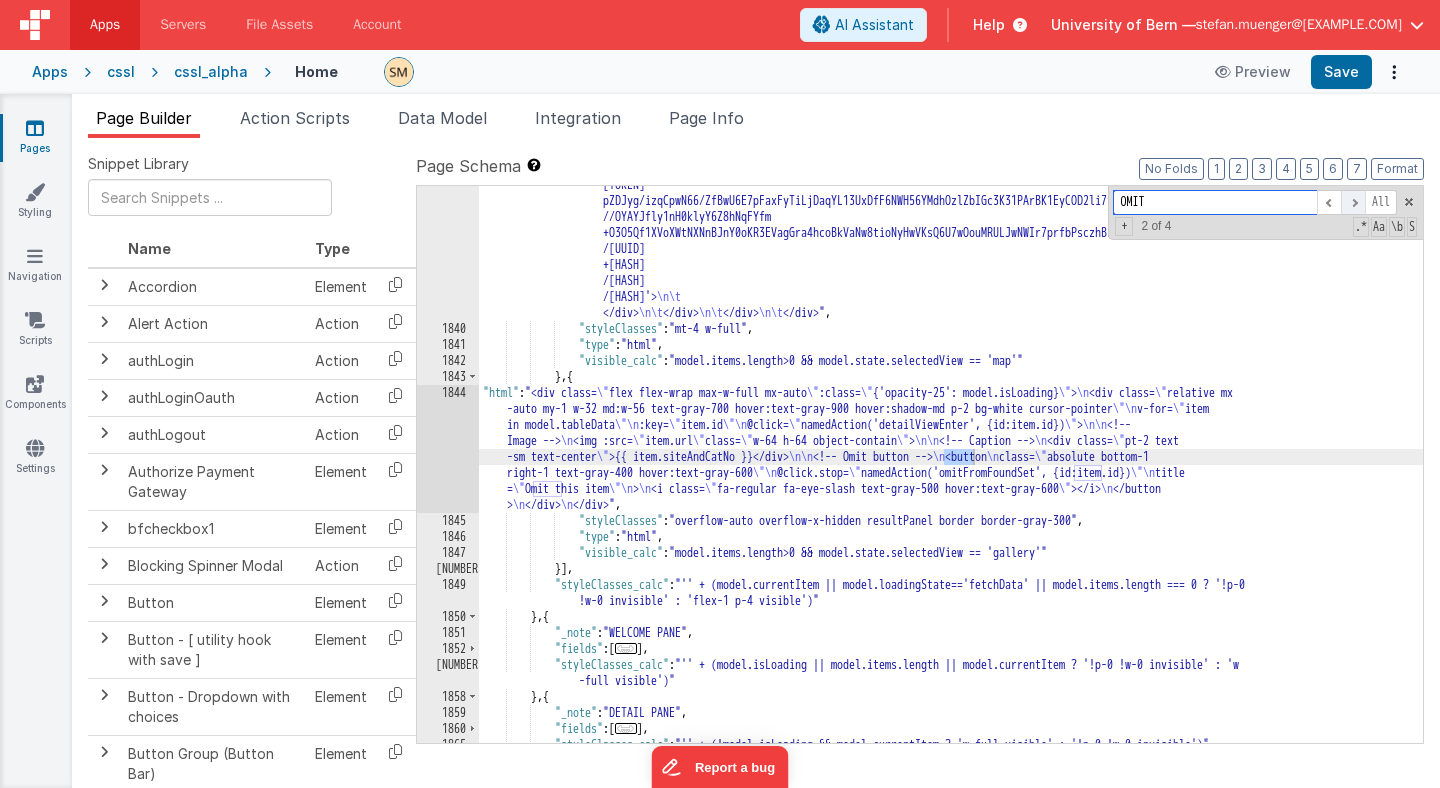 scroll, scrollTop: 3689, scrollLeft: 0, axis: vertical 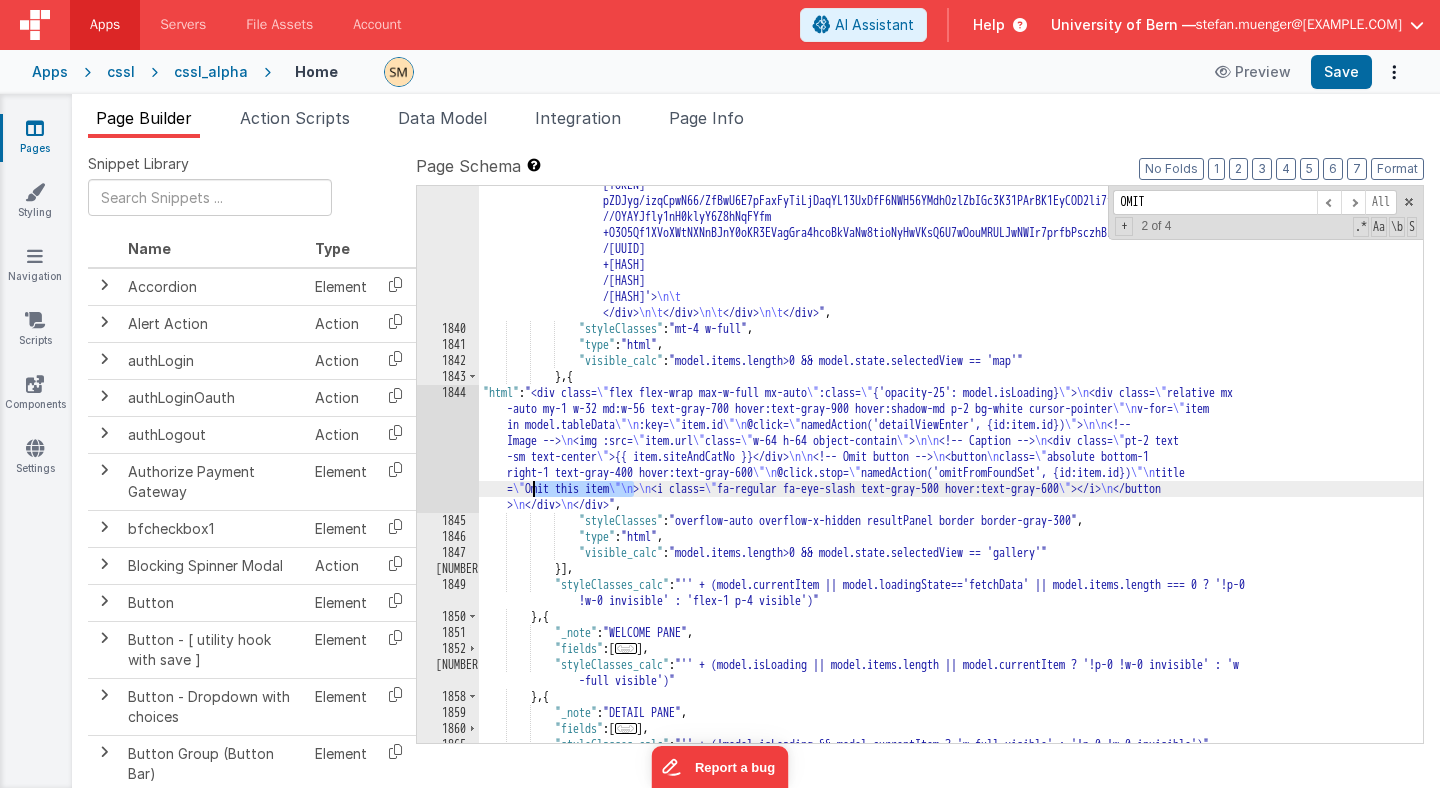 drag, startPoint x: 636, startPoint y: 488, endPoint x: 537, endPoint y: 489, distance: 99.00505 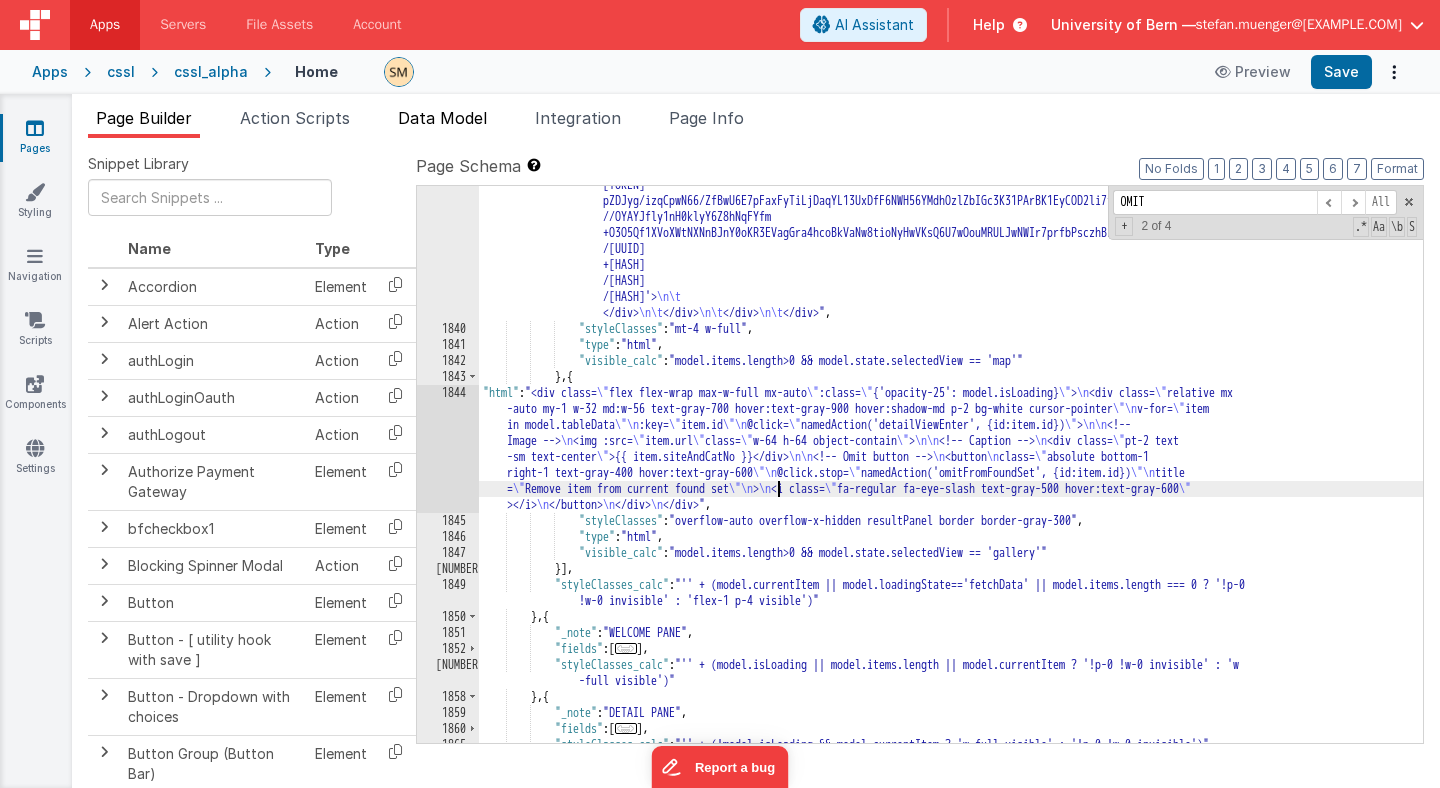 click on "Data Model" at bounding box center [442, 118] 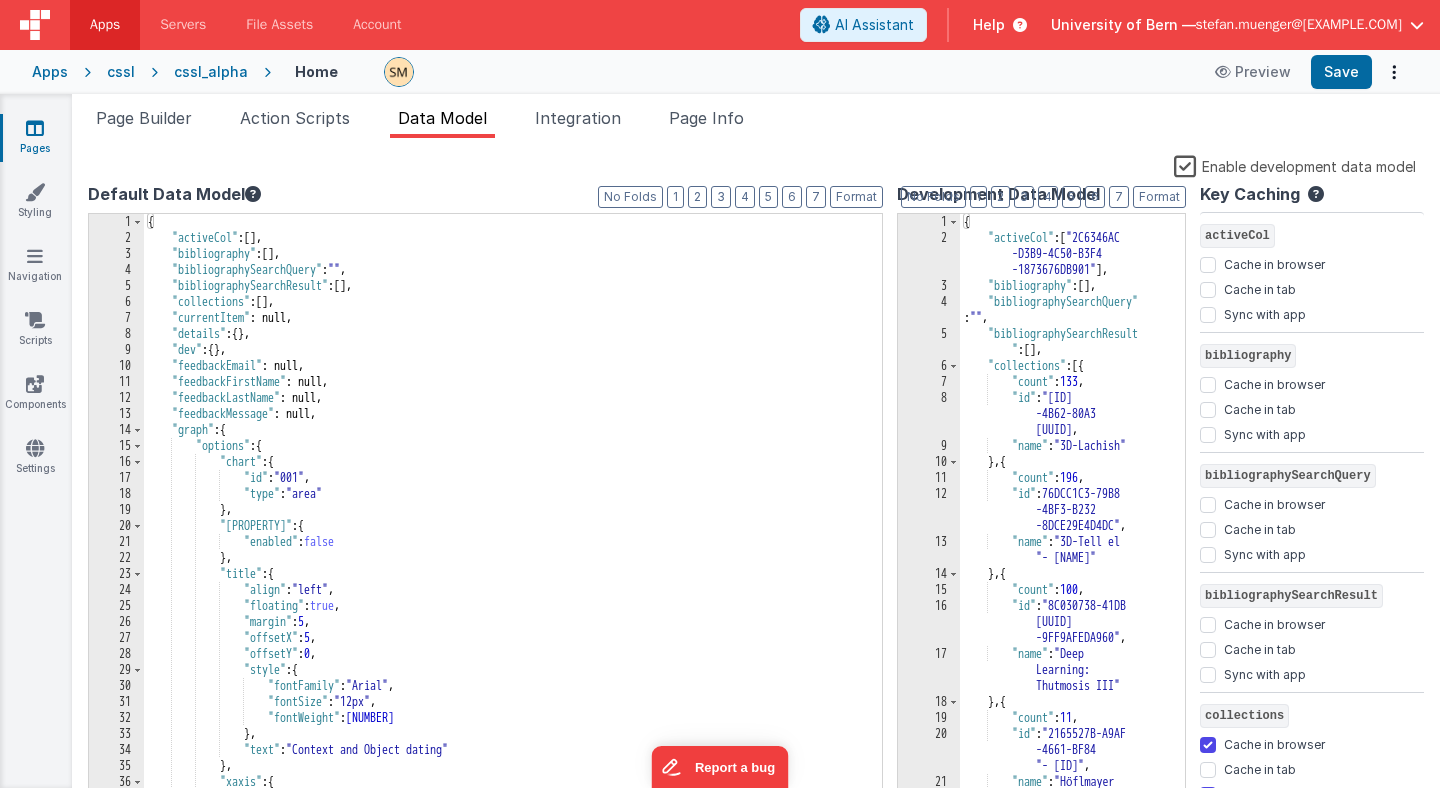click on "Enable development data model" at bounding box center (1295, 165) 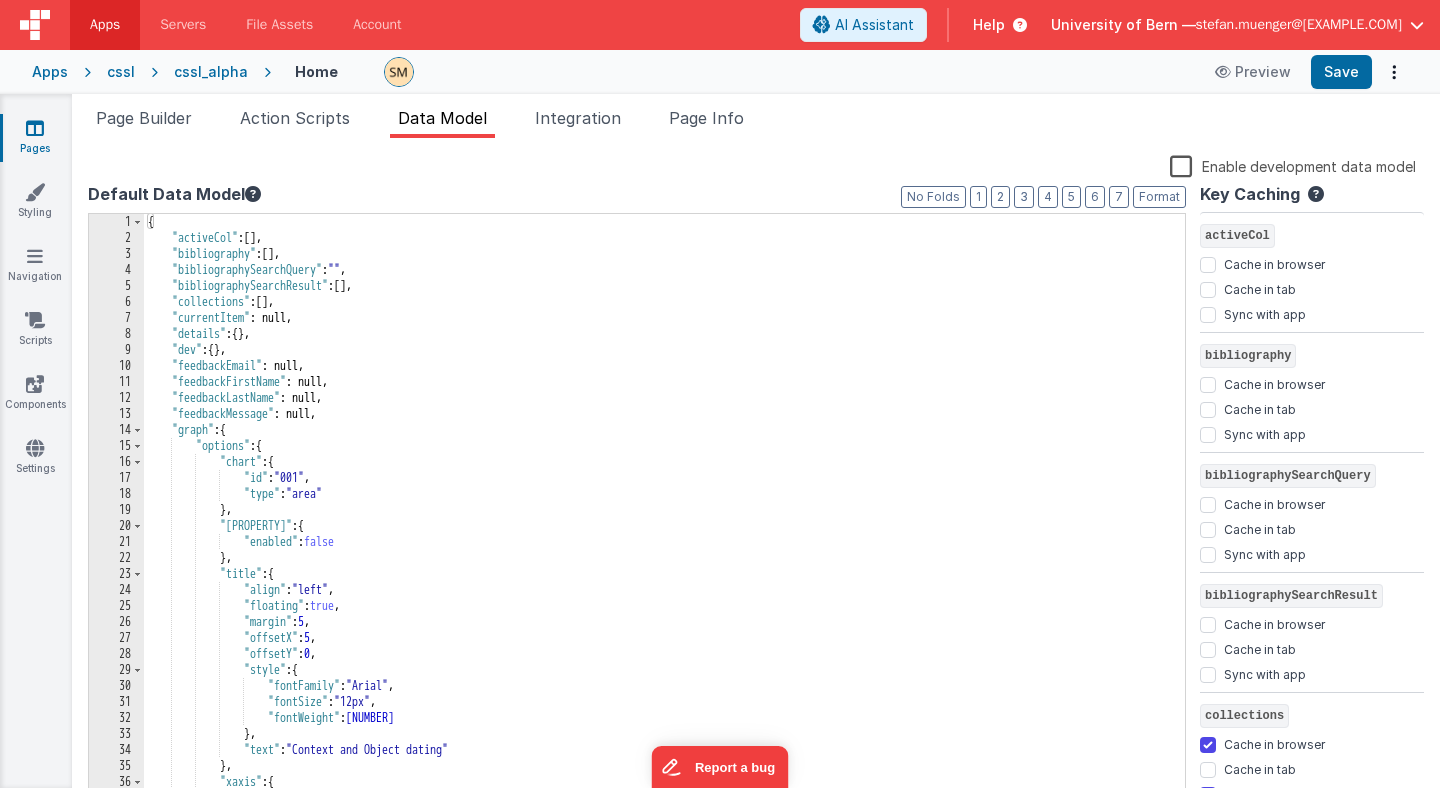 click on "Enable development data model" at bounding box center [1293, 165] 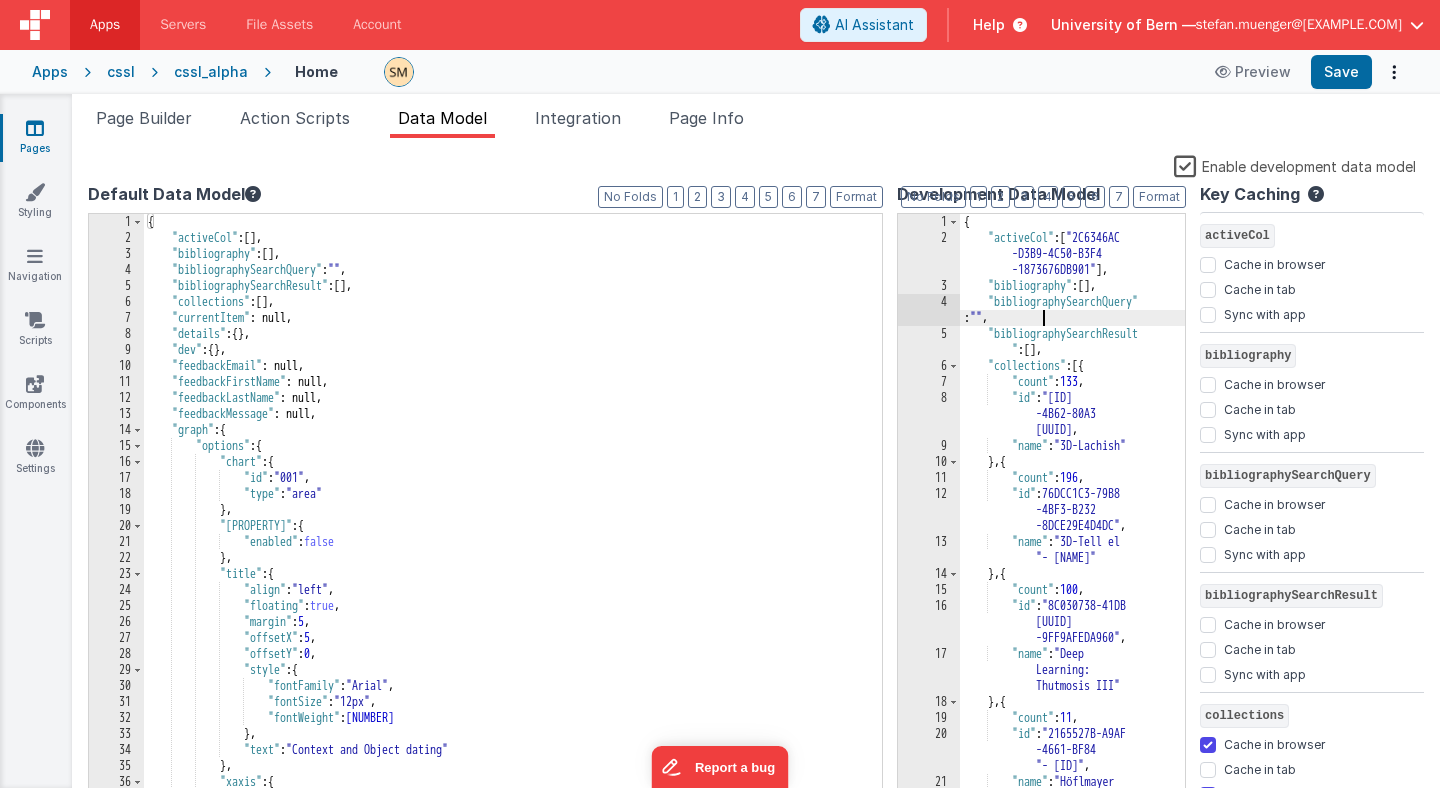 click on "{      "activeCol" :  [ "2C6346AC          -D3B9-4C50-B3F4          -1873676DB901" ] ,      "bibliography" :  [ ] ,      "bibliographySearchQuery"         :  "" ,      "bibliographySearchResult          " :  [ ] ,      "collections" :  [{           "count" :  133 ,           "id" :  "D7A75B56-6EA0              -4B62-80A3              -6BCF471A310D" ,           "name" :  "3D-Lachish"      } ,  {           "count" :  196 ,           "id" :  "76DCC1C3-79B8              -4BF3-B232              -8DCE29E4D4DC" ,           "name" :  "3D-Tell el              -ʿAjjul"      } ,  {           "count" :  100 ,           "id" :  "8C030738-41DB              -4E9E-B78E              -9FF9AFEDA960" ,           "name" :  "Deep               Learning:               Thutmosis III"      } ,  {           "count" :  11 ,           "id" :  "2165527B-A9AF              -4661-BF84 , :" at bounding box center [1072, 525] 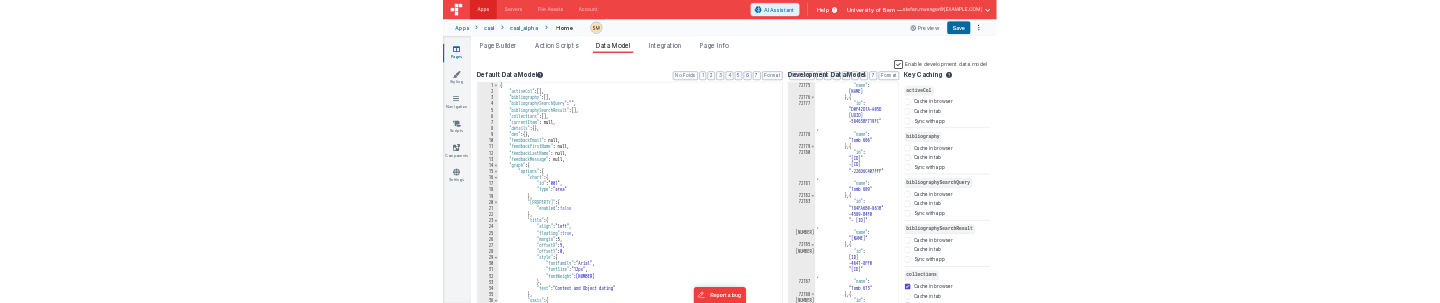 scroll, scrollTop: 32177, scrollLeft: 0, axis: vertical 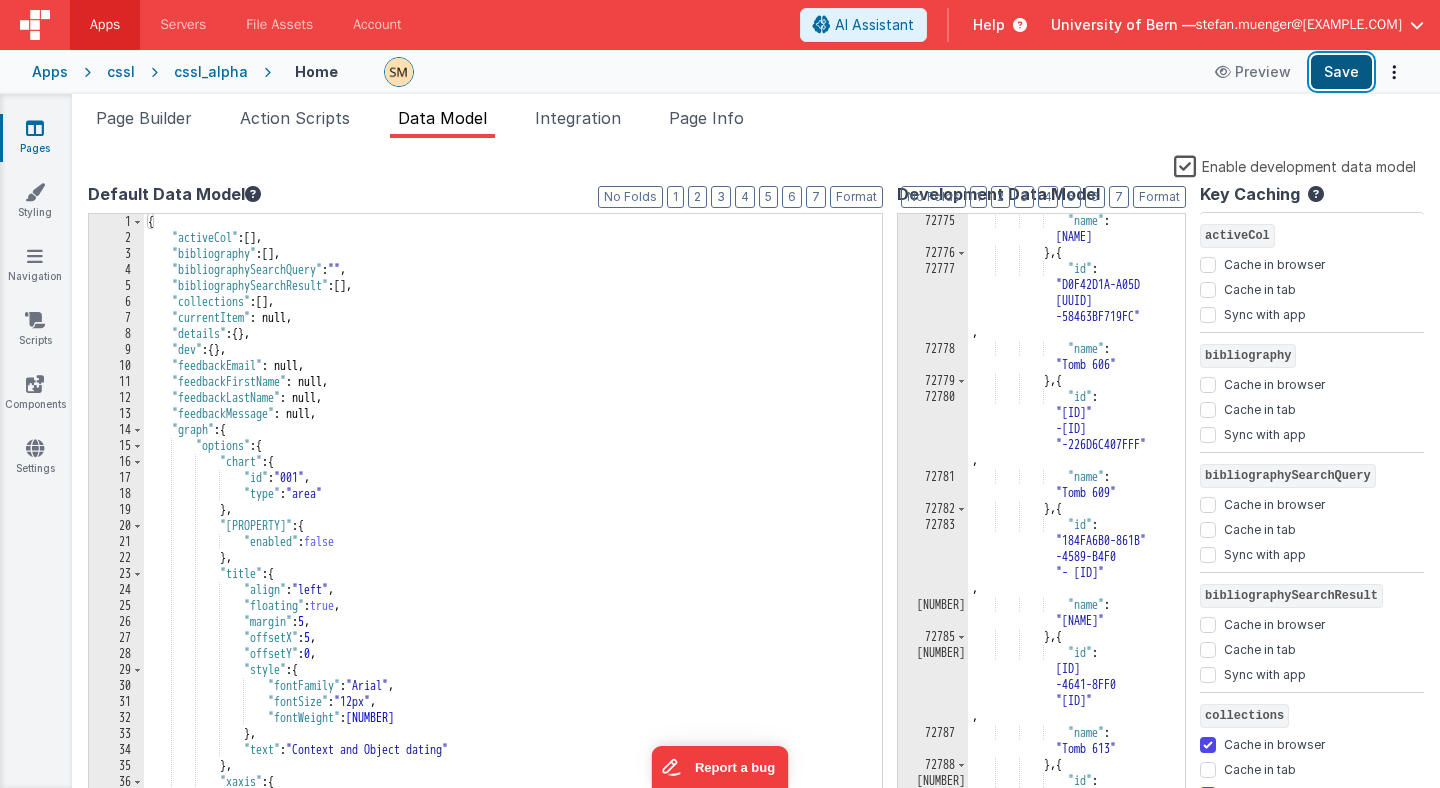 click on "Save" at bounding box center [1341, 72] 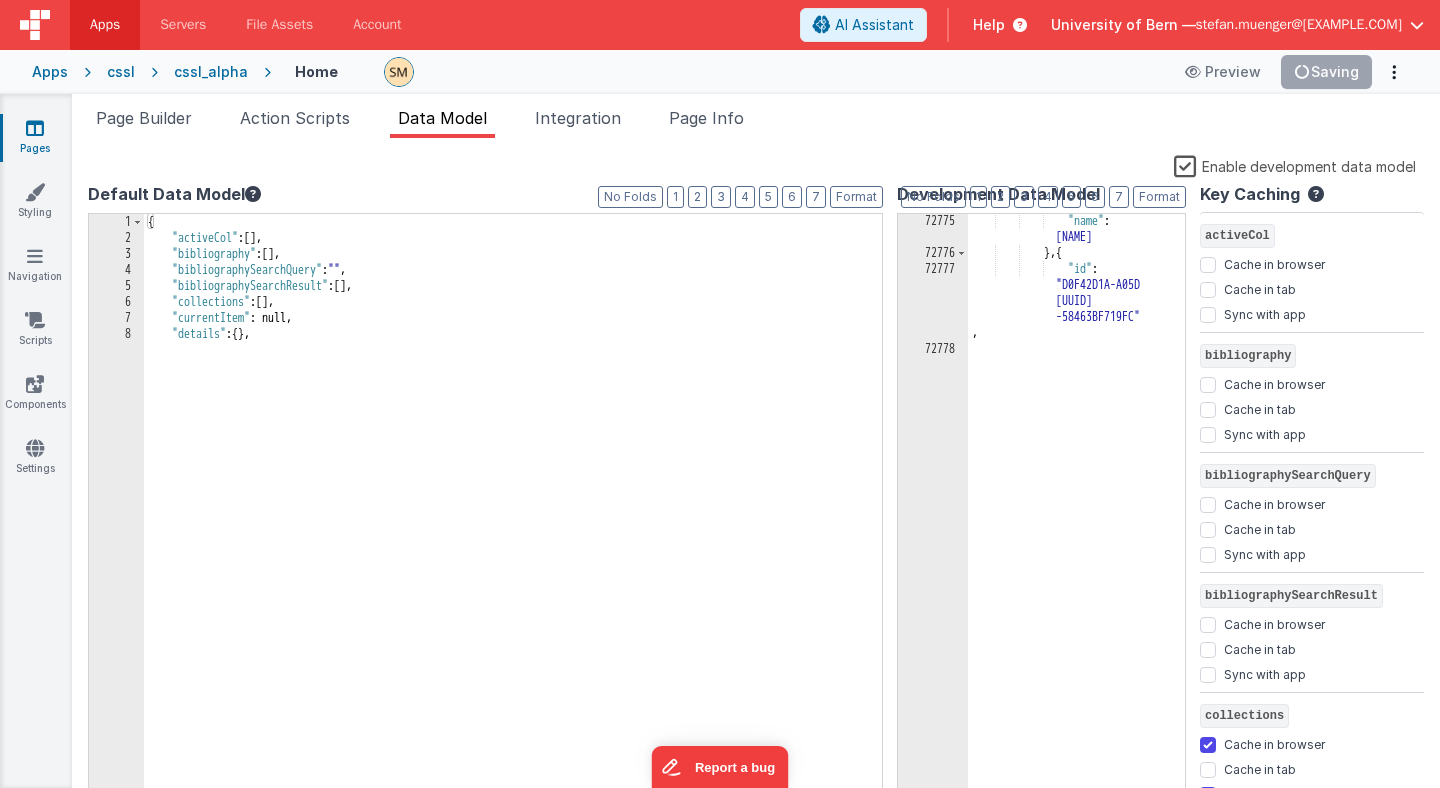scroll, scrollTop: 28349, scrollLeft: 0, axis: vertical 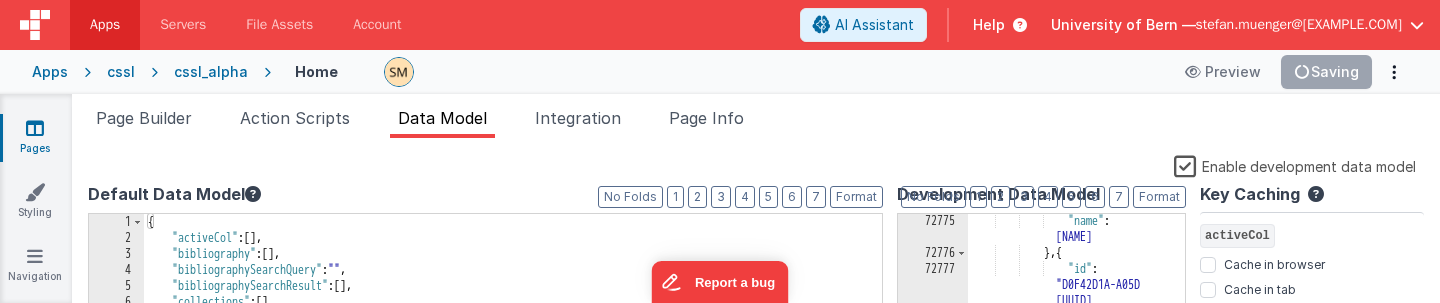 click on "cssl_alpha" at bounding box center [211, 72] 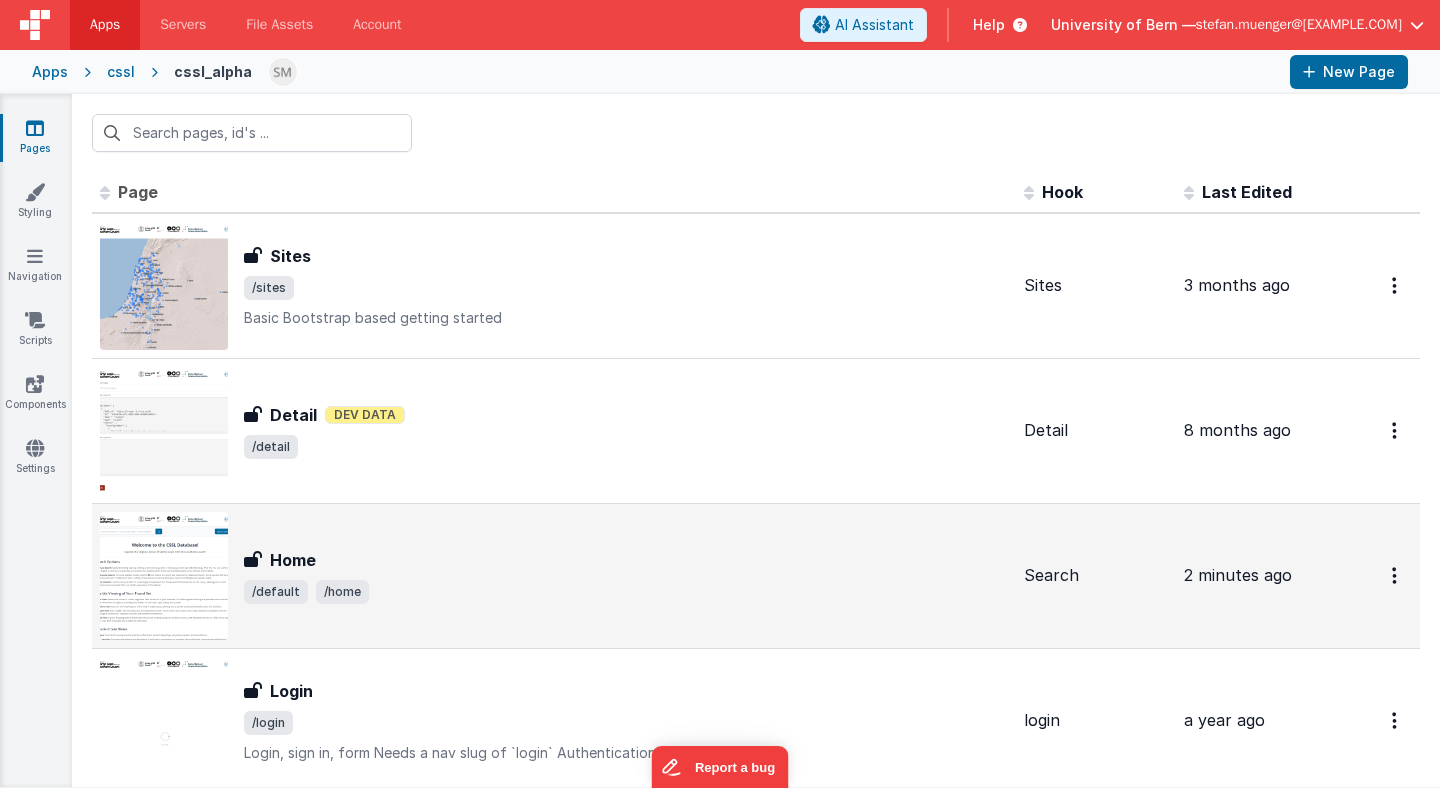 click on "Home" at bounding box center [626, 560] 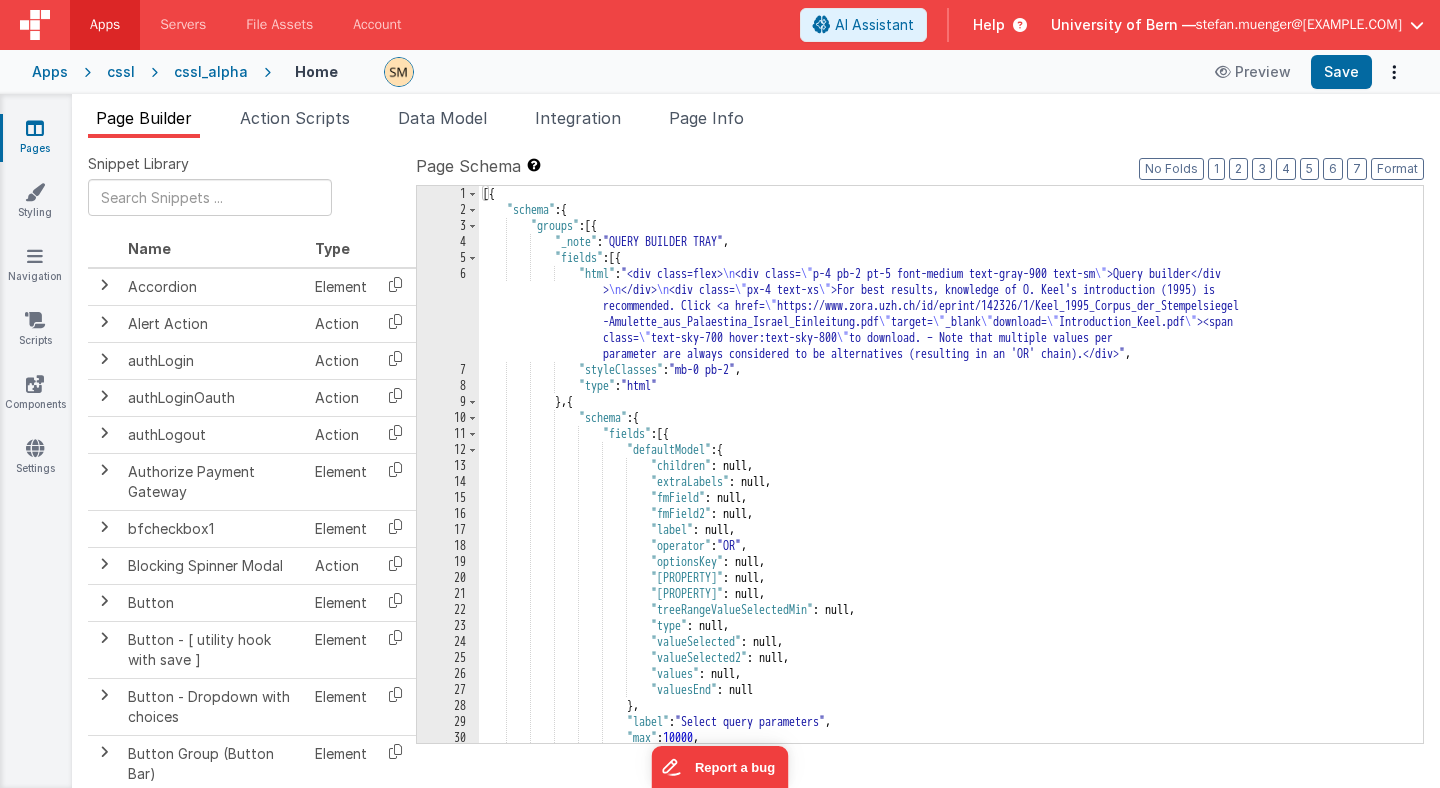 click on "[{      "schema" :  {           "groups" :  [{                "_note" :  "QUERY BUILDER TRAY" ,                "fields" :  [{                     "html" :  "<div class=flex> \n     <div class= \" p-4 pb-2 pt-5 font-medium text-gray-900 text-sm \" >Query builder</div                      > \n </div> \n <div class= \" px-4 text-xs \" >For best results, knowledge of O. Keel's introduction (1995) is                       recommended. Click <a href= \" https://www.zora.uzh.ch/id/eprint/142326/1/Keel_1995_Corpus_der_Stempelsiegel                      -Amulette_aus_Palaestina_Israel_Einleitung.pdf \"  target= \" _blank \"  download= \" Introduction_Keel.pdf \" ><span                       class= \" text-sky-700 hover:text-sky-800 \" >here</span></a> to download. – Note that multiple values per                       parameter are always considered to be alternatives (resulting in an 'OR' chain).</div>" ,           :" at bounding box center [951, 480] 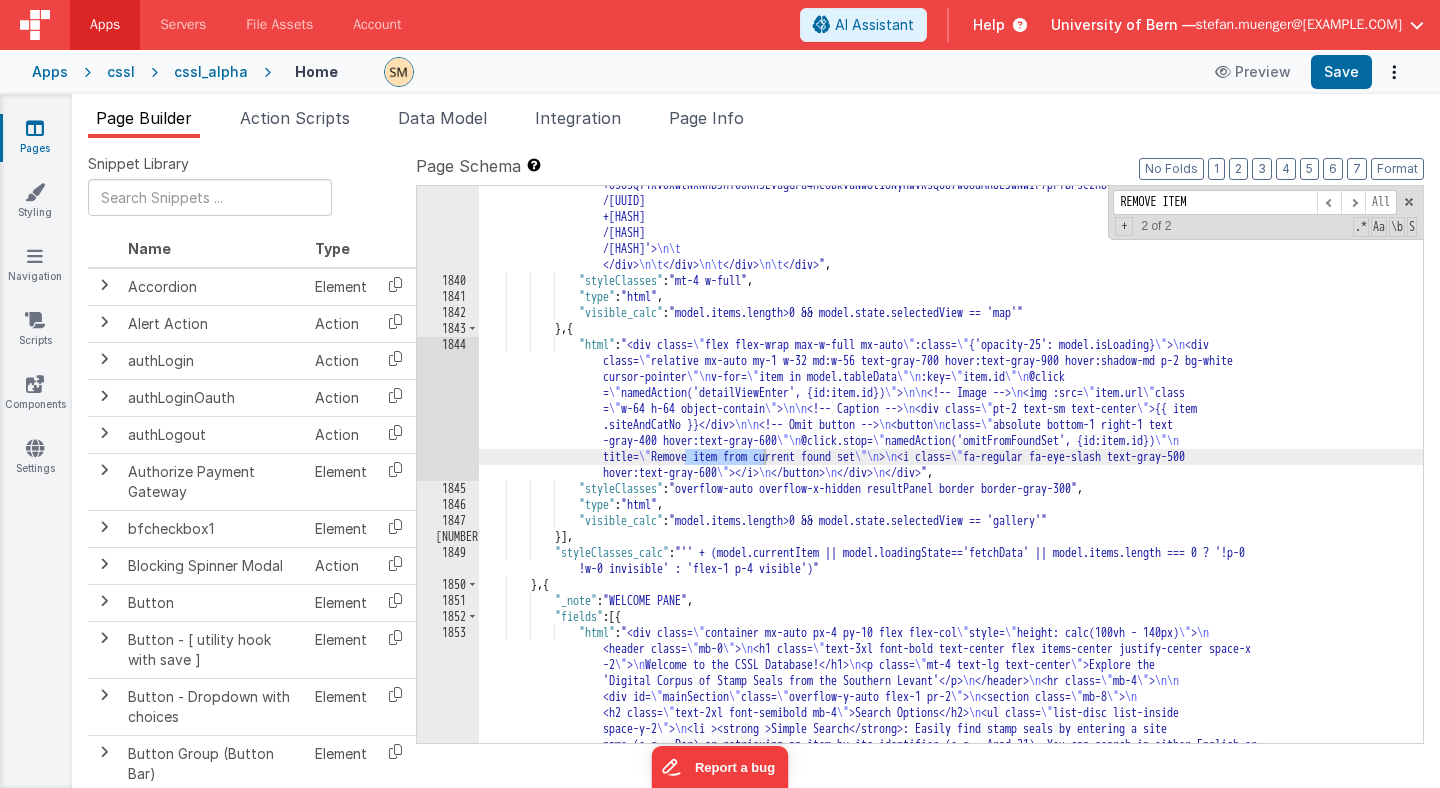 scroll, scrollTop: 30130, scrollLeft: 0, axis: vertical 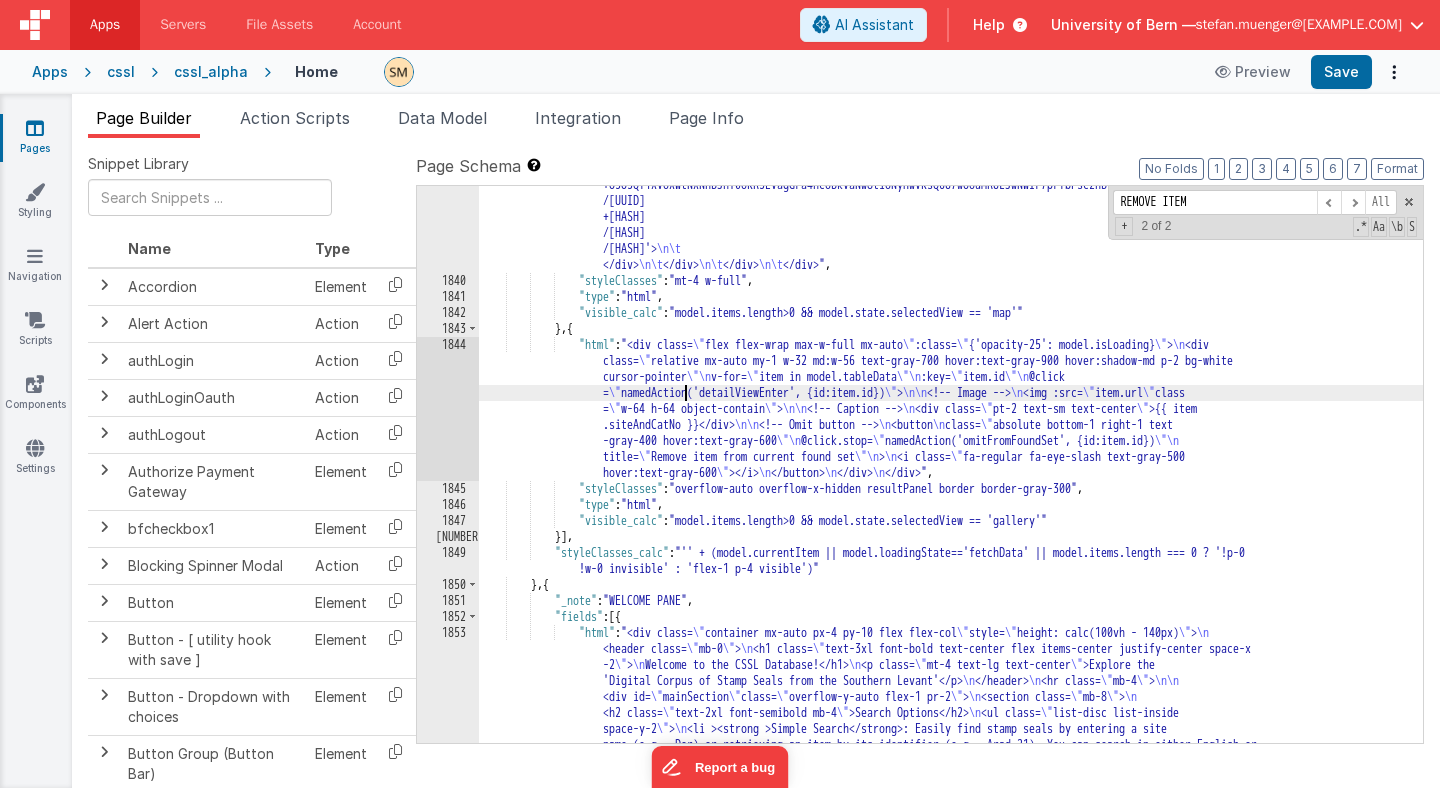 click on ""html" :  " \t <div id='mapContainer'> \n\t     <div id='map'></div> \n\t     <div id='basemaps-wrapper' class='leaflet                      -bar' style= \" font-family: Helvetica Neue, sans-serif; font-size: 12px; \" > \n\t         <label style= \" margin                      -right: 10px \"  for= \" basemaps \" >Select base layer</label> \n\t         <select style='width: 155px; border:                       solid 1px #D3D3D3; border-radius: 5px; height: 20px' name='basemaps' id='basemaps' @change= \" namedAction                      ('switchLayers') \" > \n\t             <option value='Topographic'>Topographic</option> \n\t             <option                       value='Streets'>Streets</option> \n\t             <option value='NationalGeographic'>National Geographic                      </option> \n\t             <option value='Oceans'>Oceans</option> \n\t </option>" at bounding box center [951, 623] 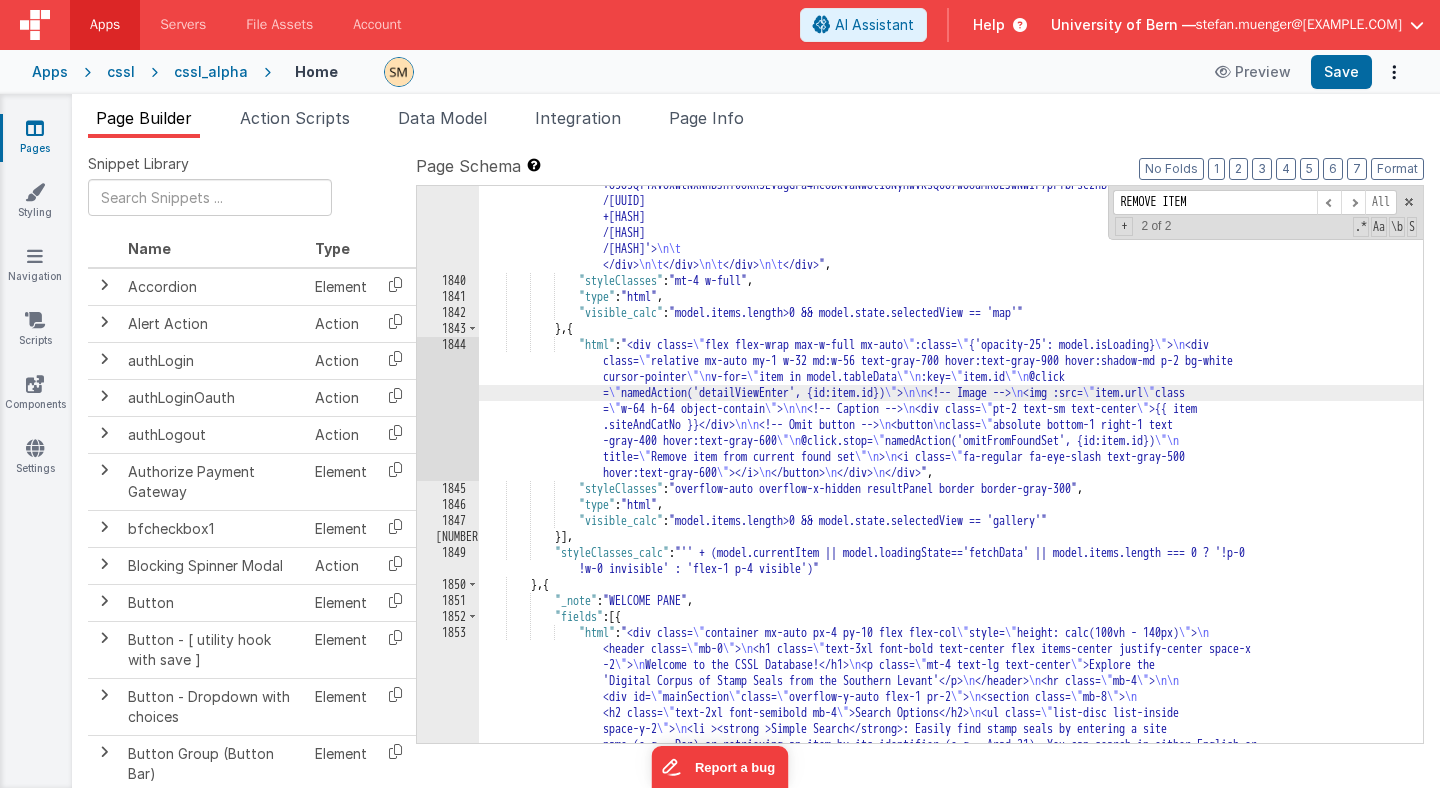 click on "1844" at bounding box center (448, 409) 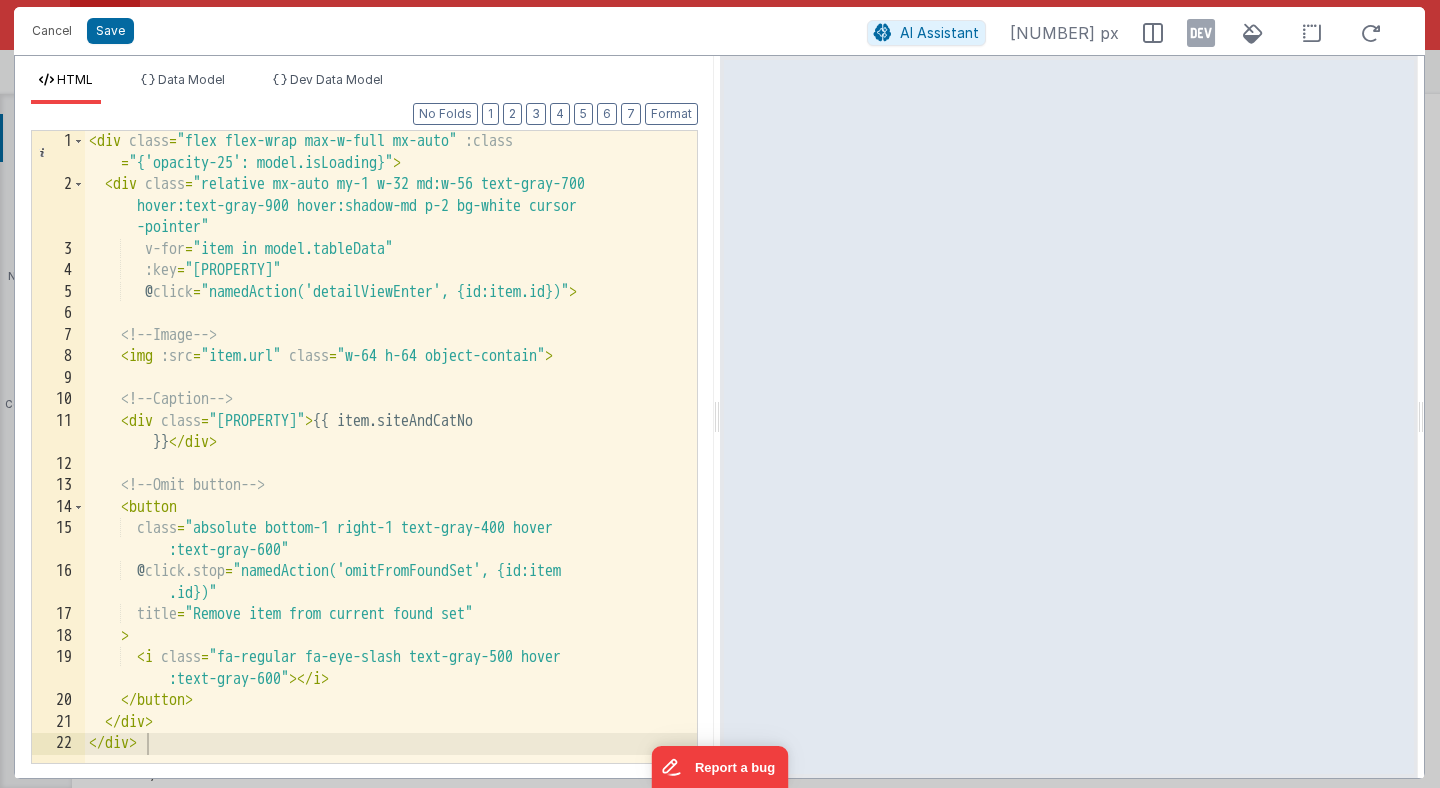 click on "< div   class = "flex flex-wrap max-w-full mx-auto"   :class      = "{'opacity-25': model.isLoading}" >    < div   class = "relative mx-auto my-1 w-32 md:w-56 text-gray-700         hover:text-gray-900 hover:shadow-md p-2 bg-white cursor        -pointer"          v-for = "item in model.tableData"          :key = "item.id"          @ click = "namedAction('detailViewEnter', {id:item.id})" >      <!--  Image  -->      < img   :src = "item.url"   class = "w-64 h-64 object-contain" >      <!--  Caption  -->      < div   class = "pt-2 text-sm text-center" > {{ item.siteAndCatNo           }} </ div >      <!--  Omit button  -->      < button         class = "absolute bottom-1 right-1 text-gray-400 hover            :text-gray-600"         @ click.stop = "namedAction('omitFromFoundSet', {id:item            .id})"         title = "Remove item from current found set"      >         < i   class = "fa-regular fa-eye-slash text-gray-500 hover            :text-gray-600" >" at bounding box center (391, 479) 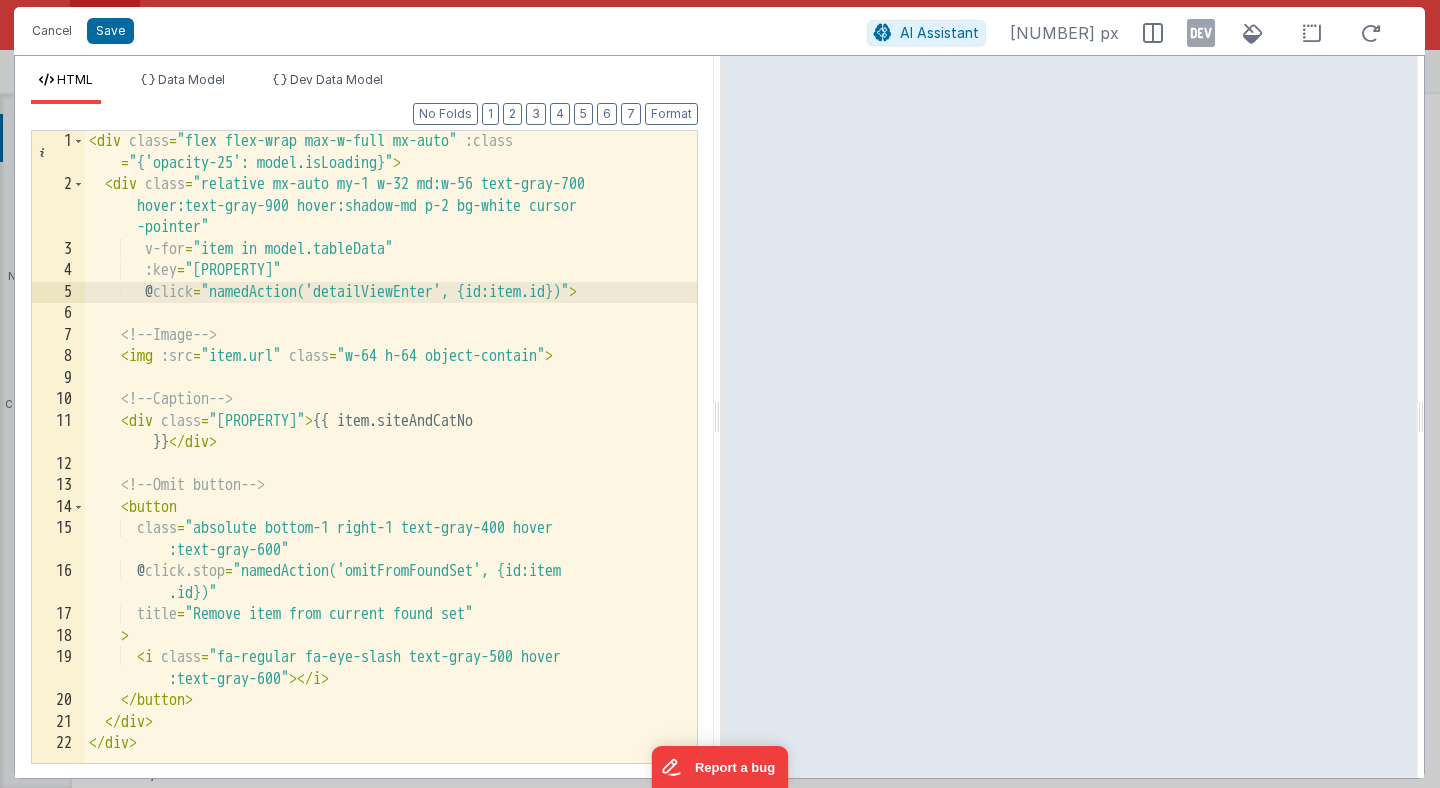 type 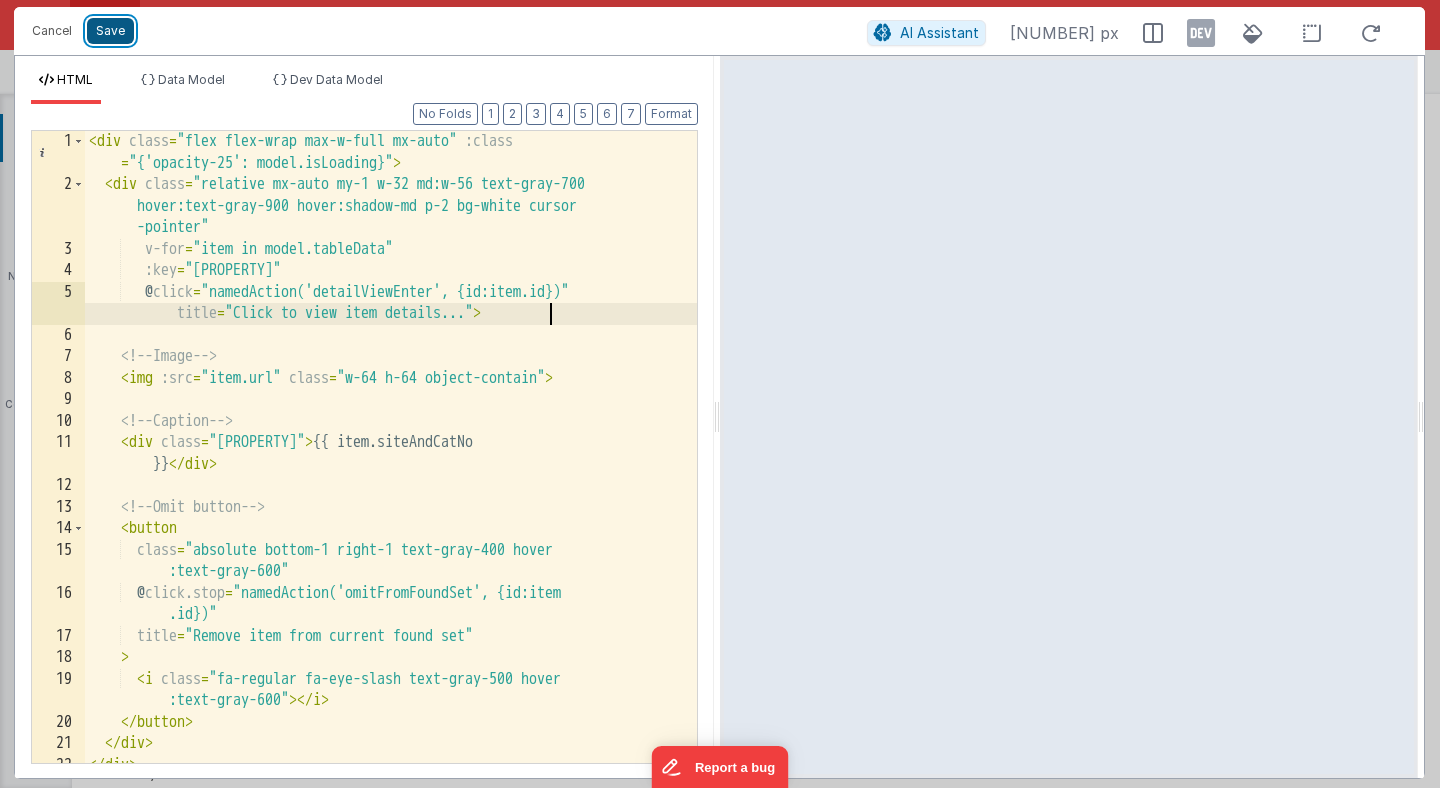 click on "Save" at bounding box center (110, 31) 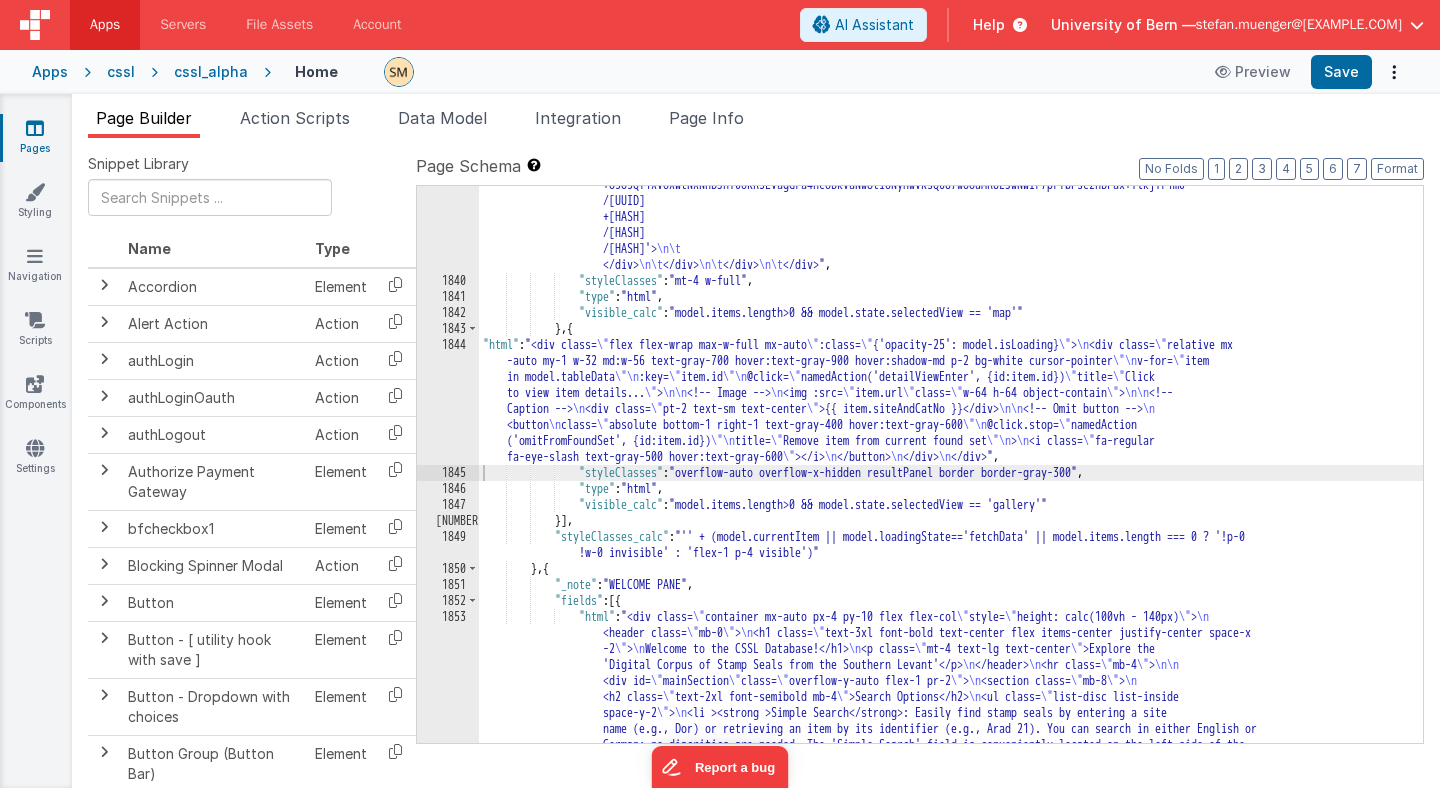 scroll, scrollTop: 30142, scrollLeft: 0, axis: vertical 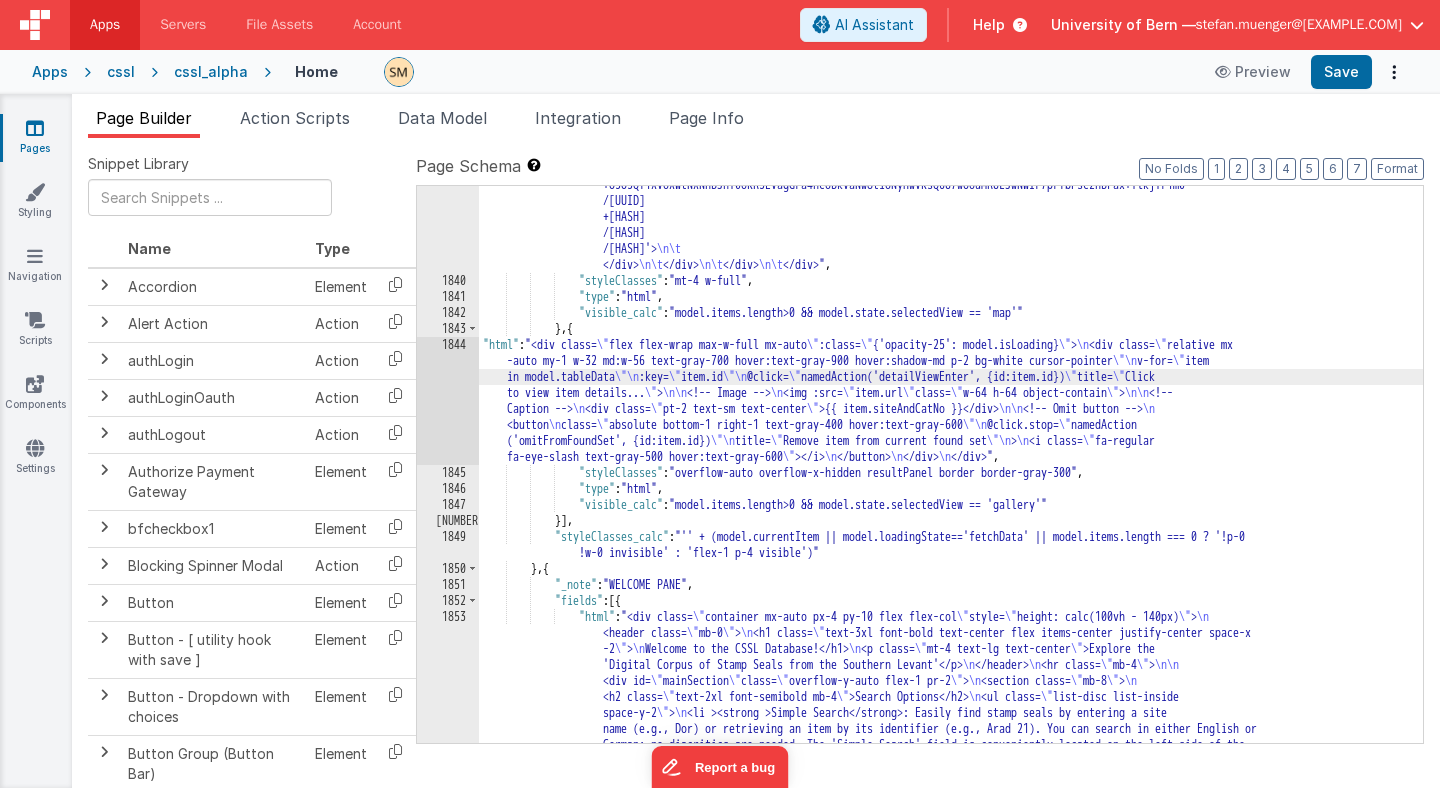 click on "1844" at bounding box center (448, 401) 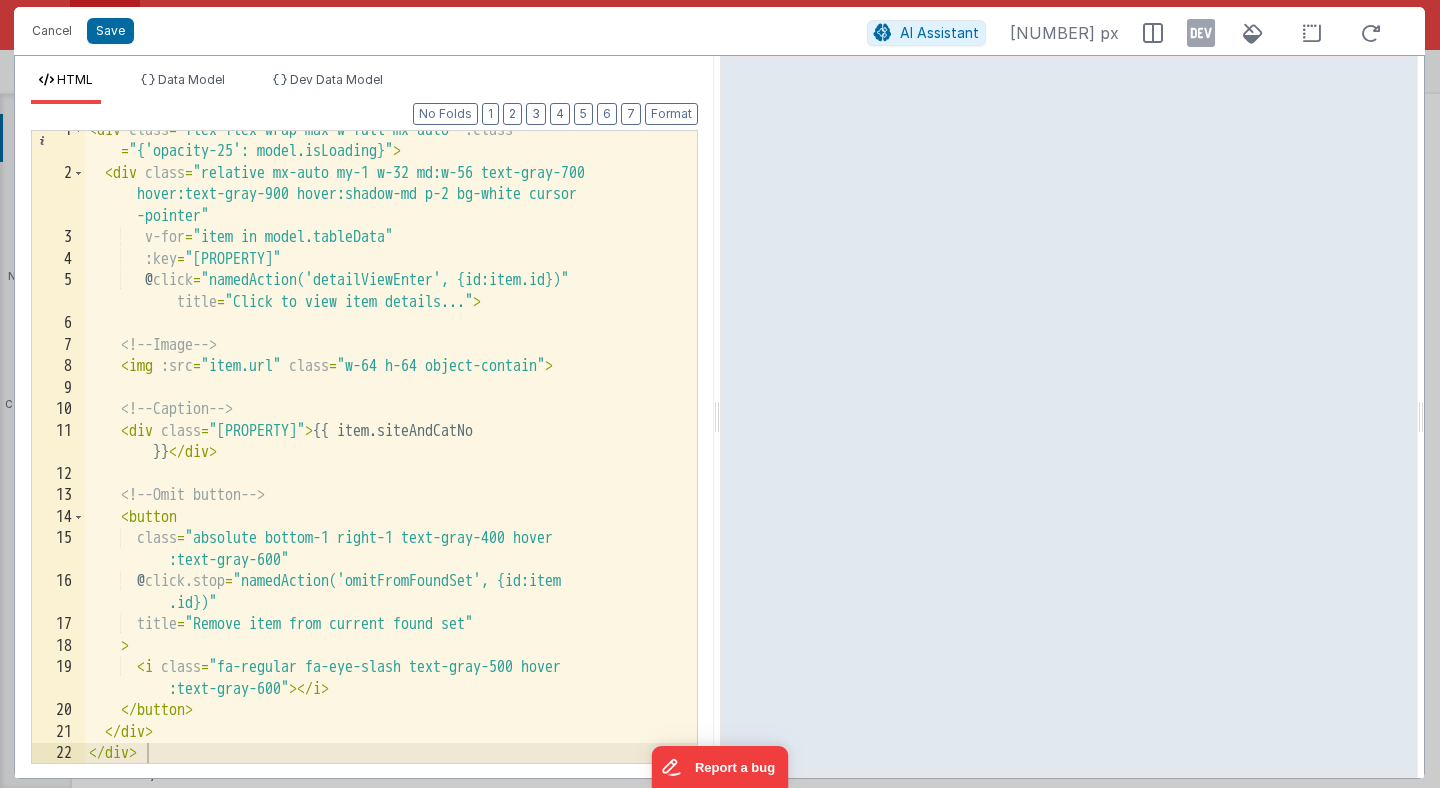 scroll, scrollTop: 0, scrollLeft: 0, axis: both 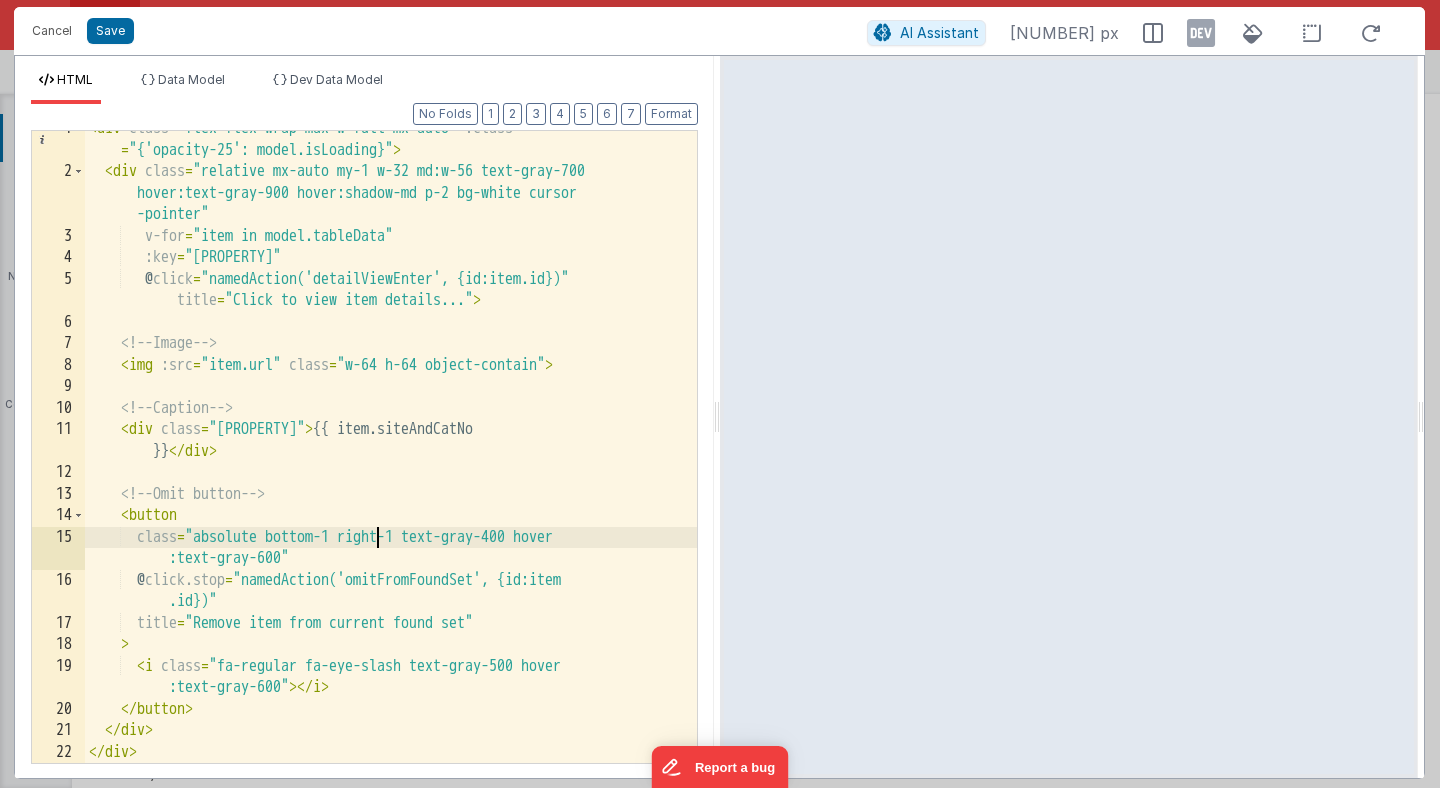 click on "< div   class = "flex flex-wrap max-w-full mx-auto"   :class      = "{'opacity-25': model.isLoading}" >    < div   class = "relative mx-auto my-1 w-32 md:w-56 text-gray-700         hover:text-gray-900 hover:shadow-md p-2 bg-white cursor        -pointer"          v-for = "item in model.tableData"          :key = "item.id"          @ click = "namedAction('detailViewEnter', {id:item.id})"               title = "Click to view item details..." >      <!--  Image  -->      < img   :src = "item.url"   class = "w-64 h-64 object-contain" >      <!--  Caption  -->      < div   class = "pt-2 text-sm text-center" > {{ item.siteAndCatNo           }} </ div >      <!--  Omit button  -->      < button         class = "absolute bottom-1 right-1 text-gray-400 hover            :text-gray-600"         @ click.stop = "namedAction('omitFromFoundSet', {id:item            .id})"         title = "Remove item from current found set"      >         < i   class = :text-gray-600" >" at bounding box center (391, 466) 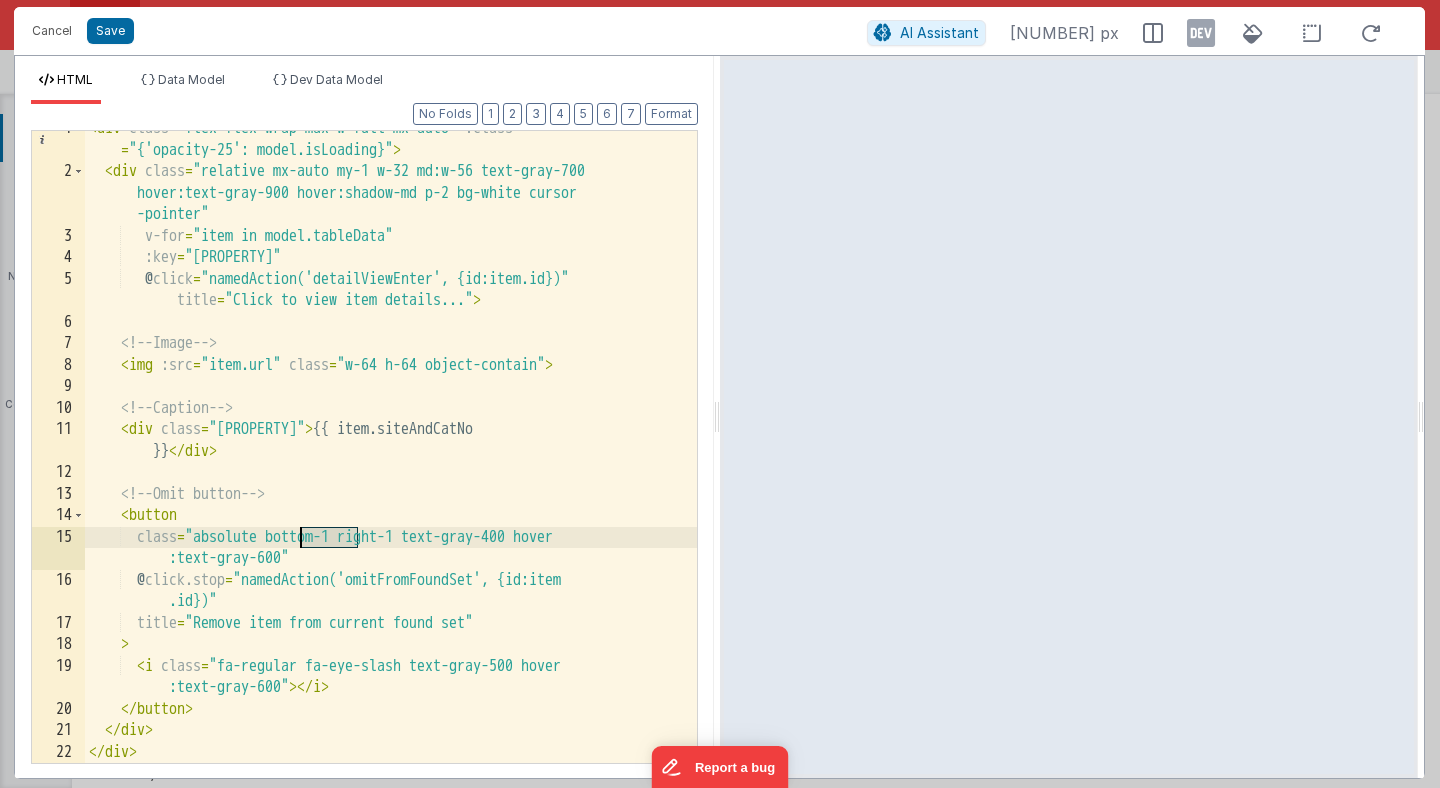 drag, startPoint x: 358, startPoint y: 540, endPoint x: 298, endPoint y: 537, distance: 60.074955 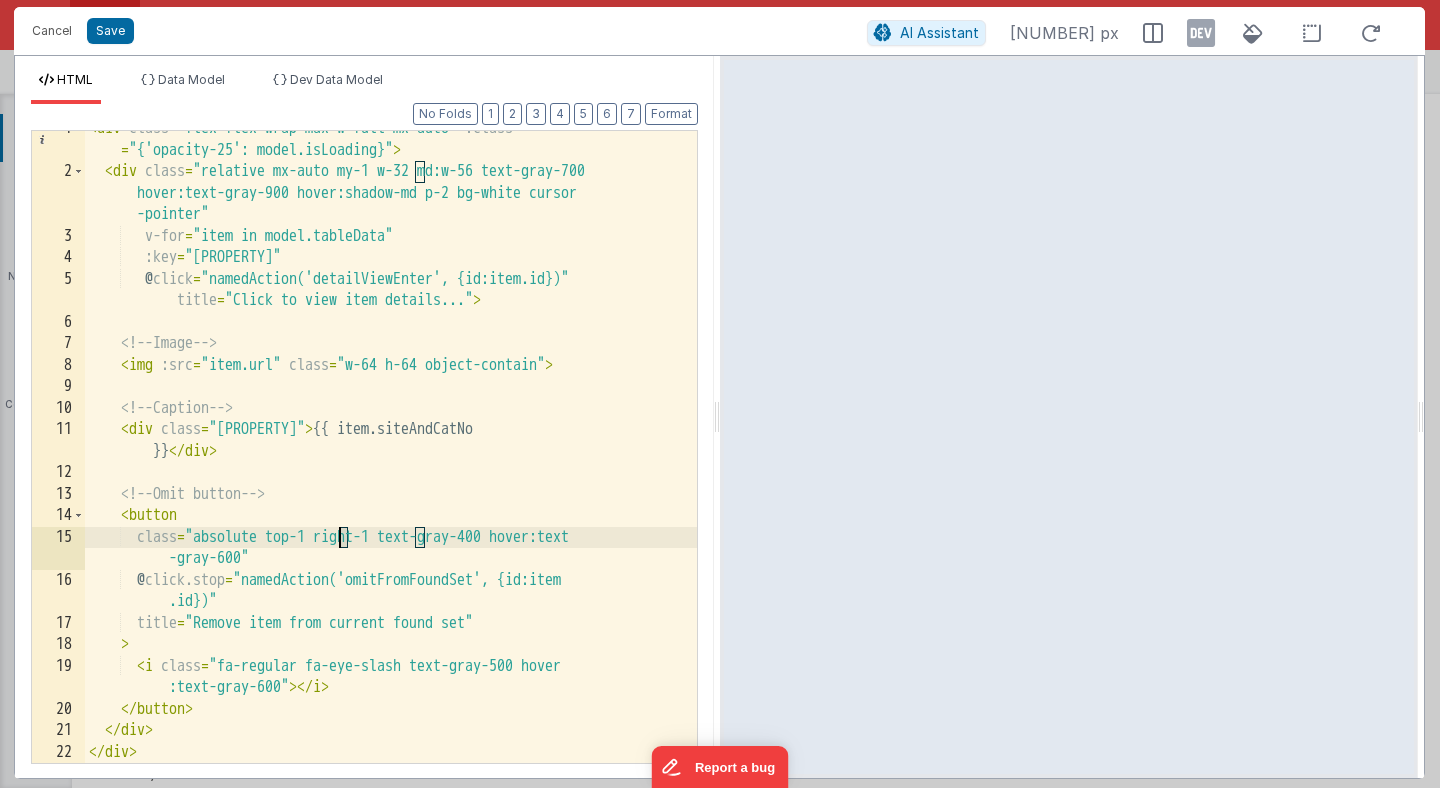 click on "< div   class = "flex flex-wrap max-w-full mx-auto"   :class      = "{'opacity-25': model.isLoading}" >    < div   class = "relative mx-auto my-1 w-32 md:w-56 text-gray-700         hover:text-gray-900 hover:shadow-md p-2 bg-white cursor        -pointer"          v-for = "item in model.tableData"          :key = "item.id"          @ click = "namedAction('detailViewEnter', {id:item.id})"               title = "Click to view item details..." >      <!--  Image  -->      < img   :src = "item.url"   class = "w-64 h-64 object-contain" >      <!--  Caption  -->      < div   class = "pt-2 text-sm text-center" > {{ item.siteAndCatNo           }} </ div >      <!--  Omit button  -->      < button         class = "absolute top-1 right-1 text-gray-400 hover:text            -gray-600"         @ click.stop = "namedAction('omitFromFoundSet', {id:item            .id})"         title = "Remove item from current found set"      >         < i   class =" at bounding box center [391, 466] 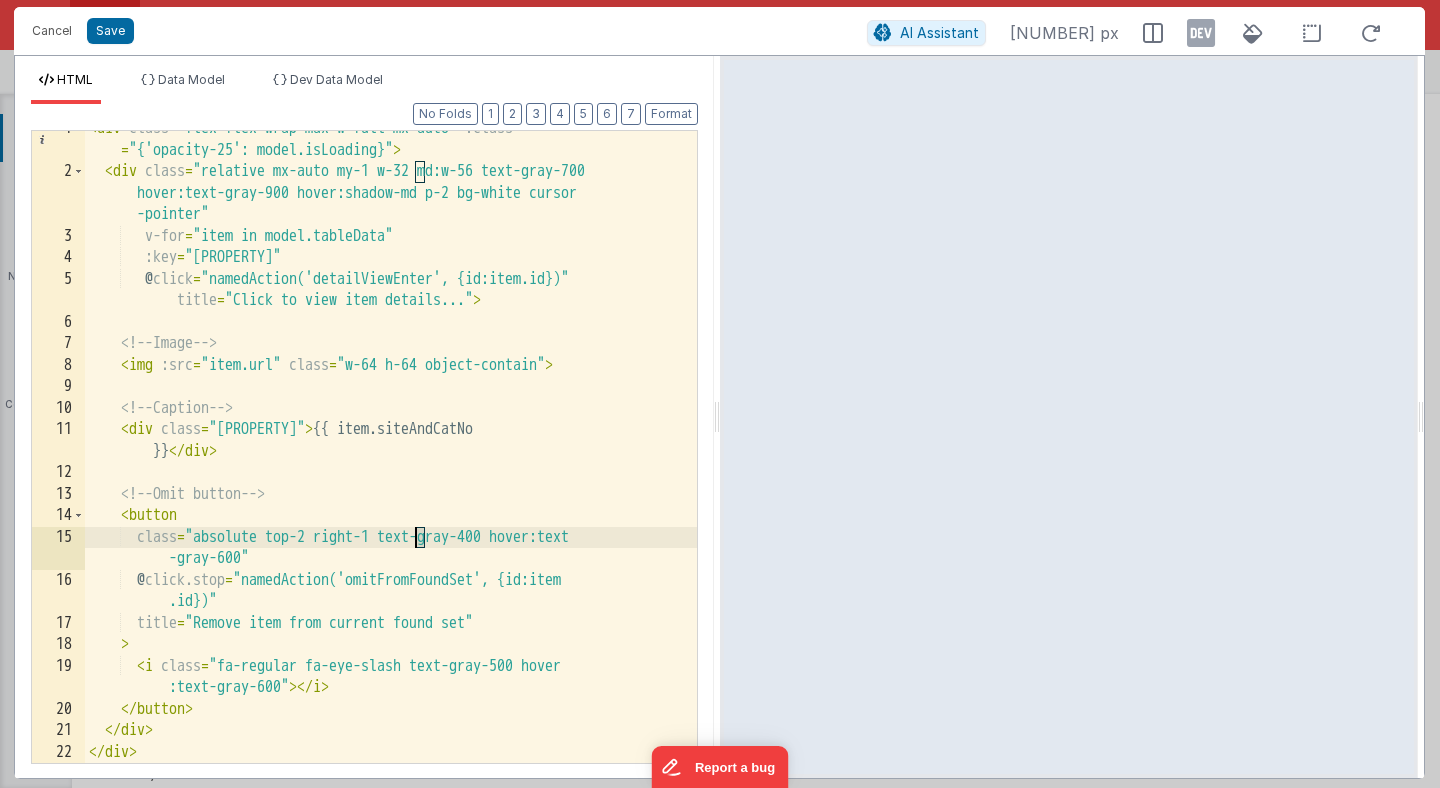 click on "< div   class = "flex flex-wrap max-w-full mx-auto"   :class      = "{'opacity-25': model.isLoading}" >    < div   class = "relative mx-auto my-1 w-32 md:w-56 text-gray-700         hover:text-gray-900 hover:shadow-md p-2 bg-white cursor        -pointer"          v-for = "item in model.tableData"          :key = "item.id"          @ click = "namedAction('detailViewEnter', {id:item.id})"               title = "Click to view item details..." >      <!--  Image  -->      < img   :src = "item.url"   class = "w-64 h-64 object-contain" >      <!--  Caption  -->      < div   class = "pt-2 text-sm text-center" > {{ item.siteAndCatNo           }} </ div >      <!--  Omit button  -->      < button         class = "absolute top-2 right-1 text-gray-400 hover:text            -gray-600"         @ click.stop = "namedAction('omitFromFoundSet', {id:item            .id})"         title = "Remove item from current found set"      >         < i   class =" at bounding box center (391, 466) 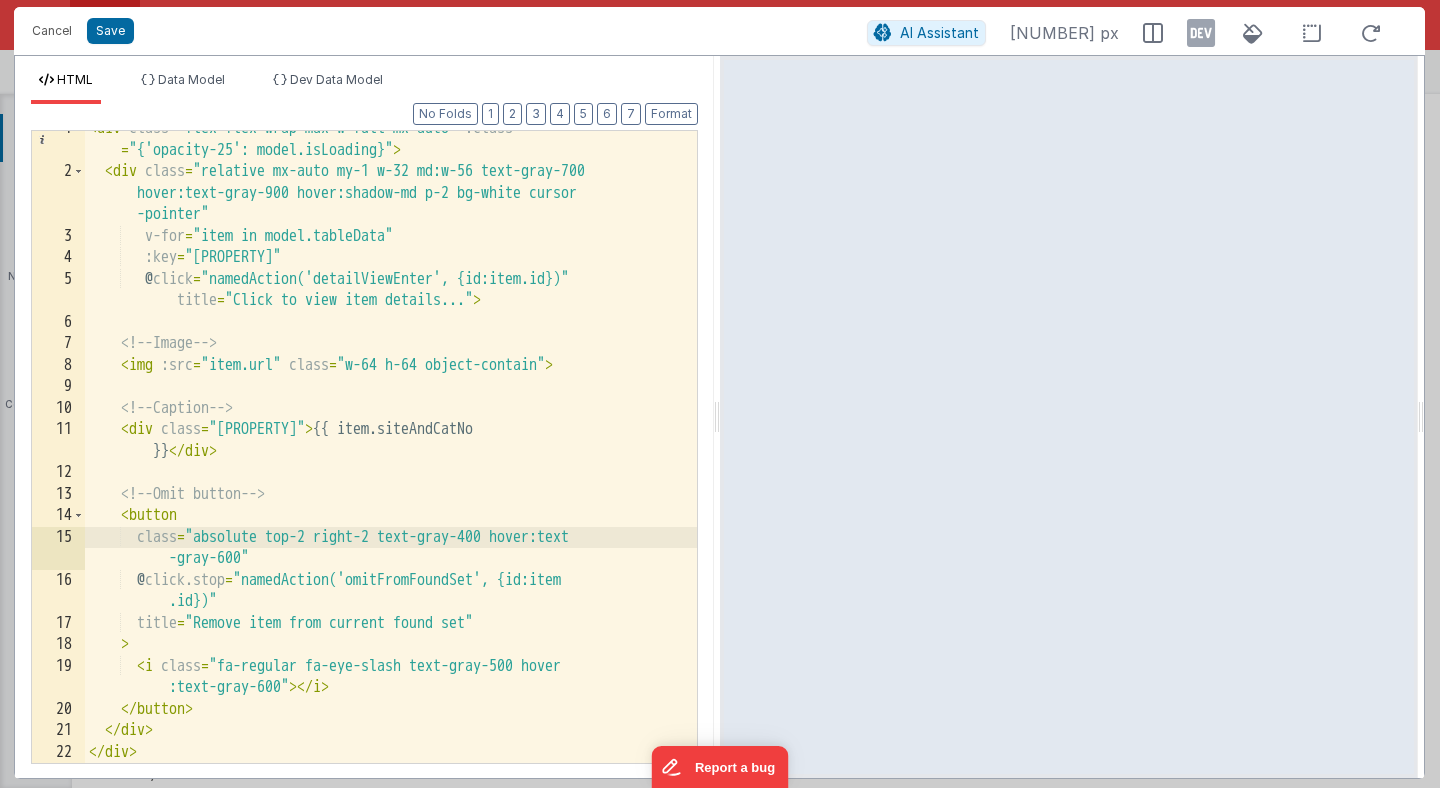 scroll, scrollTop: 0, scrollLeft: 0, axis: both 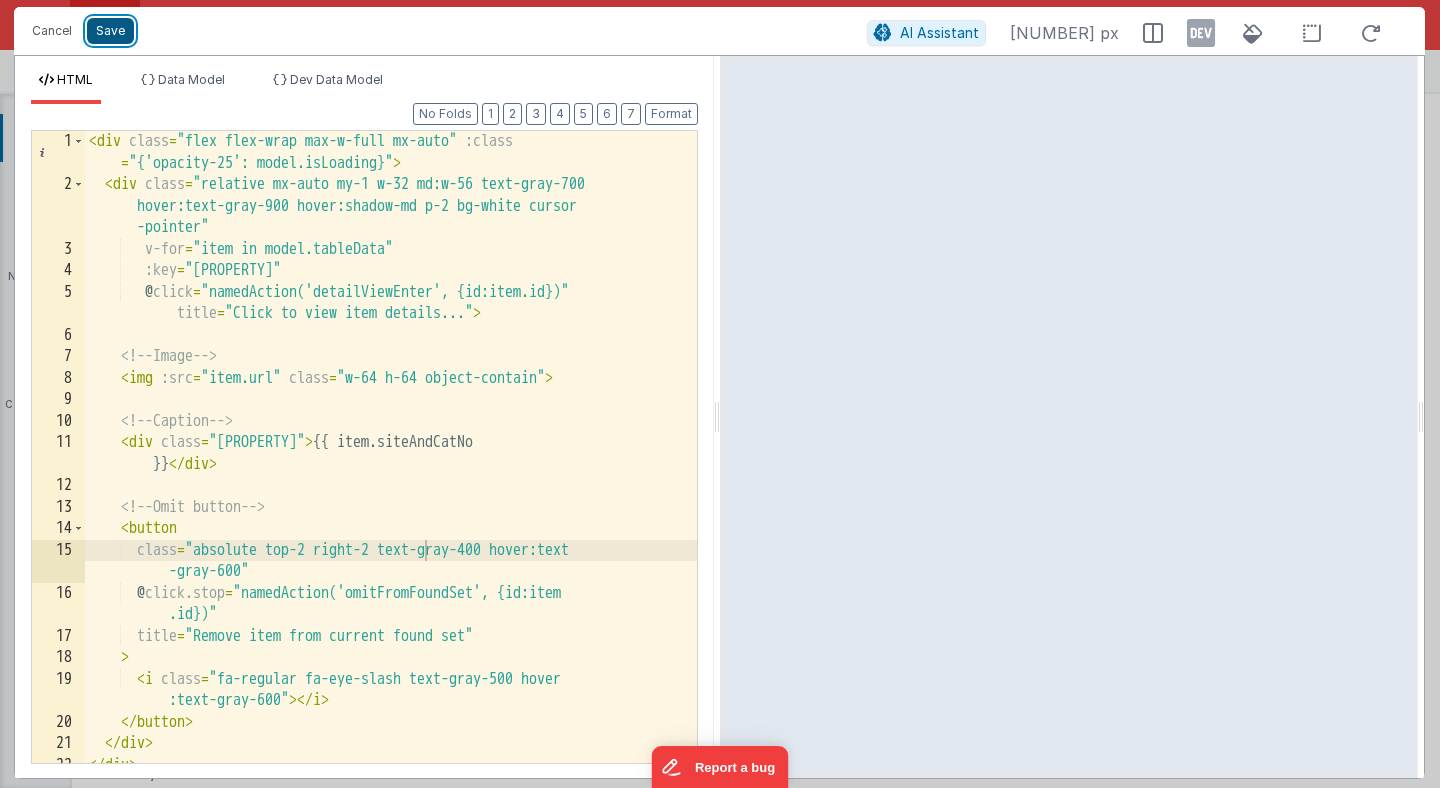 click on "Save" at bounding box center (110, 31) 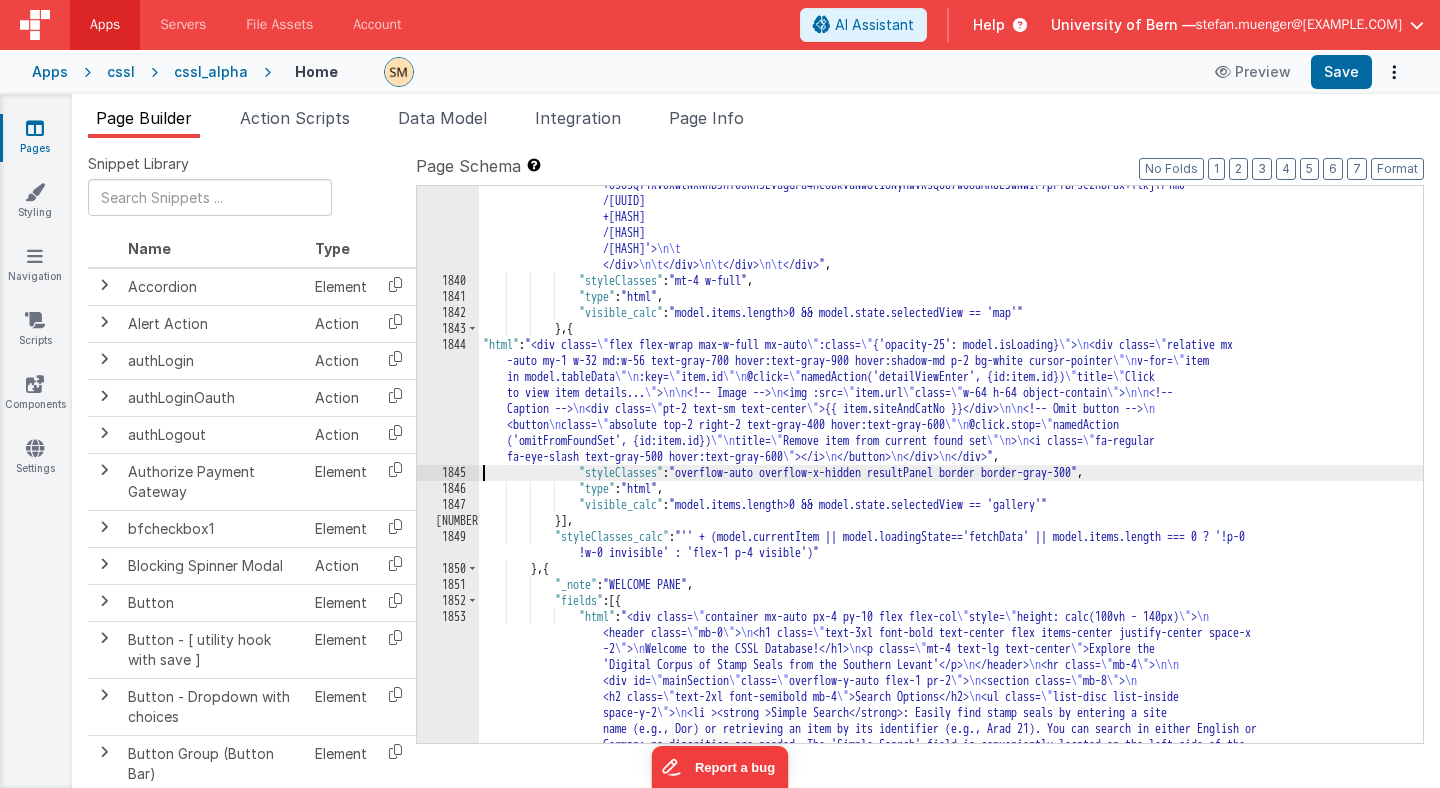 click on "1844" at bounding box center (448, 401) 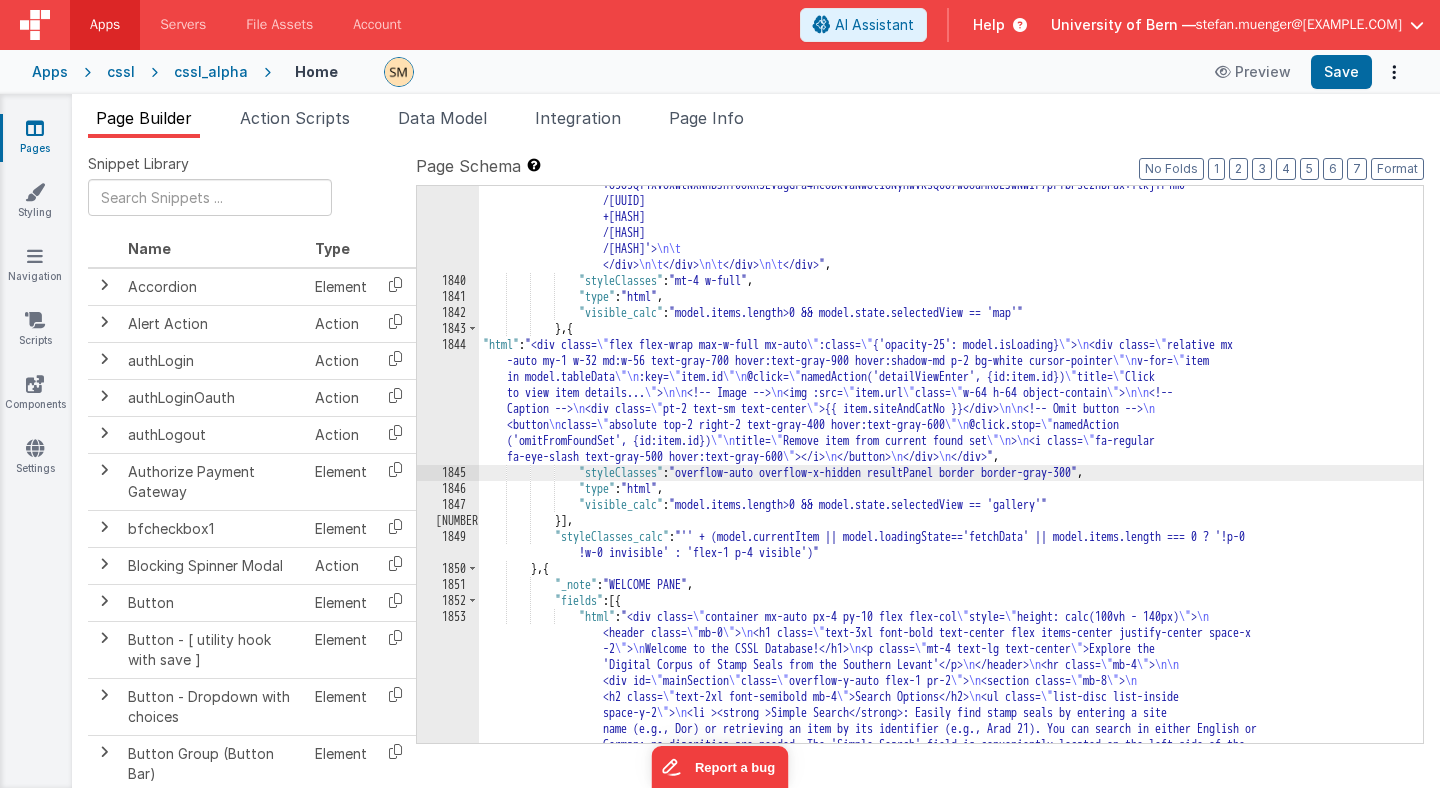 click on "1844" at bounding box center (448, 401) 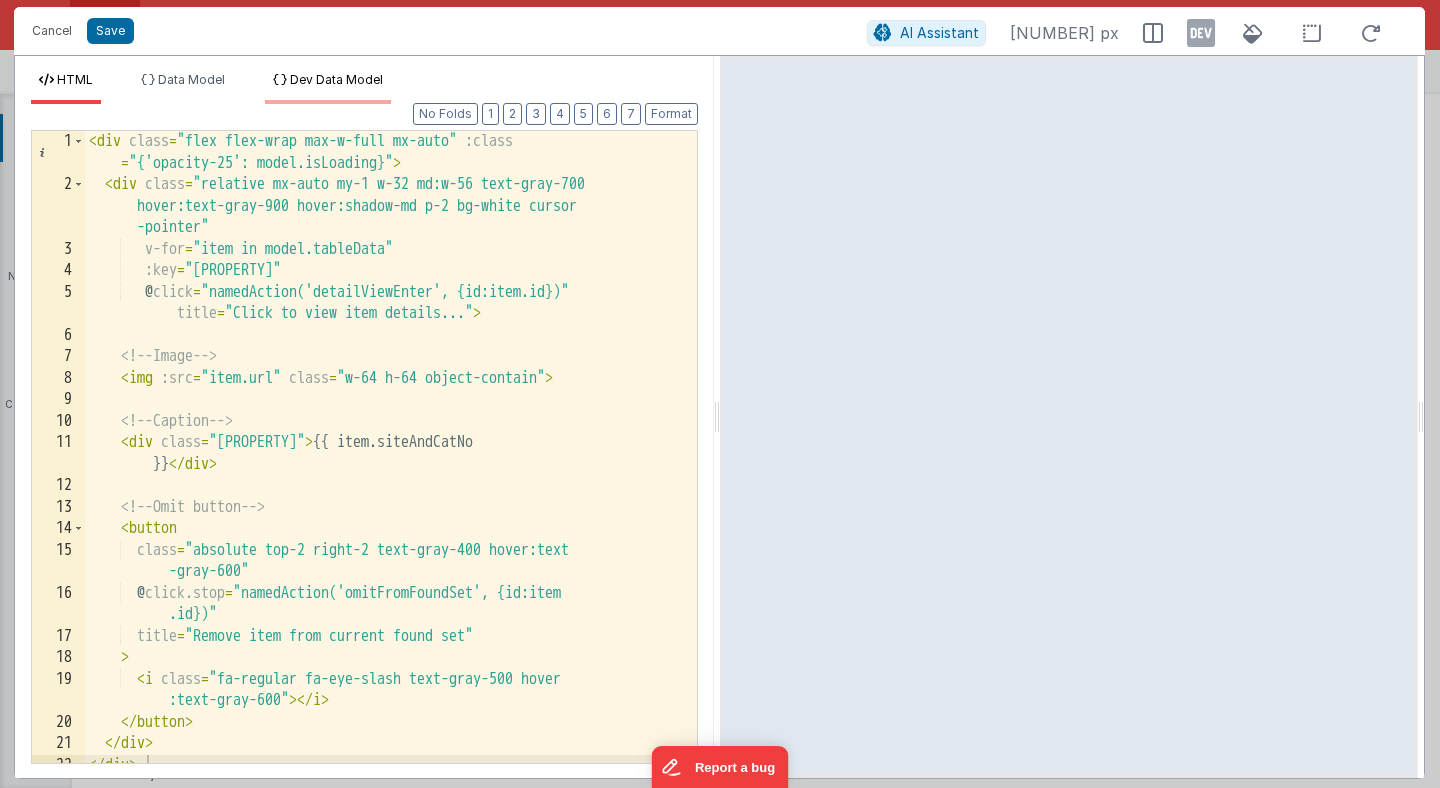 click on "Dev Data Model" at bounding box center [336, 79] 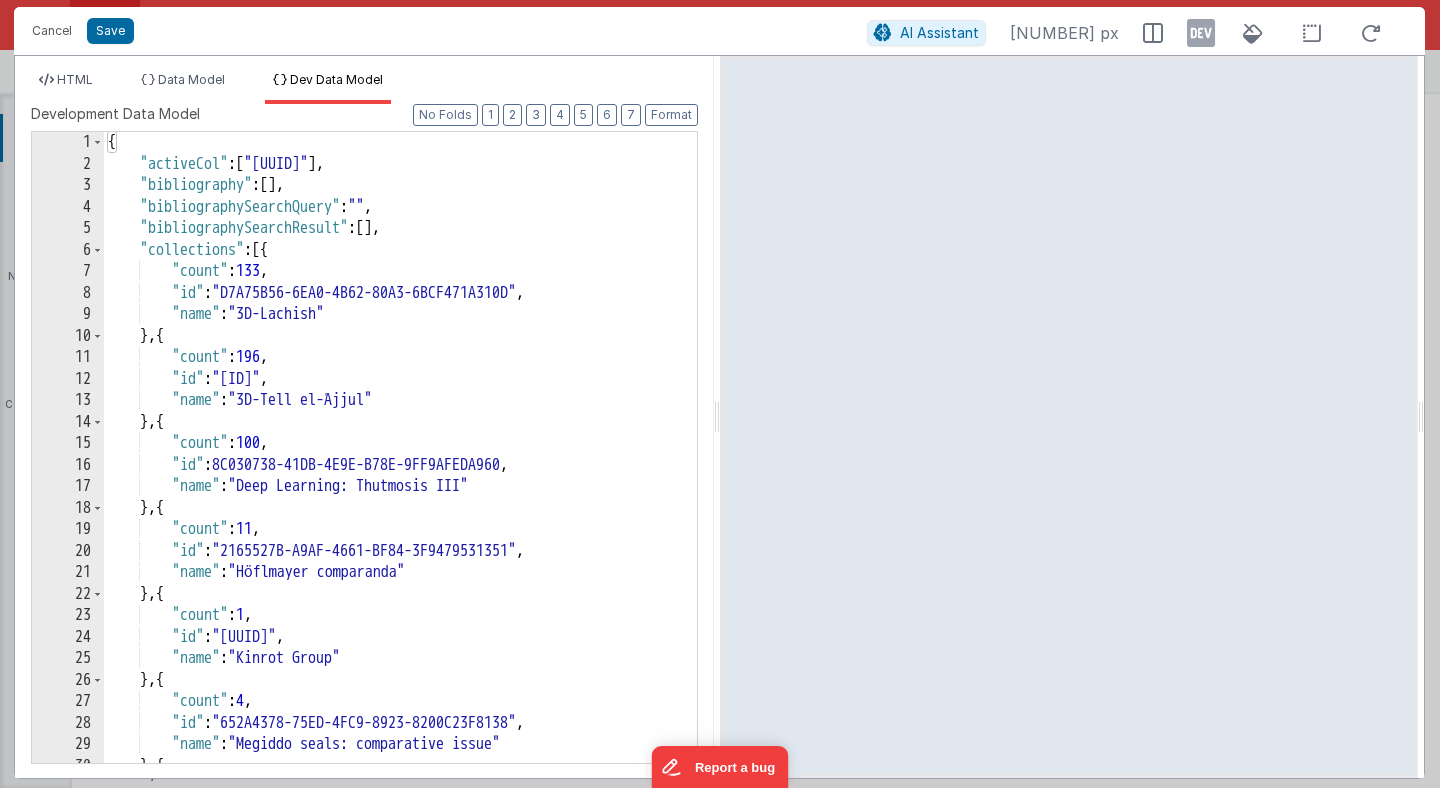 click on "{      "activeCol" :  [ "2C6346AC-D3B9-4C50-B3F4-1873676DB901" ] ,      "bibliography" :  [ ] ,      "bibliographySearchQuery" :  "" ,      "bibliographySearchResult" :  [ ] ,      "collections" :  [{           "count" :  133 ,           "id" :  "D7A75B56-6EA0-4B62-80A3-6BCF471A310D" ,           "name" :  "3D-Lachish"      } ,  {           "count" :  196 ,           "id" :  "76DCC1C3-79B8-4BF3-B232-8DCE29E4D4DC" ,           "name" :  "3D-Tell el-ʿAjjul"      } ,  {           "count" :  100 ,           "id" :  "8C030738-41DB-4E9E-B78E-9FF9AFEDA960" ,           "name" :  "Deep Learning: Thutmosis III"      } ,  {           "count" :  11 ,           "id" :  "2165527B-A9AF-4661-BF84-3F9479531351" ,           "name" :  "Höflmayer comparanda"      } ,  {           "count" :  1 ,           "id" :  "2C6346AC-D3B9-4C50-B3F4-1873676DB901" ,           "name" :  "Kinrot Group"      } ,  {           "count" :  4 ,           "id" :  "652A4378-75ED-4FC9-8923-8200C23F8138" ,           "name" :       } ,  {           :  4 ," at bounding box center (400, 469) 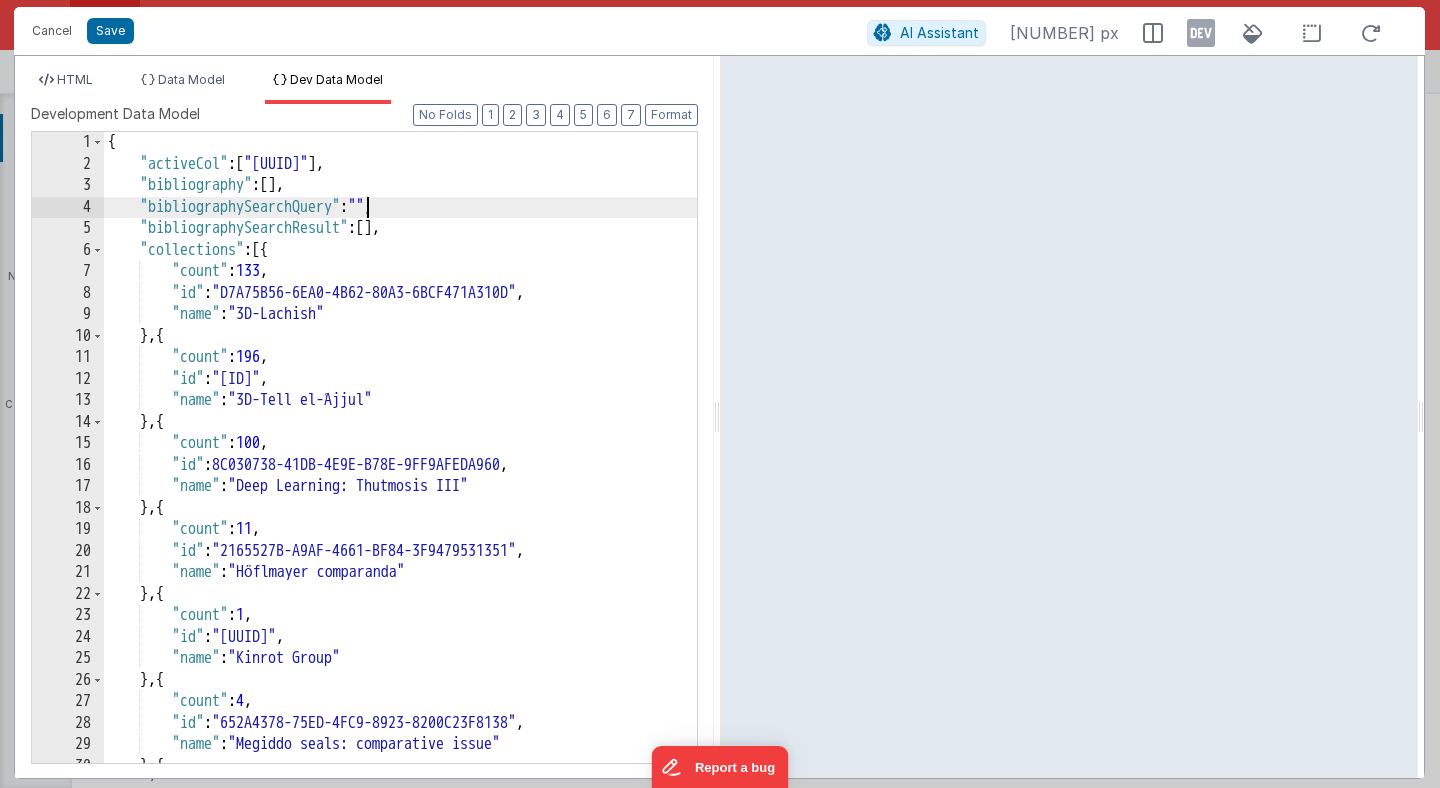 scroll, scrollTop: 0, scrollLeft: 0, axis: both 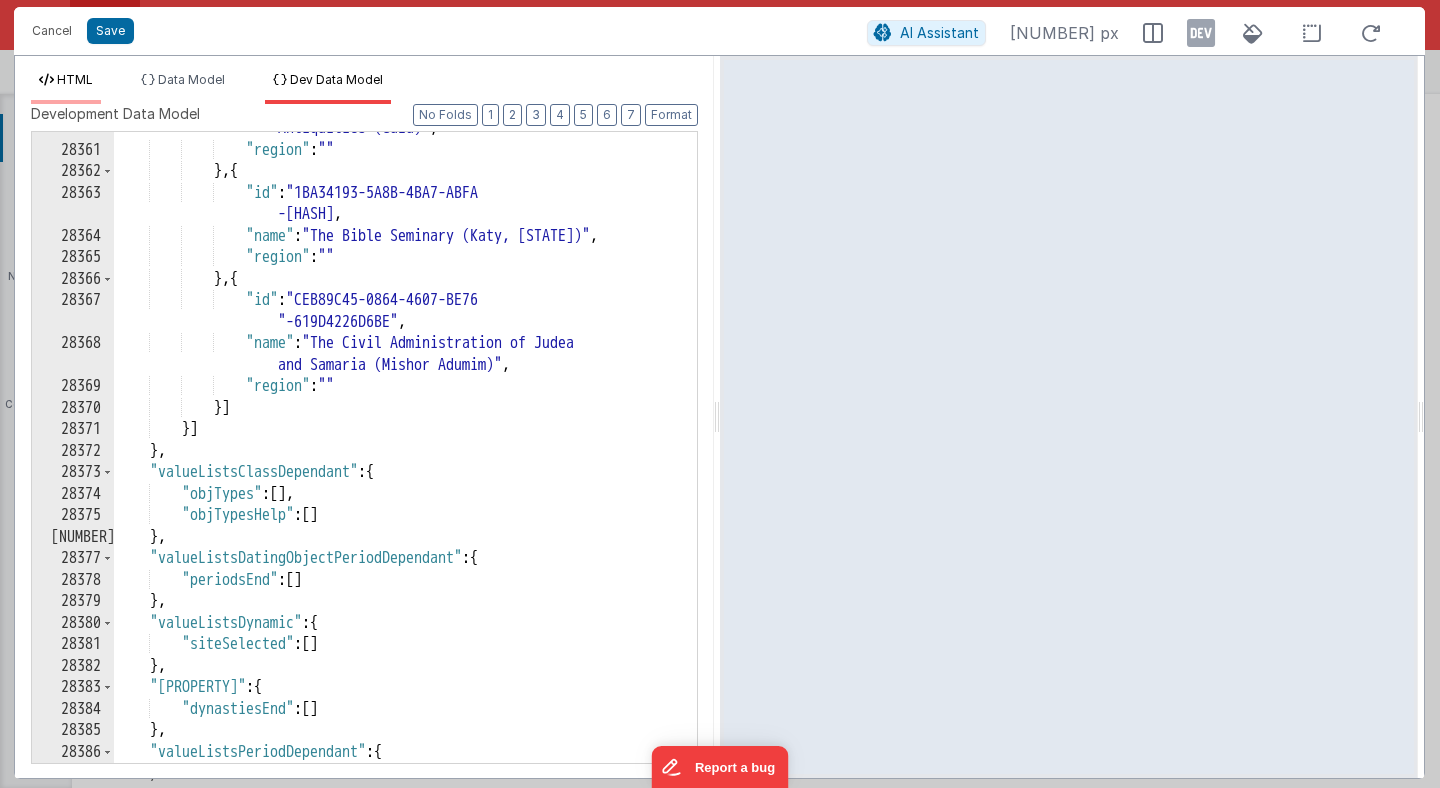 click on "HTML" at bounding box center (66, 88) 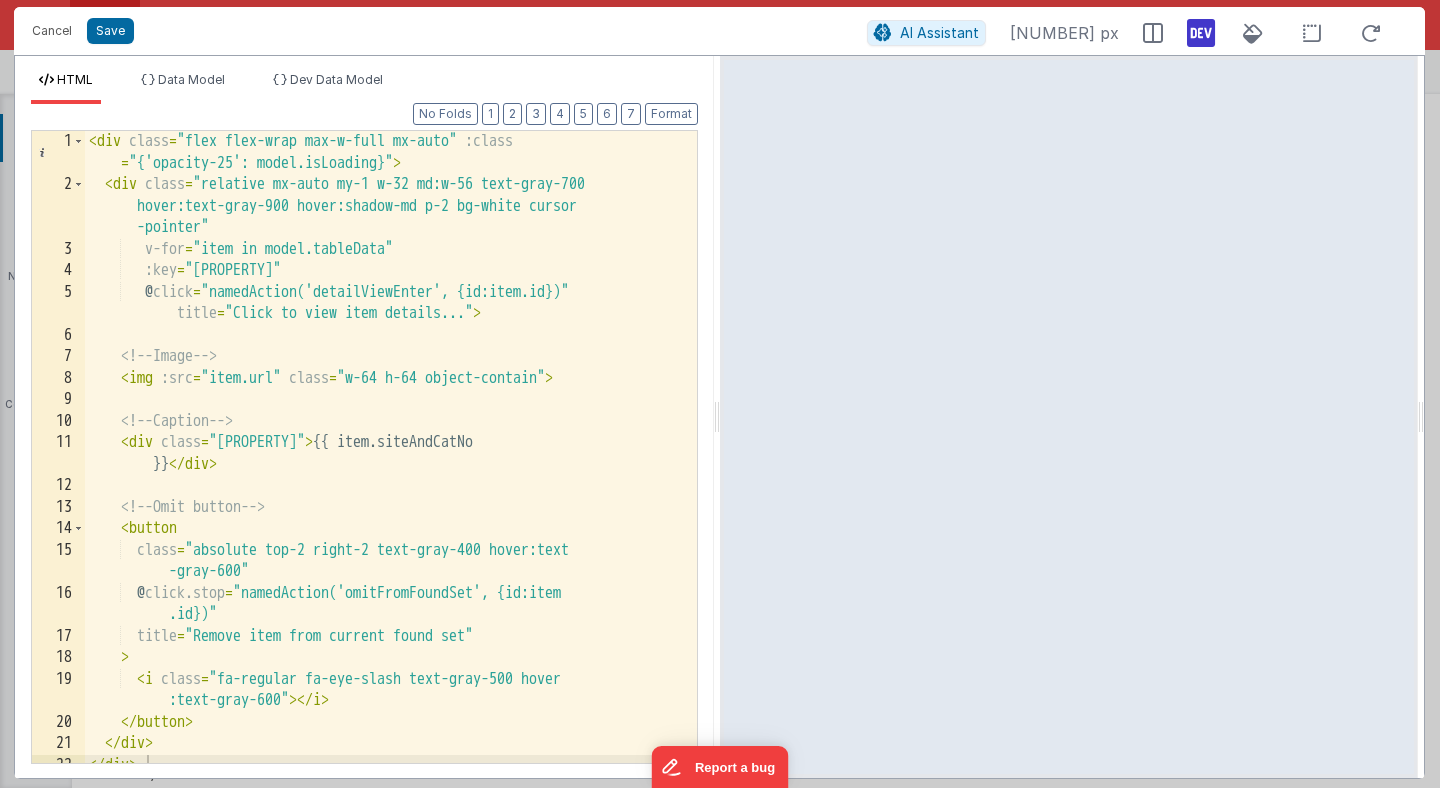 click at bounding box center [1201, 33] 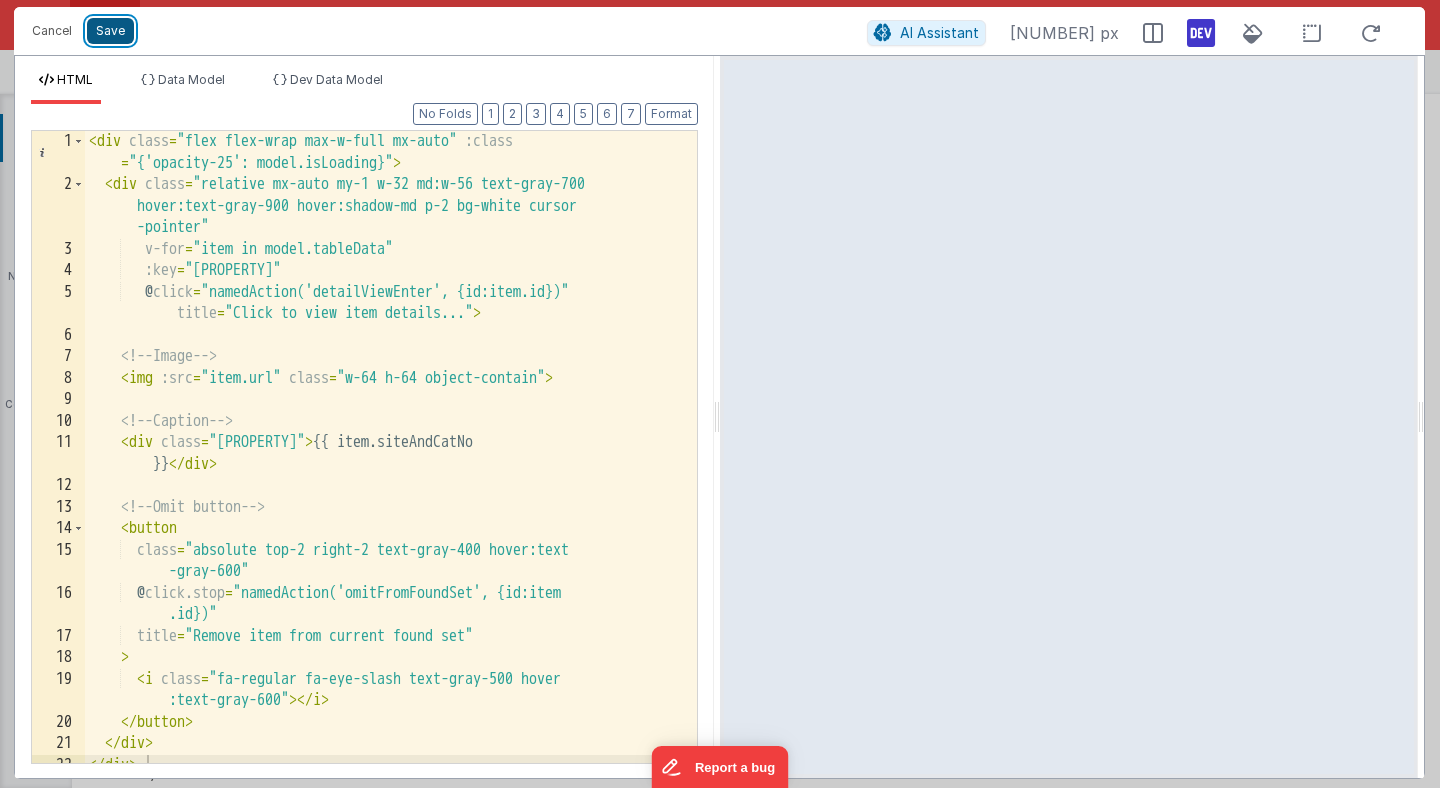 click on "Save" at bounding box center (110, 31) 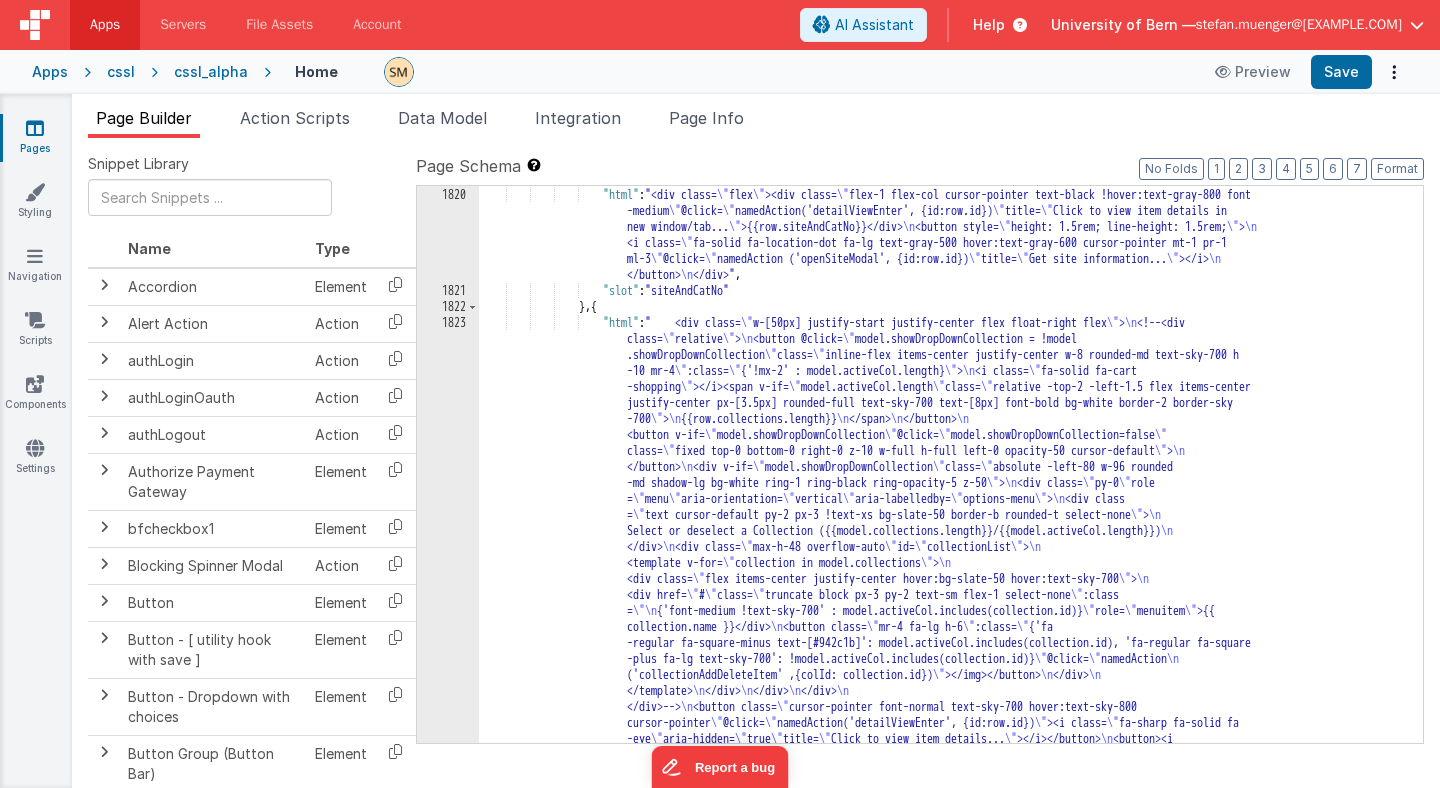 scroll, scrollTop: 28698, scrollLeft: 0, axis: vertical 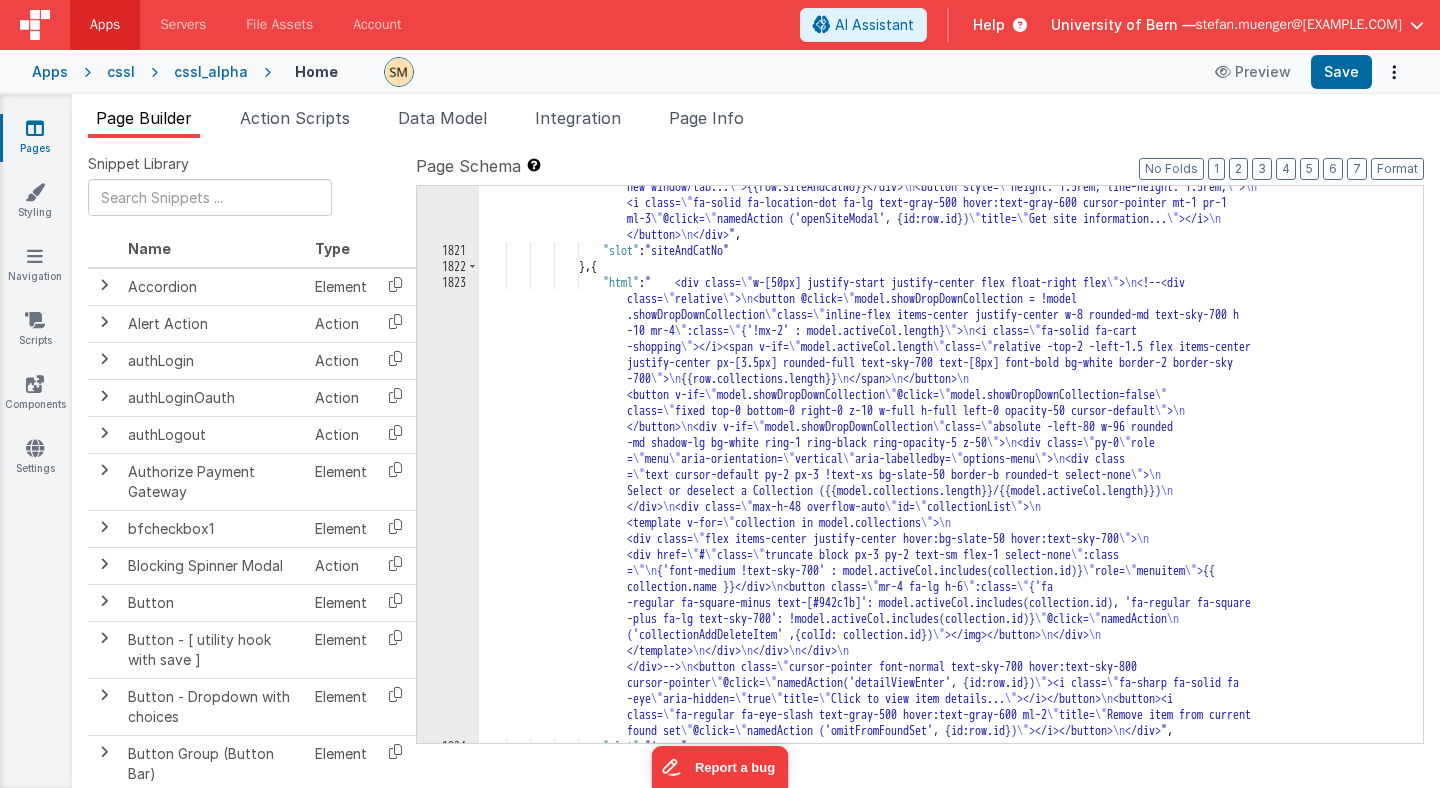 click on "1823" at bounding box center [448, 507] 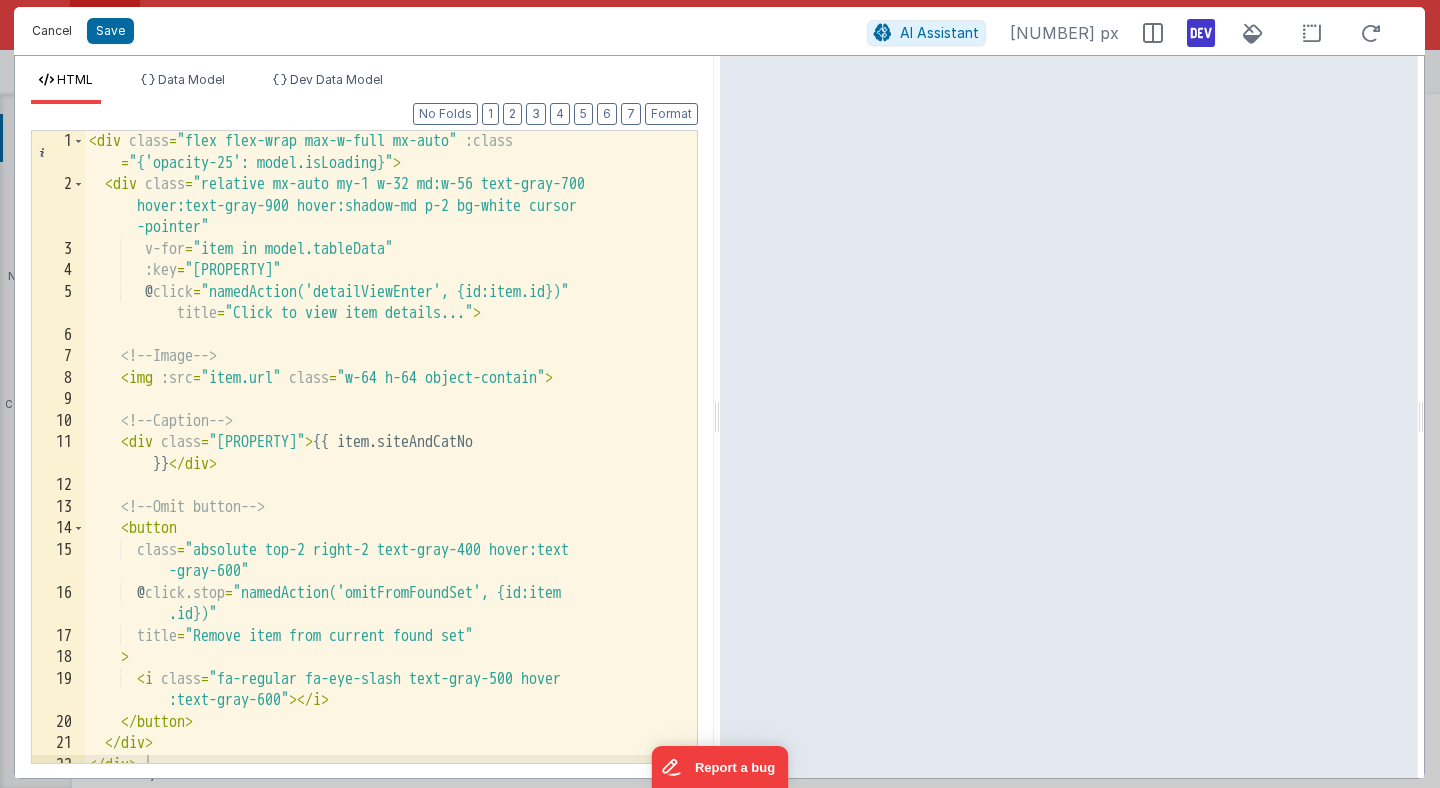 click on "Cancel" at bounding box center [52, 31] 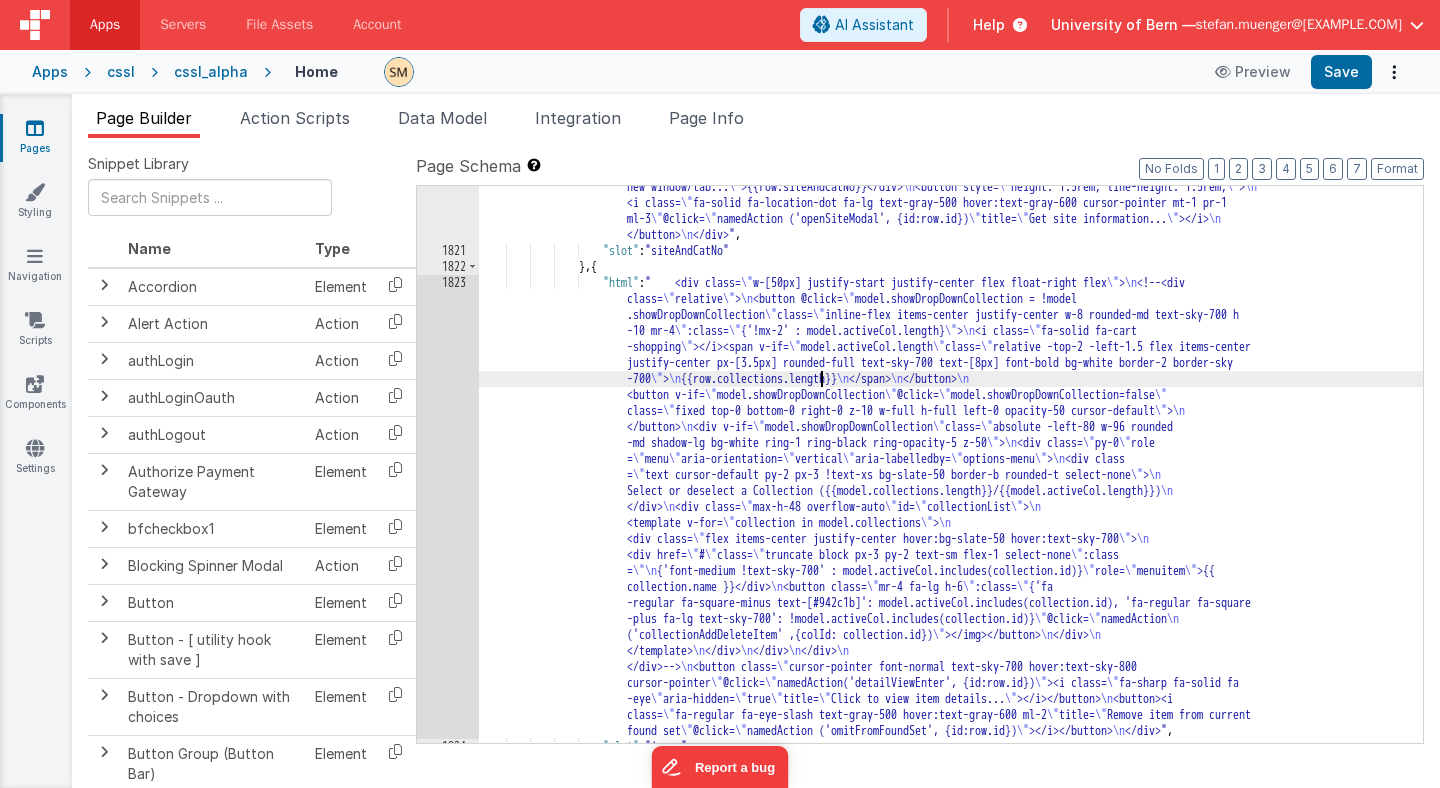 click on ""html" :  "<div class= \" flex \" ><div class= \" flex-1 flex-col cursor-pointer text-black !hover:text-gray-800 font                          -medium \"  @click= \" namedAction('detailViewEnter', {id:row.id}) \"  title= \" Click to view item details in                           new window/tab... \" >{{row.siteAndCatNo}}</div> \n <button style= \" height: 1.5rem; line-height: 1.5rem; \" > \n                               <i class= \" fa-solid fa-location-dot fa-lg text-gray-500 hover:text-gray-600 cursor-pointer mt-1 pr-1                           ml-3 \"  @click= \" namedAction ('openSiteModal', {id:row.id}) \"  title= \" Get site information... \" ></i> \n                               </button> \n </div>" ,                          "slot" :  "siteAndCatNo"                     } ,  {                          "html" :  "    <div class= \" \" > \n         <!--<div  >" at bounding box center [951, 481] 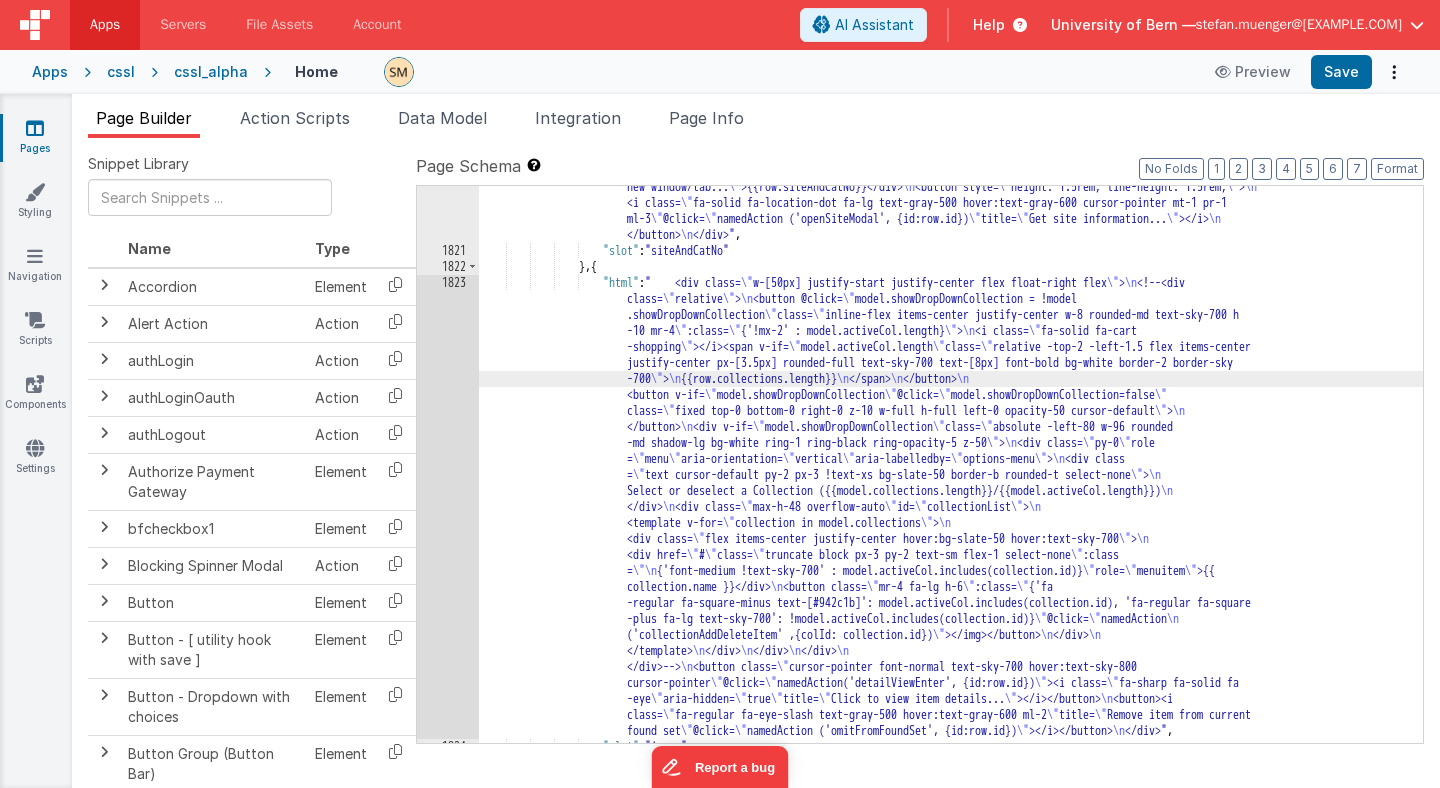 click on "1823" at bounding box center [448, 507] 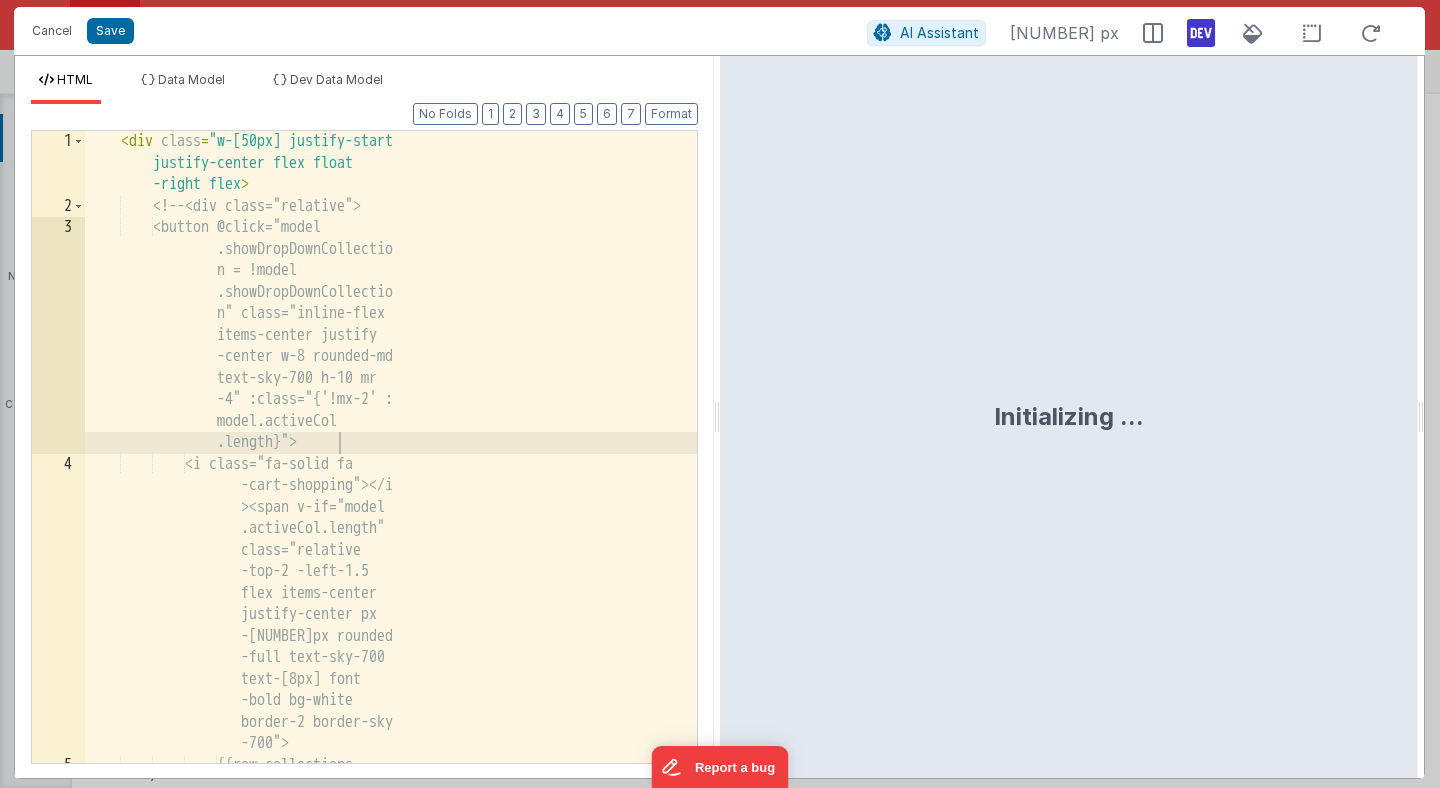click on "1 2 3 4 5      < div   class = "w-[50px] justify-start           justify-center flex float          -right flex" >           <!-- <div class="relative">               <button @click="model                  .showDropDownCollectio                  n = !model                  .showDropDownCollectio                  n" class="inline-flex                   items-center justify                  -center w-8 rounded-md                   text-sky-700 h-10 mr                  -4" :class="{'!mx-2' :                   model.activeCol                  .length}">                    <i class="fa-solid fa                     -cart-shopping"></i                     ><span v-if="model                     .activeCol.length"                      class="relative  -top-2 -left-1.5" at bounding box center [364, 447] 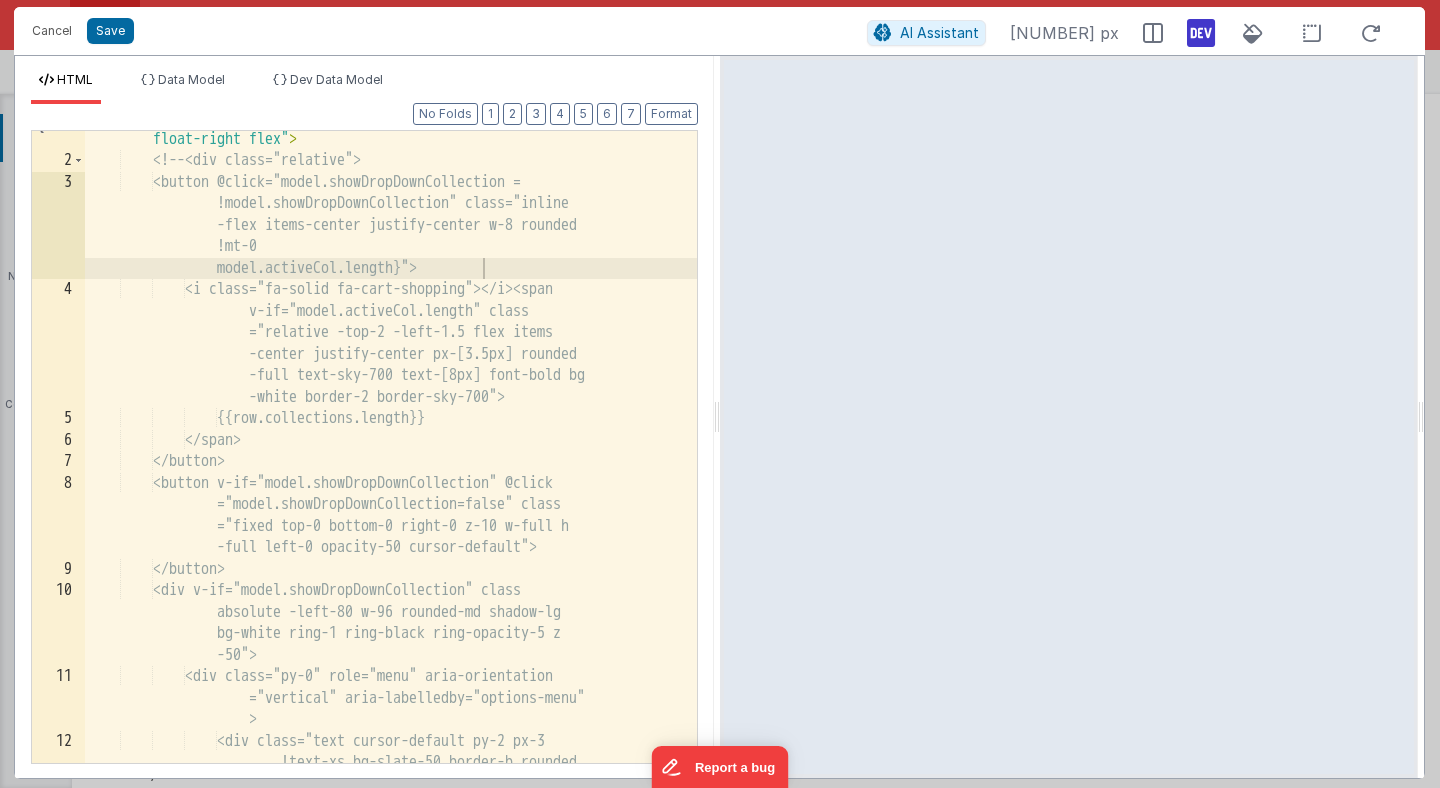 scroll, scrollTop: 24, scrollLeft: 0, axis: vertical 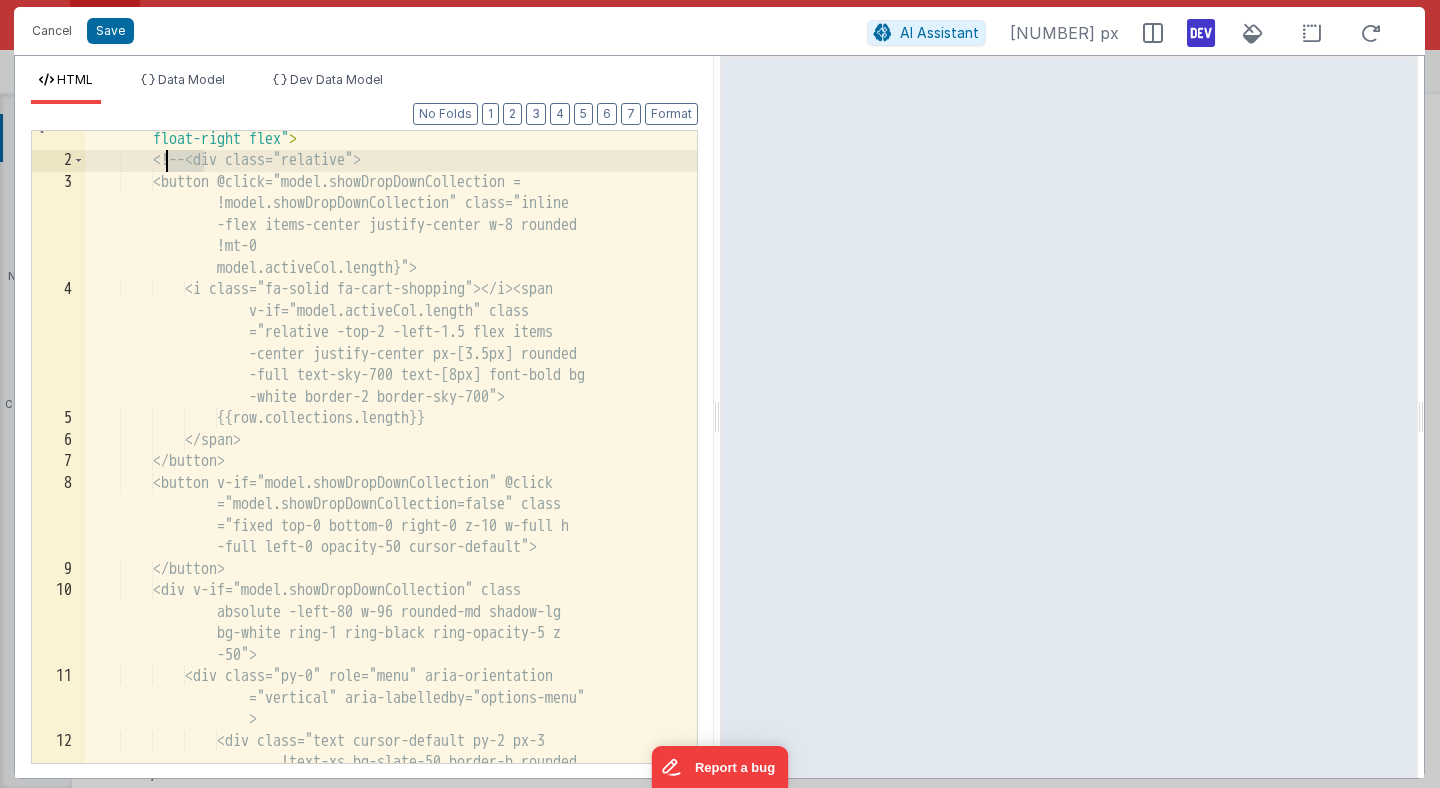 drag, startPoint x: 202, startPoint y: 161, endPoint x: 163, endPoint y: 161, distance: 39 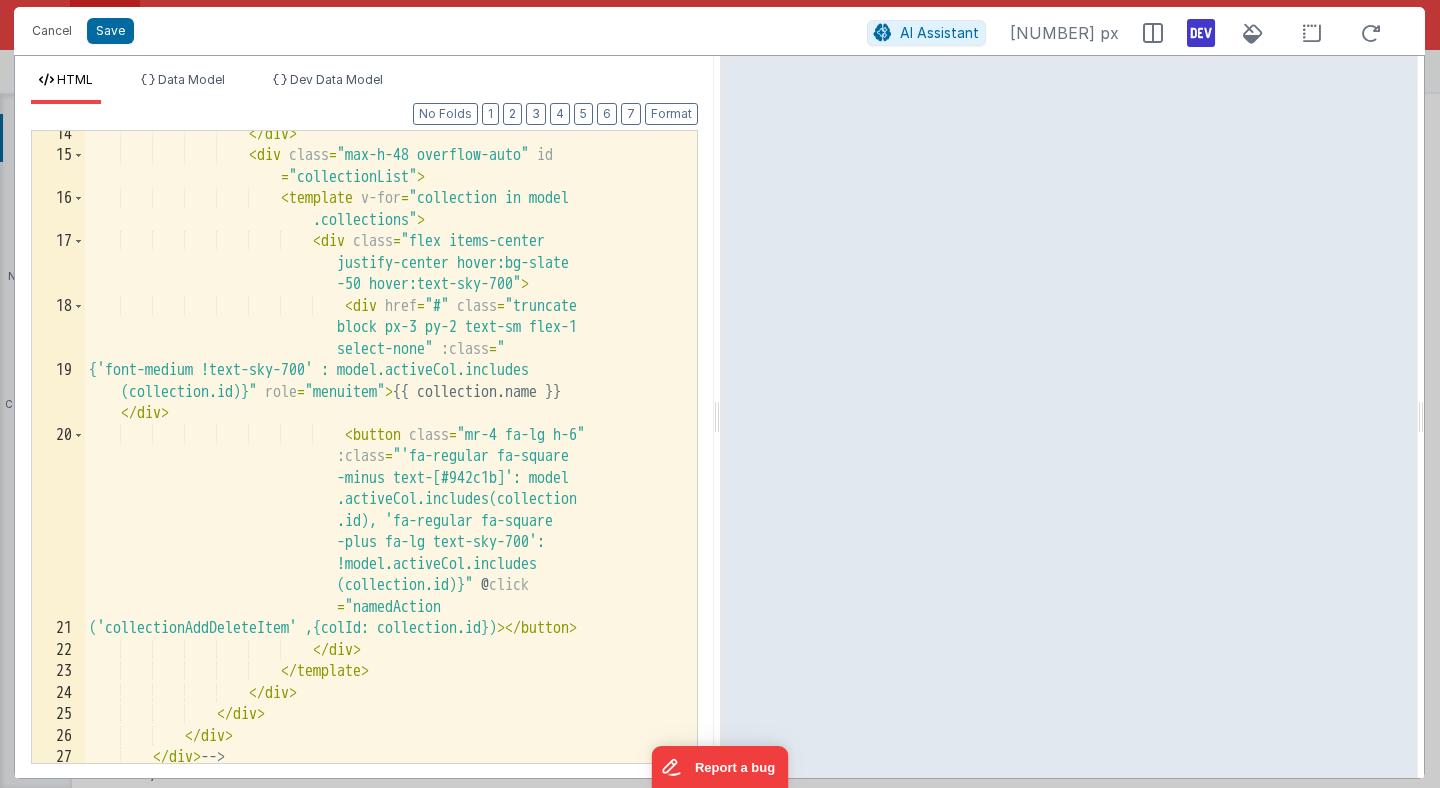 scroll, scrollTop: 1002, scrollLeft: 0, axis: vertical 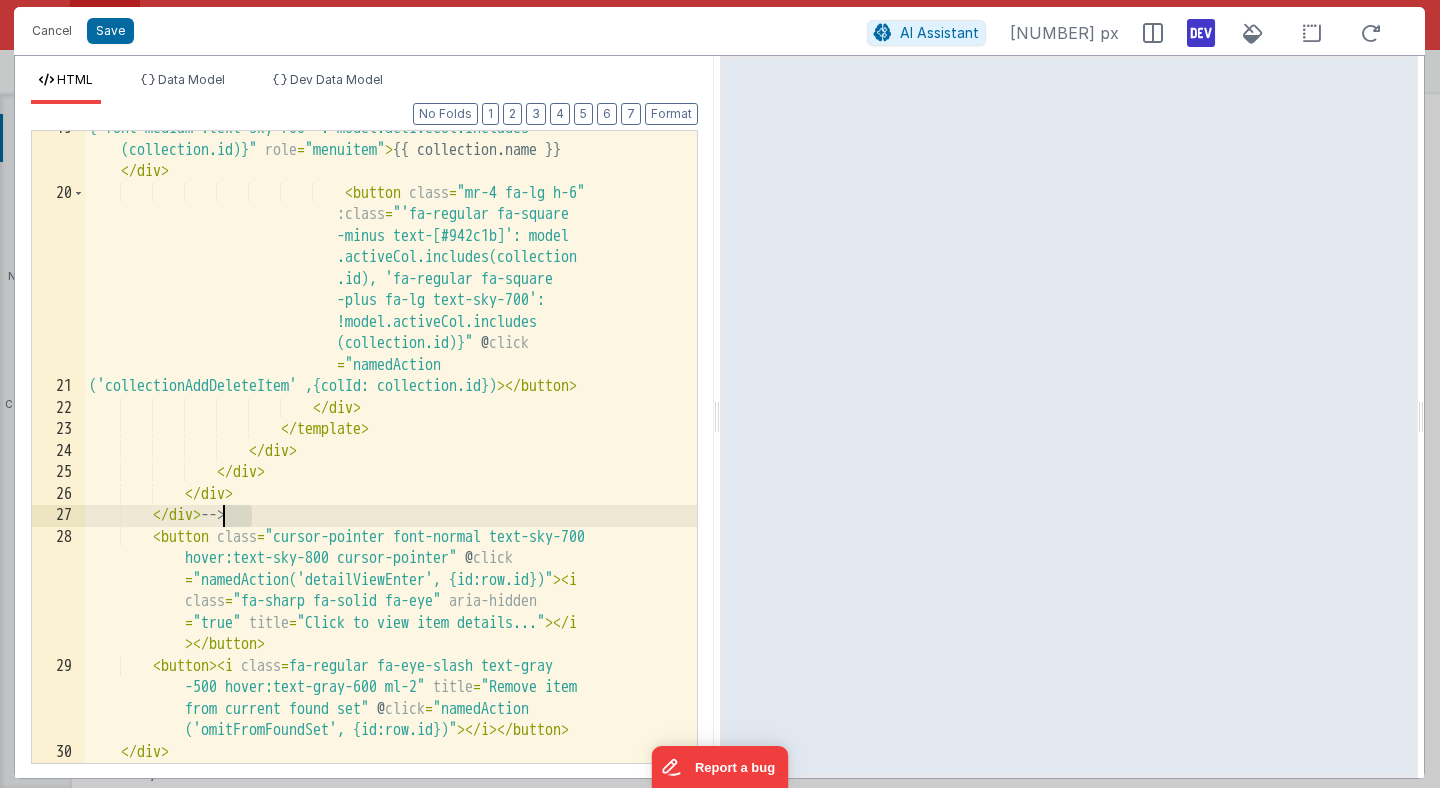 drag, startPoint x: 254, startPoint y: 521, endPoint x: 225, endPoint y: 522, distance: 29.017237 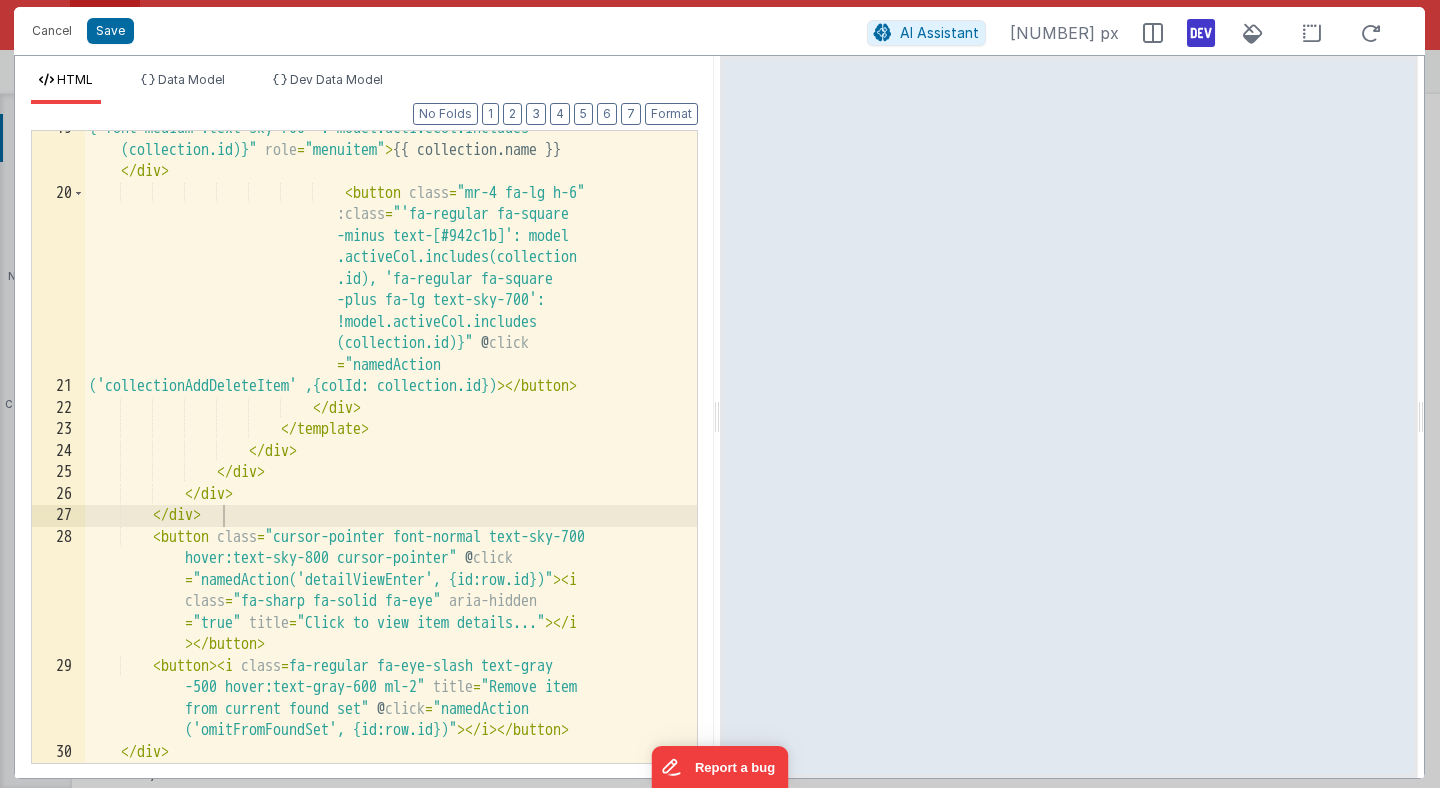 click on "{'font-medium !text-sky-700' : model.activeCol.includes      (collection.id)}"   role = "menuitem" > {{ collection.name }}      </ div >                                         < button   class = "mr-4 fa-lg h-6"                                   :class = "{'fa-regular fa-square                                 -minus text-[#942c1b]': model                                 .activeCol.includes(collection                                 .id), 'fa-regular fa-square                                 -plus fa-lg text-sky-700':                                  !model.activeCol.includes                                 (collection.id)}"   @ click                                 = "namedAction ('collectionAddDeleteItem' ,{colId: collection.id})" > </ button >           >" at bounding box center [391, 477] 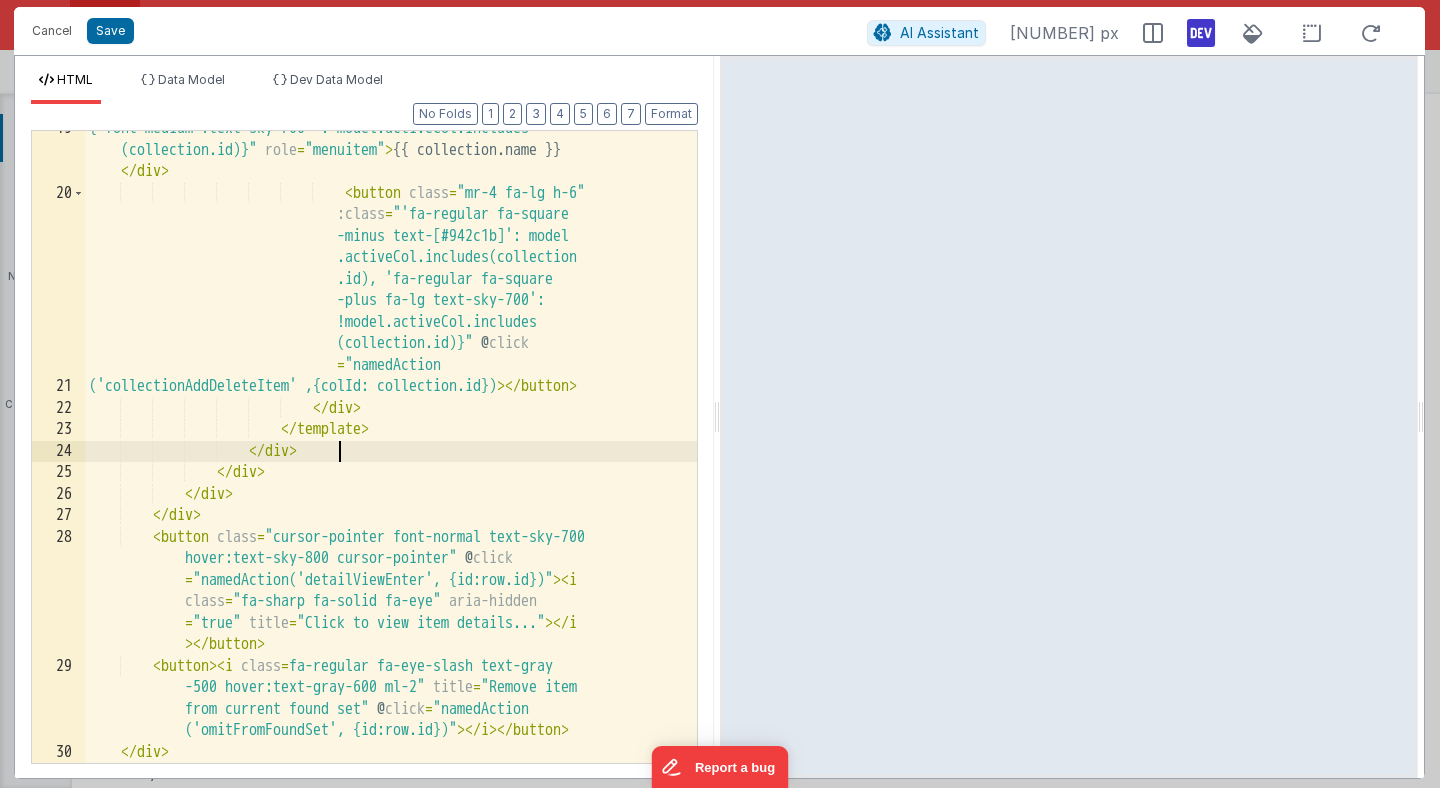 click on "{'font-medium !text-sky-700' : model.activeCol.includes      (collection.id)}"   role = "menuitem" > {{ collection.name }}      </ div >                                         < button   class = "mr-4 fa-lg h-6"                                   :class = "{'fa-regular fa-square                                 -minus text-[#942c1b]': model                                 .activeCol.includes(collection                                 .id), 'fa-regular fa-square                                 -plus fa-lg text-sky-700':                                  !model.activeCol.includes                                 (collection.id)}"   @ click                                 = "namedAction ('collectionAddDeleteItem' ,{colId: collection.id})" > </ button >           >" at bounding box center (391, 477) 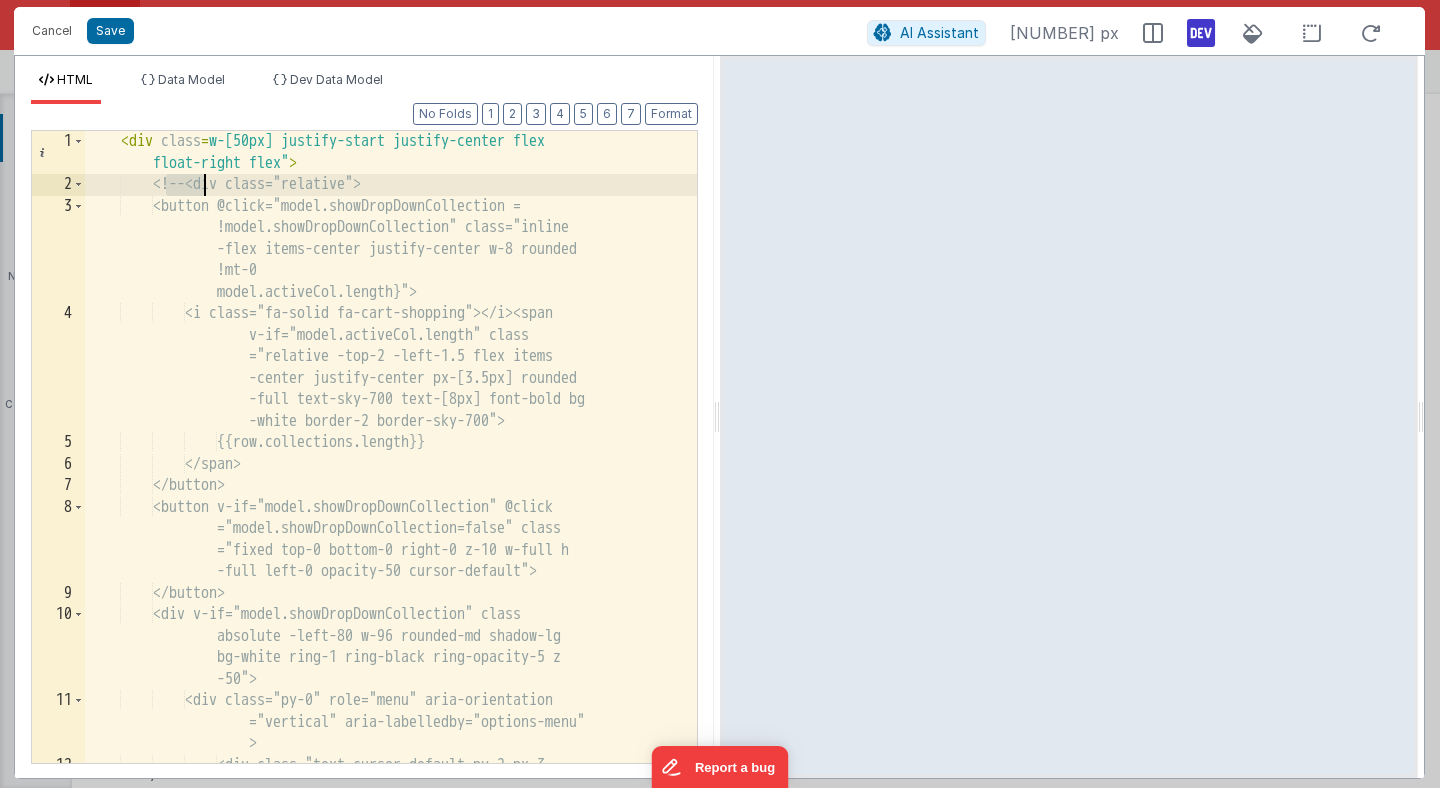 scroll, scrollTop: 0, scrollLeft: 0, axis: both 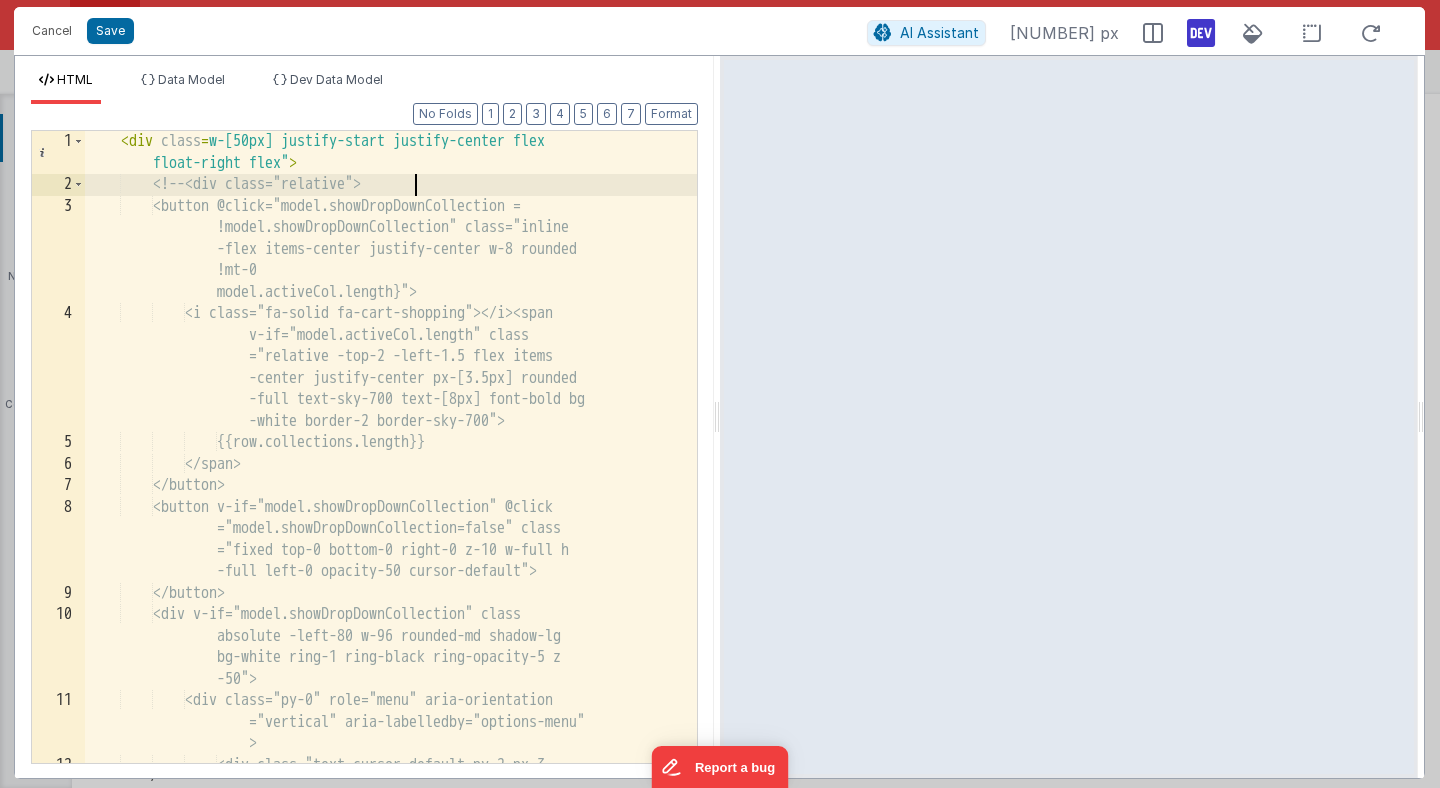 click on "< div   class = "w-[50px] justify-start justify-center flex           float-right flex" >           <!-- <div class="relative">               <button @click="model.showDropDownCollection =                   !model.showDropDownCollection" class="inline                  -flex items-center justify-center w-8 rounded                  -md text-sky-700 h-10 mr-4" :class="{'!mx-2' :                   model.activeCol.length}">                    <i class="fa-solid fa-cart-shopping"></i><span                       v-if="model.activeCol.length" class                      ="relative -top-2 -left-1.5 flex items                      -center justify-center px-[3.5px] rounded                      -full text-sky-700 text-[8px] font-bold bg                      -white border-2 border-sky-700">                         {{row.collections.length}}      >" at bounding box center [391, 501] 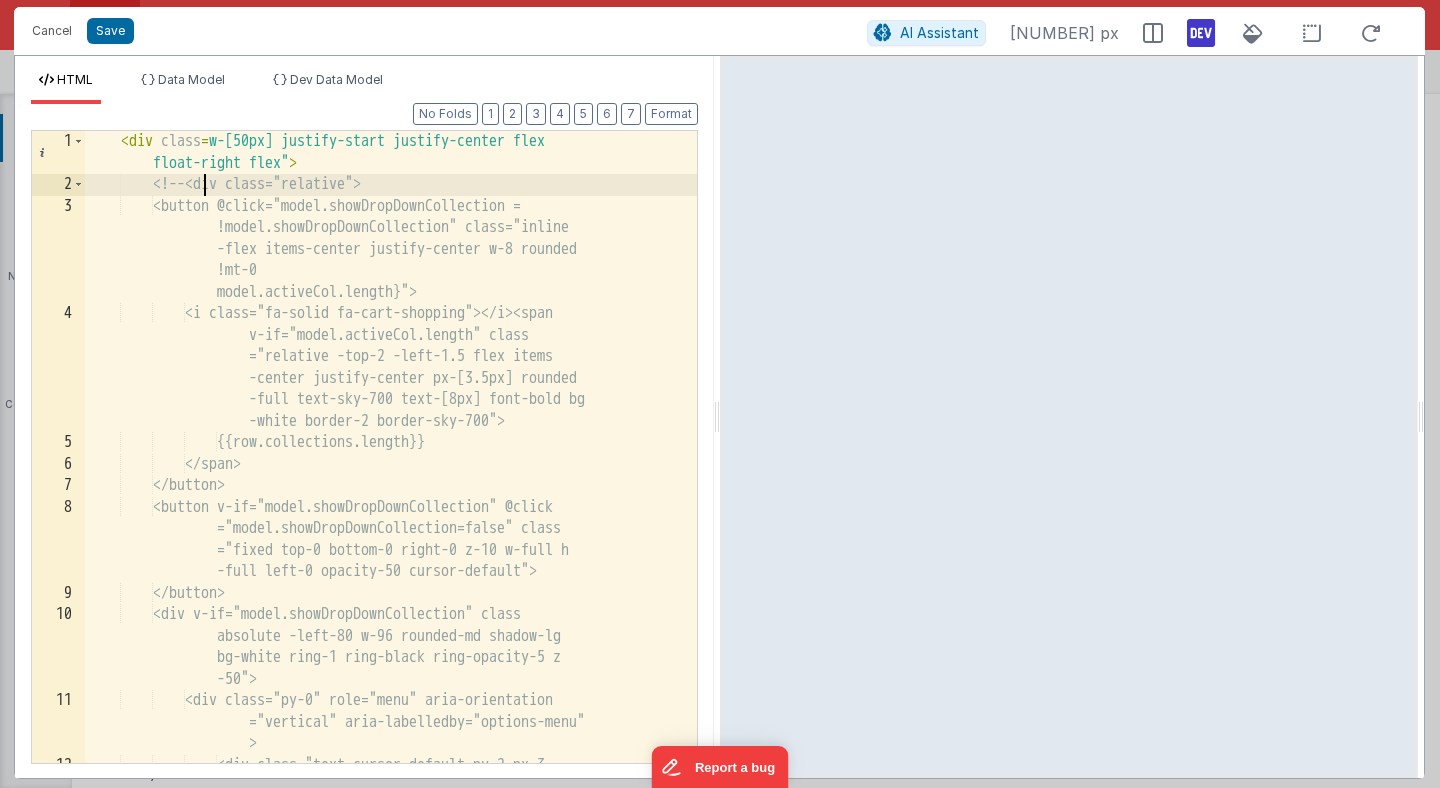 click on "< div   class = "w-[50px] justify-start justify-center flex           float-right flex" >           <!-- <div class="relative">               <button @click="model.showDropDownCollection =                   !model.showDropDownCollection" class="inline                  -flex items-center justify-center w-8 rounded                  -md text-sky-700 h-10 mr-4" :class="{'!mx-2' :                   model.activeCol.length}">                    <i class="fa-solid fa-cart-shopping"></i><span                       v-if="model.activeCol.length" class                      ="relative -top-2 -left-1.5 flex items                      -center justify-center px-[3.5px] rounded                      -full text-sky-700 text-[8px] font-bold bg                      -white border-2 border-sky-700">                         {{row.collections.length}}      >" at bounding box center (391, 501) 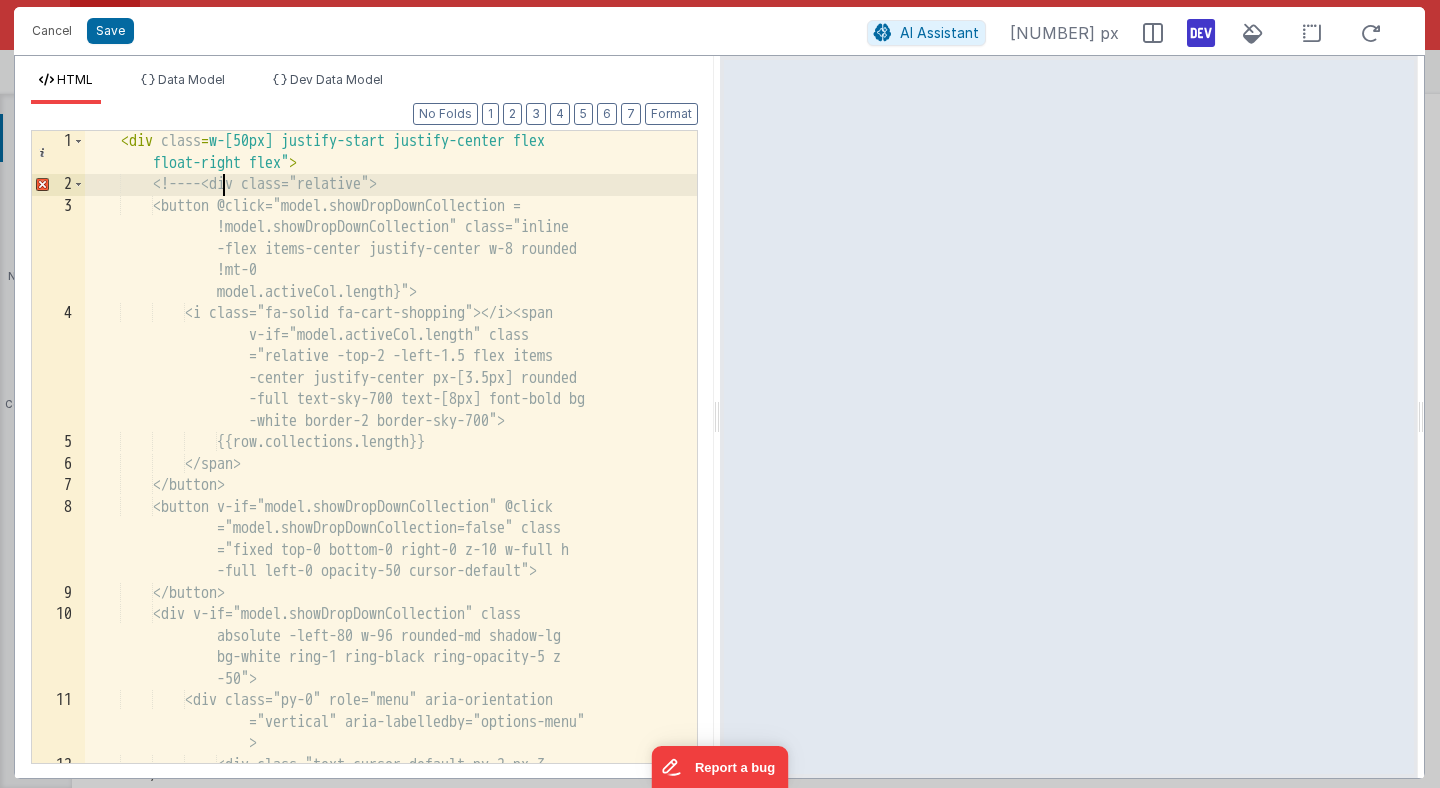 type 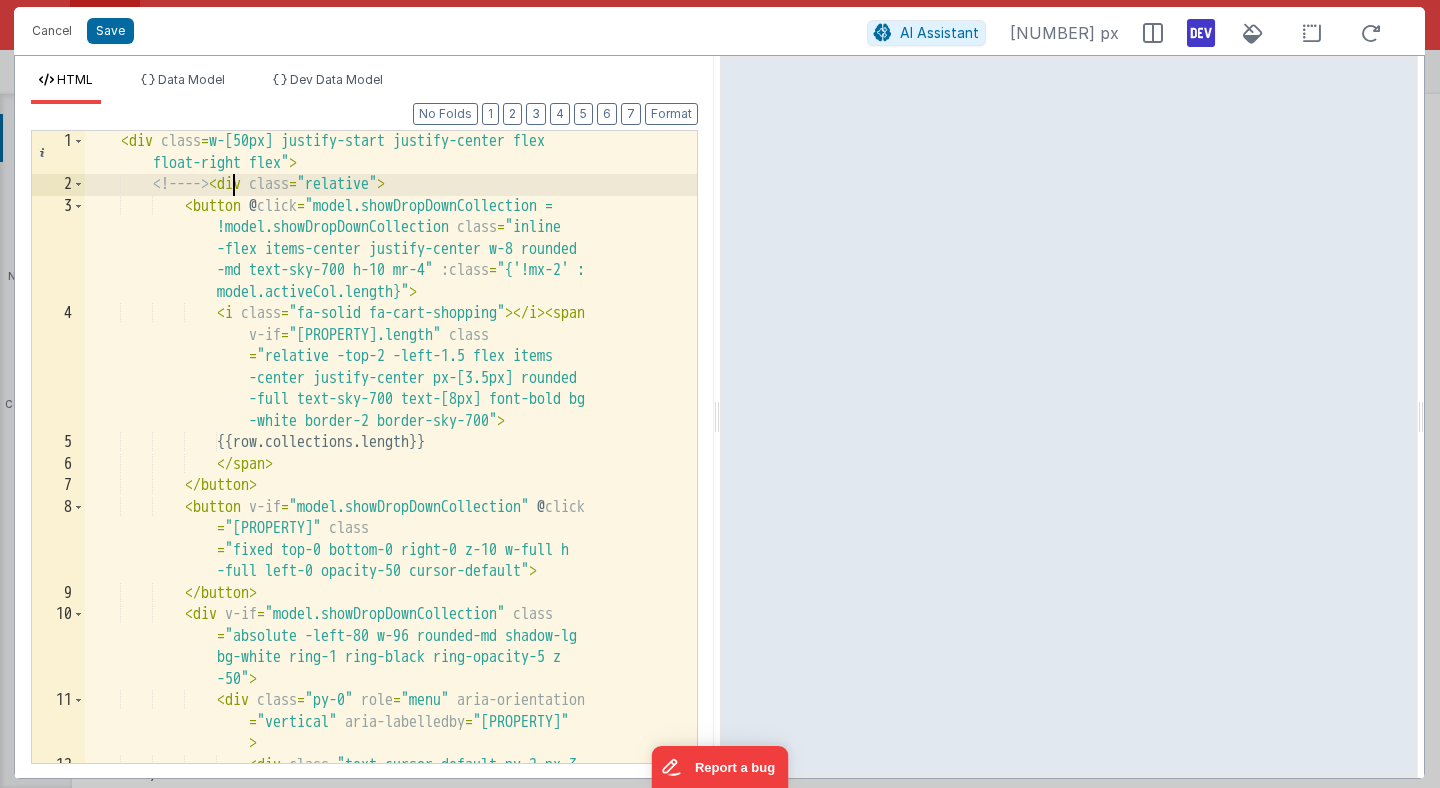 scroll, scrollTop: 0, scrollLeft: 0, axis: both 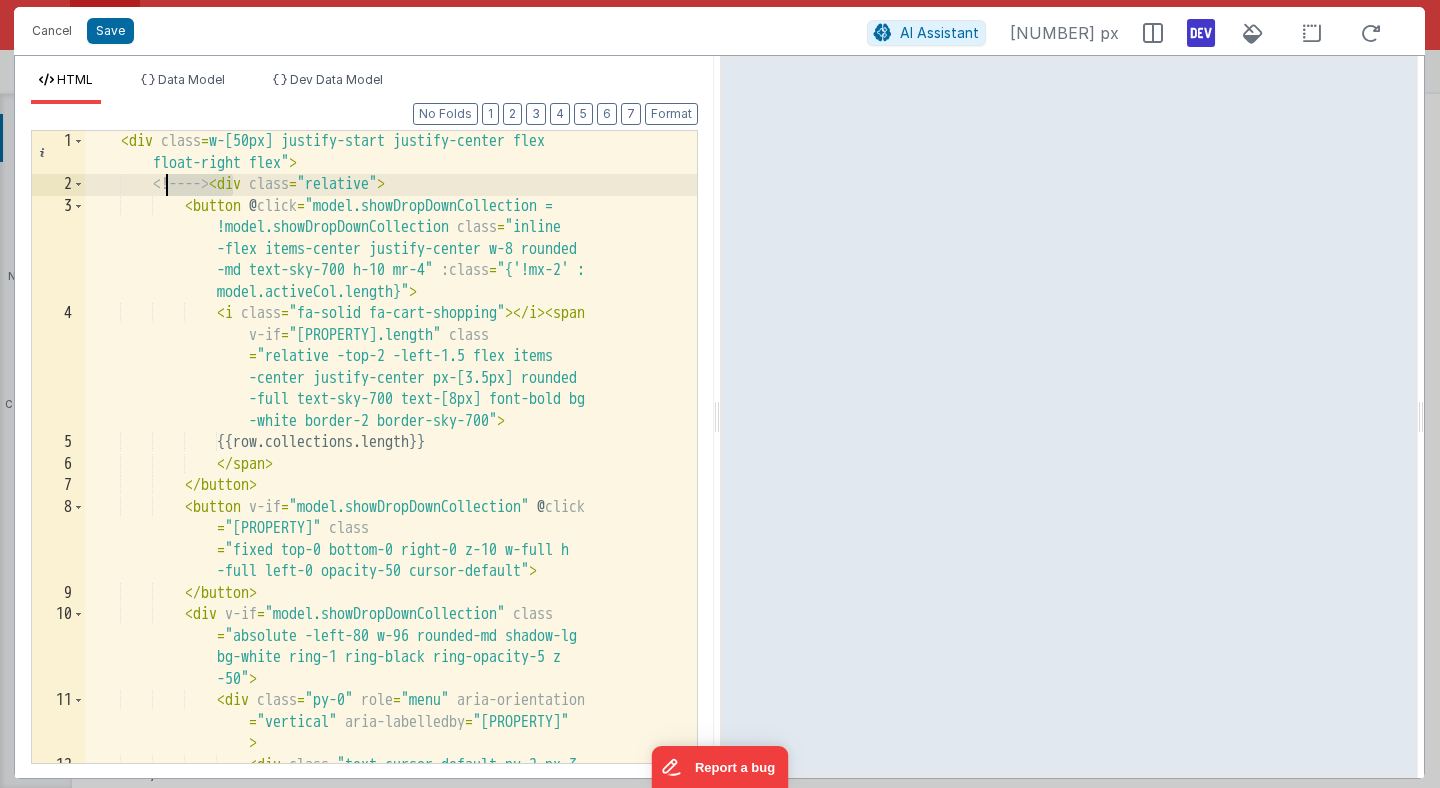 click on "< div   class = "w-[50px] justify-start justify-center flex           float-right flex" >           <!-- --> < div   class = "relative" >                < button   @ click = "model.showDropDownCollection =                   !model.showDropDownCollection"   class = "inline                  -flex items-center justify-center w-8 rounded                  -md text-sky-700 h-10 mr-4"   :class = "{'!mx-2' :                   model.activeCol.length}" >                     < i   class = "fa-solid fa-cart-shopping" > </ i > < span                        v-if = "model.activeCol.length"   class                      = "relative -top-2 -left-1.5 flex items                      -center justify-center px-[3.5px] rounded                      -full text-sky-700 text-[8px] font-bold bg                      -white border-2 border-sky-700" >" at bounding box center [391, 501] 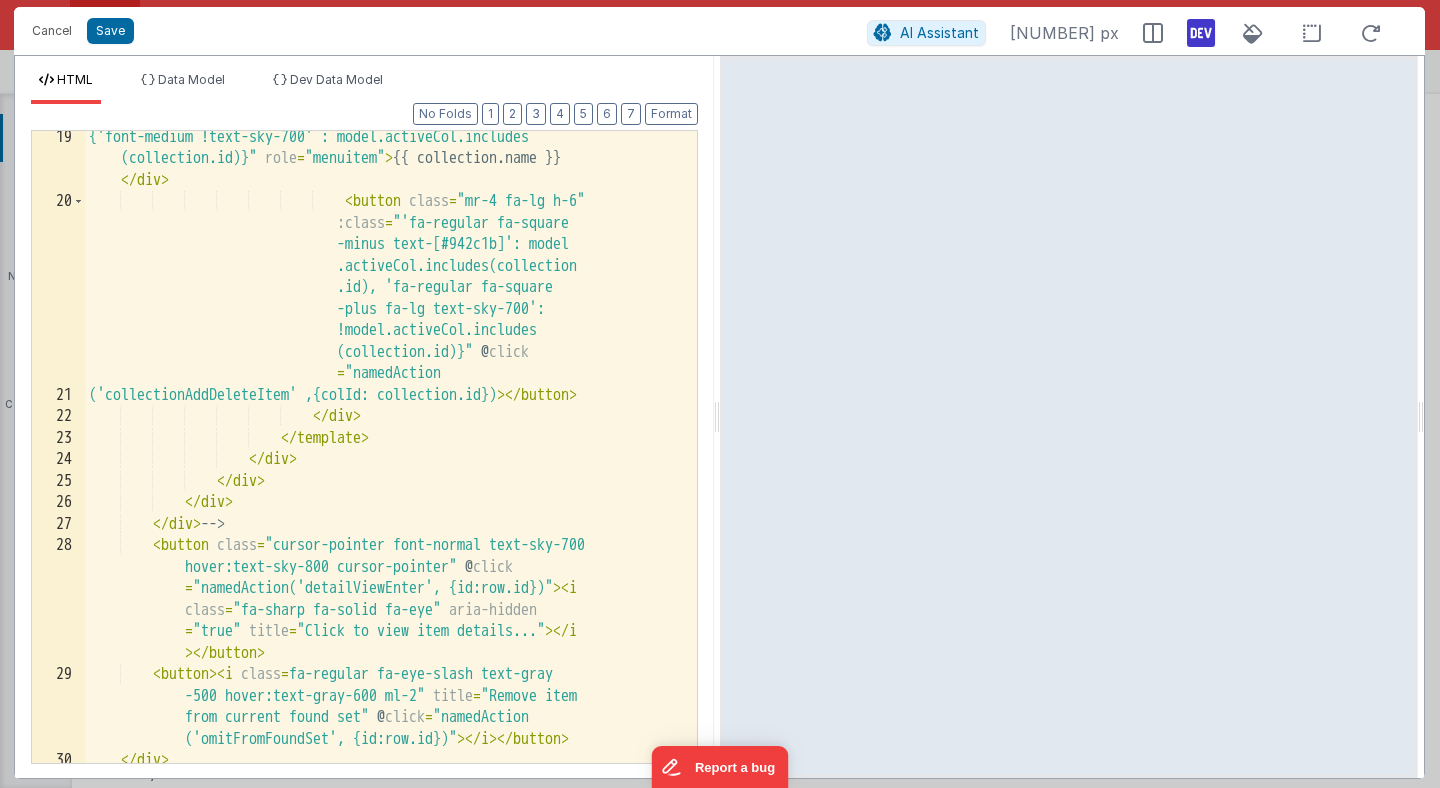 scroll, scrollTop: 992, scrollLeft: 0, axis: vertical 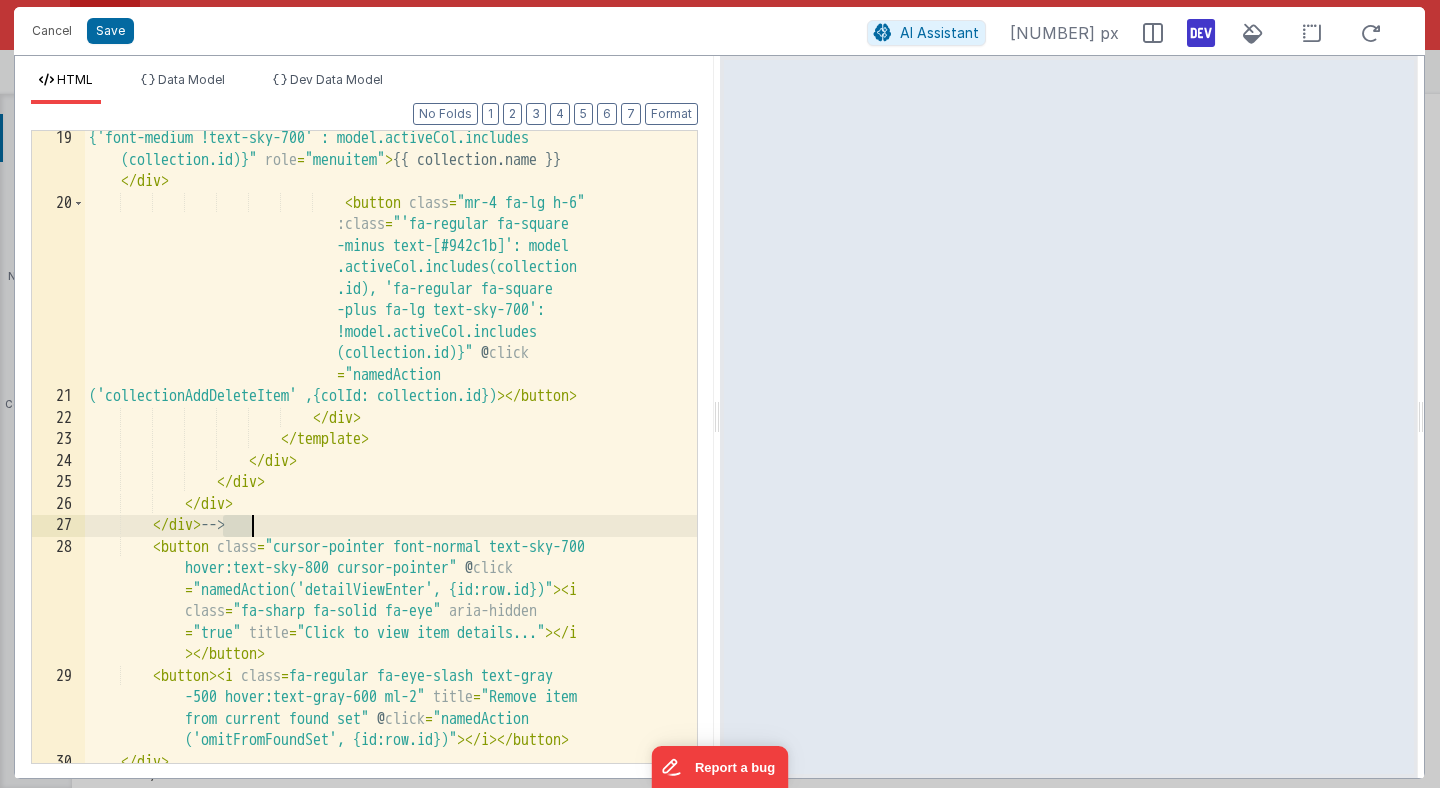 drag, startPoint x: 224, startPoint y: 526, endPoint x: 251, endPoint y: 526, distance: 27 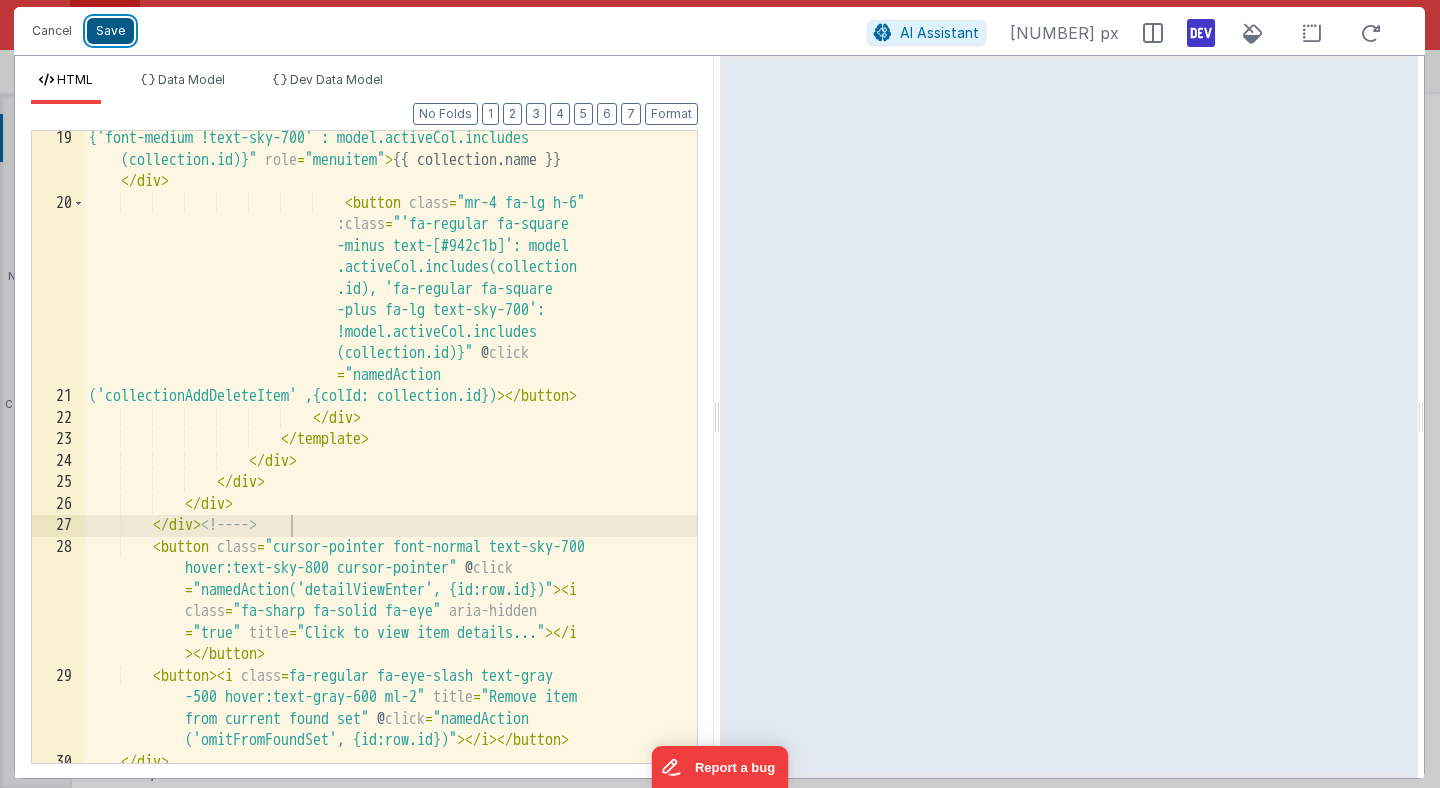 click on "Save" at bounding box center (110, 31) 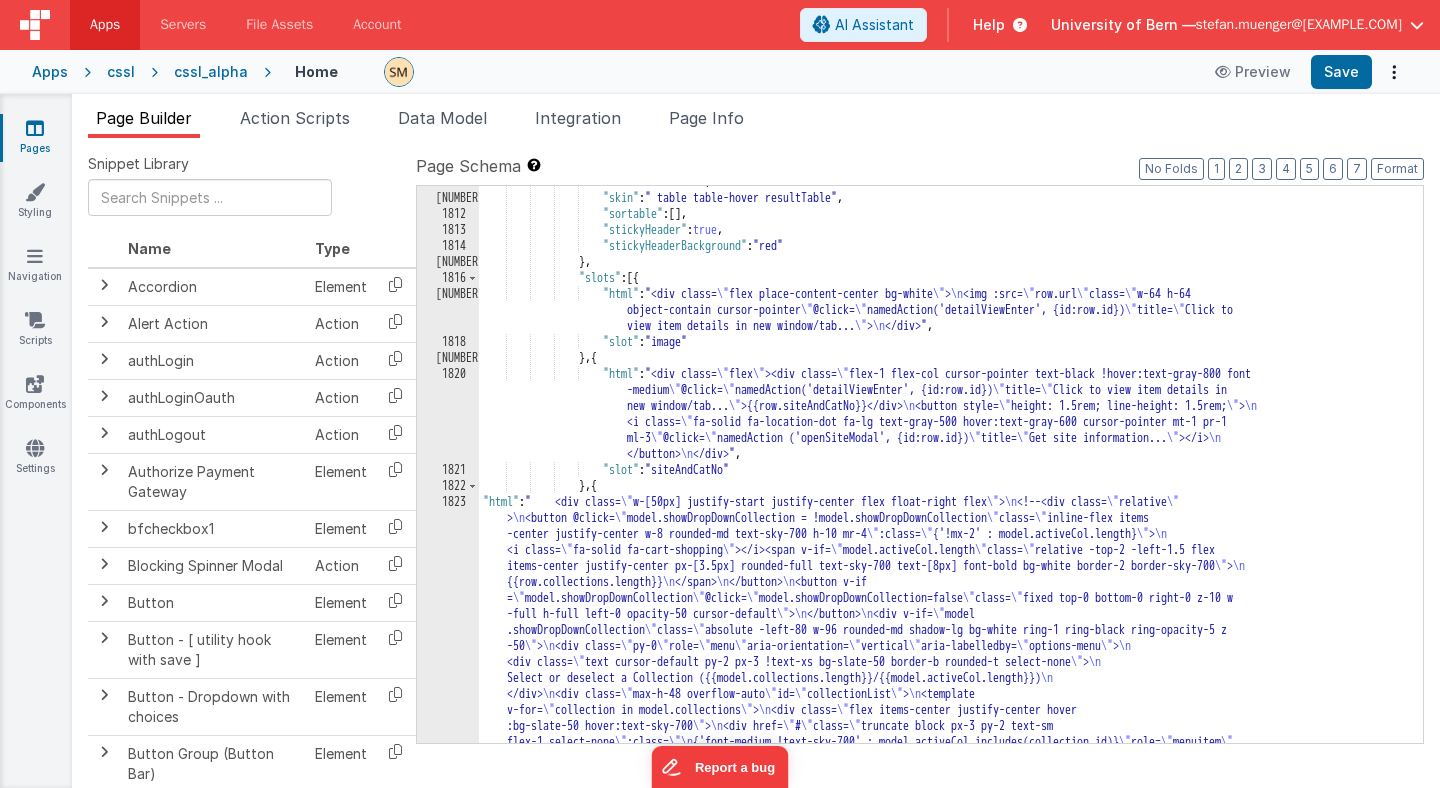 scroll, scrollTop: 28558, scrollLeft: 0, axis: vertical 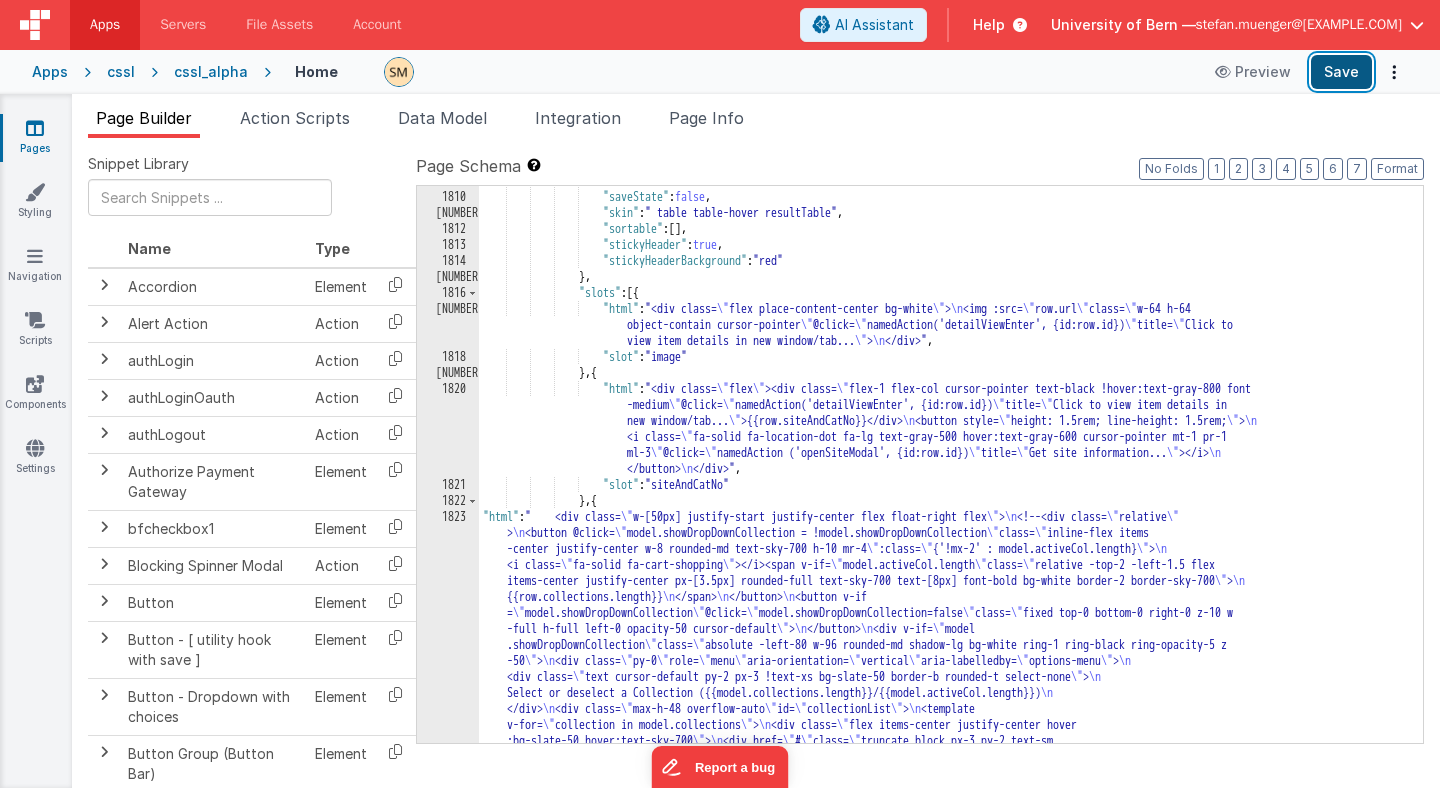 click on "Save" at bounding box center [1341, 72] 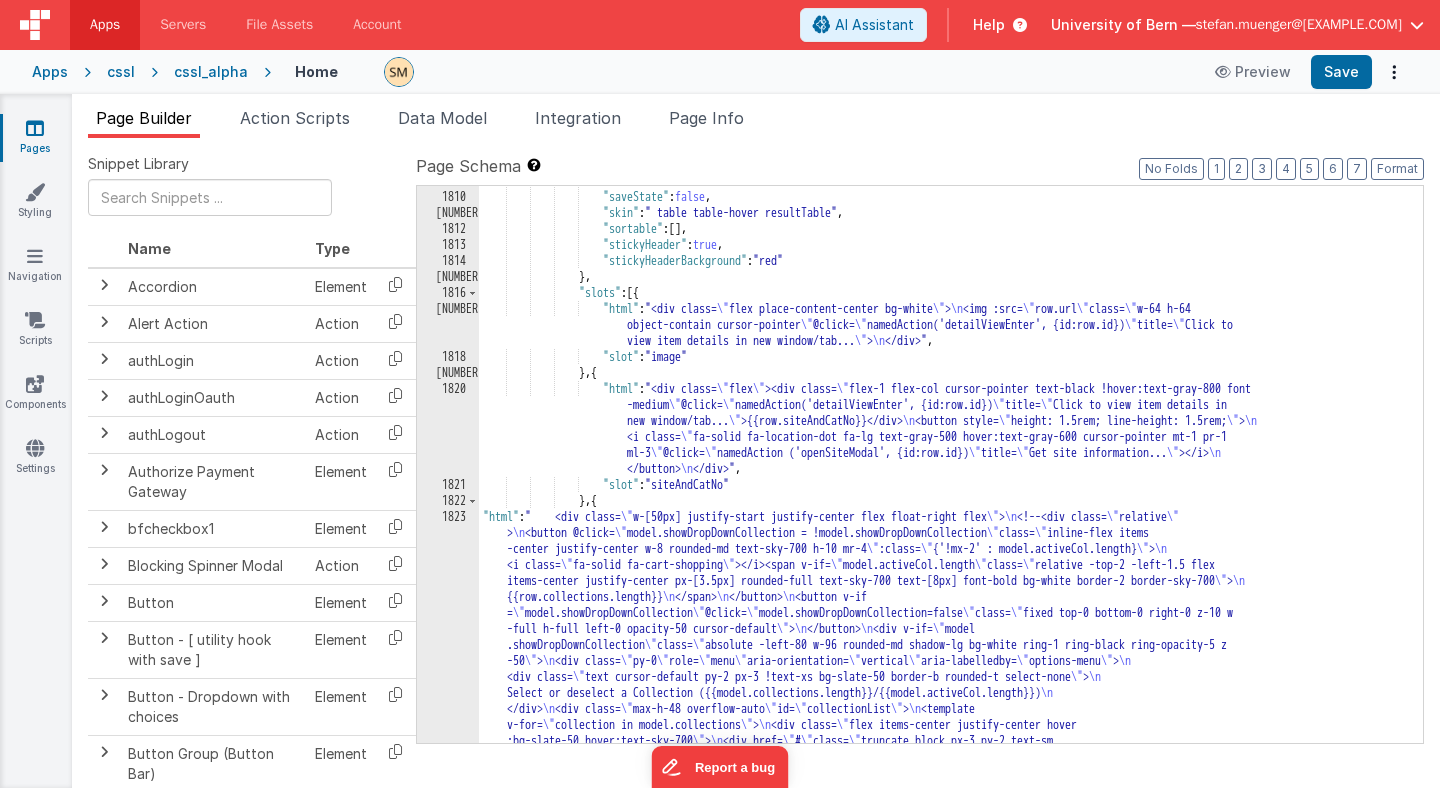 click on ""resizableColumns" :  false ,                          "saveState" :  false ,                          "skin" :  " table table-hover resultTable" ,                          "sortable" :  [ ] ,                          "stickyHeader" :  true ,                          "stickyHeaderBackground" :  "red"                     } ,                     "slots" :  [{                          "html" :  "<div class= \" flex place-content-center bg-white \" > \n     <img :src= \" row.url \"  class= \" w-64 h-64                           object-contain cursor-pointer \"  @click= \" namedAction('detailViewEnter', {id:row.id}) \"  title= \" Click to                           view item details in new window/tab... \" > \n </div>" ,                          "slot" :  "image"                     } ,  {                          "html" :  "<div class= \" flex \" ><div class= \" flex-1 flex-col cursor-pointer text-black !hover:text-gray-800 font -medium \" \"" at bounding box center (951, 659) 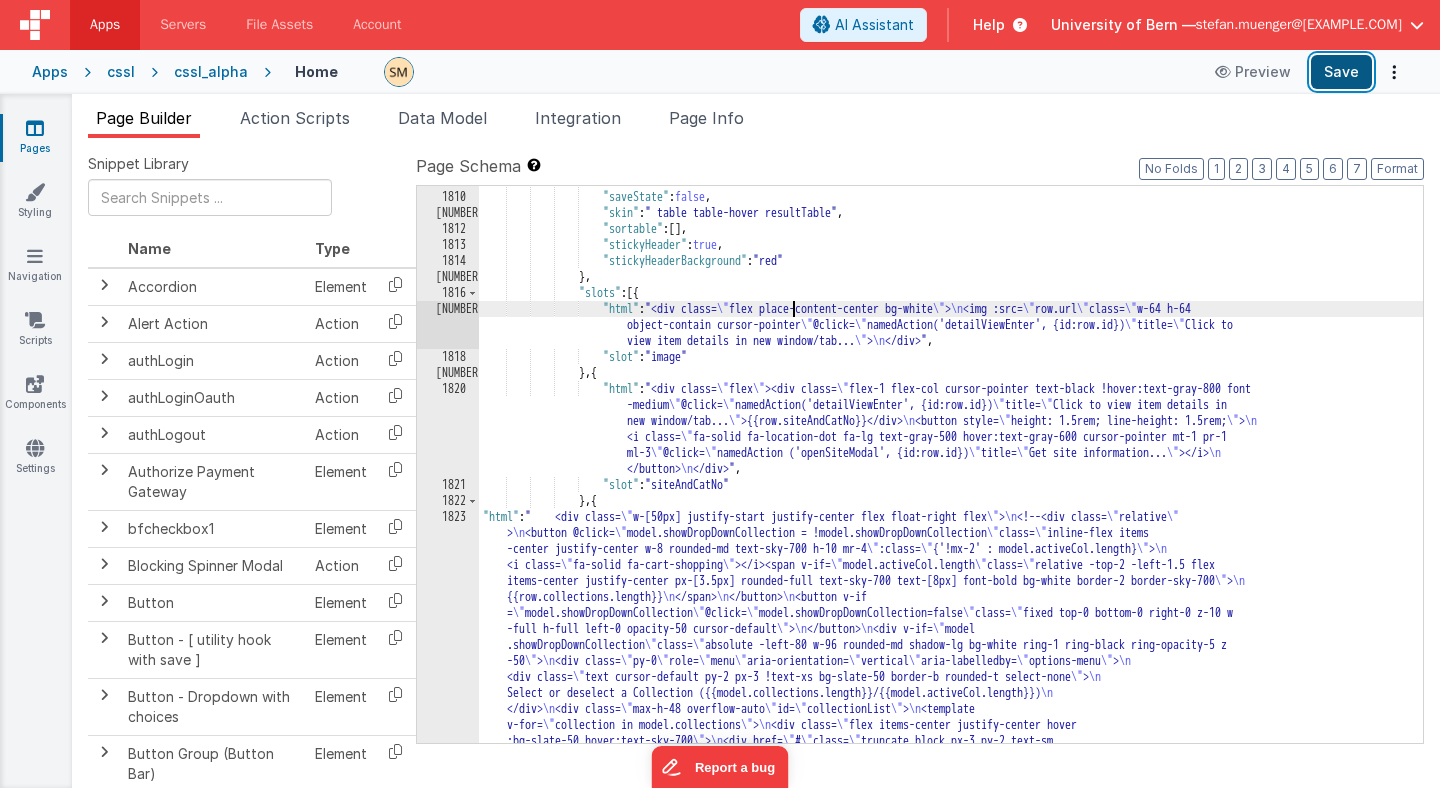 click on "Save" at bounding box center [1341, 72] 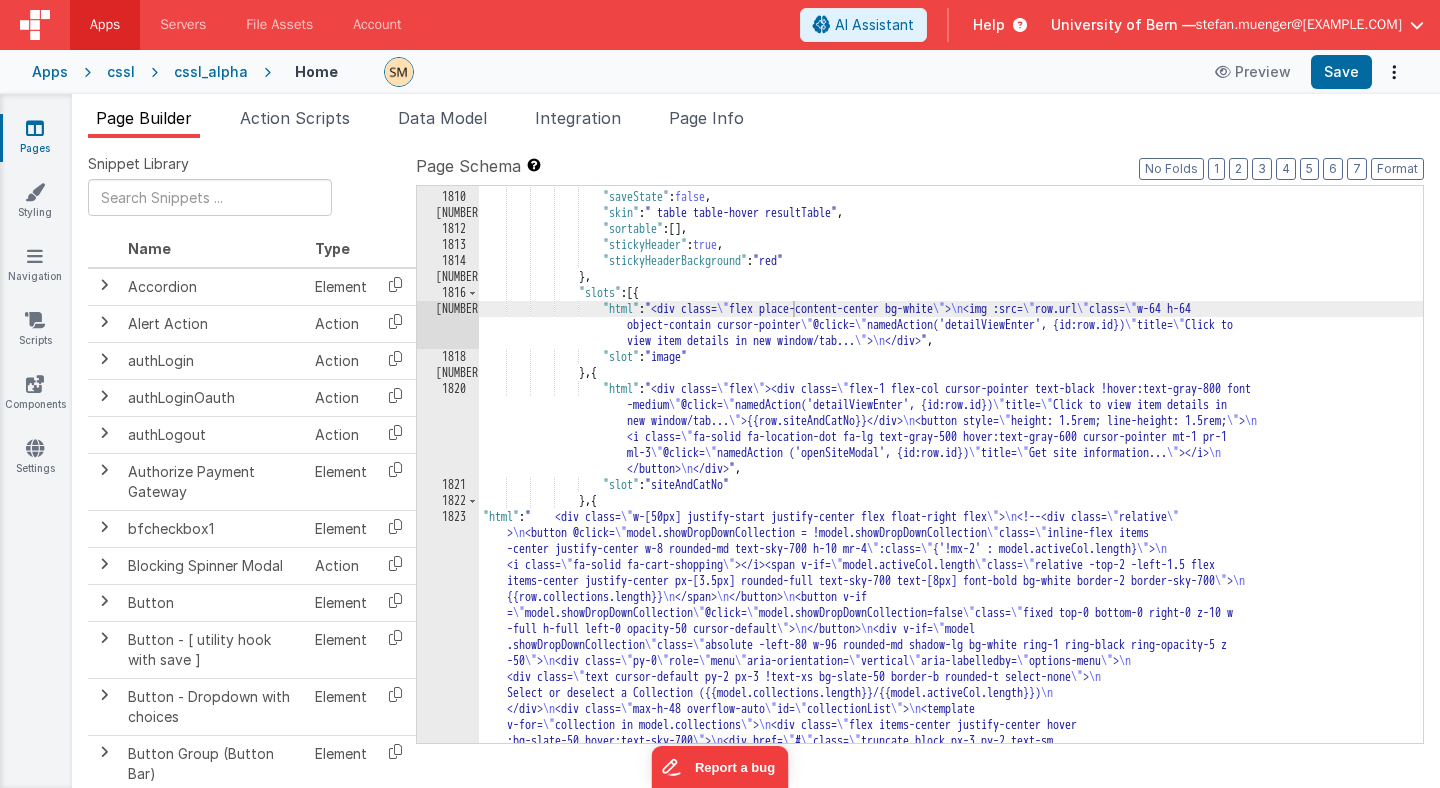 click on "1823" at bounding box center (448, 709) 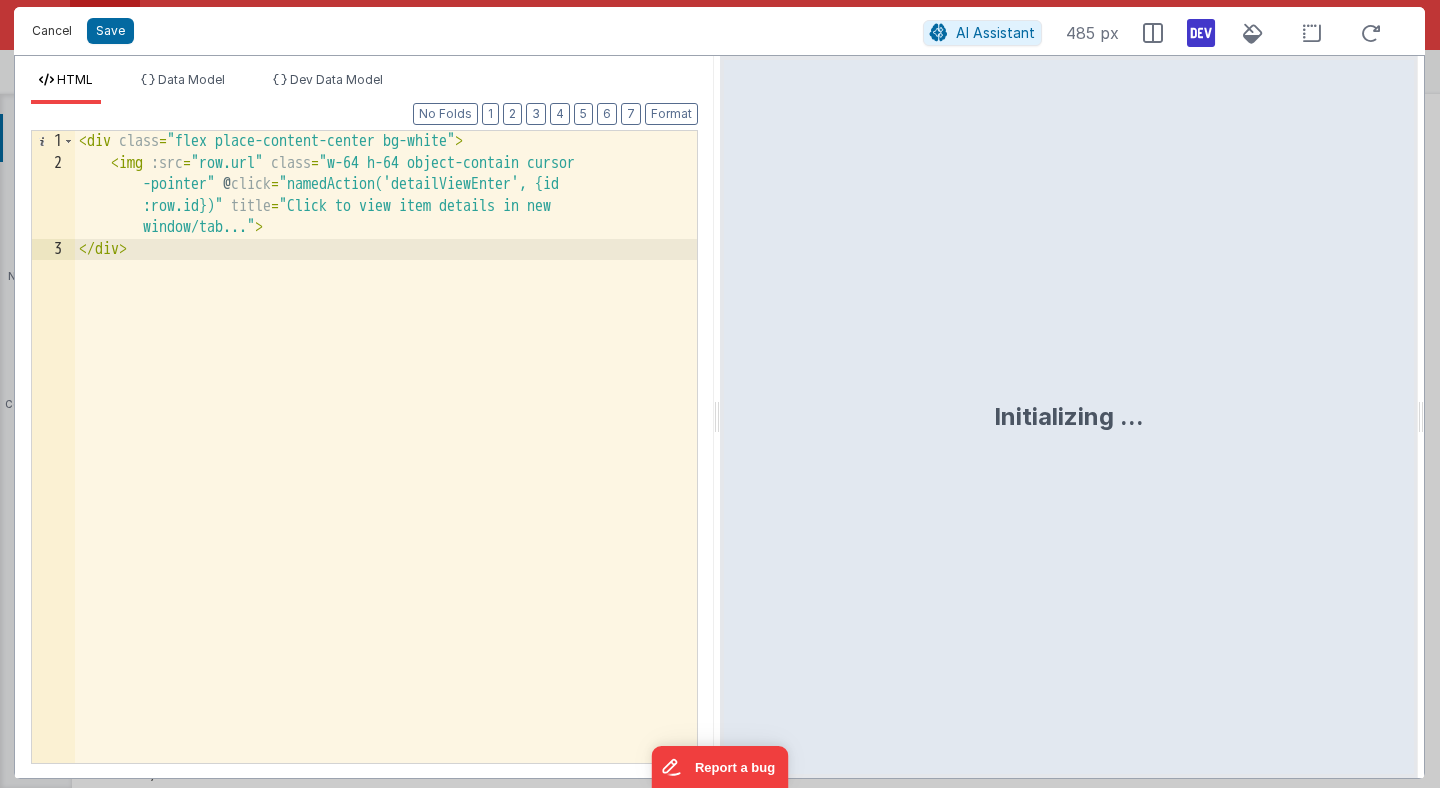 click on "Cancel" at bounding box center (52, 31) 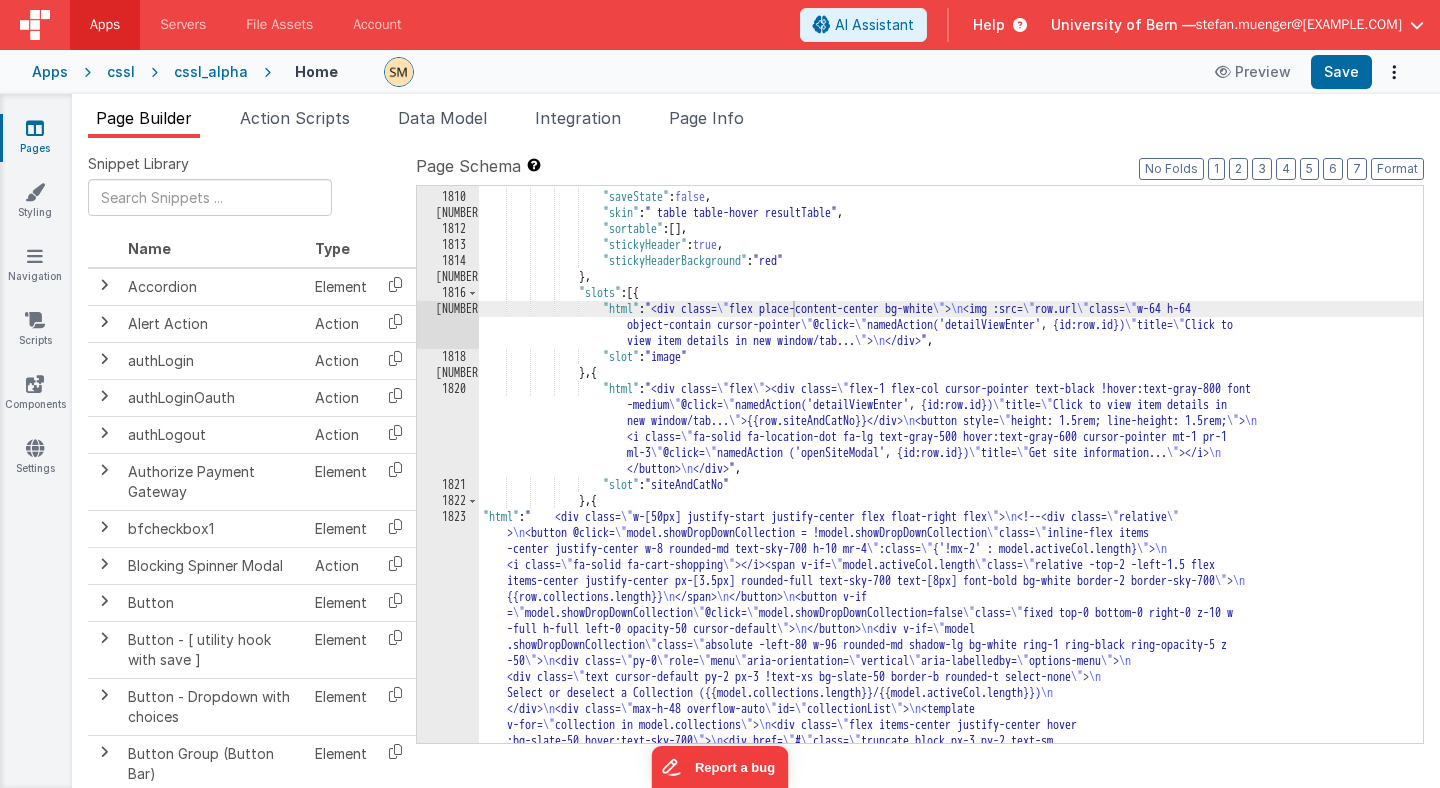 click on ""resizableColumns" :  false ,                          "saveState" :  false ,                          "skin" :  " table table-hover resultTable" ,                          "sortable" :  [ ] ,                          "stickyHeader" :  true ,                          "stickyHeaderBackground" :  "red"                     } ,                     "slots" :  [{                          "html" :  "<div class= \" flex place-content-center bg-white \" > \n     <img :src= \" row.url \"  class= \" w-64 h-64                           object-contain cursor-pointer \"  @click= \" namedAction('detailViewEnter', {id:row.id}) \"  title= \" Click to                           view item details in new window/tab... \" > \n </div>" ,                          "slot" :  "image"                     } ,  {                          "html" :  "<div class= \" flex \" ><div class= \" flex-1 flex-col cursor-pointer text-black !hover:text-gray-800 font -medium \" \"" at bounding box center (951, 659) 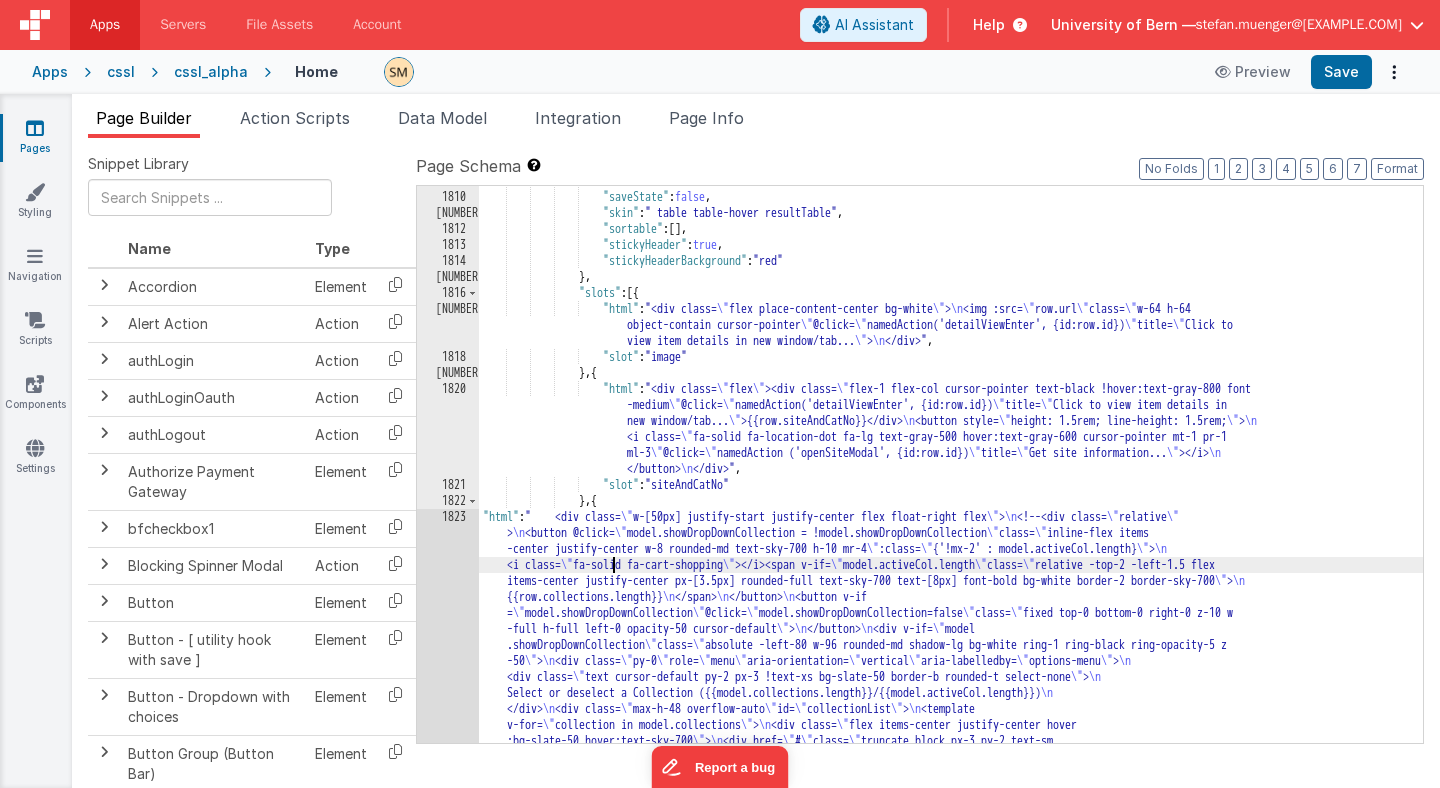 scroll, scrollTop: 28701, scrollLeft: 0, axis: vertical 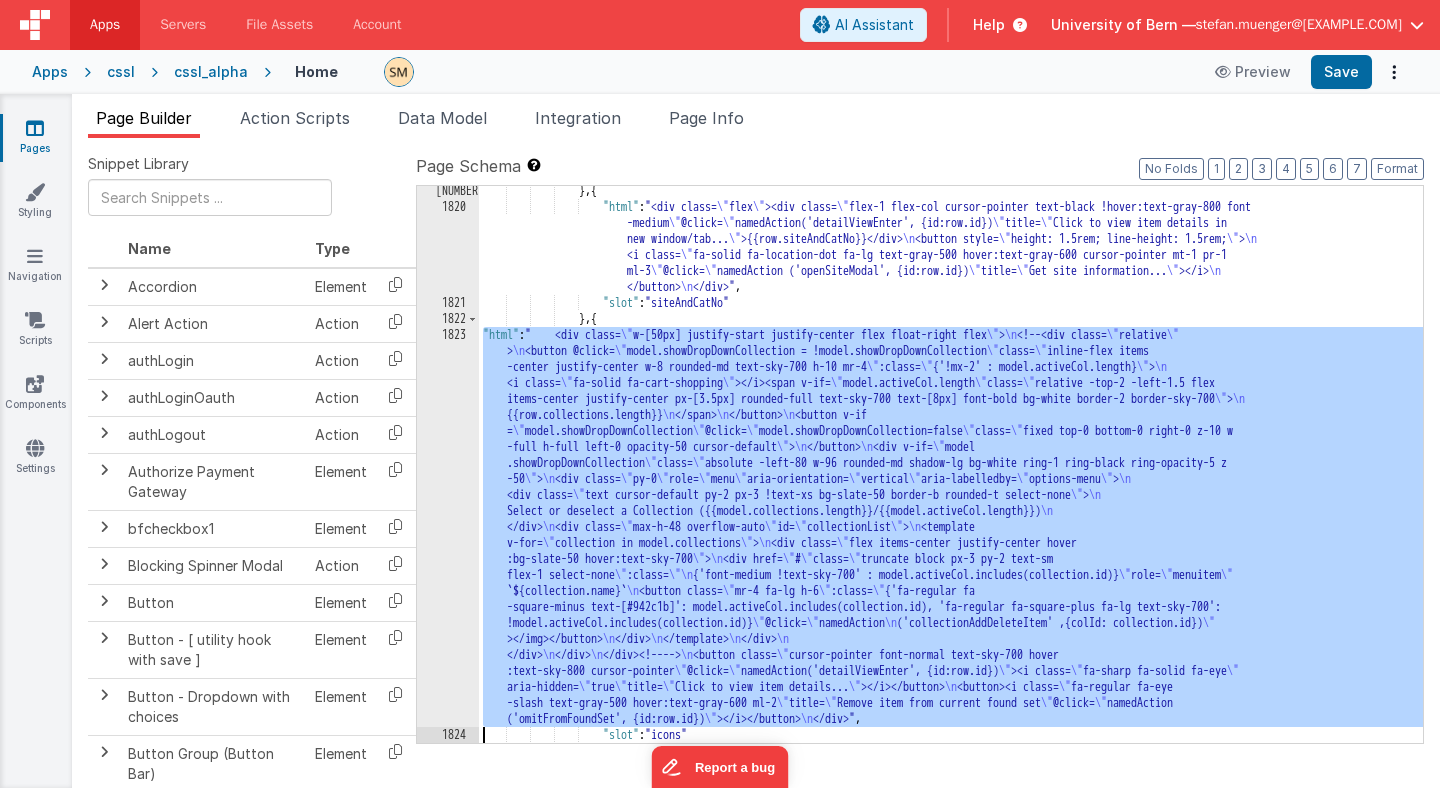 click on "1823" at bounding box center (448, 527) 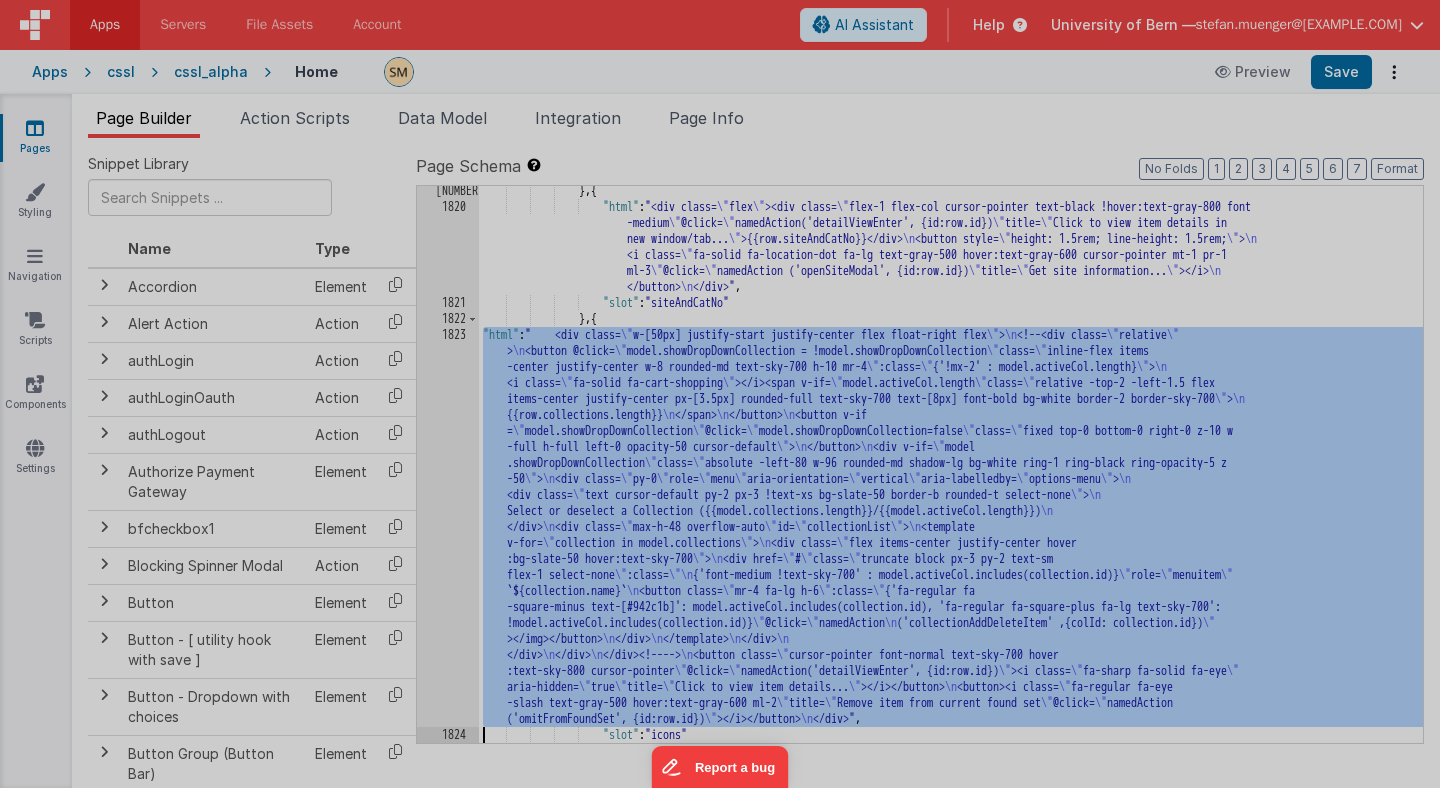 click at bounding box center (687, 1573) 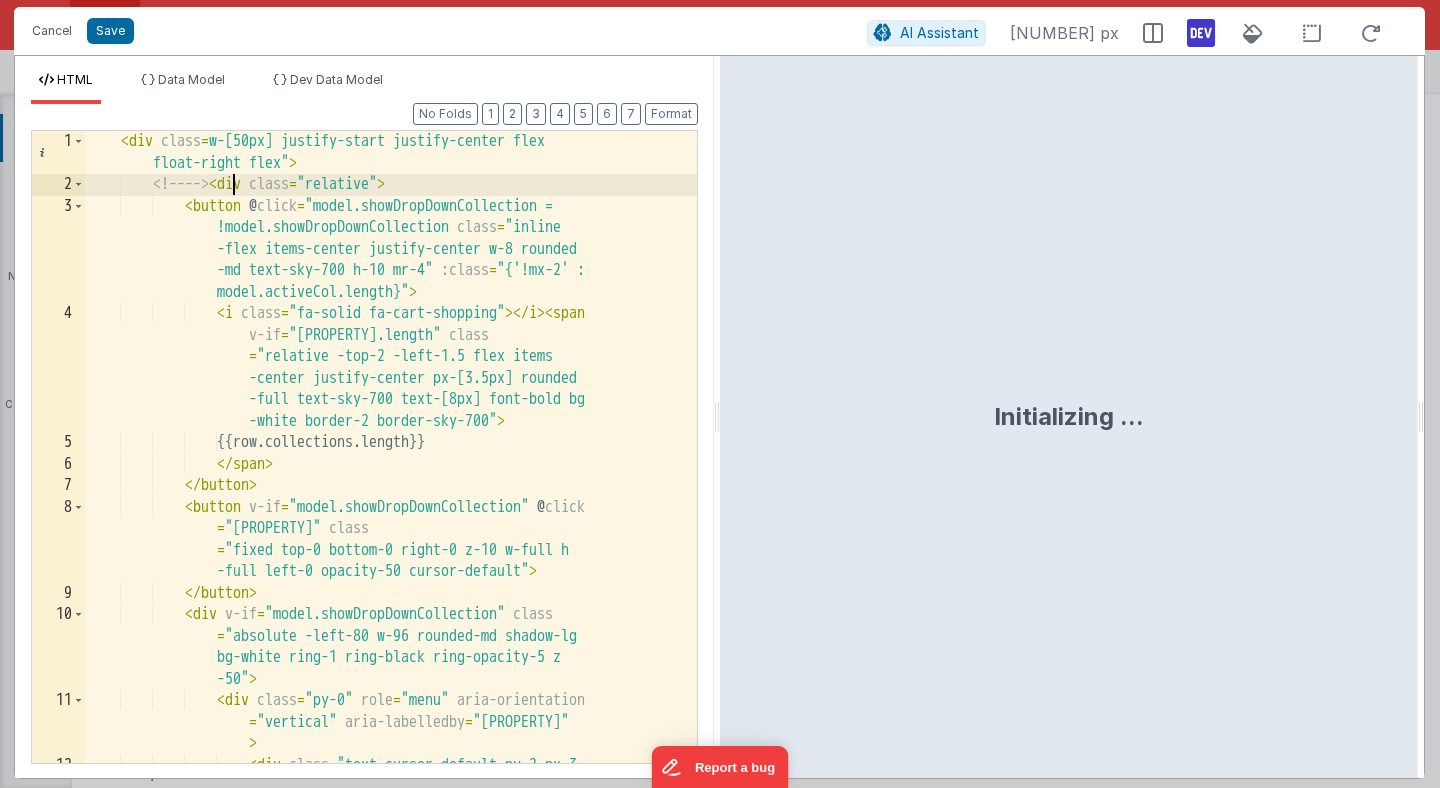 click on "< div   class = "w-[50px] justify-start justify-center flex           float-right flex" >           <!-- --> < div   class = "relative" >                < button   @ click = "model.showDropDownCollection =                   !model.showDropDownCollection"   class = "inline                  -flex items-center justify-center w-8 rounded                  -md text-sky-700 h-10 mr-4"   :class = "{'!mx-2' :                   model.activeCol.length}" >                     < i   class = "fa-solid fa-cart-shopping" > </ i > < span                        v-if = "model.activeCol.length"   class                      = "relative -top-2 -left-1.5 flex items                      -center justify-center px-[3.5px] rounded                      -full text-sky-700 text-[8px] font-bold bg                      -white border-2 border-sky-700" >" at bounding box center (391, 501) 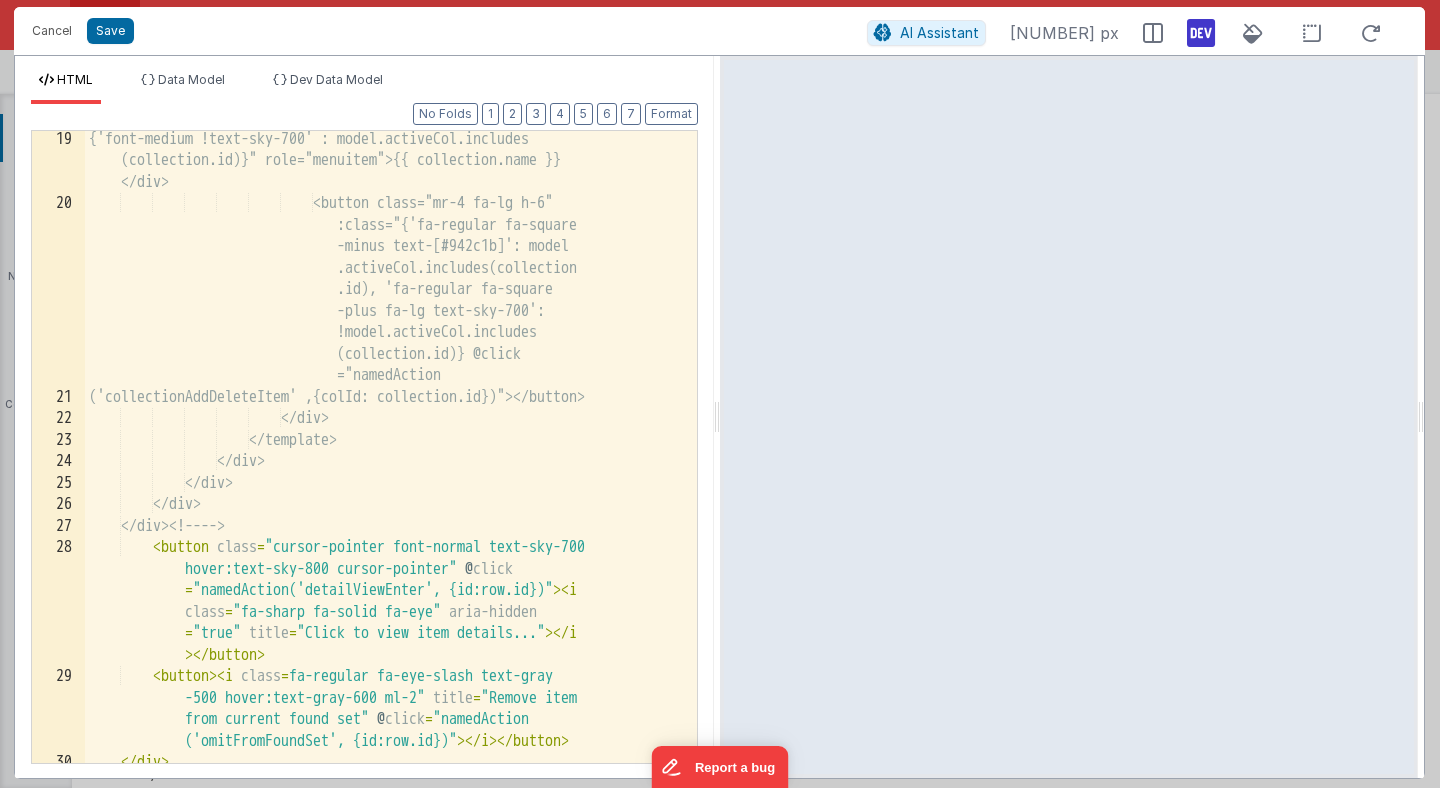 scroll, scrollTop: 1002, scrollLeft: 0, axis: vertical 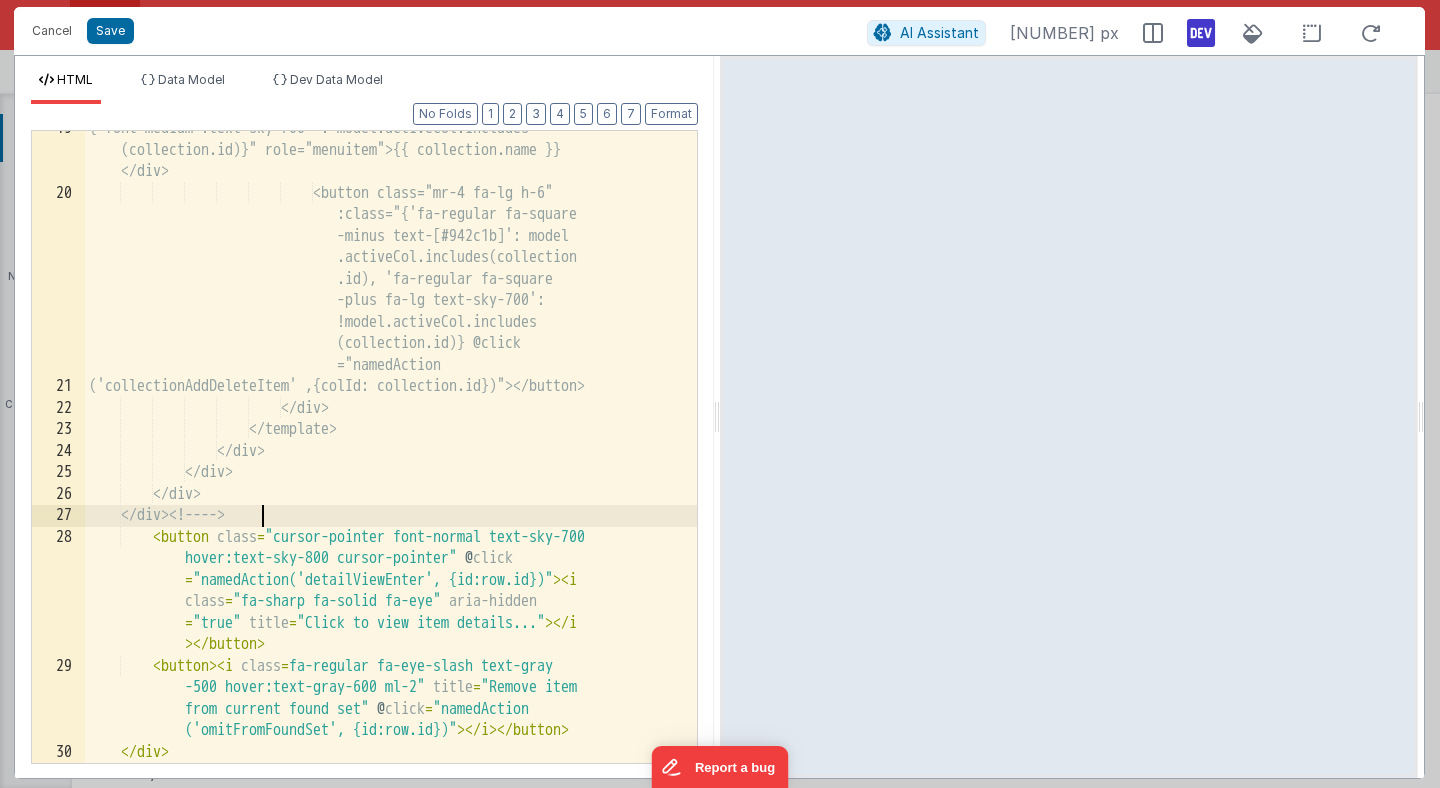 click on "{'font-medium !text-sky-700' : model.activeCol.includes      (collection.id)}" role="menuitem">{{ collection.name }}      </div>                                        <button class="mr-4 fa-lg h-6"                                  :class="{'fa-regular fa-square                                 -minus text-[#942c1b]': model                                 .activeCol.includes(collection                                 .id), 'fa-regular fa-square                                 -plus fa-lg text-sky-700':                                  !model.activeCol.includes                                 (collection.id)}" @click                                 ="namedAction ('collectionAddDeleteItem' ,{colId: collection.id})"></button>                                    <" at bounding box center [391, 477] 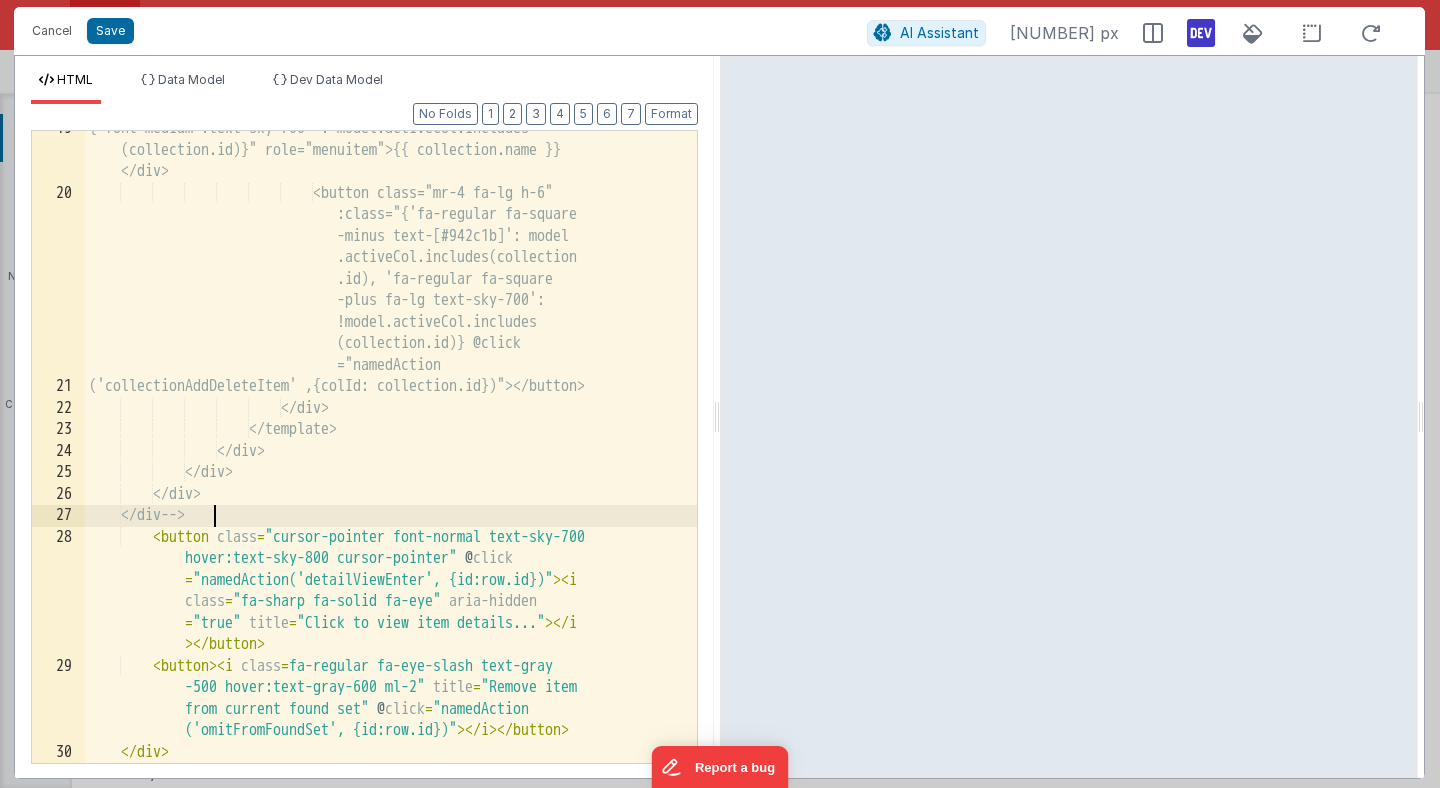 type 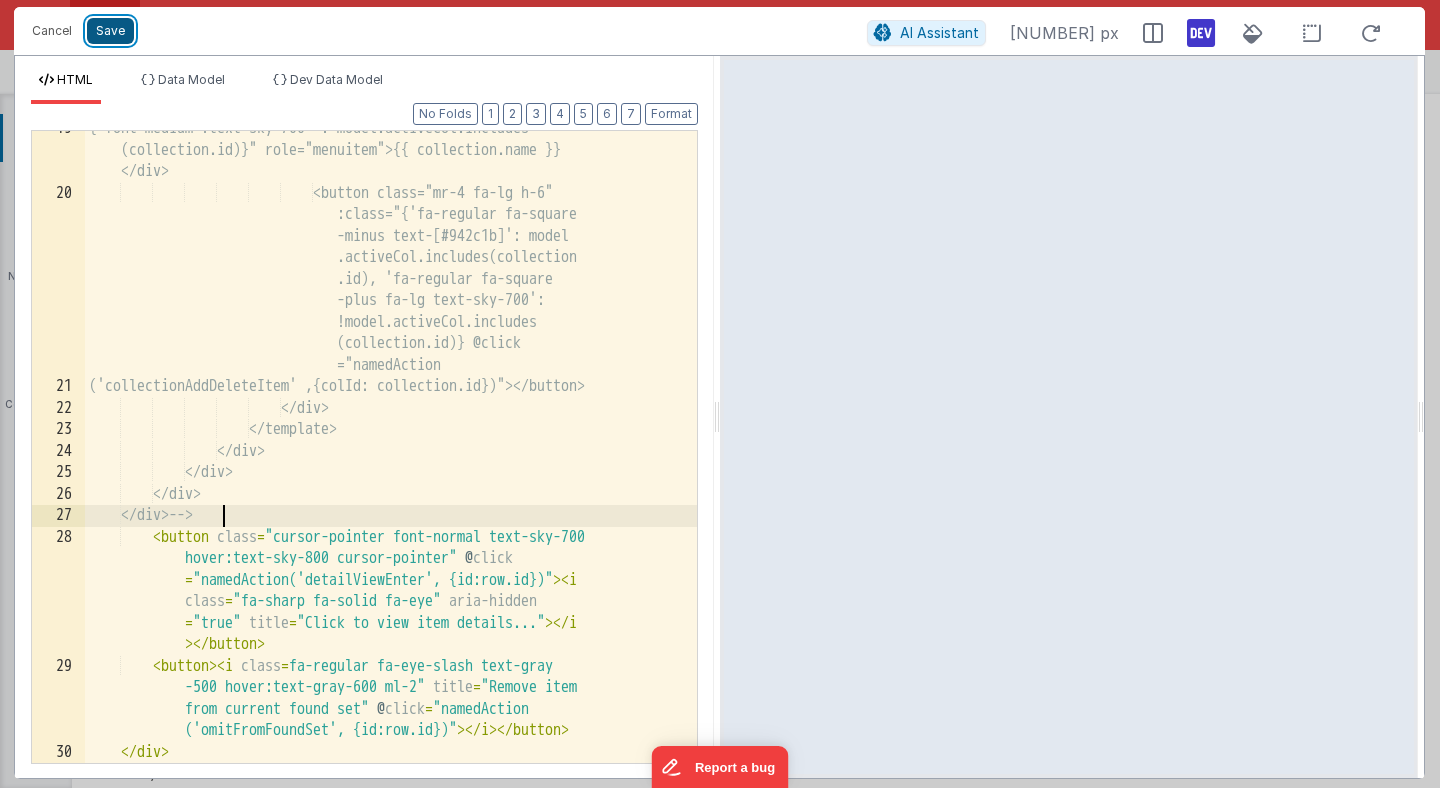 click on "Save" at bounding box center (110, 31) 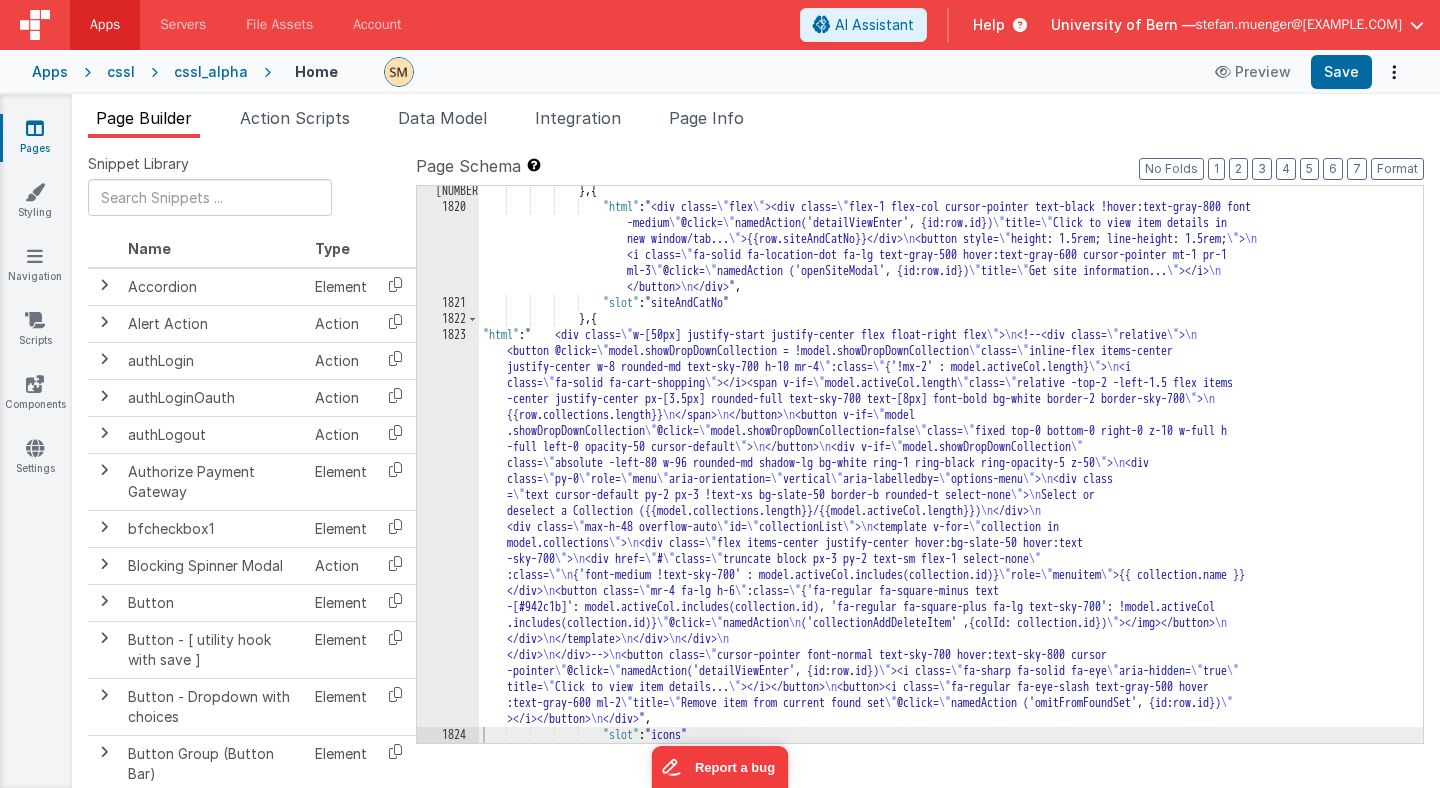 click on "} ,  {                          "html" :  "<div class= \" flex \" ><div class= \" flex-1 flex-col cursor-pointer text-black !hover:text-gray-800 font                          -medium \"  @click= \" namedAction('detailViewEnter', {id:row.id}) \"  title= \" Click to view item details in                           new window/tab... \" >{{row.siteAndCatNo}}</div> \n <button style= \" height: 1.5rem; line-height: 1.5rem; \" > \n                               <i class= \" fa-solid fa-location-dot fa-lg text-gray-500 hover:text-gray-600 cursor-pointer mt-1 pr-1                           ml-3 \"  @click= \" namedAction ('openSiteModal', {id:row.id}) \"  title= \" Get site information... \" ></i> \n                               </button> \n </div>" ,                          "slot" :  "siteAndCatNo"                     } ,  { "html" :  "    <div class= \" \" > \n \" relative \" >" at bounding box center [951, 477] 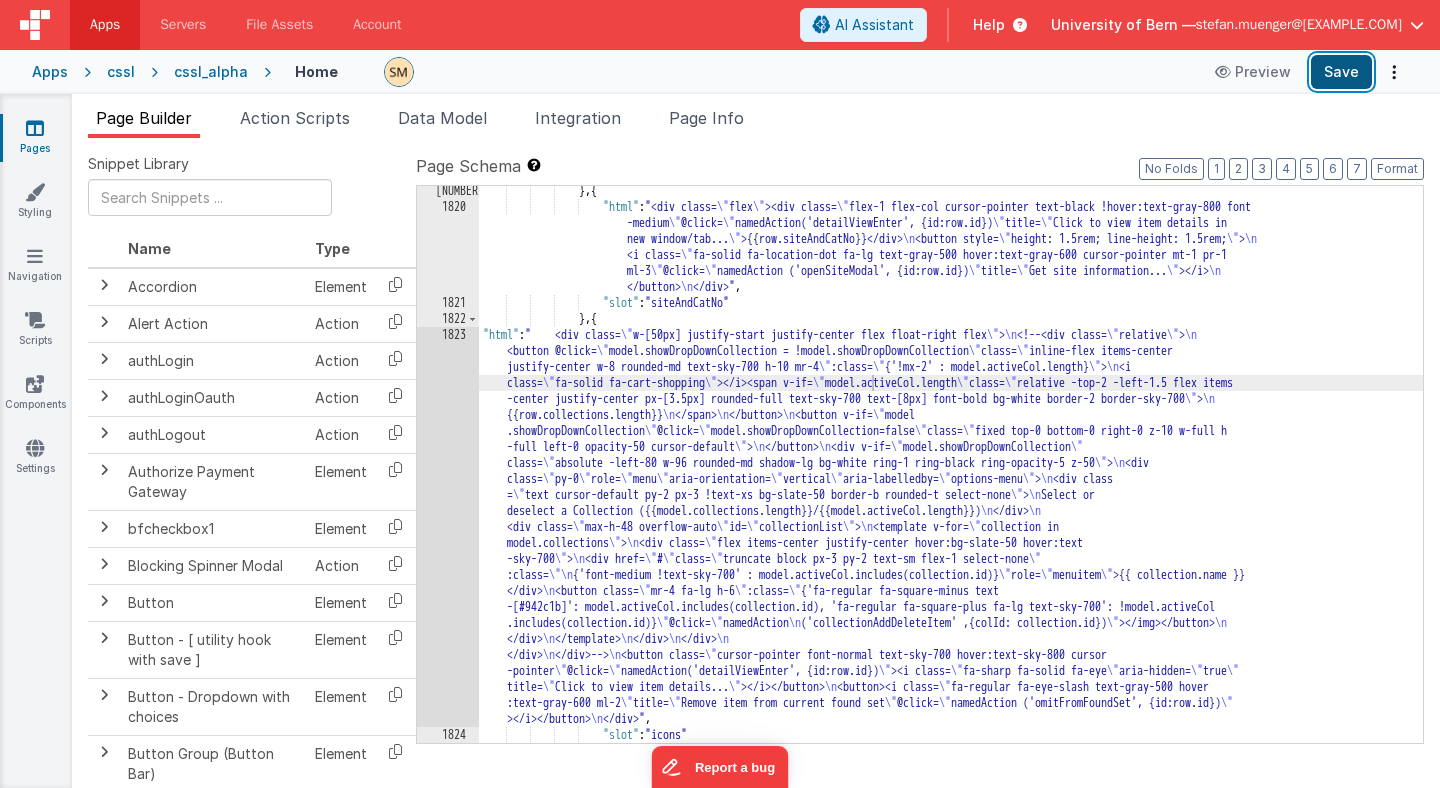 click on "Save" at bounding box center [1341, 72] 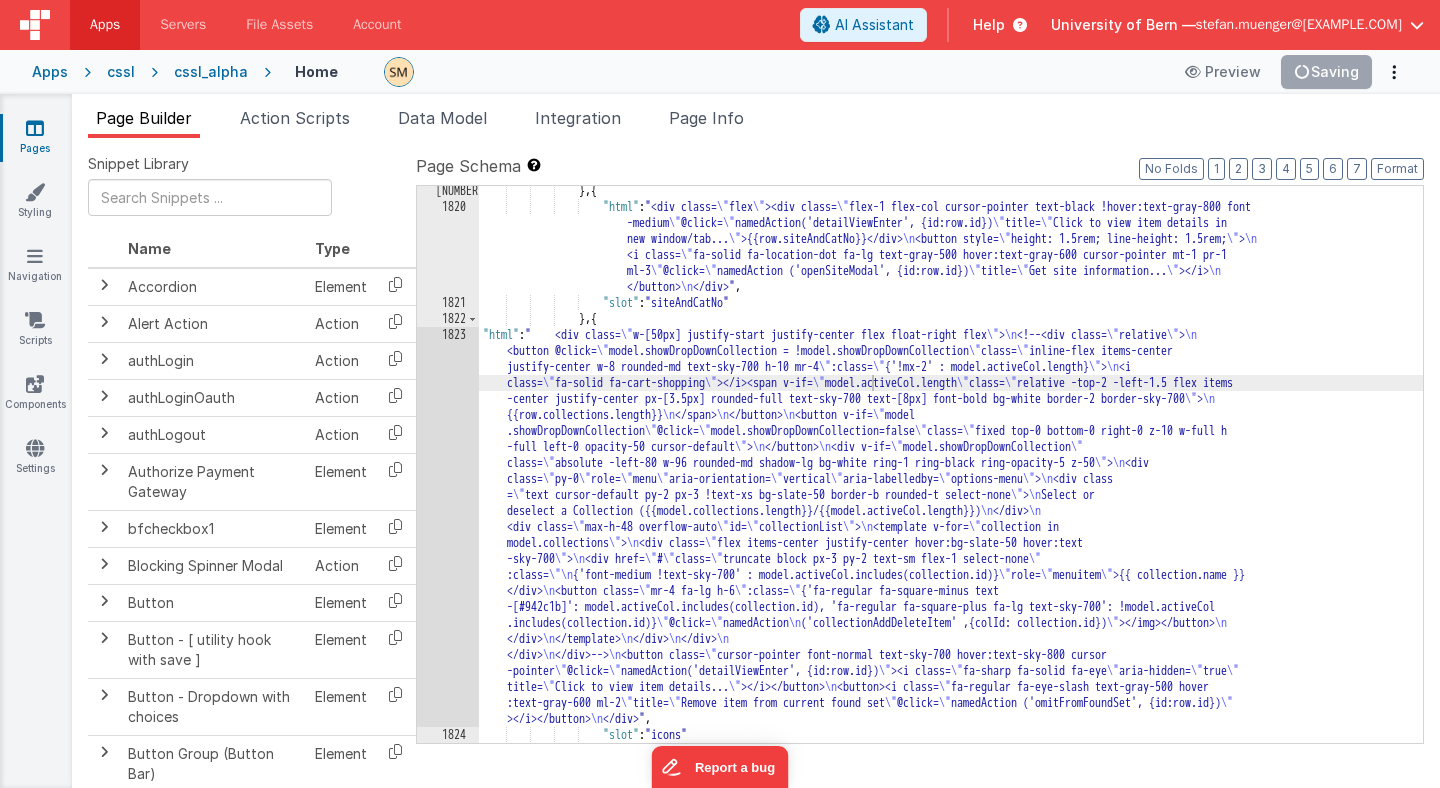 click on "cssl_alpha" at bounding box center [211, 72] 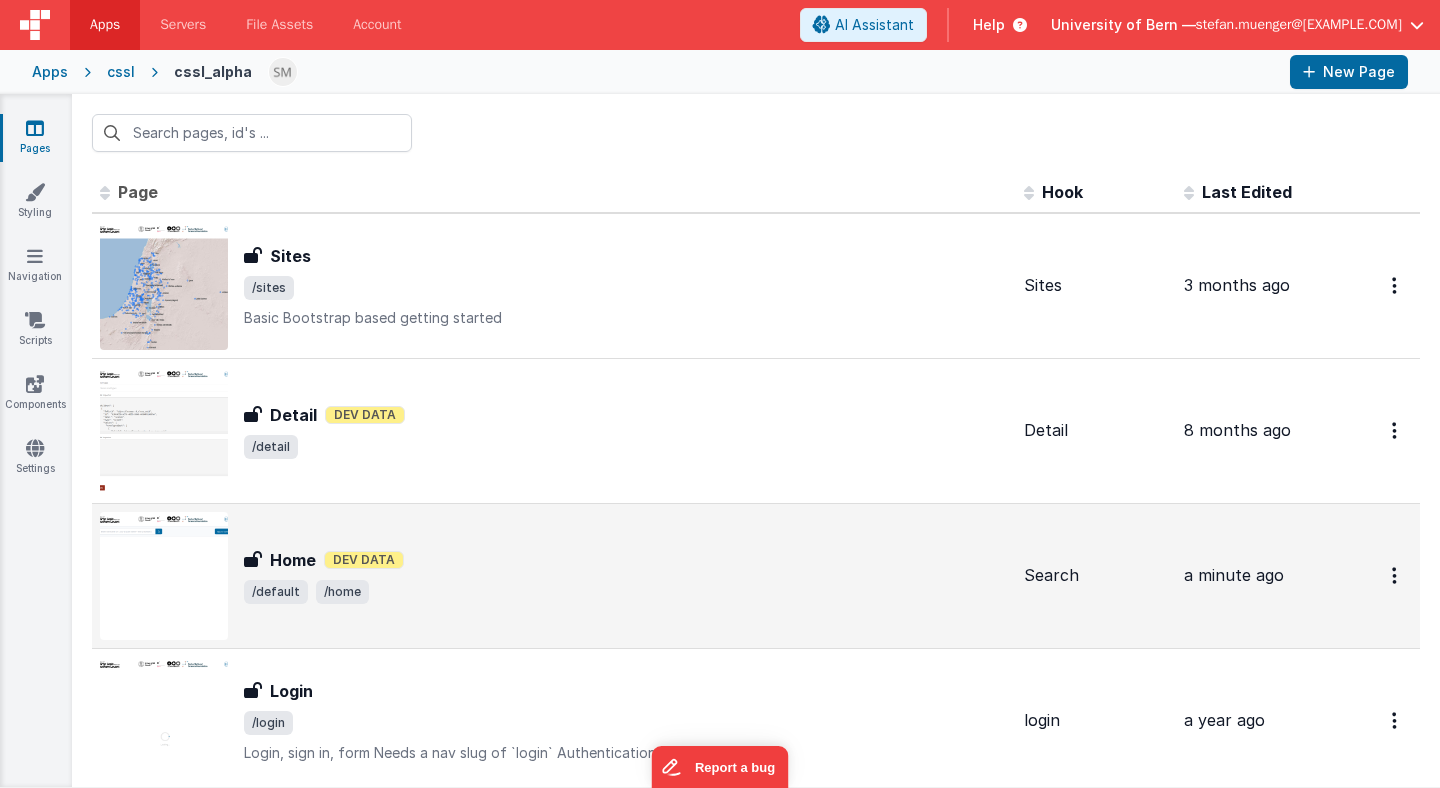 click on "Home" at bounding box center [293, 560] 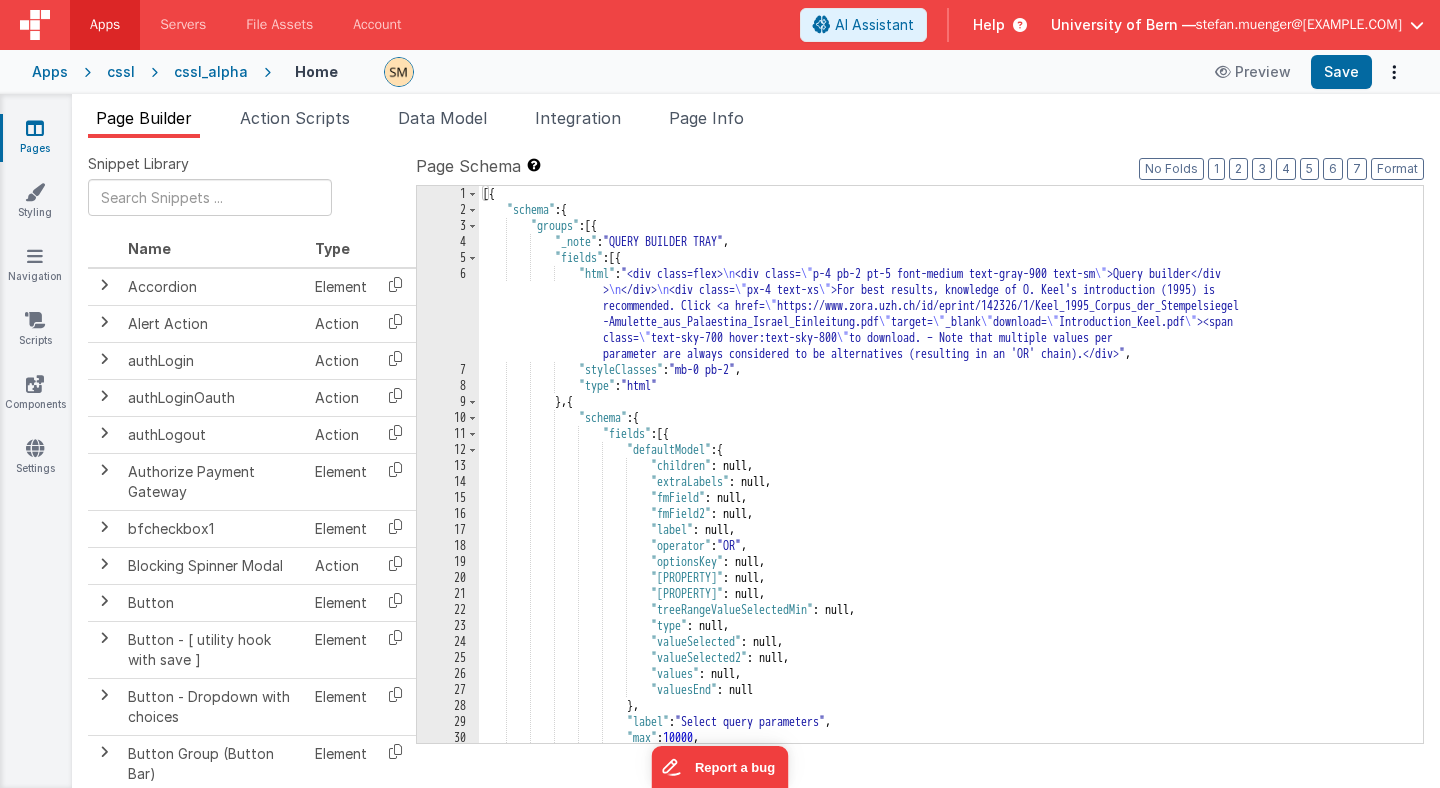 click on "[{      "schema" :  {           "groups" :  [{                "_note" :  "QUERY BUILDER TRAY" ,                "fields" :  [{                     "html" :  "<div class=flex> \n     <div class= \" p-4 pb-2 pt-5 font-medium text-gray-900 text-sm \" >Query builder</div                      > \n </div> \n <div class= \" px-4 text-xs \" >For best results, knowledge of O. Keel's introduction (1995) is                       recommended. Click <a href= \" https://www.zora.uzh.ch/id/eprint/142326/1/Keel_1995_Corpus_der_Stempelsiegel                      -Amulette_aus_Palaestina_Israel_Einleitung.pdf \"  target= \" _blank \"  download= \" Introduction_Keel.pdf \" ><span                       class= \" text-sky-700 hover:text-sky-800 \" >here</span></a> to download. – Note that multiple values per                       parameter are always considered to be alternatives (resulting in an 'OR' chain).</div>" ,           :" at bounding box center [951, 480] 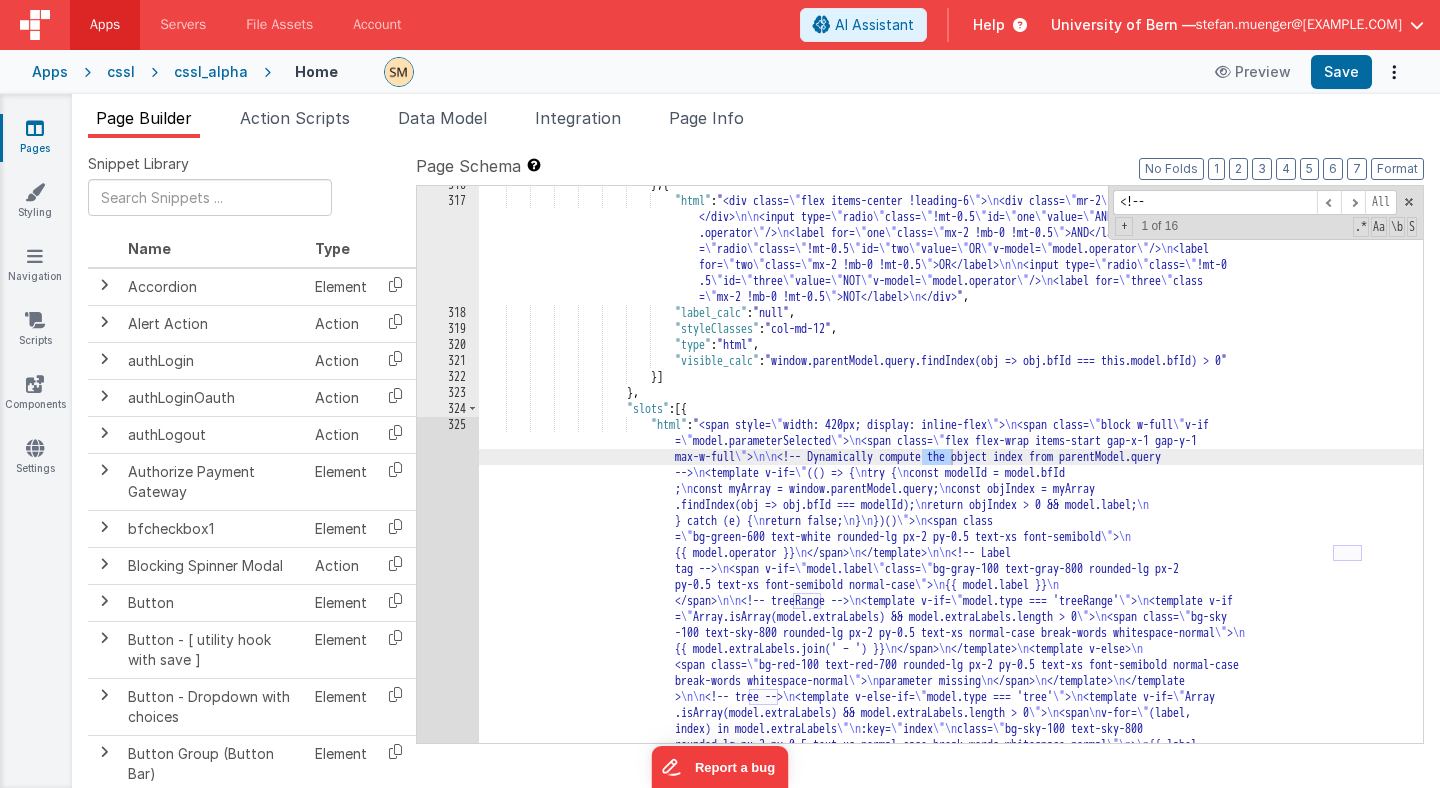 scroll, scrollTop: 29253, scrollLeft: 0, axis: vertical 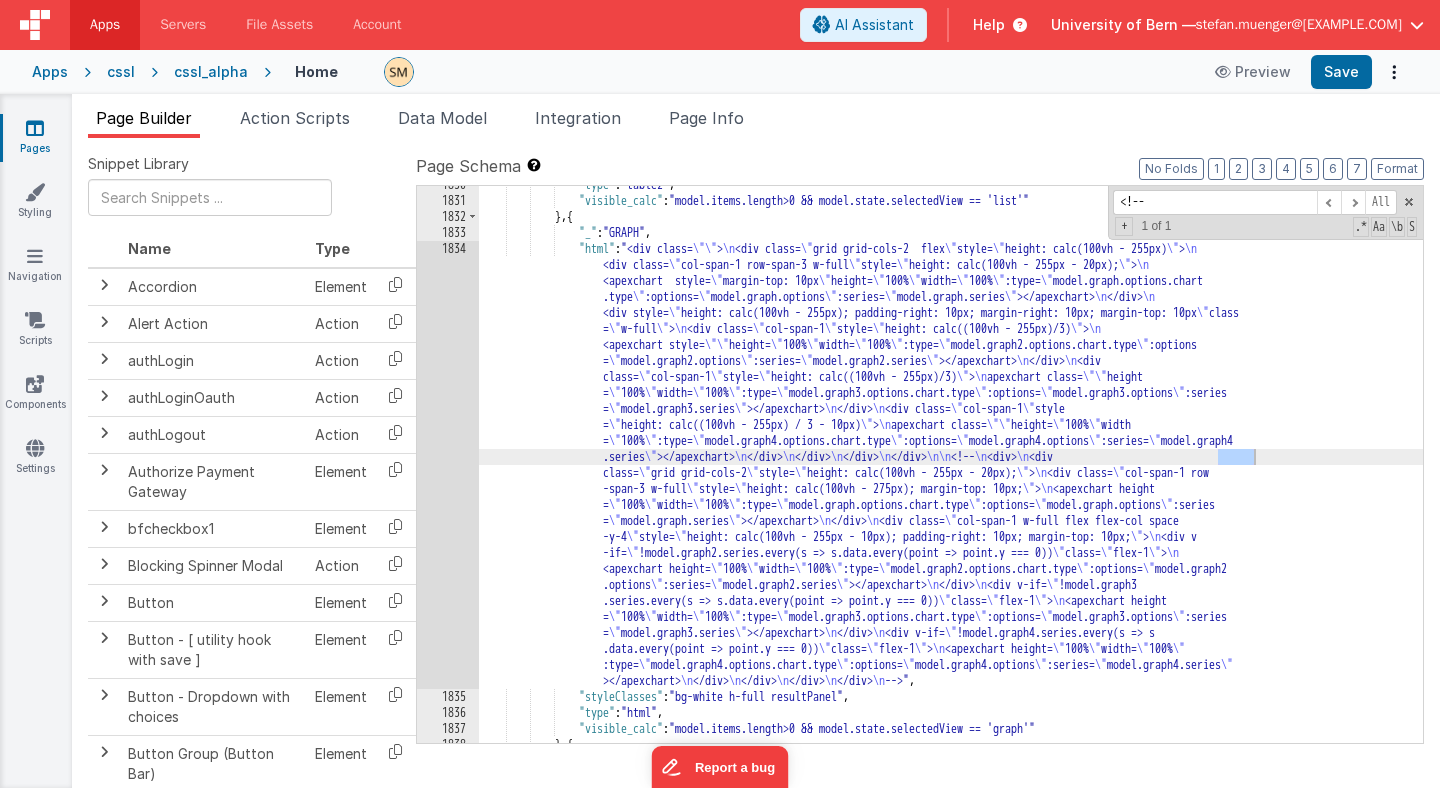 type on "<!---" 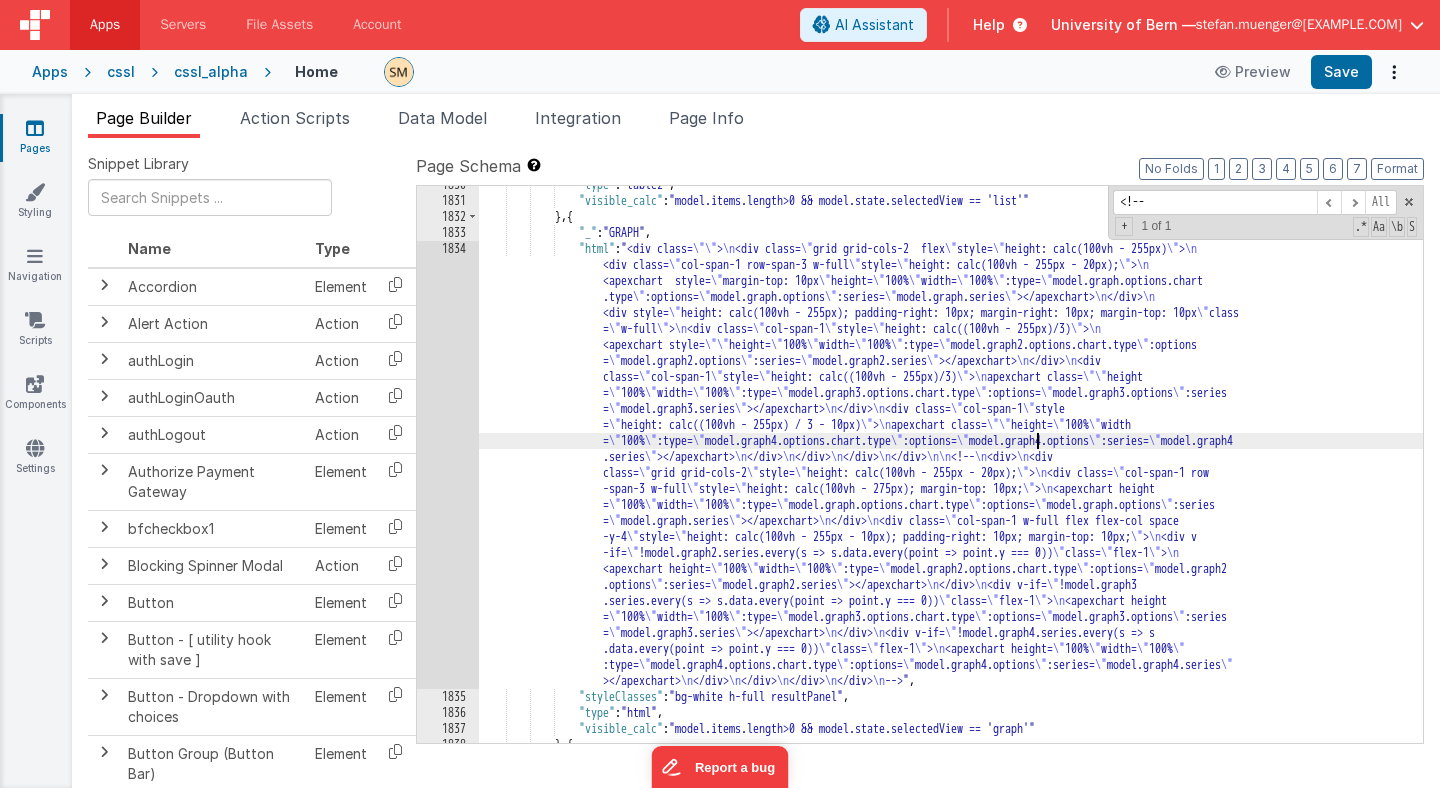 click on ""type" :  "table2" ,                     "visible_calc" :  "model.items.length>0 && model.state.selectedView == 'list'"                } ,  {                     "_" :  "GRAPH" ,                     "html" :  "<div class= \"\" > \n     <div class= \" grid grid-cols-2  flex \"  style= \" height: calc(100vh - 255px) \" > \n                               <div class= \" col-span-1 row-span-3 w-full \"  style= \" height: calc(100vh - 255px - 20px); \" > \n                                   <apexchart  style= \" margin-top: 10px \"  height= \" 100% \"  width= \" 100% \"  :type= \" model.graph.options.chart                      .type \"  :options= \" model.graph.options \"  :series= \" model.graph.series \" ></apexchart> \n         </div> \n                               <div style= \" height: calc(100vh - 255px); padding-right: 10px; margin-right: 10px; margin-top: 10px \"  class = \" w-full \" > \n \" col-span-1 \"" at bounding box center [951, 471] 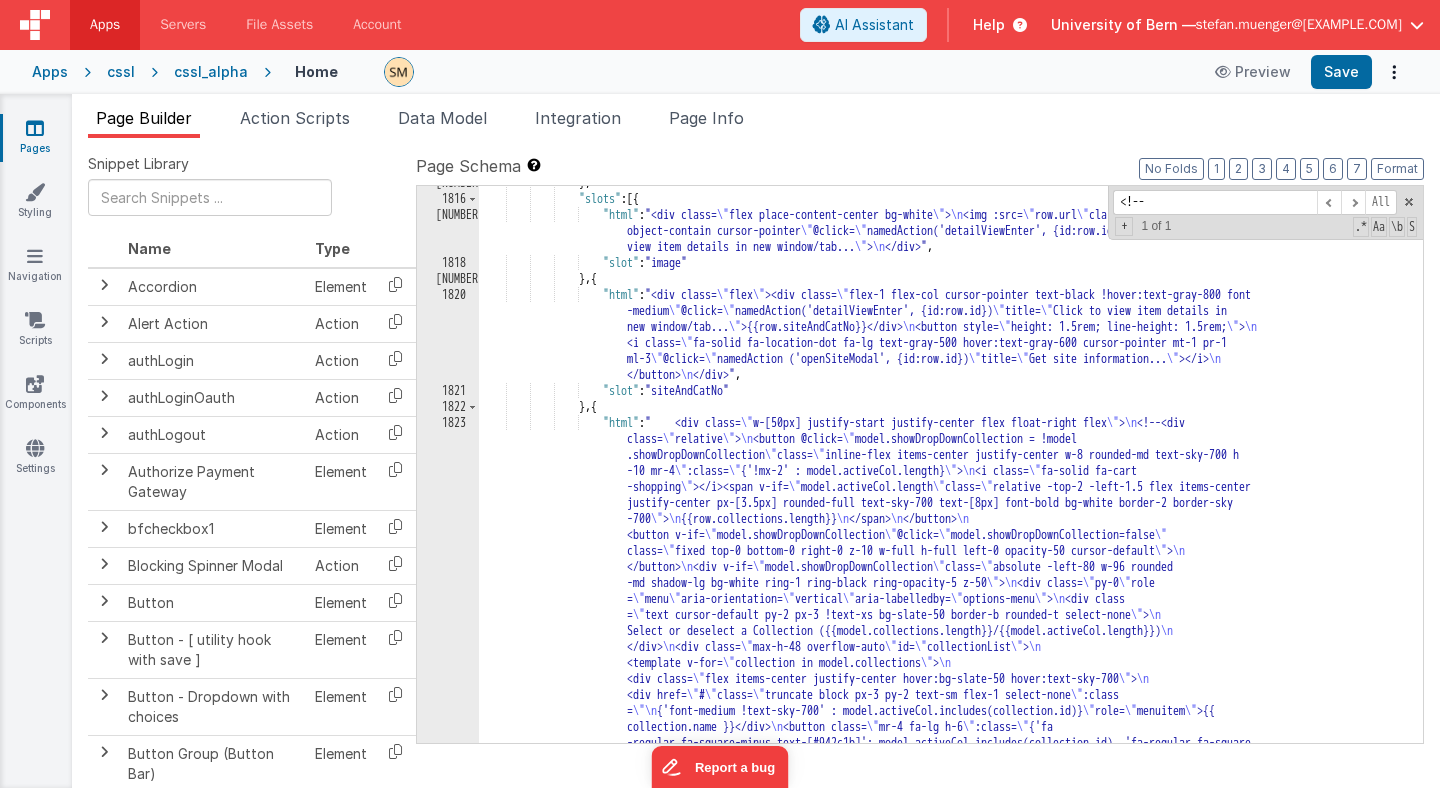 scroll, scrollTop: 28577, scrollLeft: 0, axis: vertical 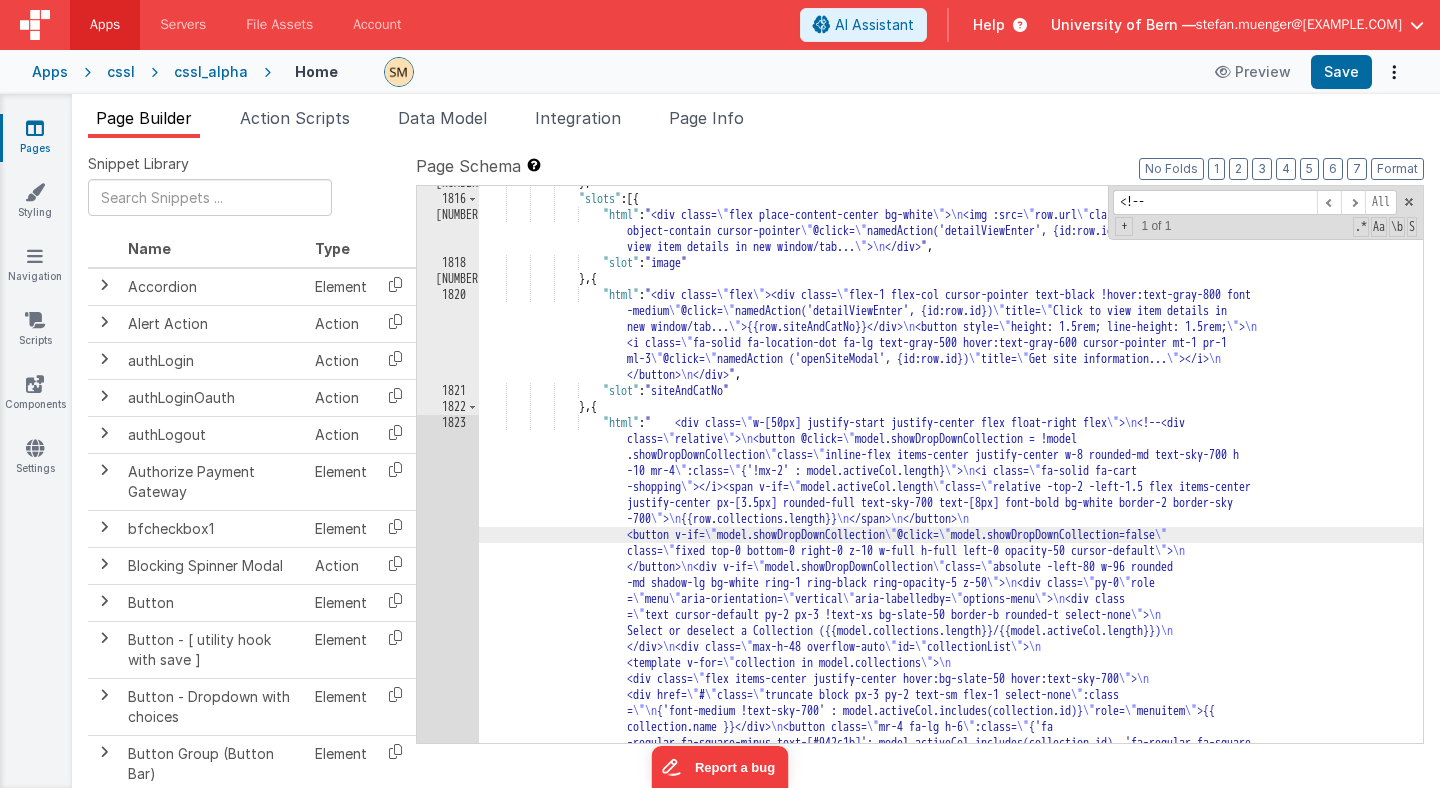 click on "1823" at bounding box center [448, 647] 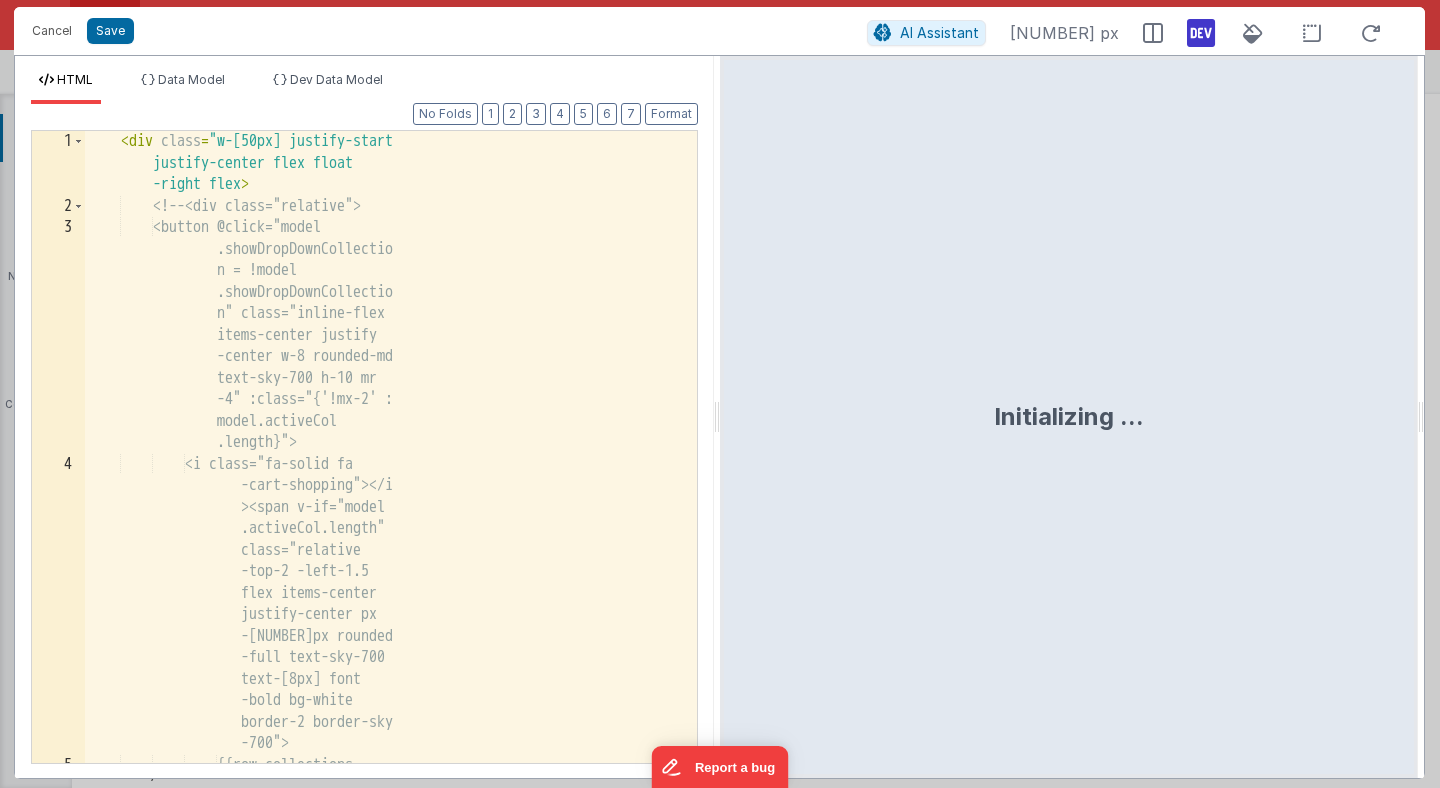 scroll, scrollTop: 28696, scrollLeft: 0, axis: vertical 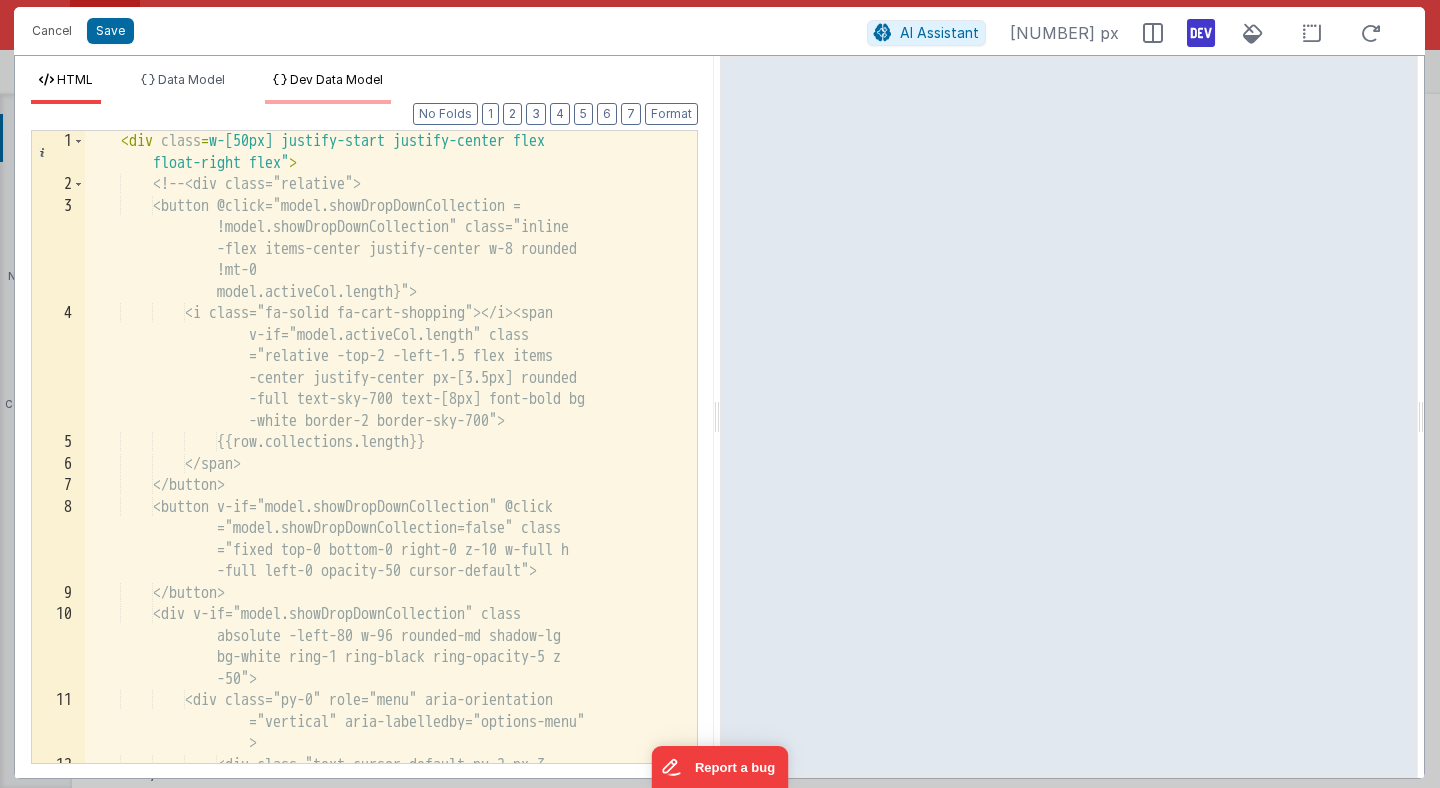 click on "Dev Data Model" at bounding box center [336, 79] 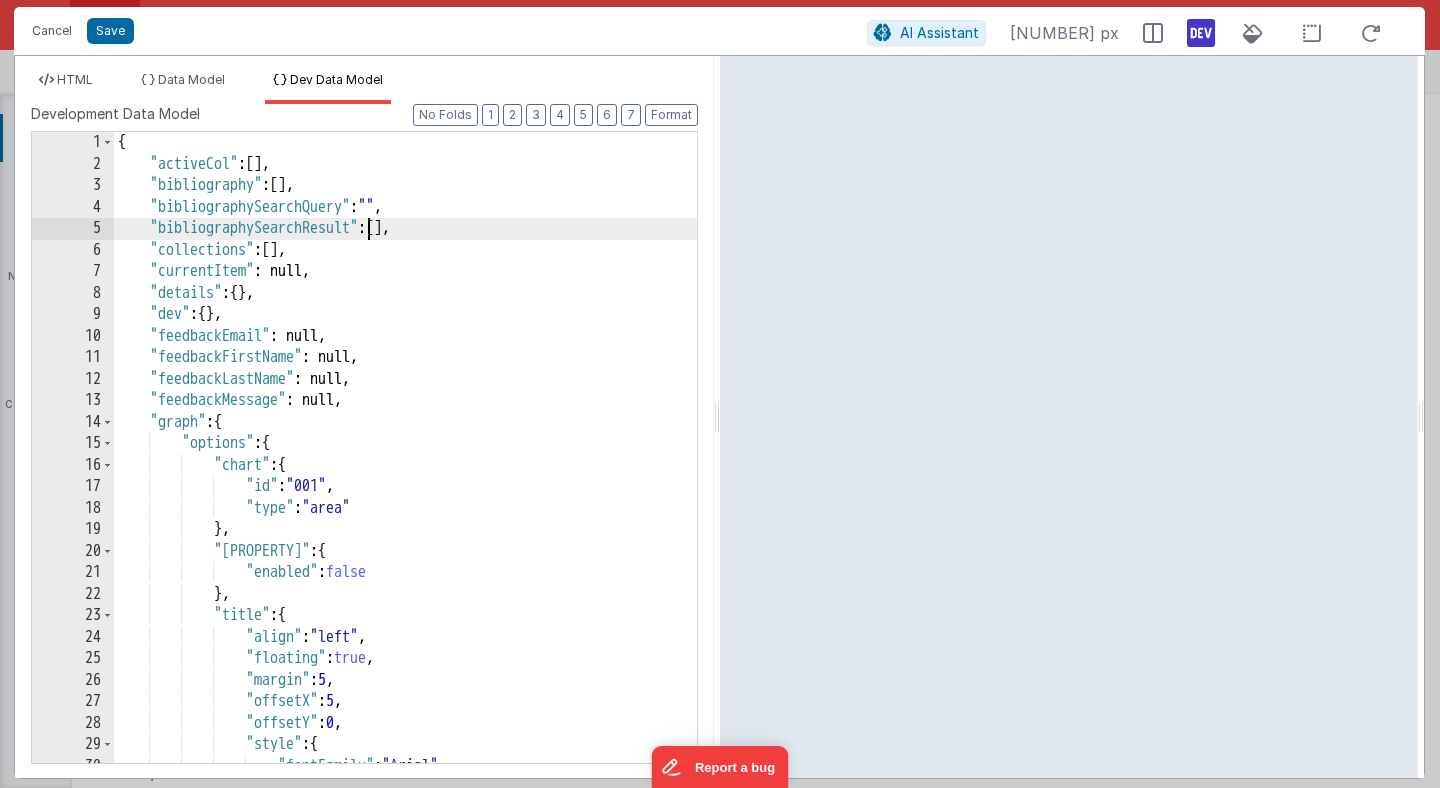 click on "{      "activeCol" :  [ ] ,      "bibliography" :  [ ] ,      "bibliographySearchQuery" :  "" ,      "bibliographySearchResult" :  [ ] ,      "collections" :  [ ] ,      "currentItem" : null,      "details" :  { } ,      "dev" :  { } ,      "feedbackEmail" : null,      "feedbackFirstName" : null,      "feedbackLastName" : null,      "feedbackMessage" : null,      "graph" :  {           "options" :  {                "chart" :  {                     "id" :  "001" ,                     "type" :  "area"                } ,                "dataLabels" :  {                     "enabled" :  false                } ,                "title" :  {                     "align" :  "left" ,                     "floating" :  true ,                     "margin" :  5 ,                     "offsetX" :  5 ,                     "offsetY" :  0 ,                     "style" :  {                          "fontFamily" :  "Arial" ,                          "fontSize" :  "12px" ," at bounding box center [405, 469] 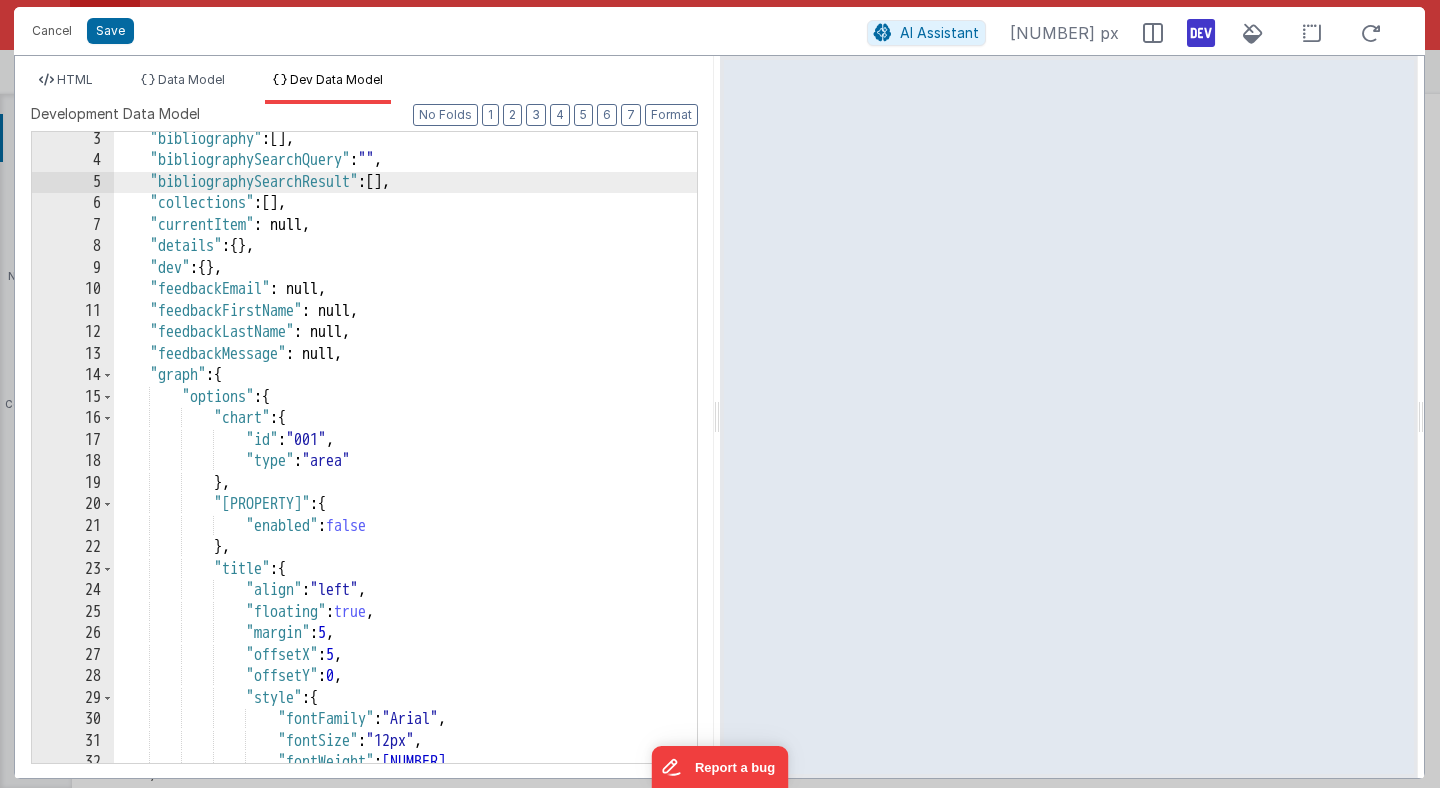 scroll, scrollTop: 0, scrollLeft: 0, axis: both 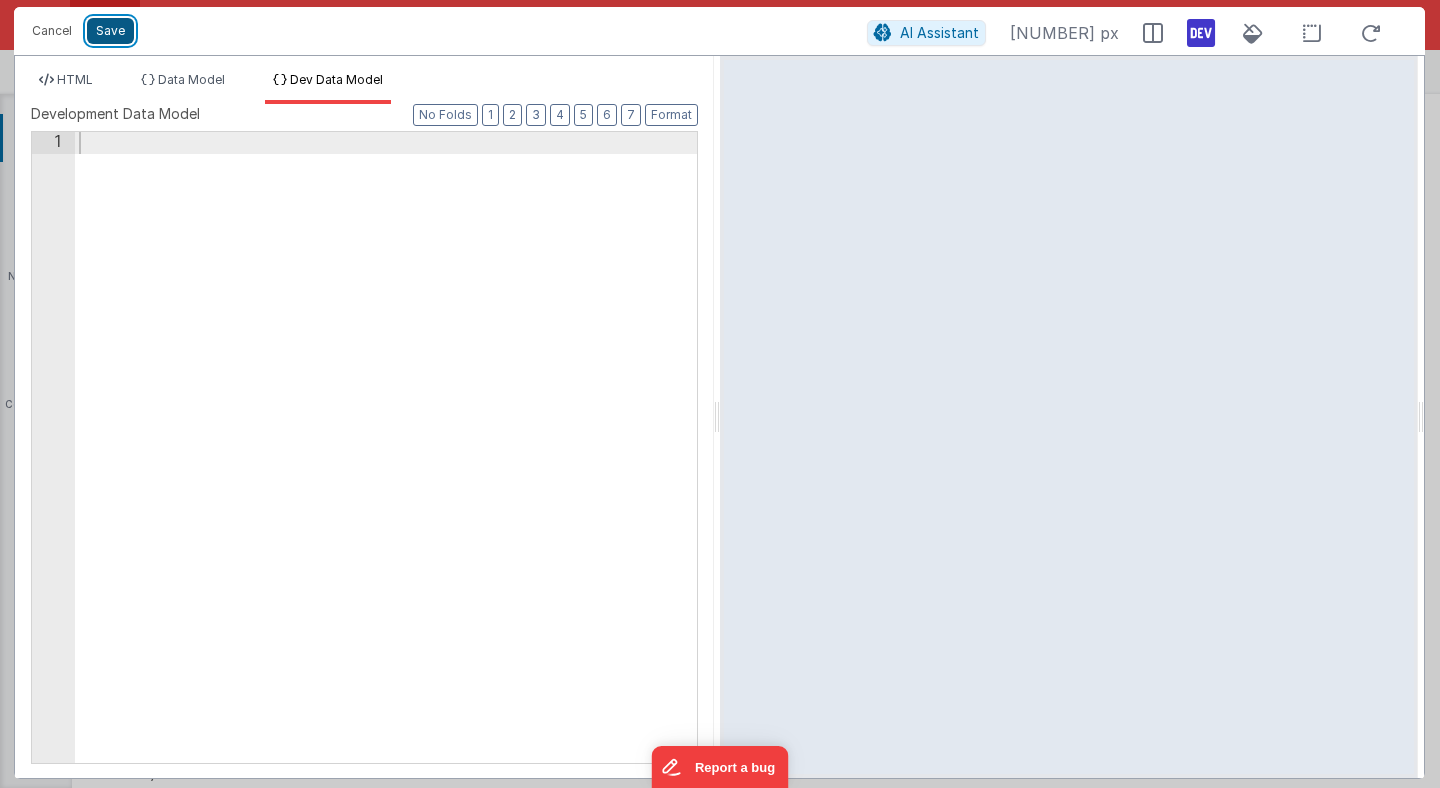click on "Save" at bounding box center [110, 31] 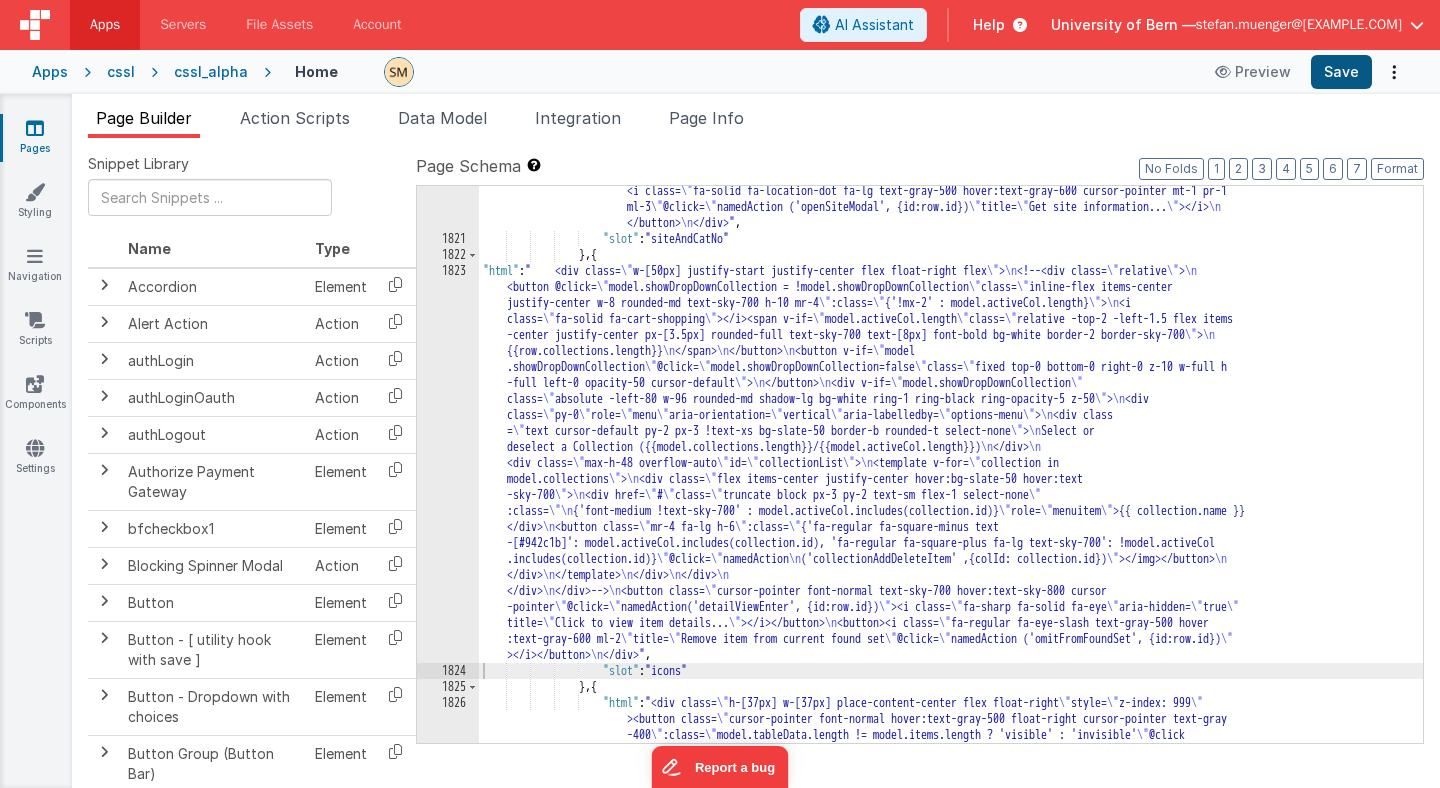 scroll, scrollTop: 28740, scrollLeft: 0, axis: vertical 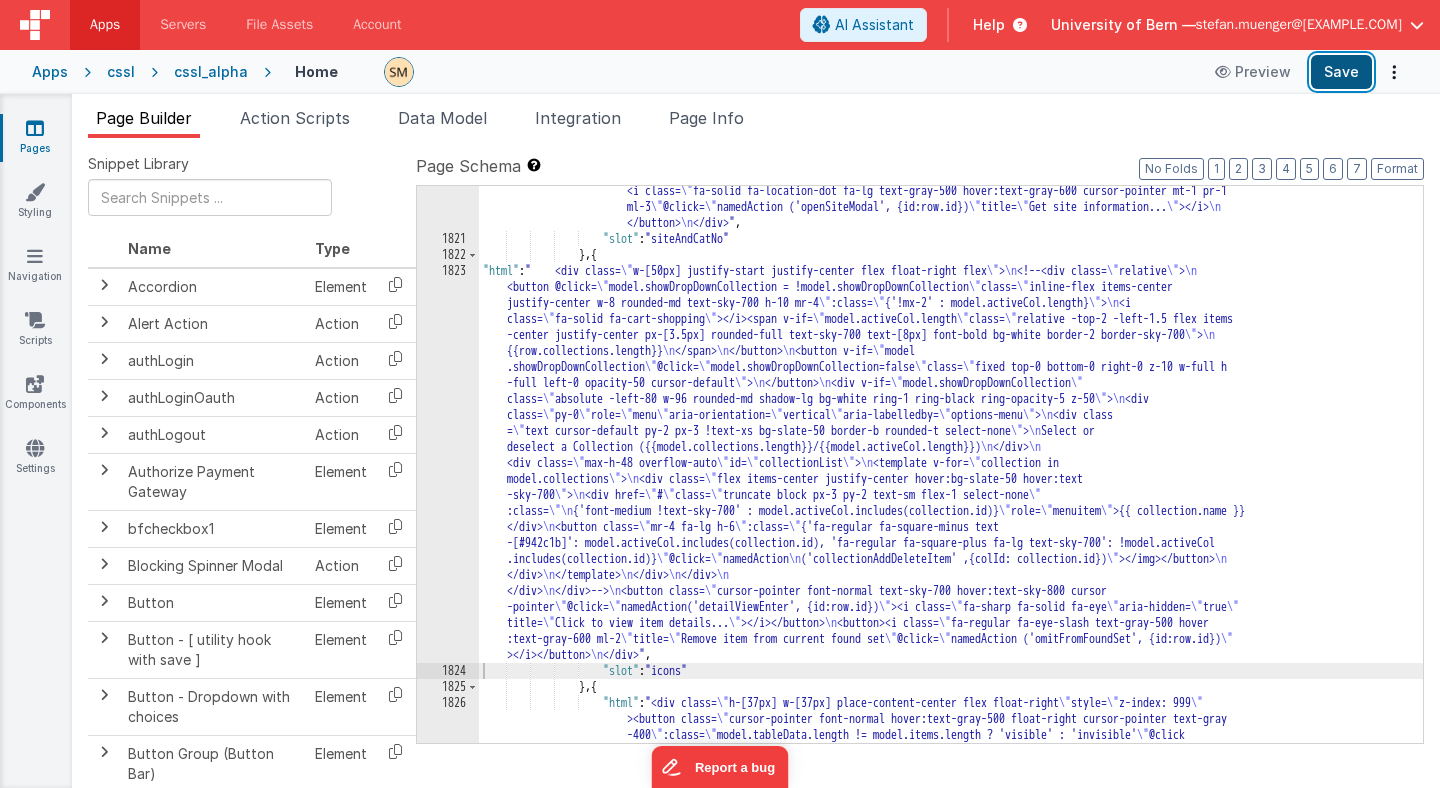 click on "Save" at bounding box center (1341, 72) 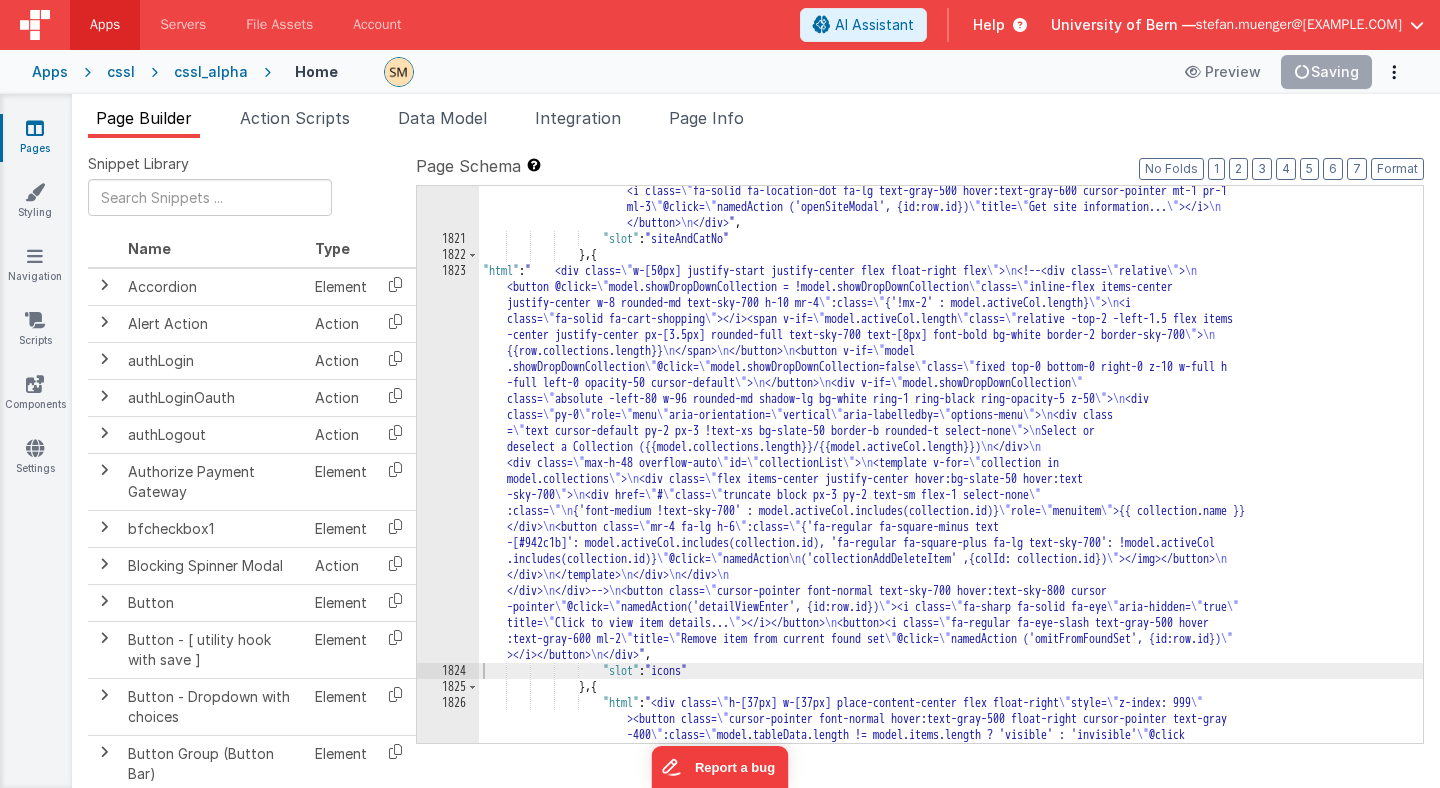 click on ""html" :  "<div class= \" flex \" ><div class= \" flex-1 flex-col cursor-pointer text-black !hover:text-gray-800 font                          -medium \"  @click= \" namedAction('detailViewEnter', {id:row.id}) \"  title= \" Click to view item details in                           new window/tab... \" >{{row.siteAndCatNo}}</div> \n <button style= \" height: 1.5rem; line-height: 1.5rem; \" > \n                               <i class= \" fa-solid fa-location-dot fa-lg text-gray-500 hover:text-gray-600 cursor-pointer mt-1 pr-1                           ml-3 \"  @click= \" namedAction ('openSiteModal', {id:row.id}) \"  title= \" Get site information... \" ></i> \n                               </button> \n </div>" ,                          "slot" :  "siteAndCatNo"                     } ,  { "html" :  "    <div class= \" \" > \n         <!--<div class= \" relative \" > \n" at bounding box center (951, 501) 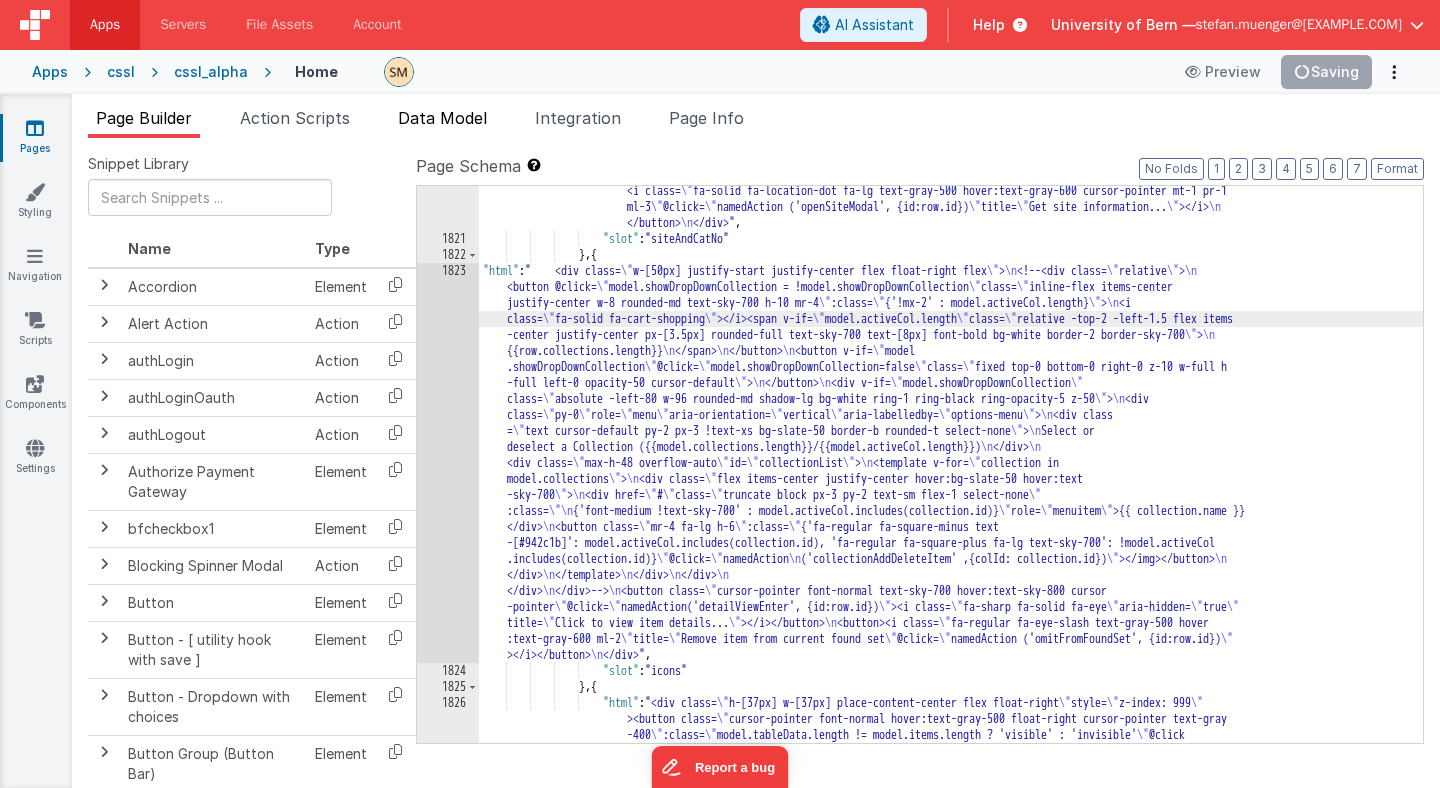 click on "Data Model" at bounding box center [442, 118] 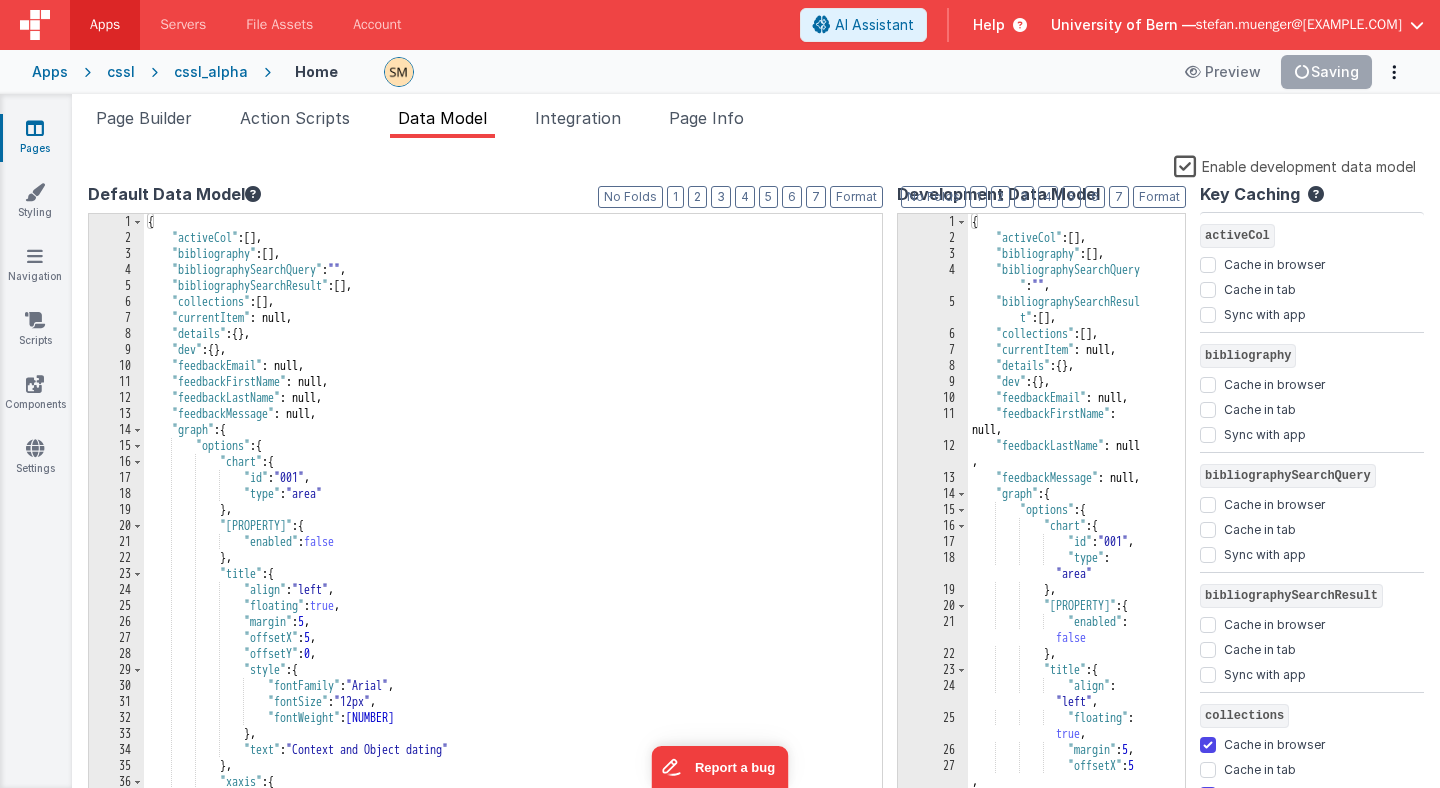 click on "Enable development data model" at bounding box center (1295, 165) 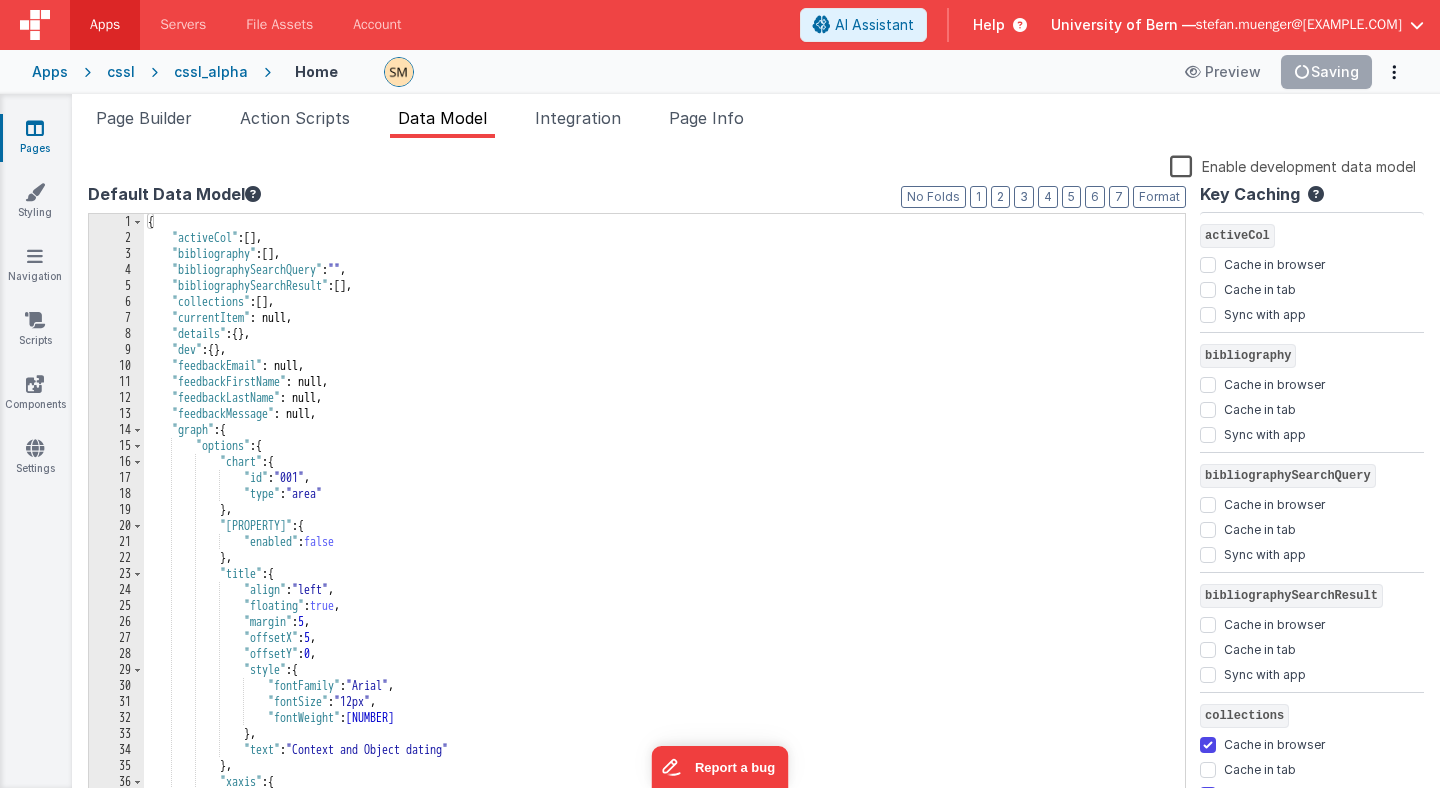click on "Enable development data model" at bounding box center (752, 168) 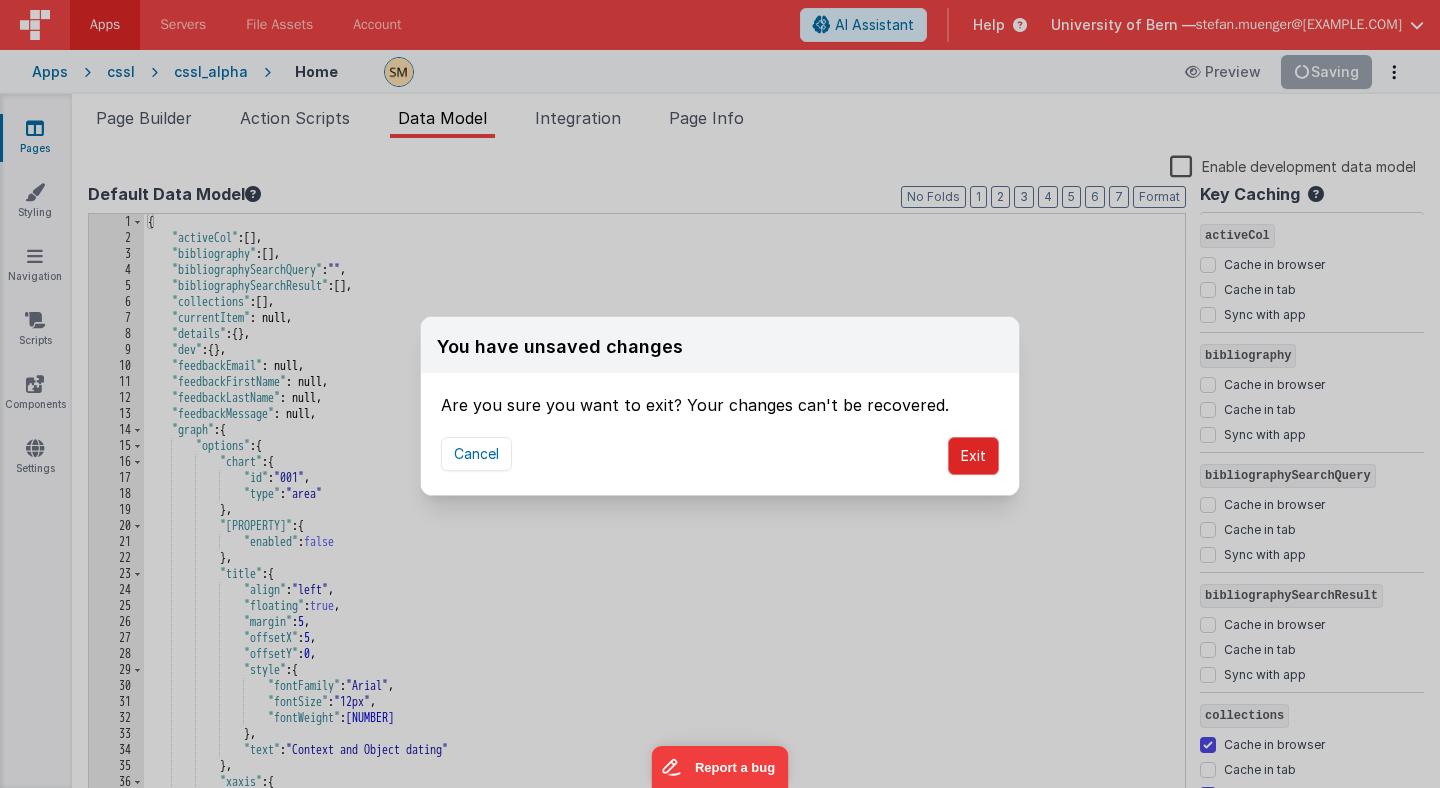 click on "Exit" at bounding box center (973, 456) 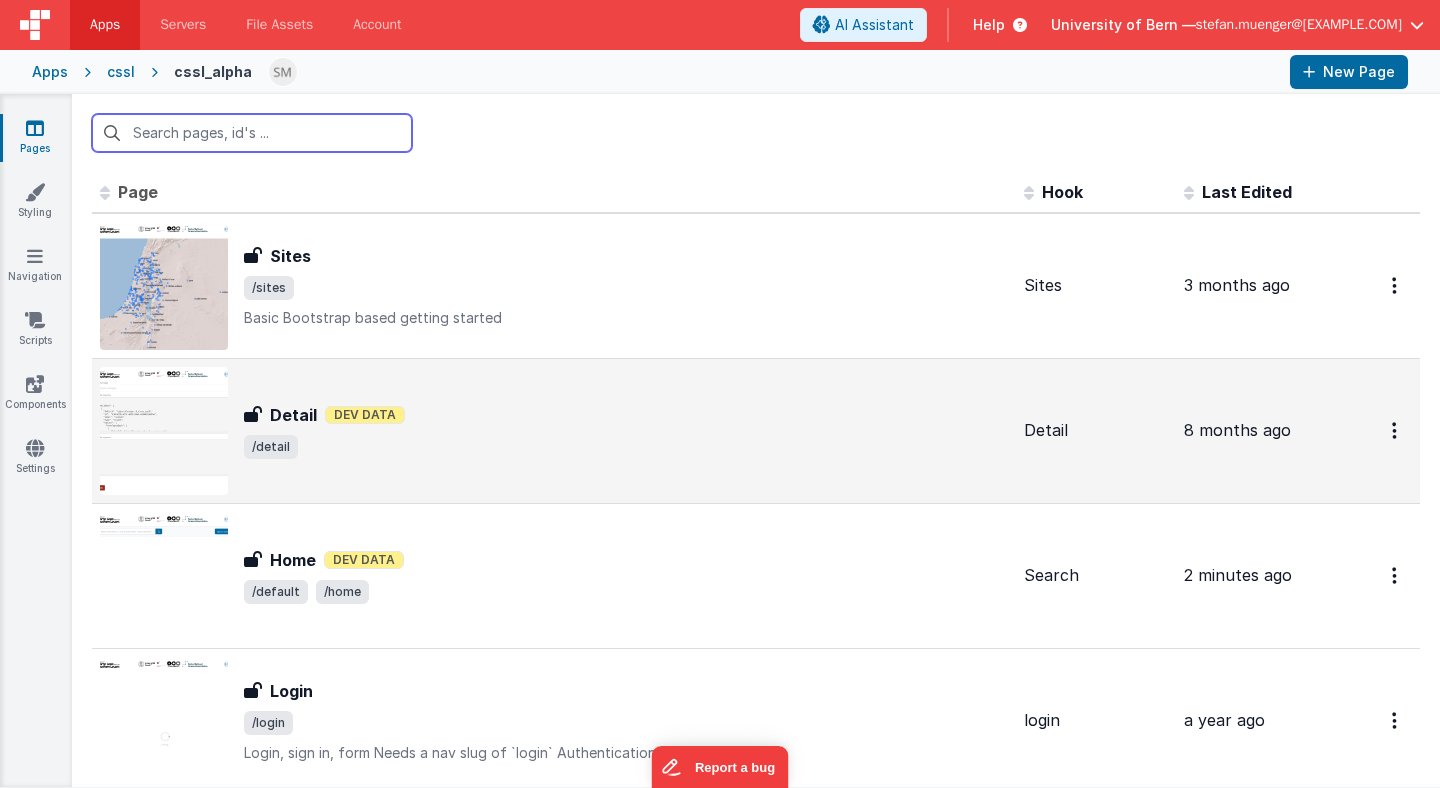scroll, scrollTop: 52, scrollLeft: 0, axis: vertical 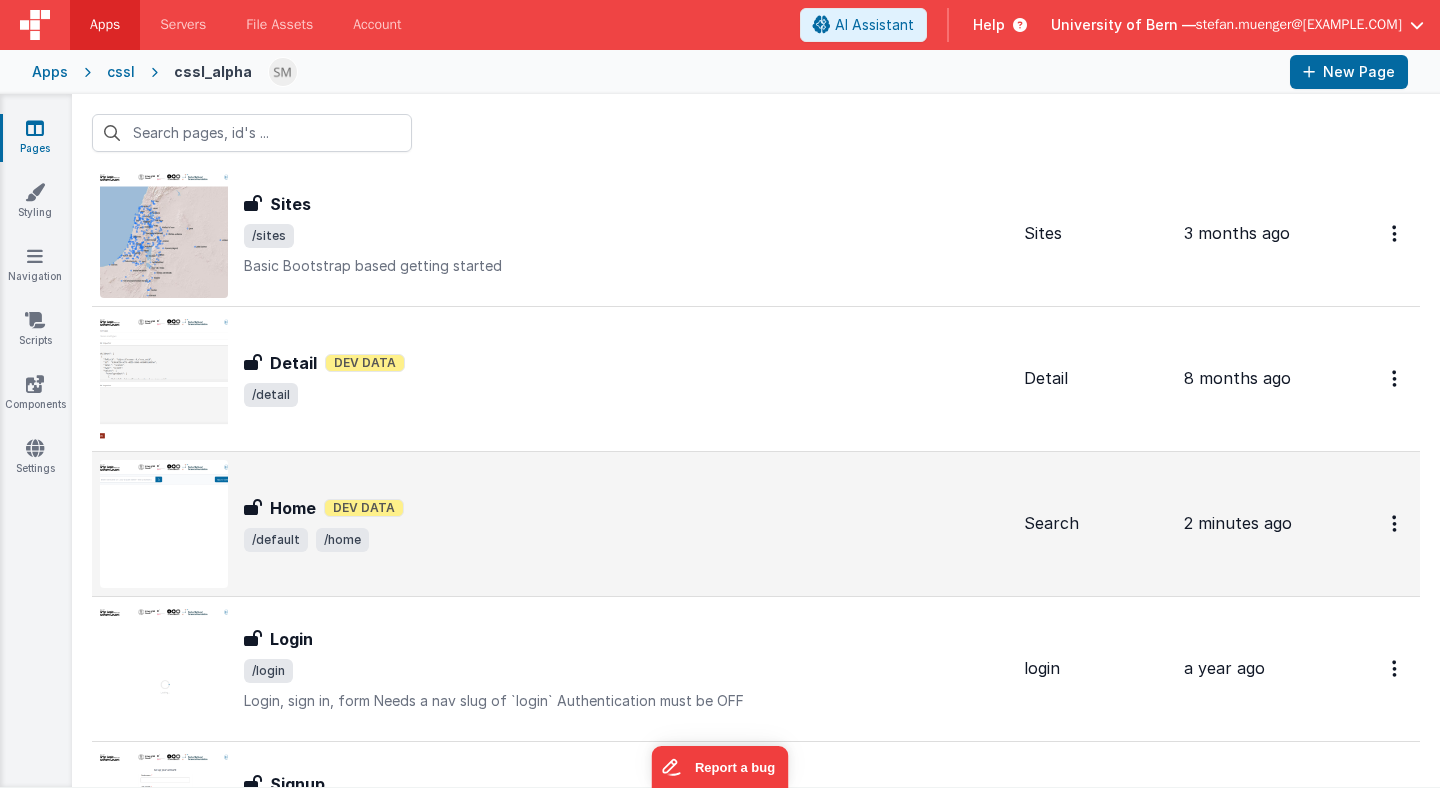 click on "Home
Dev Data" at bounding box center (626, 508) 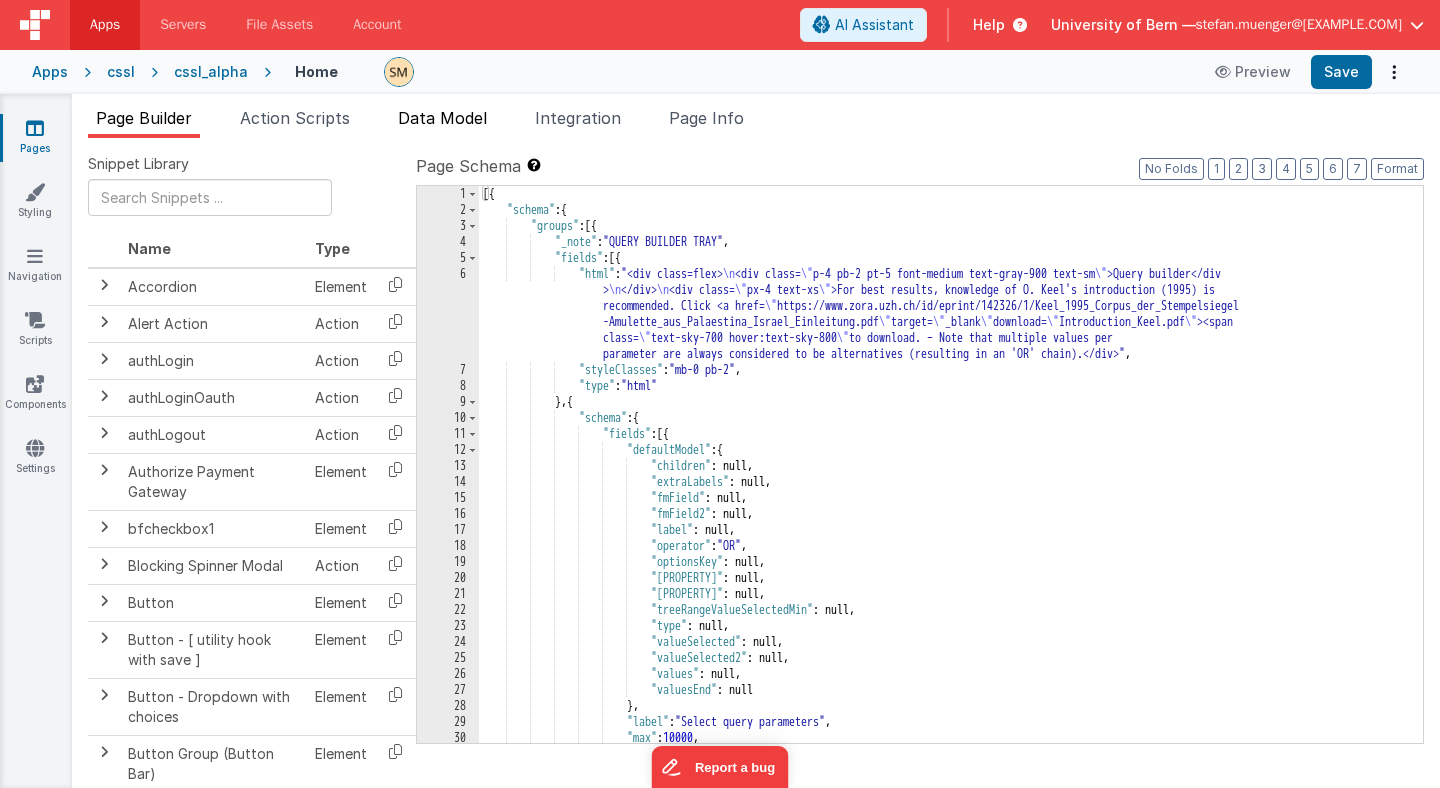 click on "Data Model" at bounding box center [442, 118] 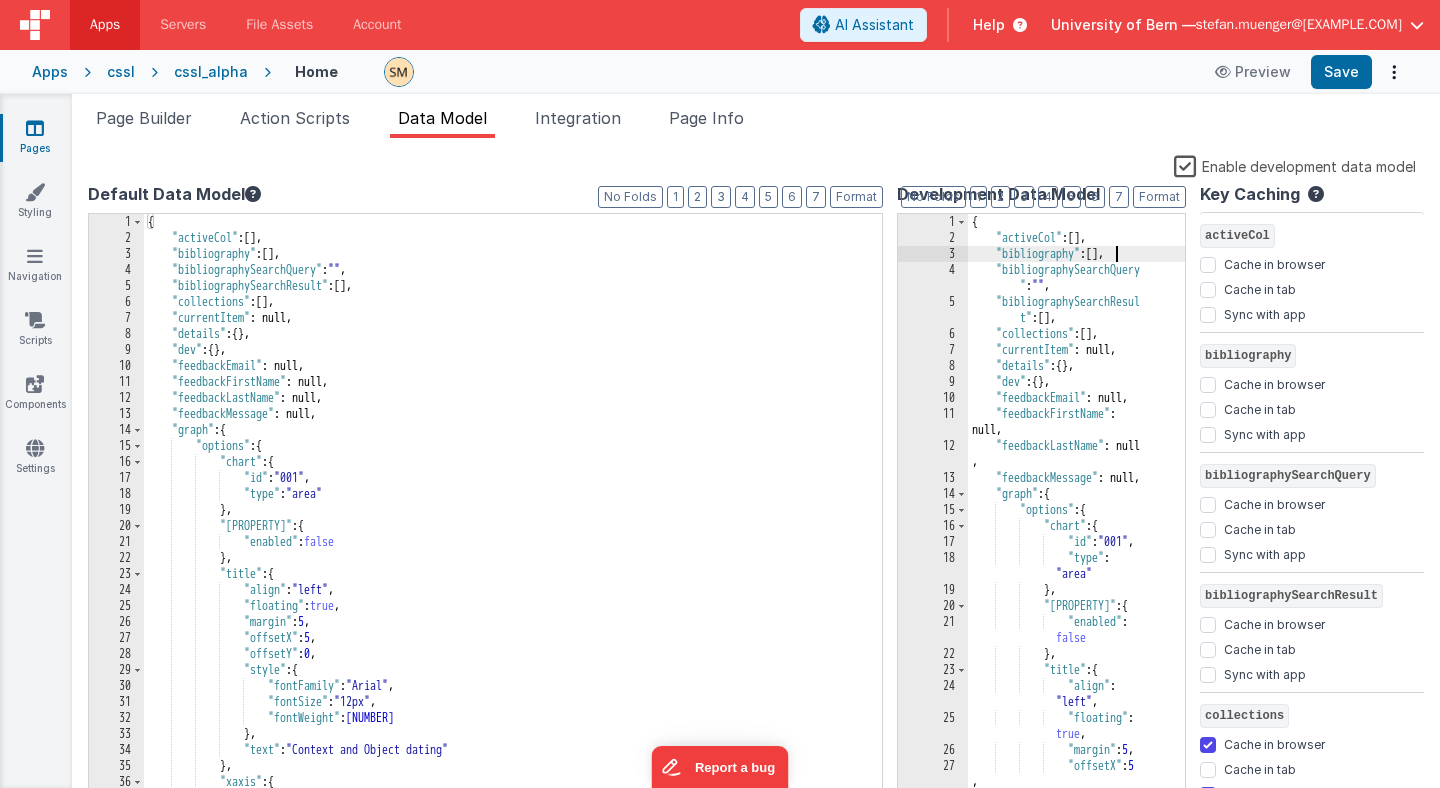 scroll, scrollTop: 0, scrollLeft: 0, axis: both 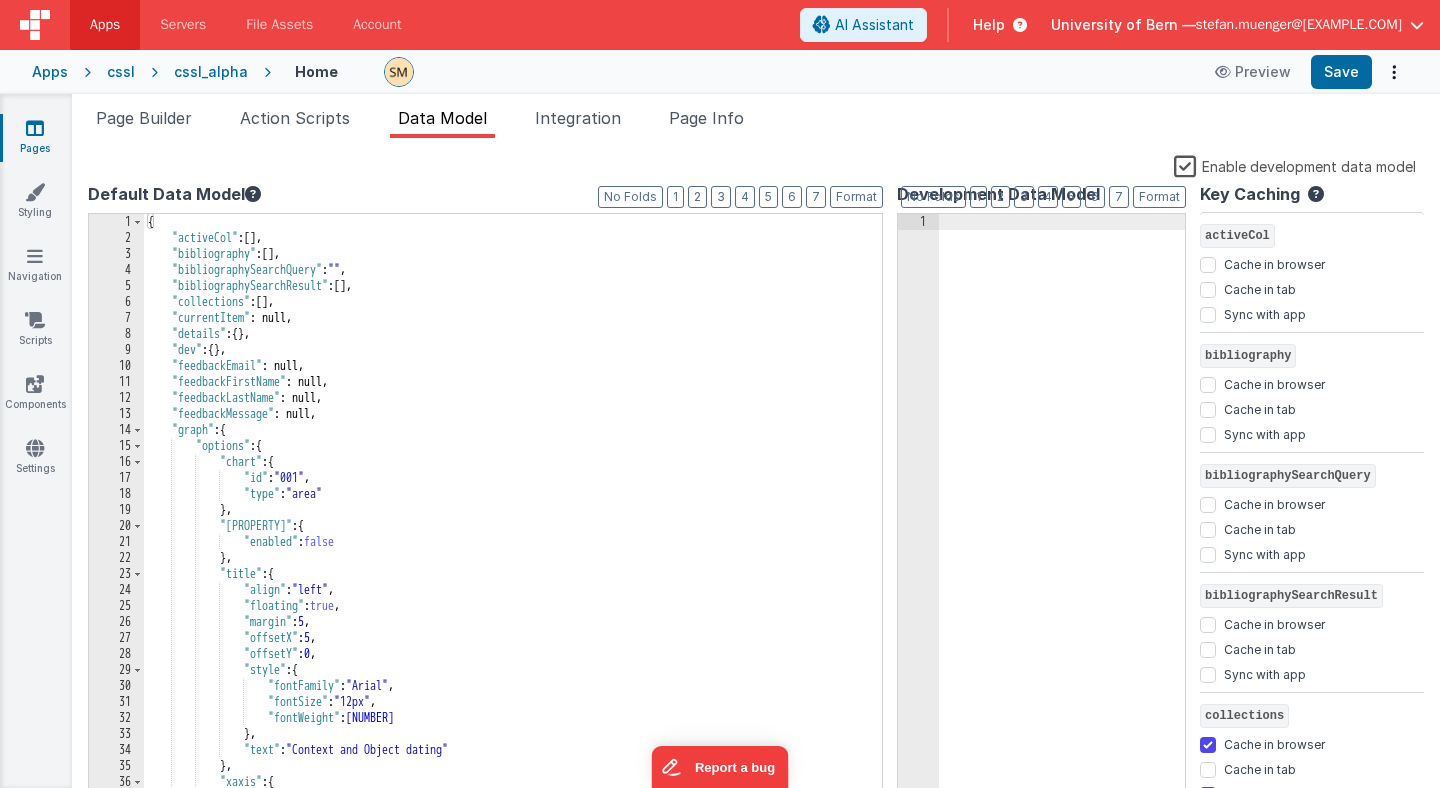 click on "Enable development data model" at bounding box center [1295, 165] 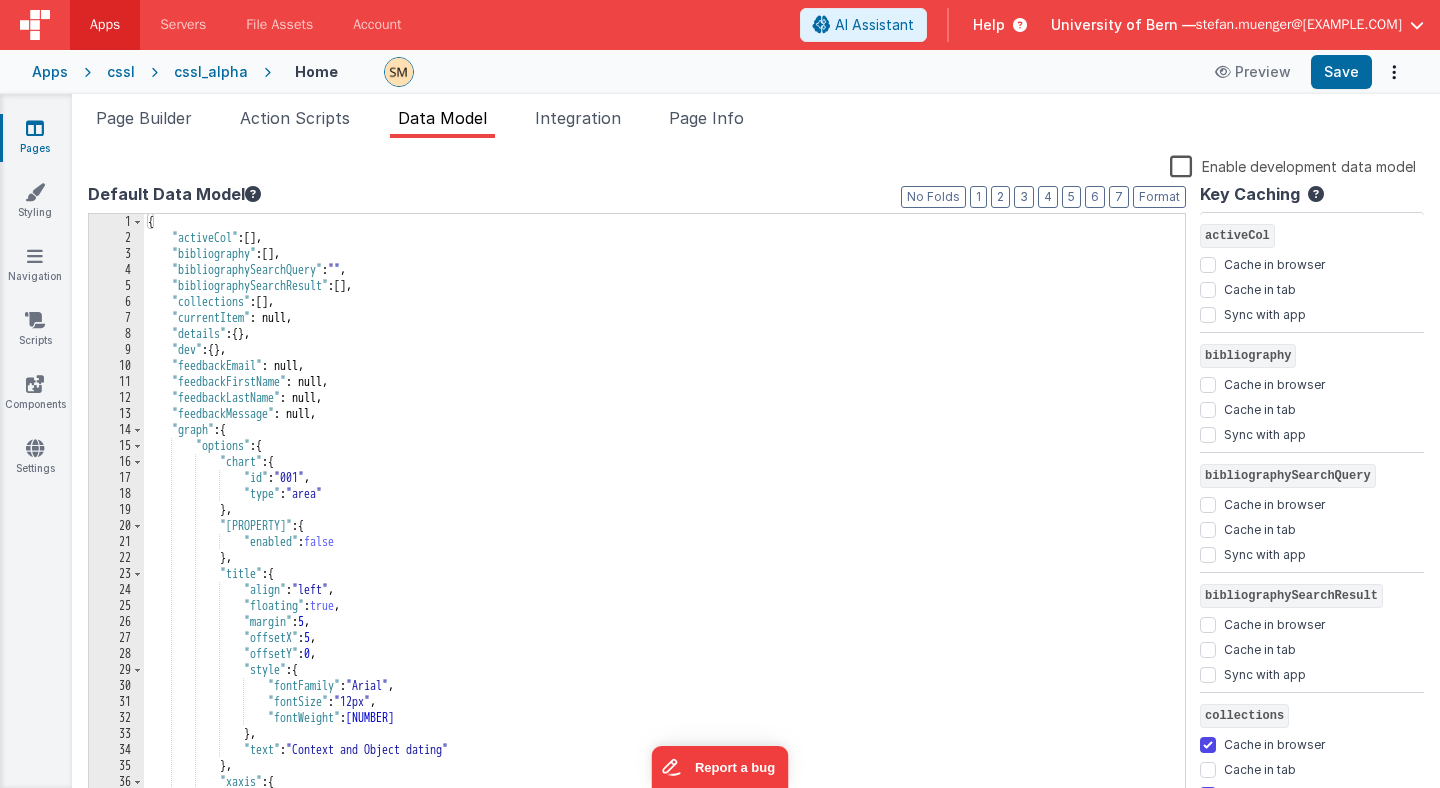click on "Snippet Library Name Type Accordion Element Alert Action Action authLogin Action authLoginOauth Action authLogout Action Authorize Payment Gateway Element bfcheckbox1 Element Blocking Spinner Modal Action Button Element Button - [ utility hook with save ] Element Button - Dropdown with choices Element Button Group (Button Bar) Element channelJoinAnonymous Action checklist Element ClearFix Element Cleave - Credit Card Element Cleave Phone input Element Clipboard - copy model field Action Code Editor Element Component - HTML Element Component BF Element cookie - set Action Date Time Picker Element debounce Action DropZone File Upload Element Focus Action Action Function - Runs JavaScript  Action Function - Scrolls to Validation Action Google Places Address Field Element Hide Card Modal Action Hide Required * Show Optional CSS hideModal Action Action HTML Element HTML - Data Model Inspector Element HTML - Horizontal Rule w Section Header Element HTML - Image Tag Element HTML - Markdown Element HTML - Raw HTML <<" at bounding box center (756, 479) 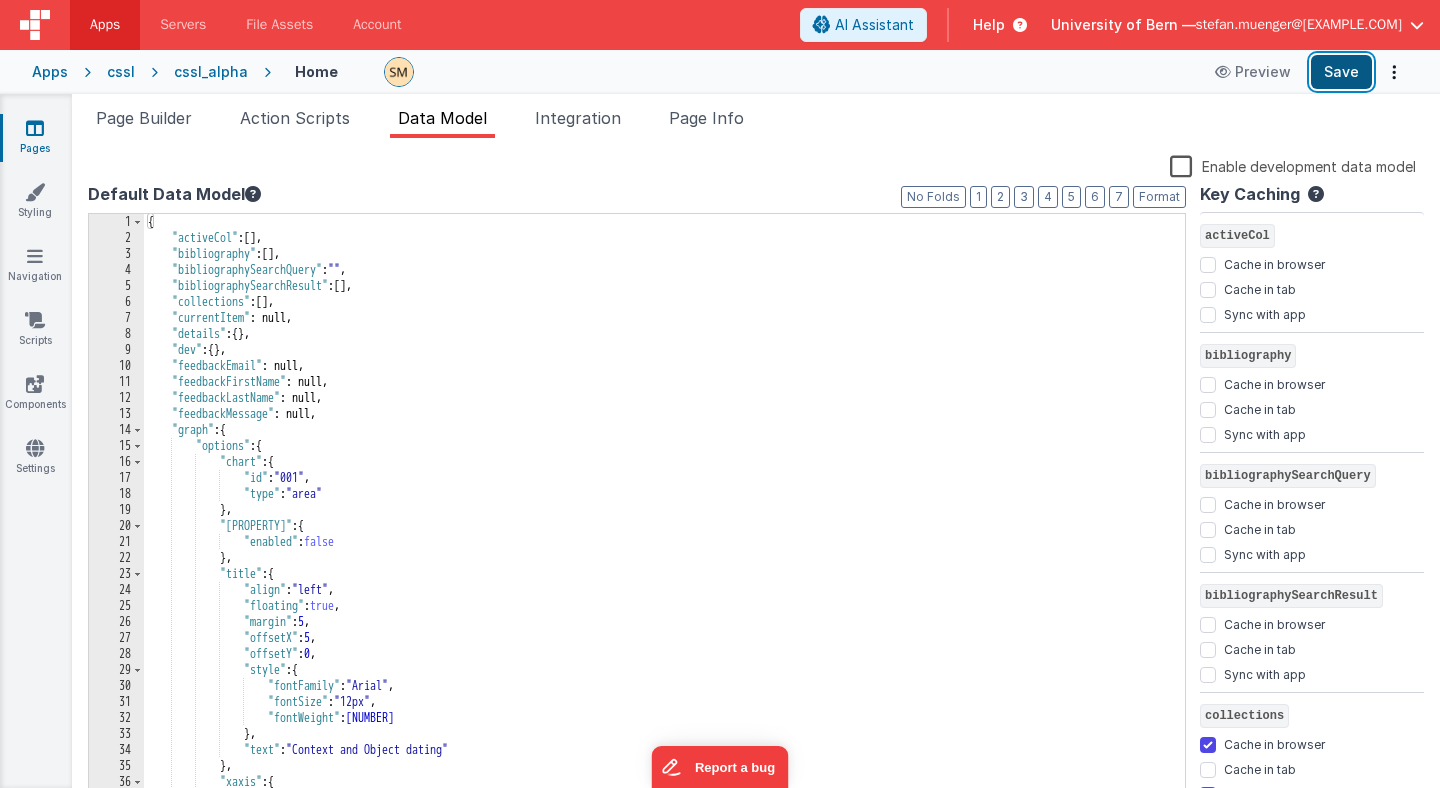 click on "Save" at bounding box center (1341, 72) 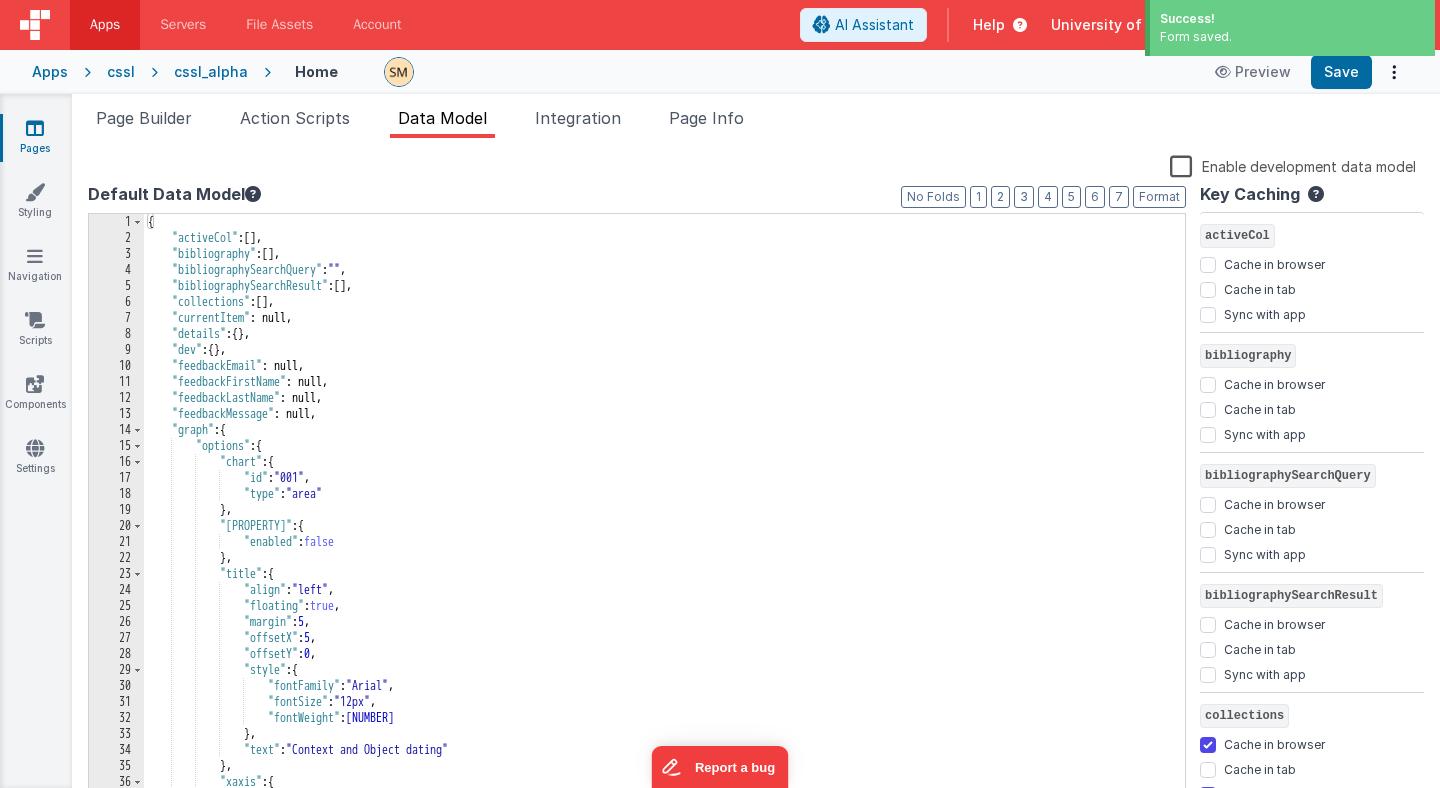 click on "Home
Preview
Save" at bounding box center [839, 72] 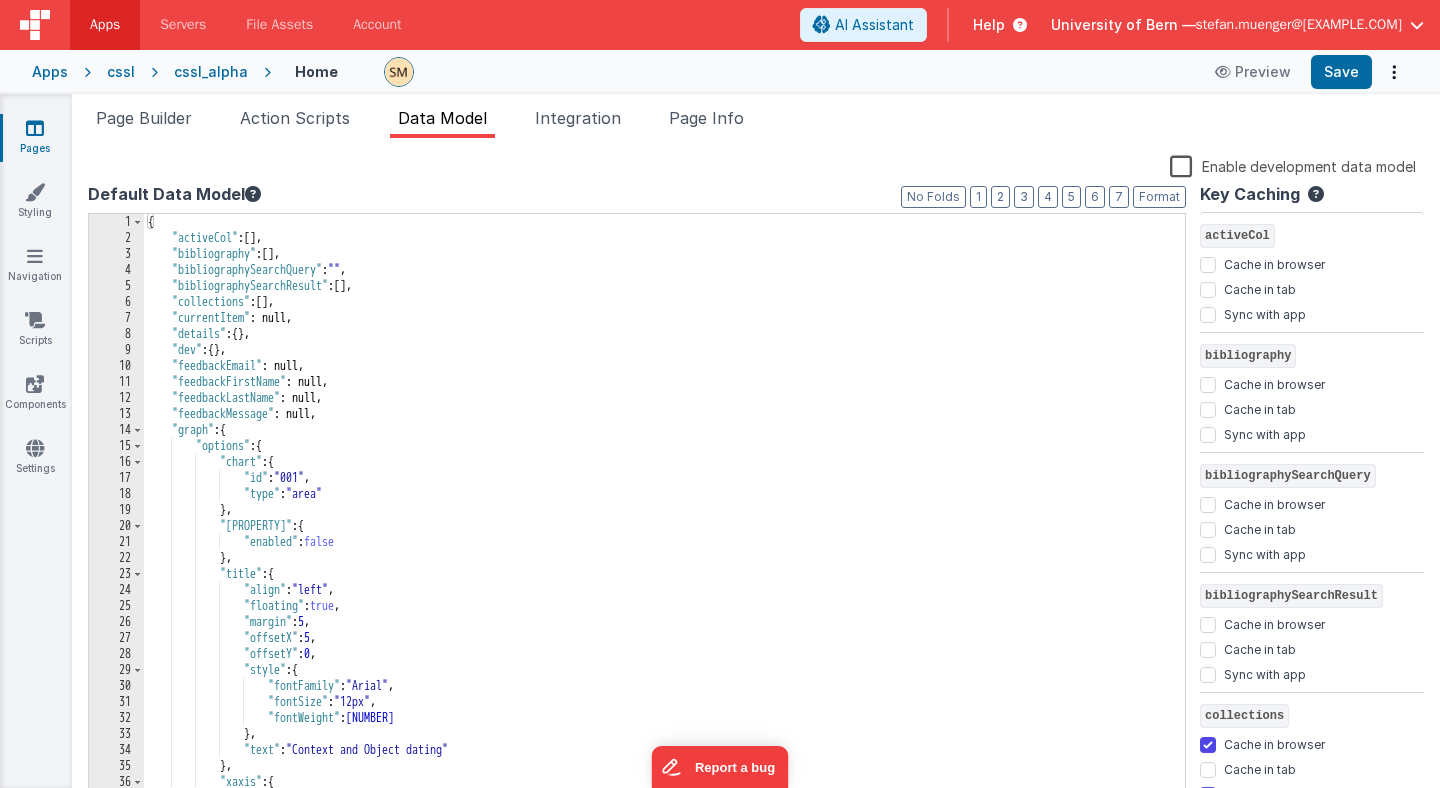 click on "Enable development data model" at bounding box center [1293, 165] 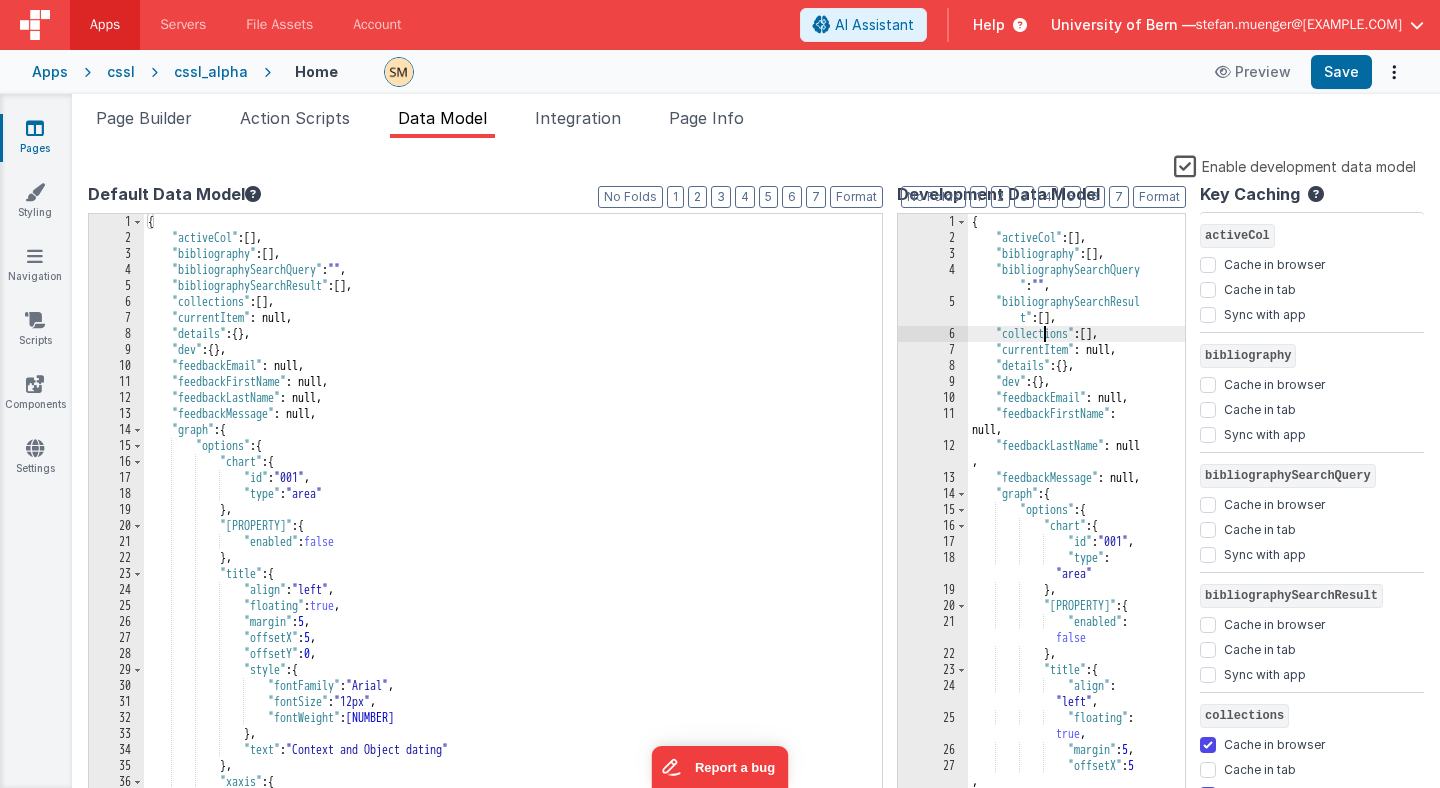 click on "{      "activeCol" :  [ ] ,      "bibliography" :  [ ] ,      "bibliographySearchQuery          " :  "" ,      "bibliographySearchResul          t" :  [ ] ,      "collections" :  [ ] ,      "currentItem" : null,      "details" :  { } ,      "dev" :  { } ,      "feedbackEmail" : null,      "feedbackFirstName" :          null,      "feedbackLastName" : null         ,      "feedbackMessage" : null,      "graph" :  {           "options" :  {                "chart" :  {                     "id" :  "001" ,                     "type" :                 "area"                } ,                "dataLabels" :  {                     "enabled" :                 false                } ,                "title" :  {                     "align" :                 "left" ,                     "floating" :                 true ,                     "margin" :  5 ,                     "offsetX" :  5               ,           :" at bounding box center [1076, 533] 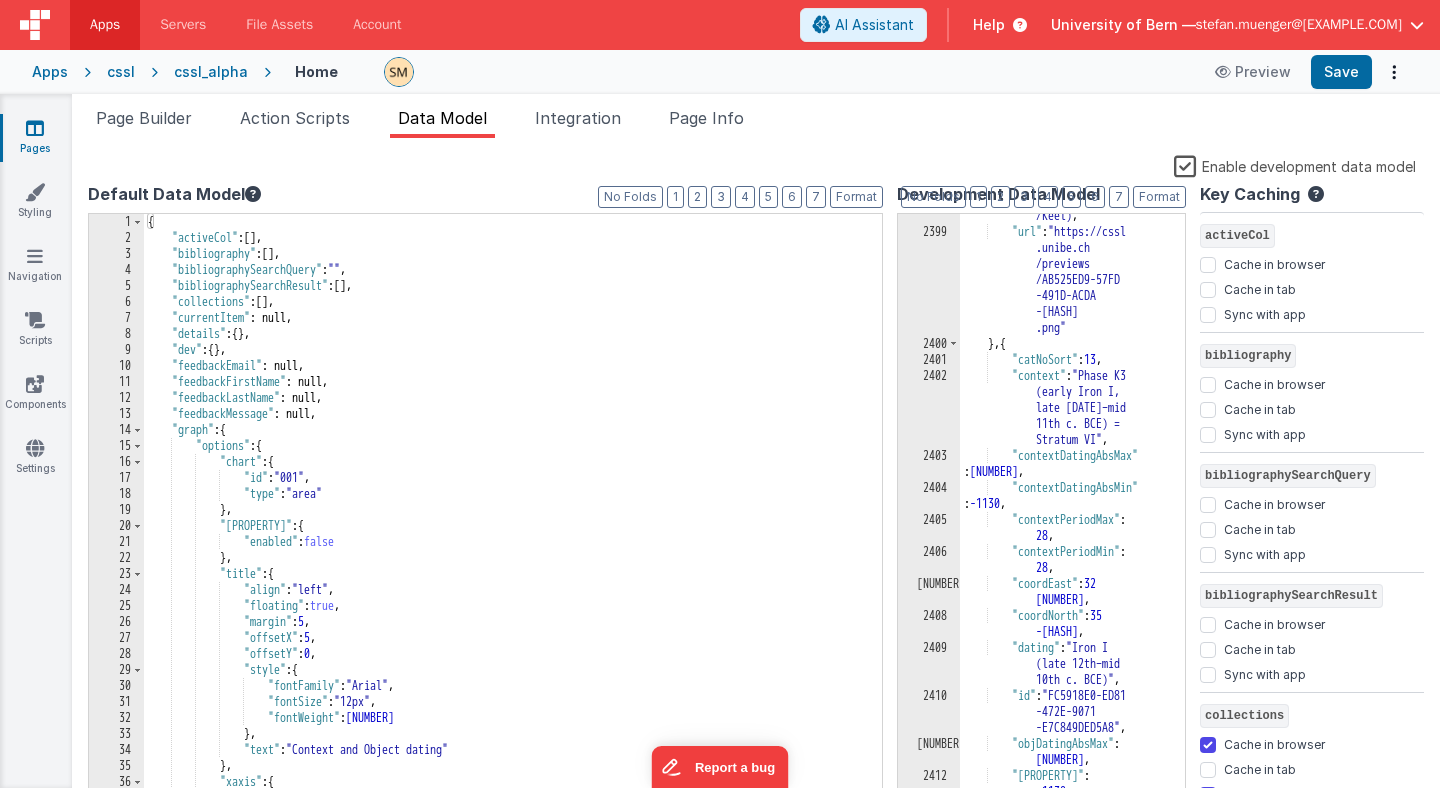 scroll, scrollTop: 25213, scrollLeft: 0, axis: vertical 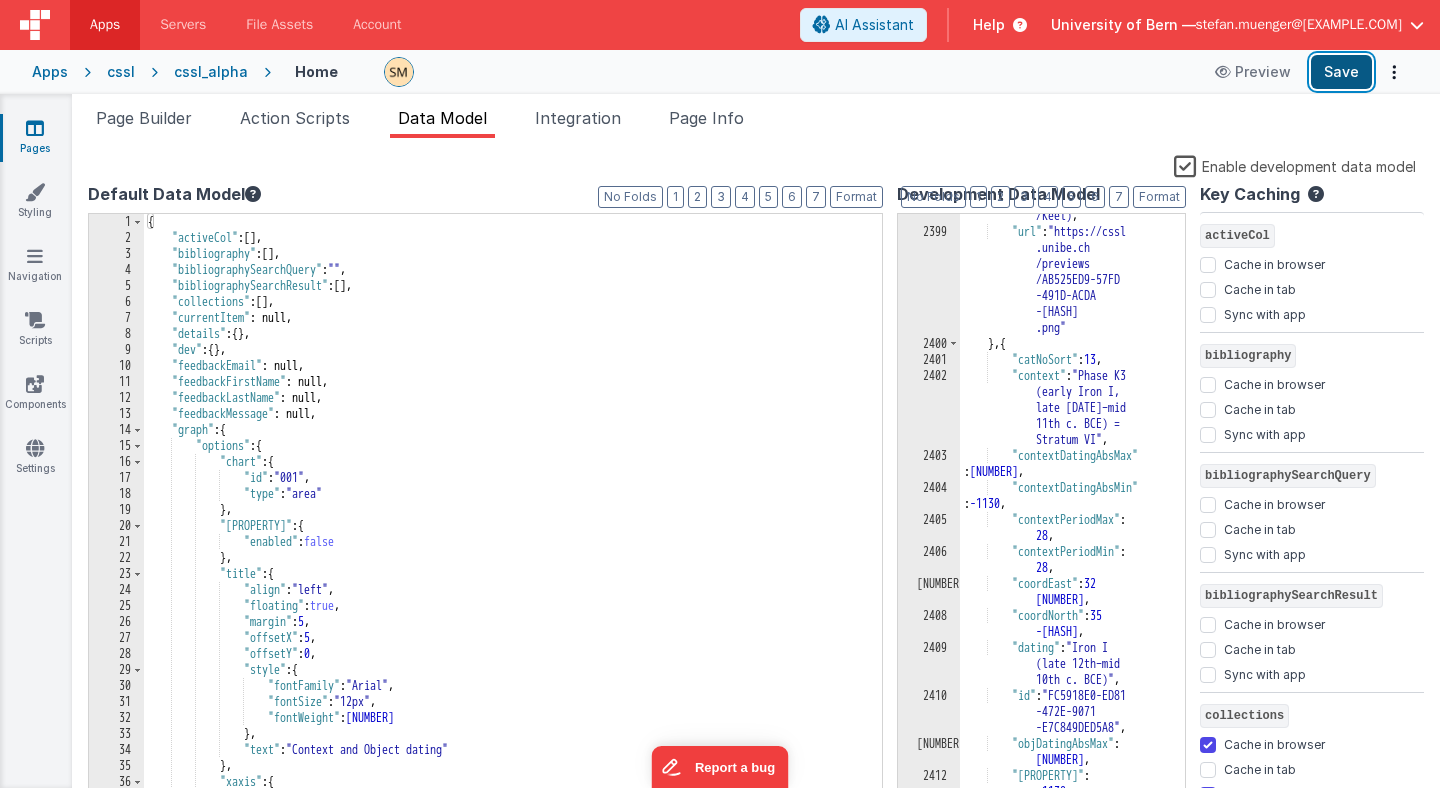 click on "Save" at bounding box center (1341, 72) 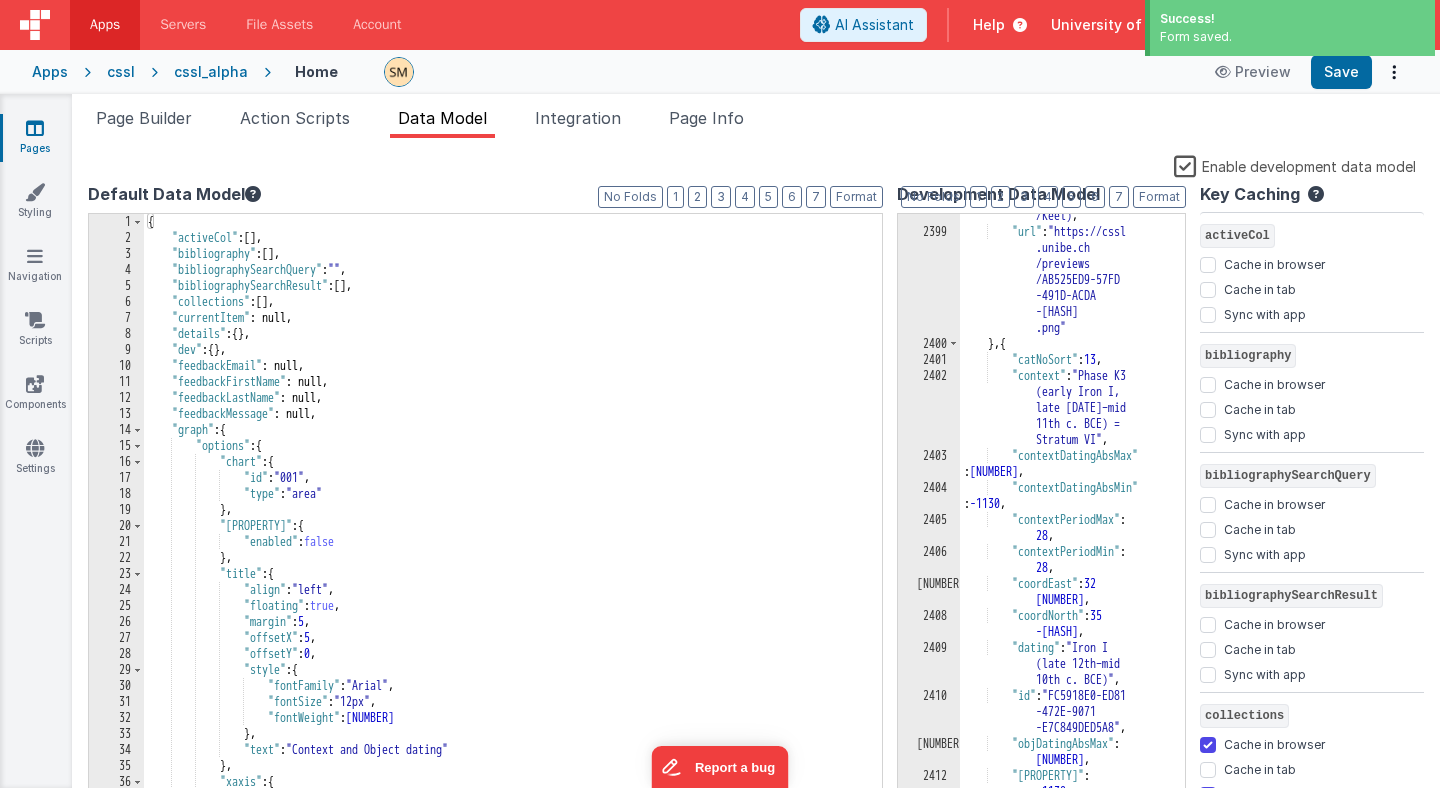 click on "Enable development data model" at bounding box center (1295, 165) 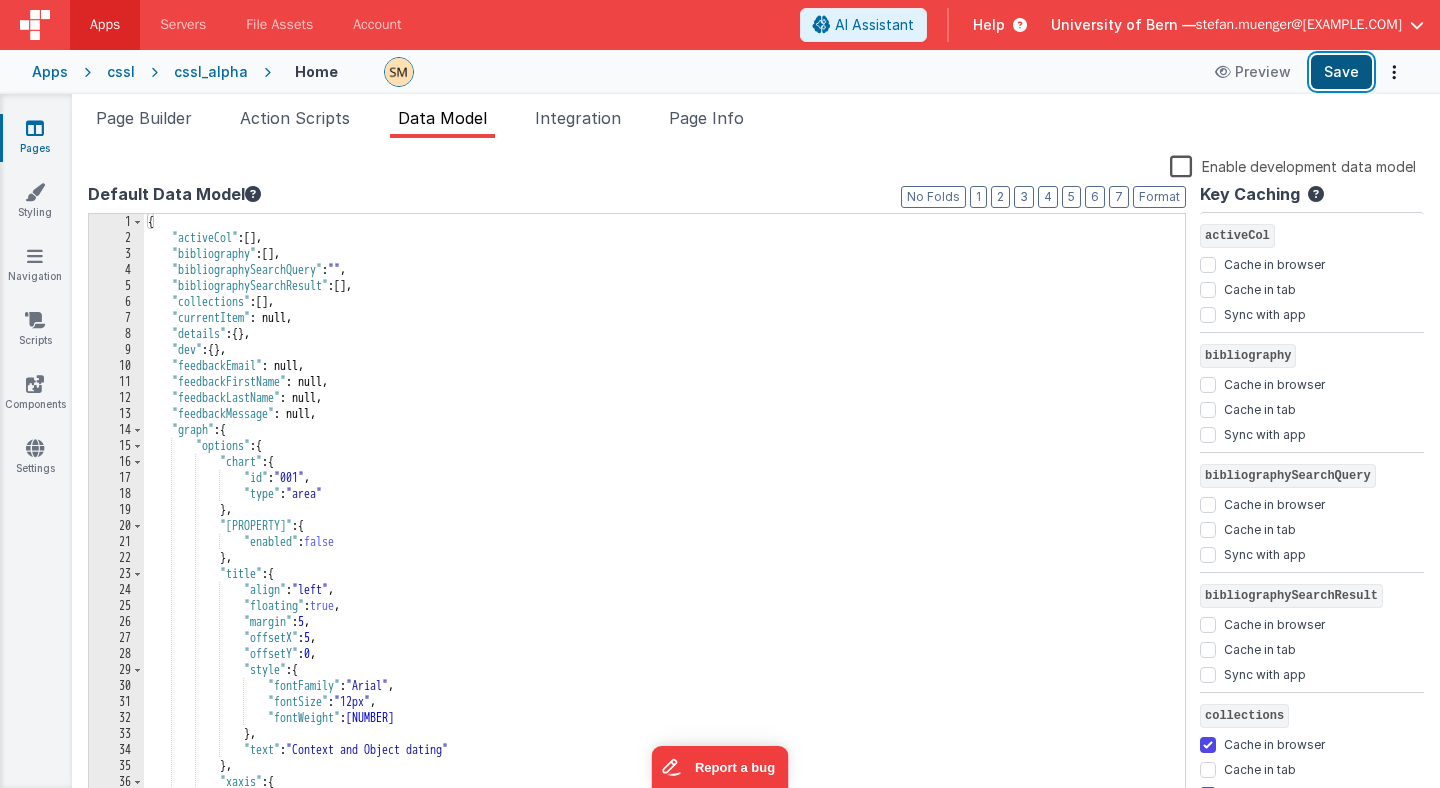 click on "Save" at bounding box center [1341, 72] 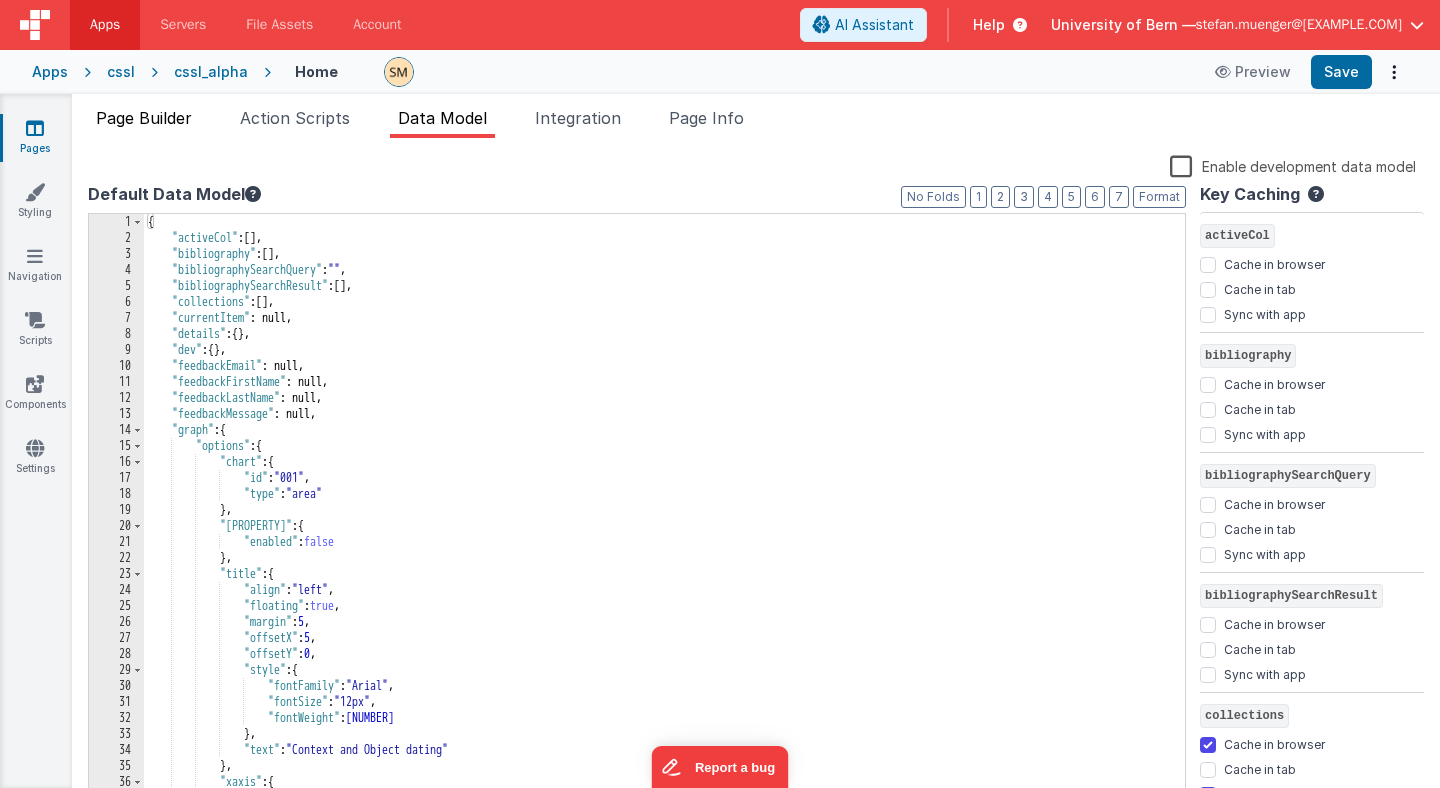 click on "Page Builder" at bounding box center [144, 118] 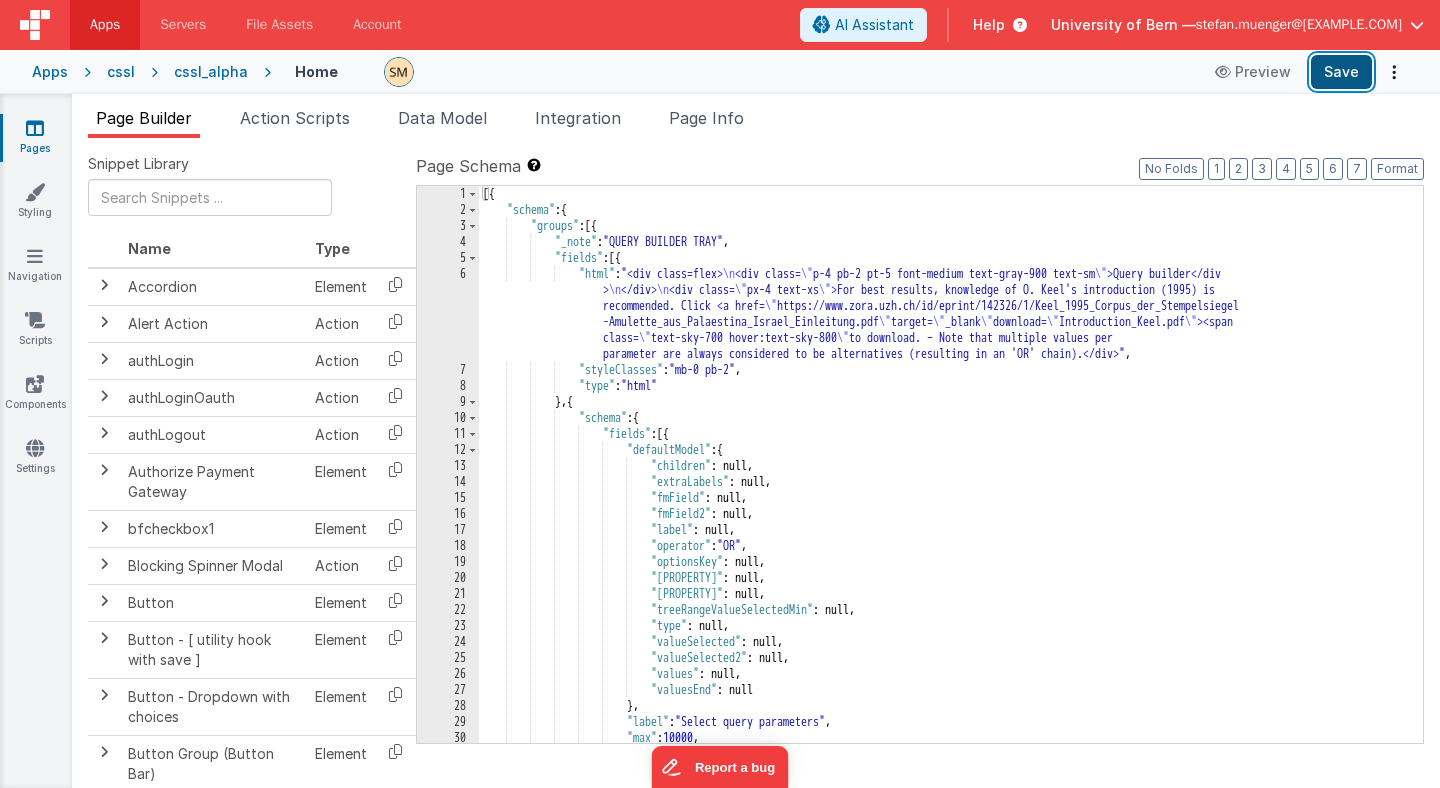 click on "Save" at bounding box center (1341, 72) 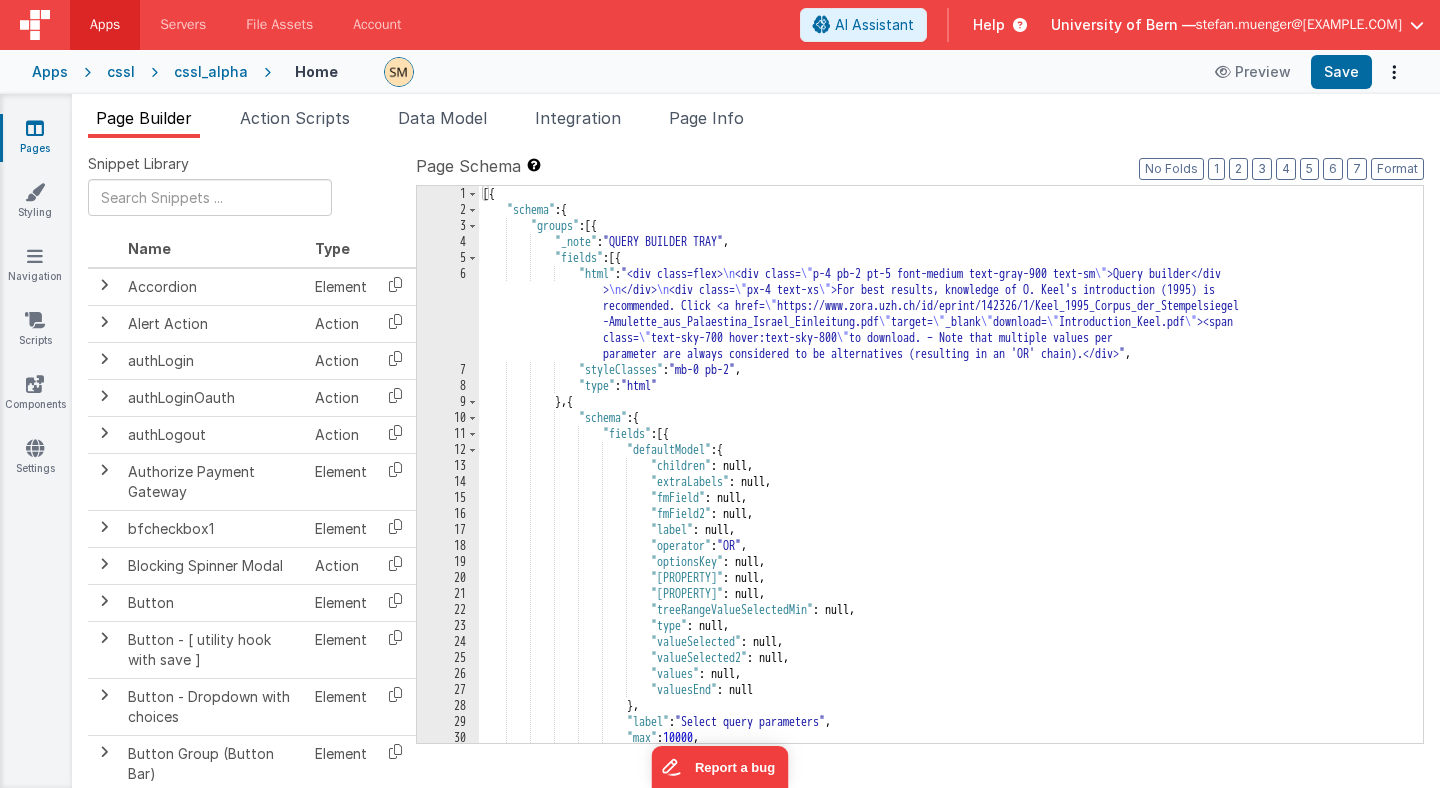 click on "[{      "schema" :  {           "groups" :  [{                "_note" :  "QUERY BUILDER TRAY" ,                "fields" :  [{                     "html" :  "<div class=flex> \n     <div class= \" p-4 pb-2 pt-5 font-medium text-gray-900 text-sm \" >Query builder</div                      > \n </div> \n <div class= \" px-4 text-xs \" >For best results, knowledge of O. Keel's introduction (1995) is                       recommended. Click <a href= \" https://www.zora.uzh.ch/id/eprint/142326/1/Keel_1995_Corpus_der_Stempelsiegel                      -Amulette_aus_Palaestina_Israel_Einleitung.pdf \"  target= \" _blank \"  download= \" Introduction_Keel.pdf \" ><span                       class= \" text-sky-700 hover:text-sky-800 \" >here</span></a> to download. – Note that multiple values per                       parameter are always considered to be alternatives (resulting in an 'OR' chain).</div>" ,           :" at bounding box center [951, 480] 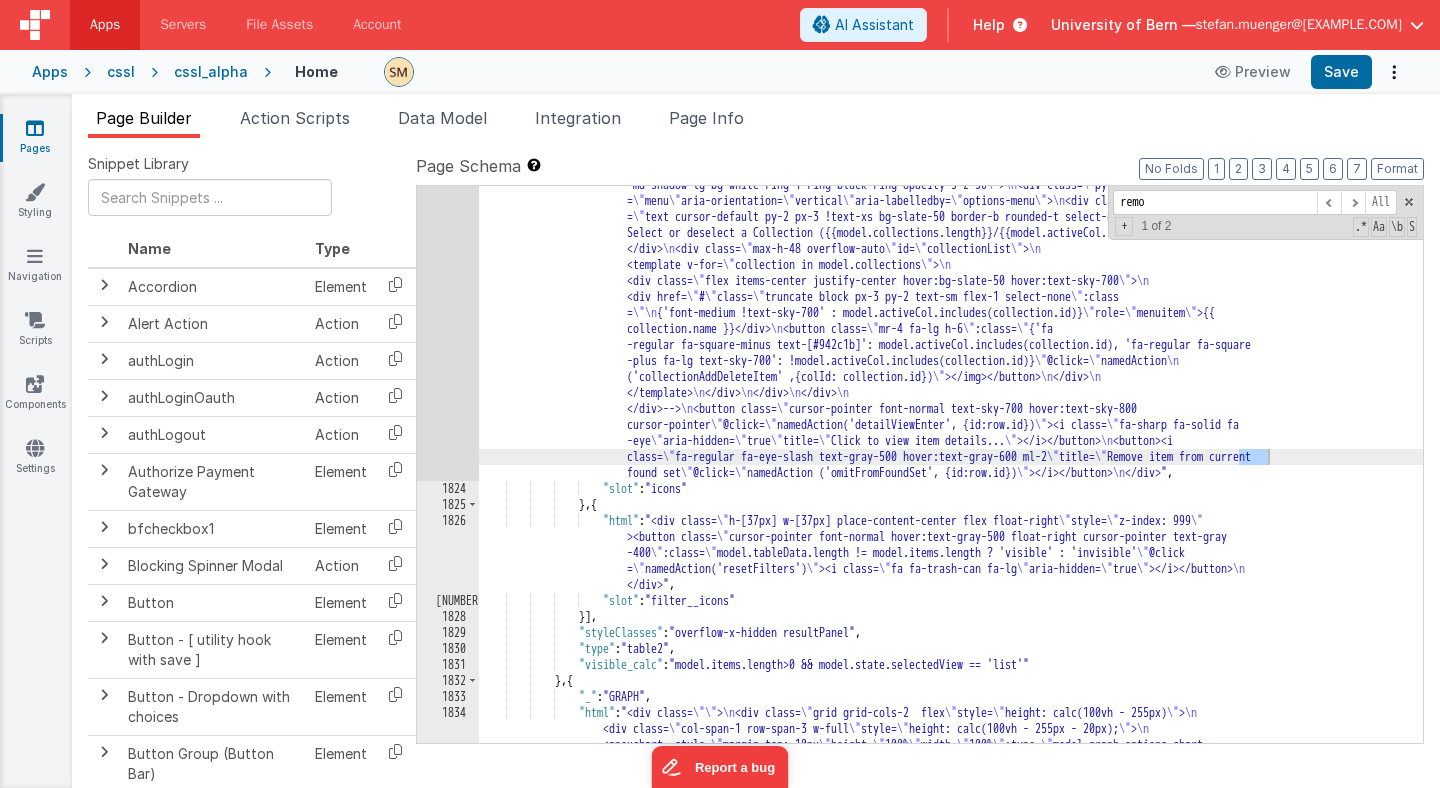 scroll, scrollTop: 28889, scrollLeft: 0, axis: vertical 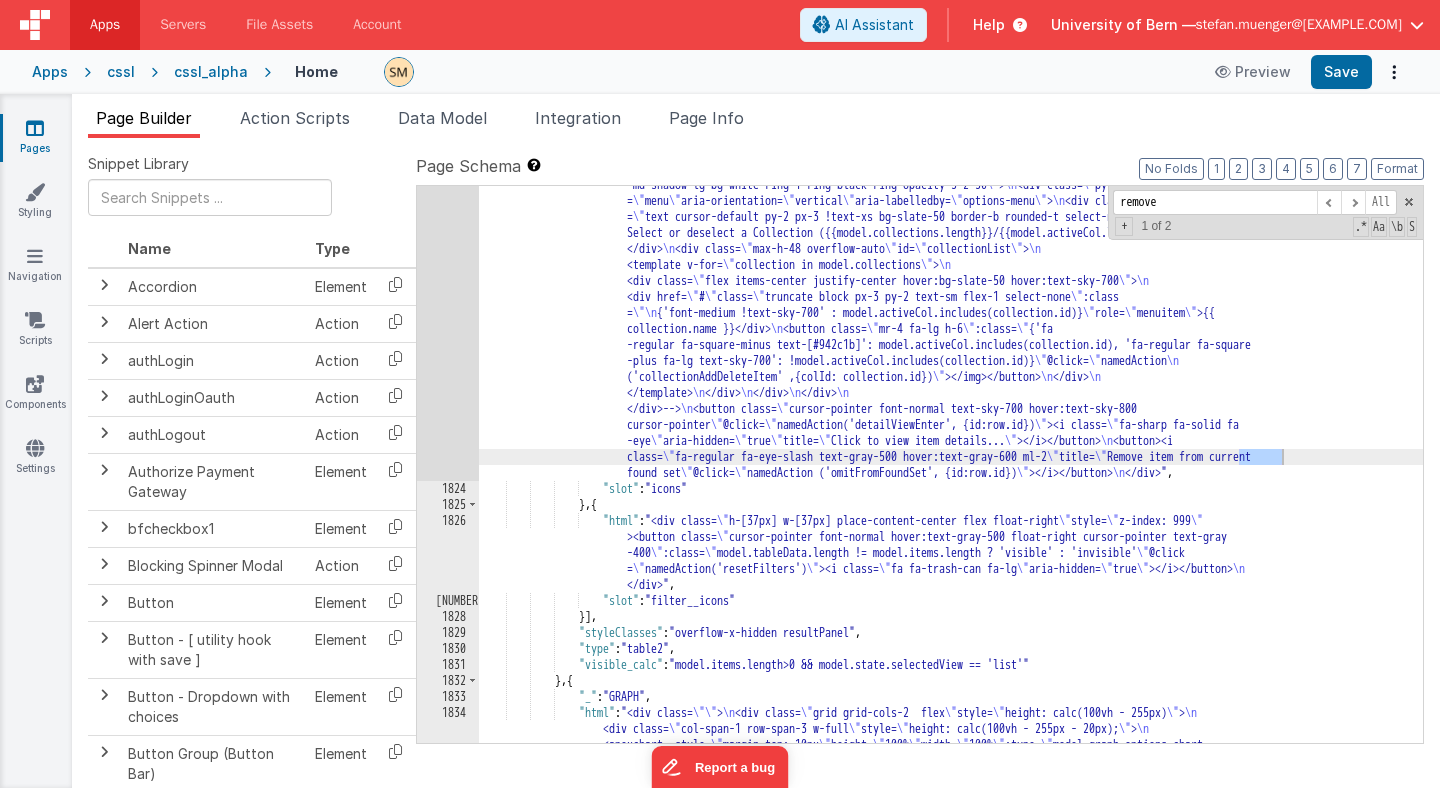 type on "remove" 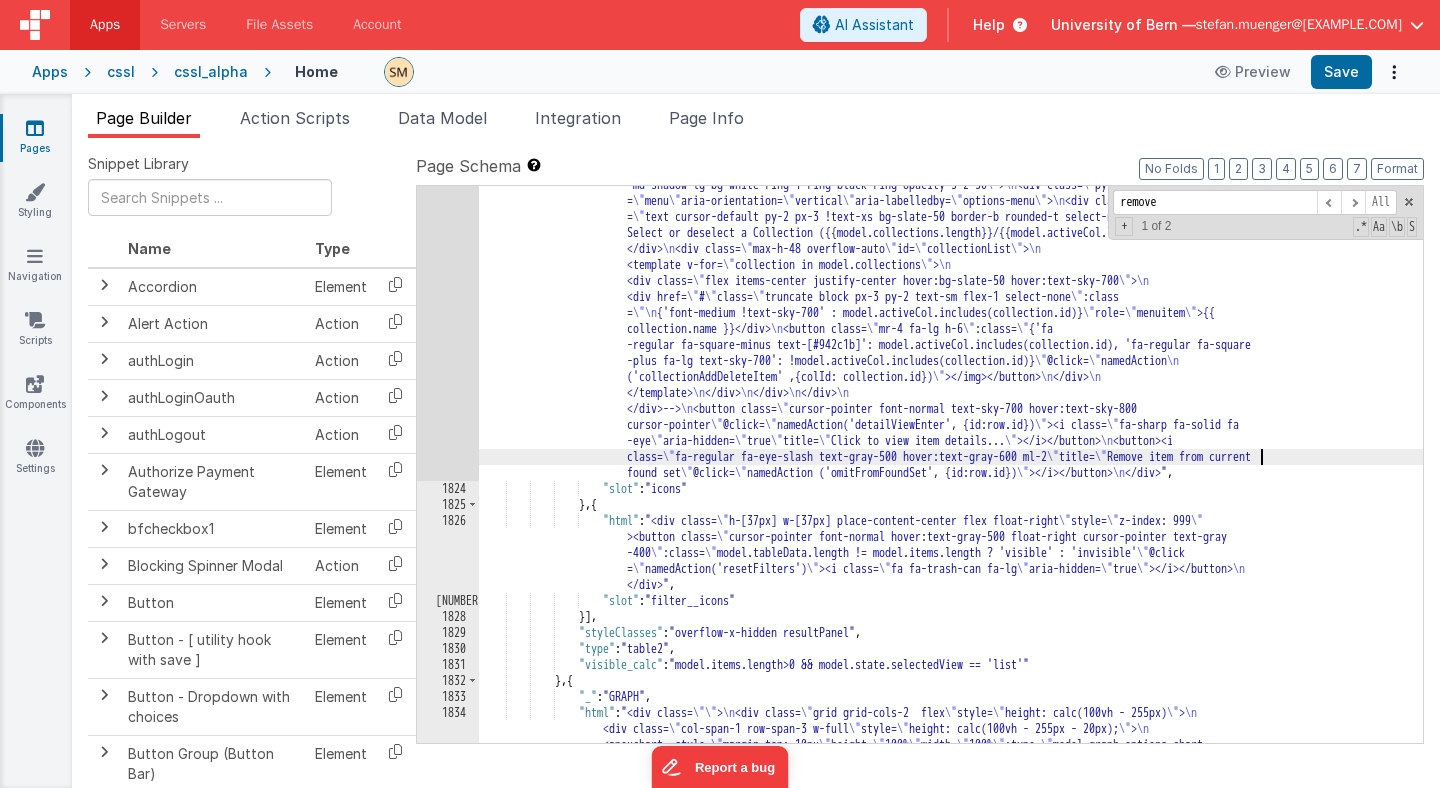 click on ""html" :  "    <div class= \" w-[50px] justify-start justify-center flex float-right flex \" > \n         <!--<div                           class= \" relative \" > \n             <button @click= \" model.showDropDownCollection = !model                          .showDropDownCollection \"  class= \" inline-flex items-center justify-center w-8 rounded-md text-sky-700 h                          -10 mr-4 \"  :class= \" {'!mx-2' : model.activeCol.length} \" > \n                 <i class= \" fa-solid fa-cart                          -shopping \" ></i><span v-if= \" model.activeCol.length \"  class= \" relative -top-2 -left-1.5 flex items-center                           justify-center px-[3.5px] rounded-full text-sky-700 text-[8px] font-bold bg-white border-2 border-sky                          -700 \" > \n \n                 </span> \n \n   \" \"" at bounding box center (951, 751) 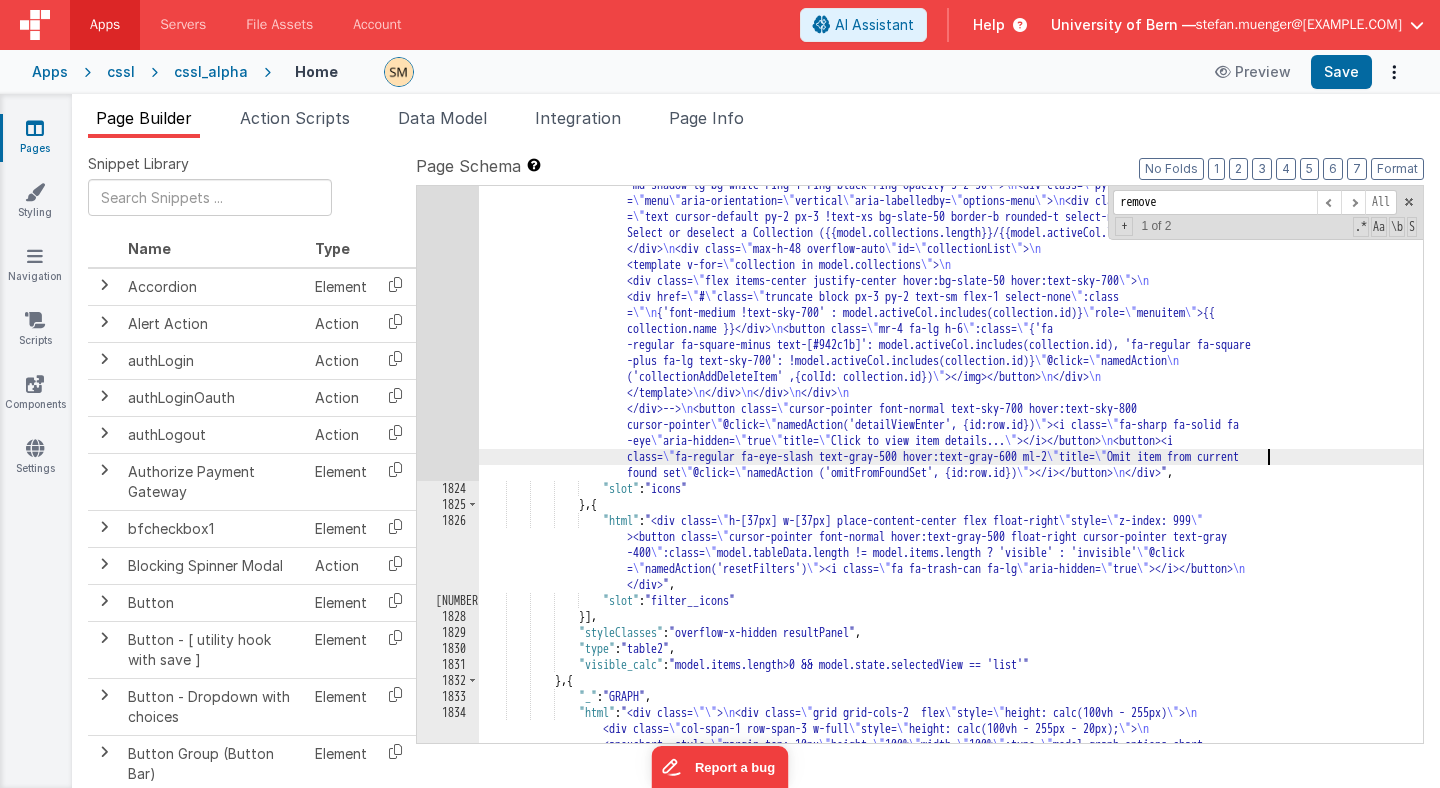 scroll, scrollTop: 30130, scrollLeft: 0, axis: vertical 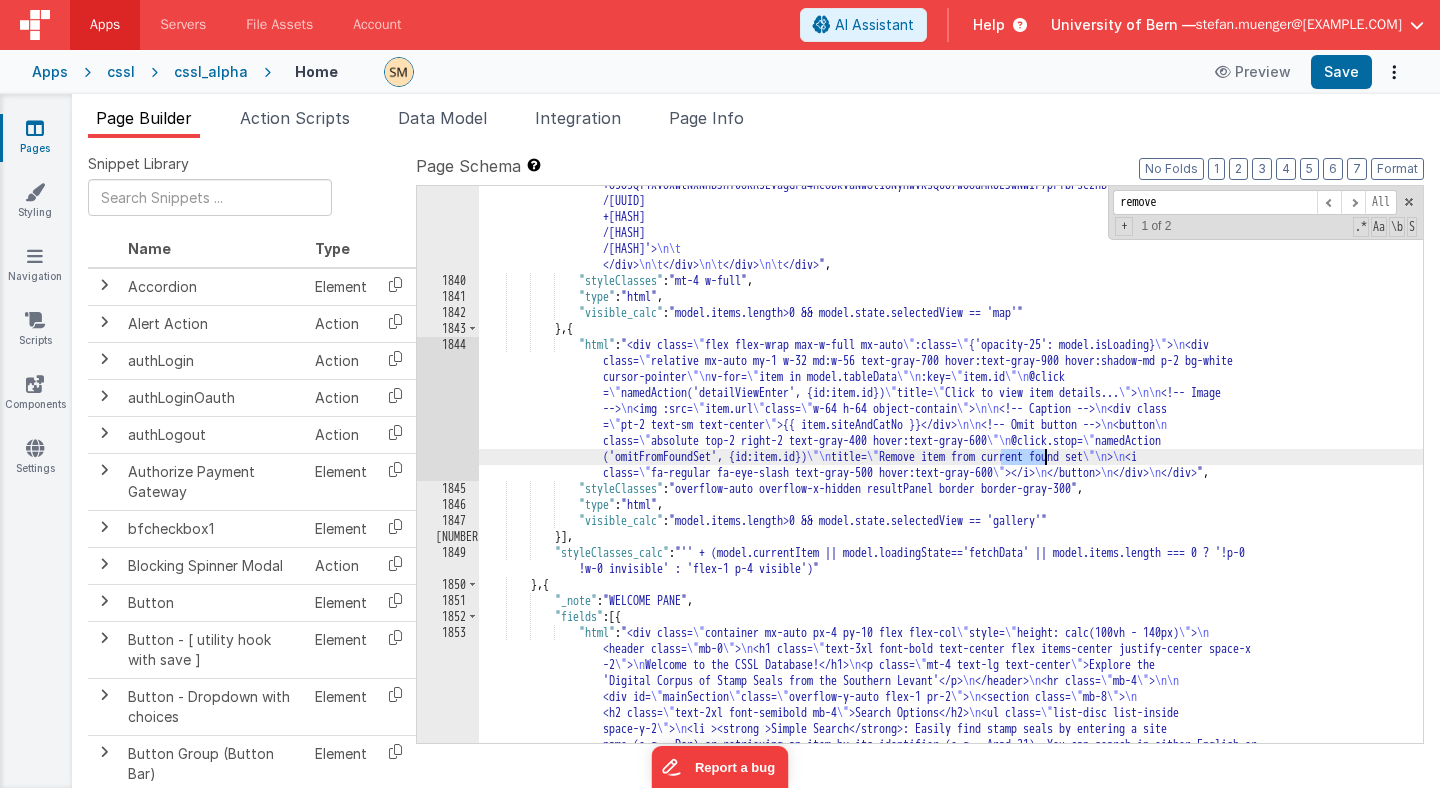 click on ""html" :  " \t <div id='mapContainer'> \n\t     <div id='map'></div> \n\t     <div id='basemaps-wrapper' class='leaflet                      -bar' style= \" font-family: Helvetica Neue, sans-serif; font-size: 12px; \" > \n\t         <label style= \" margin                      -right: 10px \"  for= \" basemaps \" >Select base layer</label> \n\t         <select style='width: 155px; border:                       solid 1px #D3D3D3; border-radius: 5px; height: 20px' name='basemaps' id='basemaps' @change= \" namedAction                      ('switchLayers') \" > \n\t             <option value='Topographic'>Topographic</option> \n\t             <option                       value='Streets'>Streets</option> \n\t             <option value='NationalGeographic'>National Geographic                      </option> \n\t             <option value='Oceans'>Oceans</option> \n\t </option>" at bounding box center (951, 623) 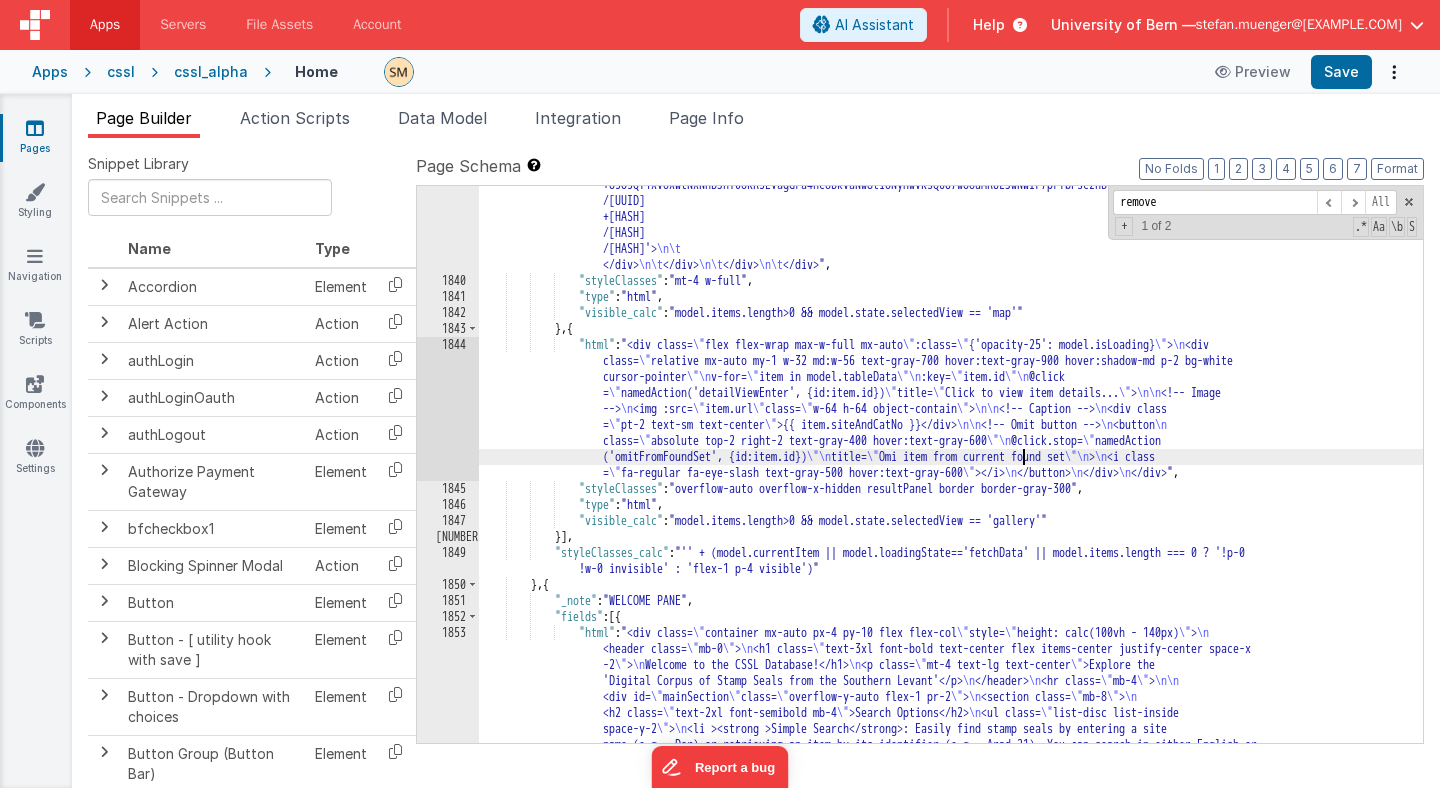 type 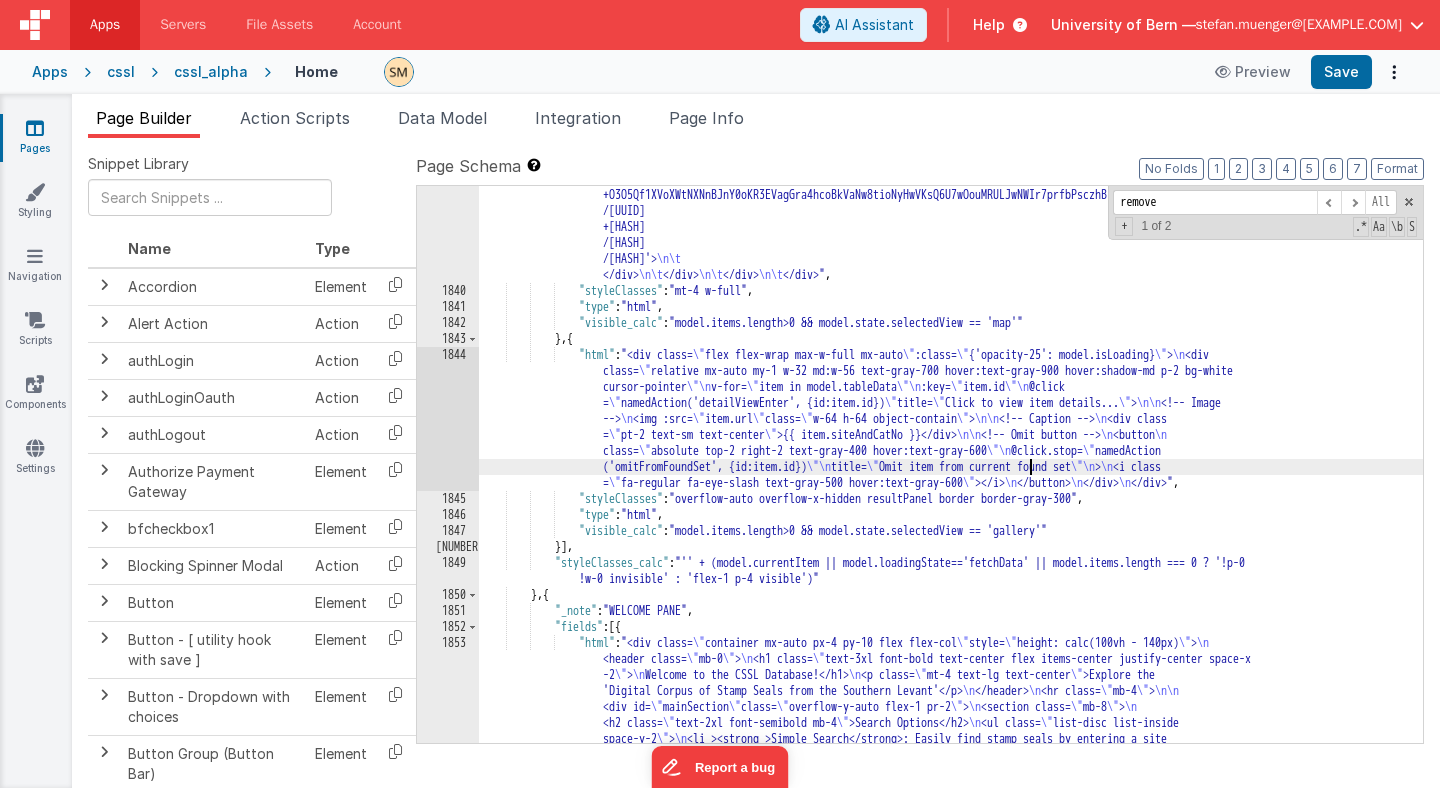scroll, scrollTop: 30101, scrollLeft: 0, axis: vertical 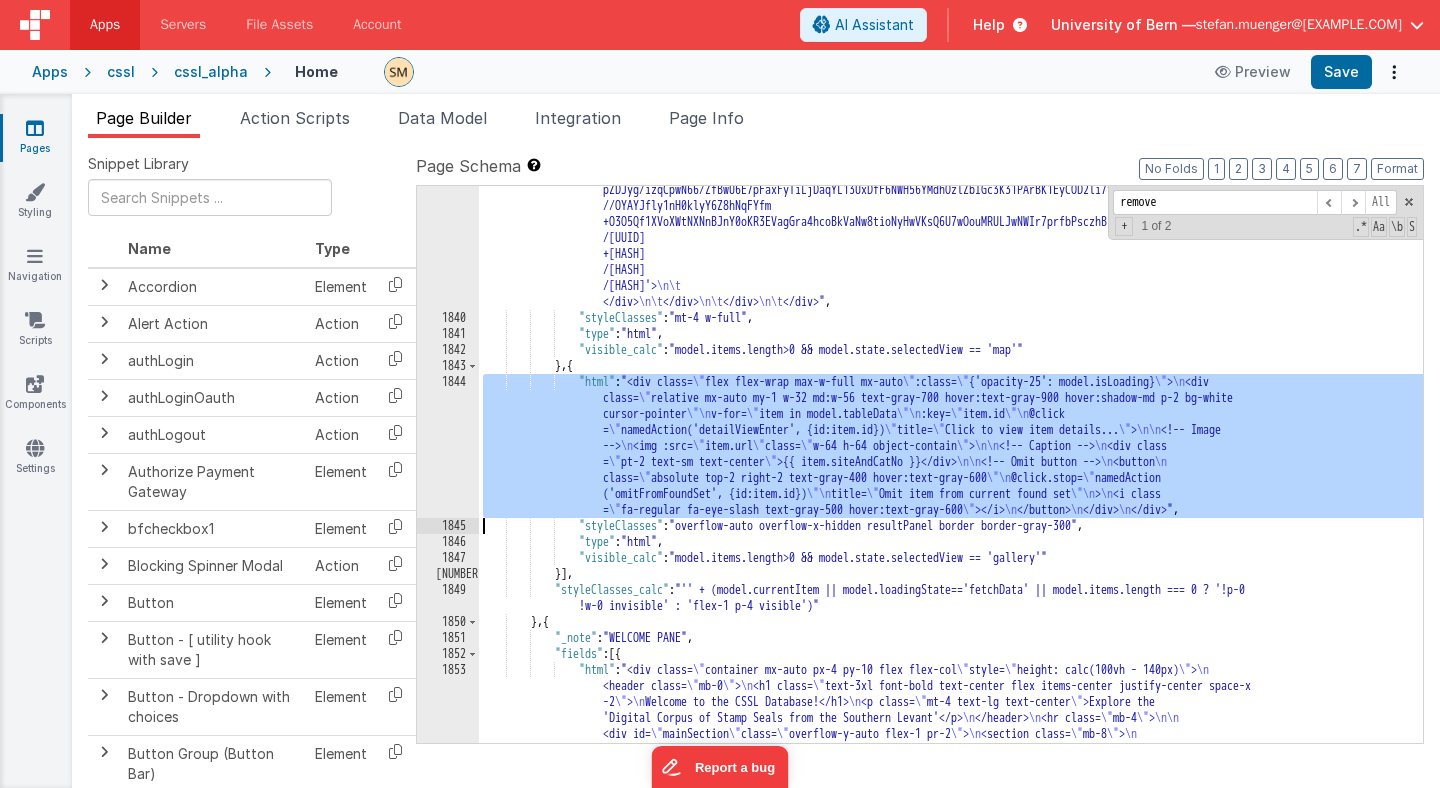 click on "1844" at bounding box center [448, 446] 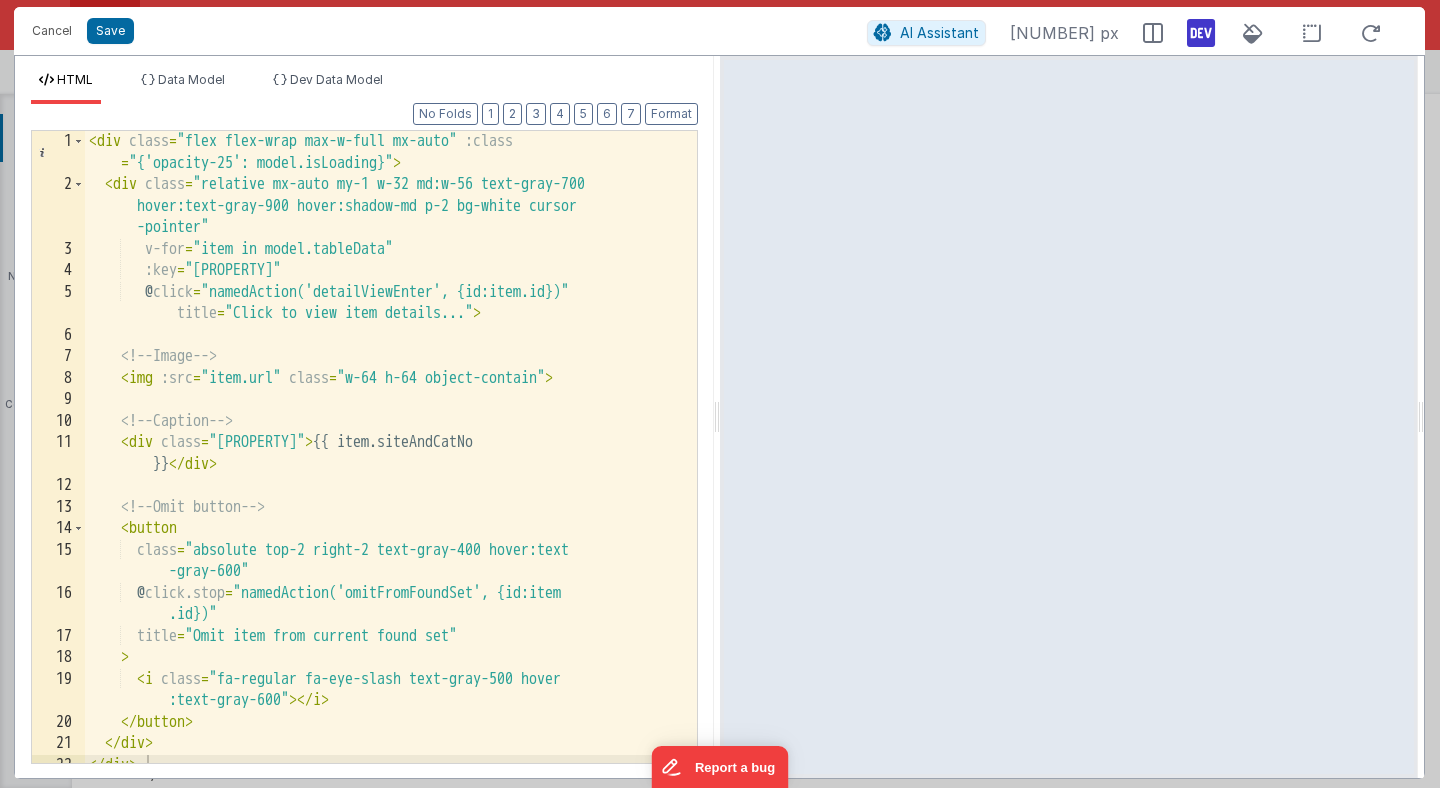 click at bounding box center (1201, 33) 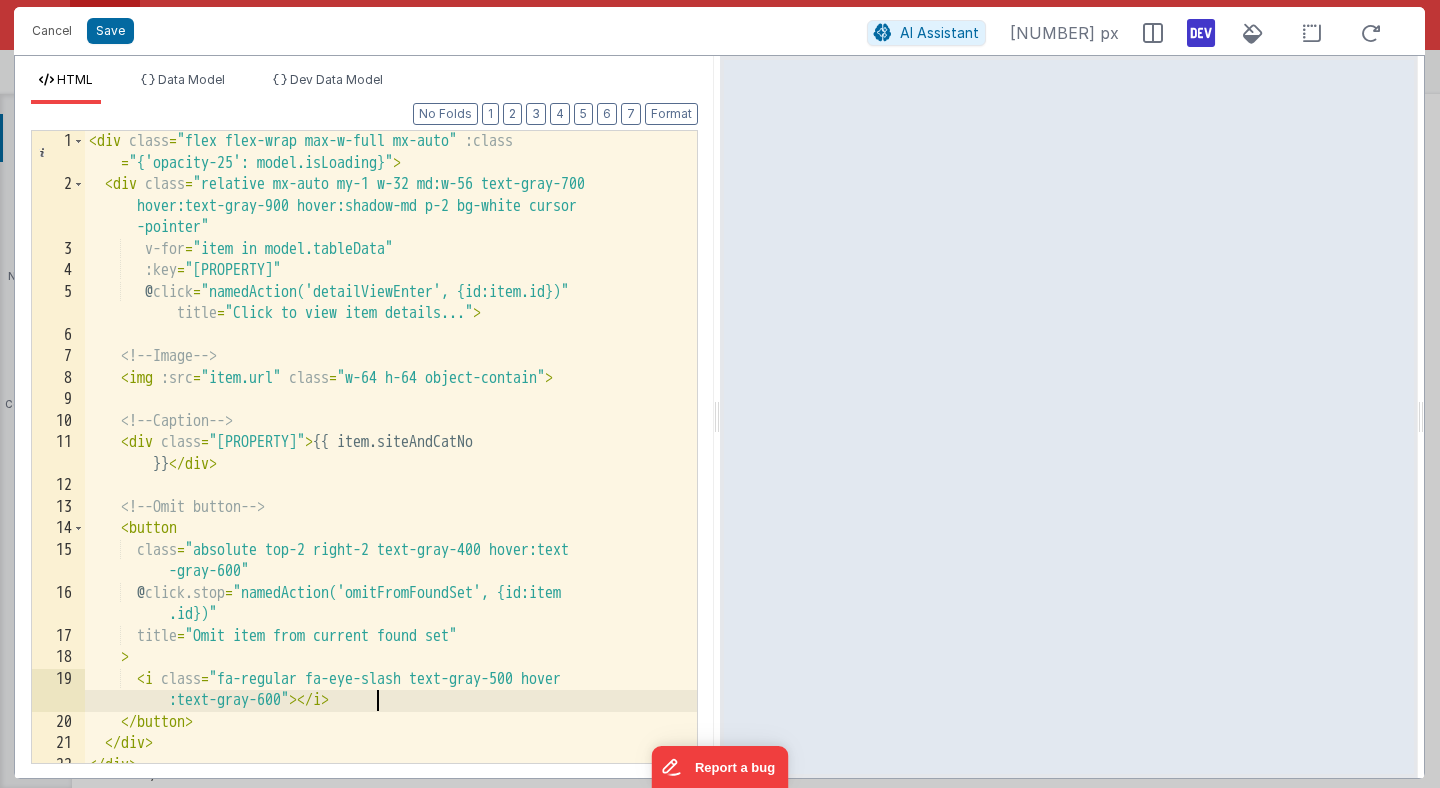 scroll, scrollTop: 0, scrollLeft: 0, axis: both 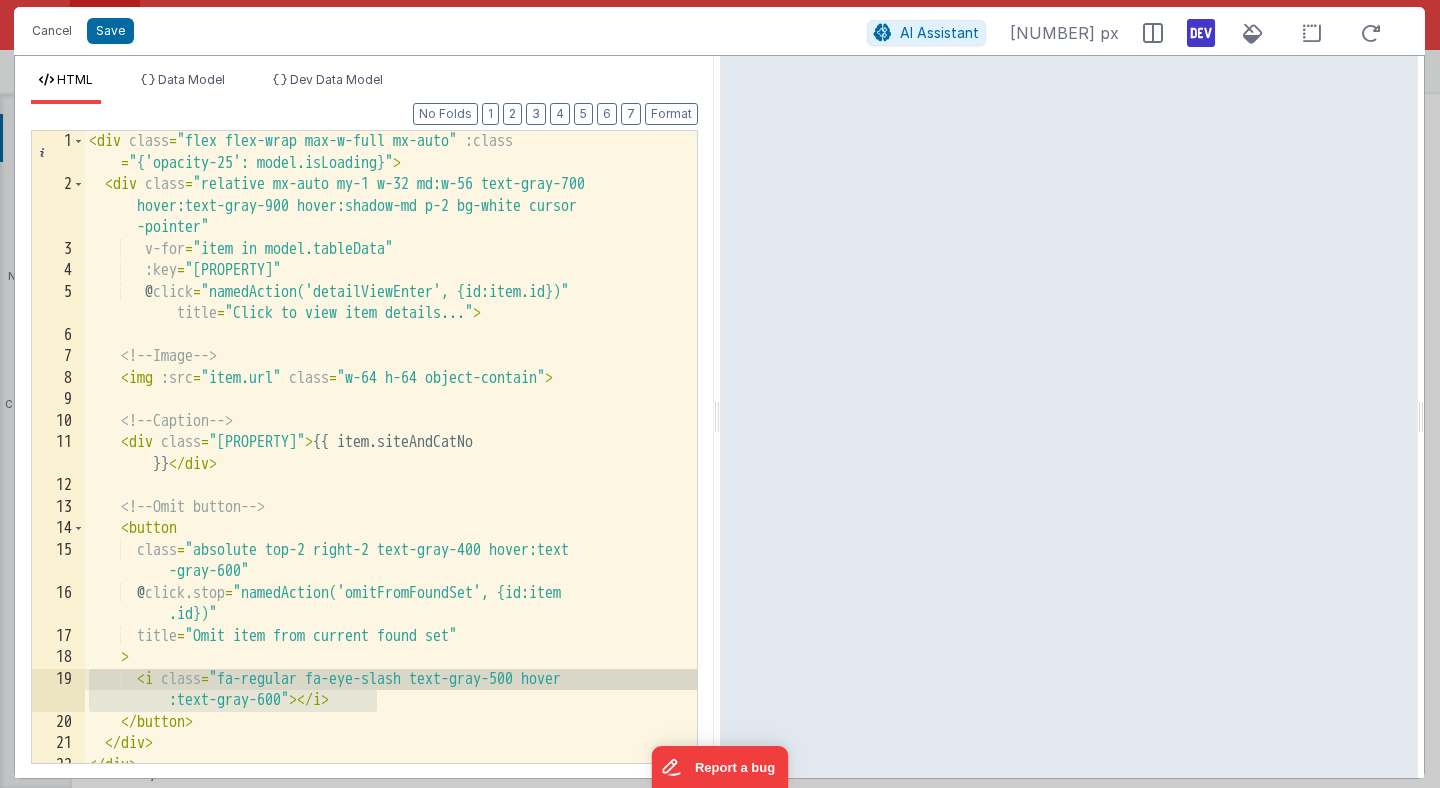 drag, startPoint x: 385, startPoint y: 701, endPoint x: 72, endPoint y: 685, distance: 313.4087 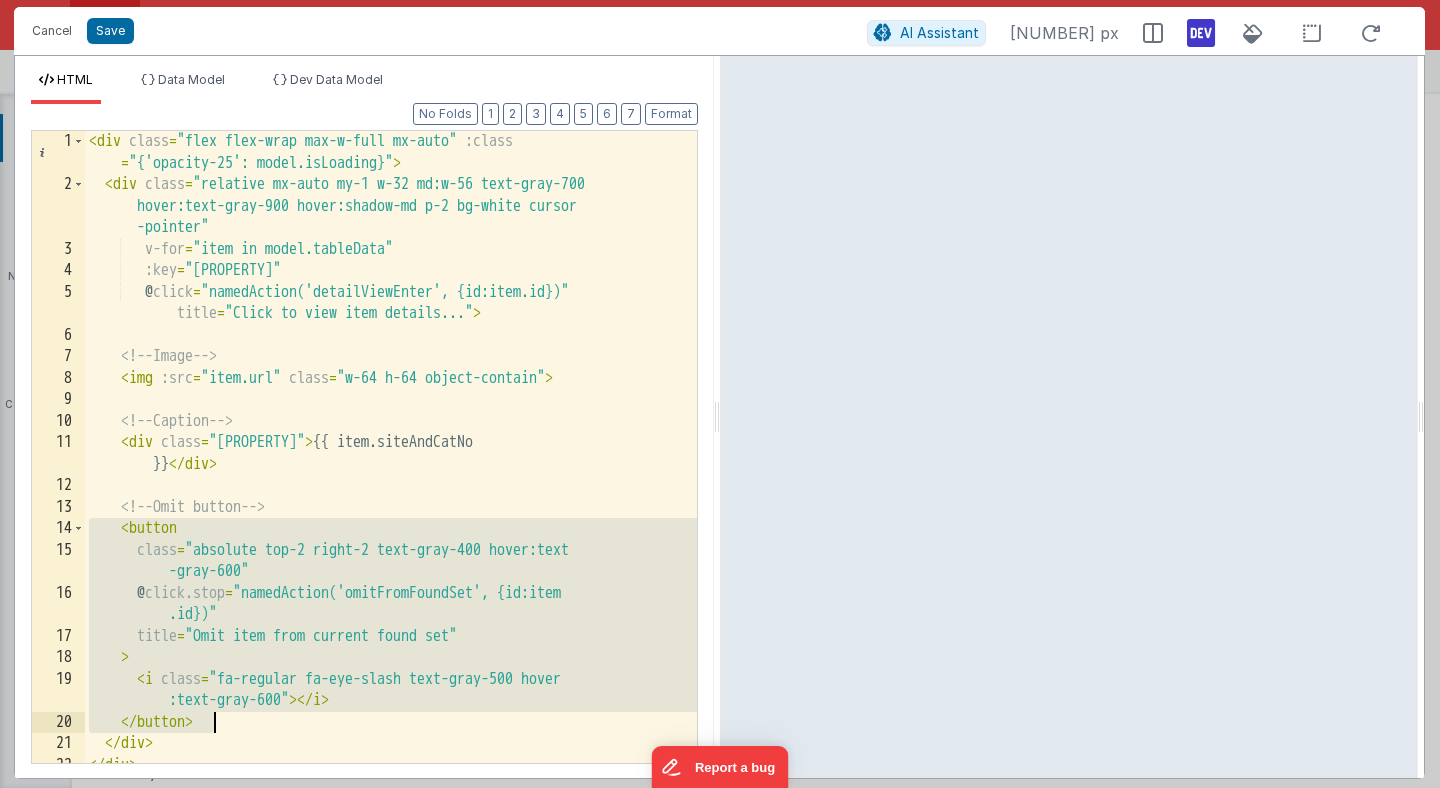 drag, startPoint x: 89, startPoint y: 529, endPoint x: 236, endPoint y: 723, distance: 243.40295 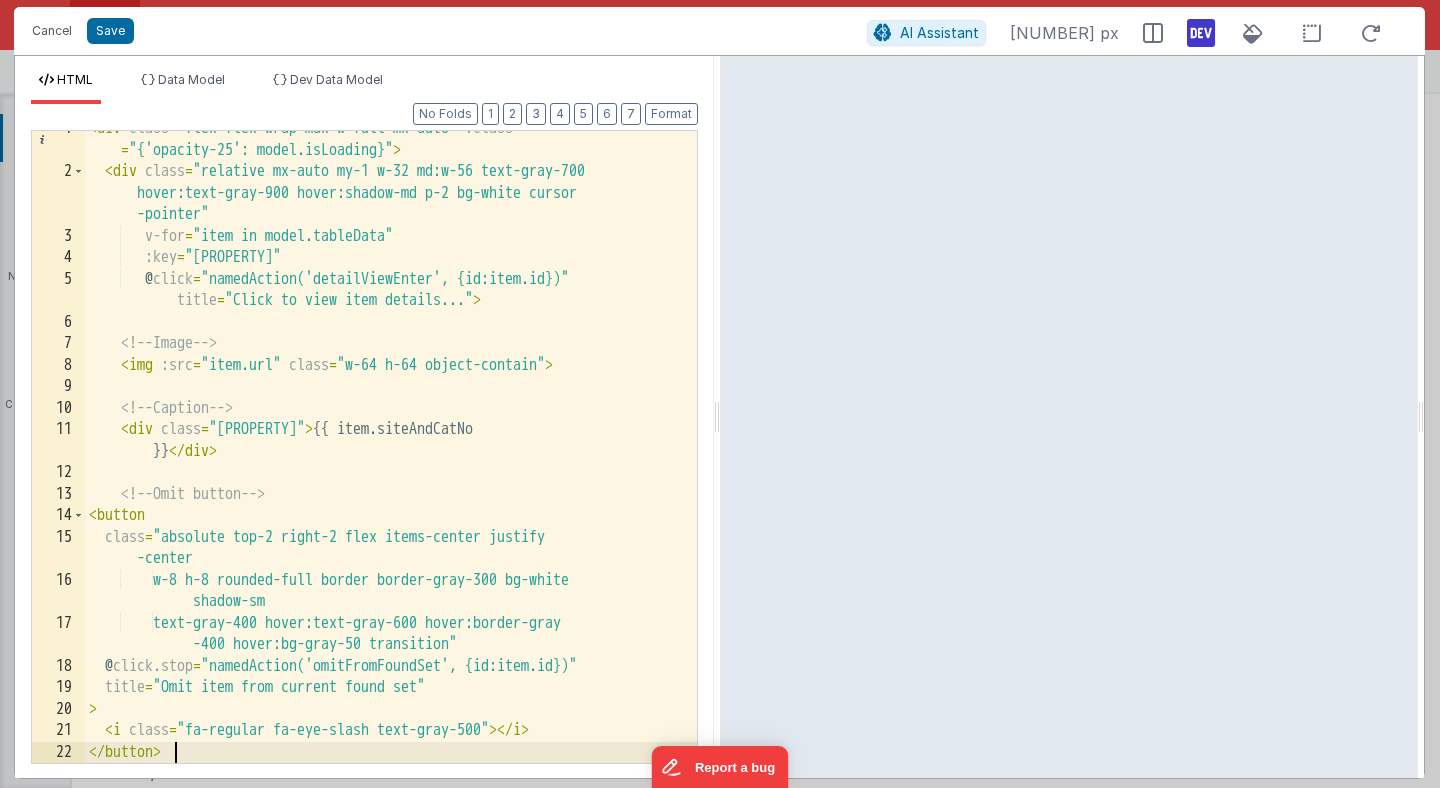 scroll, scrollTop: 13, scrollLeft: 0, axis: vertical 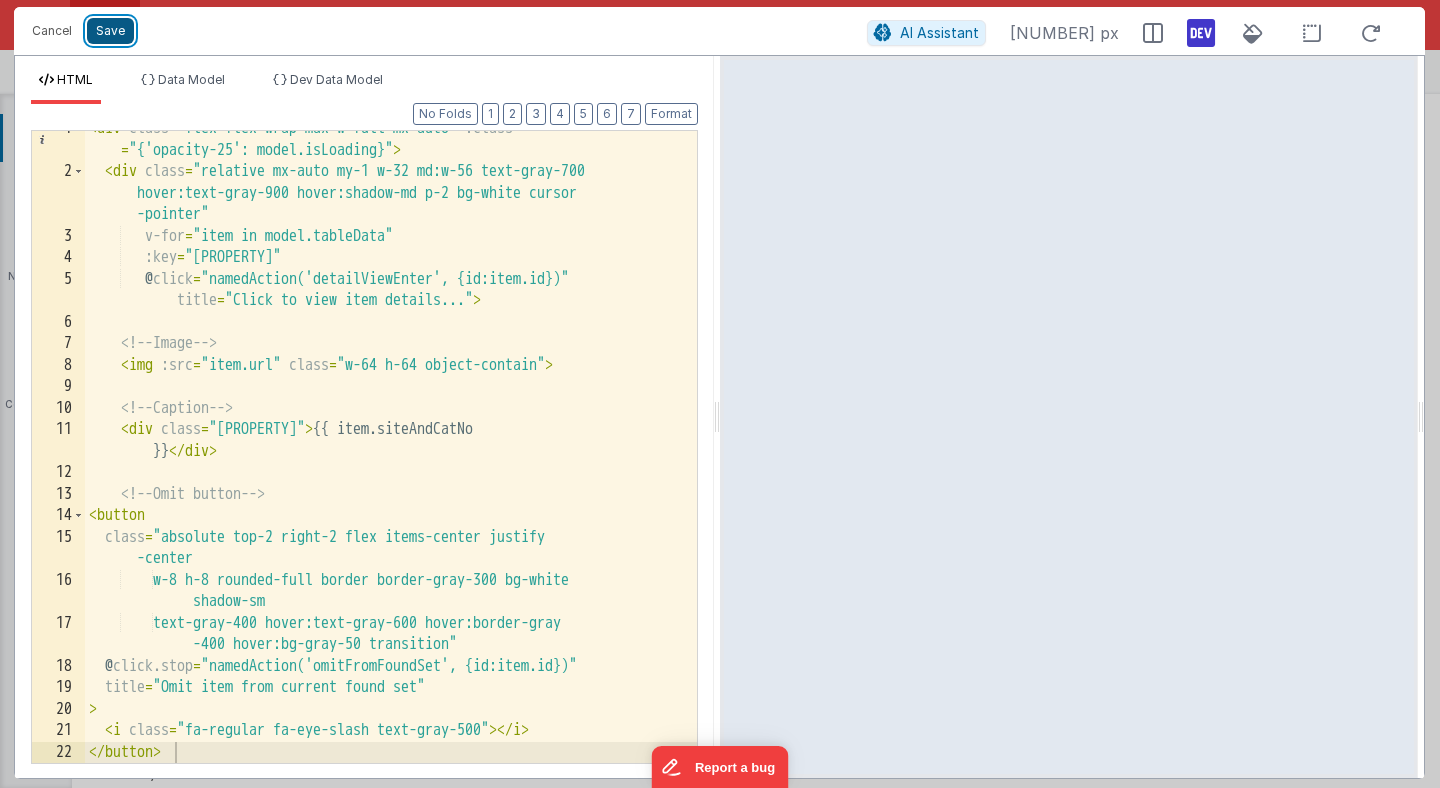 click on "Save" at bounding box center (110, 31) 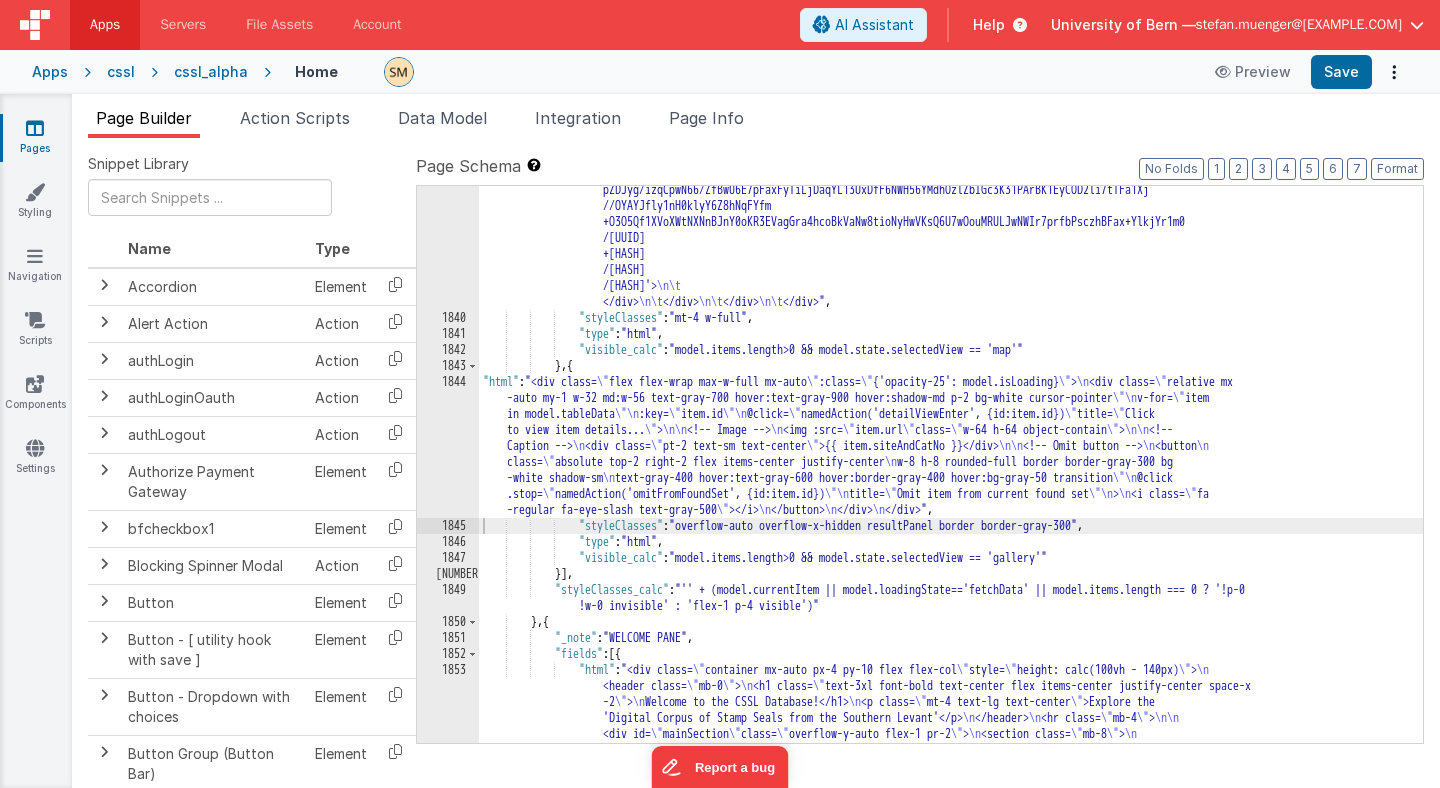 click on ""html" :  " \t <div id='mapContainer'> \n\t     <div id='map'></div> \n\t     <div id='basemaps-wrapper' class='leaflet                      -bar' style= \" font-family: Helvetica Neue, sans-serif; font-size: 12px; \" > \n\t         <label style= \" margin                      -right: 10px \"  for= \" basemaps \" >Select base layer</label> \n\t         <select style='width: 155px; border:                       solid 1px #D3D3D3; border-radius: 5px; height: 20px' name='basemaps' id='basemaps' @change= \" namedAction                      ('switchLayers') \" > \n\t             <option value='Topographic'>Topographic</option> \n\t             <option                       value='Streets'>Streets</option> \n\t             <option value='NationalGeographic'>National Geographic                      </option> \n\t             <option value='Oceans'>Oceans</option> \n\t </option>" at bounding box center [951, 660] 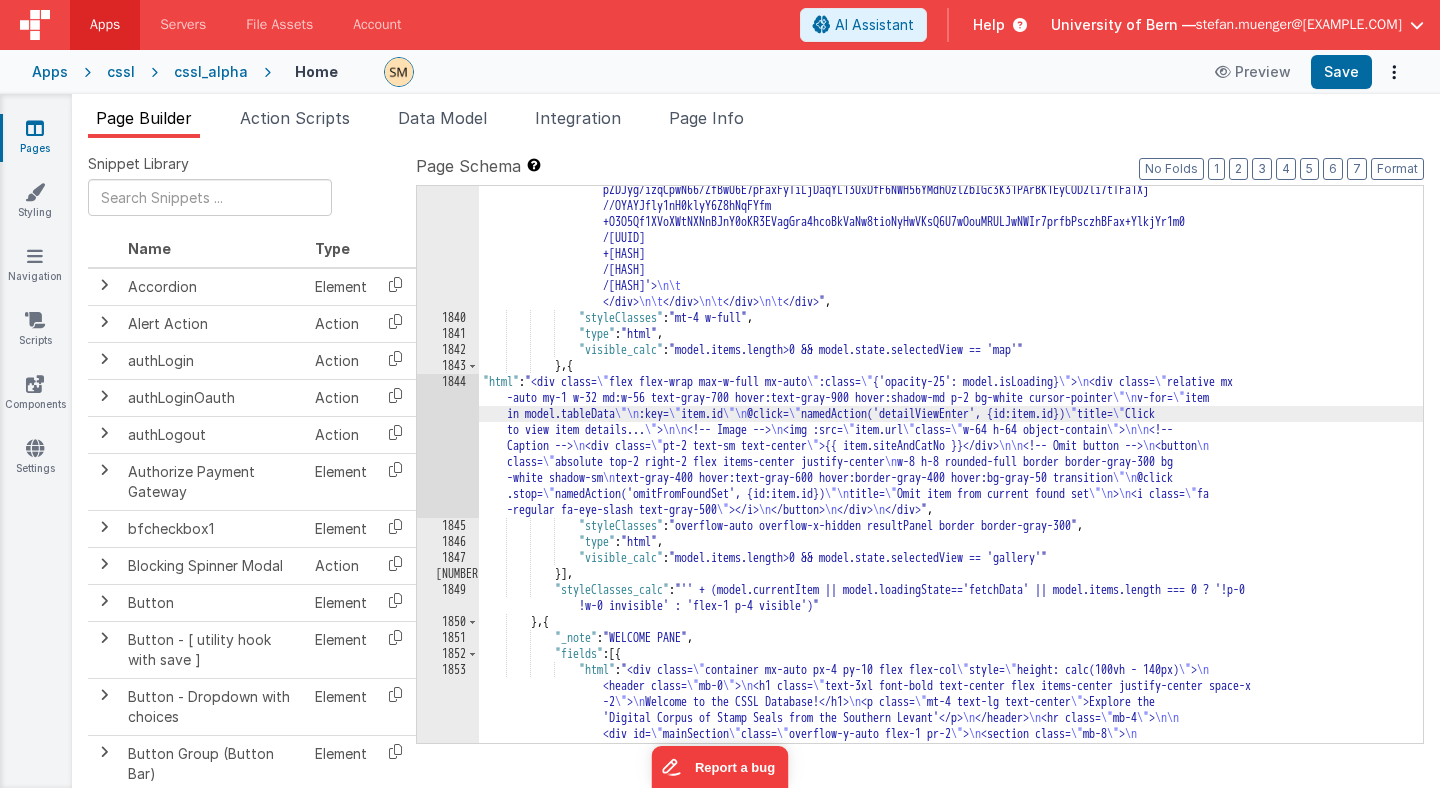 click on ""html" :  " \t <div id='mapContainer'> \n\t     <div id='map'></div> \n\t     <div id='basemaps-wrapper' class='leaflet                      -bar' style= \" font-family: Helvetica Neue, sans-serif; font-size: 12px; \" > \n\t         <label style= \" margin                      -right: 10px \"  for= \" basemaps \" >Select base layer</label> \n\t         <select style='width: 155px; border:                       solid 1px #D3D3D3; border-radius: 5px; height: 20px' name='basemaps' id='basemaps' @change= \" namedAction                      ('switchLayers') \" > \n\t             <option value='Topographic'>Topographic</option> \n\t             <option                       value='Streets'>Streets</option> \n\t             <option value='NationalGeographic'>National Geographic                      </option> \n\t             <option value='Oceans'>Oceans</option> \n\t </option>" at bounding box center (951, 660) 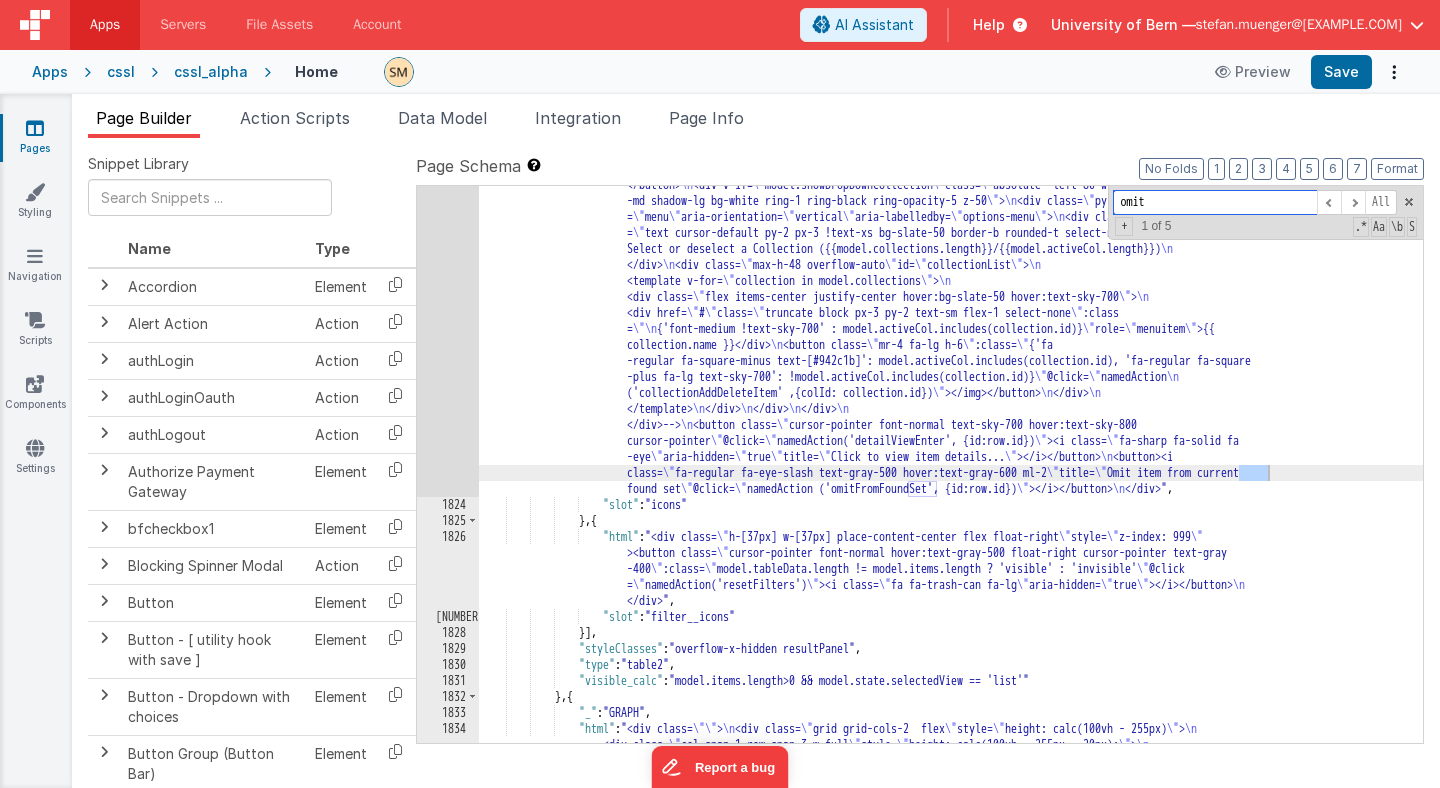 scroll, scrollTop: 28877, scrollLeft: 0, axis: vertical 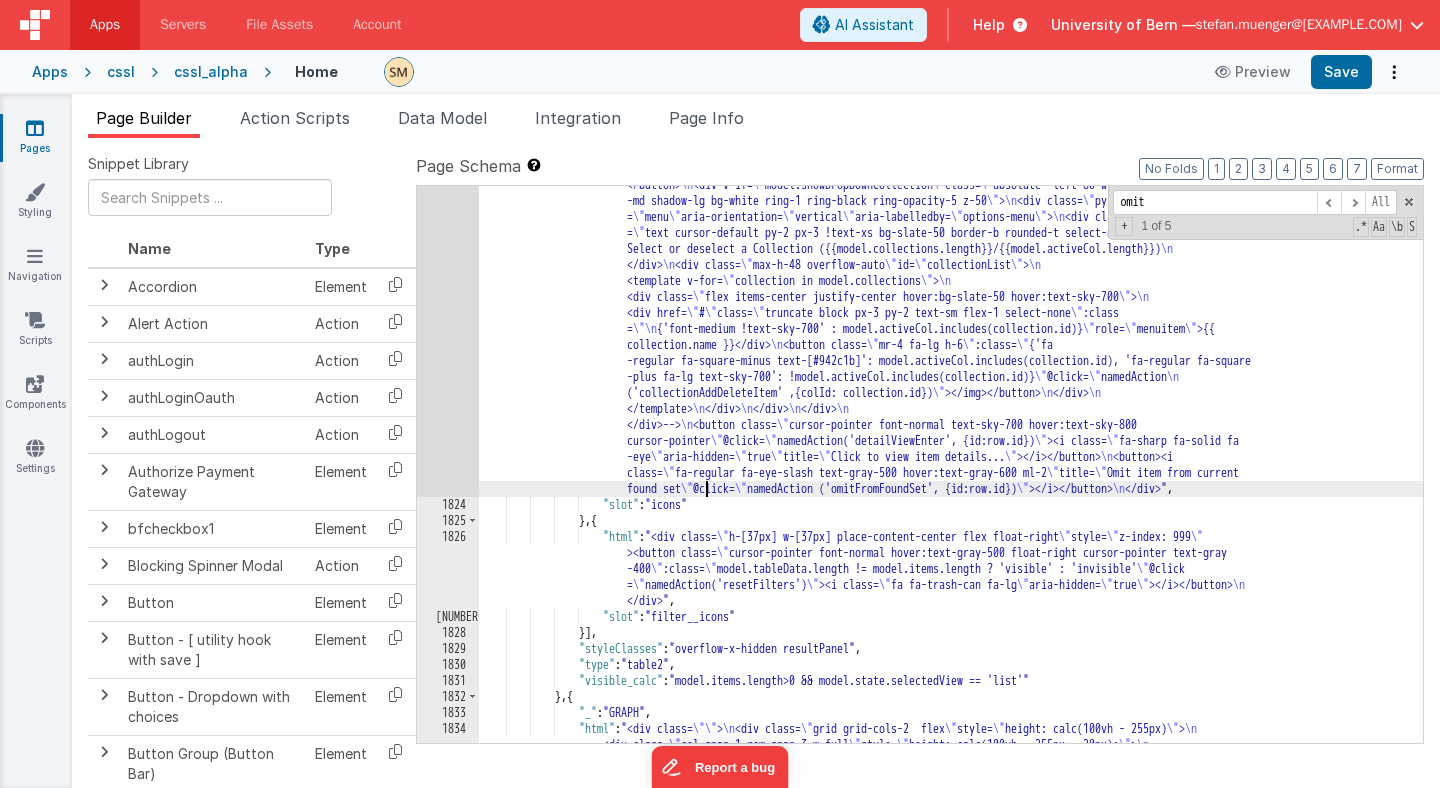 click on ""html" :  "    <div class= \" w-[50px] justify-start justify-center flex float-right flex \" > \n         <!--<div                           class= \" relative \" > \n             <button @click= \" model.showDropDownCollection = !model                          .showDropDownCollection \"  class= \" inline-flex items-center justify-center w-8 rounded-md text-sky-700 h                          -10 mr-4 \"  :class= \" {'!mx-2' : model.activeCol.length} \" > \n                 <i class= \" fa-solid fa-cart                          -shopping \" ></i><span v-if= \" model.activeCol.length \"  class= \" relative -top-2 -left-1.5 flex items-center                           justify-center px-[3.5px] rounded-full text-sky-700 text-[8px] font-bold bg-white border-2 border-sky                          -700 \" > \n \n                 </span> \n \n   \" \"" at bounding box center (951, 767) 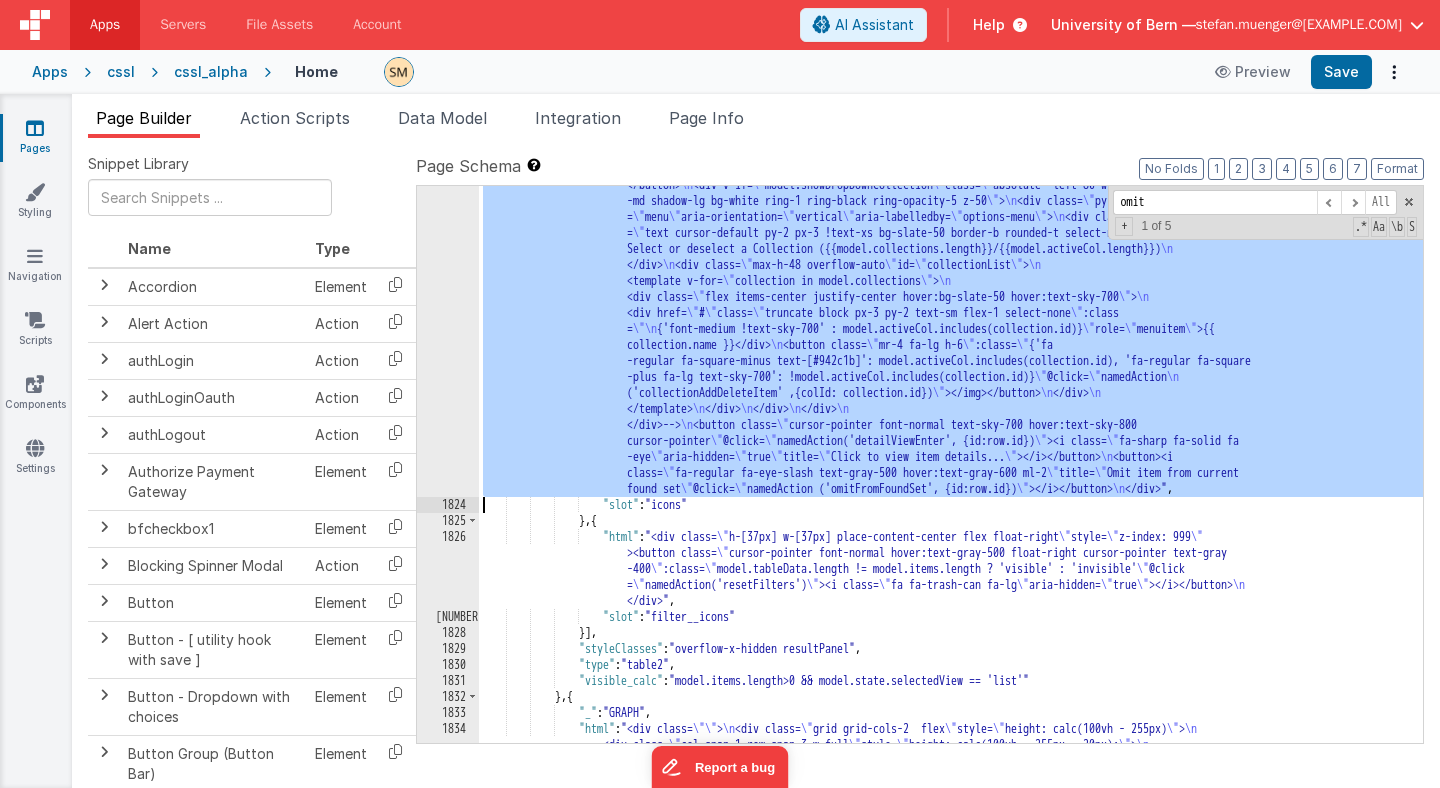 click on "1823" at bounding box center [448, 265] 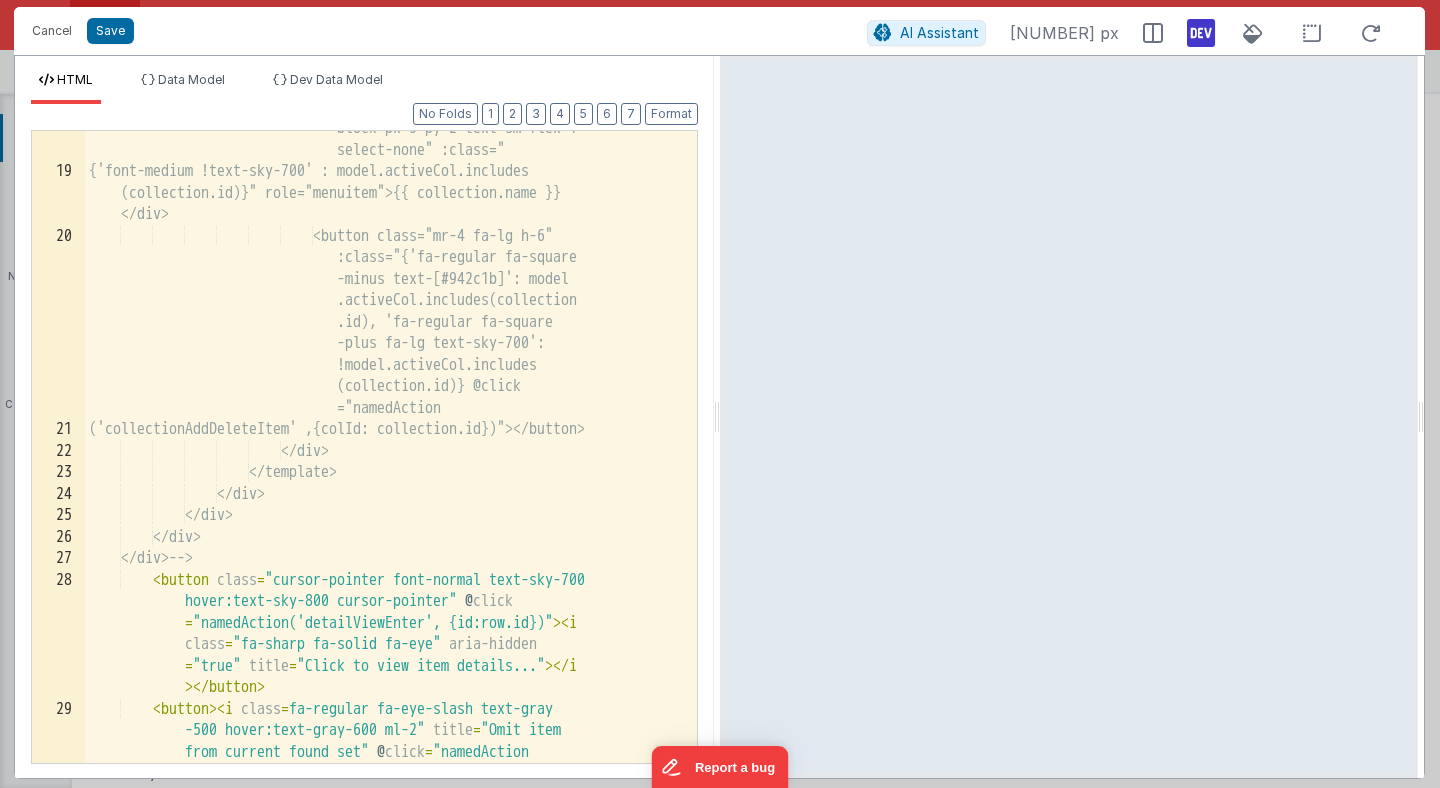 scroll, scrollTop: 1002, scrollLeft: 0, axis: vertical 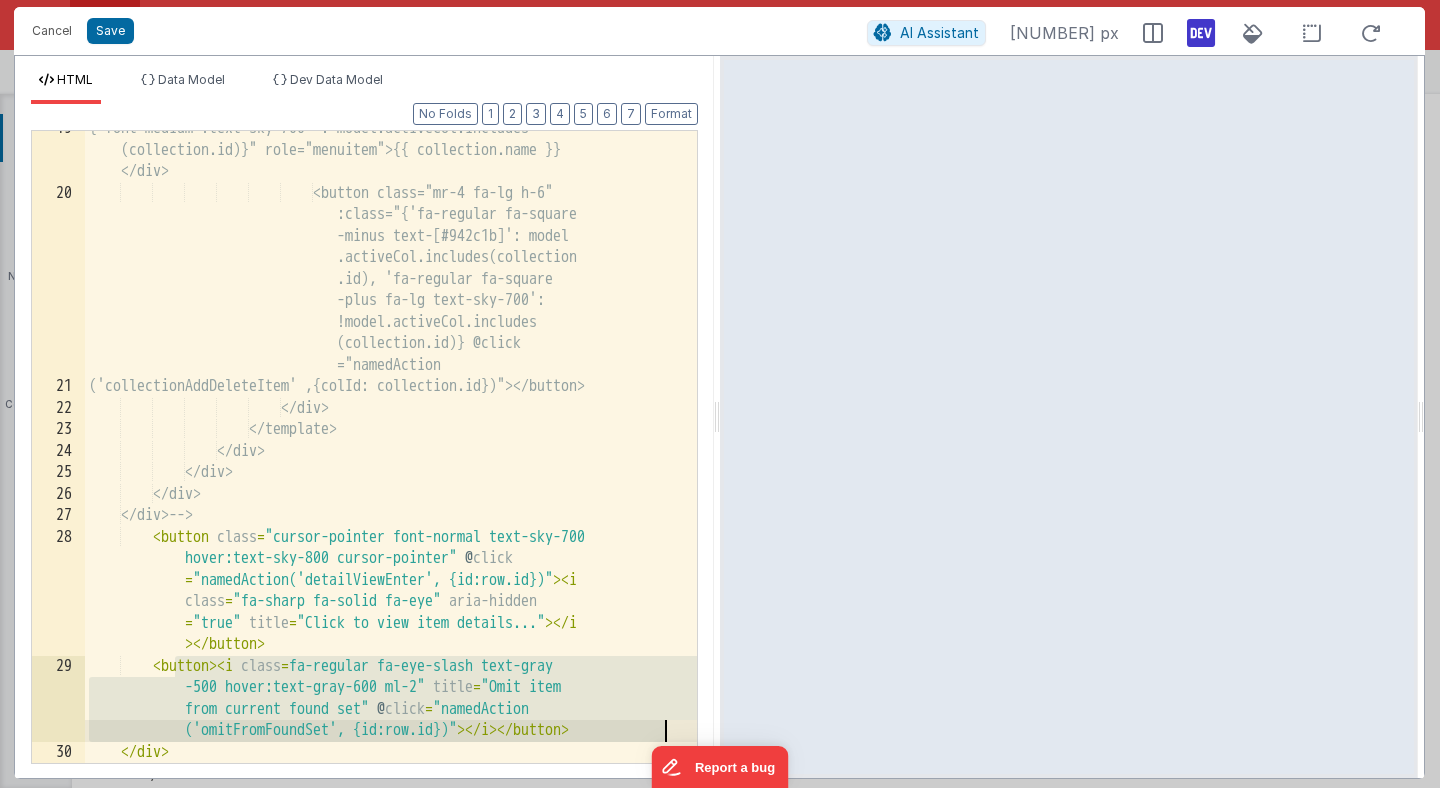 drag, startPoint x: 171, startPoint y: 666, endPoint x: 671, endPoint y: 728, distance: 503.82935 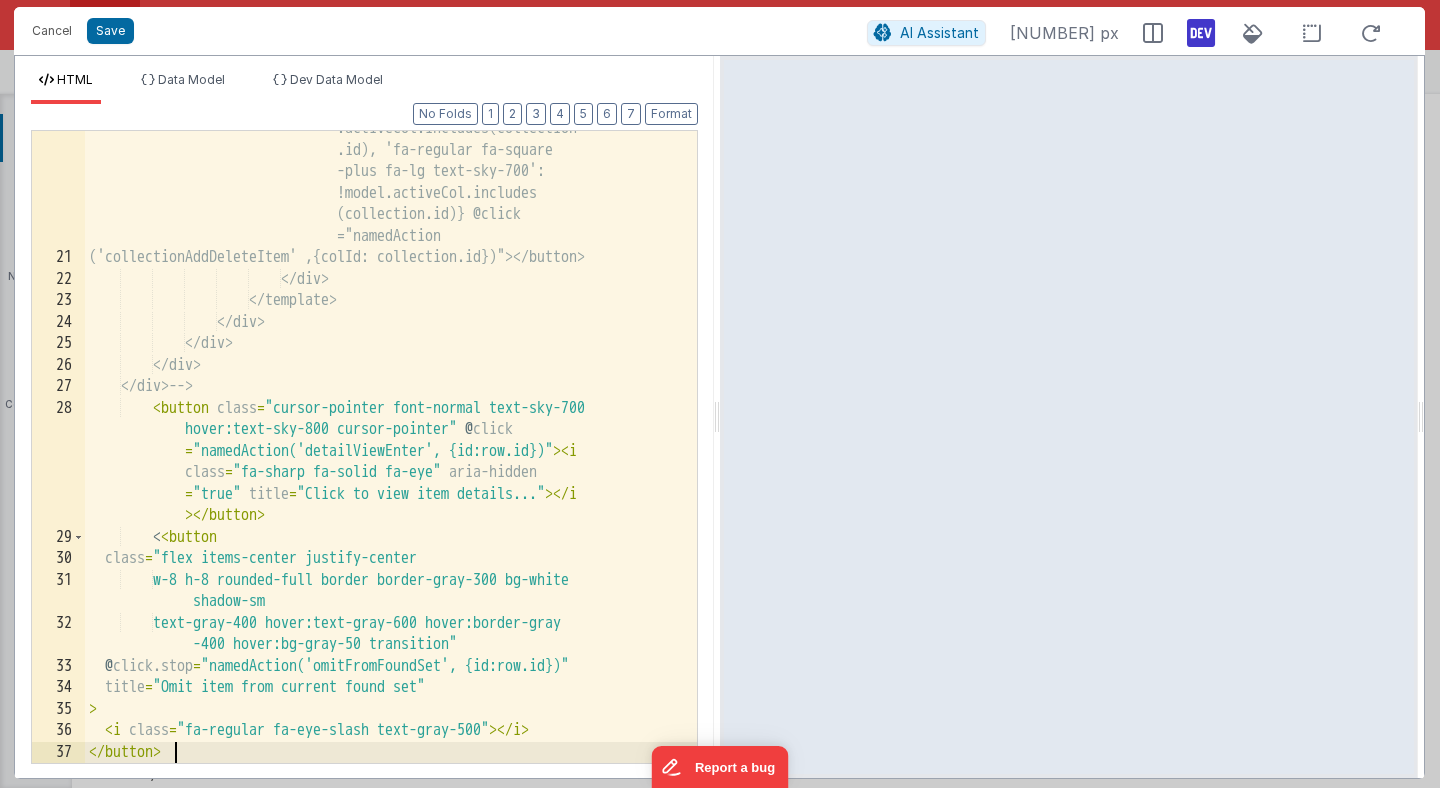 scroll, scrollTop: 1131, scrollLeft: 0, axis: vertical 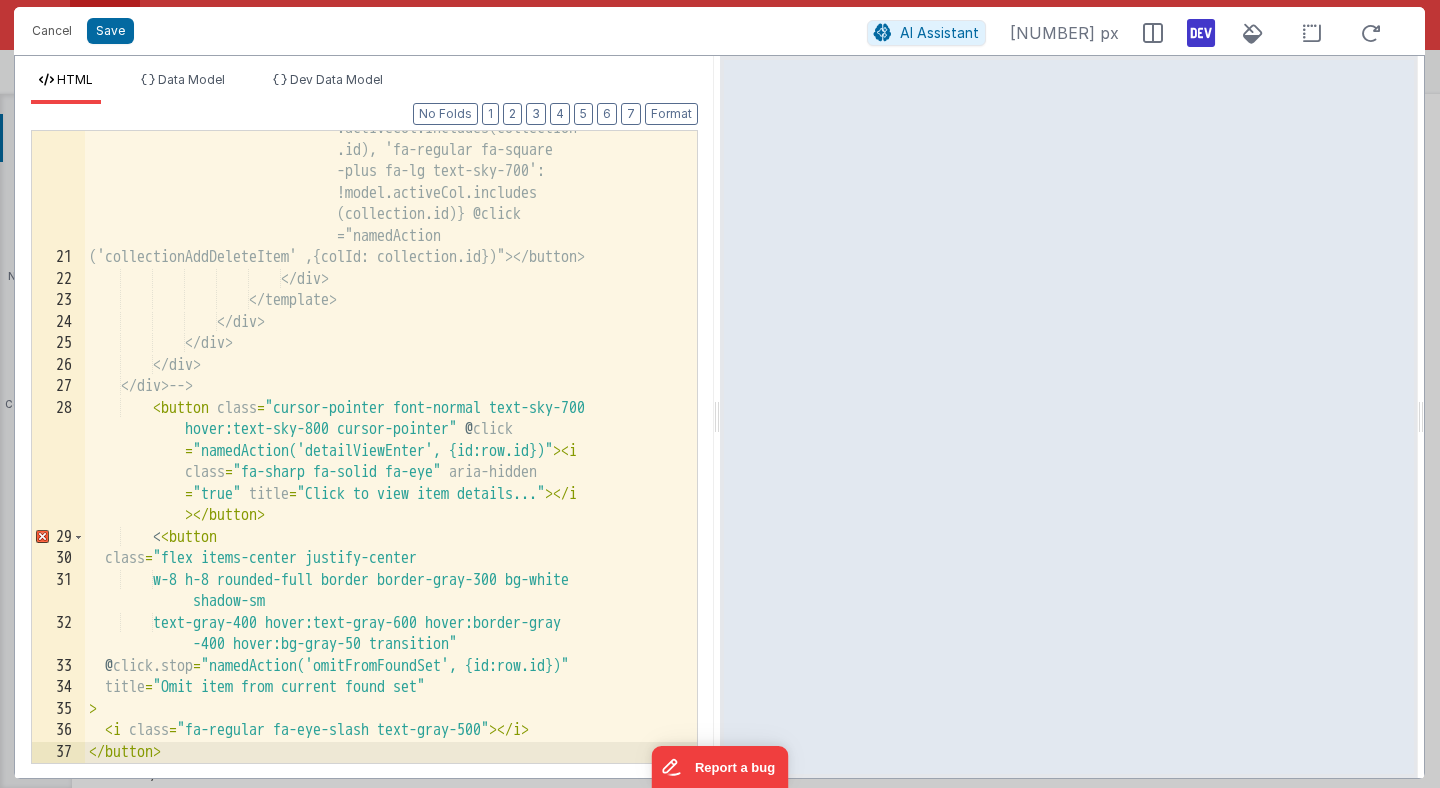 click on "<button class="mr-4 fa-lg h-6"                  :class="{'fa-regular fa-square                   -minus text-[#942c1b]': model                   .activeCol.includes(collection                   .id), 'fa-regular fa-square                   -plus fa-lg text-sky-700':                  !model.activeCol.includes                   (collection.id)}" @click                   ="namedAction ('collectionAddDeleteItem' ,{colId: collection.id})"></b>                                   </div>                              </div>                         </div>      --" at bounding box center (391, 477) 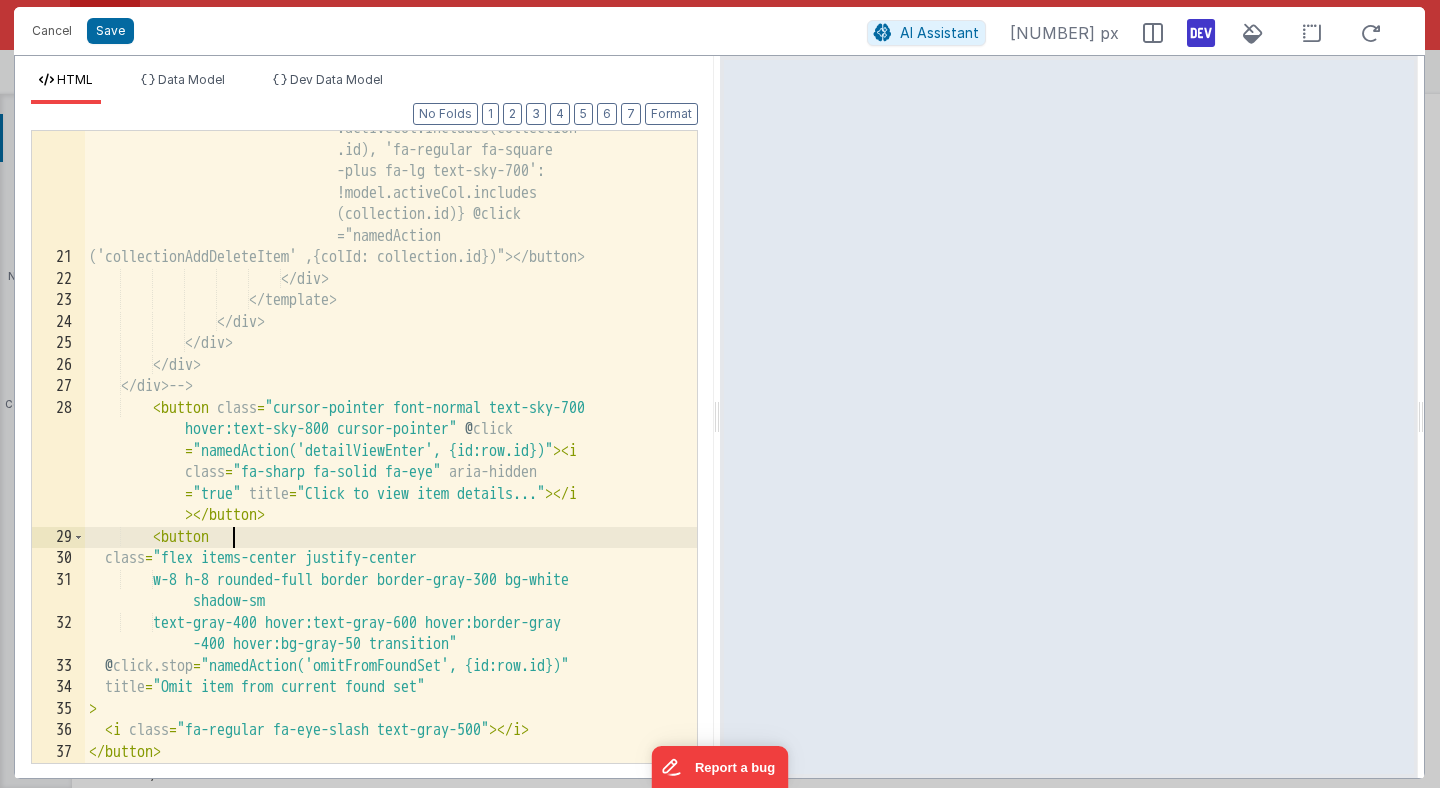 click on "<button class="mr-4 fa-lg h-6"                  :class="{'fa-regular fa-square                   -minus text-[#942c1b]': model                   .activeCol.includes(collection                   .id), 'fa-regular fa-square                   -plus fa-lg text-sky-700':                  !model.activeCol.includes                   (collection.id)}" @click                   ="namedAction ('collectionAddDeleteItem' ,{colId: collection.id})"></b>                                   </div>                              </div>                         </div>      --" at bounding box center [391, 477] 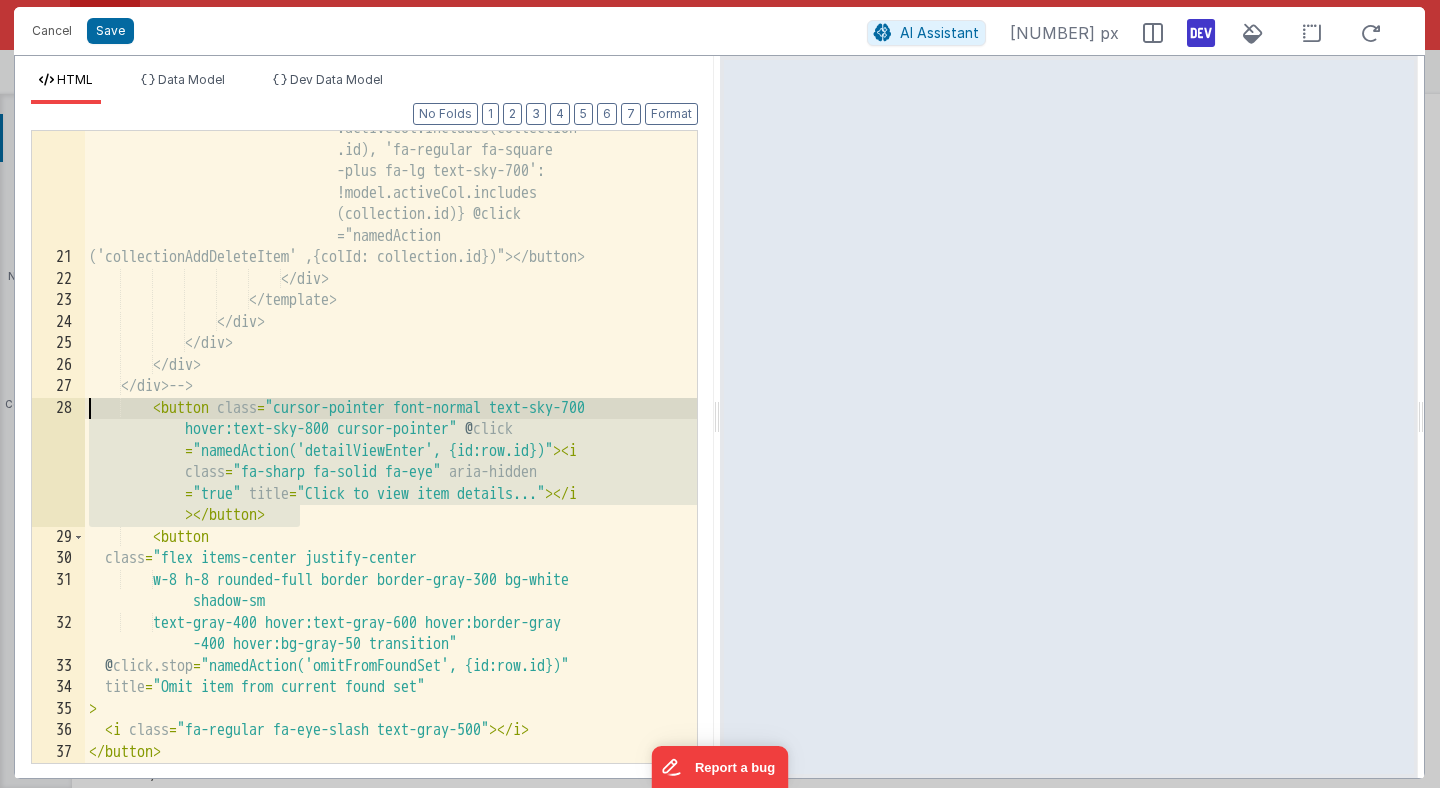 drag, startPoint x: 308, startPoint y: 517, endPoint x: 59, endPoint y: 410, distance: 271.0166 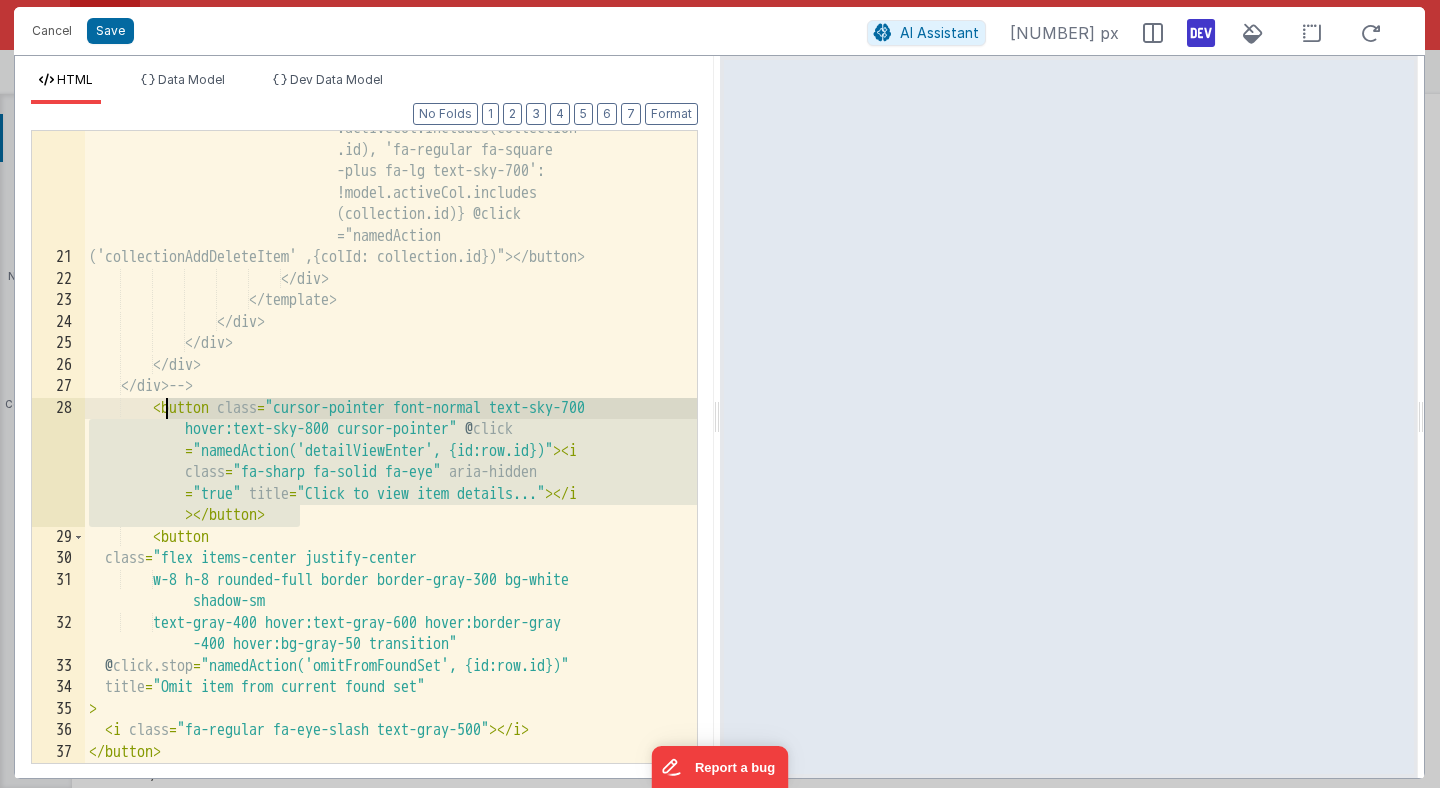 drag, startPoint x: 307, startPoint y: 526, endPoint x: 168, endPoint y: 412, distance: 179.7693 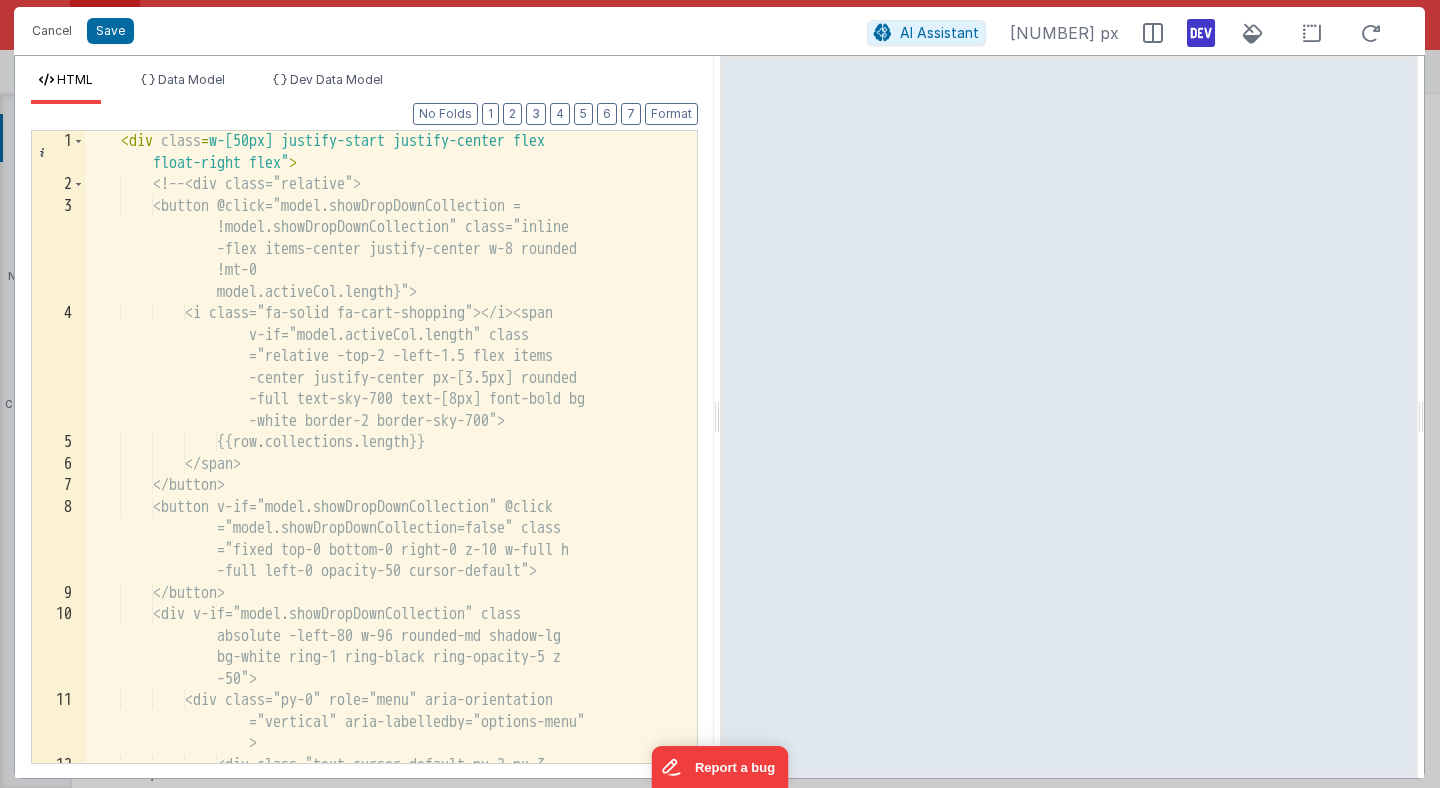 scroll, scrollTop: 0, scrollLeft: 0, axis: both 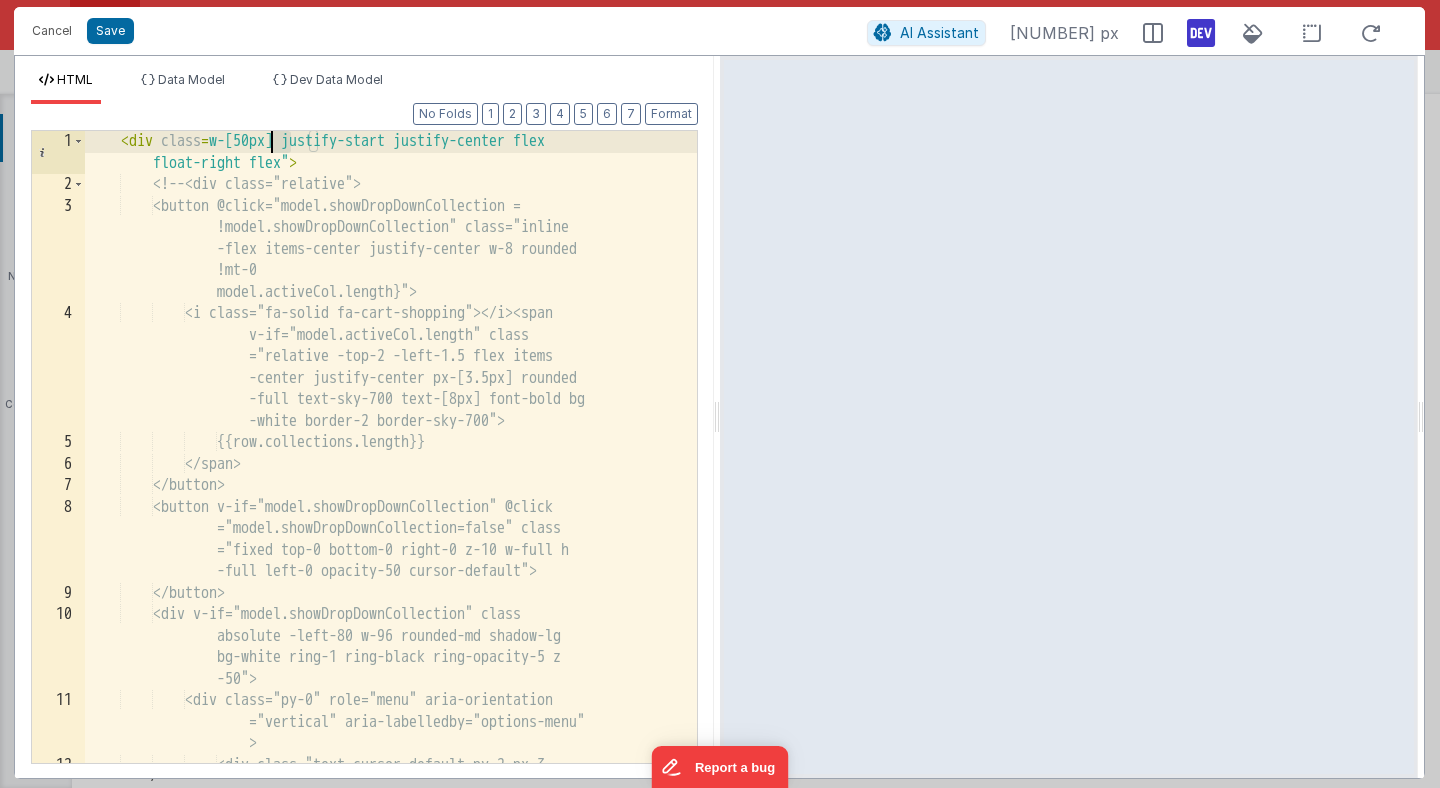 drag, startPoint x: 289, startPoint y: 140, endPoint x: 271, endPoint y: 140, distance: 18 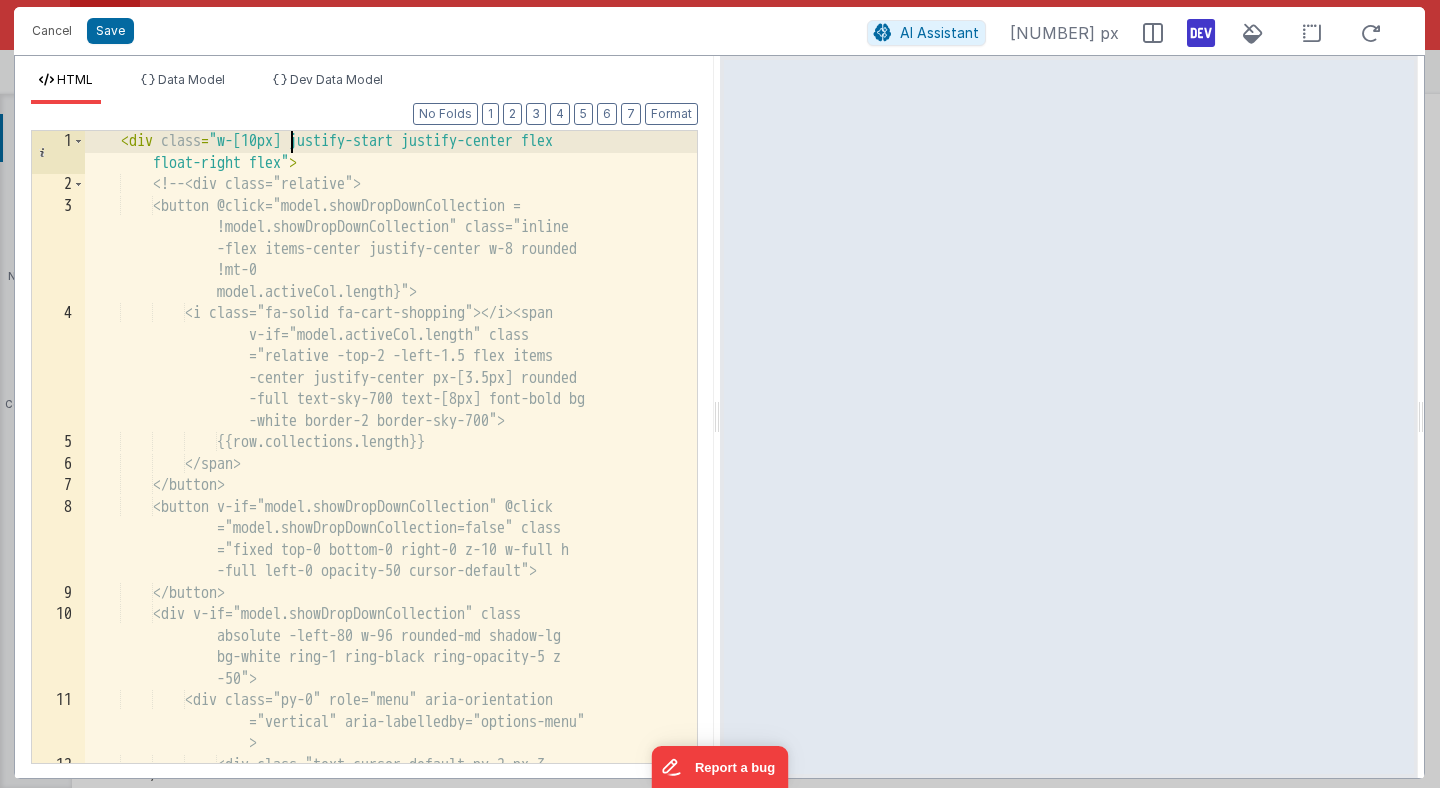 type 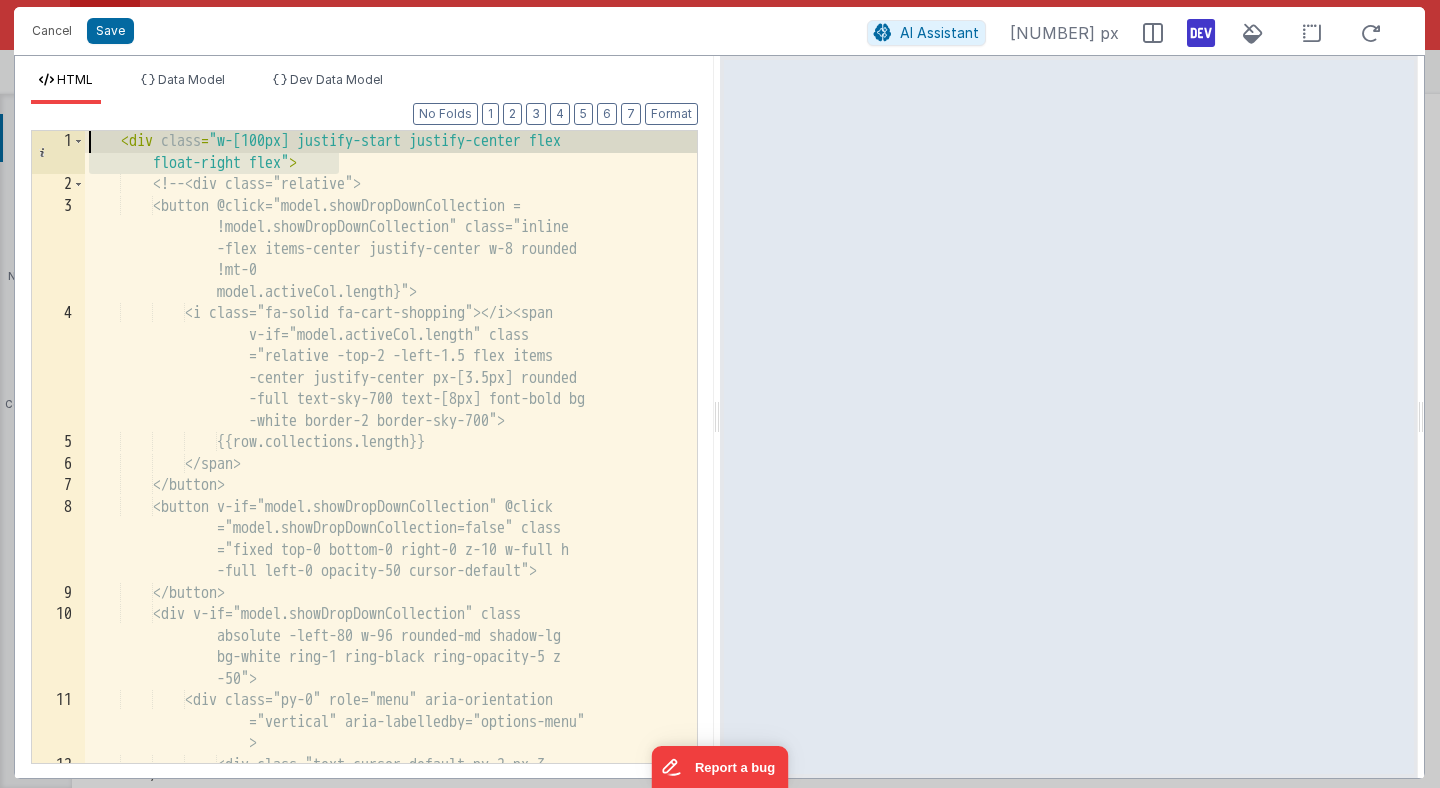 drag, startPoint x: 351, startPoint y: 160, endPoint x: 76, endPoint y: 116, distance: 278.49774 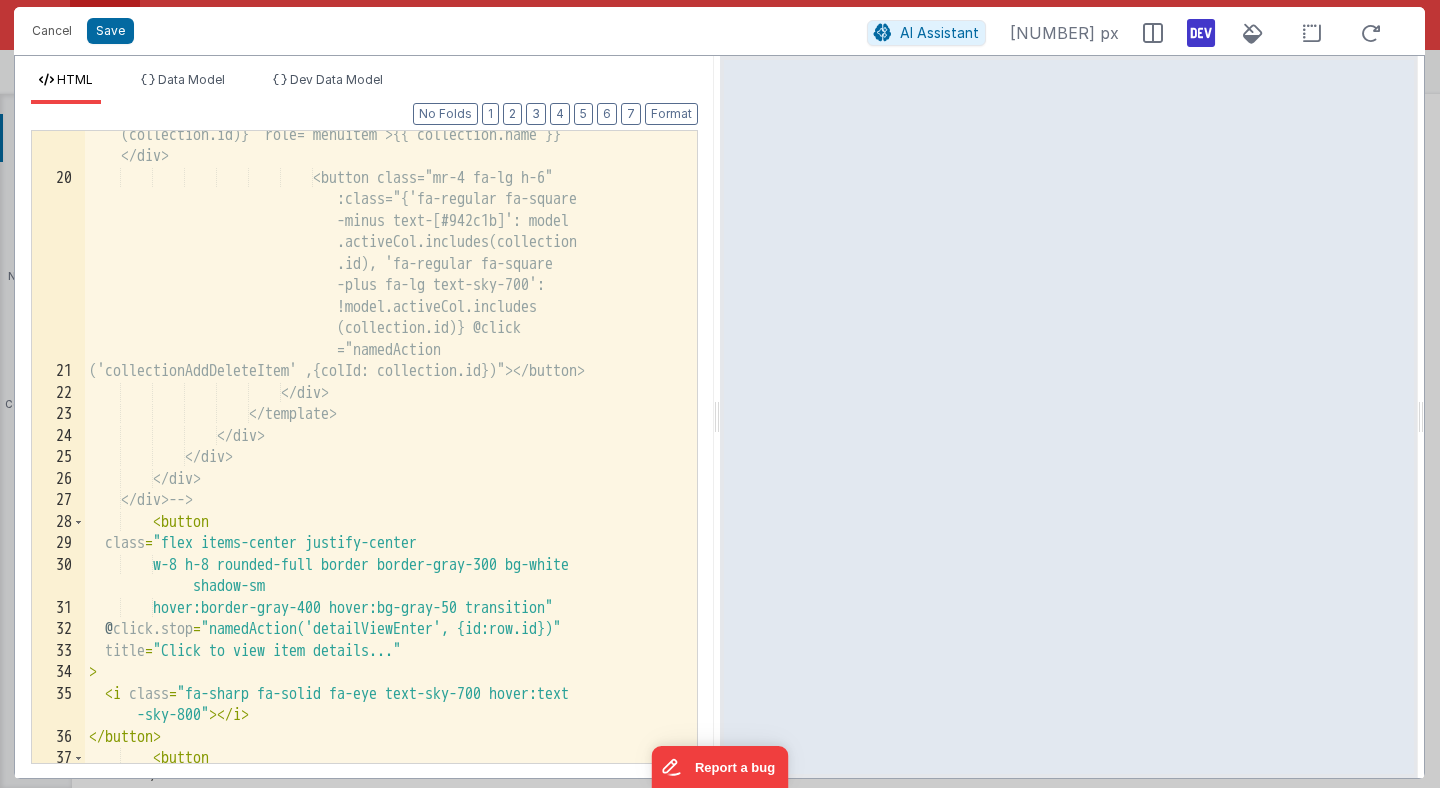 scroll, scrollTop: 1260, scrollLeft: 0, axis: vertical 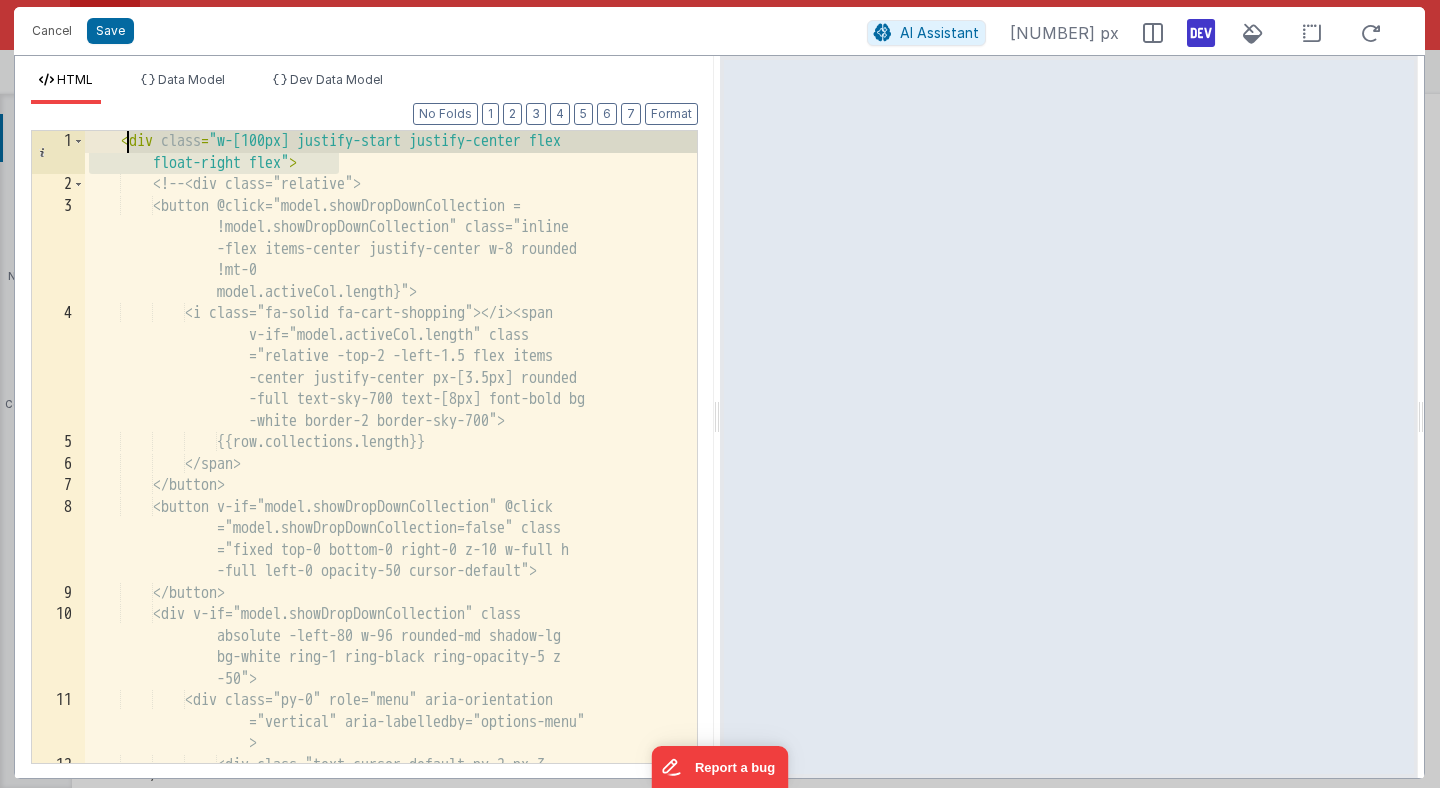 drag, startPoint x: 343, startPoint y: 162, endPoint x: 132, endPoint y: 140, distance: 212.14381 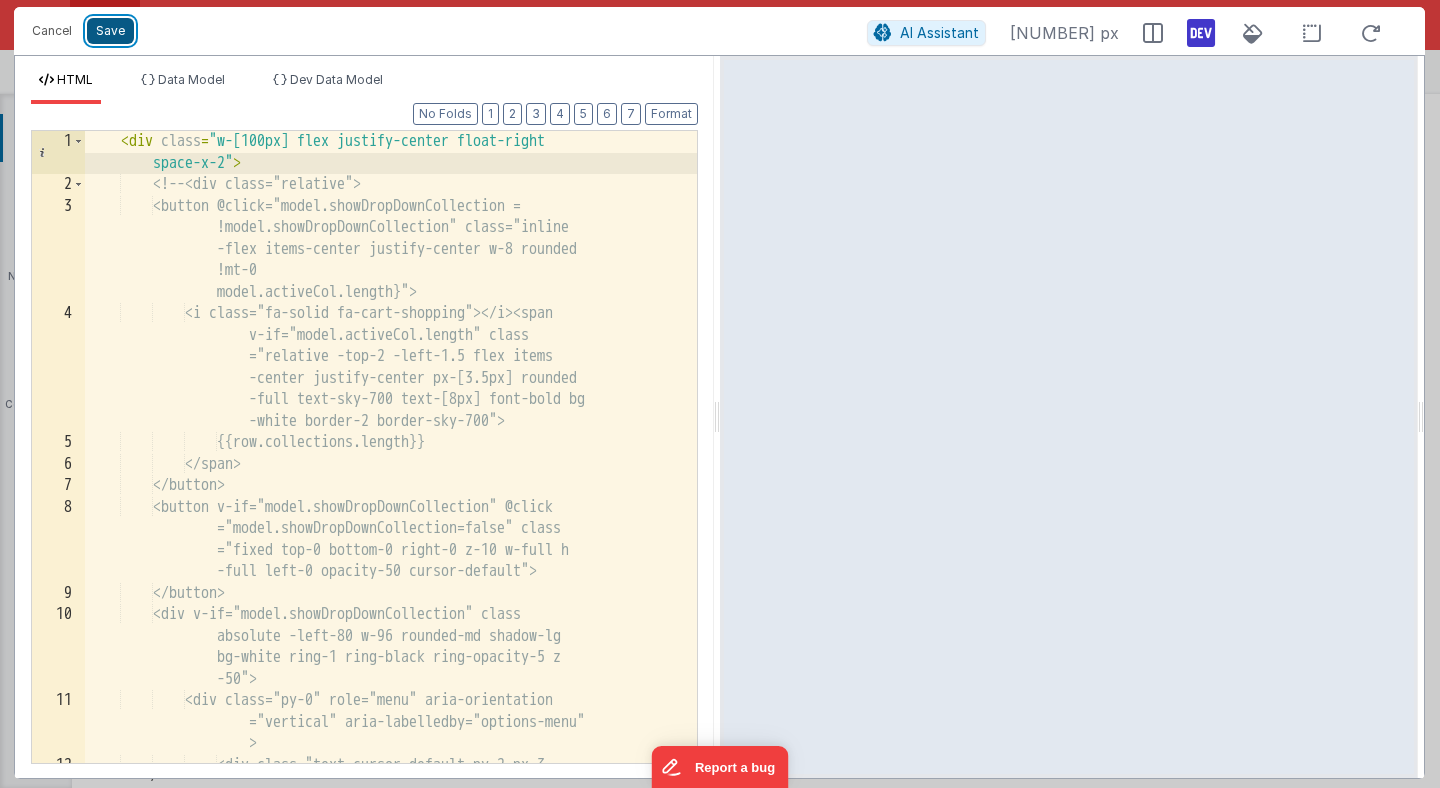 click on "Save" at bounding box center [110, 31] 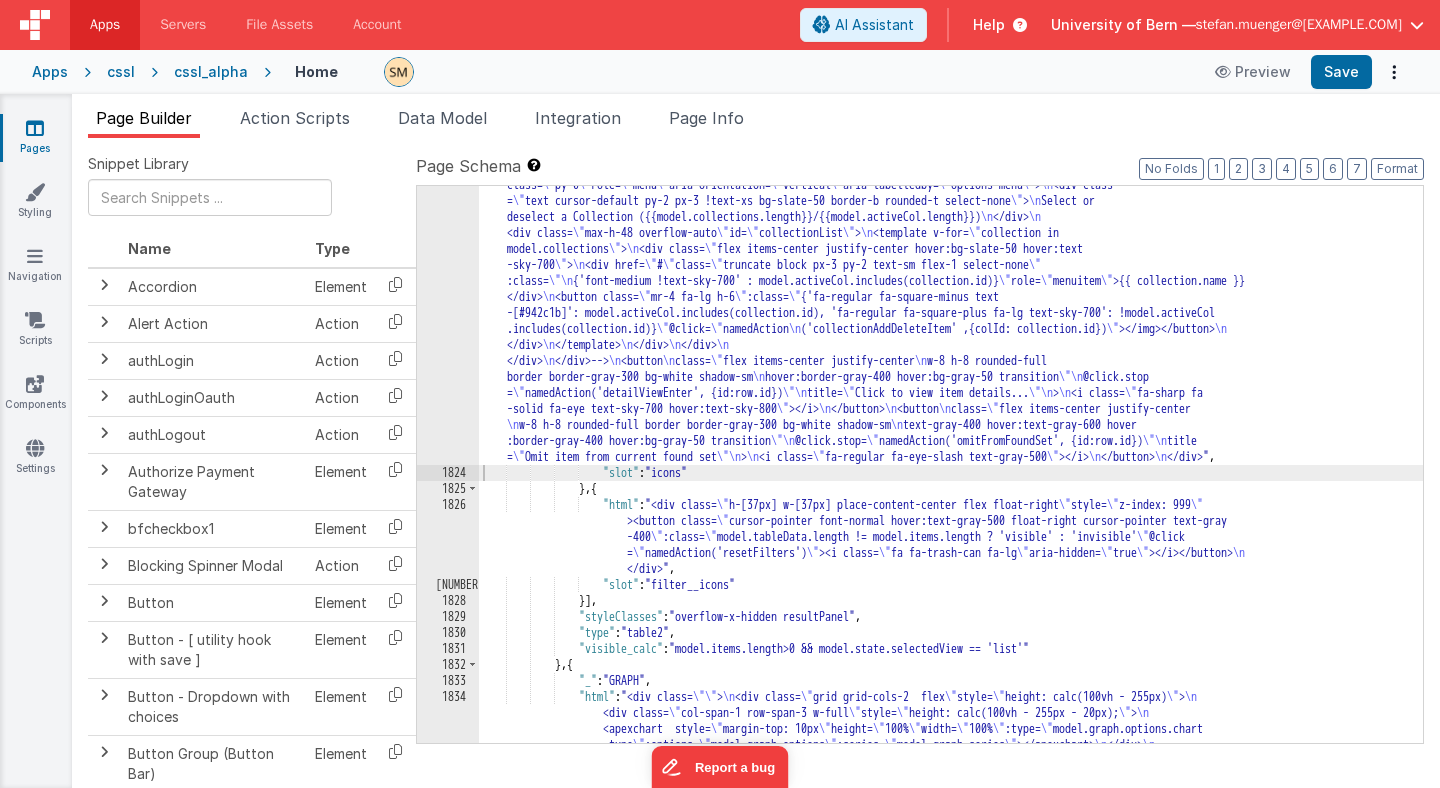 scroll, scrollTop: 28899, scrollLeft: 0, axis: vertical 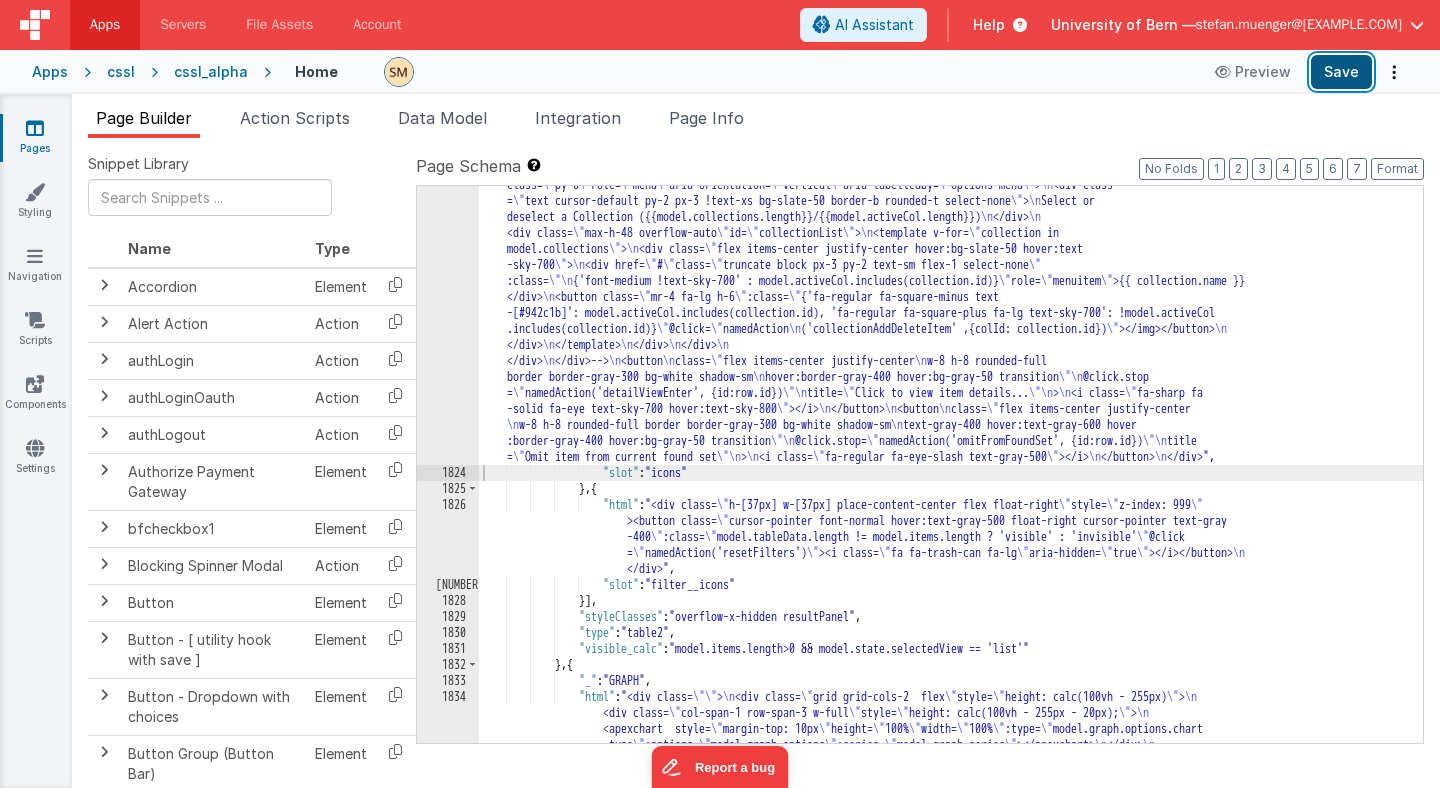 click on "Save" at bounding box center (1341, 72) 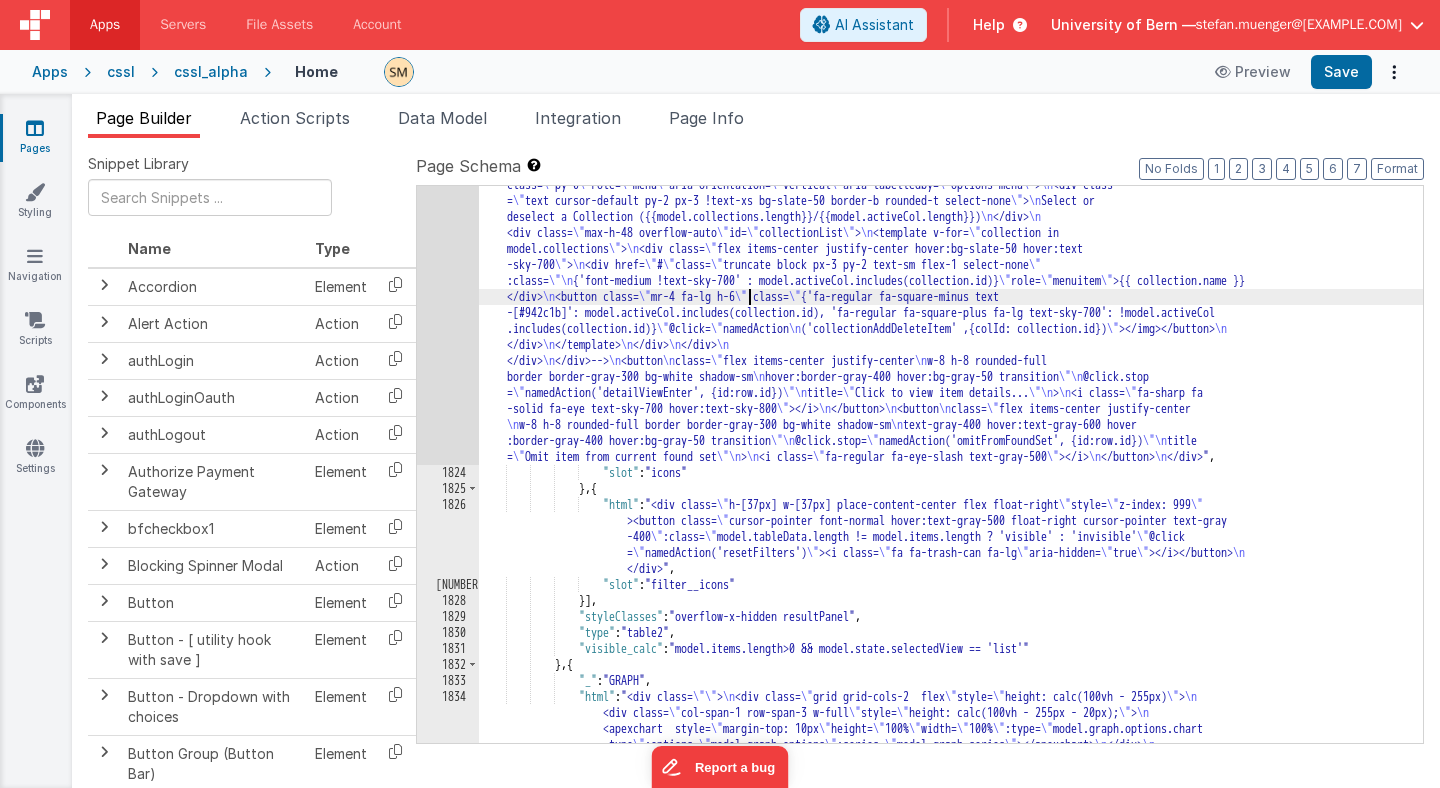 click on ""html" :  "    <div class= \" w-[100px] flex justify-center float-right space-x-2 \" > \n         <!--<div class= \" relative \" > \n                   <button @click= \" model.showDropDownCollection = !model.showDropDownCollection \"  class= \" inline-flex items-center justify      -center w-8 rounded-md text-sky-700 h-10 mr-4 \"  :class= \" {'!mx-2' : model.activeCol.length} \" > \n                 <i class= \" fa      -solid fa-cart-shopping \" ></i><span v-if= \" model.activeCol.length \"  class= \" relative -top-2 -left-1.5 flex items-center       justify-center px-[3.5px] rounded-full text-sky-700 text-[8px] font-bold bg-white border-2 border-sky-700 \" > \n                           {{row.collections.length}} \n                 </span> \n             </button> \n             <button v-if= \" model      .showDropDownCollection \"  @click= \" model.showDropDownCollection=false \"  class= \" fixed top-0 bottom-0 right-0 z-10 w-full h      -full left-0 opacity-50 cursor-default" at bounding box center (951, 751) 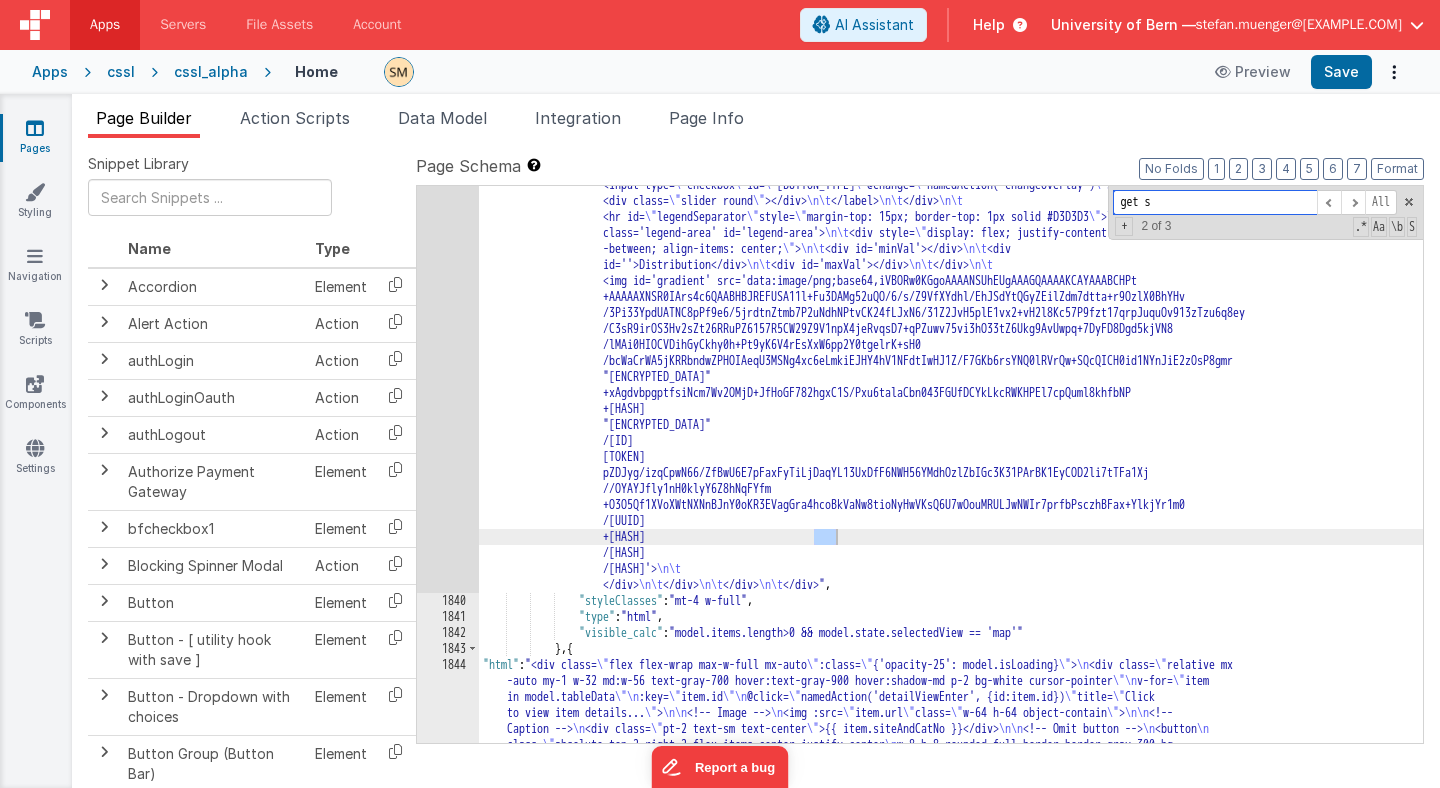 scroll, scrollTop: 31571, scrollLeft: 0, axis: vertical 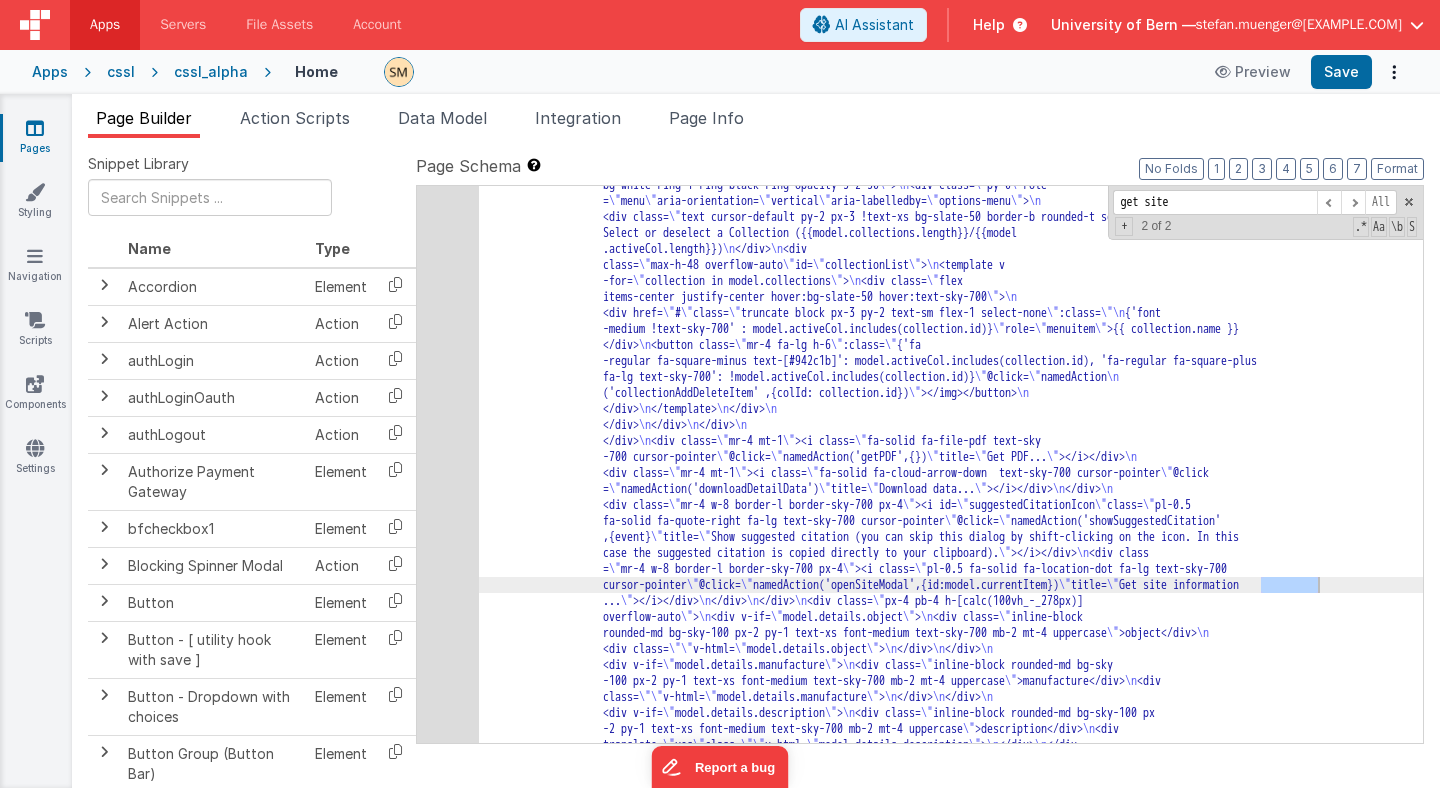 click on ""html" :  "<div class= \" h-[calc(100vh_-_204px)] w-full flex \" > \n     <div id= \" leftContainer \"  class= \" h-full flex                       flex-col w-3/5 break-words border rounded \" > \n         <div class= \" h-[35px] bg-slate-50 border-b rounded-tl                       rounded-tr flex items-center \" > \n             <div class= \" pl-4 text-medium font-bold flex-1 \"  v-html= \" model                      .details.siteAndCatNo \" > \n             </div> \n             <div class= \" flex \" > \n                 <div class                      = \" pr-2 \" ><i :class= \" { \n         'fa-solid fa-caret-left fa-lg': model.detailState !== 'back', \n         'fa                      -solid fa-spinner fa-spin': model.detailState === 'back', \n         'text-sky-700 cursor-pointer w-3': true \n                             } \"  @click= \" \"  :title= \" \" ></i>" at bounding box center [951, 1863] 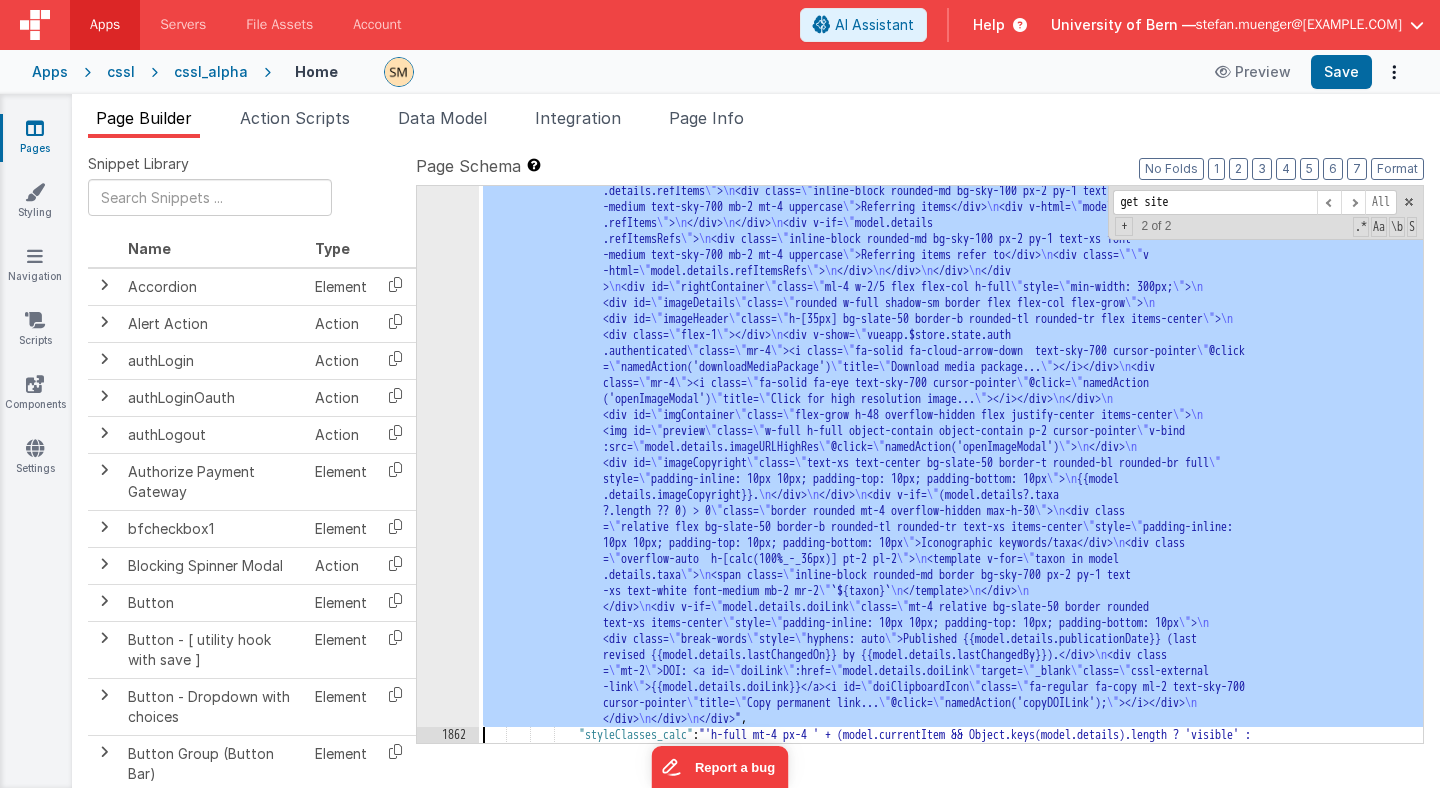 click on "1861" at bounding box center [448, -217] 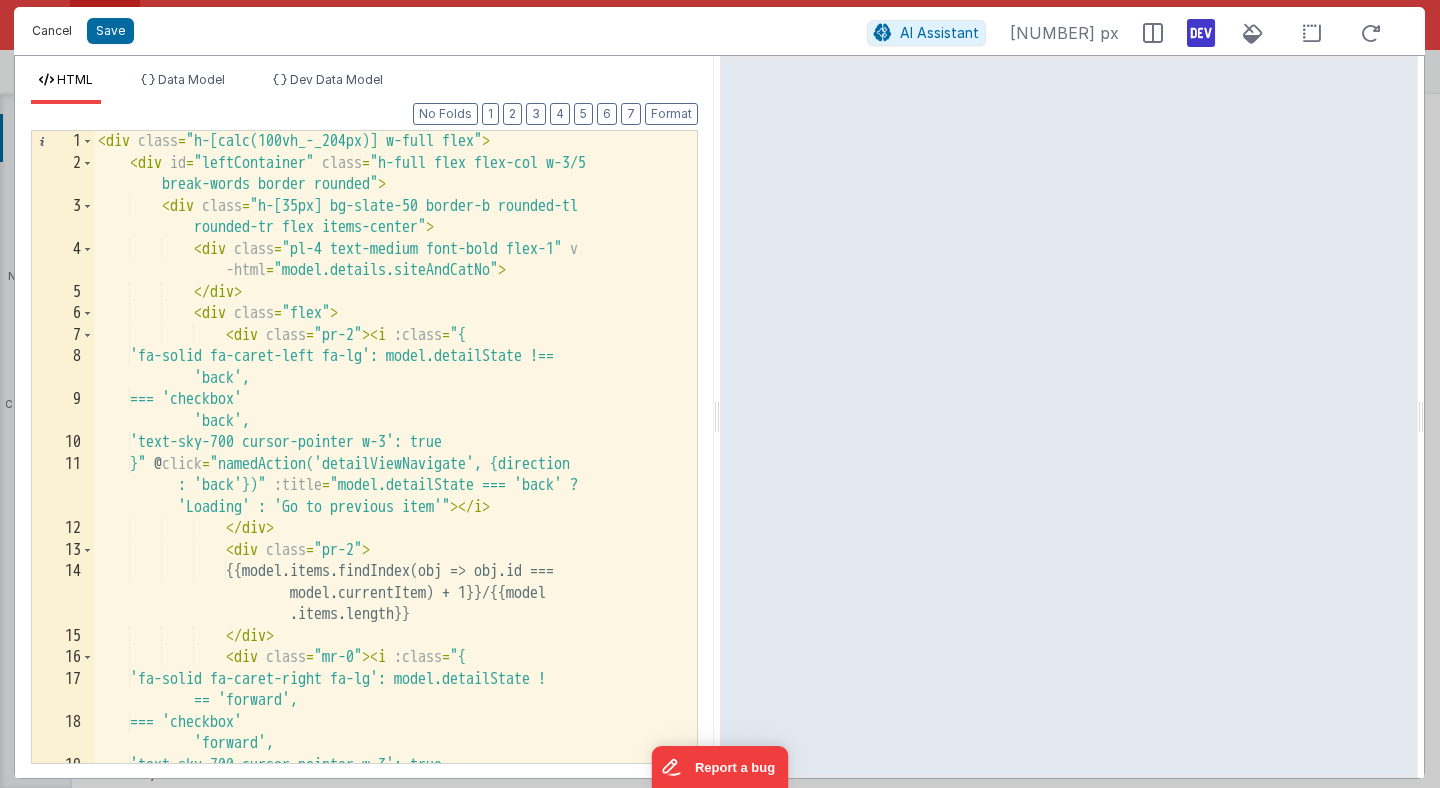 click on "Cancel" at bounding box center (52, 31) 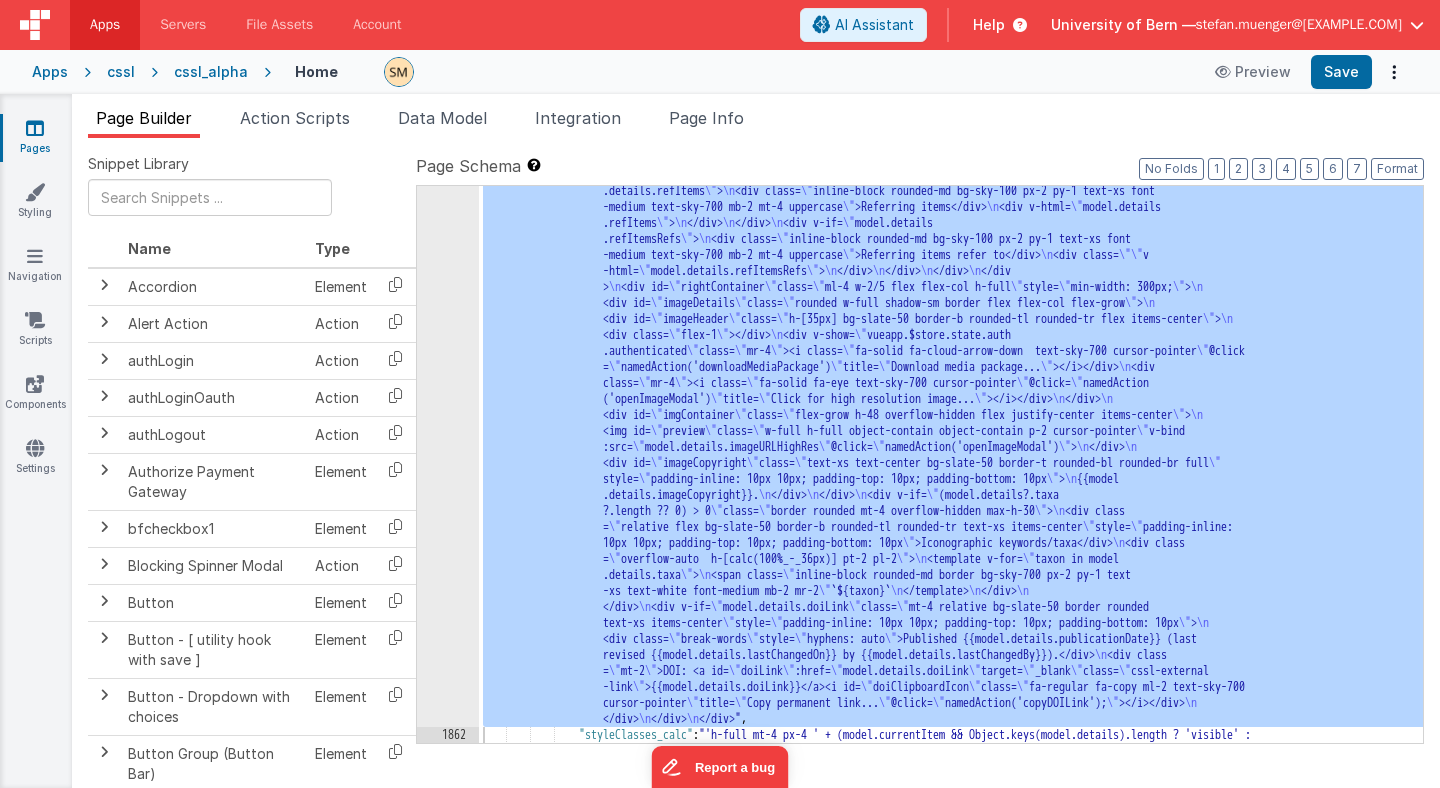 click on ""html" :  "<div class= \" h-[calc(100vh_-_204px)] w-full flex \" > \n     <div id= \" leftContainer \"  class= \" h-full flex                       flex-col w-3/5 break-words border rounded \" > \n         <div class= \" h-[35px] bg-slate-50 border-b rounded-tl                       rounded-tr flex items-center \" > \n             <div class= \" pl-4 text-medium font-bold flex-1 \"  v-html= \" model                      .details.siteAndCatNo \" > \n             </div> \n             <div class= \" flex \" > \n                 <div class                      = \" pr-2 \" ><i :class= \" { \n         'fa-solid fa-caret-left fa-lg': model.detailState !== 'back', \n         'fa                      -solid fa-spinner fa-spin': model.detailState === 'back', \n         'text-sky-700 cursor-pointer w-3': true \n                             } \"  @click= \" \"  :title= \" \" ></i>" at bounding box center [951, 77] 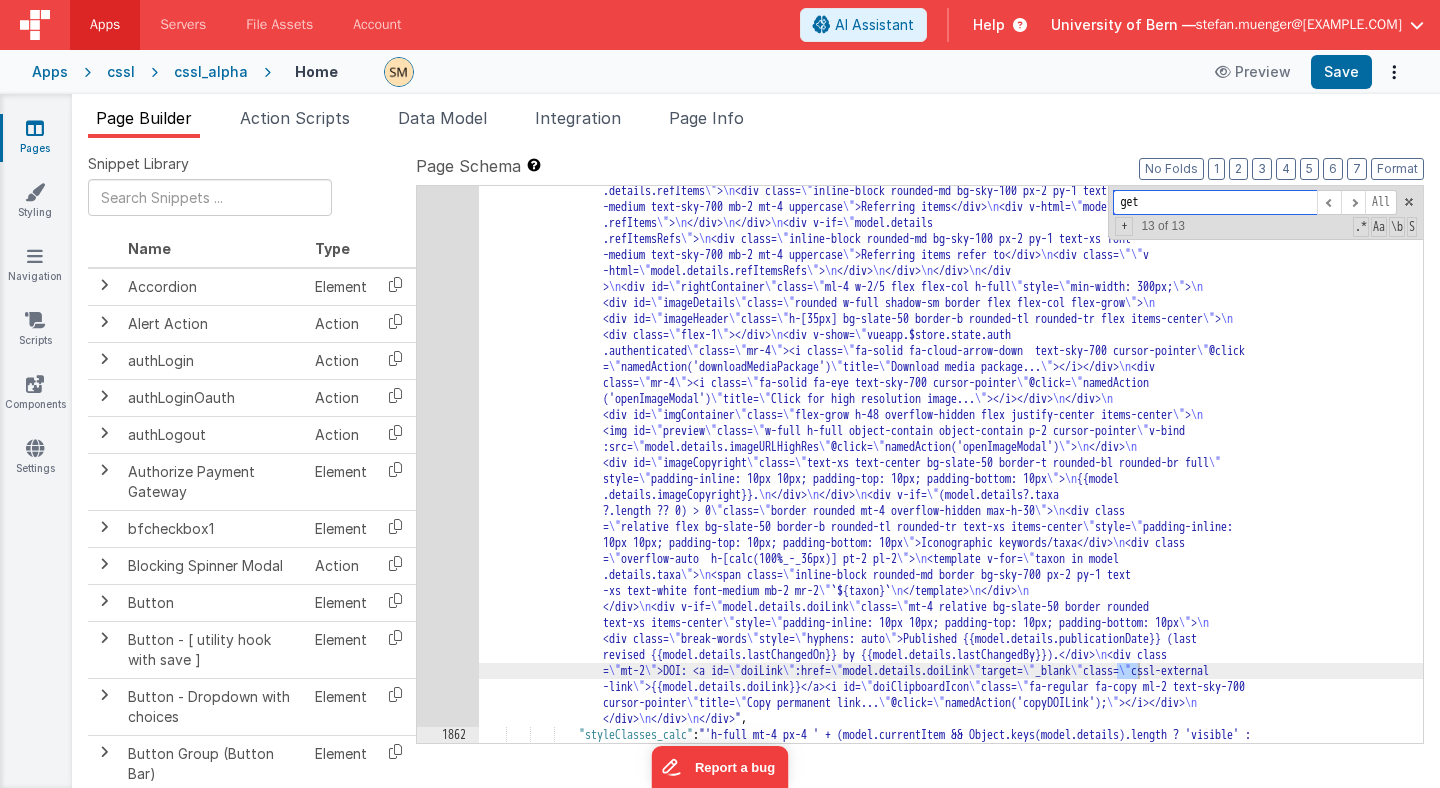 scroll, scrollTop: 28510, scrollLeft: 0, axis: vertical 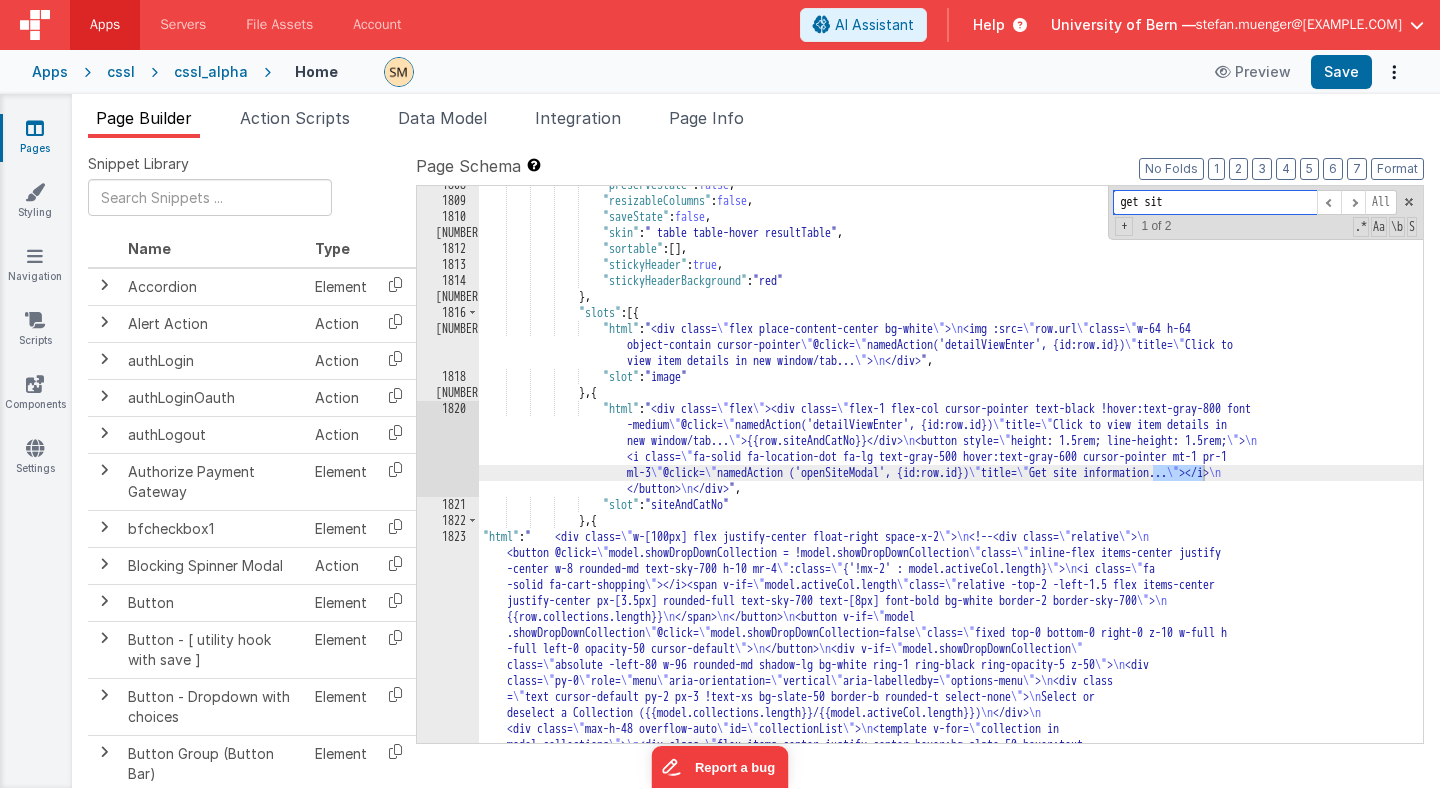 type on "get site" 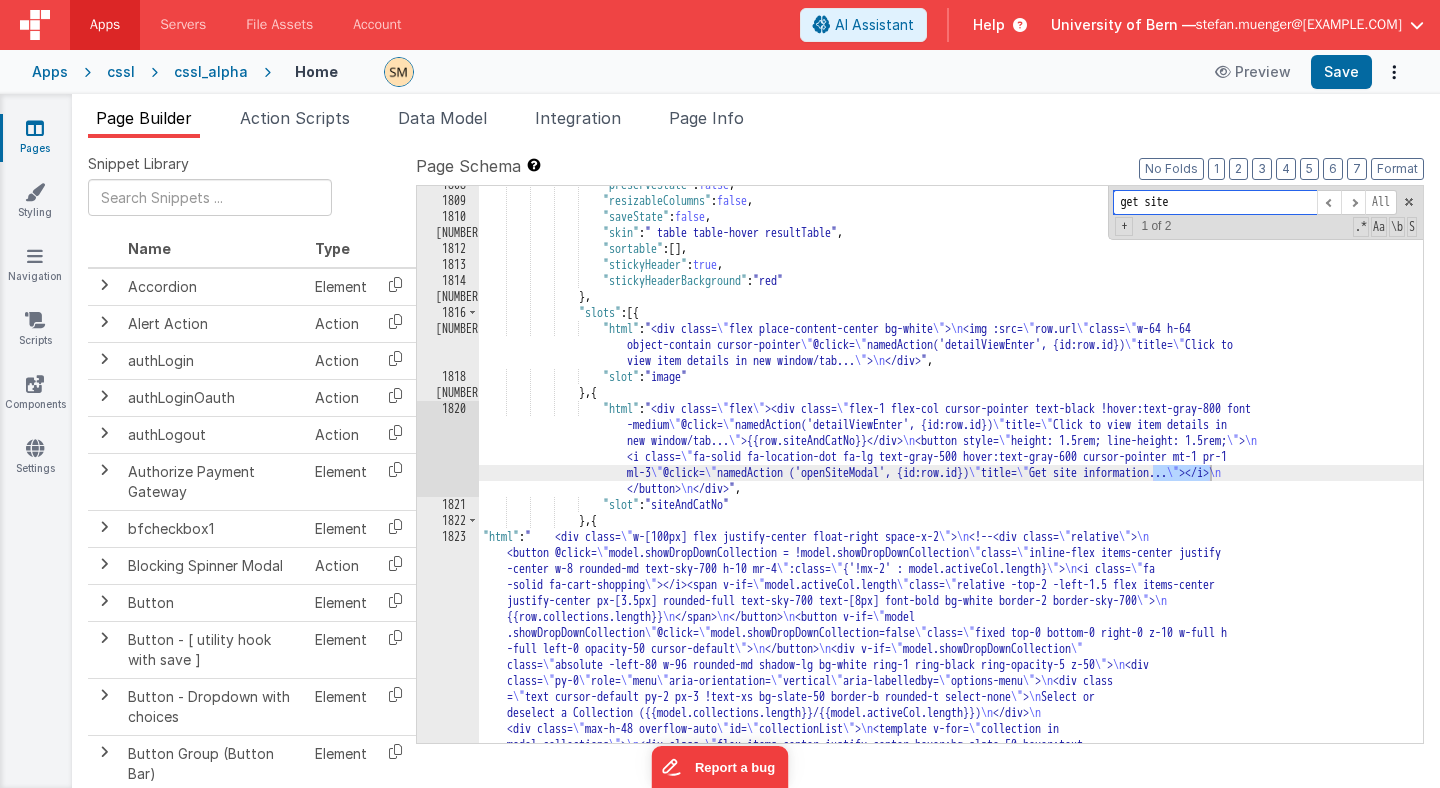 scroll, scrollTop: 28510, scrollLeft: 0, axis: vertical 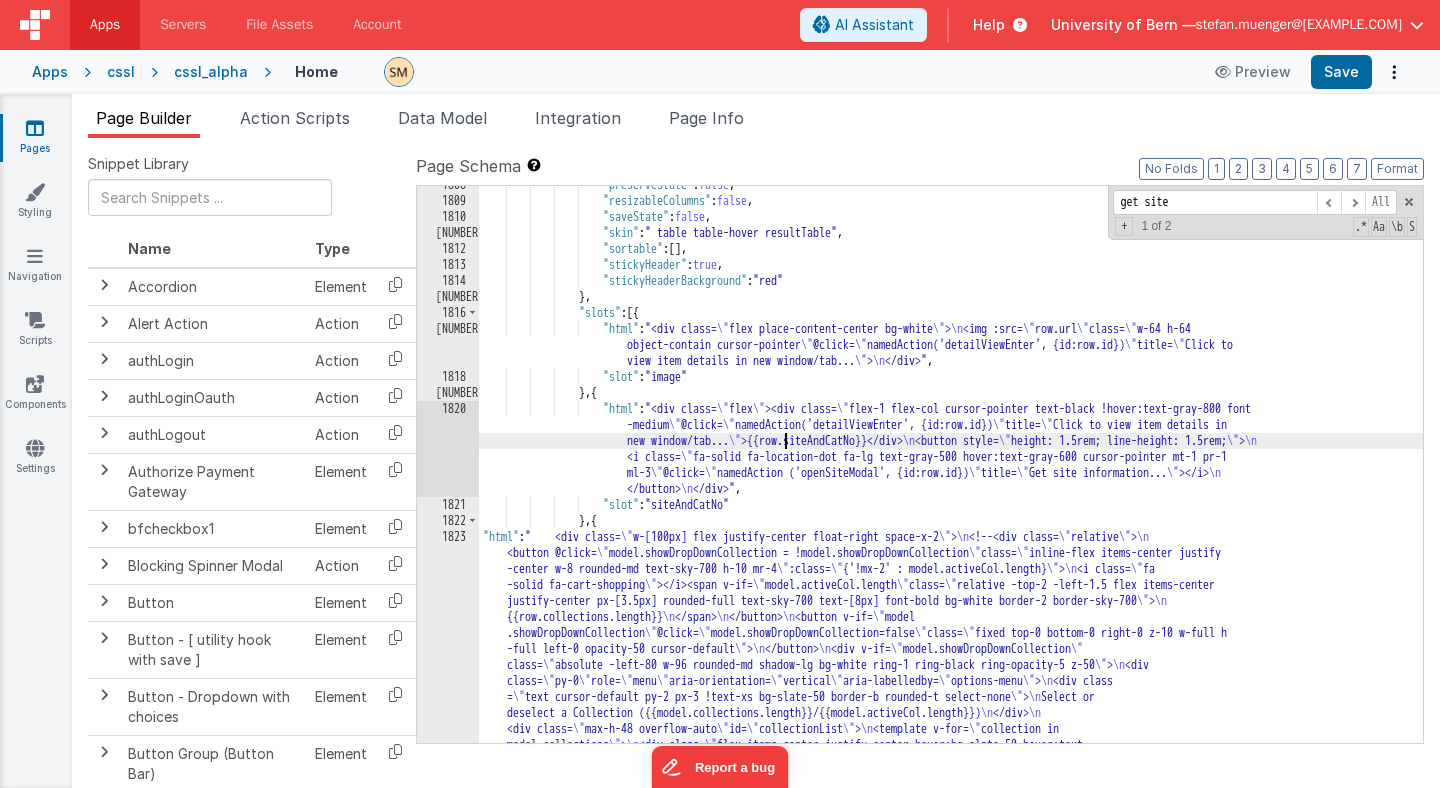click on ""preserveState" :  false ,                          "resizableColumns" :  false ,                          "saveState" :  false ,                          "skin" :  " table table-hover resultTable" ,                          "sortable" :  [ ] ,                          "stickyHeader" :  true ,                          "stickyHeaderBackground" :  "red"                     } ,                     "slots" :  [{                          "html" :  "<div class= \" flex place-content-center bg-white \" > \n     <img :src= \" row.url \"  class= \" w-64 h-64                           object-contain cursor-pointer \"  @click= \" namedAction('detailViewEnter', {id:row.id}) \"  title= \" Click to                           view item details in new window/tab... \" > \n </div>" ,                          "slot" :  "image"                     } ,  {                          "html" :  "<div class= \" flex \" ><div class= \" -medium \"  @click= \" \" \"" at bounding box center [951, 679] 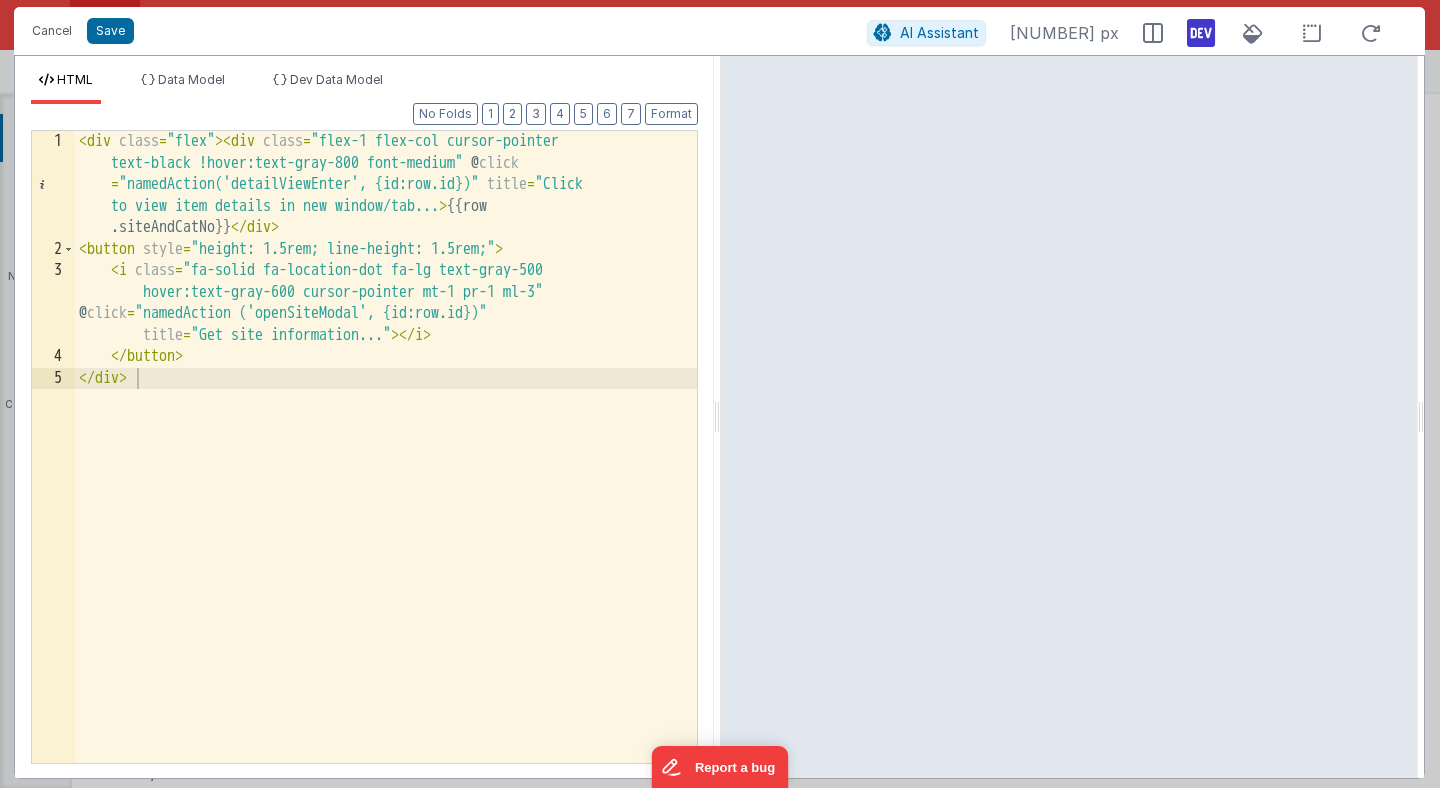 click on "< div   class = "flex" > < div   class = "flex-1 flex-col cursor-pointer       text-black !hover:text-gray-800 font-medium"   @ click      = "namedAction('detailViewEnter', {id:row.id})"   title = "Click       to view item details in new window/tab..." > {{row      .siteAndCatNo}} </ div > < button   style = "height: 1.5rem; line-height: 1.5rem;" >      < i   class = "fa-solid fa-location-dot fa-lg text-gray-500           hover:text-gray-600 cursor-pointer mt-1 pr-1 ml-3"           @ click = "namedAction ('openSiteModal', {id:row.id})"            title = "Get site information..." > </ i >      </ button > </ div >" at bounding box center (386, 511) 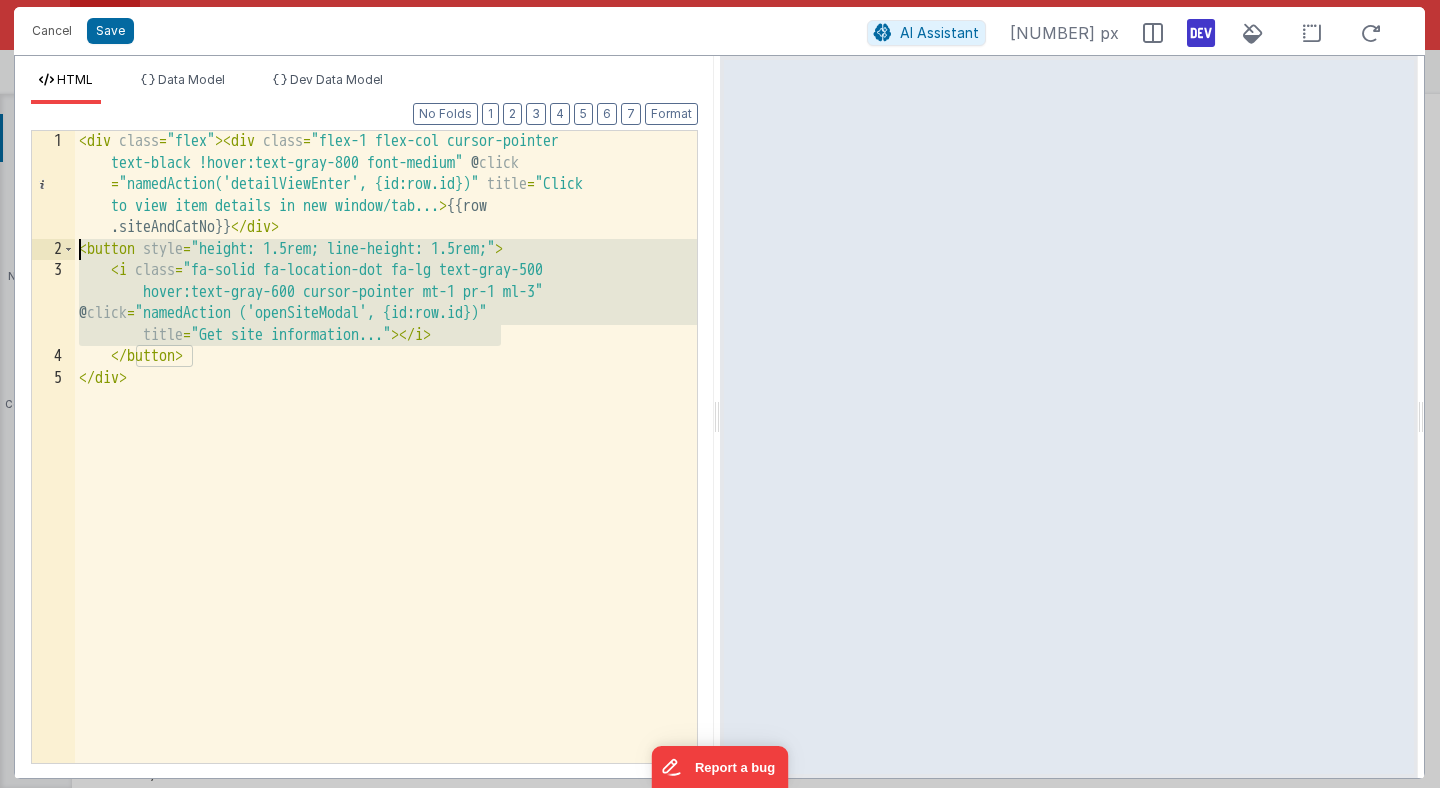 drag, startPoint x: 525, startPoint y: 343, endPoint x: 75, endPoint y: 243, distance: 460.97723 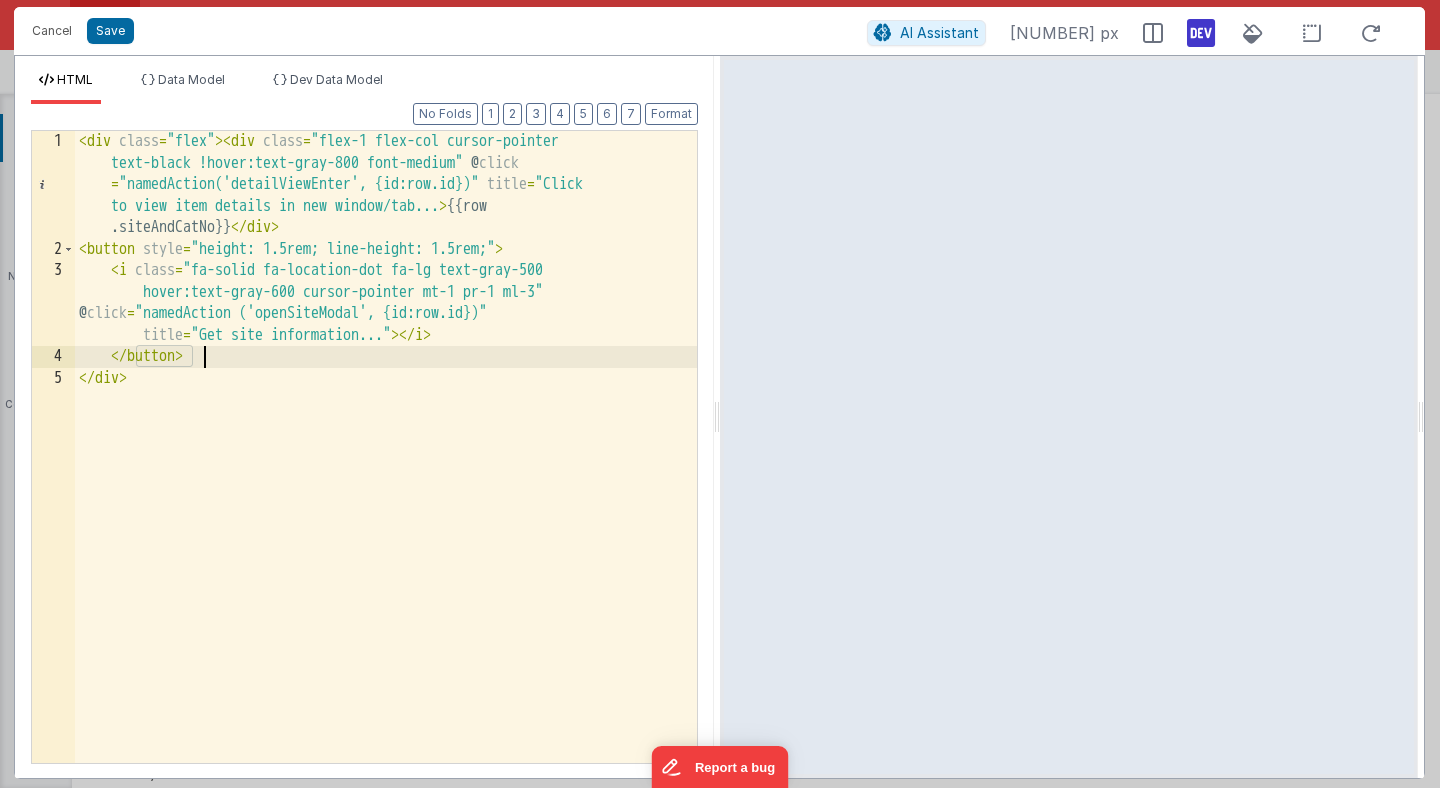 click on "< div   class = "flex" > < div   class = "flex-1 flex-col cursor-pointer       text-black !hover:text-gray-800 font-medium"   @ click      = "namedAction('detailViewEnter', {id:row.id})"   title = "Click       to view item details in new window/tab..." > {{row      .siteAndCatNo}} </ div > < button   style = "height: 1.5rem; line-height: 1.5rem;" >      < i   class = "fa-solid fa-location-dot fa-lg text-gray-500           hover:text-gray-600 cursor-pointer mt-1 pr-1 ml-3"           @ click = "namedAction ('openSiteModal', {id:row.id})"            title = "Get site information..." > </ i >      </ button > </ div >" at bounding box center (386, 511) 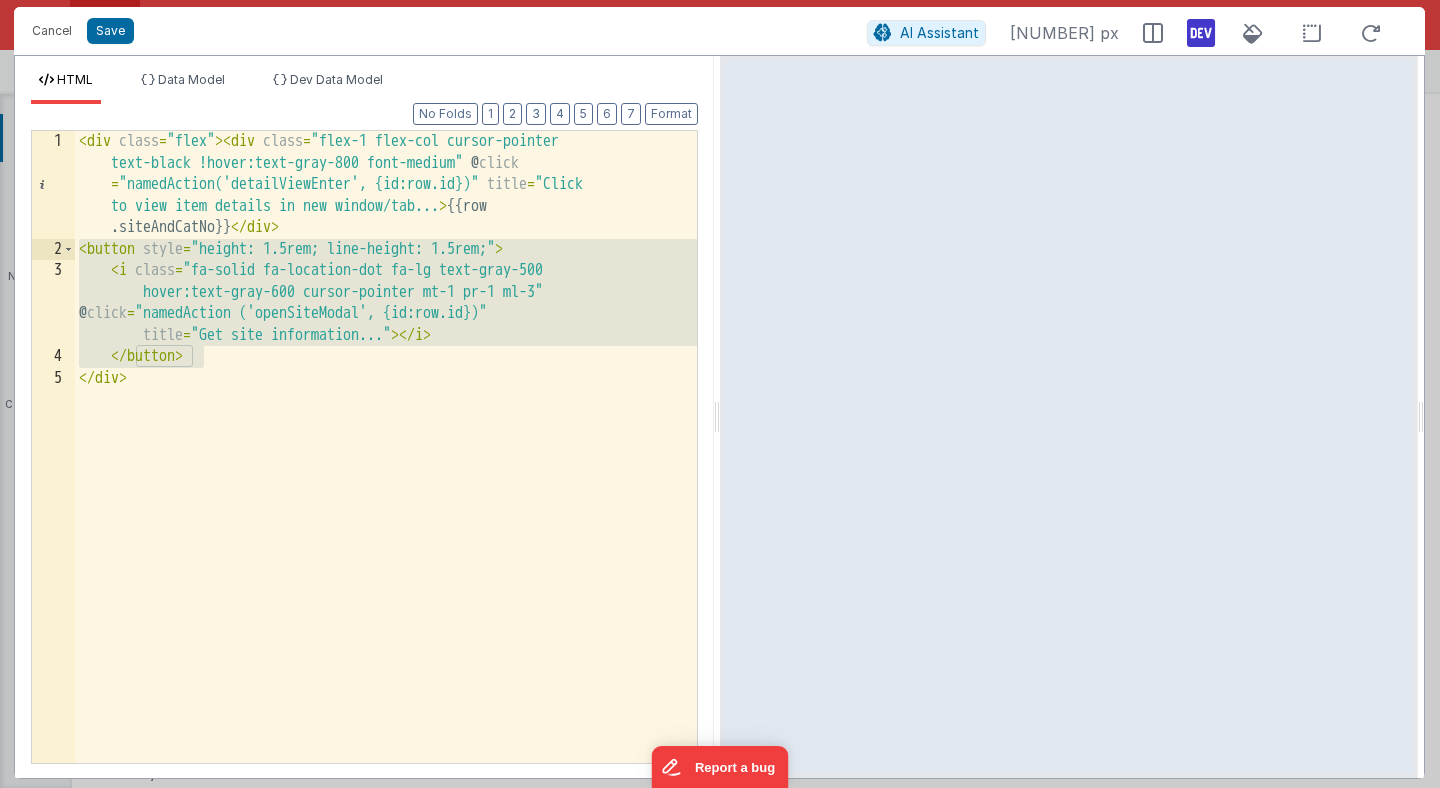drag, startPoint x: 225, startPoint y: 360, endPoint x: 79, endPoint y: 253, distance: 181.01105 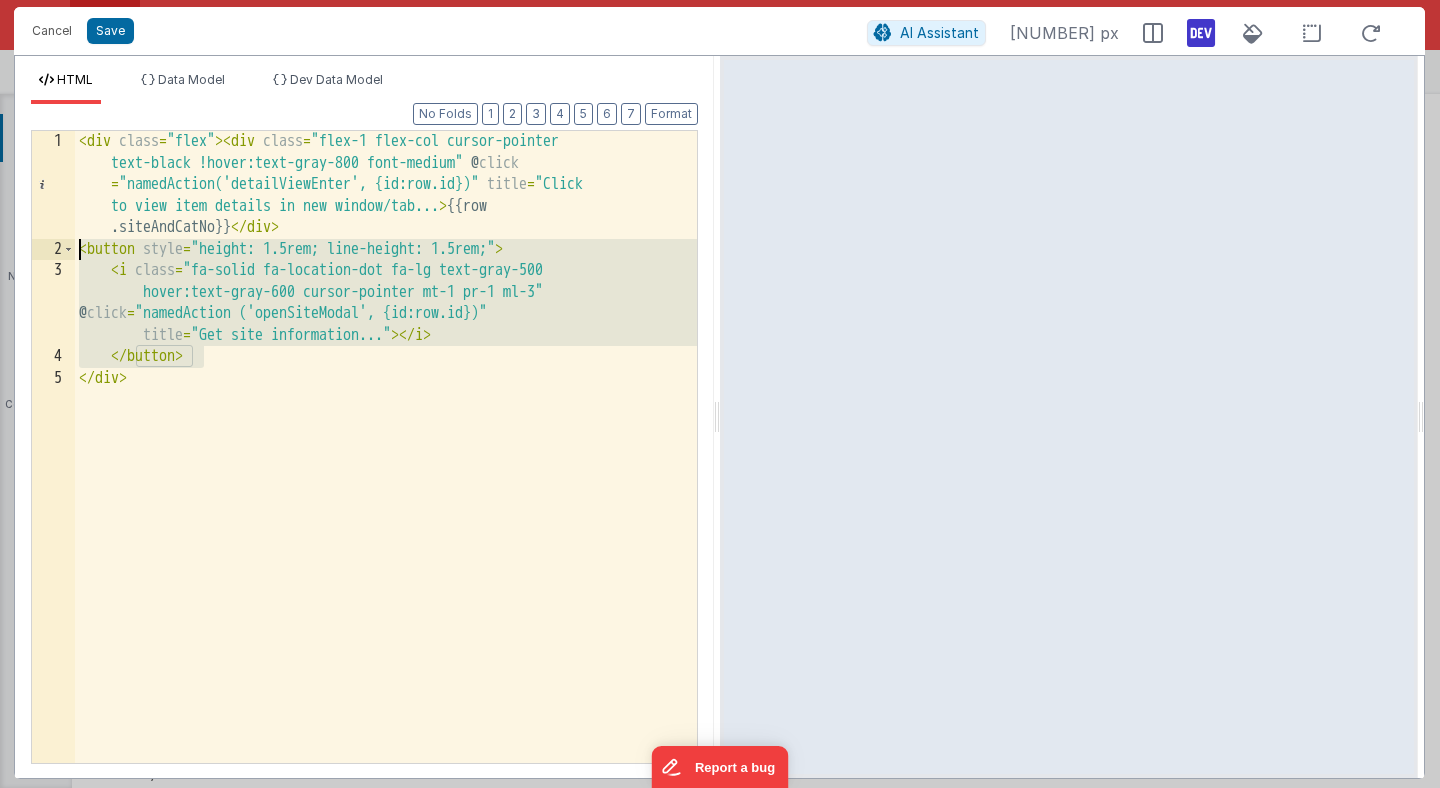 click on "< div   class = "flex" > < div   class = "flex-1 flex-col cursor-pointer       text-black !hover:text-gray-800 font-medium"   @ click      = "namedAction('detailViewEnter', {id:row.id})"   title = "Click       to view item details in new window/tab..." > {{row      .siteAndCatNo}} </ div > < button   style = "height: 1.5rem; line-height: 1.5rem;" >      < i   class = "fa-solid fa-location-dot fa-lg text-gray-500           hover:text-gray-600 cursor-pointer mt-1 pr-1 ml-3"           @ click = "namedAction ('openSiteModal', {id:row.id})"            title = "Get site information..." > </ i >      </ button > </ div >" at bounding box center (386, 511) 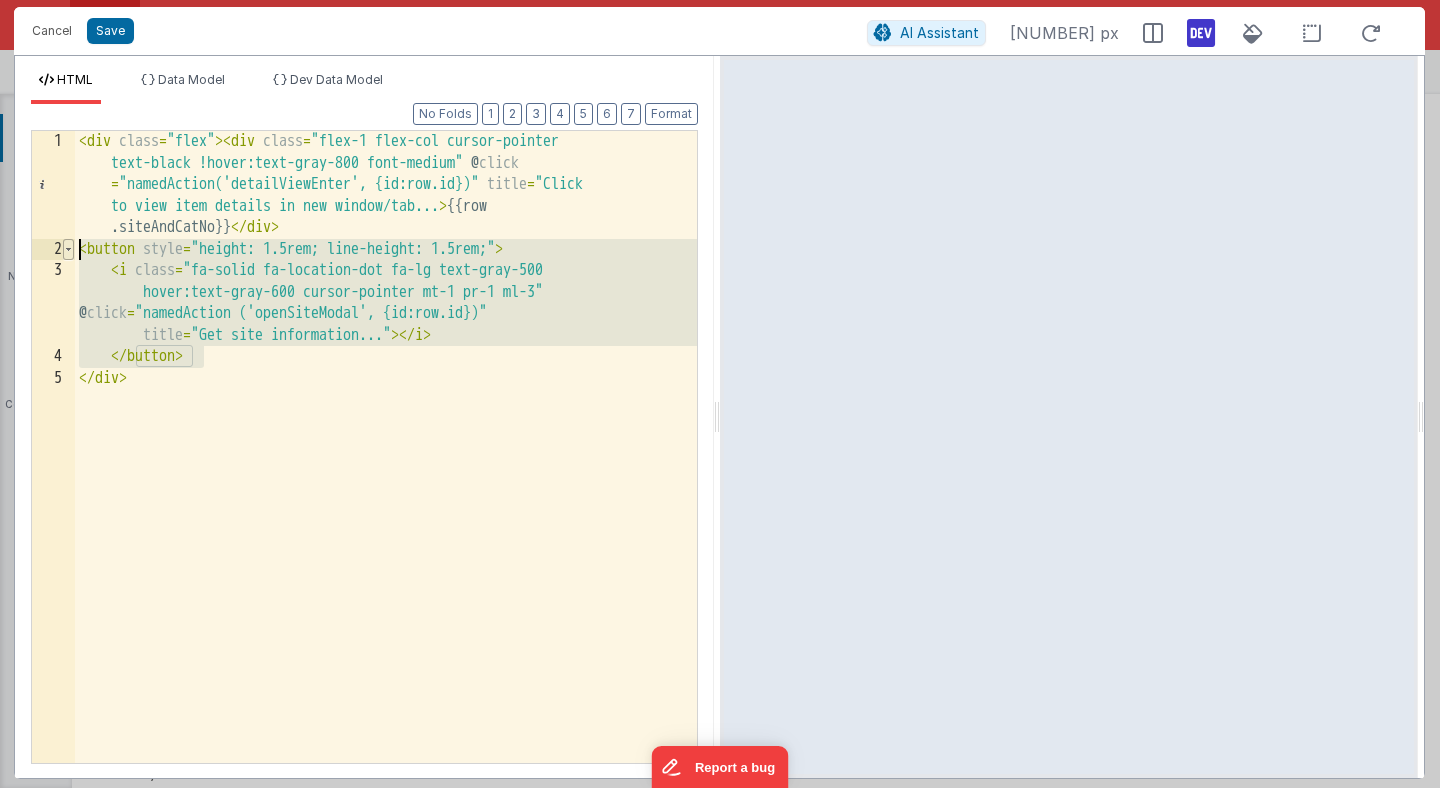 drag, startPoint x: 291, startPoint y: 363, endPoint x: 68, endPoint y: 242, distance: 253.71243 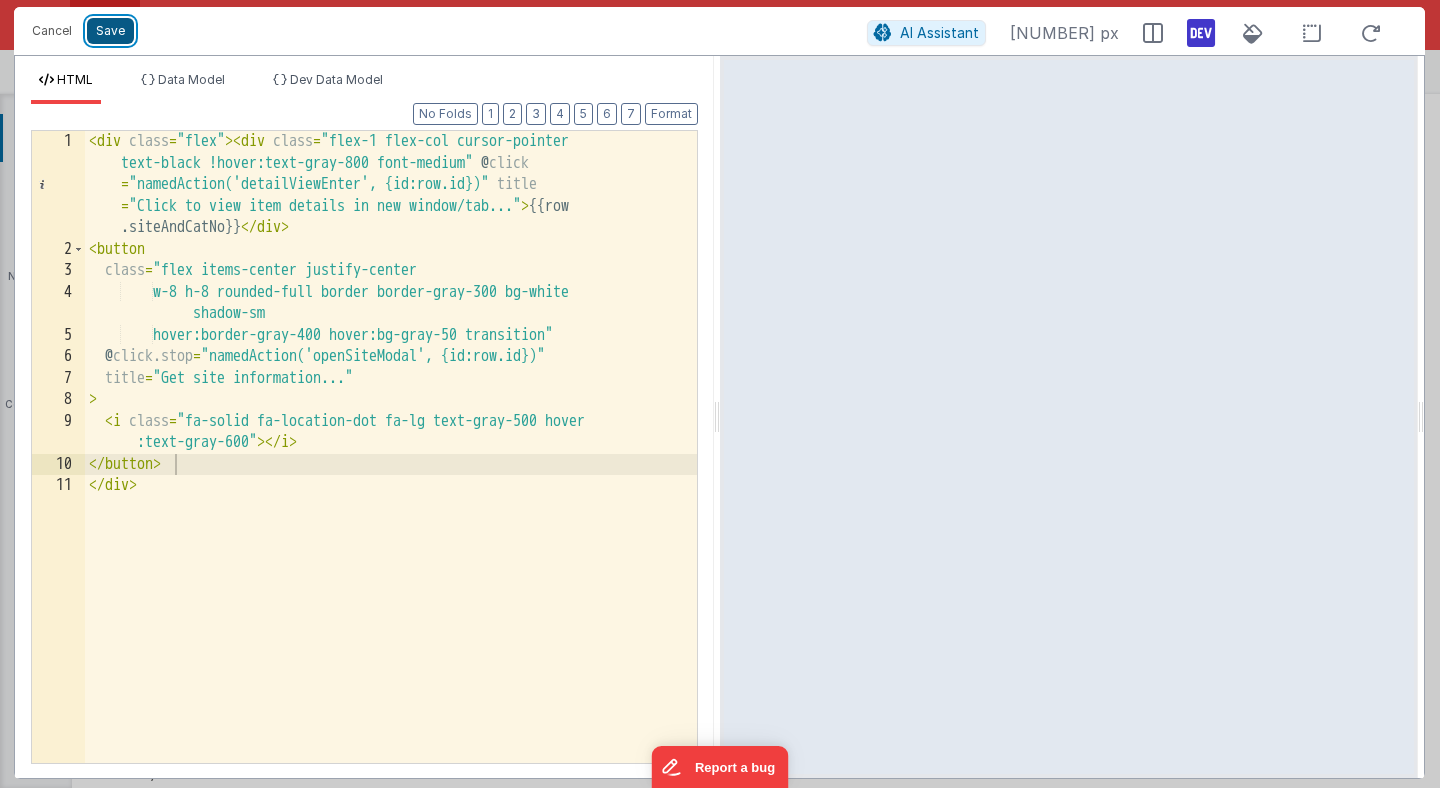 click on "Save" at bounding box center [110, 31] 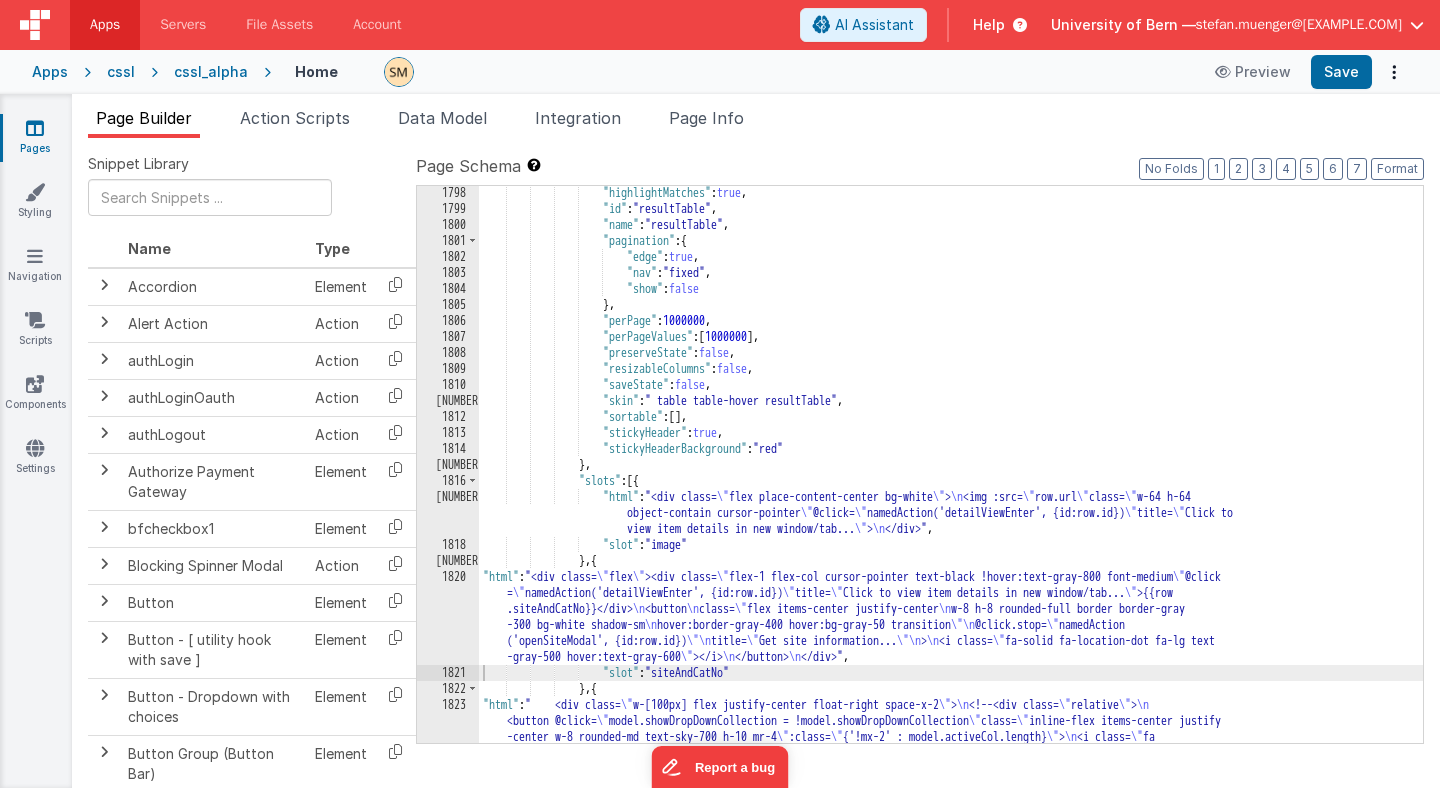scroll, scrollTop: 28385, scrollLeft: 0, axis: vertical 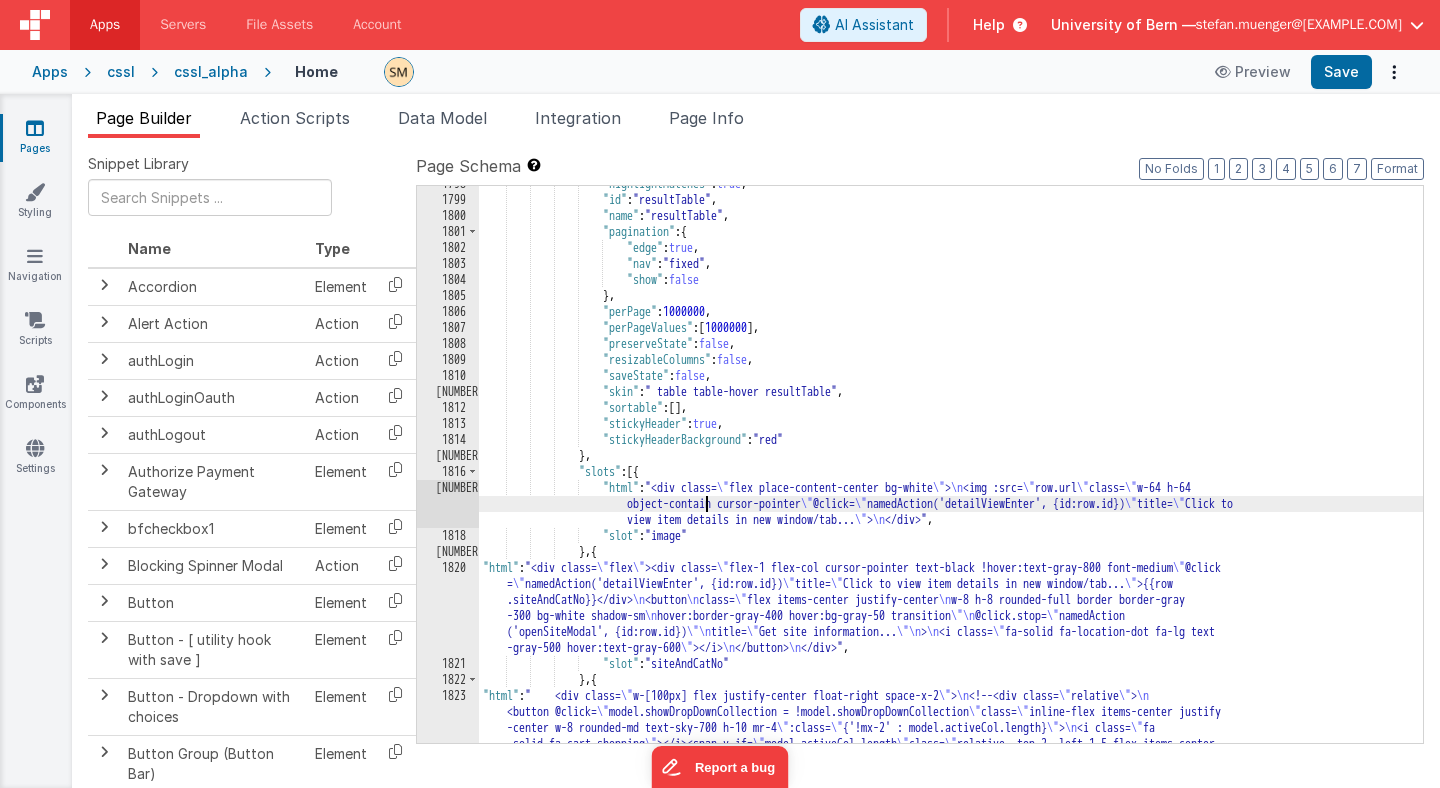 click on ""highlightMatches" :  true ,                          "id" :  "resultTable" ,                          "name" :  "resultTable" ,                          "pagination" :  {                               "edge" :  true ,                               "nav" :  "fixed" ,                               "show" :  false                          } ,                          "perPage" :  1000000 ,                          "perPageValues" :  [ 1000000 ] ,                          "preserveState" :  false ,                          "resizableColumns" :  false ,                          "saveState" :  false ,                          "skin" :  " table table-hover resultTable" ,                          "sortable" :  [ ] ,                          "stickyHeader" :  true ,                          "stickyHeaderBackground" :  "red"                     } ,                     "slots" :  [{                          "html" :  "<div class= \" flex place-content-center bg-white \" > \n     <img :src= \" >" at bounding box center (951, 678) 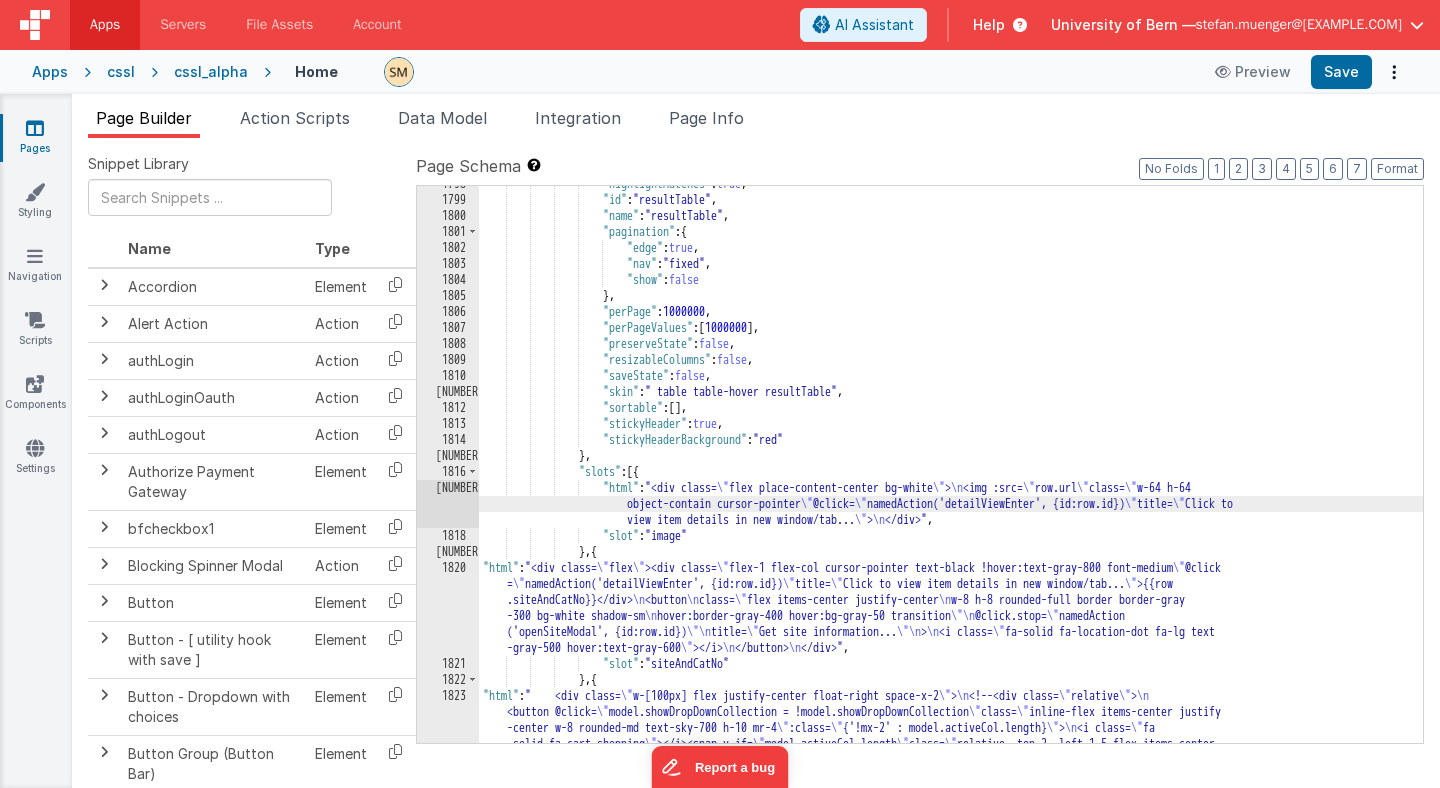 click on "1817" at bounding box center [448, 504] 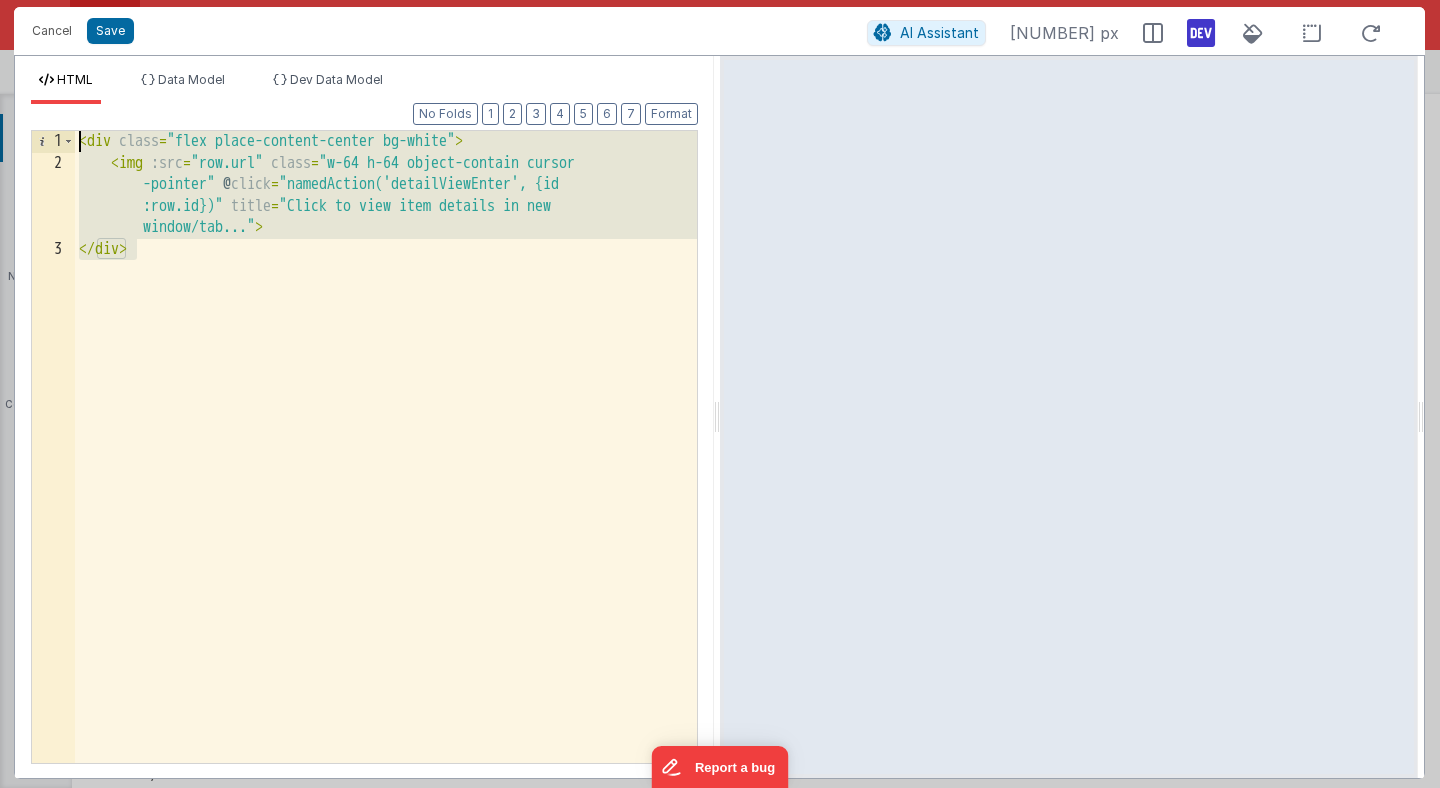 drag, startPoint x: 293, startPoint y: 255, endPoint x: 262, endPoint y: -8, distance: 264.8207 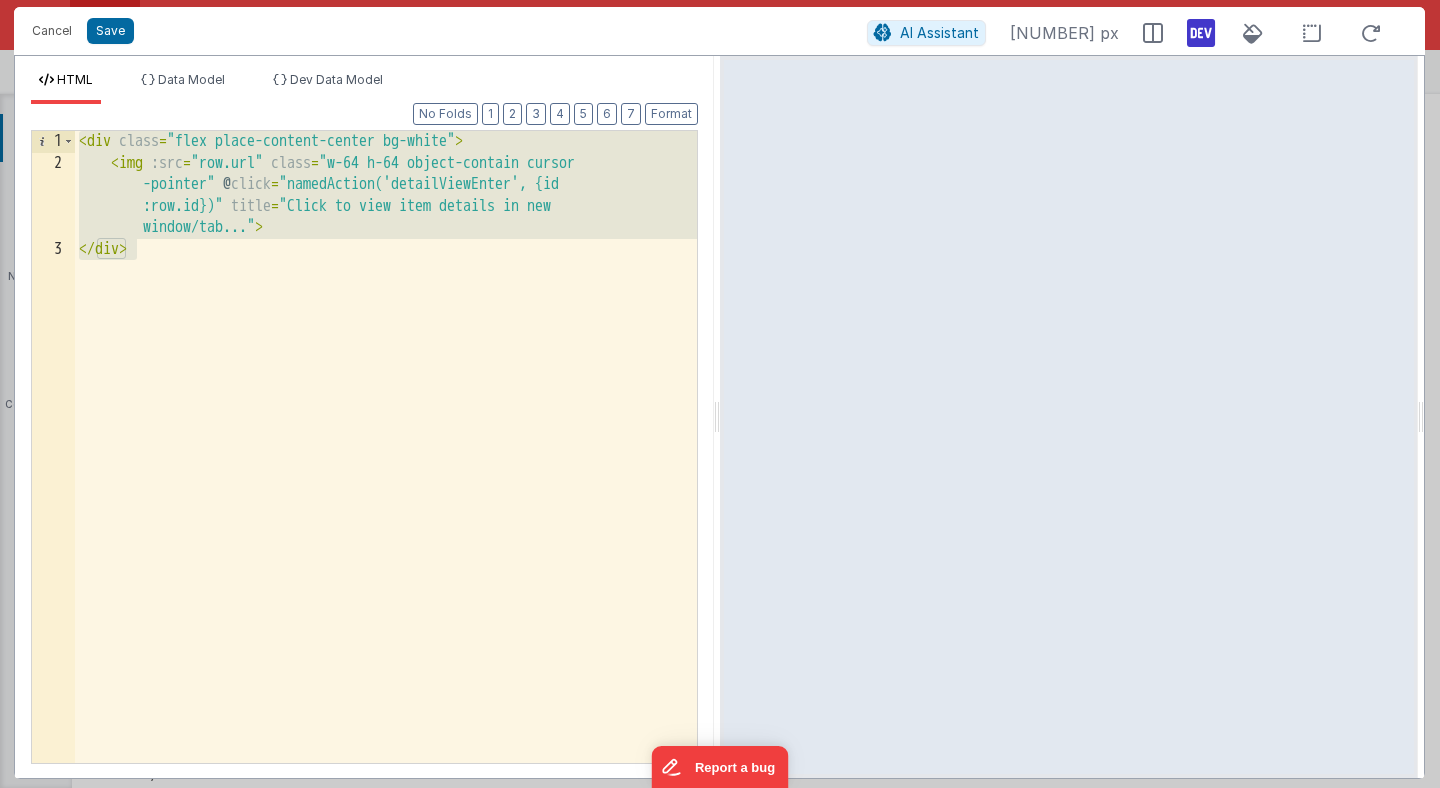 click on "< div   class = "flex place-content-center bg-white" >      < img   :src = "row.url"   class = "w-64 h-64 object-contain cursor          -pointer"   @ click = "namedAction('detailViewEnter', {id          :row.id})"   title = "Click to view item details in new           window/tab..." > </ div >" at bounding box center [386, 468] 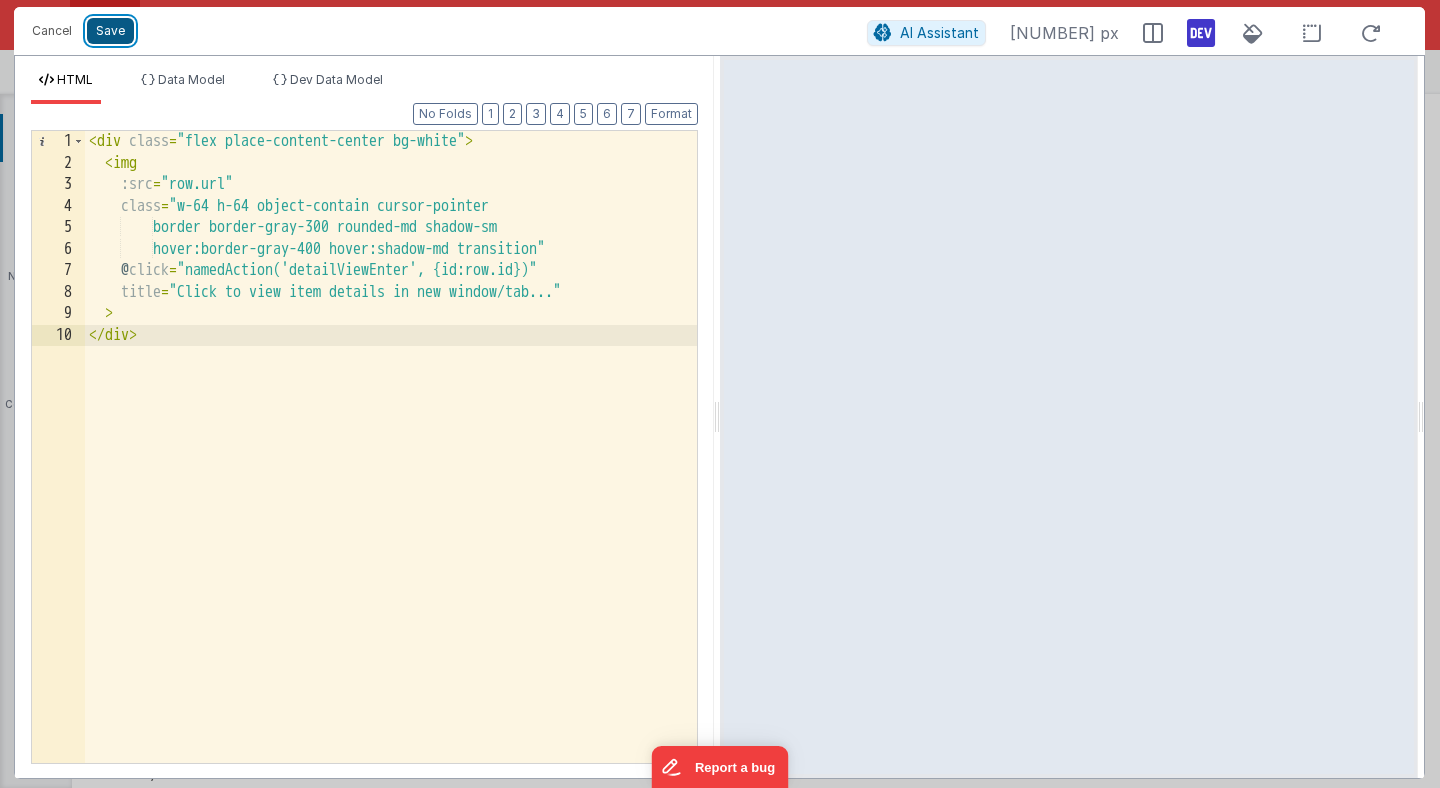 click on "Save" at bounding box center [110, 31] 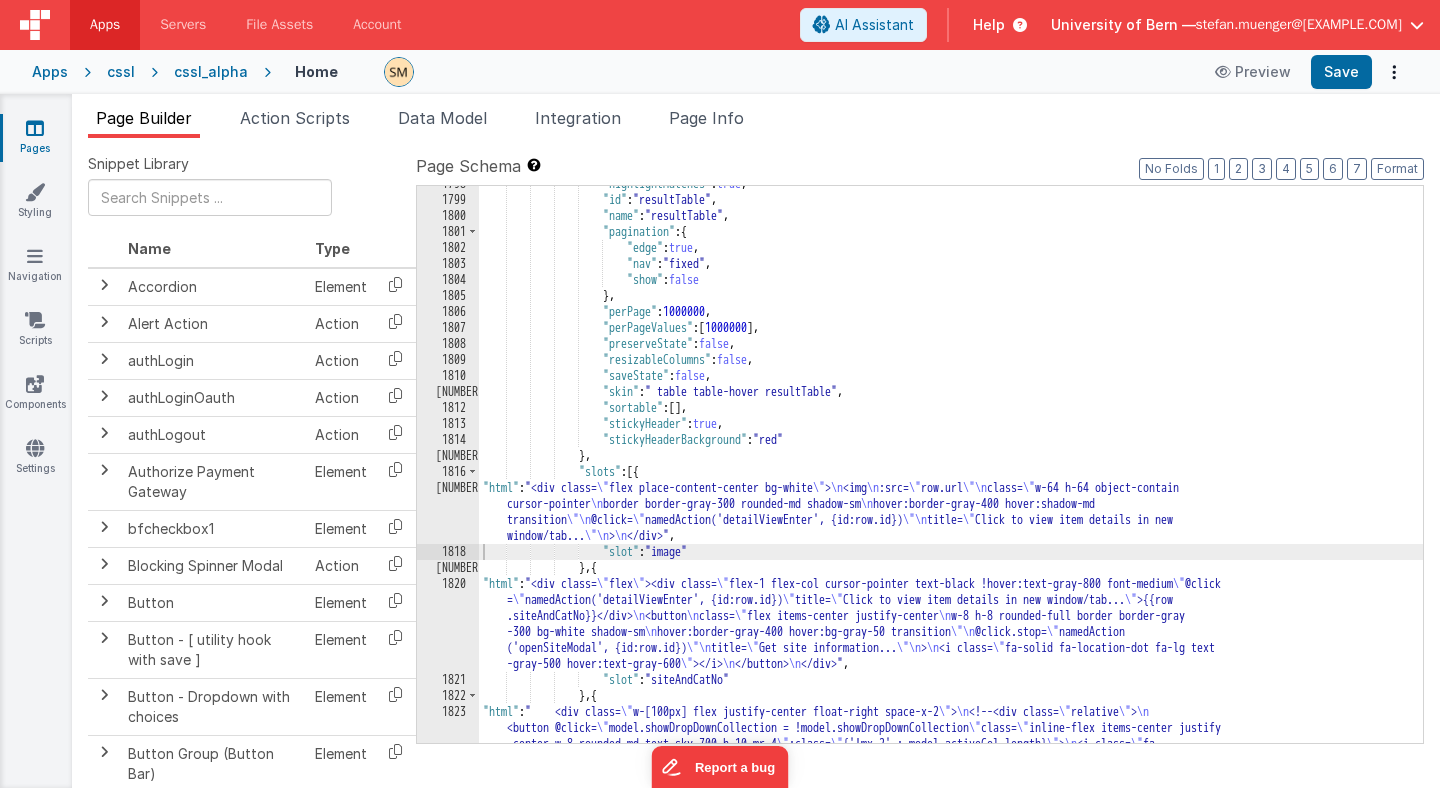 scroll, scrollTop: 28374, scrollLeft: 0, axis: vertical 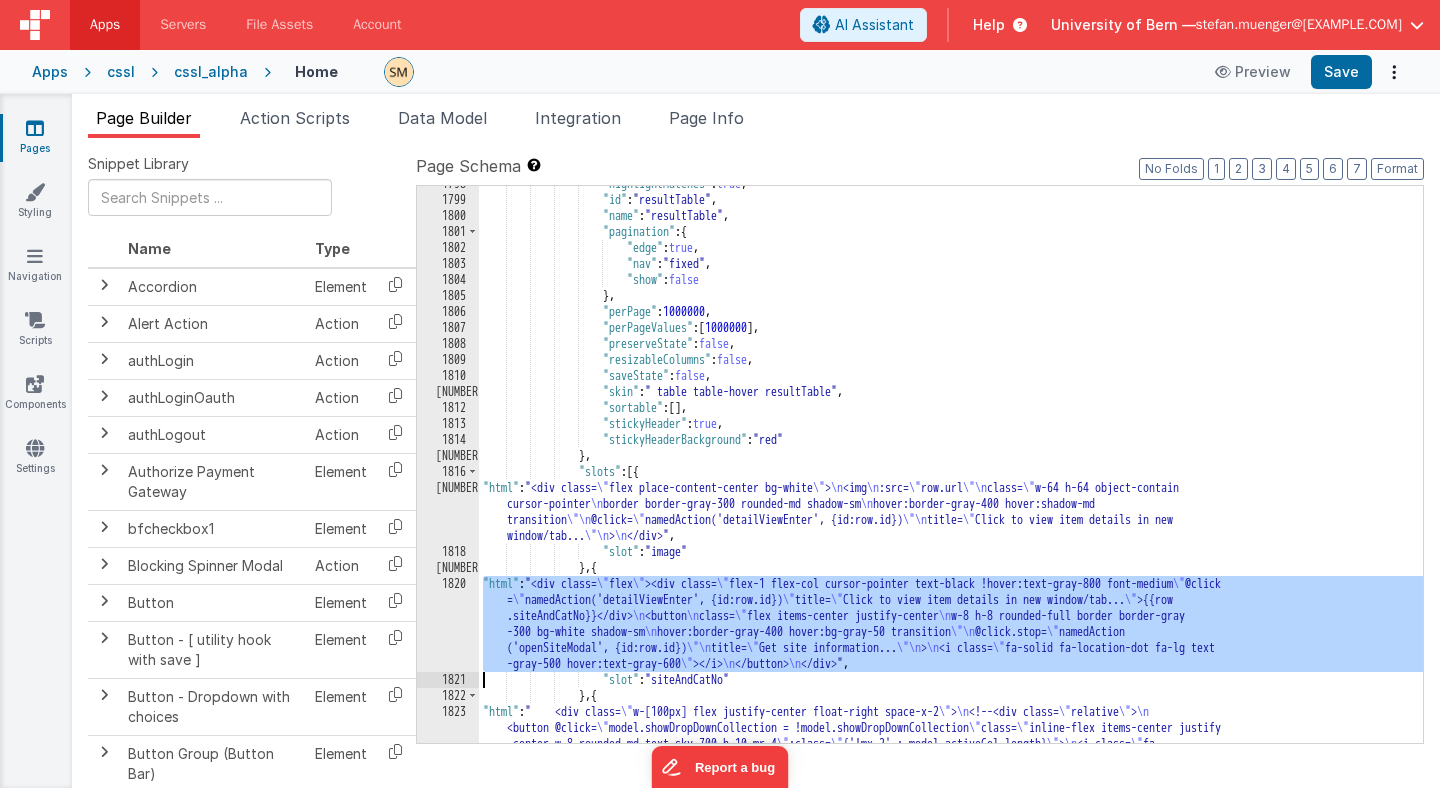 click on "1820" at bounding box center (448, 624) 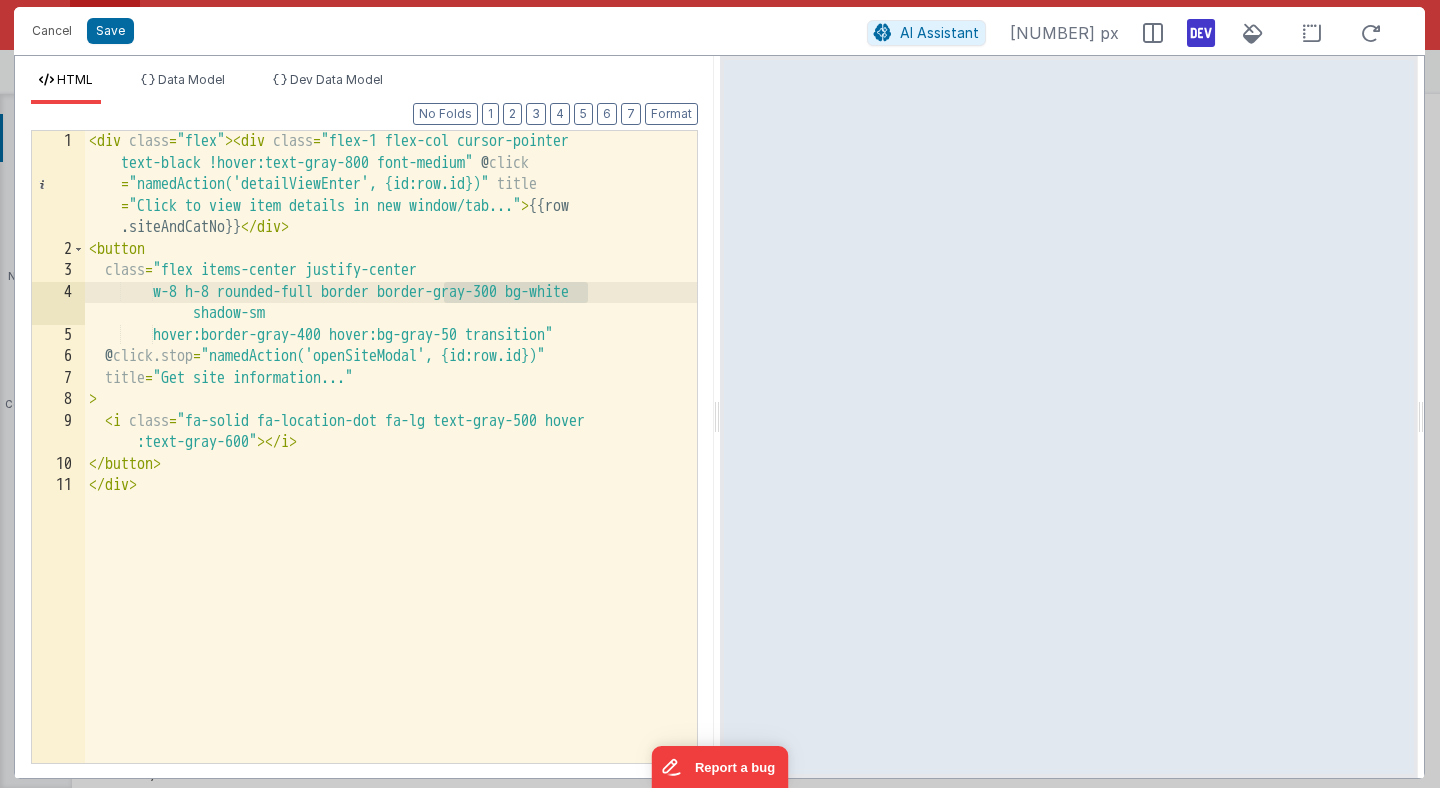 drag, startPoint x: 586, startPoint y: 294, endPoint x: 441, endPoint y: 295, distance: 145.00345 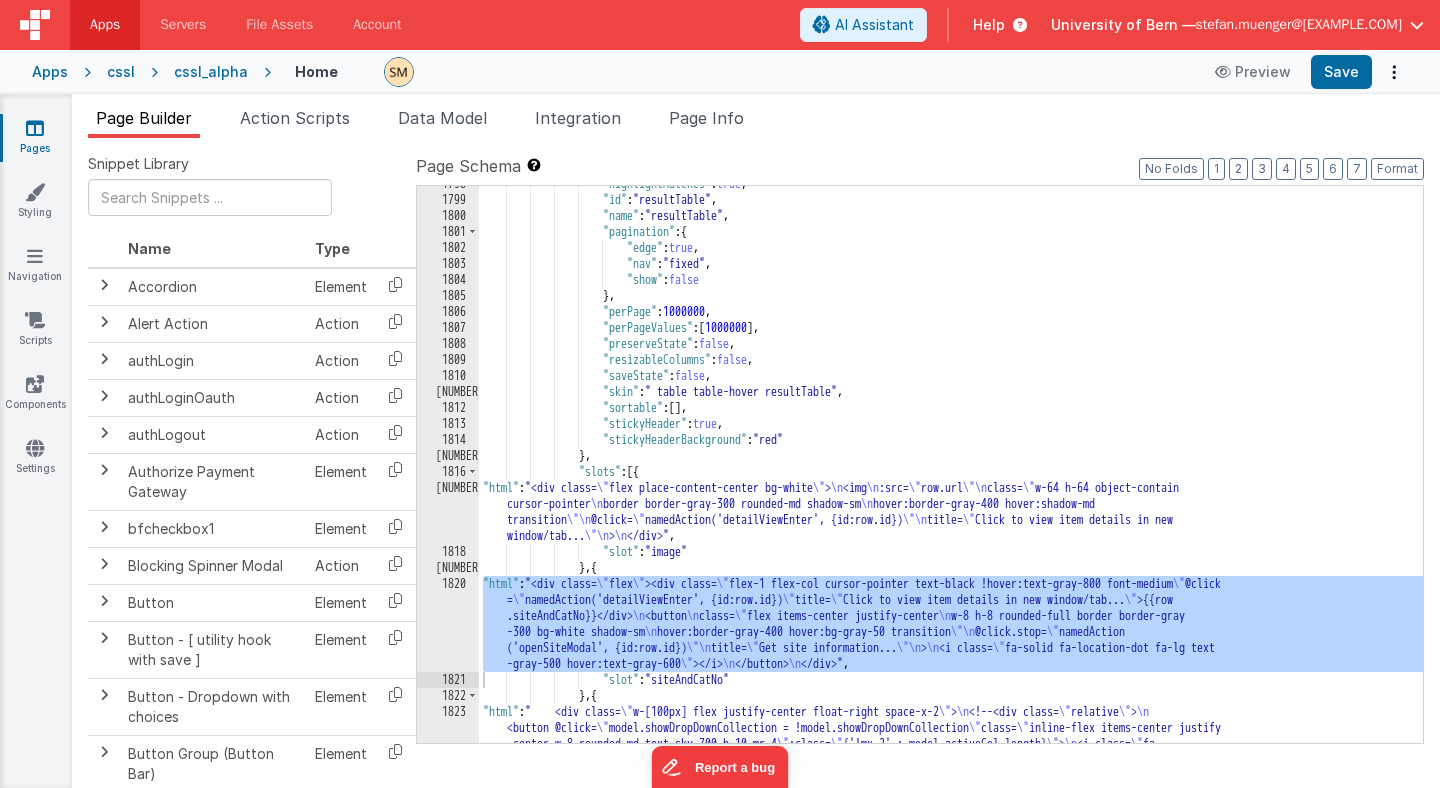 click on ""highlightMatches" :  true ,                          "id" :  "resultTable" ,                          "name" :  "resultTable" ,                          "pagination" :  {                               "edge" :  true ,                               "nav" :  "fixed" ,                               "show" :  false                          } ,                          "perPage" :  1000000 ,                          "perPageValues" :  [ 1000000 ] ,                          "preserveState" :  false ,                          "resizableColumns" :  false ,                          "saveState" :  false ,                          "skin" :  " table table-hover resultTable" ,                          "sortable" :  [ ] ,                          "stickyHeader" :  true ,                          "stickyHeaderBackground" :  "red"                     } ,                     "slots" :  [{ "html" :  "<div class= \" flex place-content-center bg-white \" > \n   <img \n     :src= \" row.url \"\n \" \n \n" at bounding box center [951, 678] 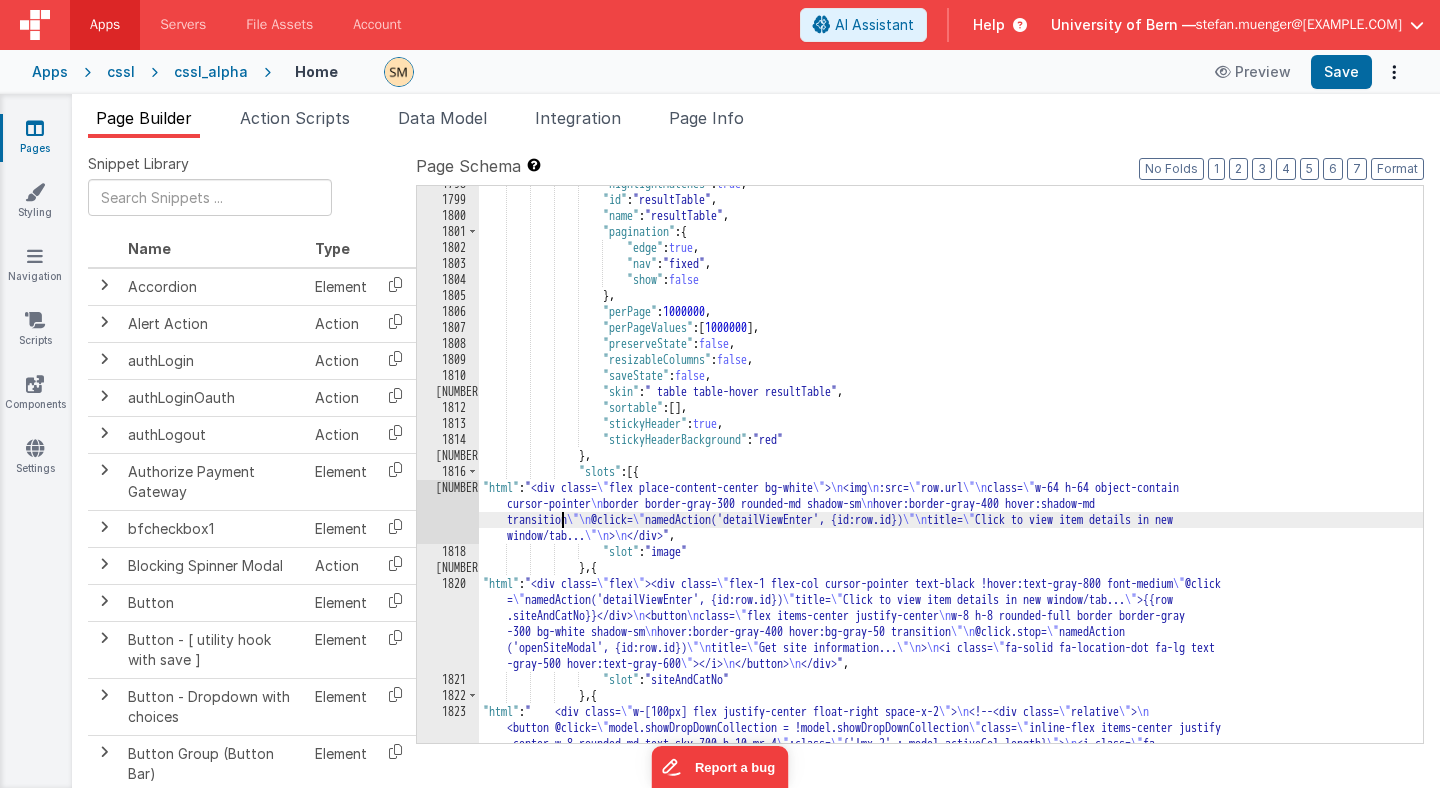 click on "1817" at bounding box center (448, 512) 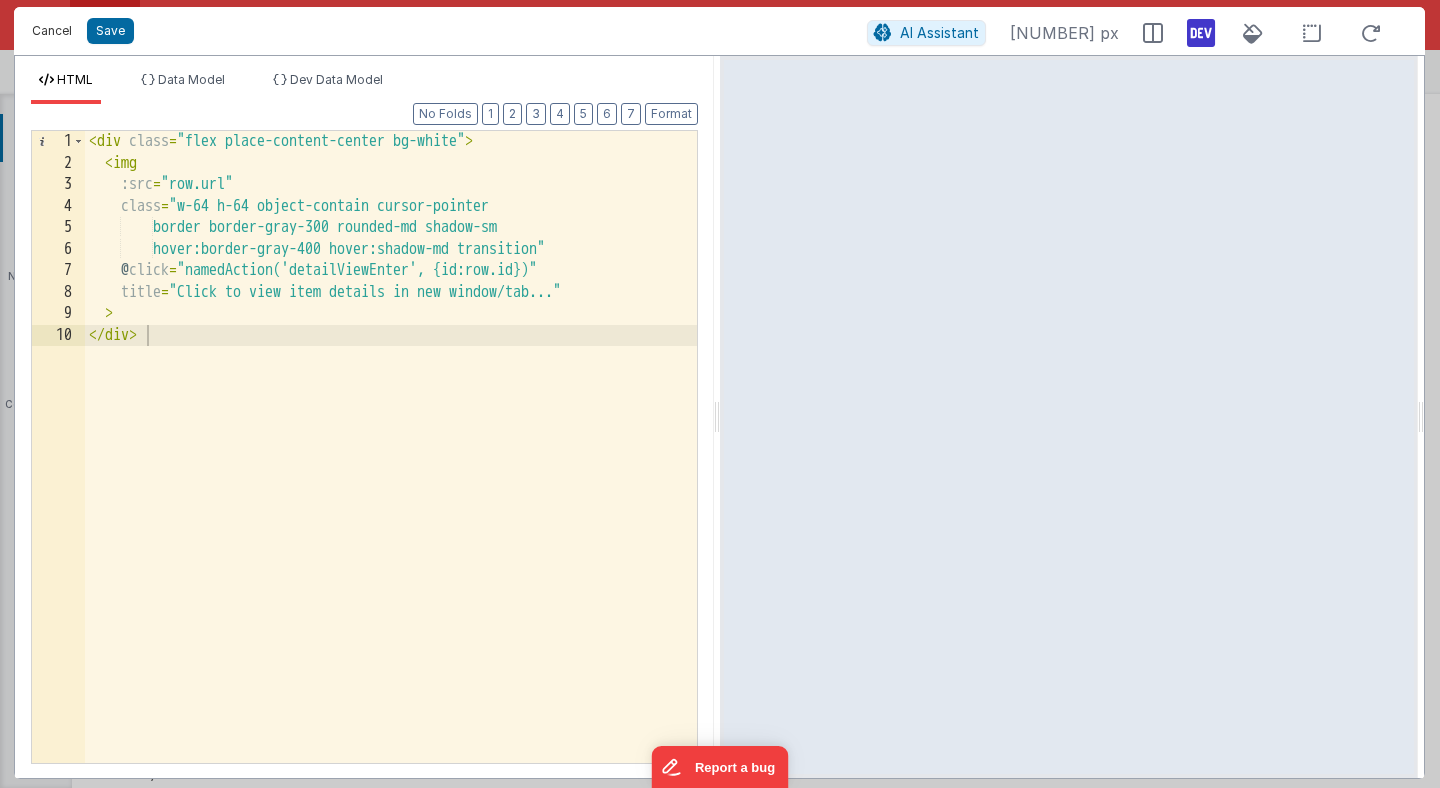 click on "Cancel" at bounding box center (52, 31) 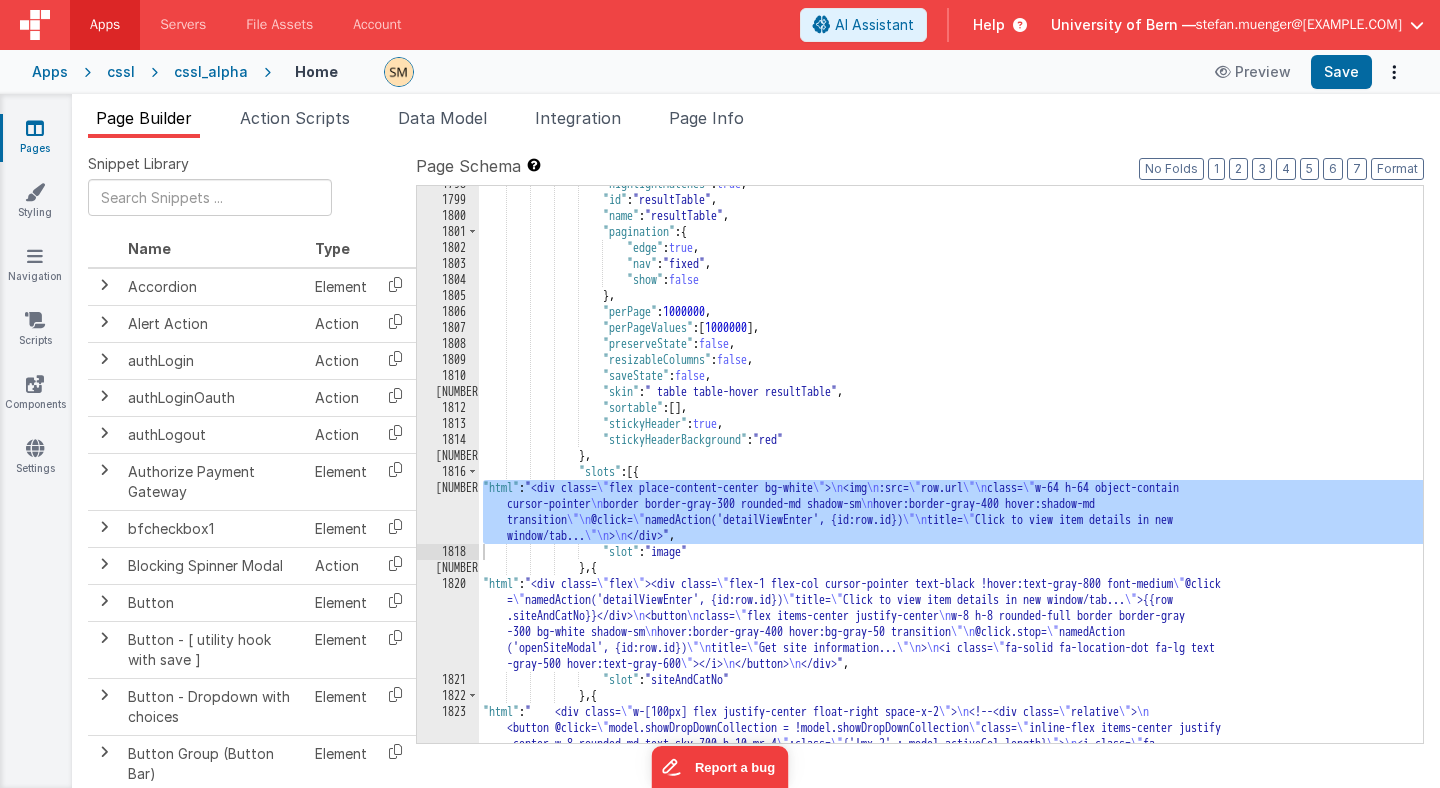 click on ""highlightMatches" :  true ,                          "id" :  "resultTable" ,                          "name" :  "resultTable" ,                          "pagination" :  {                               "edge" :  true ,                               "nav" :  "fixed" ,                               "show" :  false                          } ,                          "perPage" :  1000000 ,                          "perPageValues" :  [ 1000000 ] ,                          "preserveState" :  false ,                          "resizableColumns" :  false ,                          "saveState" :  false ,                          "skin" :  " table table-hover resultTable" ,                          "sortable" :  [ ] ,                          "stickyHeader" :  true ,                          "stickyHeaderBackground" :  "red"                     } ,                     "slots" :  [{ "html" :  "<div class= \" flex place-content-center bg-white \" > \n   <img \n     :src= \" row.url \"\n \" \n \n" at bounding box center (951, 678) 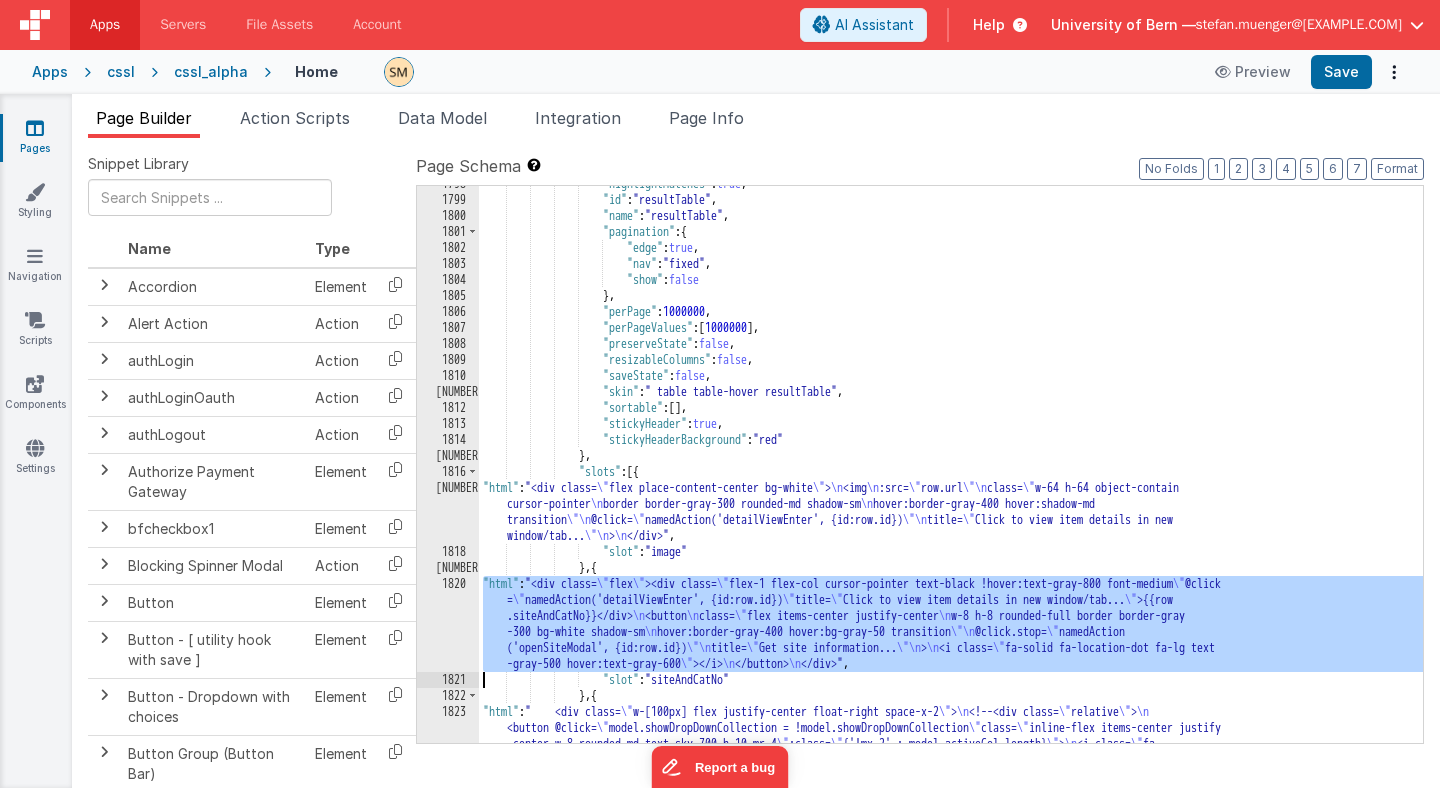 click on "1820" at bounding box center (448, 624) 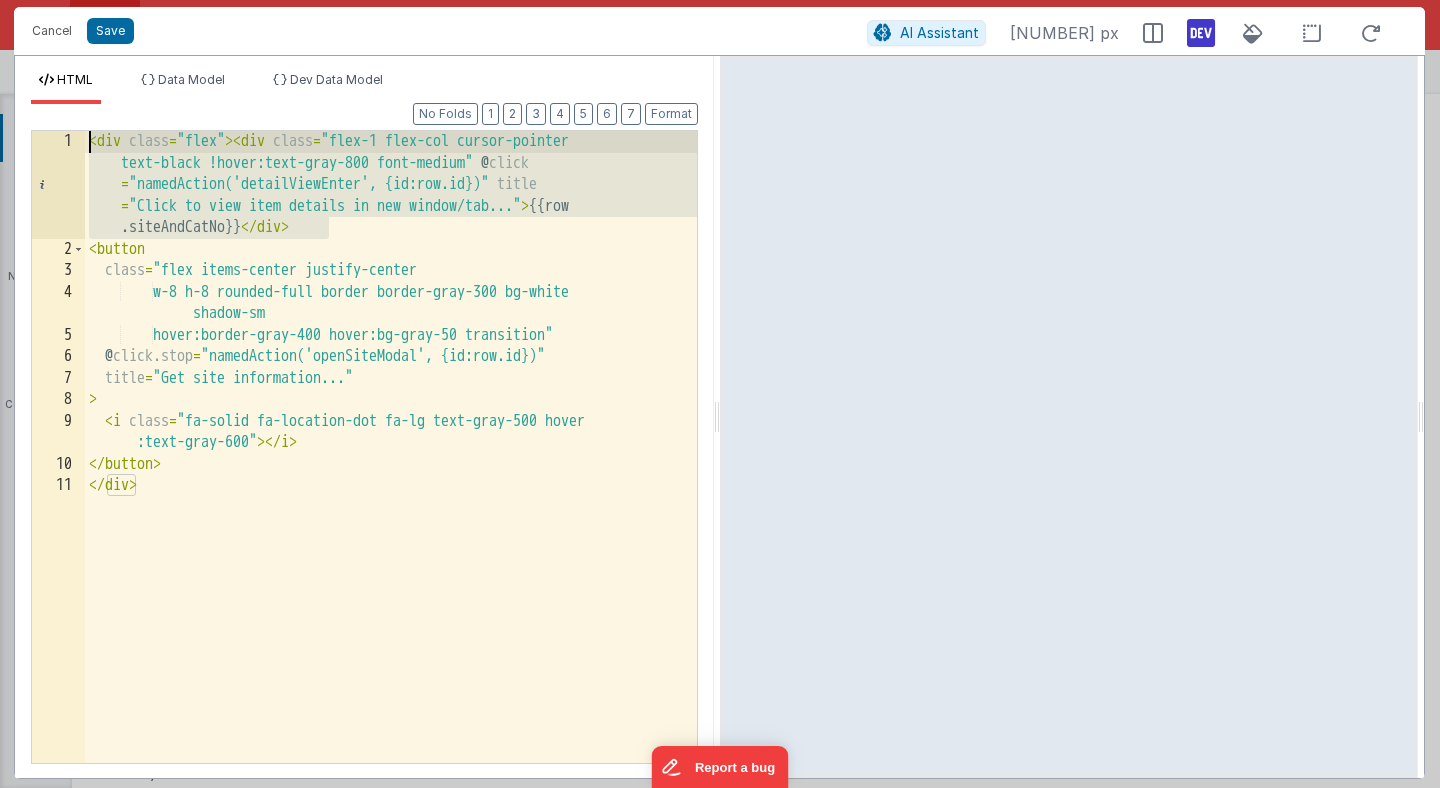 drag, startPoint x: 351, startPoint y: 228, endPoint x: 97, endPoint y: 129, distance: 272.61145 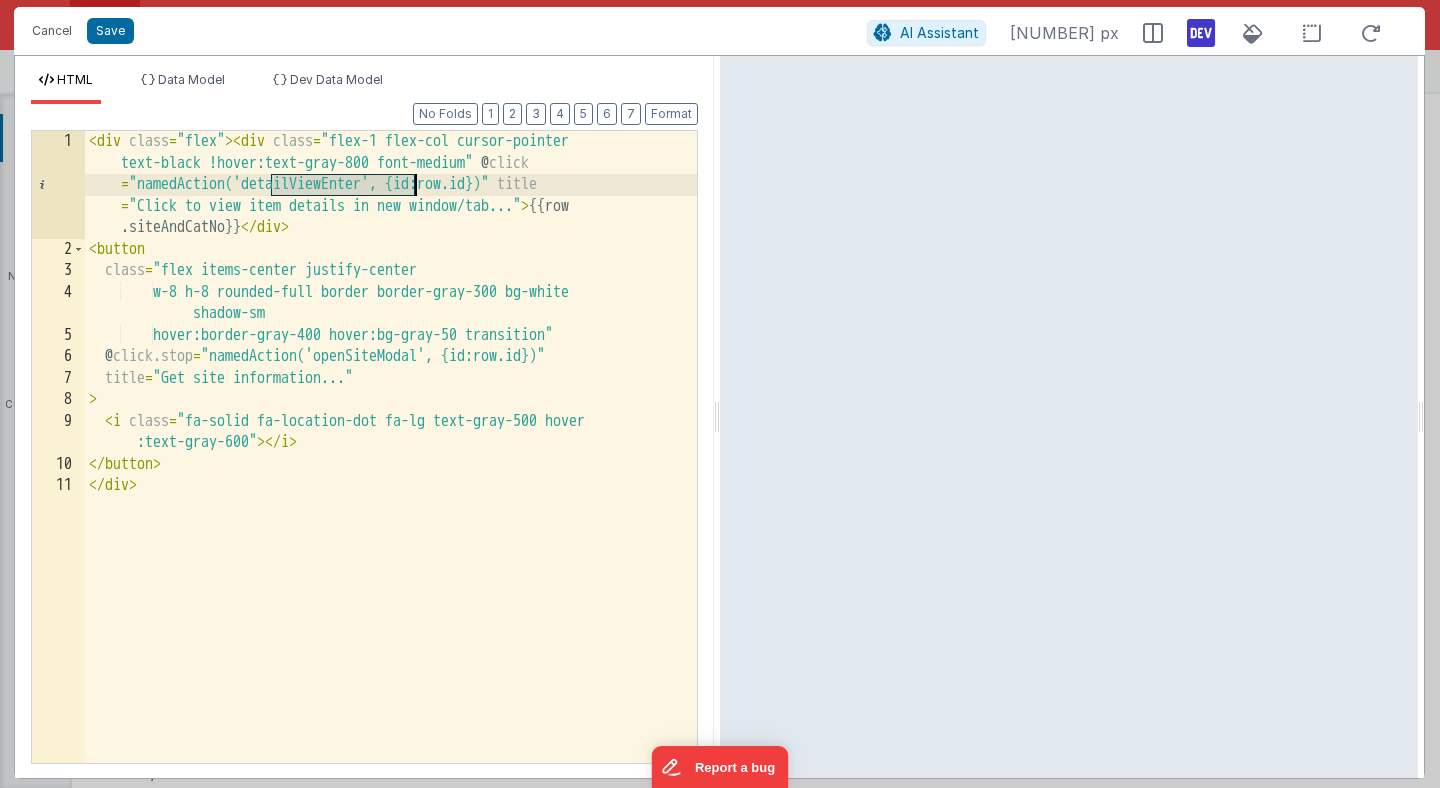 click on "< div   class = "flex" > < div   class = "flex-1 flex-col cursor-pointer       text-black !hover:text-gray-800 font-medium"   @ click      = "namedAction('detailViewEnter', {id:row.id})"   title      = "Click to view item details in new window/tab..." > {{row      .siteAndCatNo}} </ div > < button    class = "flex items-center justify-center             w-8 h-8 rounded-full border border-gray-300 bg-white                shadow-sm            hover:border-gray-400 hover:bg-gray-50 transition"    @ click.stop = "namedAction('openSiteModal', {id:row.id})"    title = "Get site information..." >    < i   class = "fa-solid fa-location-dot fa-lg text-gray-500 hover        :text-gray-600" > </ i > </ button > </ div >" at bounding box center (391, 511) 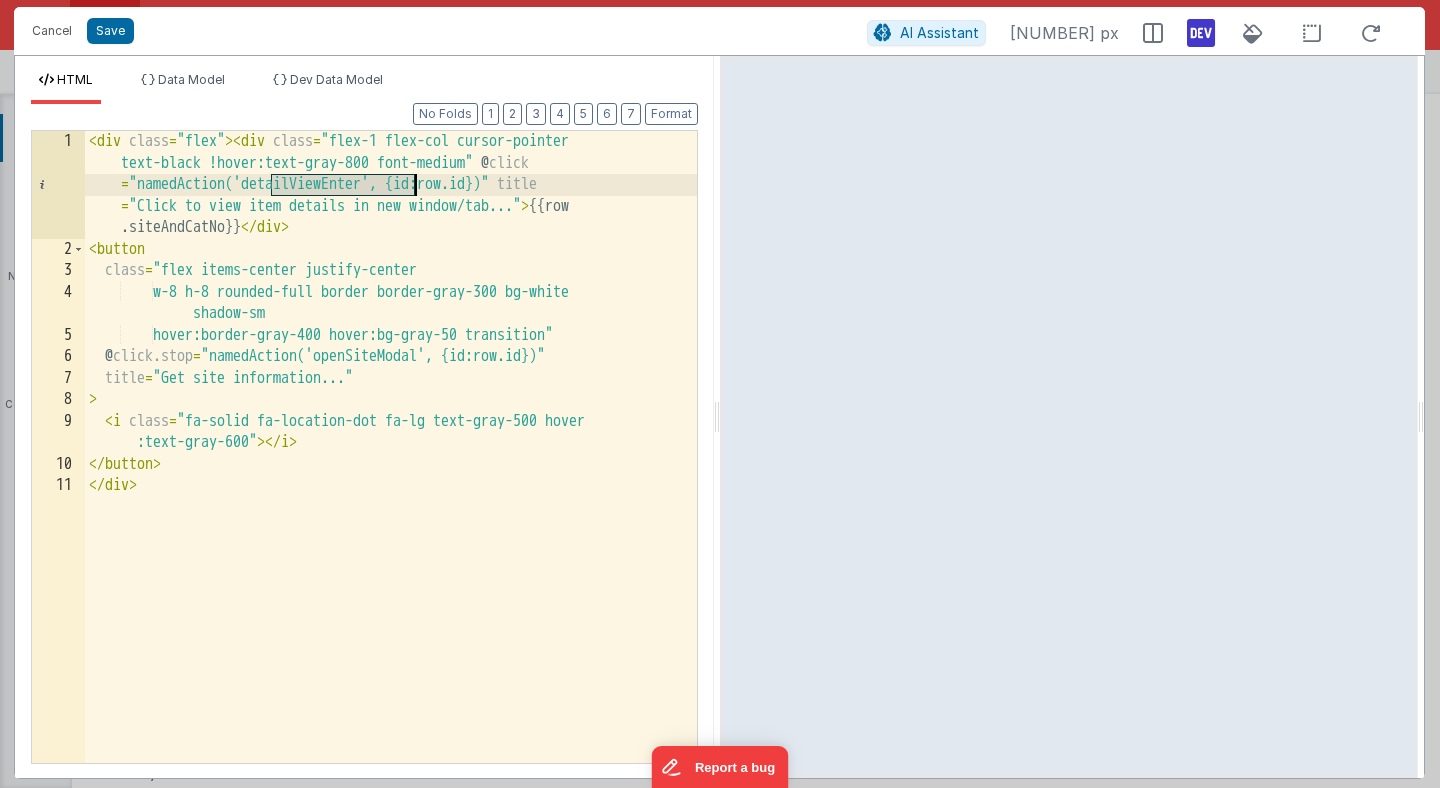 drag, startPoint x: 269, startPoint y: 186, endPoint x: 416, endPoint y: 184, distance: 147.01361 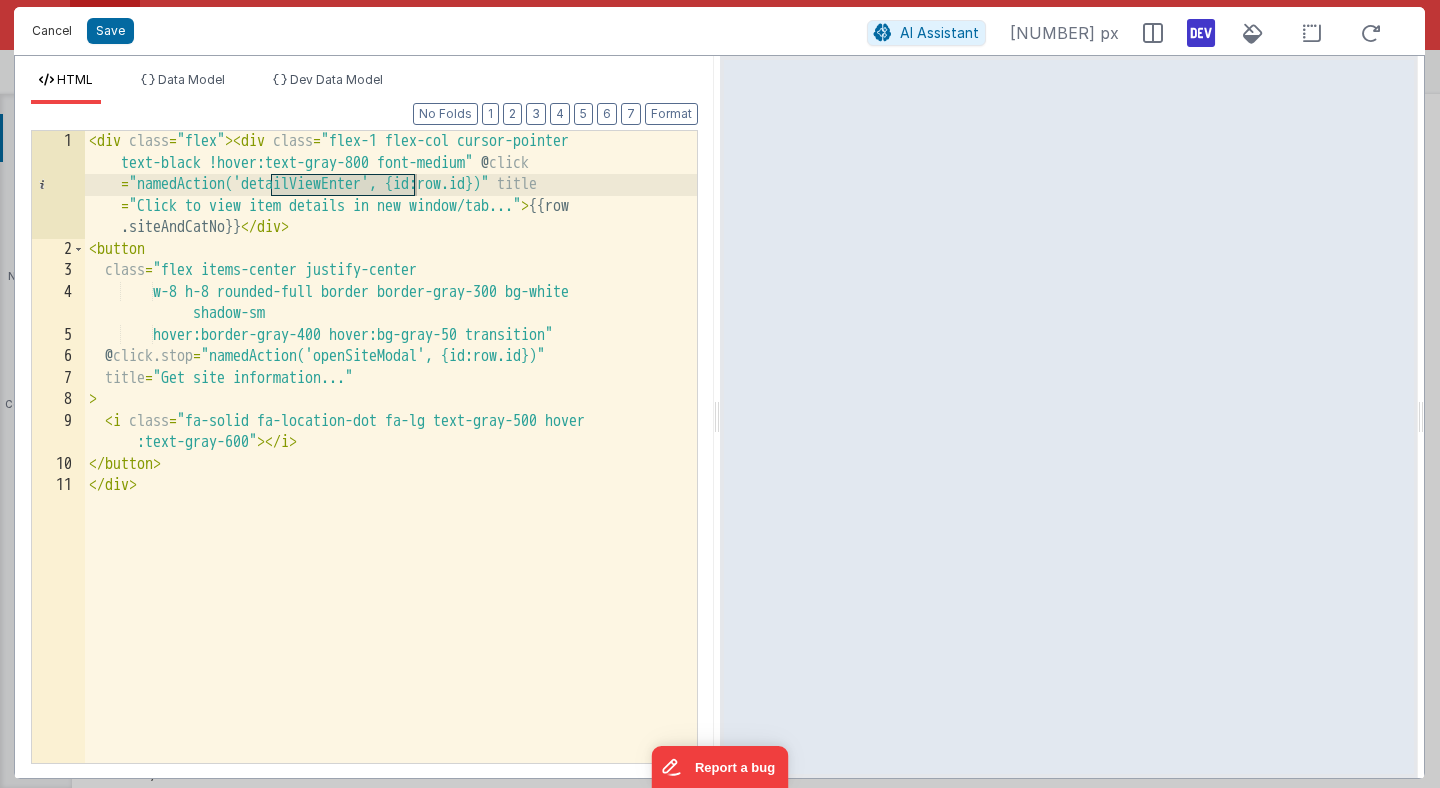 click on "Cancel" at bounding box center (52, 31) 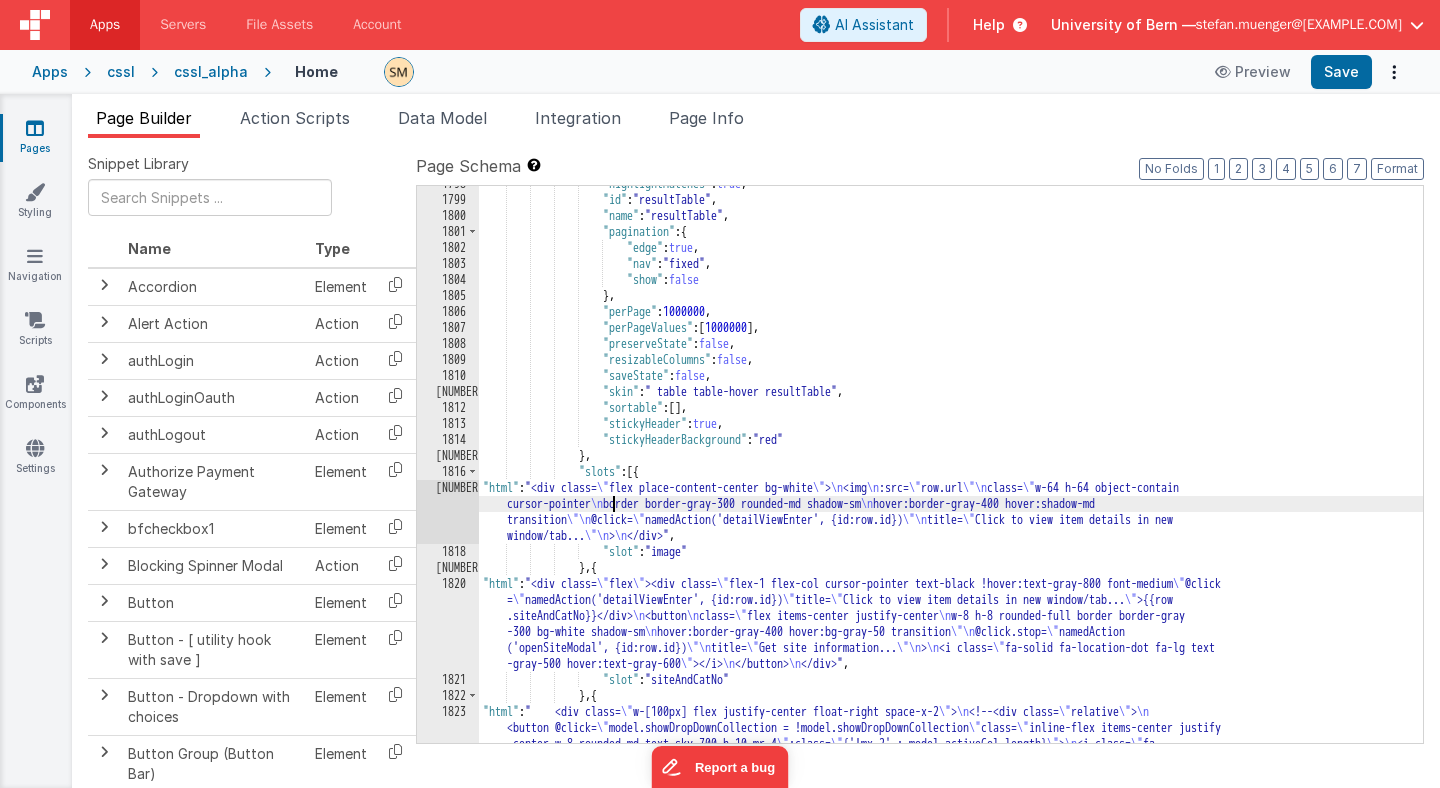 click on ""highlightMatches" :  true ,                          "id" :  "resultTable" ,                          "name" :  "resultTable" ,                          "pagination" :  {                               "edge" :  true ,                               "nav" :  "fixed" ,                               "show" :  false                          } ,                          "perPage" :  1000000 ,                          "perPageValues" :  [ 1000000 ] ,                          "preserveState" :  false ,                          "resizableColumns" :  false ,                          "saveState" :  false ,                          "skin" :  " table table-hover resultTable" ,                          "sortable" :  [ ] ,                          "stickyHeader" :  true ,                          "stickyHeaderBackground" :  "red"                     } ,                     "slots" :  [{ "html" :  "<div class= \" flex place-content-center bg-white \" > \n   <img \n     :src= \" row.url \"\n \" \n \n" at bounding box center [951, 678] 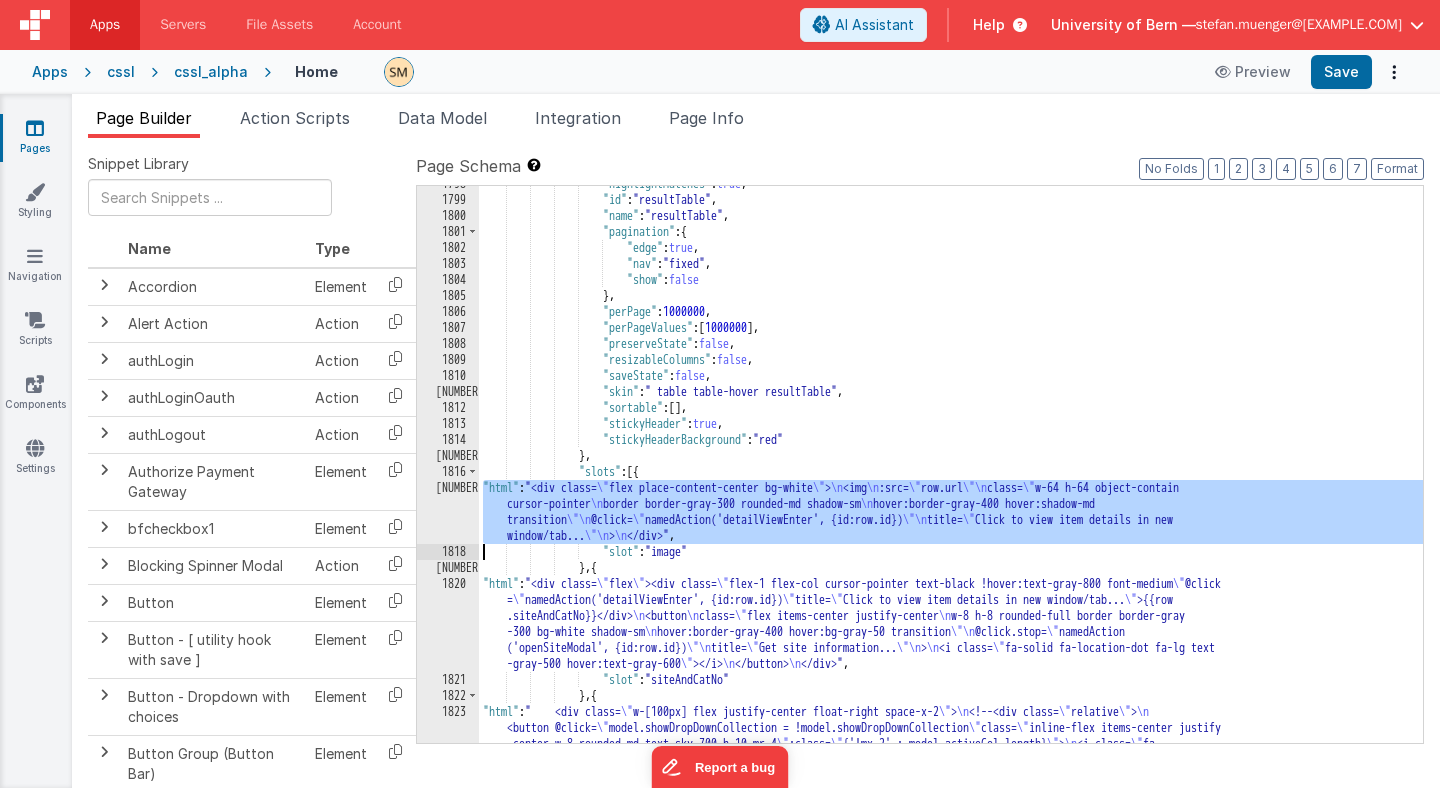 click on "1817" at bounding box center [448, 512] 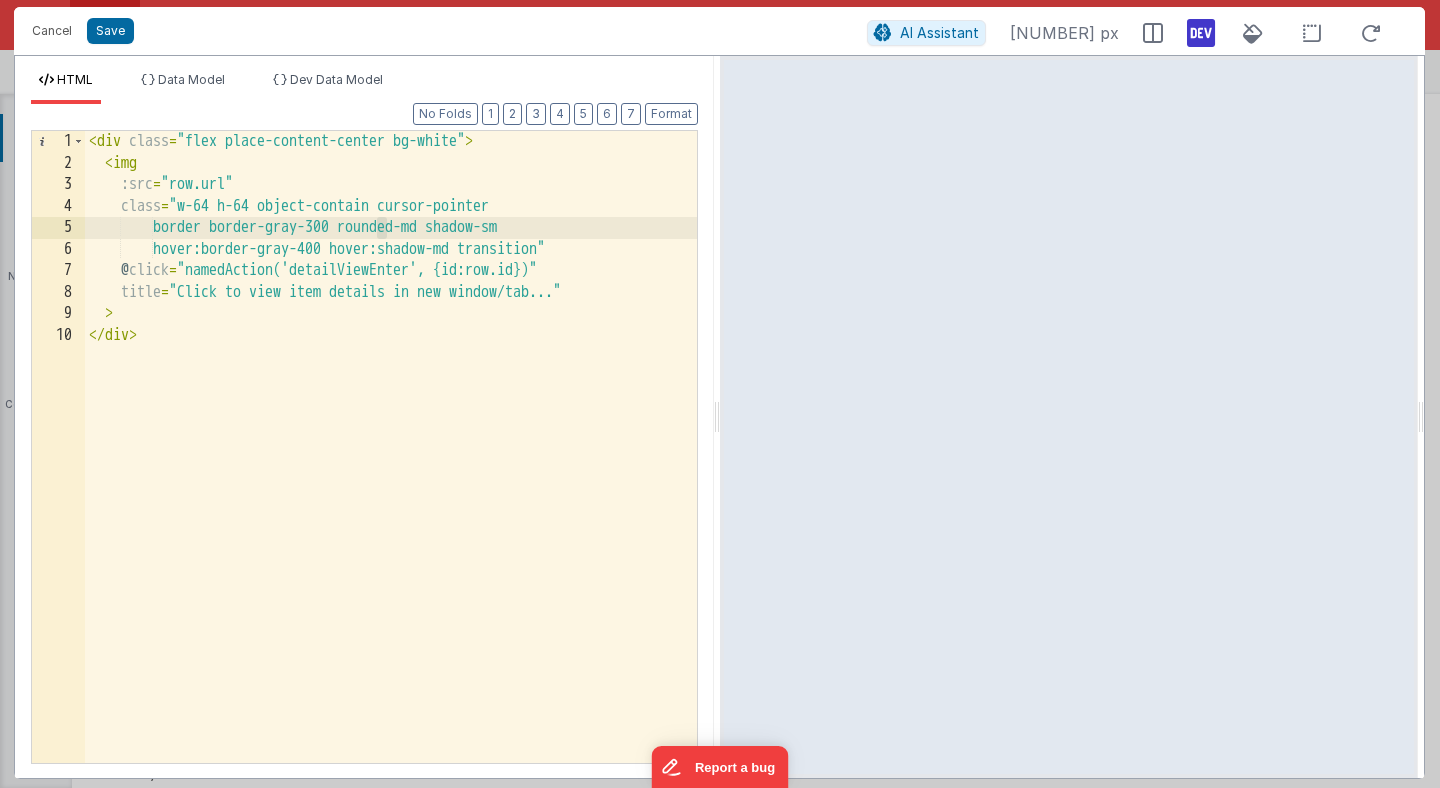 click on "< div   class = "flex place-content-center bg-white" >    < img      :src = "row.url"      class = "w-64 h-64 object-contain cursor-pointer               border border-gray-300 rounded-md shadow-sm              hover:border-gray-400 hover:shadow-md transition"      @ click = "namedAction('detailViewEnter', {id:row.id})"      title = "Click to view item details in new window/tab..."    > </ div >" at bounding box center [391, 468] 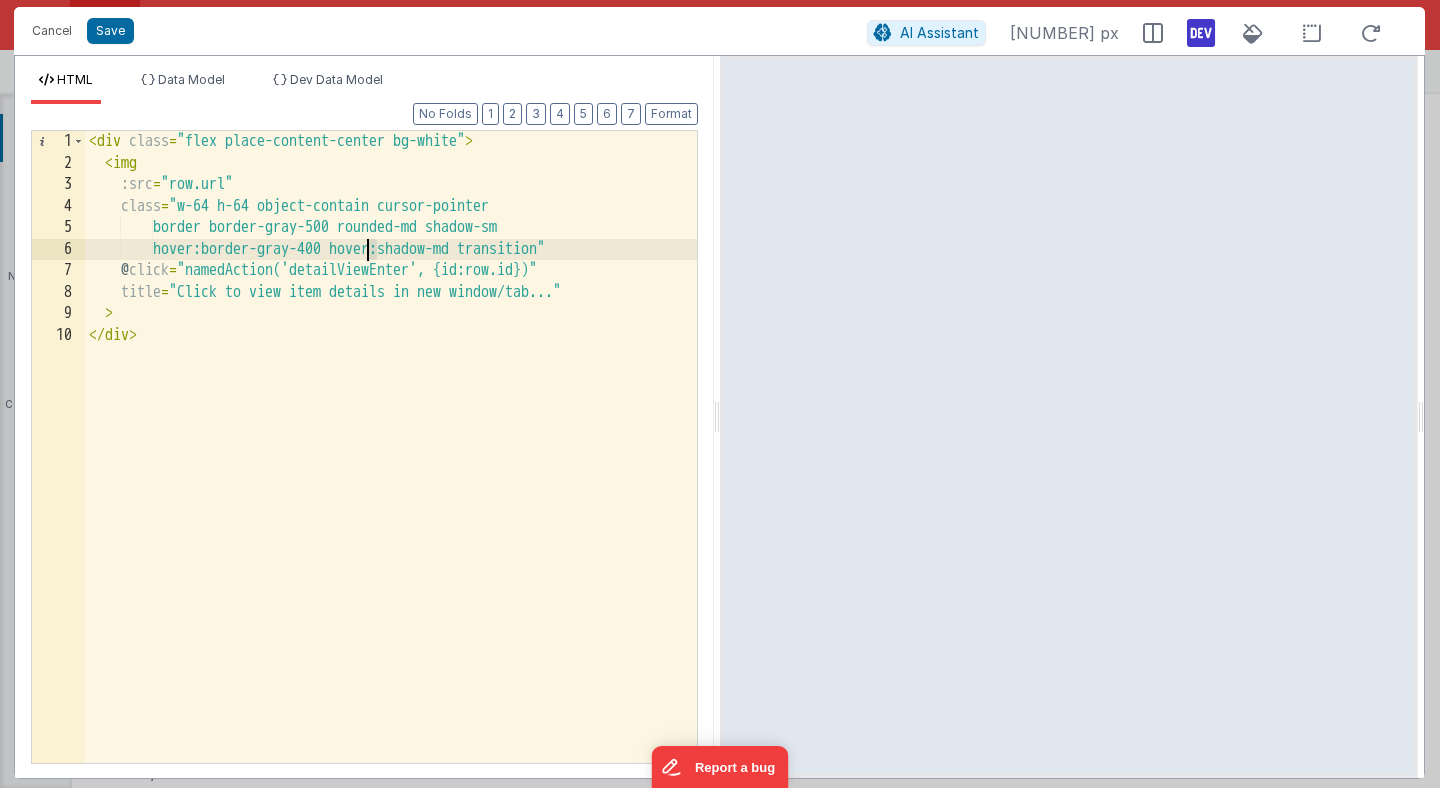 click on "< div   class = "flex place-content-center bg-white" >    < img      :src = "row.url"      class = "w-64 h-64 object-contain cursor-pointer               border border-gray-500 rounded-md shadow-sm              hover:border-gray-400 hover:shadow-md transition"      @ click = "namedAction('detailViewEnter', {id:row.id})"      title = "Click to view item details in new window/tab..."    > </ div >" at bounding box center [391, 468] 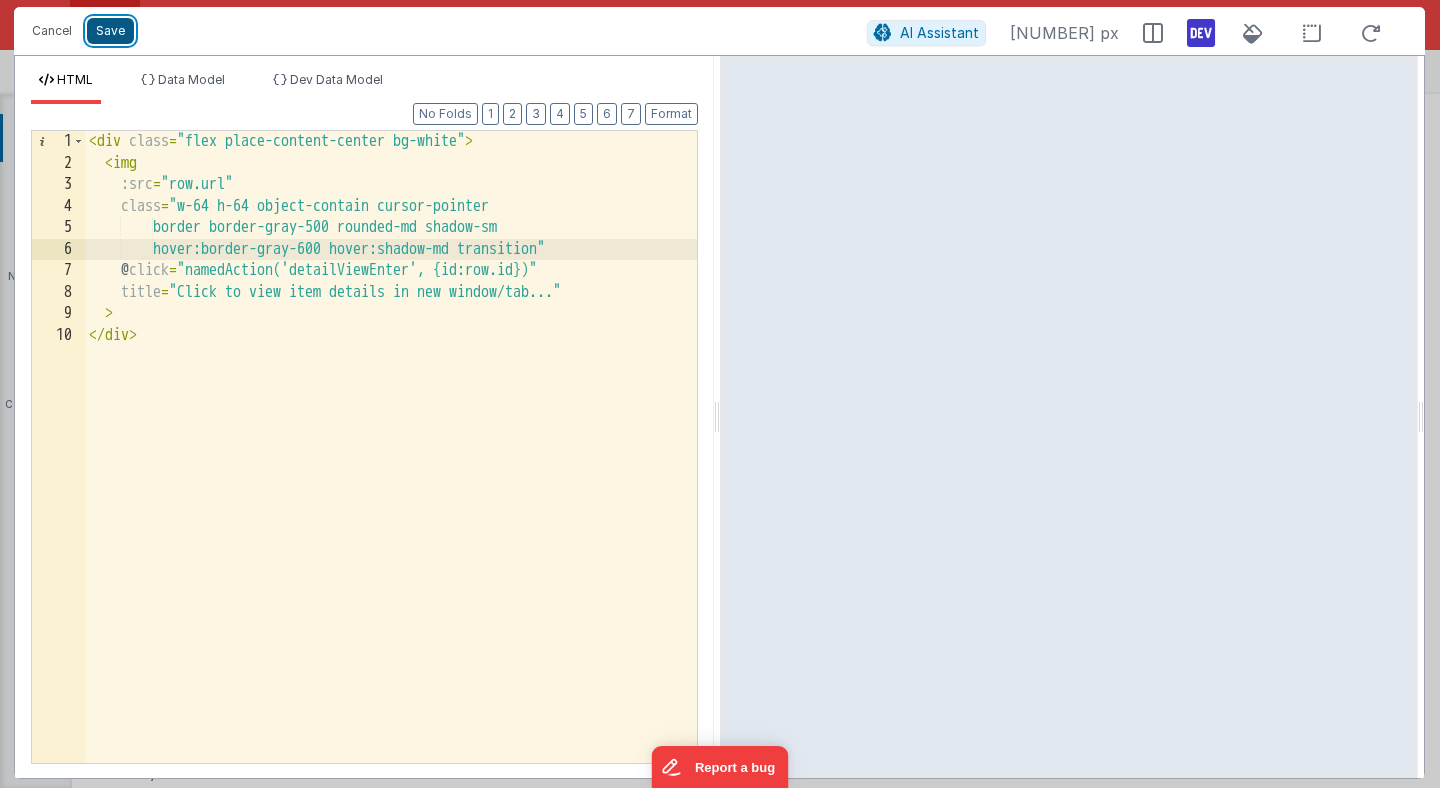 click on "Save" at bounding box center [110, 31] 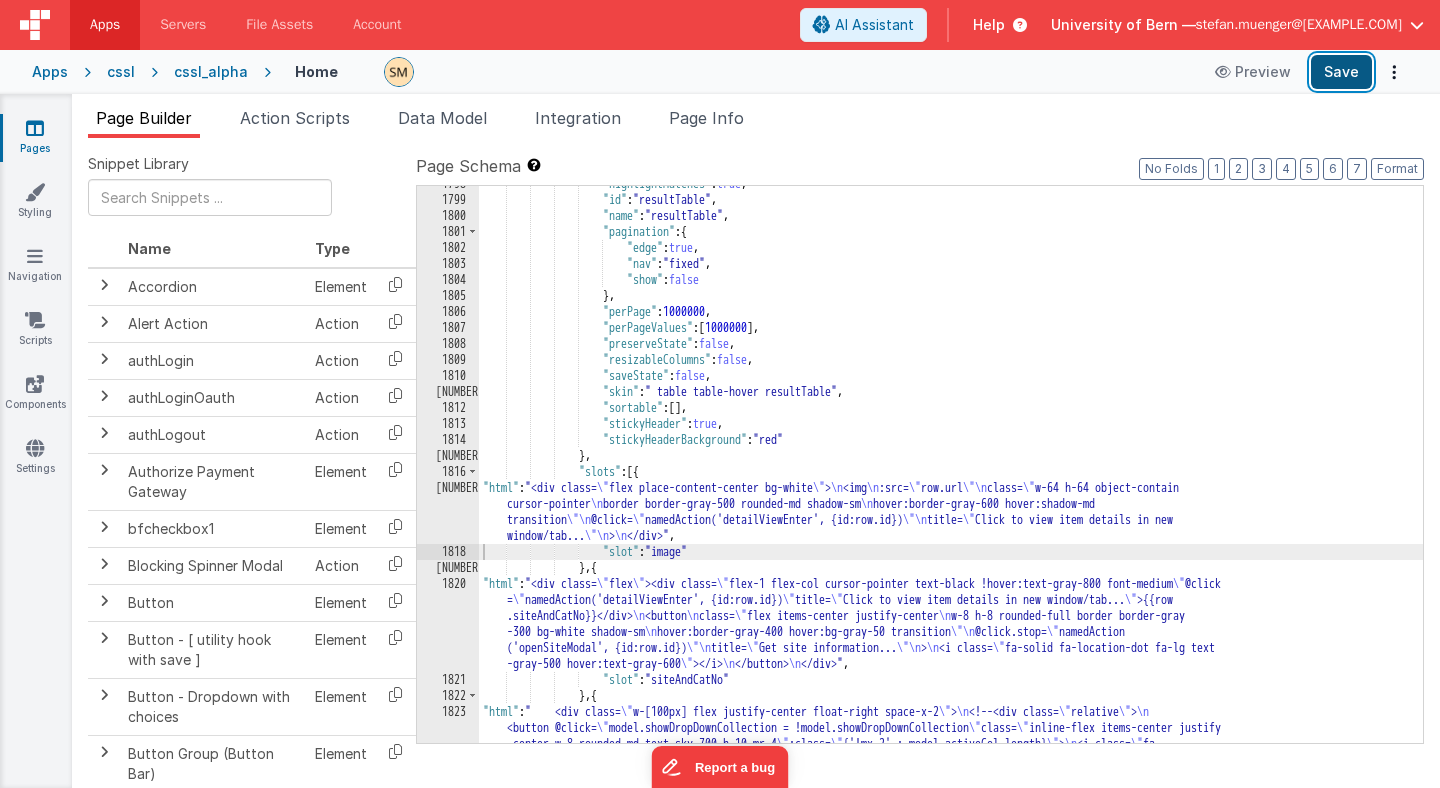 click on "Save" at bounding box center [1341, 72] 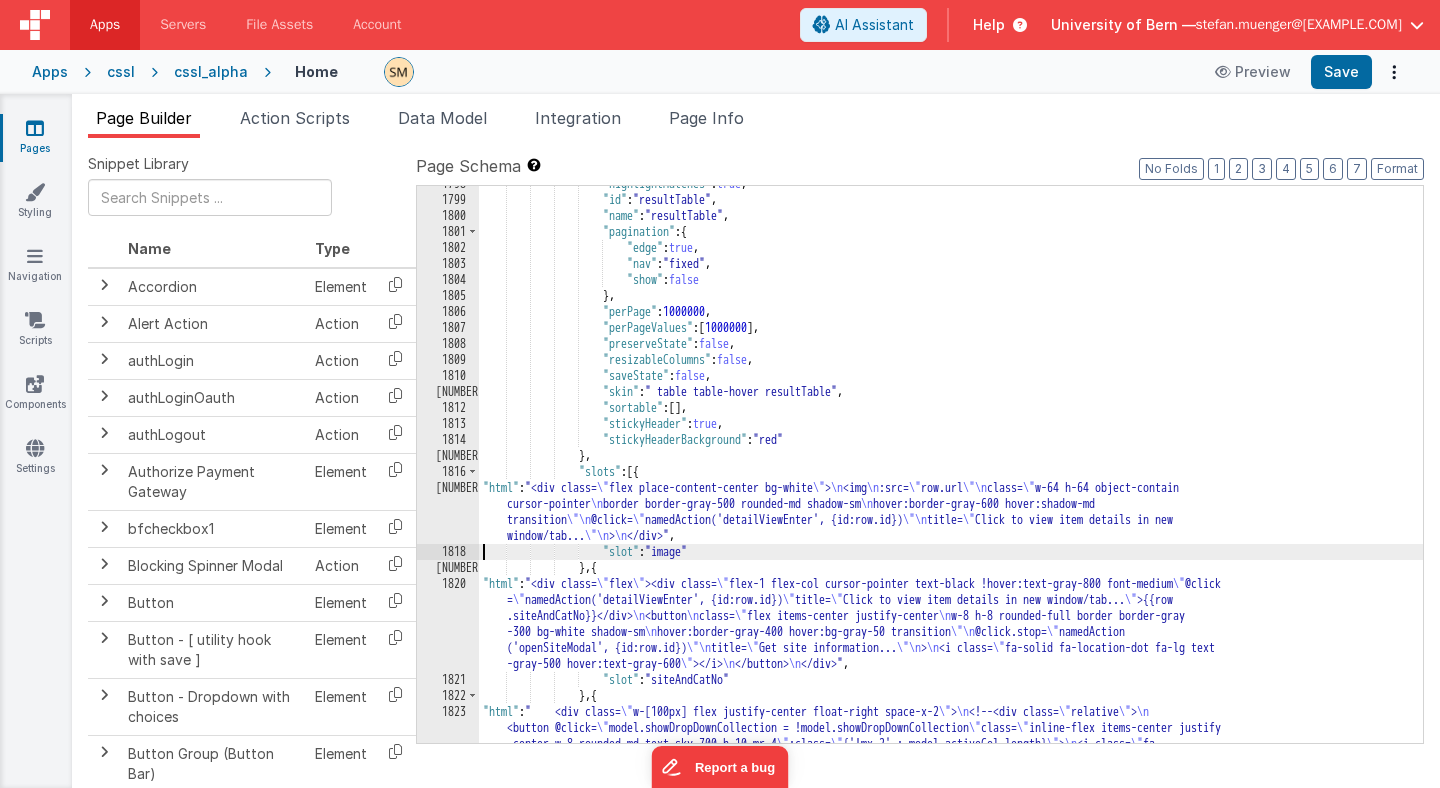 click on "1817" at bounding box center (448, 512) 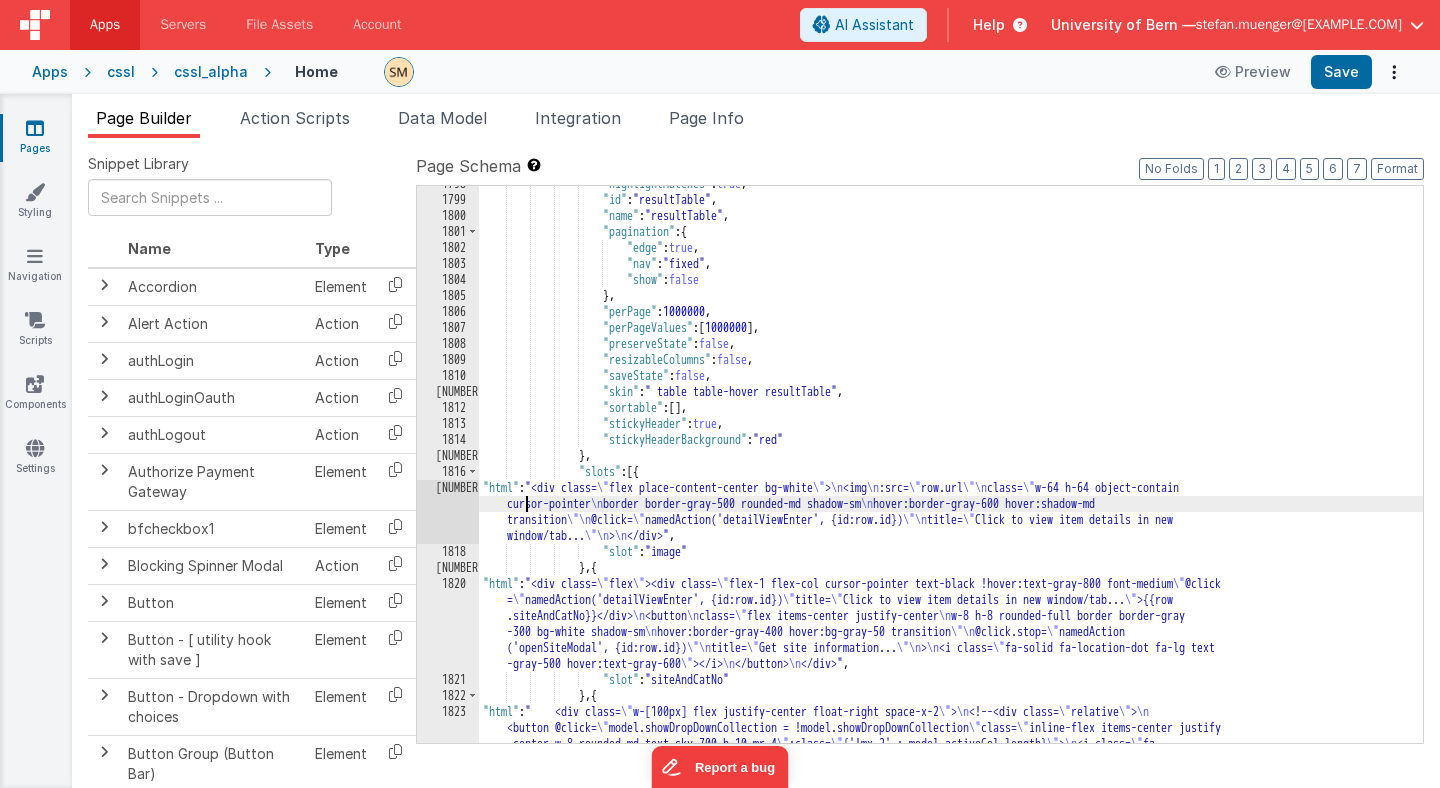 click on ""highlightMatches" :  true ,                          "id" :  "resultTable" ,                          "name" :  "resultTable" ,                          "pagination" :  {                               "edge" :  true ,                               "nav" :  "fixed" ,                               "show" :  false                          } ,                          "perPage" :  1000000 ,                          "perPageValues" :  [ 1000000 ] ,                          "preserveState" :  false ,                          "resizableColumns" :  false ,                          "saveState" :  false ,                          "skin" :  " table table-hover resultTable" ,                          "sortable" :  [ ] ,                          "stickyHeader" :  true ,                          "stickyHeaderBackground" :  "red"                     } ,                     "slots" :  [{ "html" :  "<div class= \" flex place-content-center bg-white \" > \n   <img \n     :src= \" row.url \"\n \" \n \n" at bounding box center (951, 678) 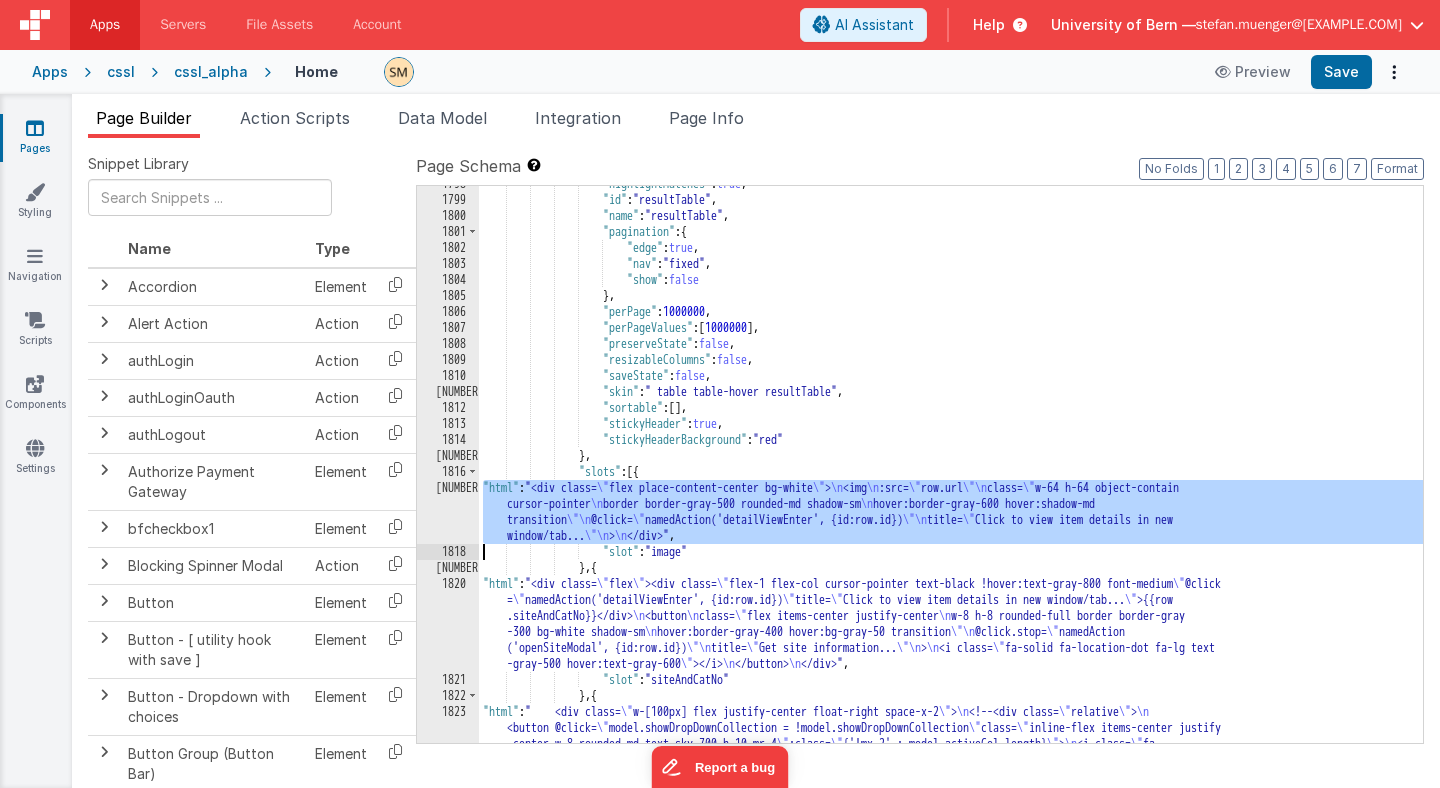 click on "1817" at bounding box center (448, 512) 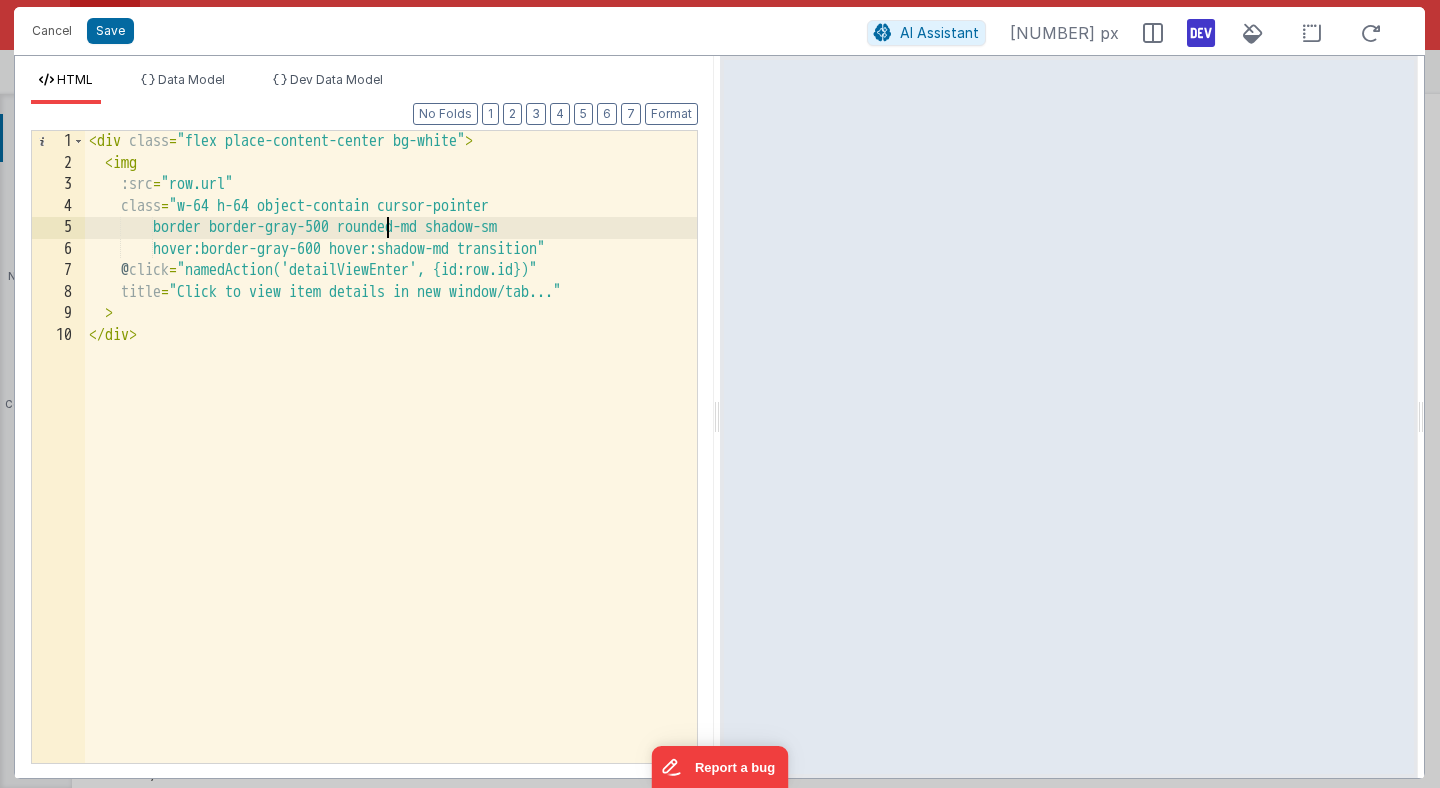 click on "< div   class = "flex place-content-center bg-white" >    < img      :src = "row.url"      class = "w-64 h-64 object-contain cursor-pointer               border border-gray-500 rounded-md shadow-sm              hover:border-gray-600 hover:shadow-md transition"      @ click = "namedAction('detailViewEnter', {id:row.id})"      title = "Click to view item details in new window/tab..."    > </ div >" at bounding box center [391, 468] 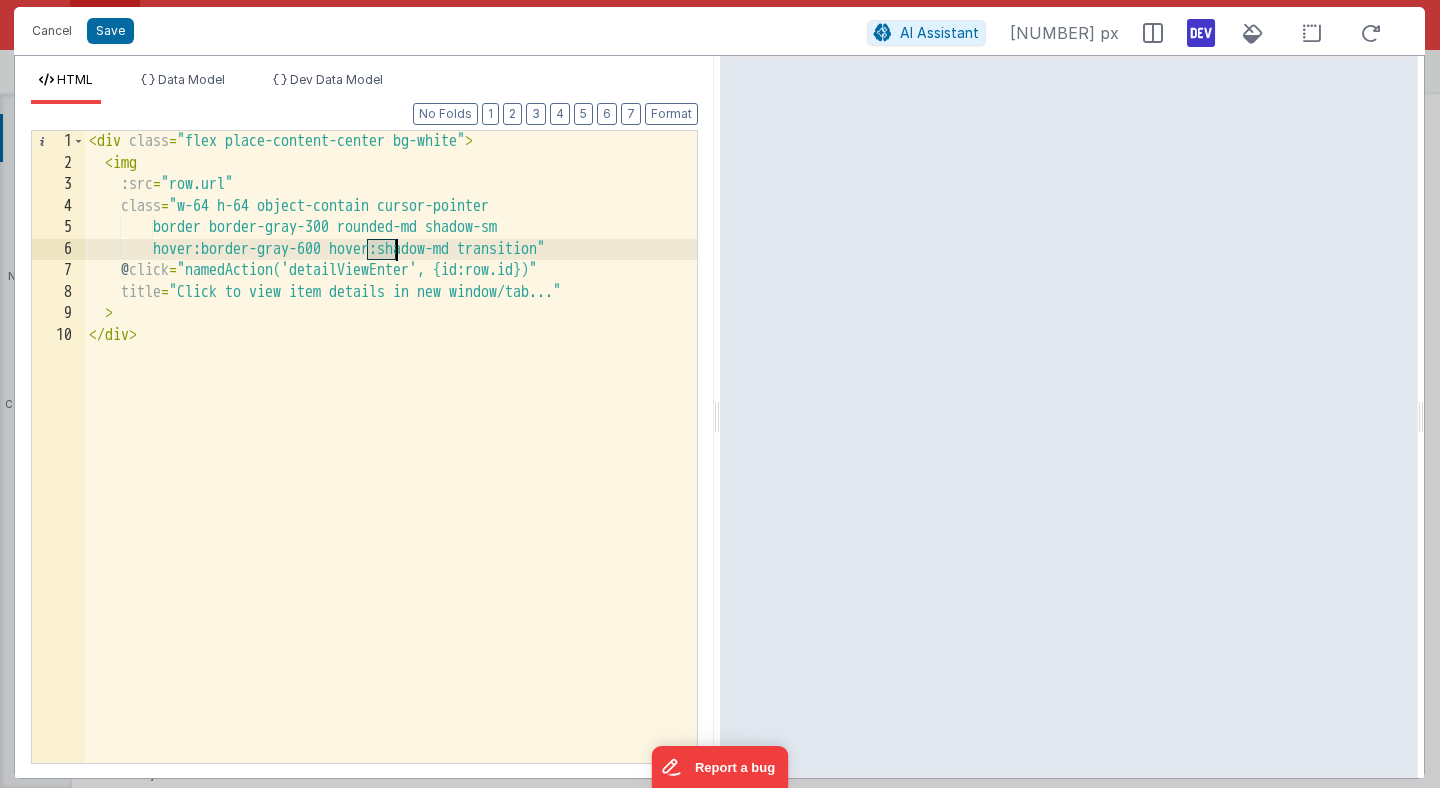 drag, startPoint x: 365, startPoint y: 250, endPoint x: 393, endPoint y: 250, distance: 28 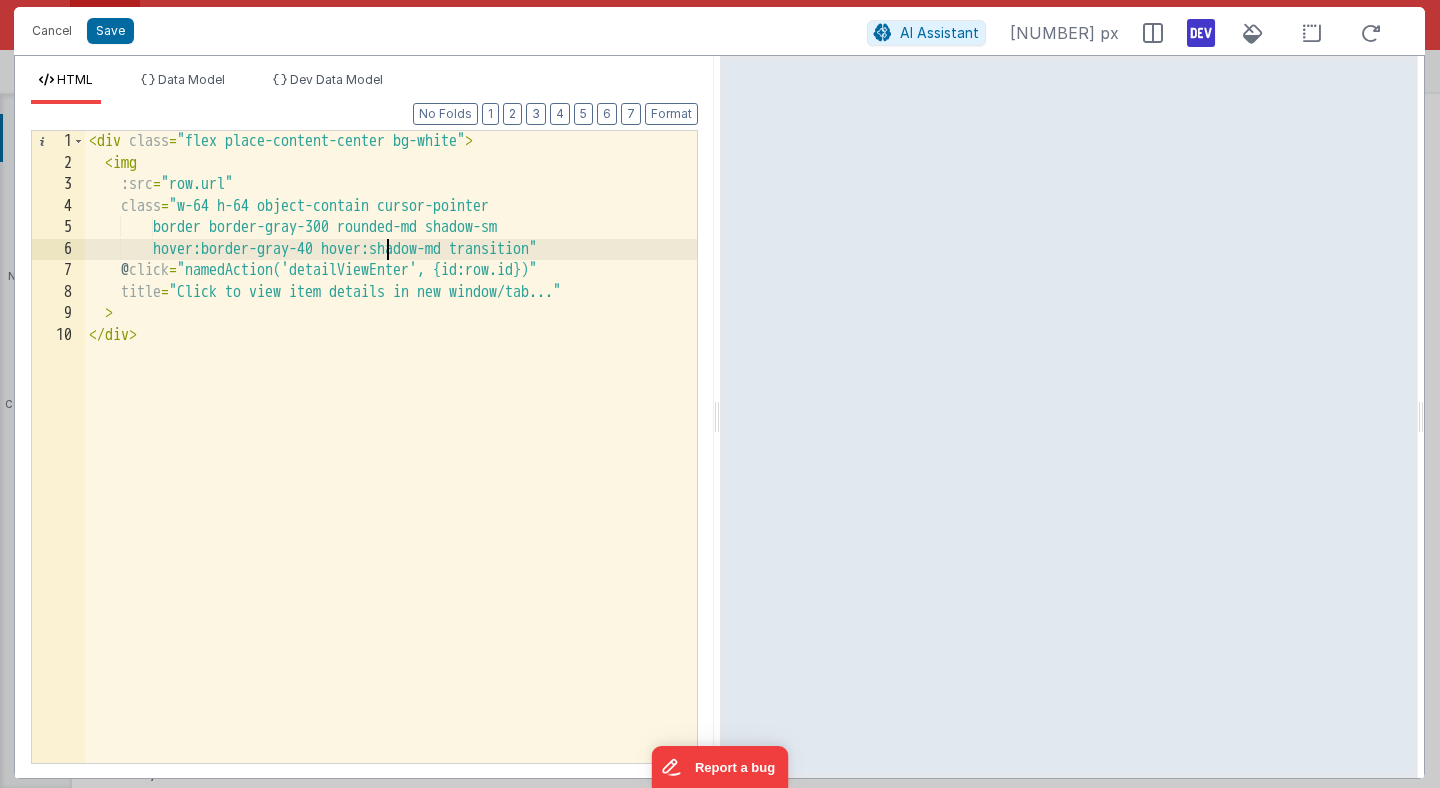 type 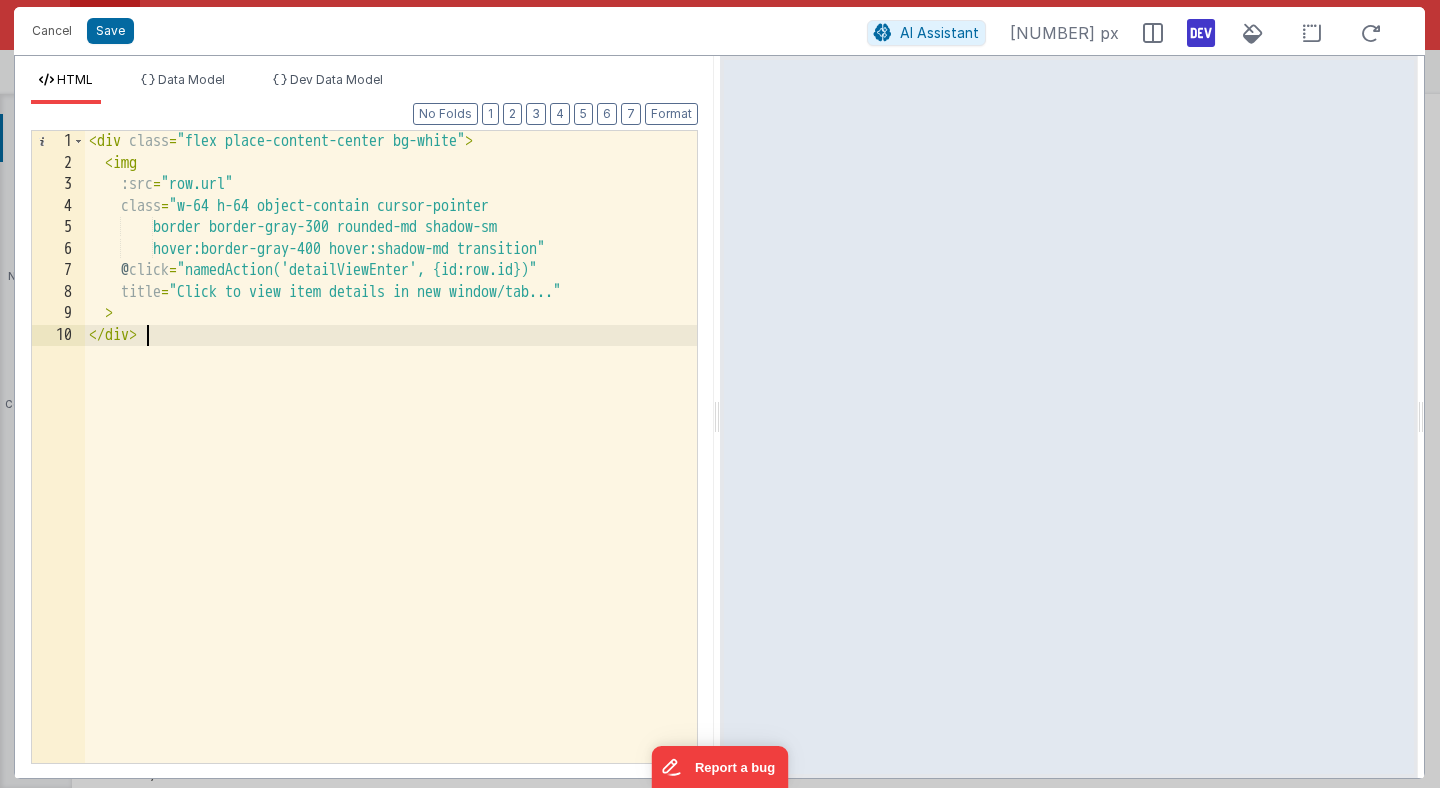 click on "< div   class = "flex place-content-center bg-white" >    < img      :src = "row.url"      class = "w-64 h-64 object-contain cursor-pointer               border border-gray-300 rounded-md shadow-sm              hover:border-gray-400 hover:shadow-md transition"      @ click = "namedAction('detailViewEnter', {id:row.id})"      title = "Click to view item details in new window/tab..."    > </ div >" at bounding box center [391, 468] 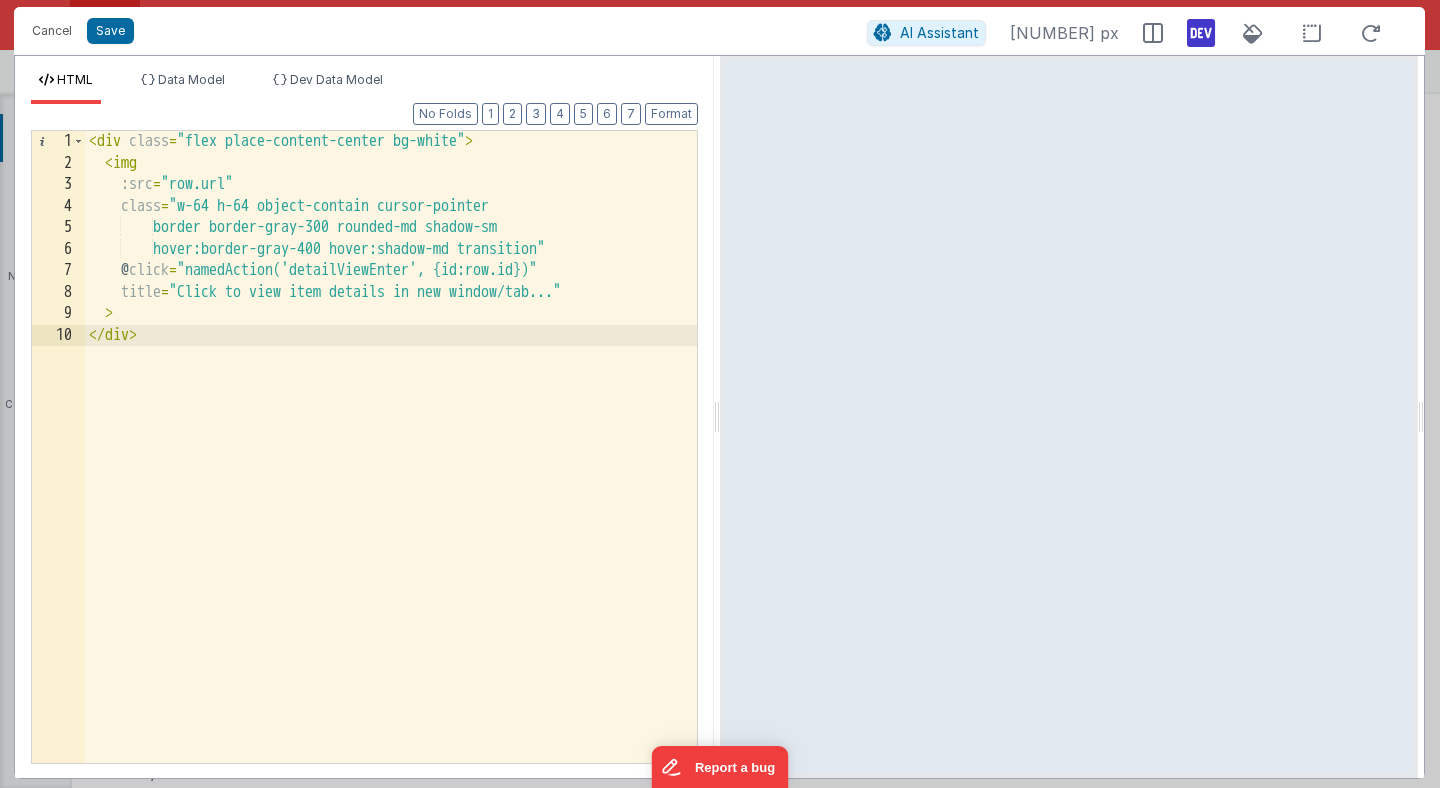 click on "< div   class = "flex place-content-center bg-white" >    < img      :src = "row.url"      class = "w-64 h-64 object-contain cursor-pointer               border border-gray-300 rounded-md shadow-sm              hover:border-gray-400 hover:shadow-md transition"      @ click = "namedAction('detailViewEnter', {id:row.id})"      title = "Click to view item details in new window/tab..."    > </ div >" at bounding box center (391, 468) 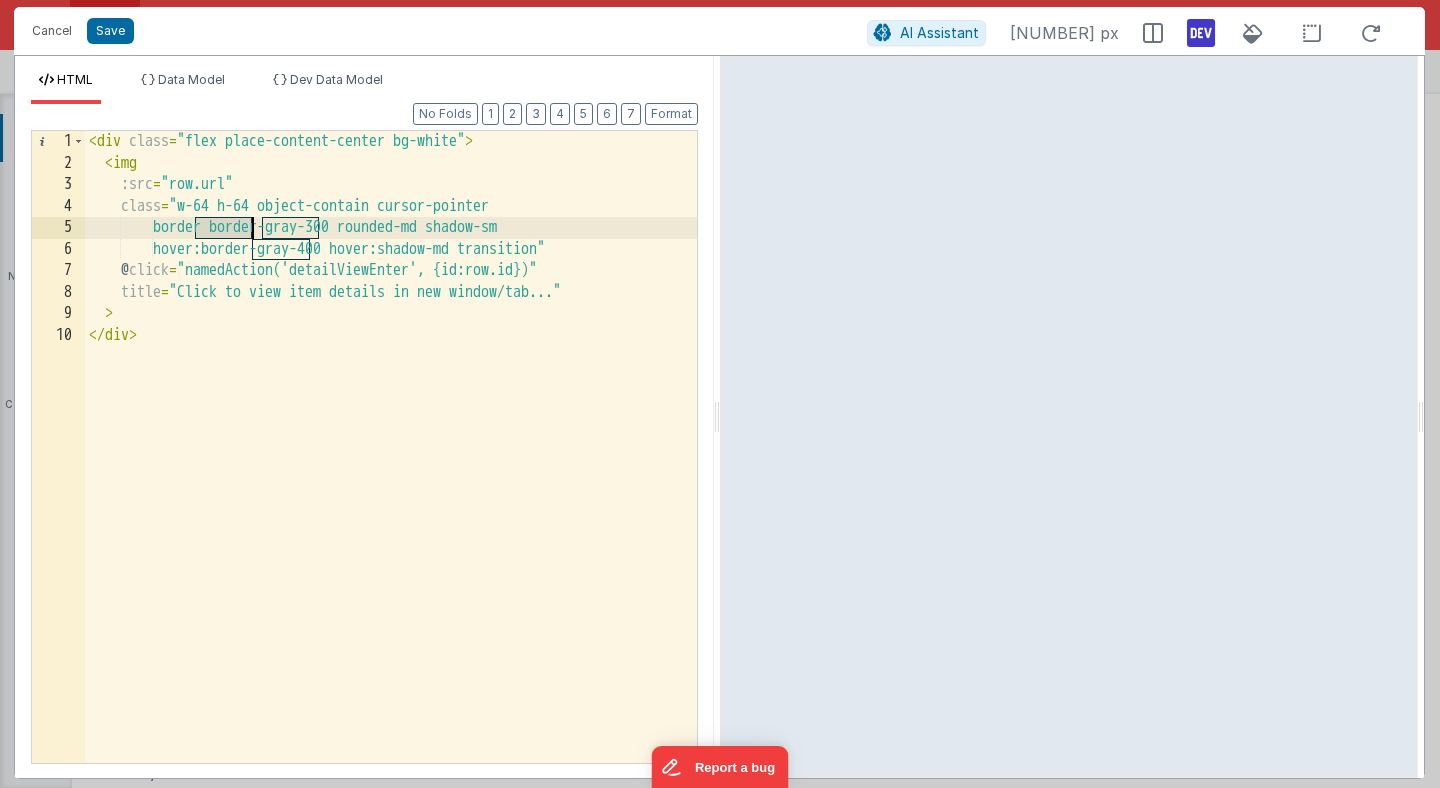click on "< div   class = "flex place-content-center bg-white" >    < img      :src = "row.url"      class = "w-64 h-64 object-contain cursor-pointer               border border-gray-300 rounded-md shadow-sm              hover:border-gray-400 hover:shadow-md transition"      @ click = "namedAction('detailViewEnter', {id:row.id})"      title = "Click to view item details in new window/tab..."    > </ div >" at bounding box center (391, 468) 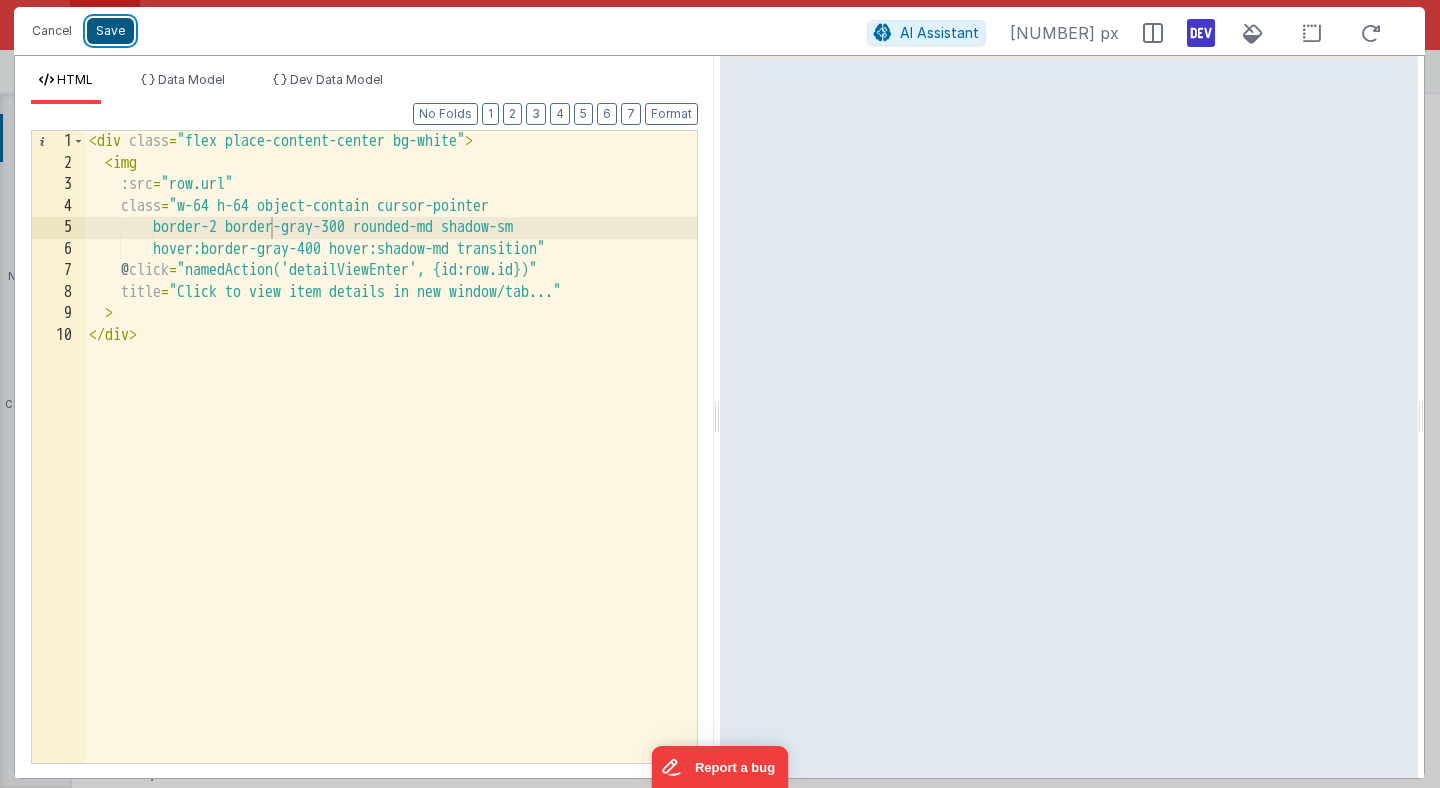 click on "Save" at bounding box center (110, 31) 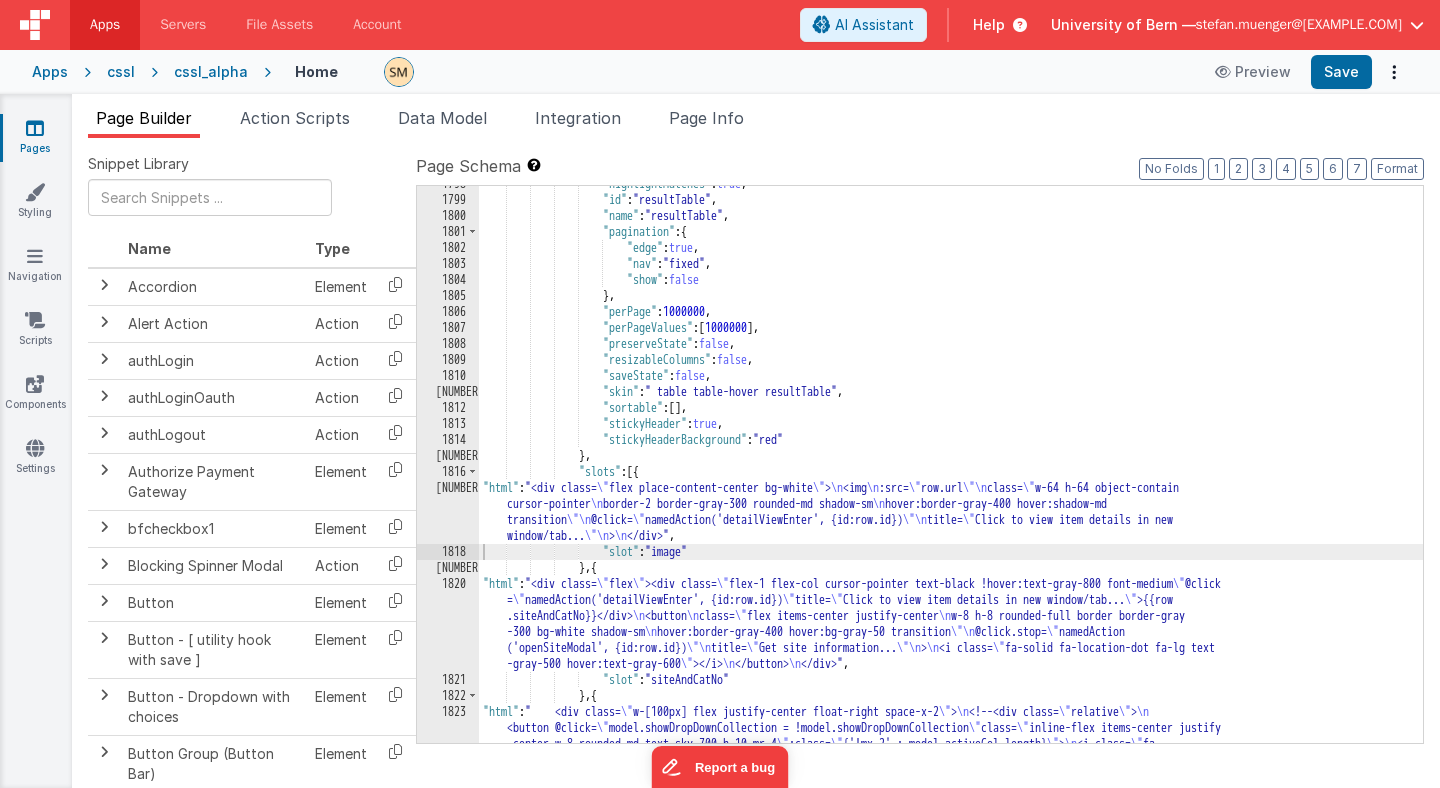 click on "1817" at bounding box center (448, 512) 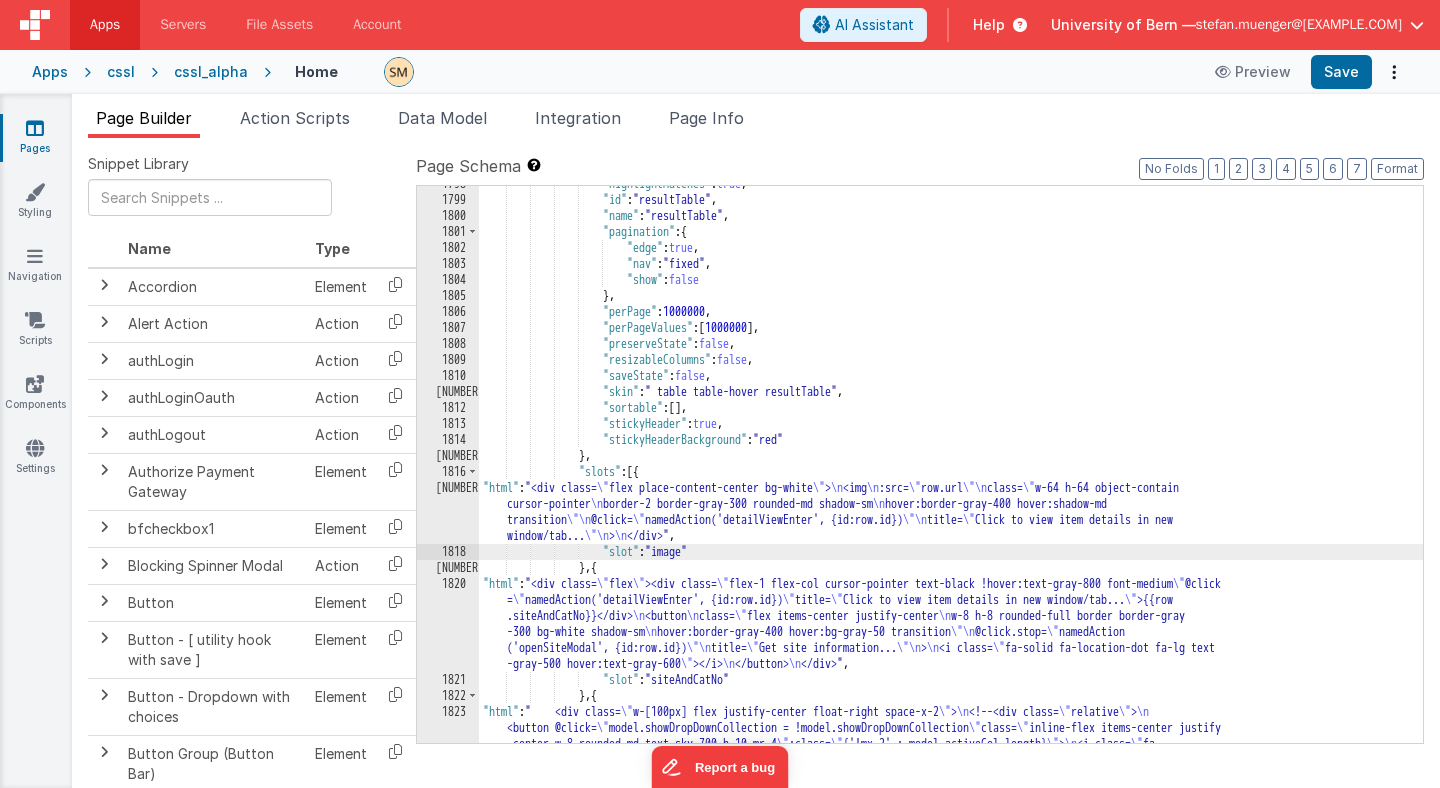 click on "1817" at bounding box center [448, 512] 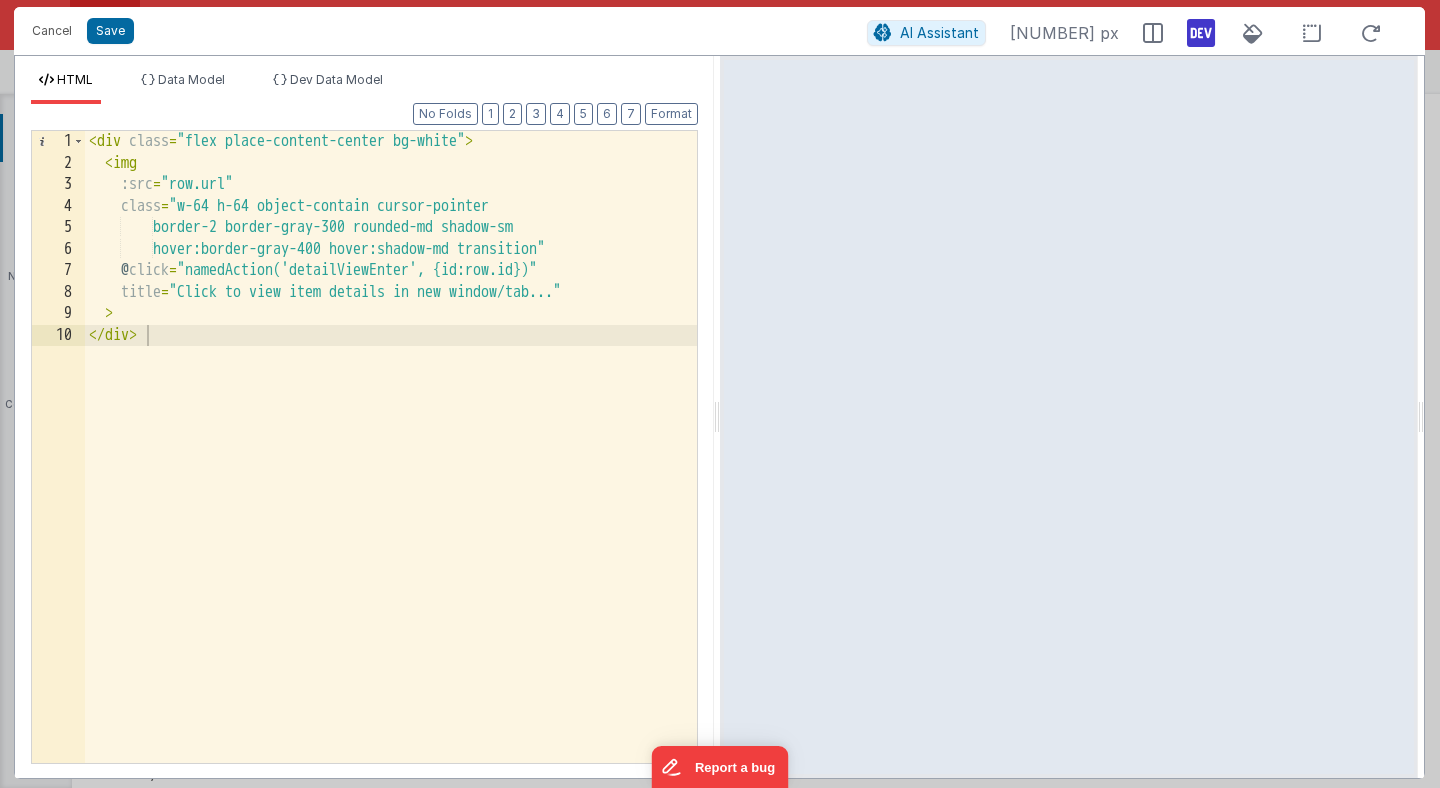 click on "< div   class = "flex place-content-center bg-white" >    < img      :src = "row.url"      class = "w-64 h-64 object-contain cursor-pointer               border-2 border-gray-300 rounded-md shadow-sm              hover:border-gray-400 hover:shadow-md transition"      @ click = "namedAction('detailViewEnter', {id:row.id})"      title = "Click to view item details in new window/tab..."    > </ div >" at bounding box center (391, 468) 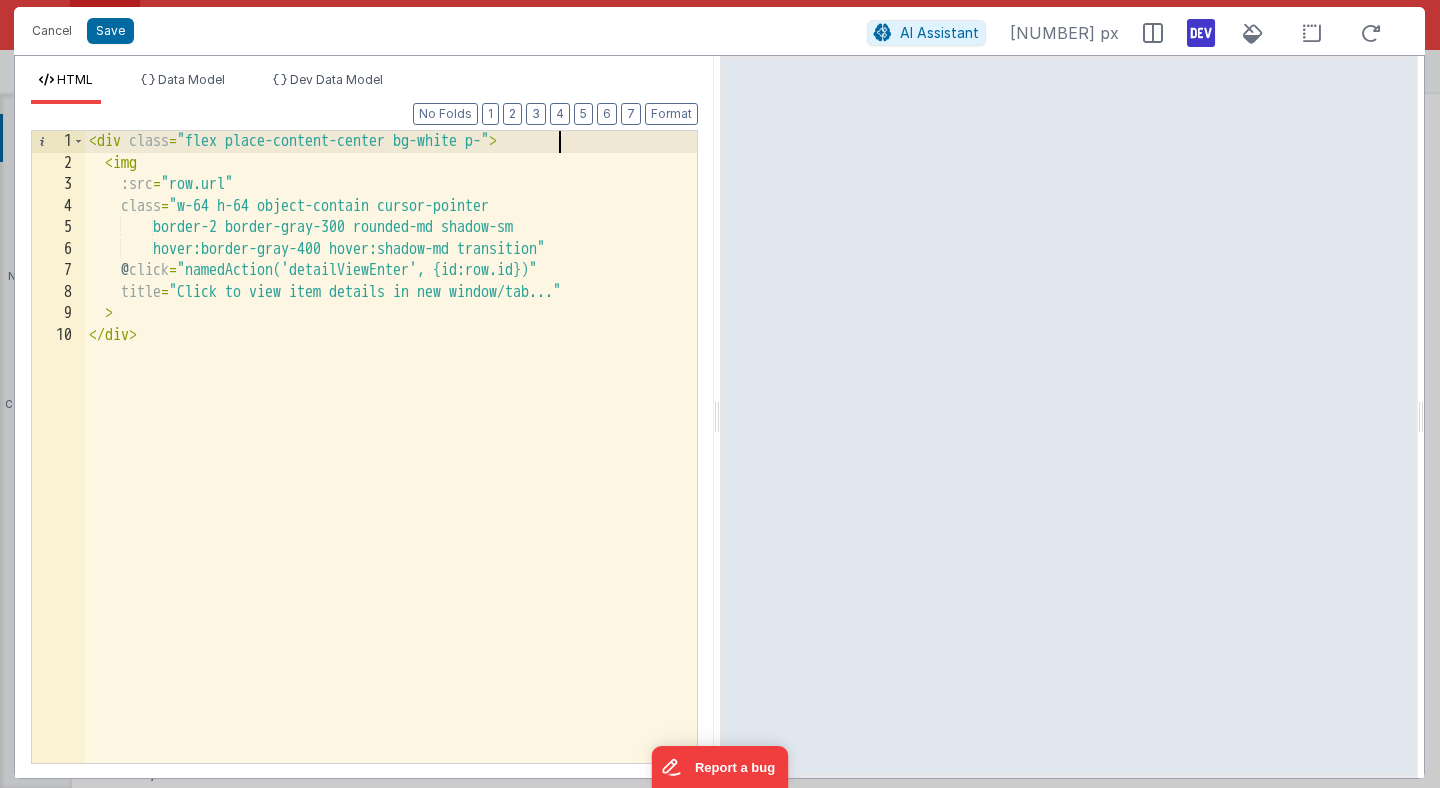 type 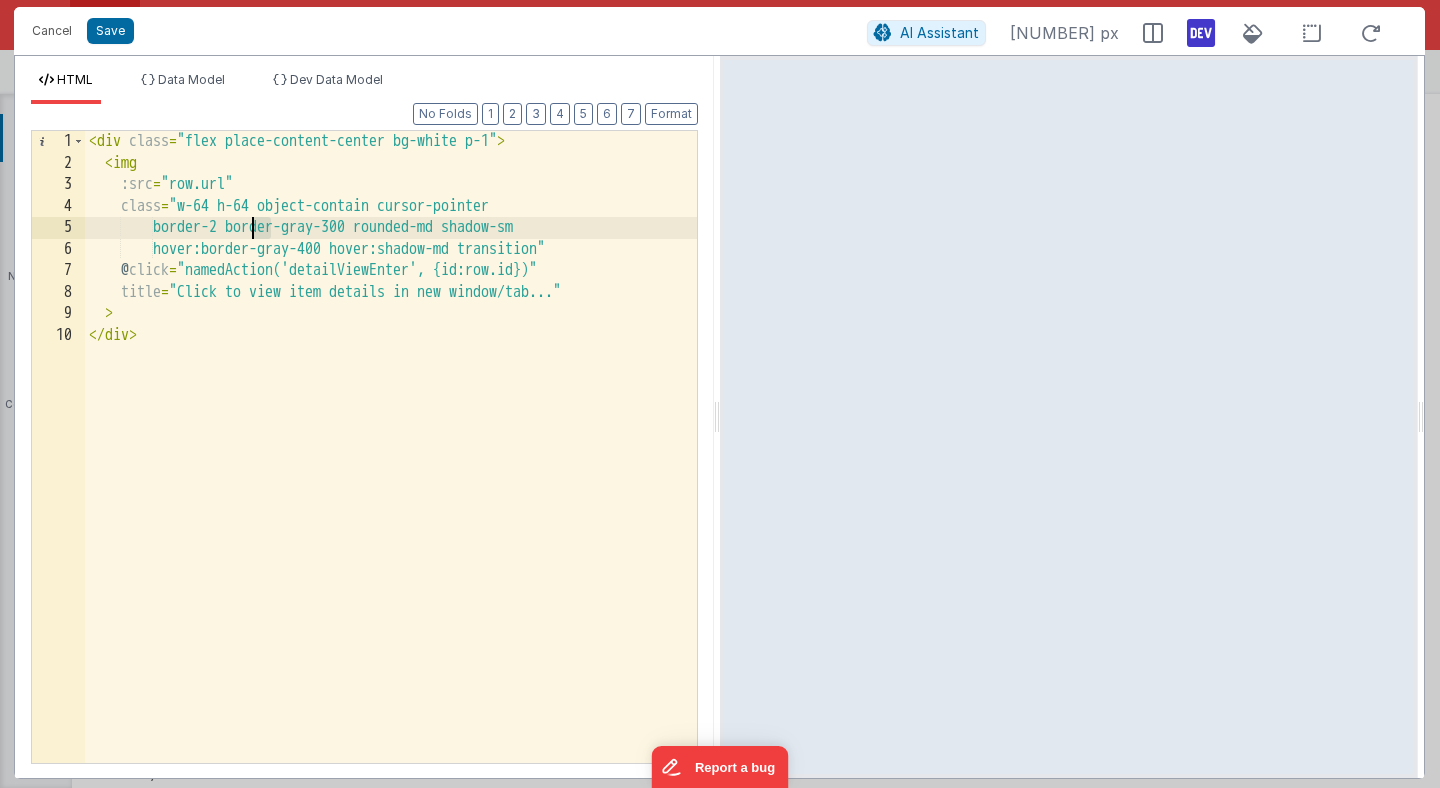 drag, startPoint x: 267, startPoint y: 225, endPoint x: 253, endPoint y: 227, distance: 14.142136 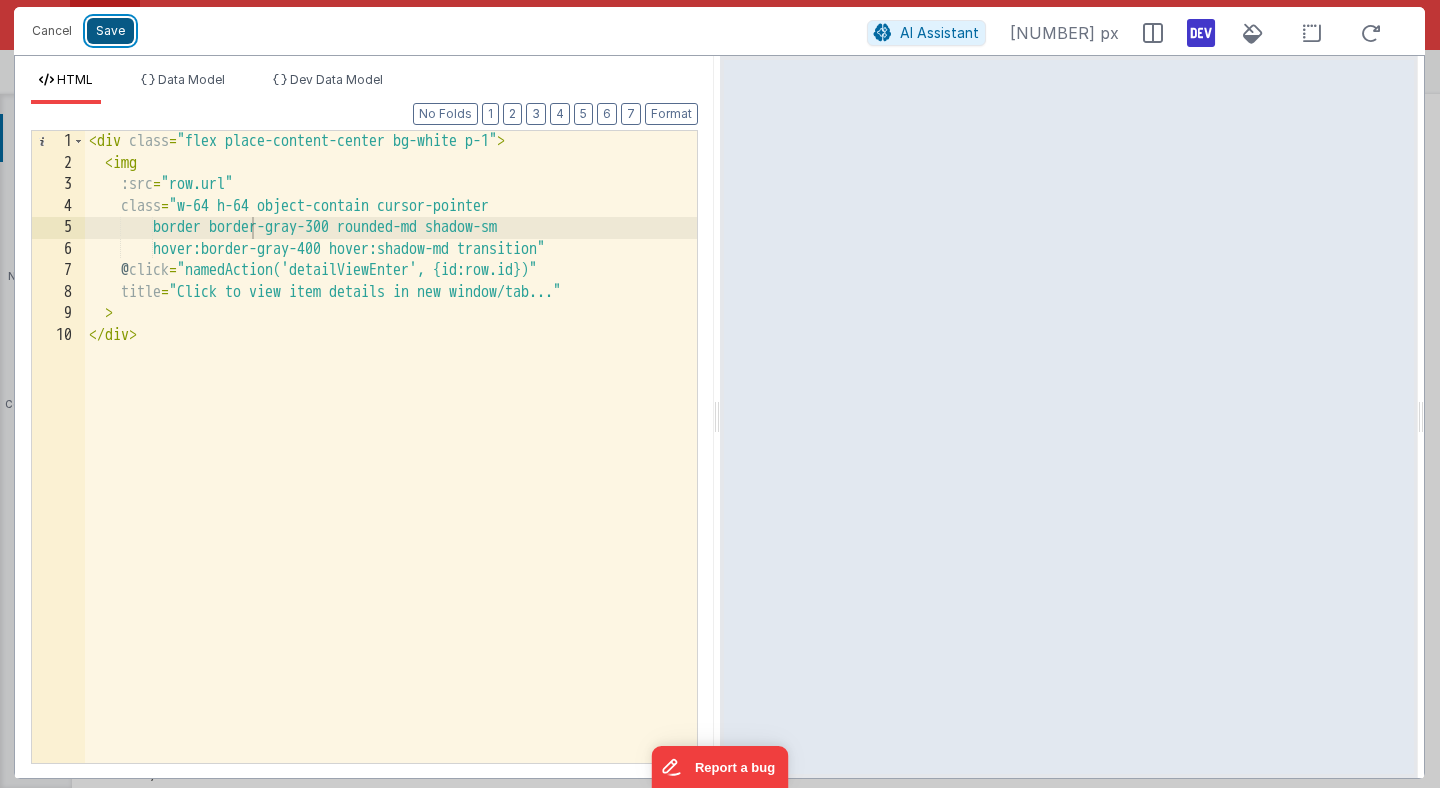 click on "Save" at bounding box center (110, 31) 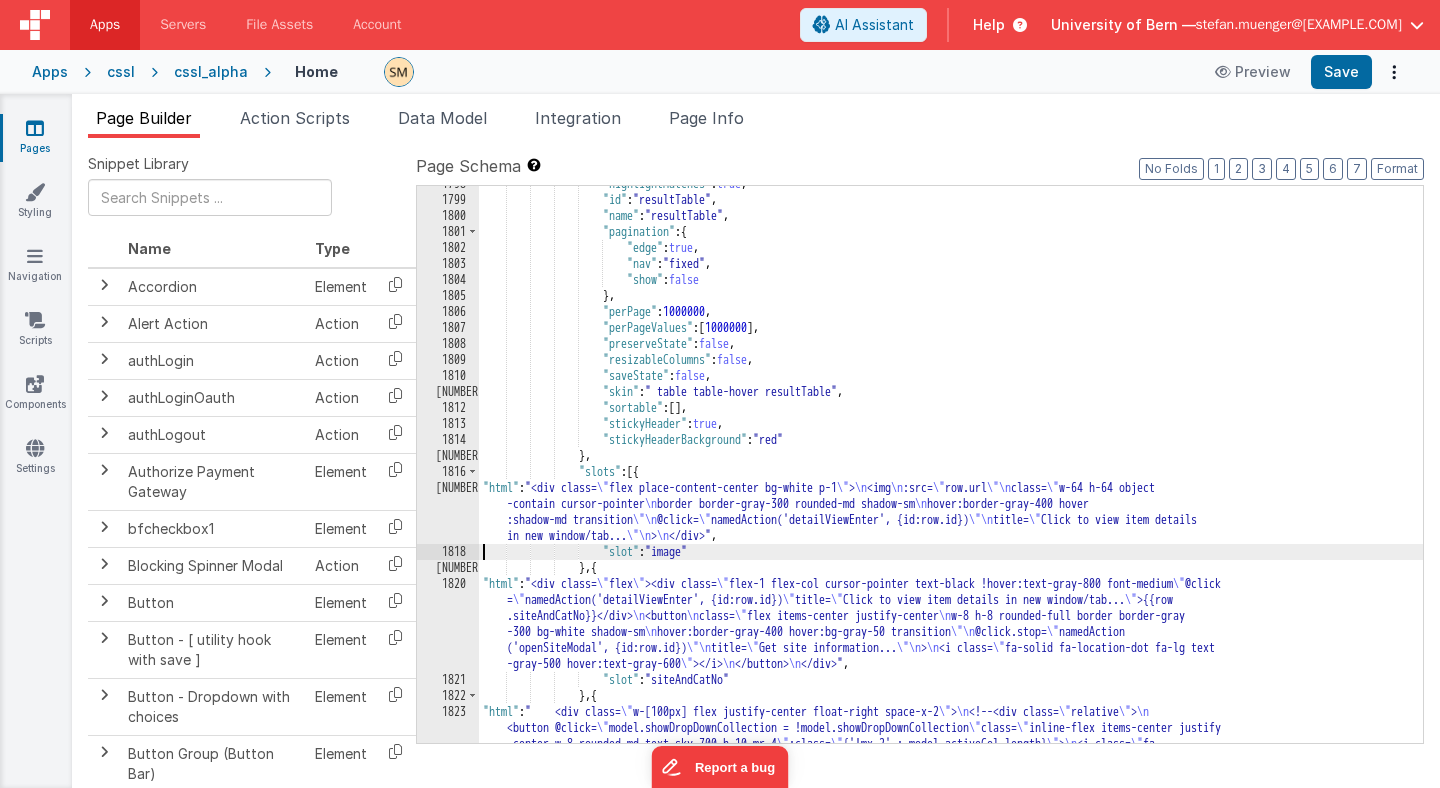 click on "1817" at bounding box center [448, 512] 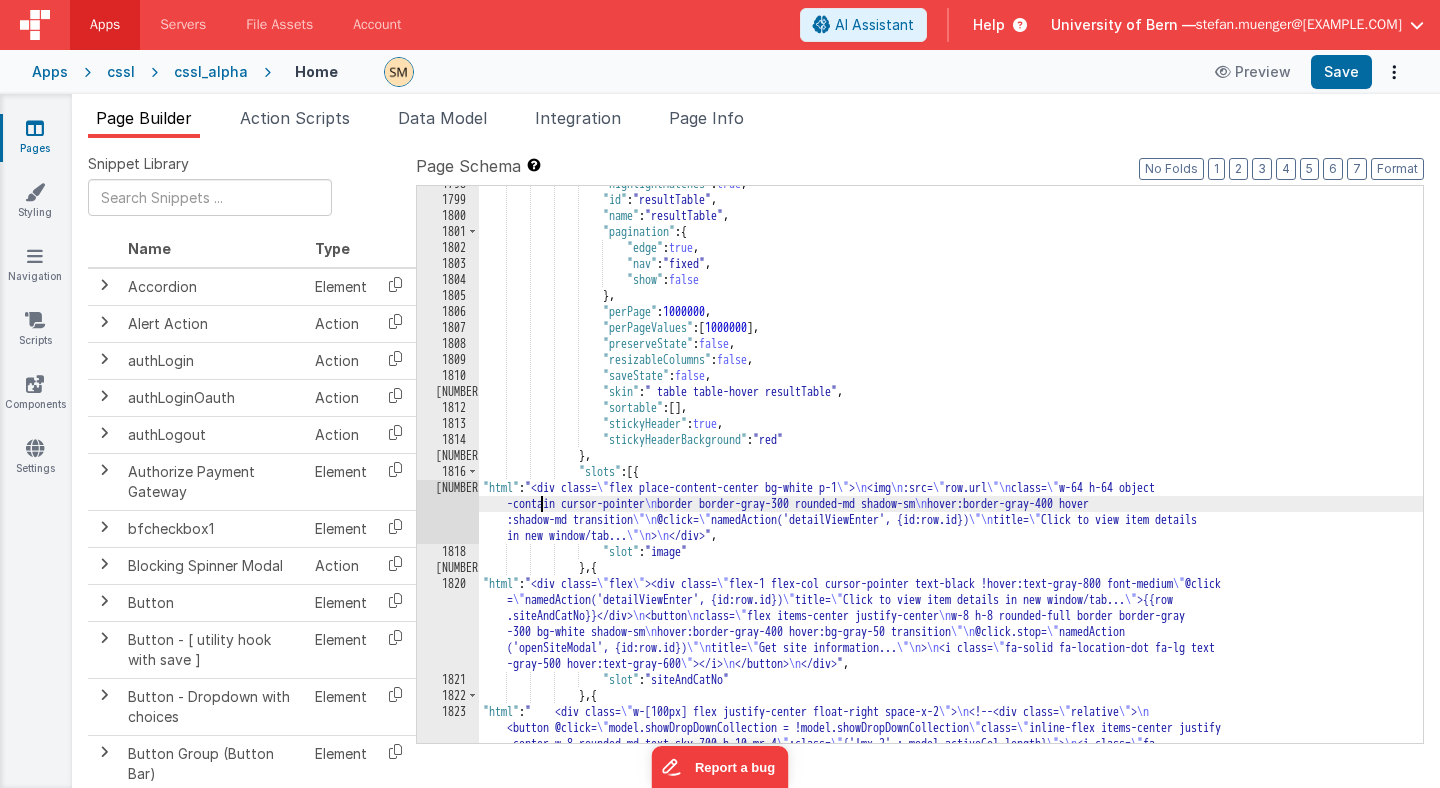 click on ""highlightMatches" :  true ,                          "id" :  "resultTable" ,                          "name" :  "resultTable" ,                          "pagination" :  {                               "edge" :  true ,                               "nav" :  "fixed" ,                               "show" :  false                          } ,                          "perPage" :  1000000 ,                          "perPageValues" :  [ 1000000 ] ,                          "preserveState" :  false ,                          "resizableColumns" :  false ,                          "saveState" :  false ,                          "skin" :  " table table-hover resultTable" ,                          "sortable" :  [ ] ,                          "stickyHeader" :  true ,                          "stickyHeaderBackground" :  "red"                     } ,                     "slots" :  [{ "html" :  "<div class= \" flex place-content-center bg-white p-1 \" > \n   <img \n     :src= \" row.url \"\n \" ," at bounding box center [951, 678] 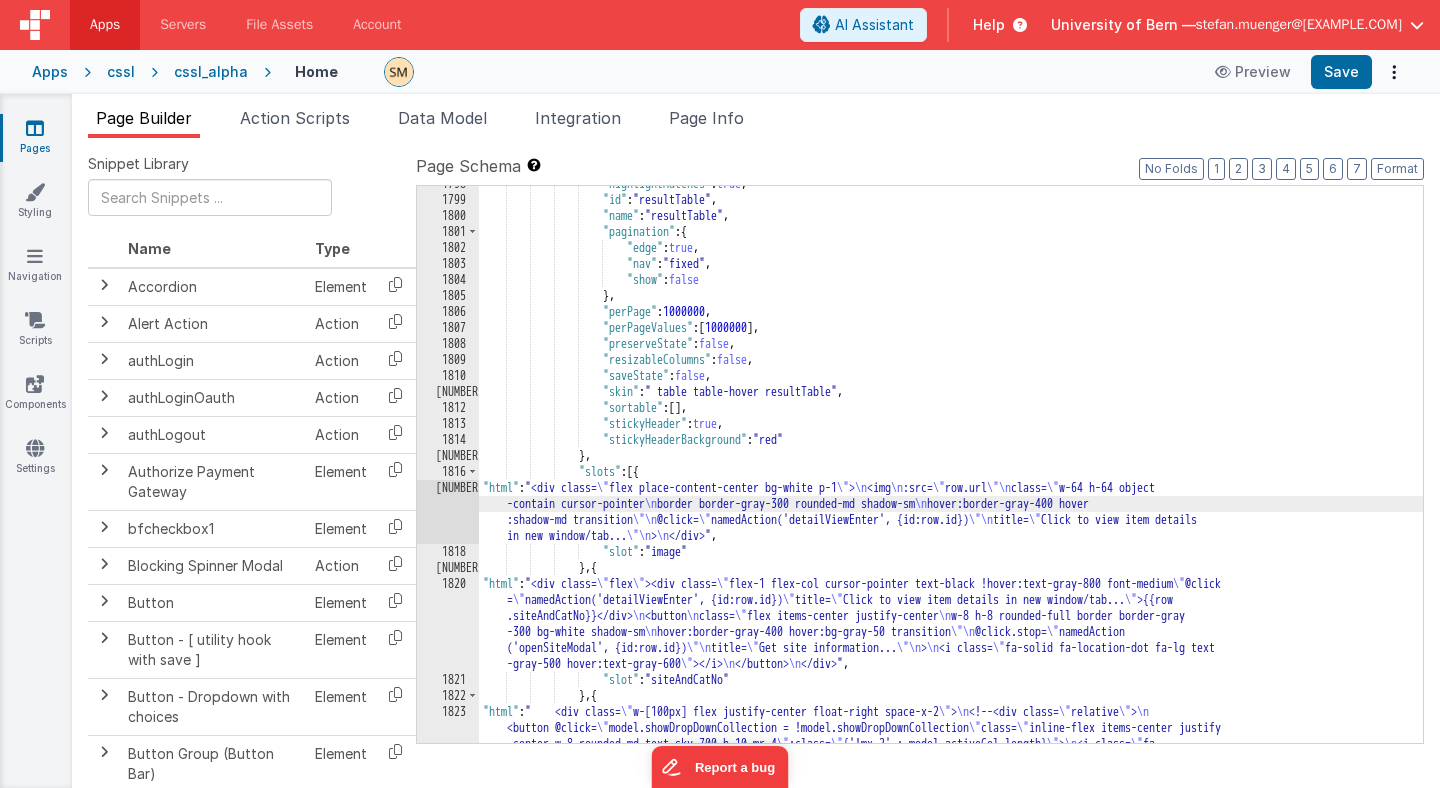 click on "1817" at bounding box center (448, 512) 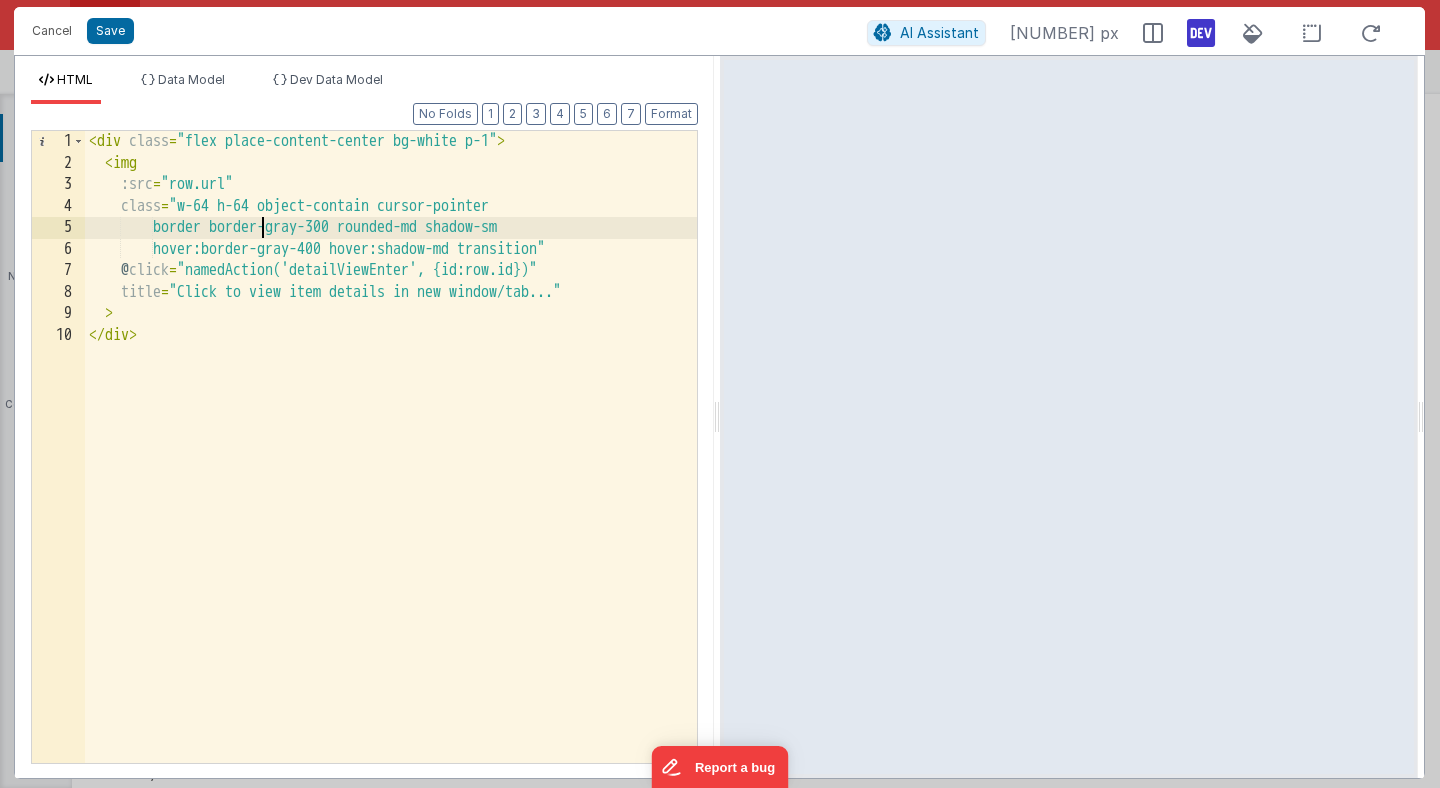 click on "< div   class = "flex place-content-center bg-white p-1" >    < img      :src = "row.url"      class = "w-64 h-64 object-contain cursor-pointer               border border-gray-300 rounded-md shadow-sm              hover:border-gray-400 hover:shadow-md transition"      @ click = "namedAction('detailViewEnter', {id:row.id})"      title = "Click to view item details in new window/tab..."    > </ div >" at bounding box center (391, 468) 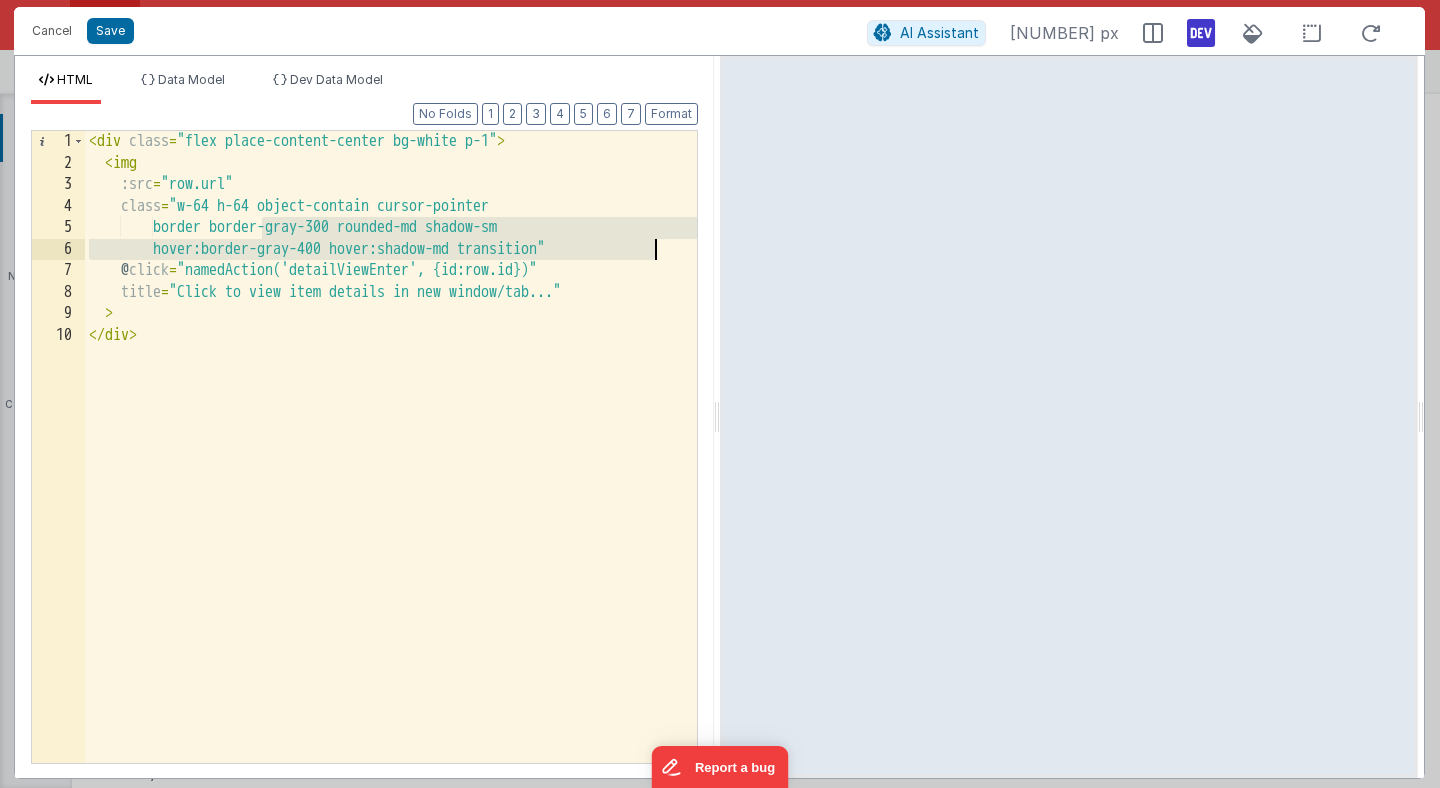 drag, startPoint x: 261, startPoint y: 226, endPoint x: 659, endPoint y: 246, distance: 398.5022 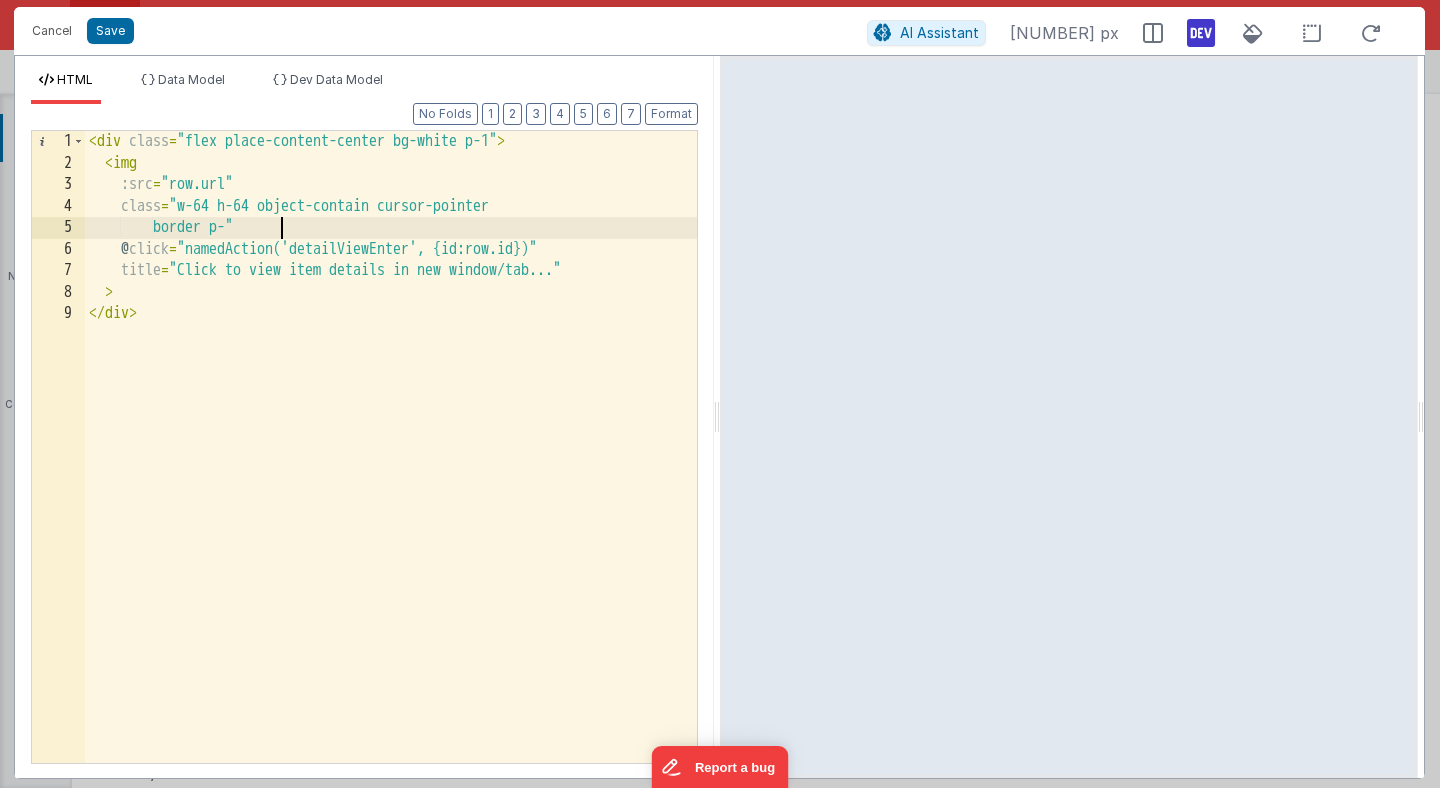 type 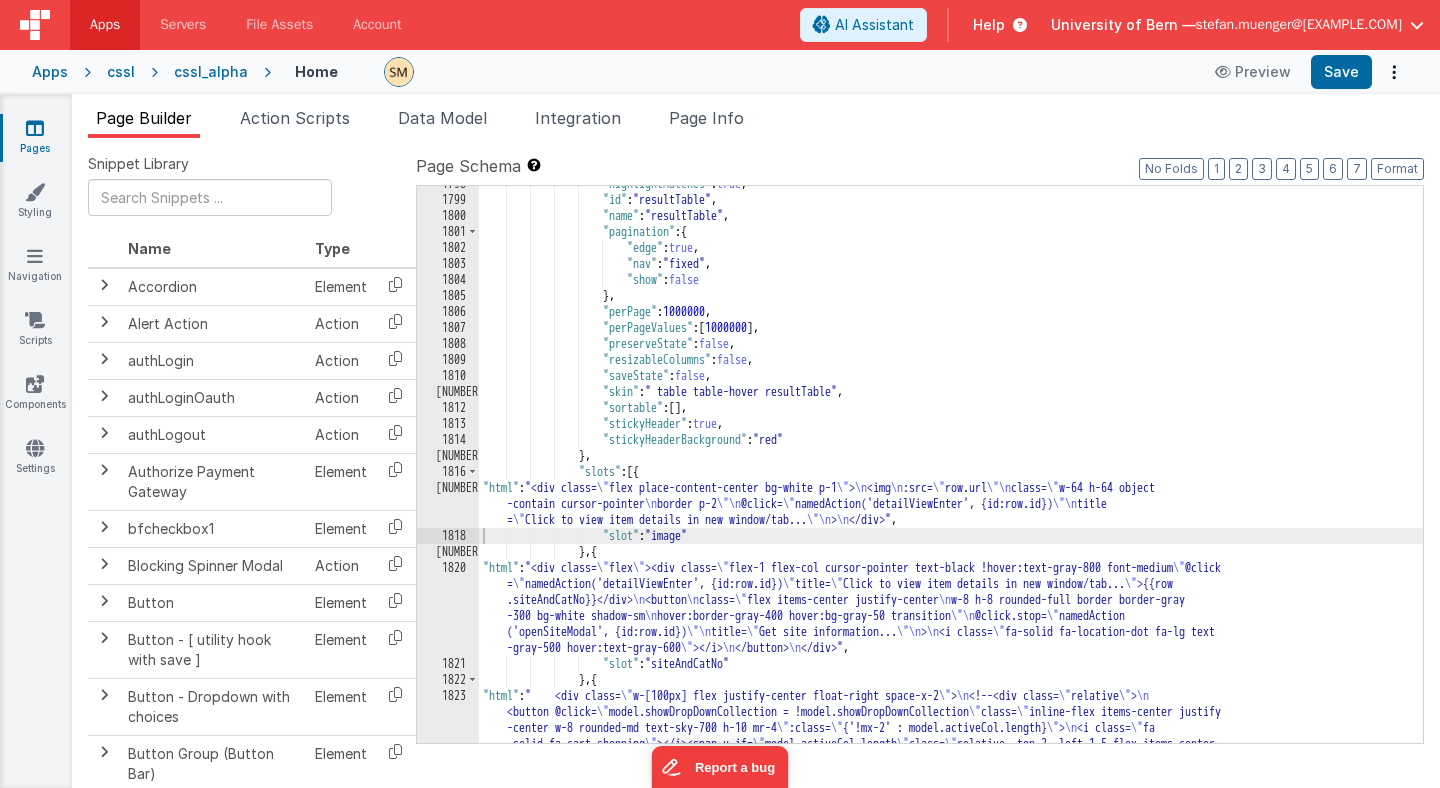 scroll, scrollTop: 28385, scrollLeft: 0, axis: vertical 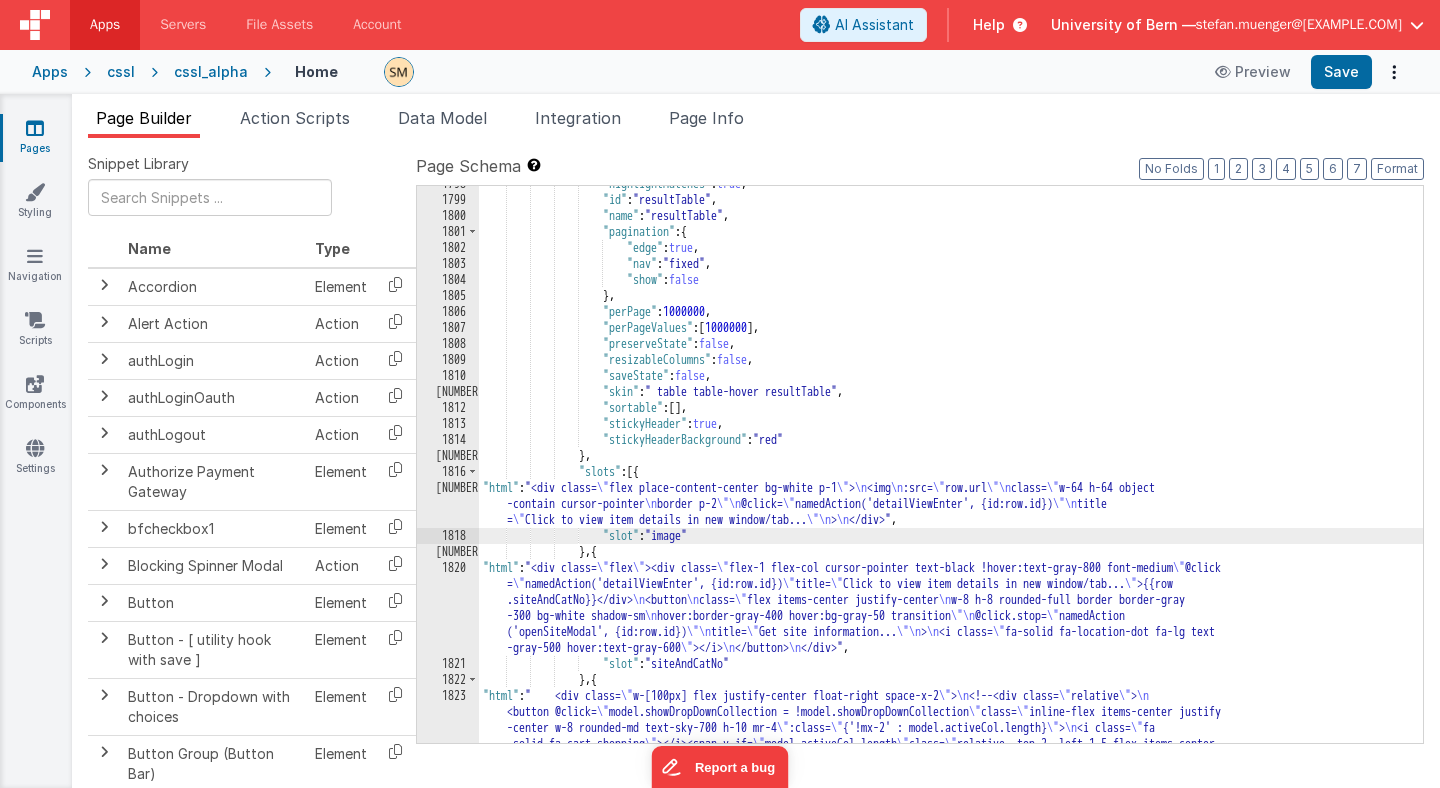 click on "1817" at bounding box center [448, 504] 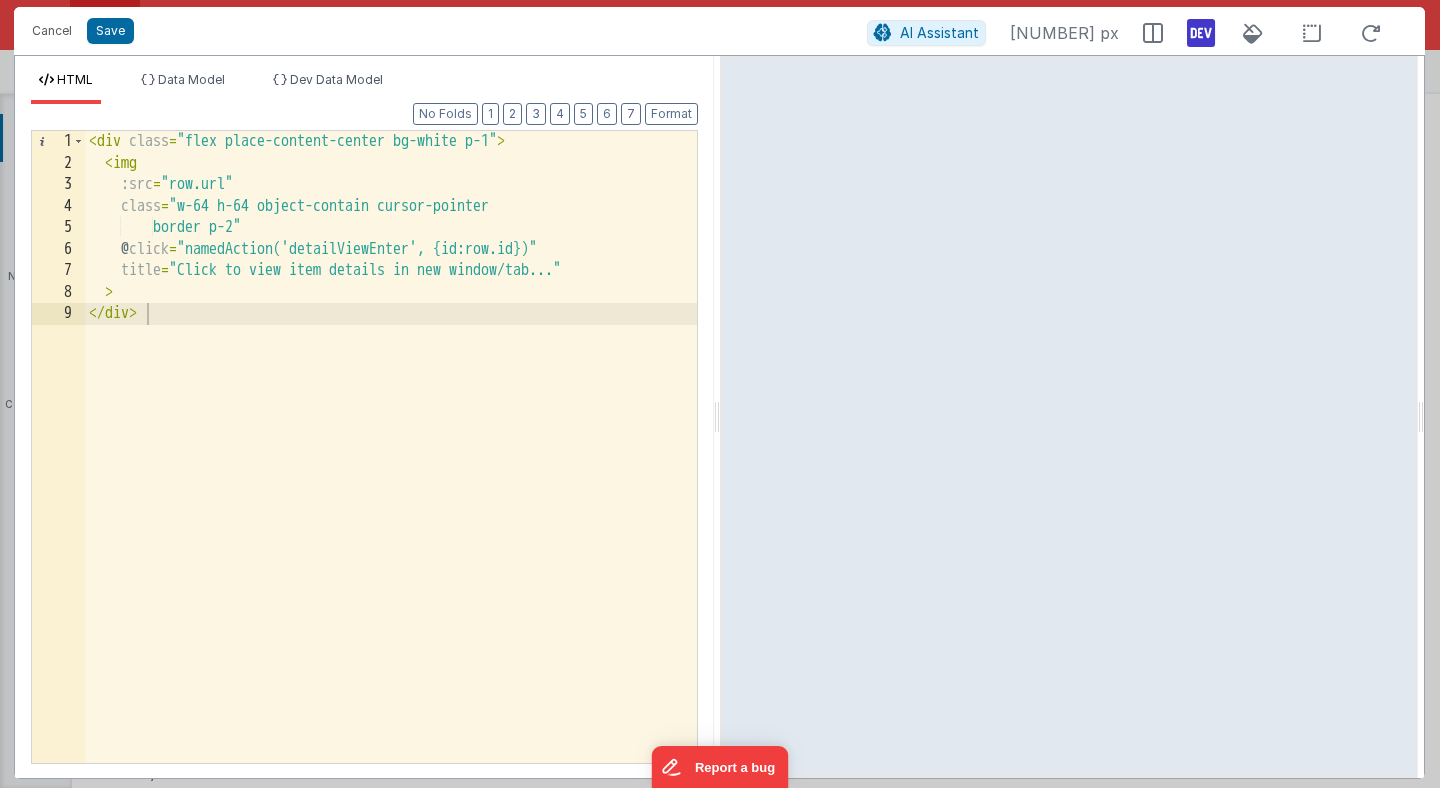 click on "< div   class = "flex place-content-center bg-white p-1" >    < img      :src = "row.url"      class = "w-64 h-64 object-contain cursor-pointer               border p-2"      @ click = "namedAction('detailViewEnter', {id:row.id})"      title = "Click to view item details in new window/tab..."    > </ div >" at bounding box center [391, 468] 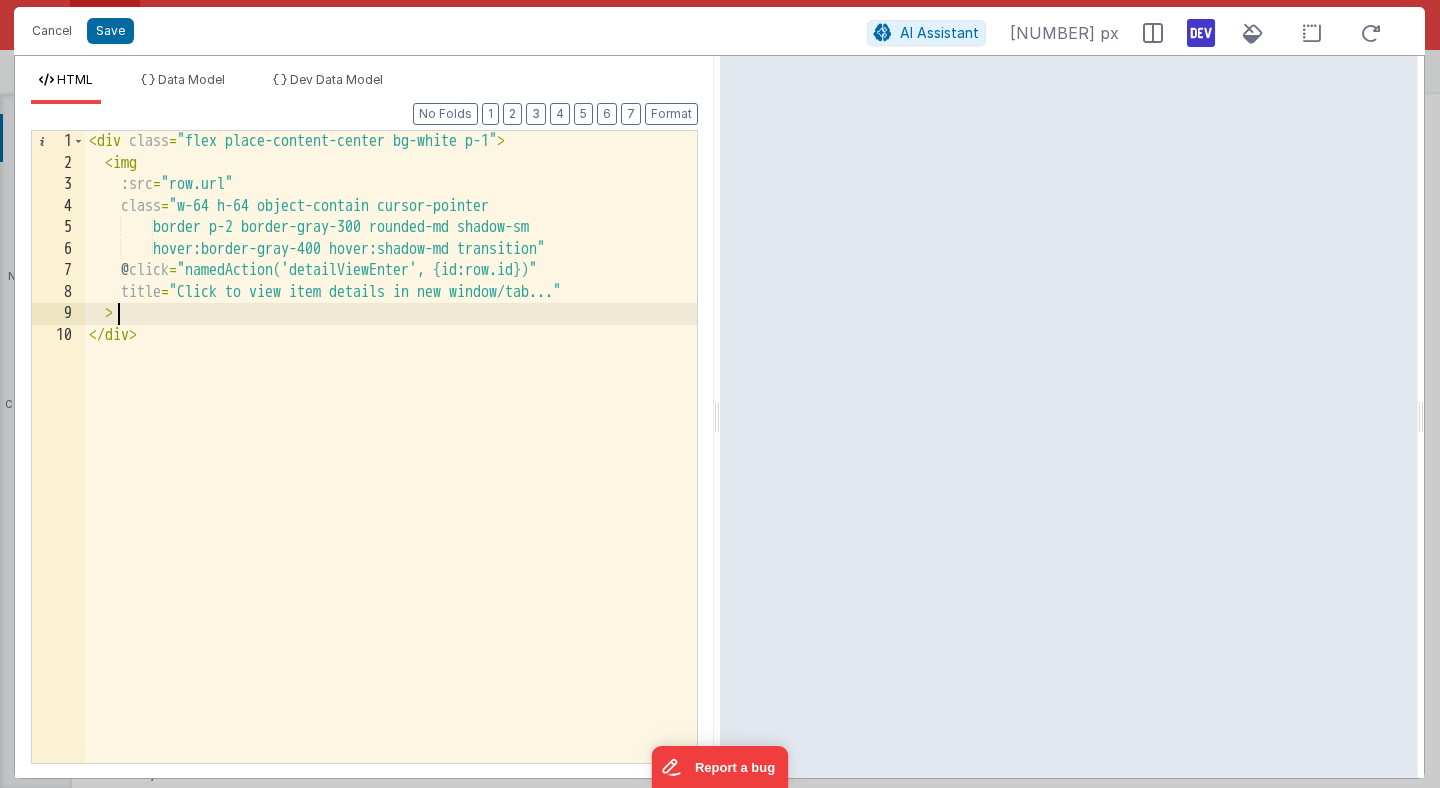 click on "< div   class = "flex place-content-center bg-white p-1" >    < img      :src = "row.url"      class = "w-64 h-64 object-contain cursor-pointer               border p-2 border-gray-300 rounded-md shadow-sm              hover:border-gray-400 hover:shadow-md transition"      @ click = "namedAction('detailViewEnter', {id:row.id})"      title = "Click to view item details in new window/tab..."    > </ div >" at bounding box center [391, 468] 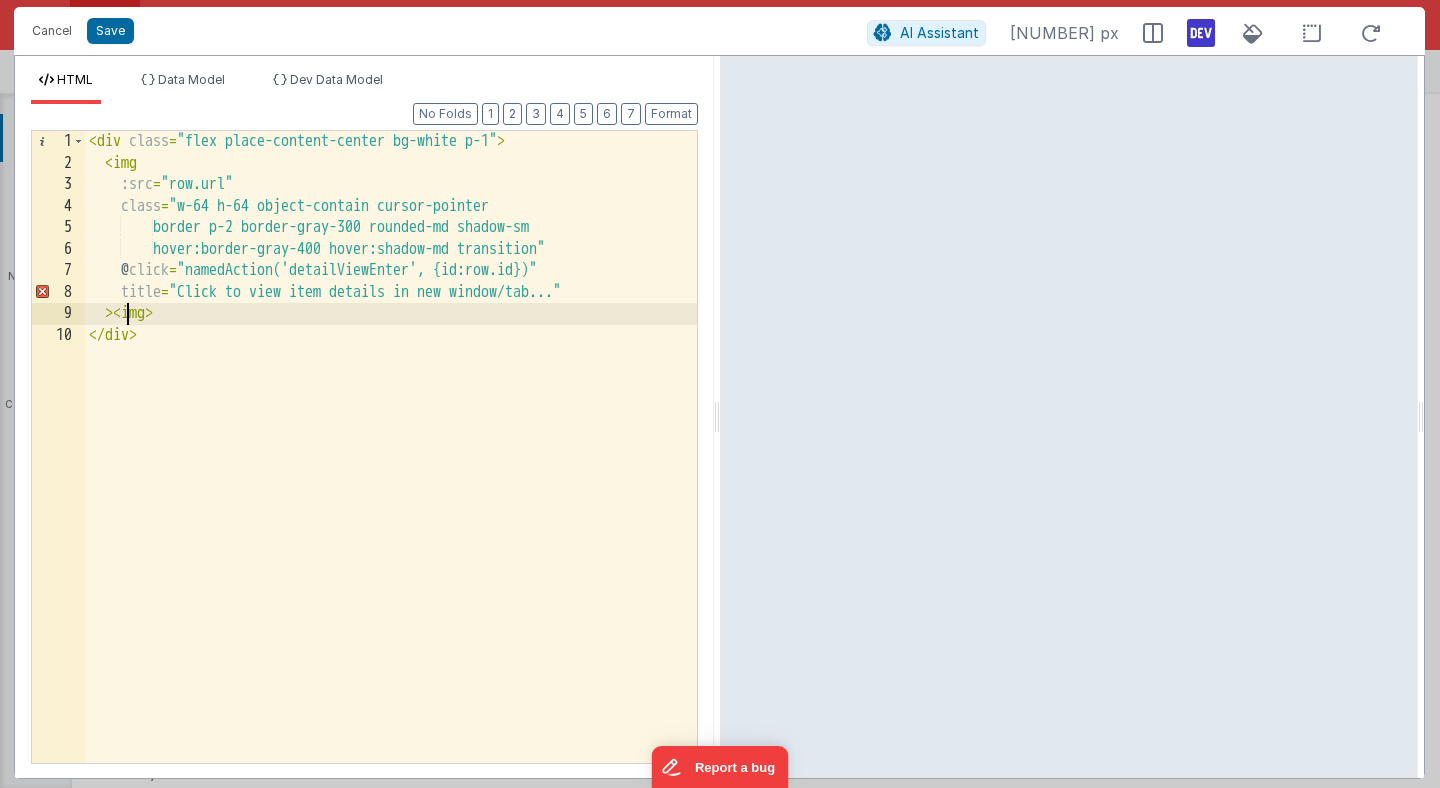 type 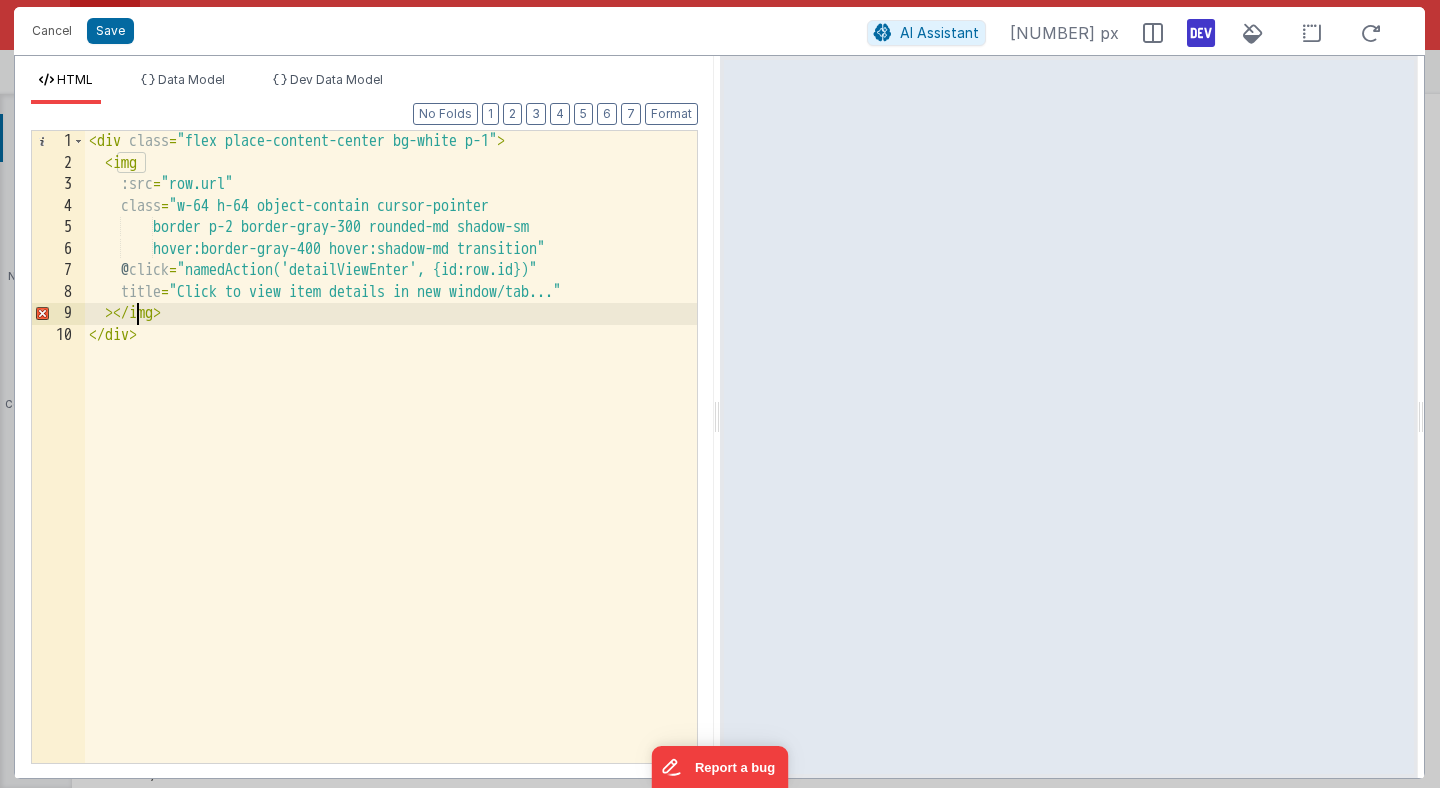 click on "< div   class = "flex place-content-center bg-white p-1" >    < img      :src = "row.url"      class = "w-64 h-64 object-contain cursor-pointer               border p-2 border-gray-300 rounded-md shadow-sm              hover:border-gray-400 hover:shadow-md transition"      @ click = "namedAction('detailViewEnter', {id:row.id})"      title = "Click to view item details in new window/tab..."    > </ img > </ div >" at bounding box center [391, 468] 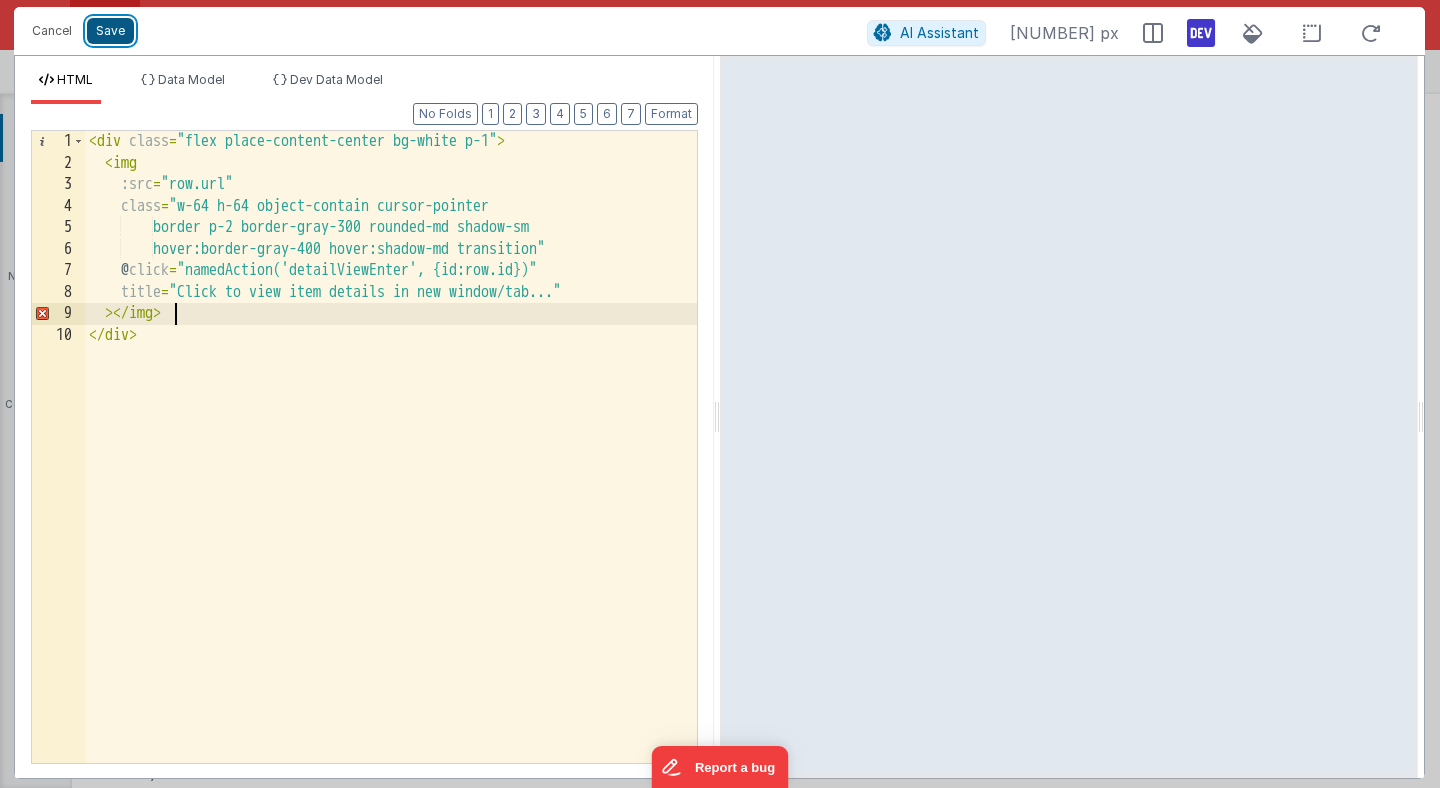 click on "Save" at bounding box center (110, 31) 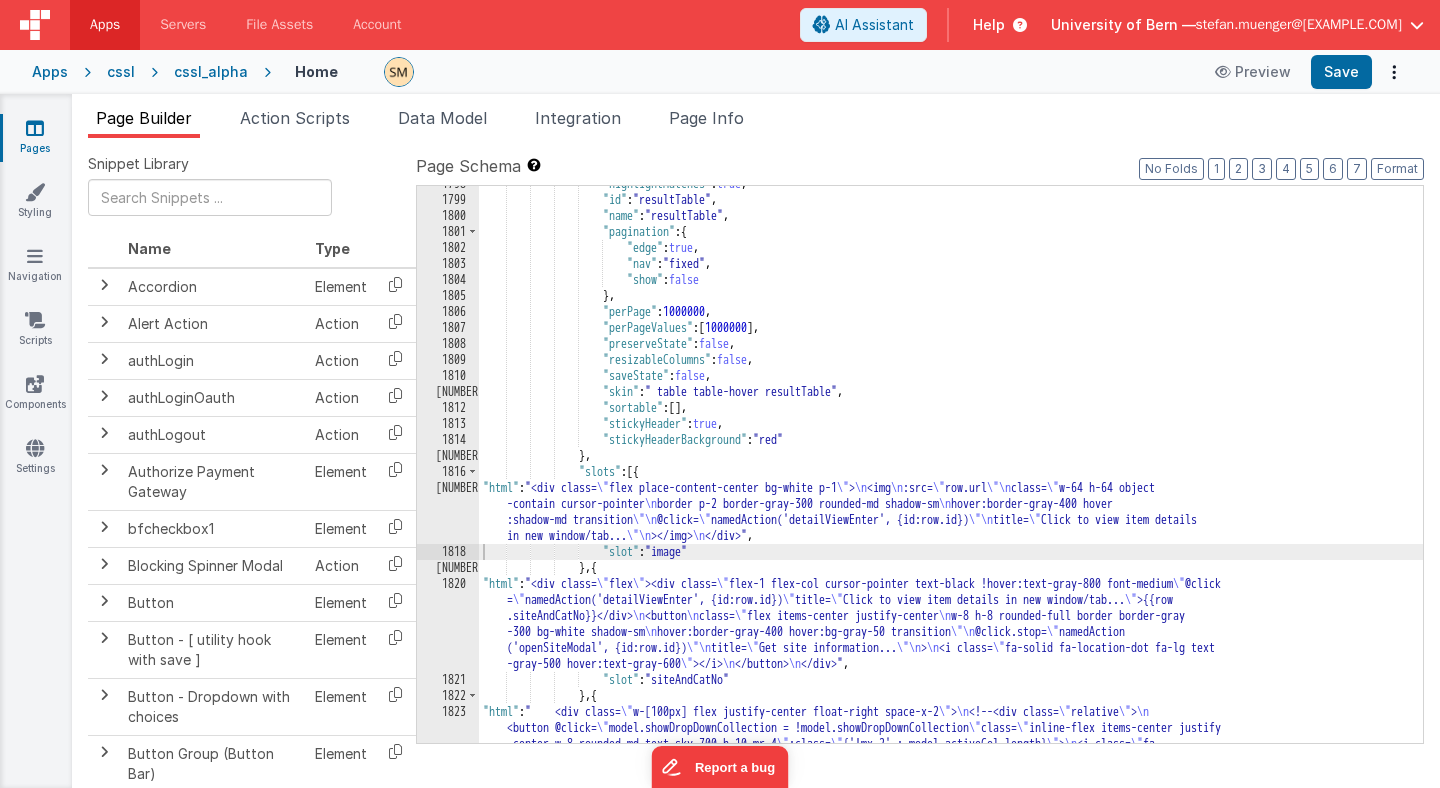 scroll, scrollTop: 28374, scrollLeft: 0, axis: vertical 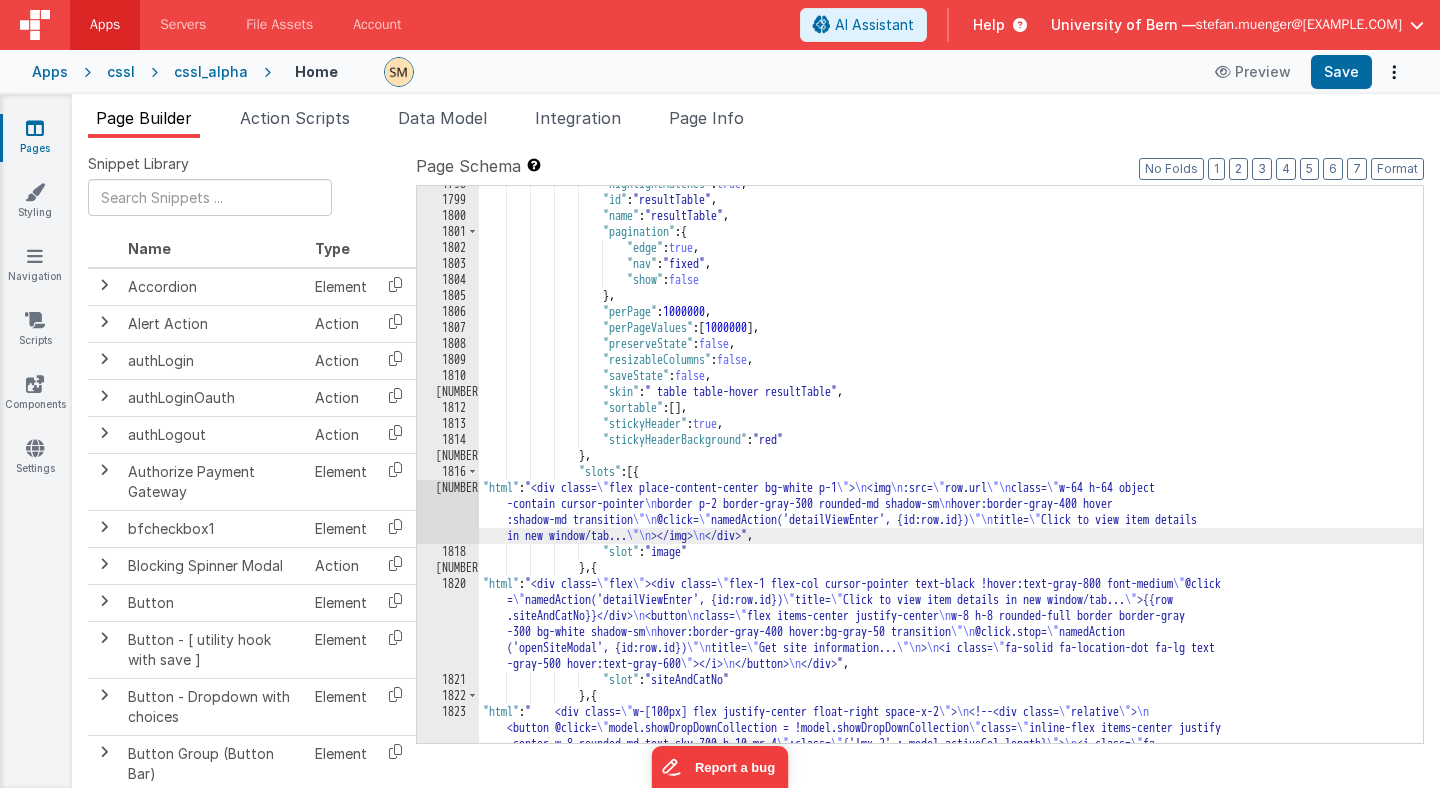 click on "1817" at bounding box center [448, 512] 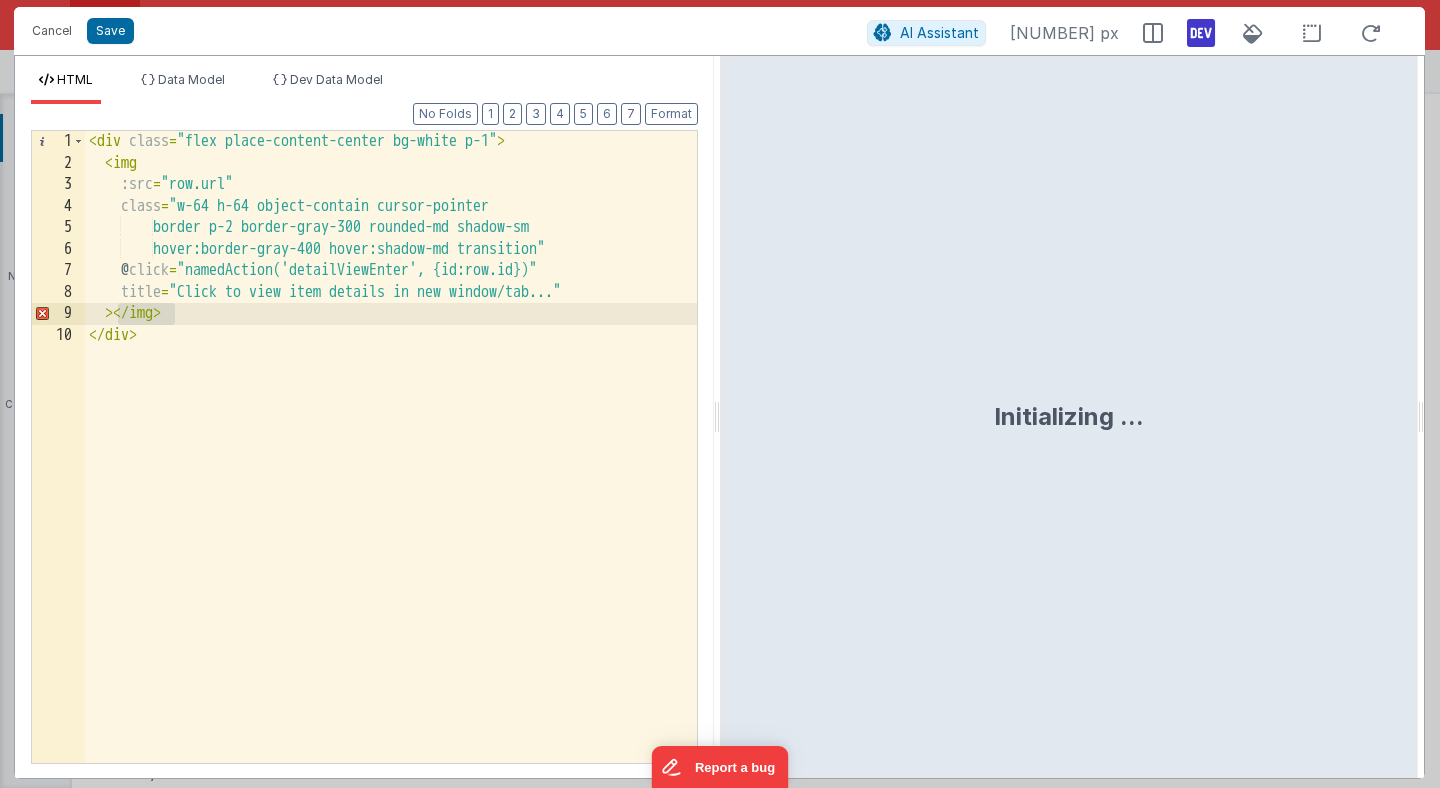 drag, startPoint x: 121, startPoint y: 315, endPoint x: 185, endPoint y: 316, distance: 64.00781 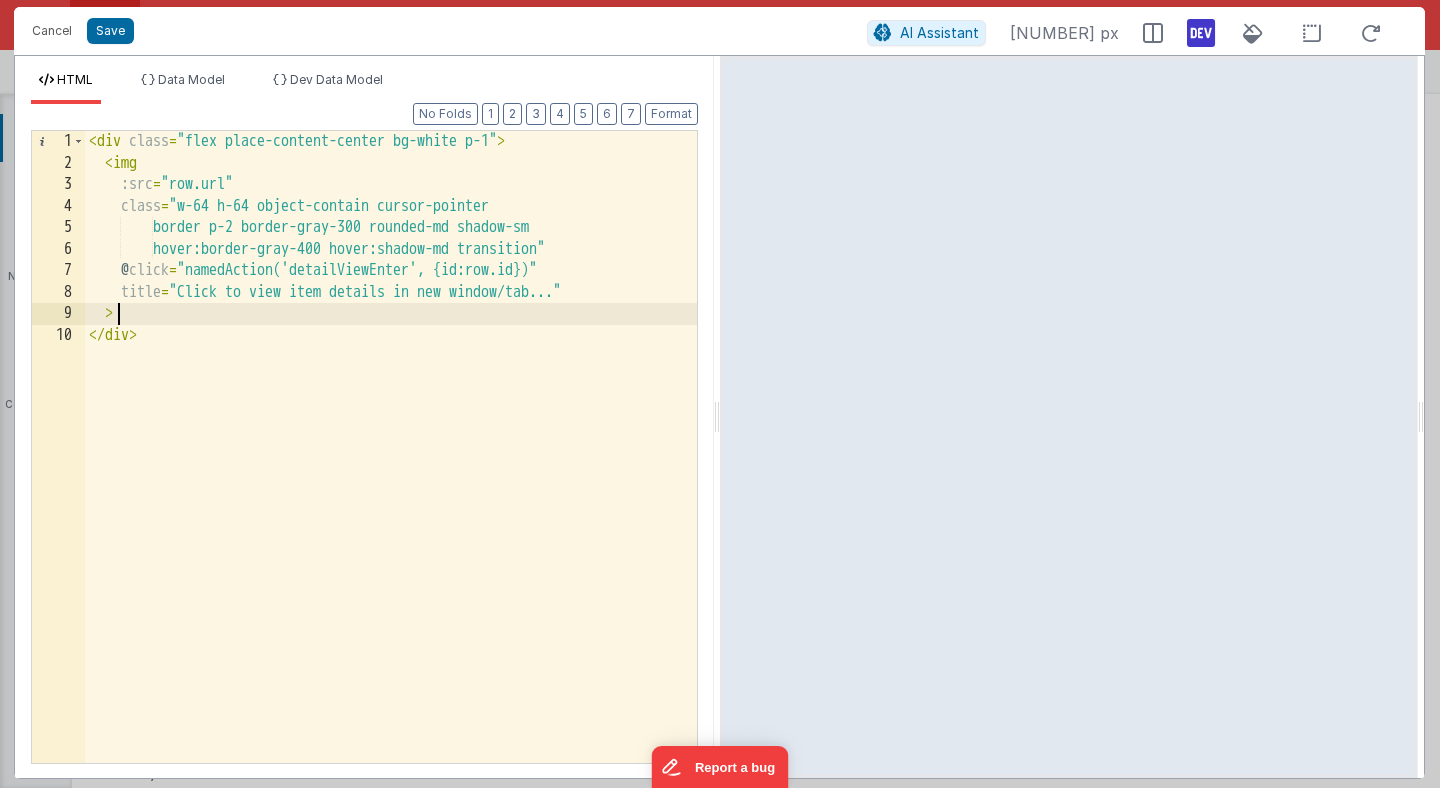 click on "< div   class = "flex place-content-center bg-white p-1" >    < img      :src = "row.url"      class = "w-64 h-64 object-contain cursor-pointer               border p-2 border-gray-300 rounded-md shadow-sm              hover:border-gray-400 hover:shadow-md transition"      @ click = "namedAction('detailViewEnter', {id:row.id})"      title = "Click to view item details in new window/tab..."    > </ div >" at bounding box center (391, 468) 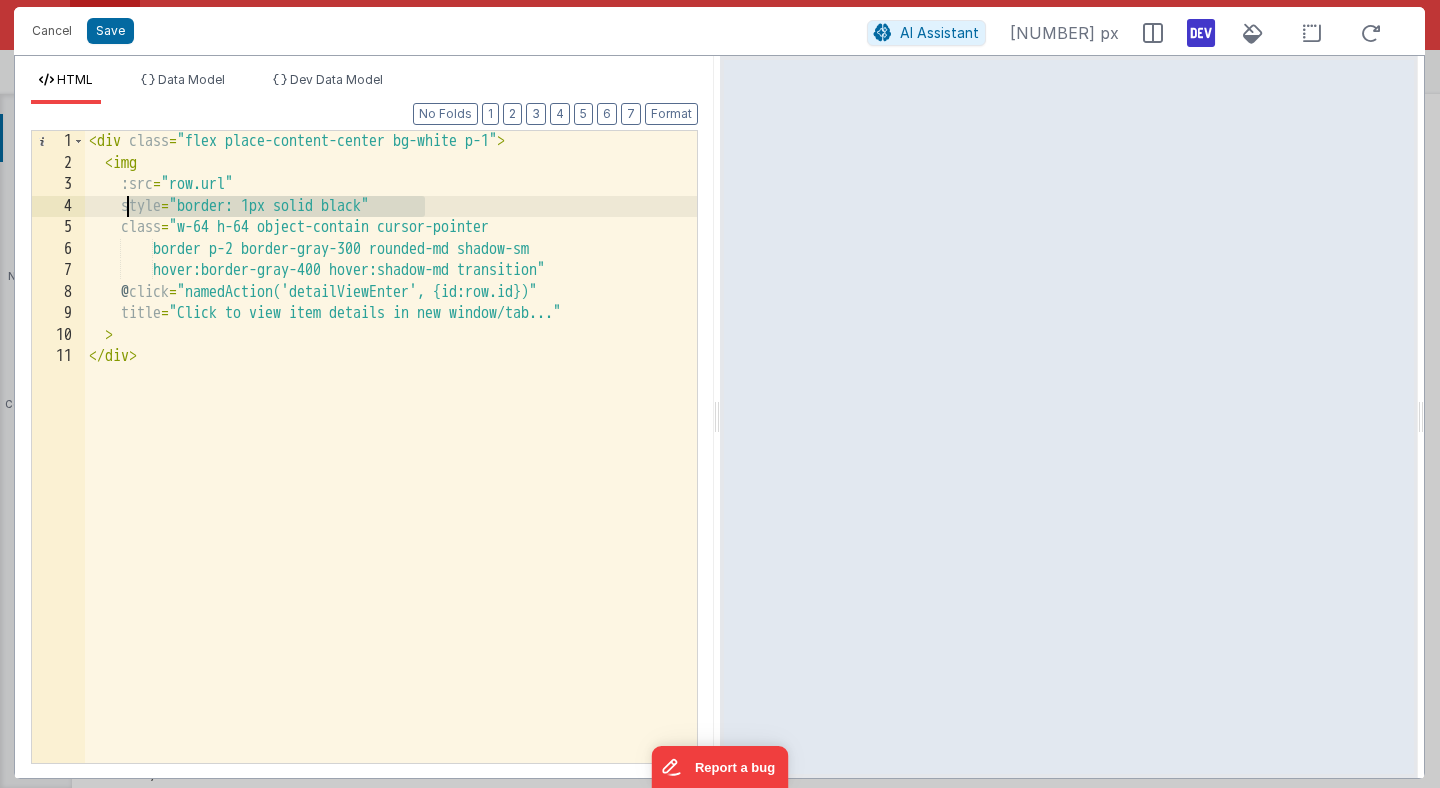 drag, startPoint x: 434, startPoint y: 202, endPoint x: 128, endPoint y: 204, distance: 306.00653 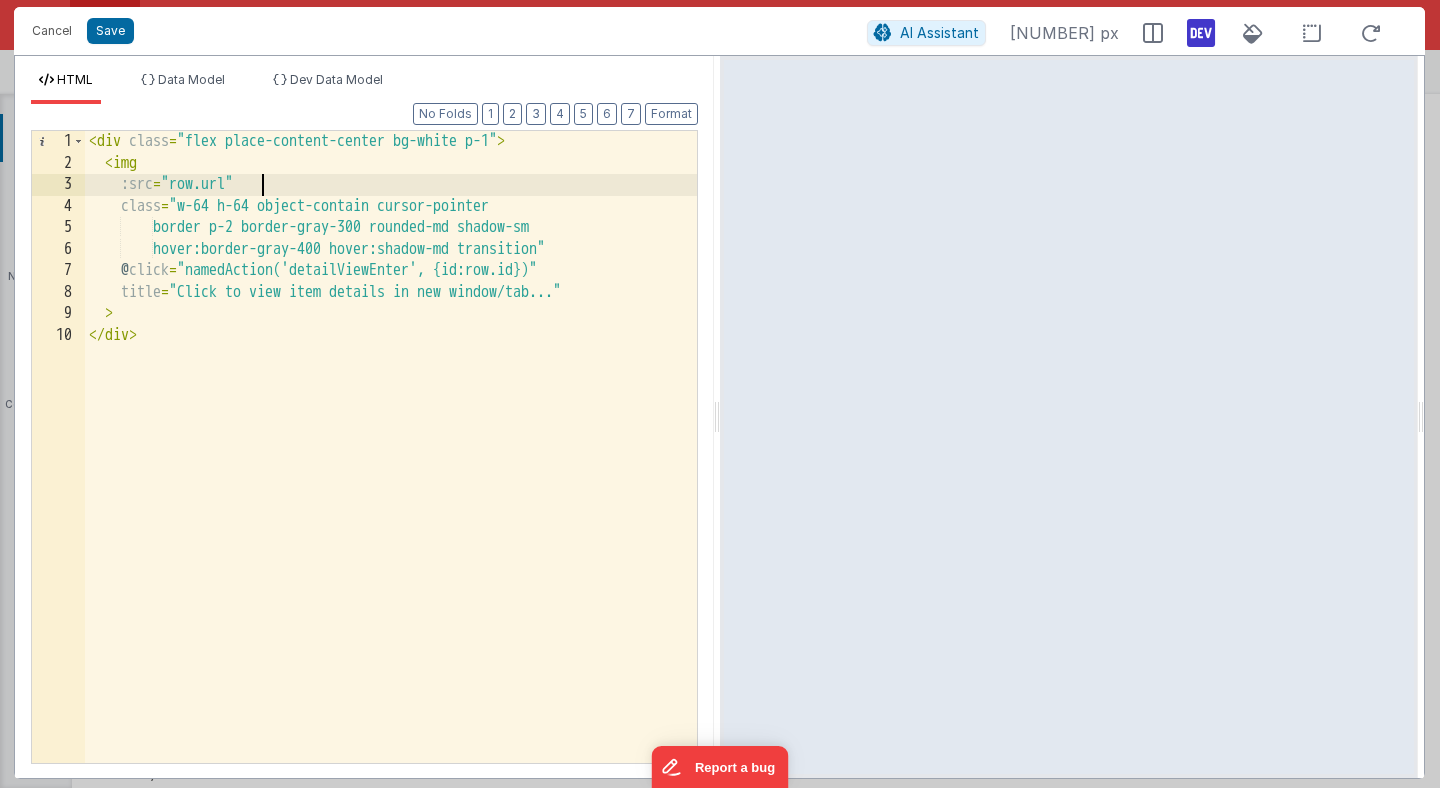 click on "< div   class = "flex place-content-center bg-white p-1" >    < img      :src = "row.url"      class = "w-64 h-64 object-contain cursor-pointer               border p-2 border-gray-300 rounded-md shadow-sm              hover:border-gray-400 hover:shadow-md transition"      @ click = "namedAction('detailViewEnter', {id:row.id})"      title = "Click to view item details in new window/tab..."    > </ div >" at bounding box center (391, 468) 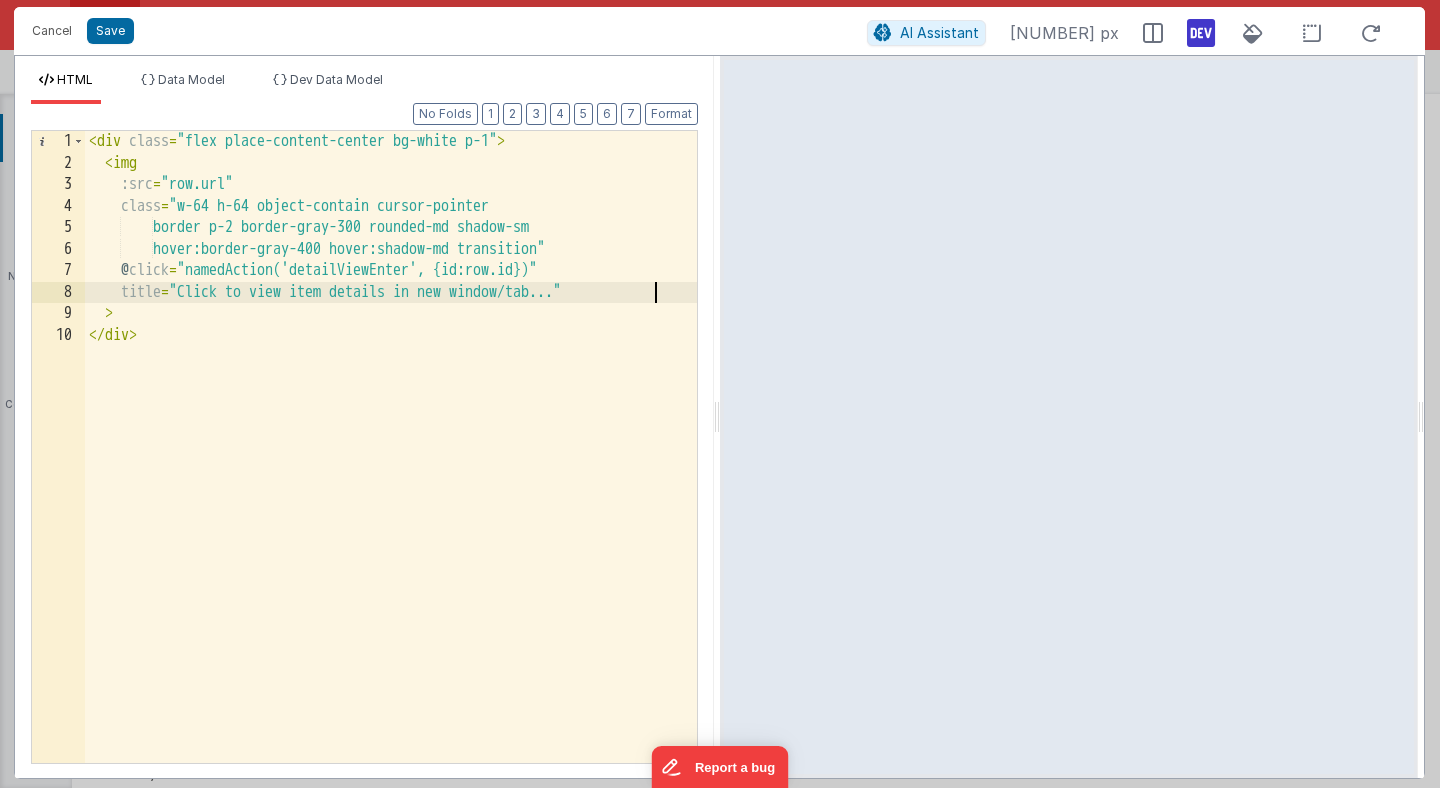 type 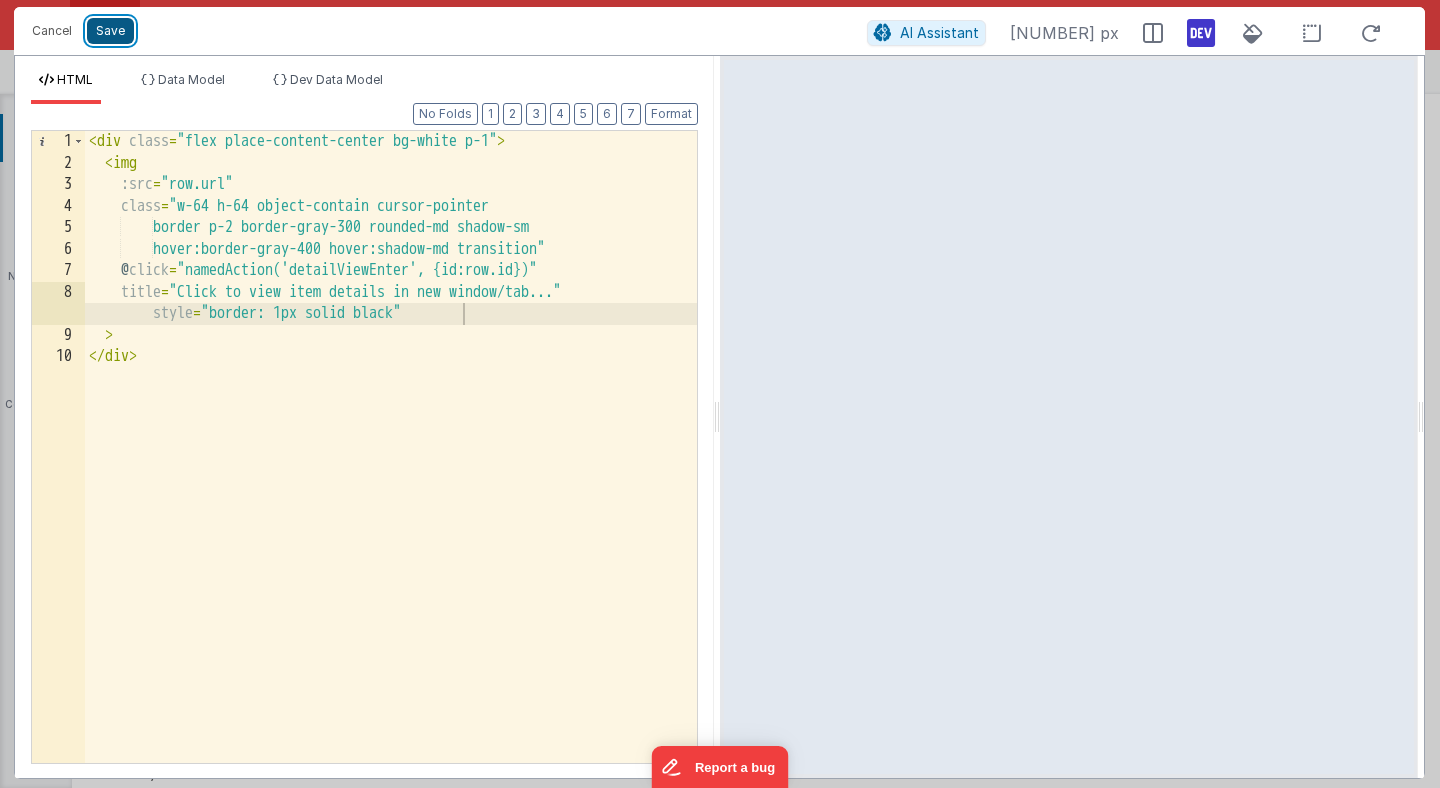 click on "Save" at bounding box center (110, 31) 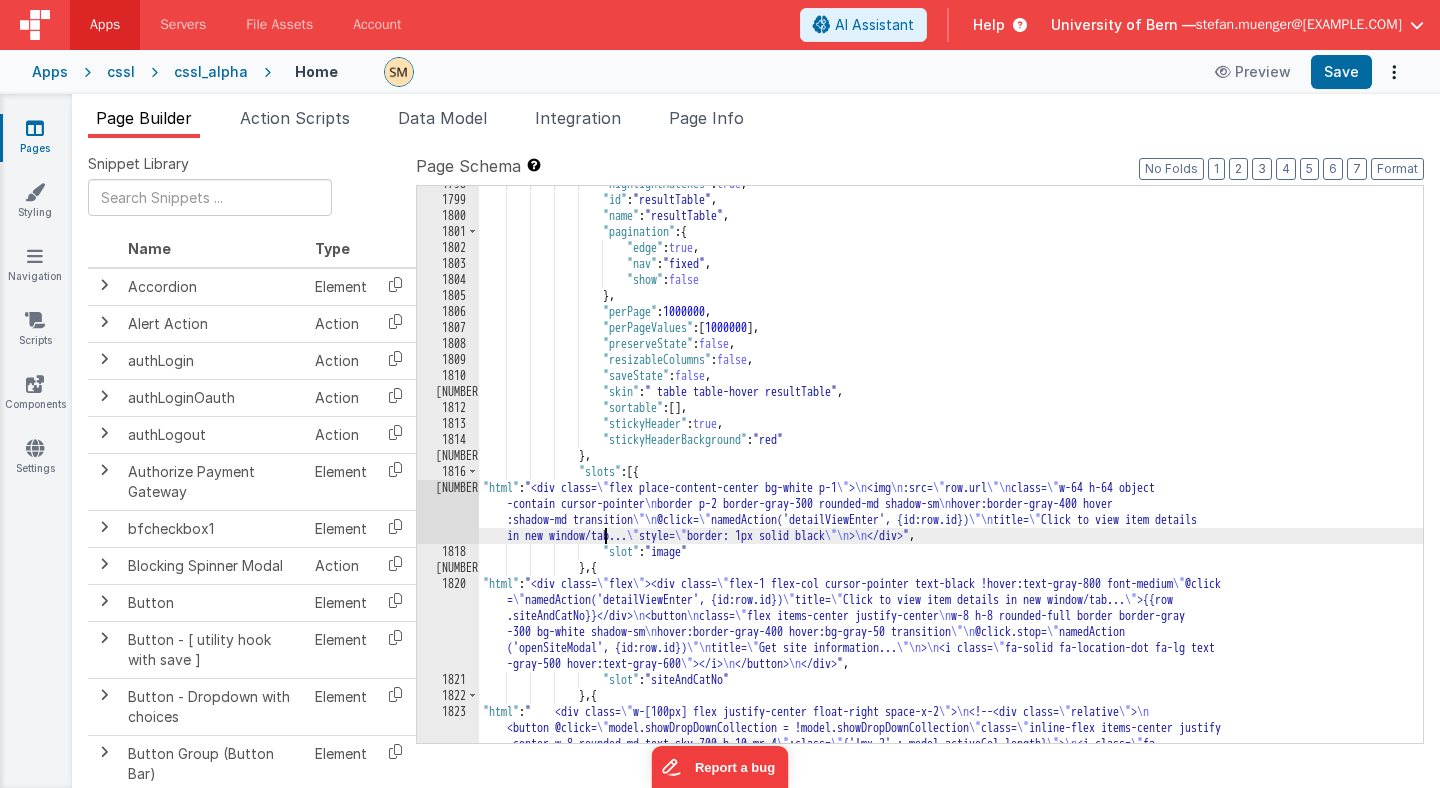 click on ""highlightMatches" :  true ,                          "id" :  "resultTable" ,                          "name" :  "resultTable" ,                          "pagination" :  {                               "edge" :  true ,                               "nav" :  "fixed" ,                               "show" :  false                          } ,                          "perPage" :  1000000 ,                          "perPageValues" :  [ 1000000 ] ,                          "preserveState" :  false ,                          "resizableColumns" :  false ,                          "saveState" :  false ,                          "skin" :  " table table-hover resultTable" ,                          "sortable" :  [ ] ,                          "stickyHeader" :  true ,                          "stickyHeaderBackground" :  "red"                     } ,                     "slots" :  [{ "html" :  "<div class= \" flex place-content-center bg-white p-1 \" > \n   <img \n     :src= \" row.url \"\n \" ," at bounding box center (951, 678) 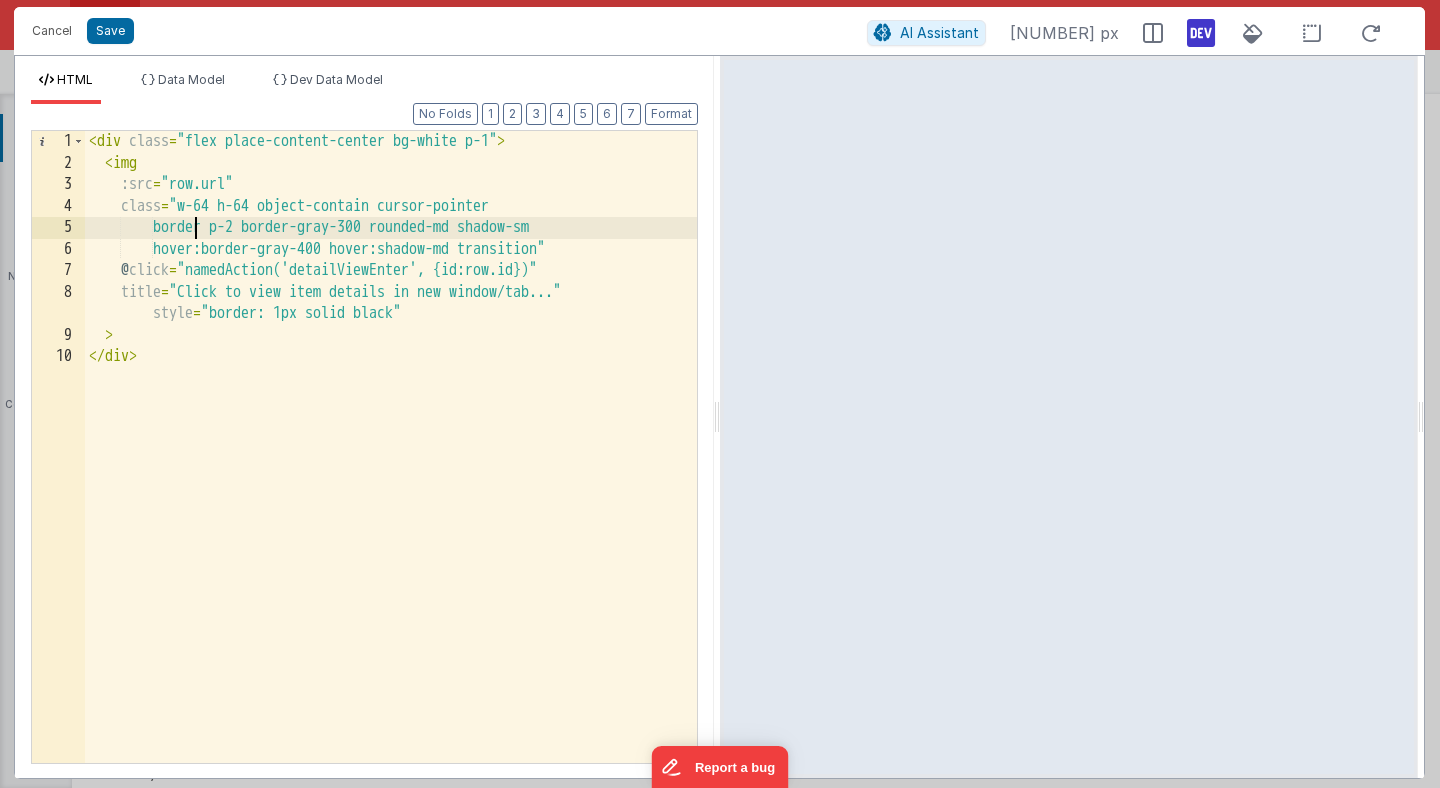 click on "< div   class = "flex place-content-center bg-white p-1" >    < img      :src = "row.url"      class = "w-64 h-64 object-contain cursor-pointer               border p-2 border-gray-300 rounded-md shadow-sm              hover:border-gray-400 hover:shadow-md transition"      @ click = "namedAction('detailViewEnter', {id:row.id})"      title = "Click to view item details in new window/tab..."            style = "border: 1px solid black"    > </ div >" at bounding box center [391, 468] 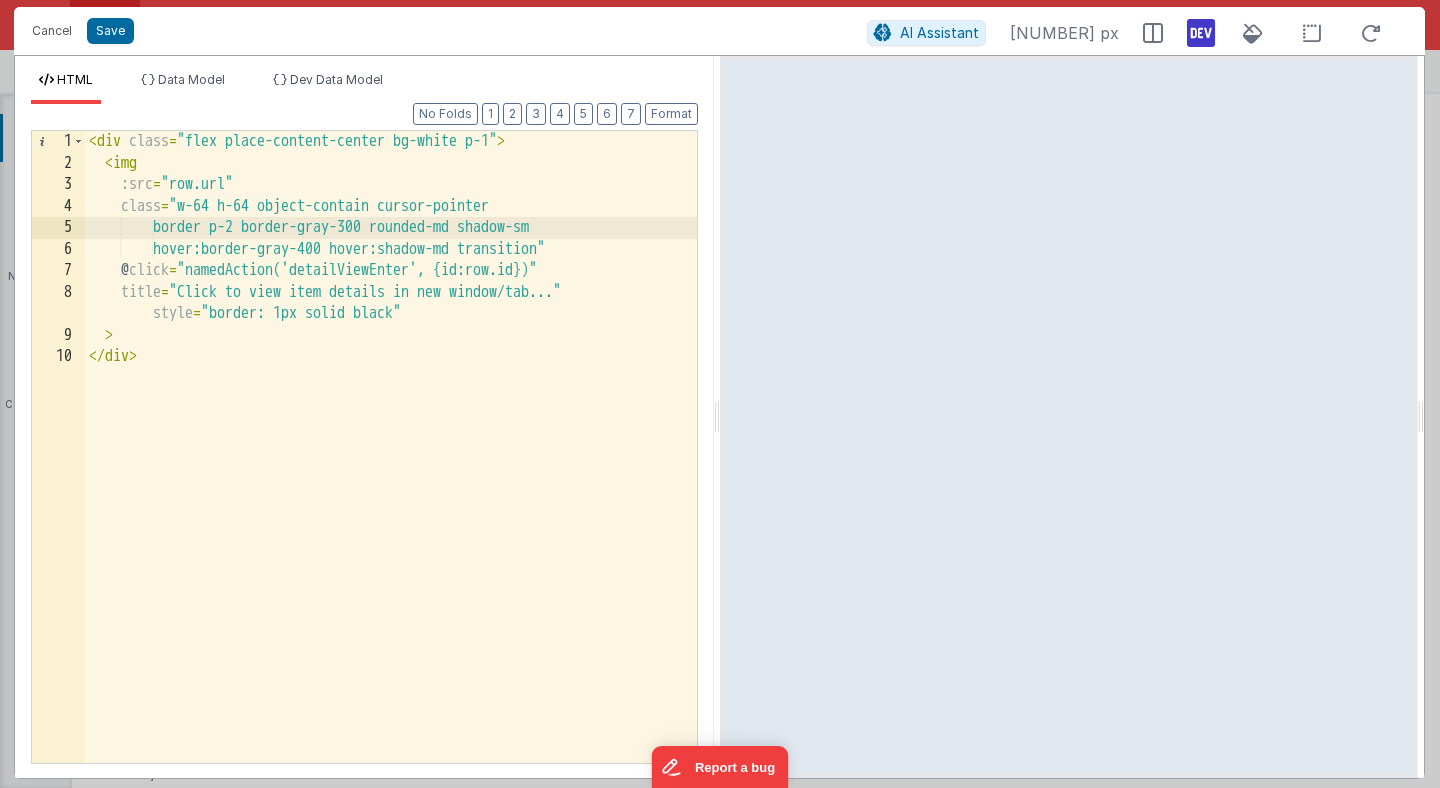 type 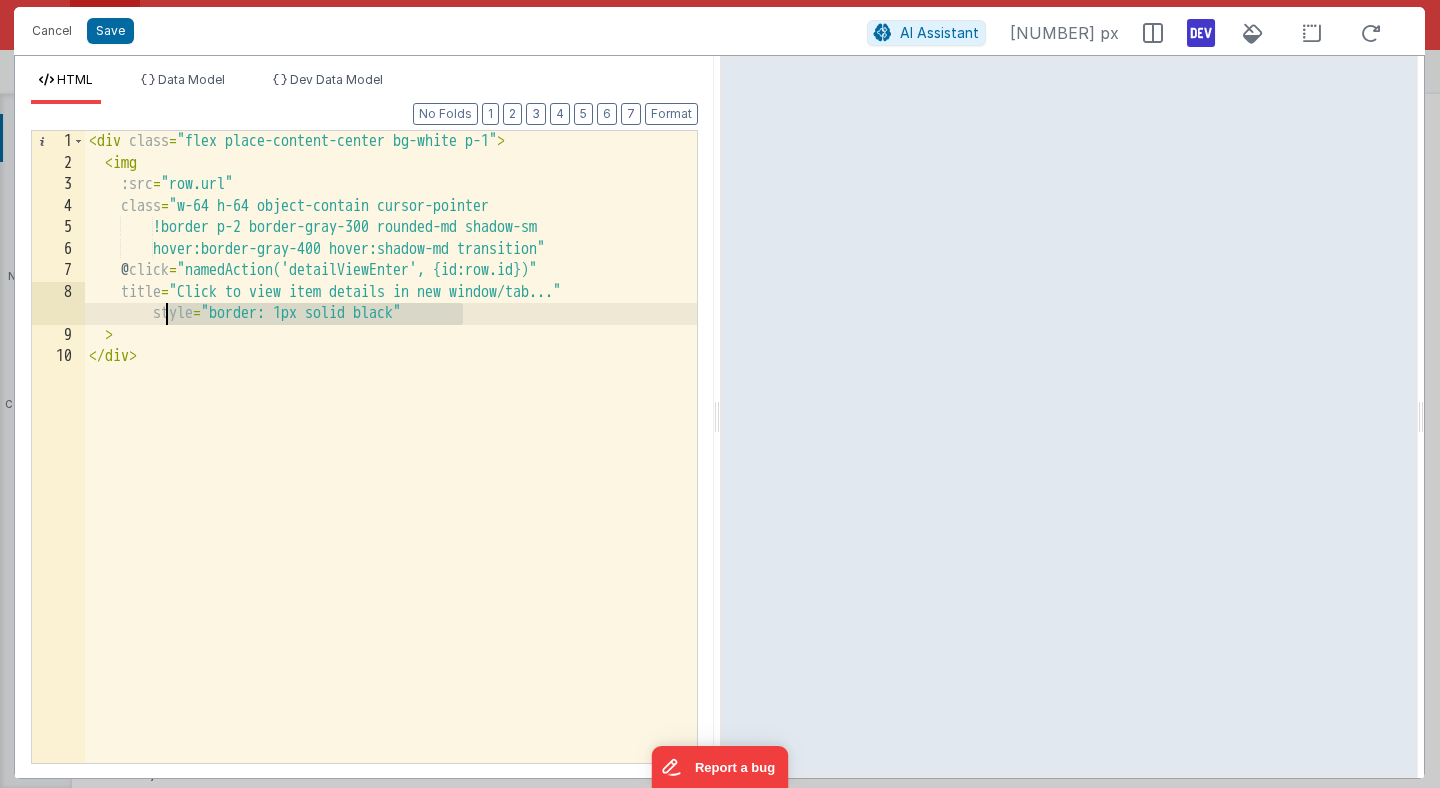 drag, startPoint x: 471, startPoint y: 311, endPoint x: 98, endPoint y: 305, distance: 373.04825 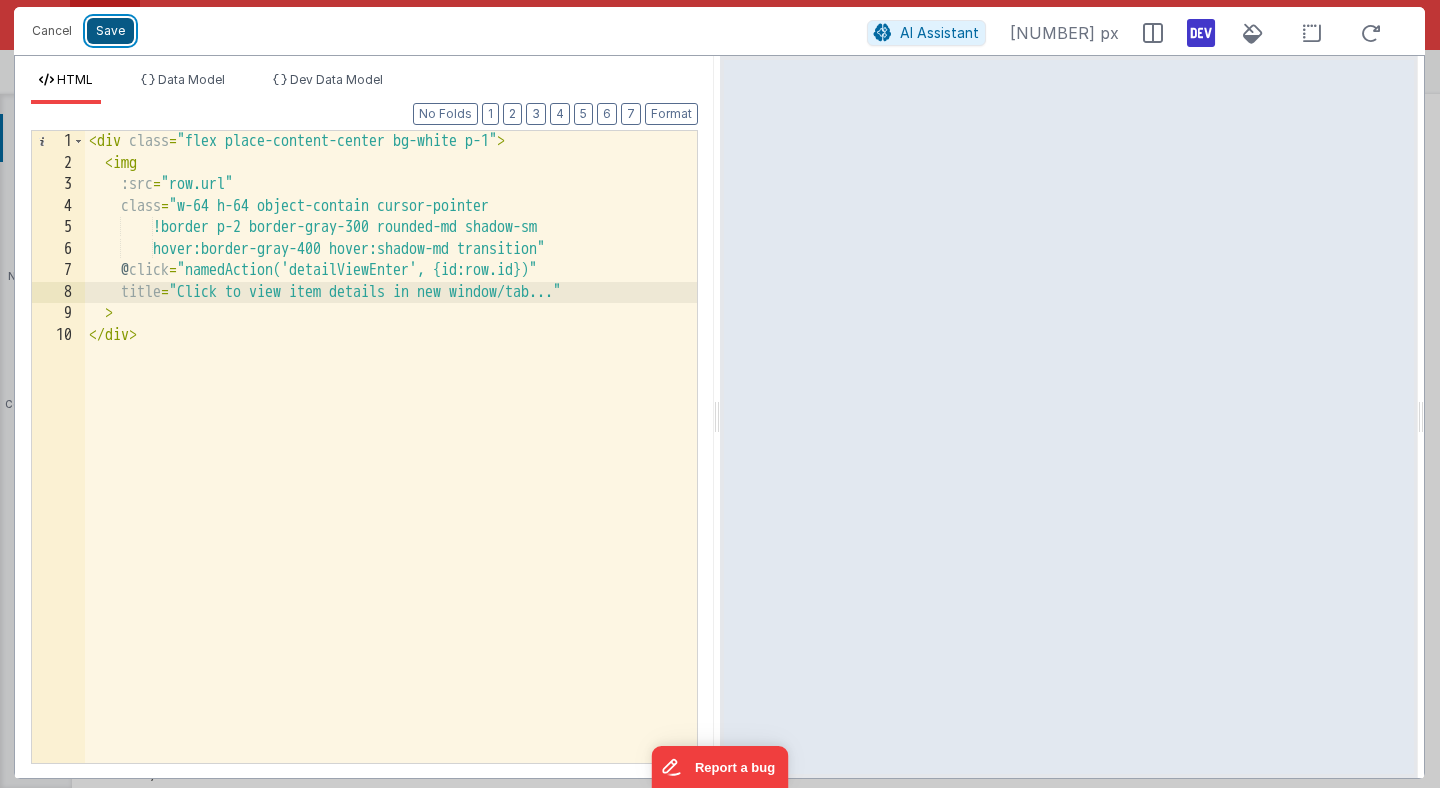 click on "Save" at bounding box center (110, 31) 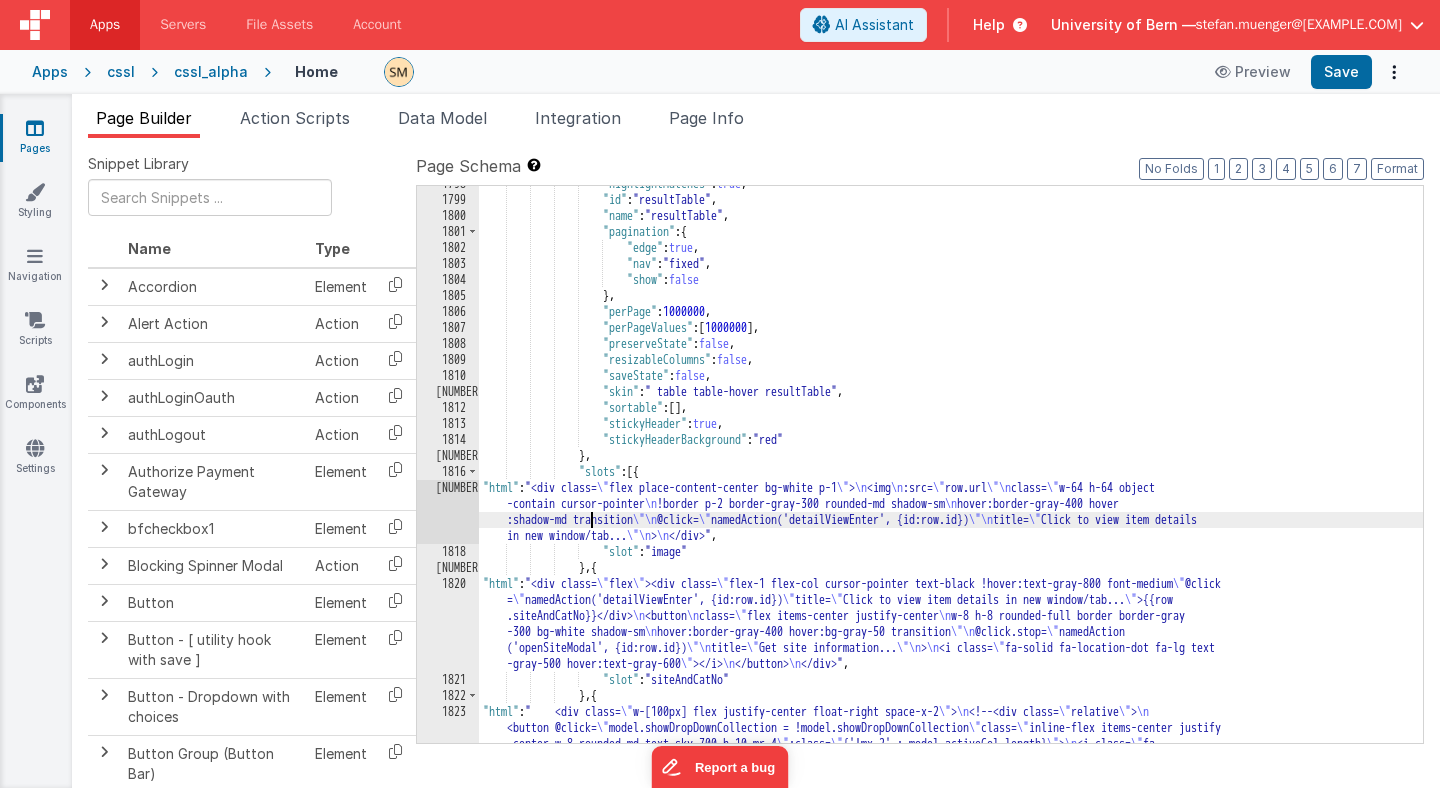 click on ""highlightMatches" :  true ,                          "id" :  "resultTable" ,                          "name" :  "resultTable" ,                          "pagination" :  {                               "edge" :  true ,                               "nav" :  "fixed" ,                               "show" :  false                          } ,                          "perPage" :  1000000 ,                          "perPageValues" :  [ 1000000 ] ,                          "preserveState" :  false ,                          "resizableColumns" :  false ,                          "saveState" :  false ,                          "skin" :  " table table-hover resultTable" ,                          "sortable" :  [ ] ,                          "stickyHeader" :  true ,                          "stickyHeaderBackground" :  "red"                     } ,                     "slots" :  [{ "html" :  "<div class= \" flex place-content-center bg-white p-1 \" > \n   <img \n     :src= \" row.url \"\n \" ," at bounding box center [951, 678] 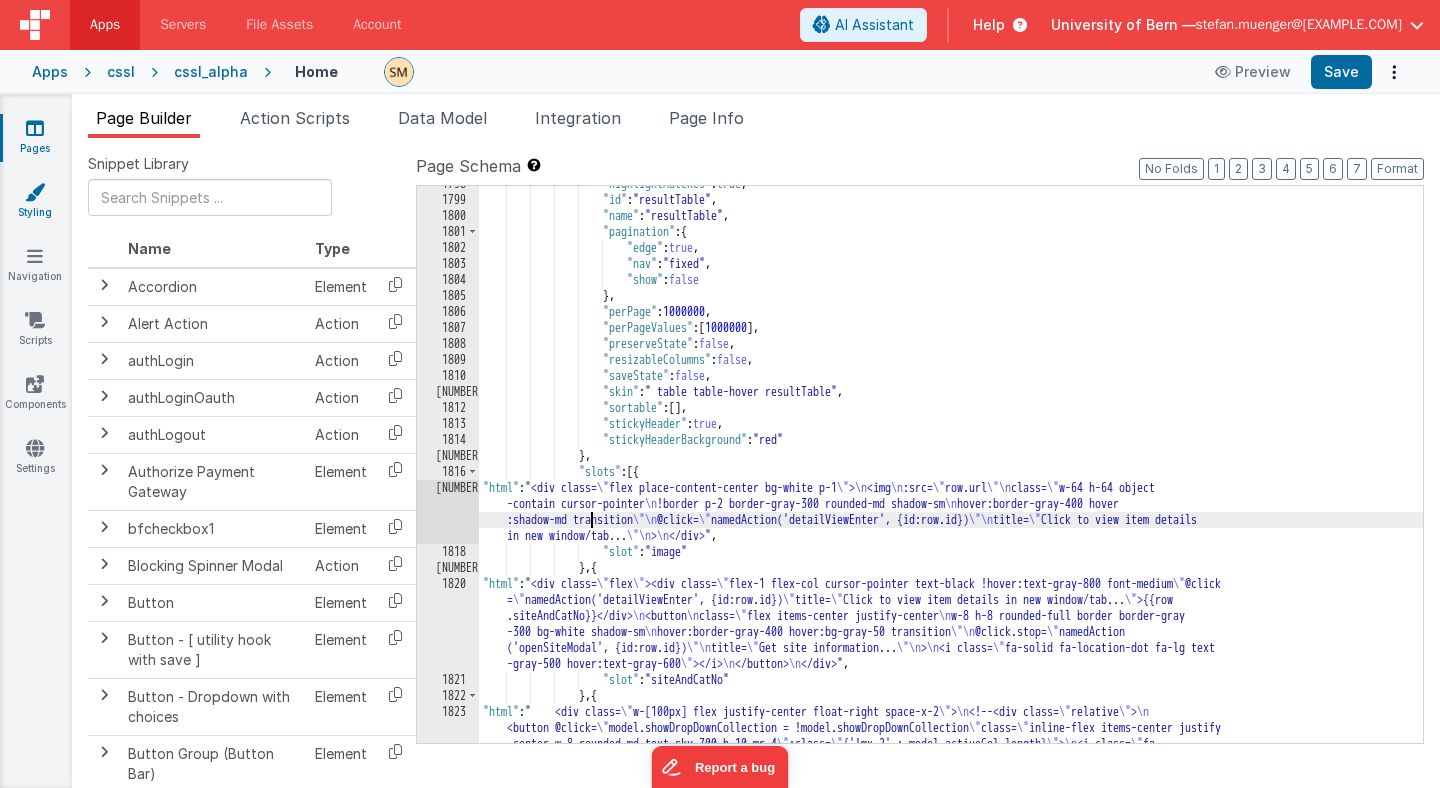 click at bounding box center (35, 192) 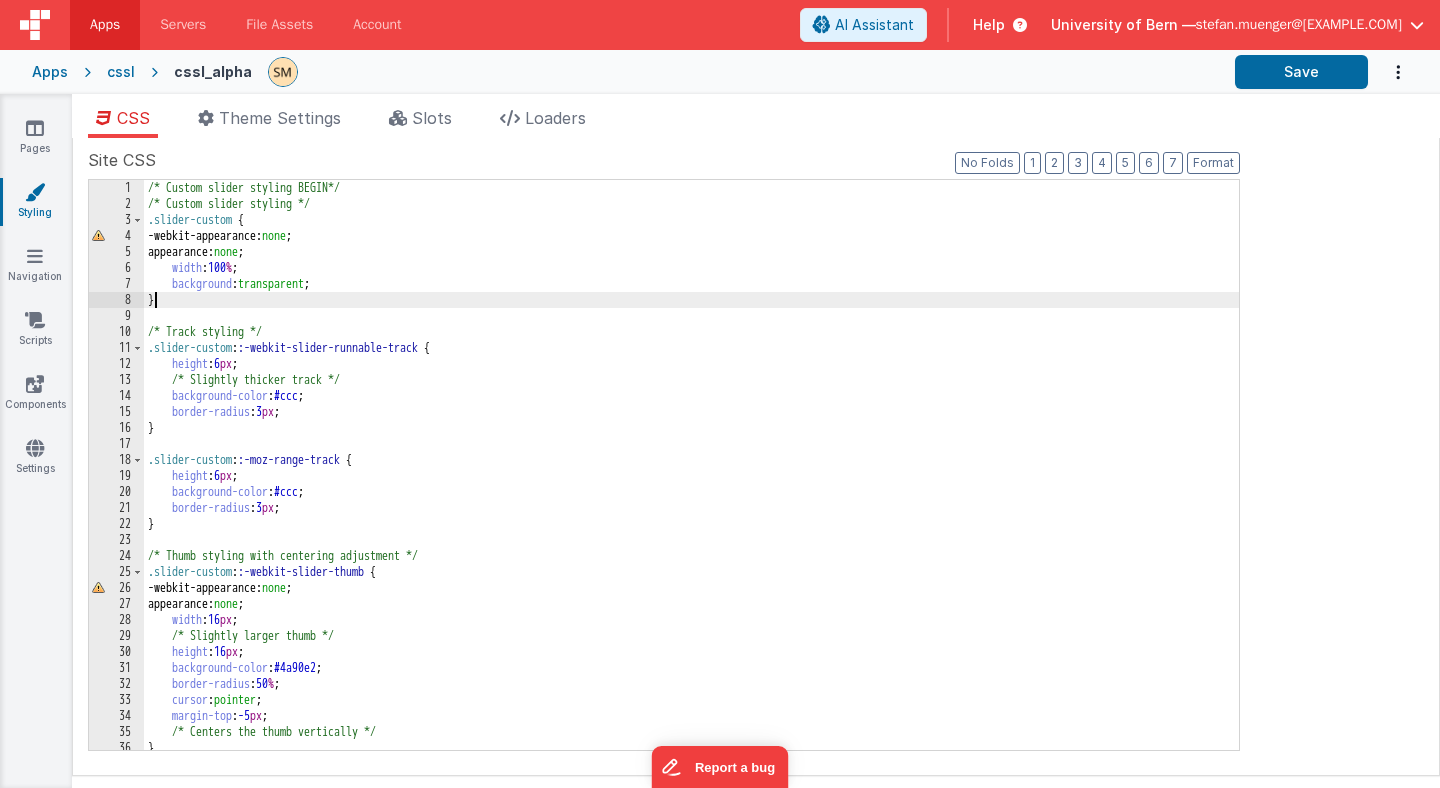 click on "/* Custom slider styling BEGIN*/ /* Custom slider styling */ .slider-custom   {     -webkit-appearance:  none ;     appearance:  none ;      width :  100 % ;      background :  transparent ; } /* Track styling */ .slider-custom : :-webkit-slider-runnable-track   {      height :  6 px ;      /* Slightly thicker track */      background-color :  #ccc ;      border-radius :  3 px ; } .slider-custom : :-moz-range-track   {      height :  6 px ;      background-color :  #ccc ;      border-radius :  3 px ; } /* Thumb styling with centering adjustment */ .slider-custom : :-webkit-slider-thumb   {     -webkit-appearance:  none ;     appearance:  none ;      width :  16 px ;      /* Slightly larger thumb */      height :  16 px ;      background-color :  #4a90e2 ;      border-radius :  50 % ;      cursor :  pointer ;      margin-top :  -5 px ;      /* Centers the thumb vertically */ }" at bounding box center (691, 481) 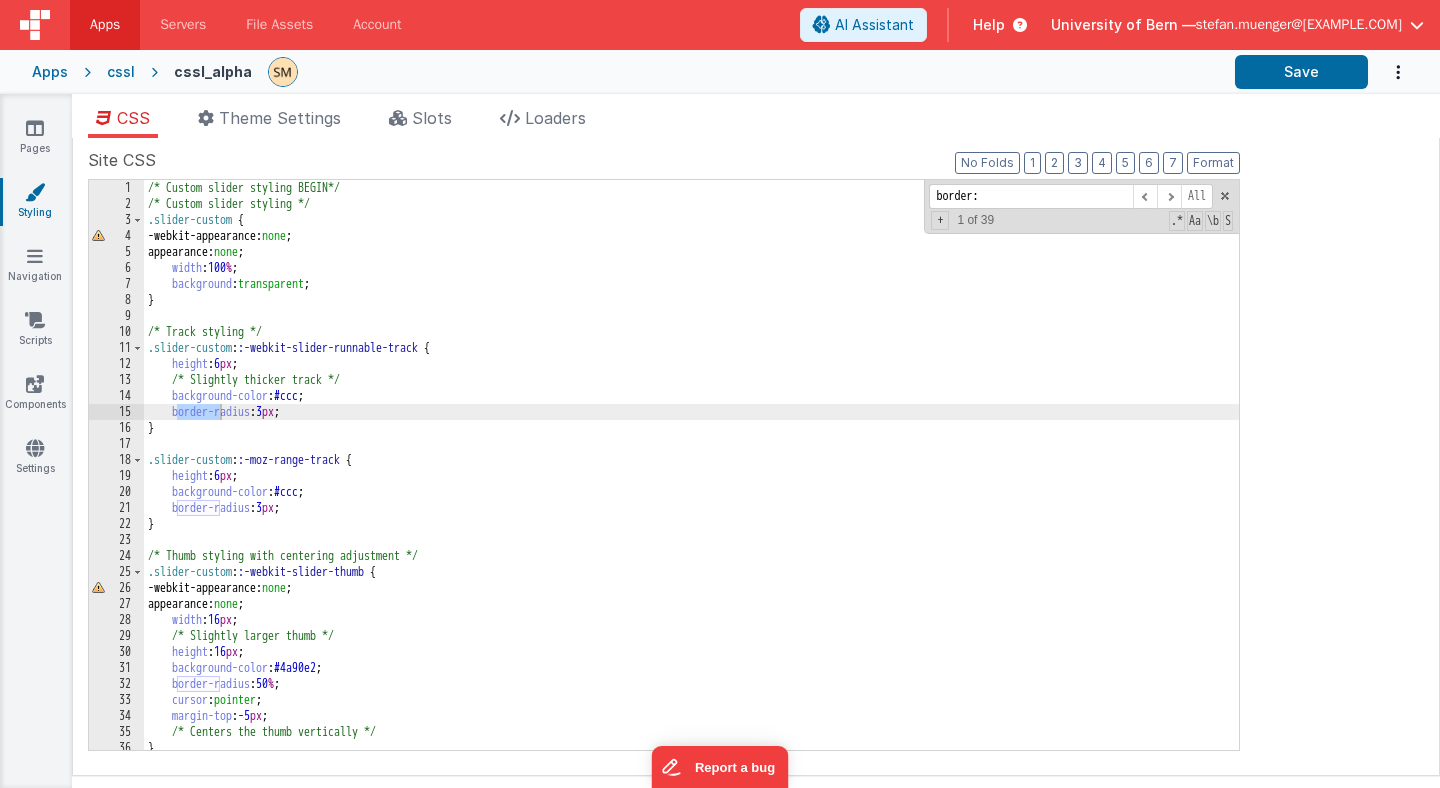 scroll, scrollTop: 883, scrollLeft: 0, axis: vertical 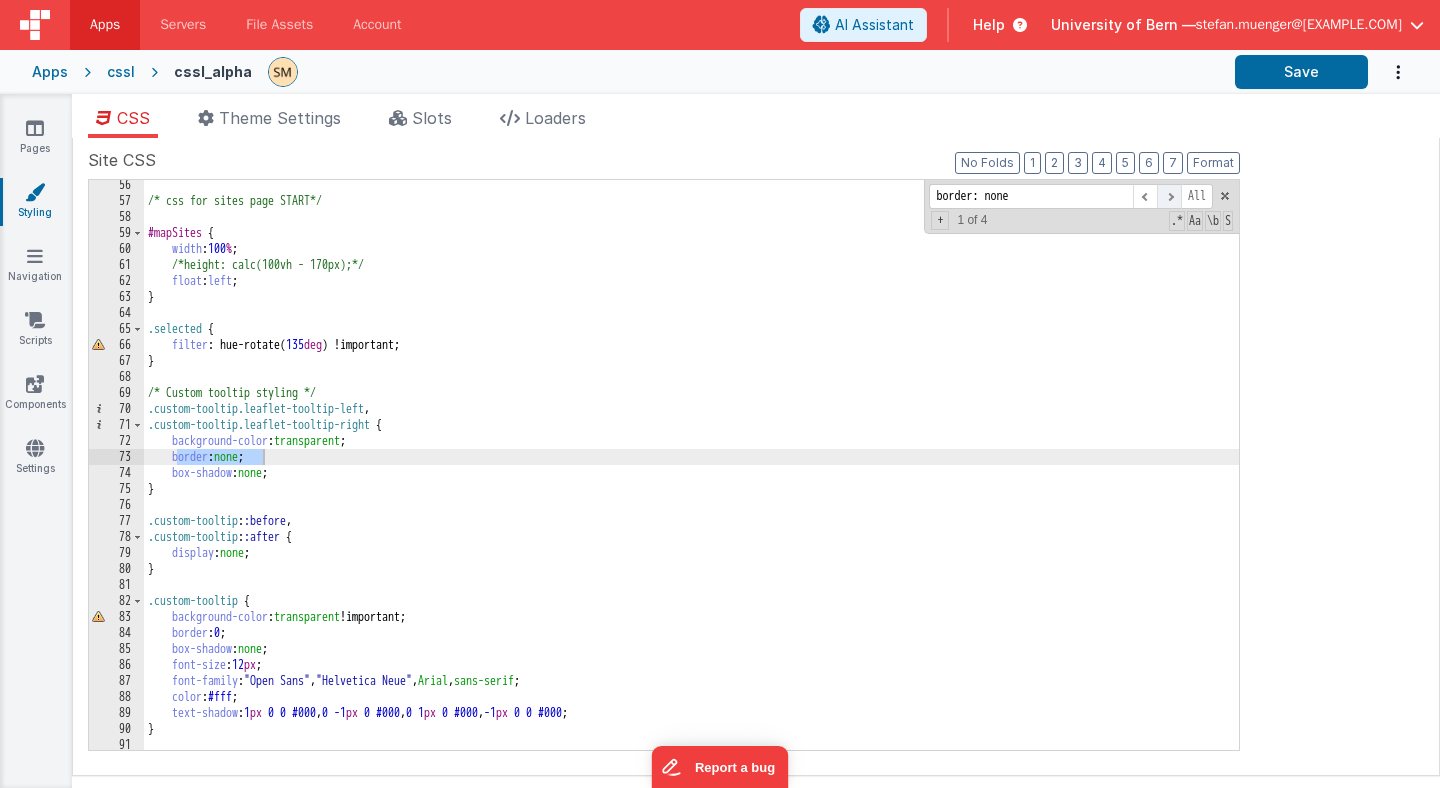 type on "border: none" 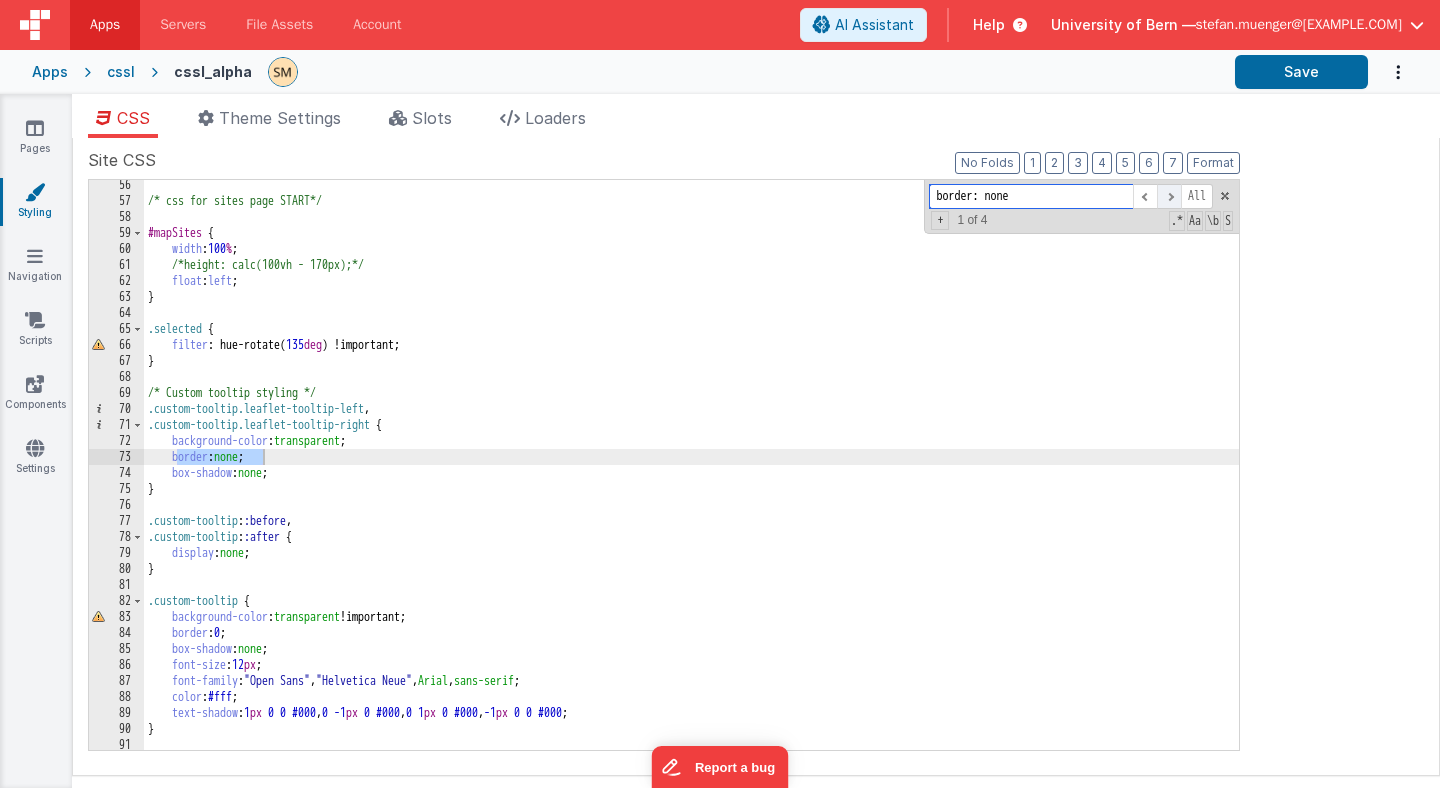 click at bounding box center [1169, 196] 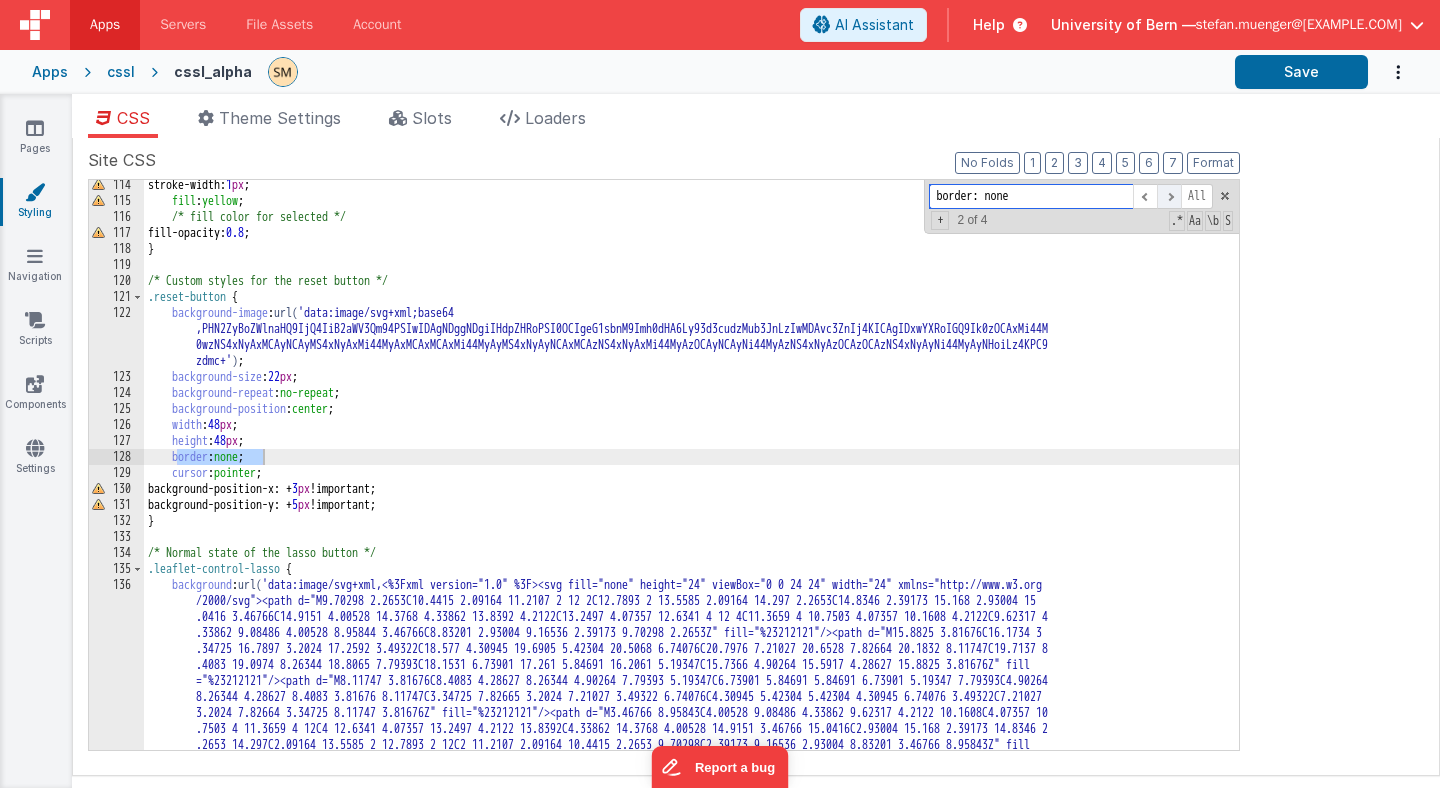 click at bounding box center [1169, 196] 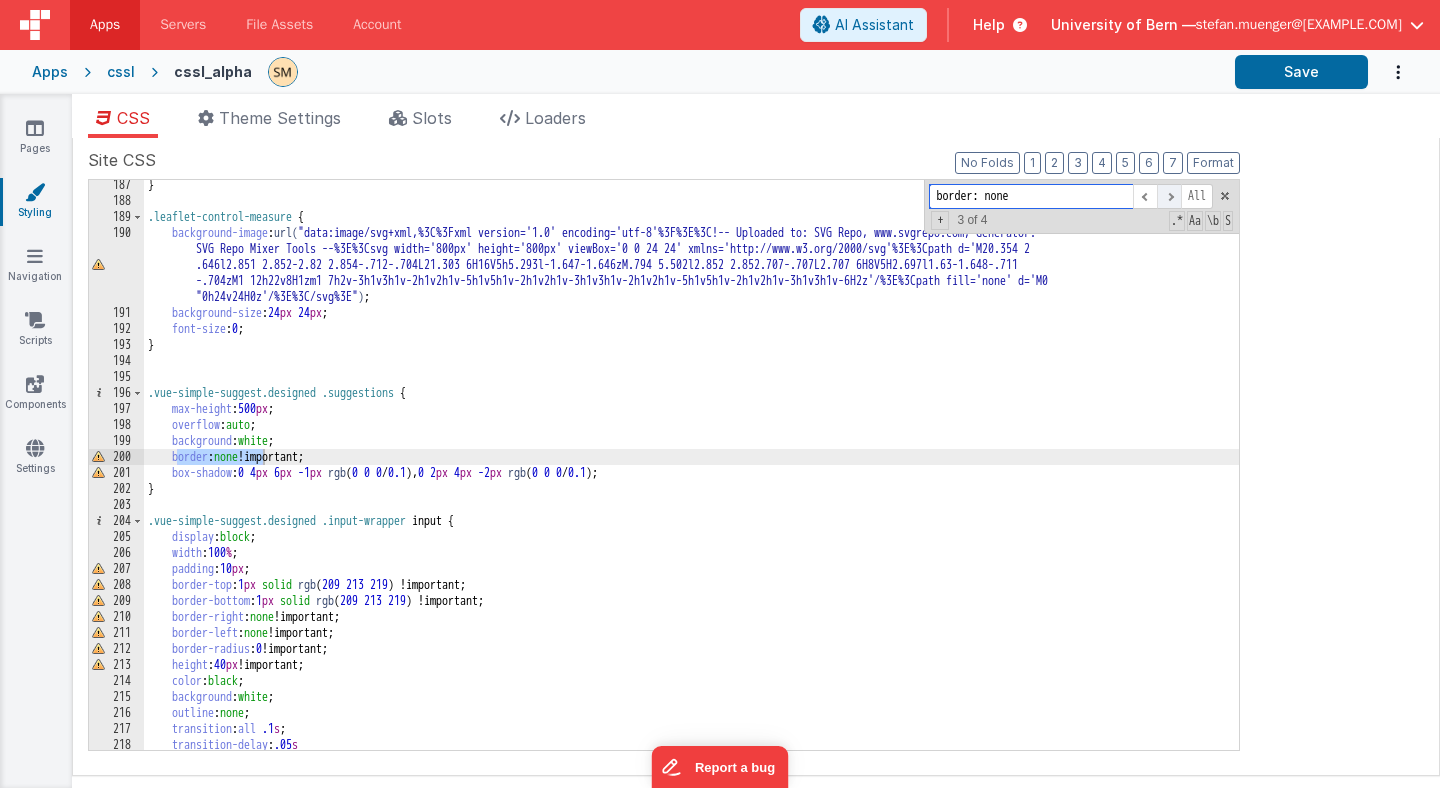 scroll, scrollTop: 3443, scrollLeft: 0, axis: vertical 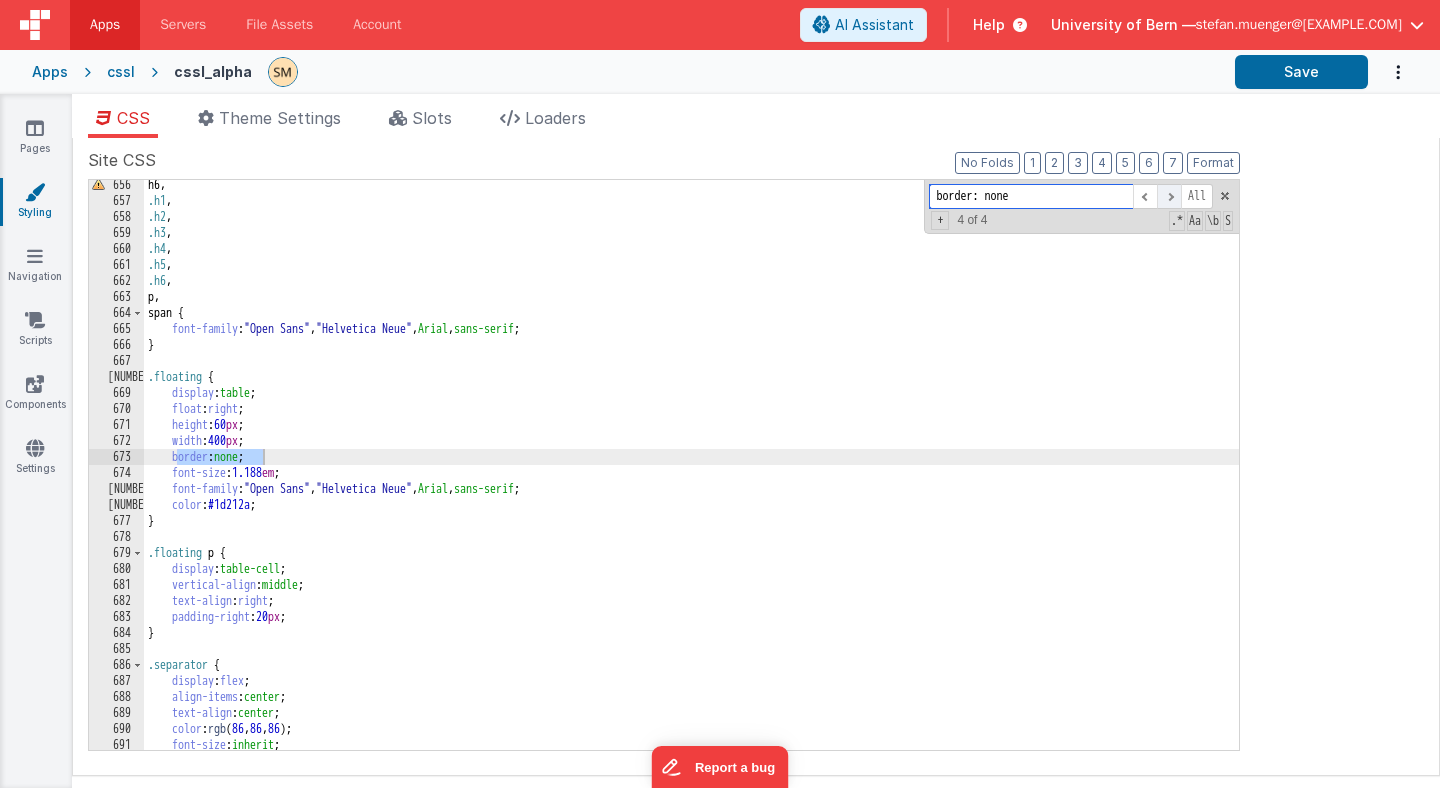 click at bounding box center (1169, 196) 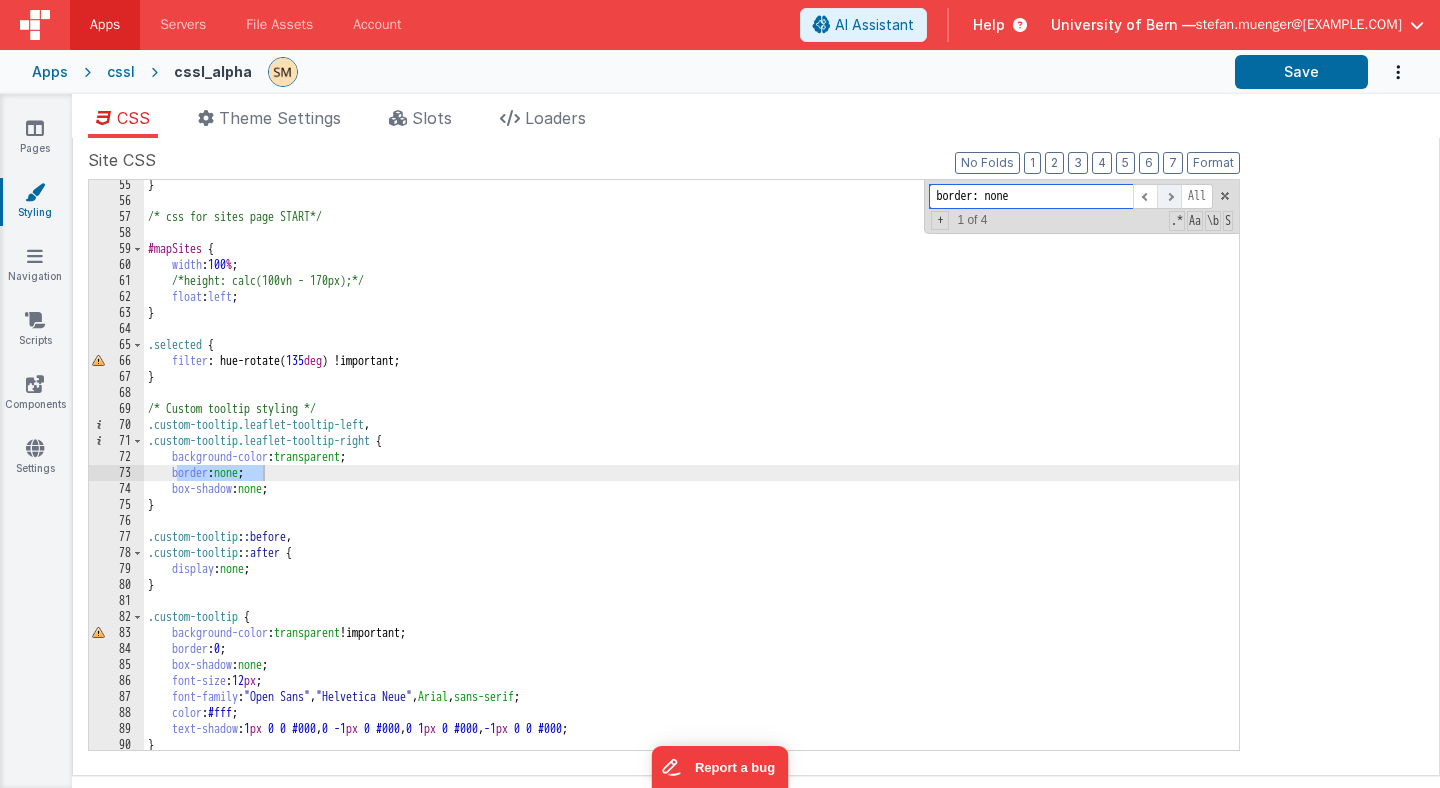click at bounding box center (1169, 196) 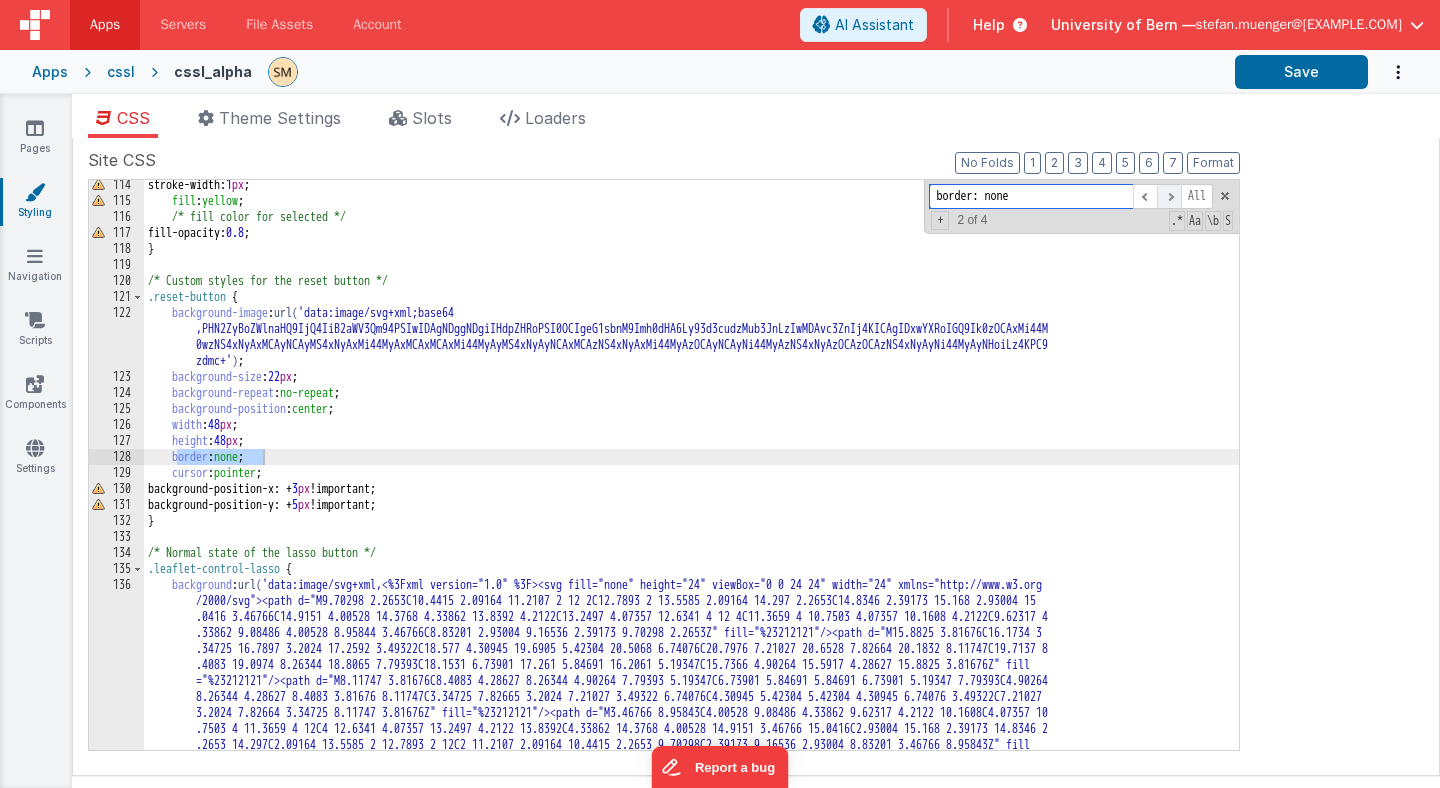 scroll, scrollTop: 1811, scrollLeft: 0, axis: vertical 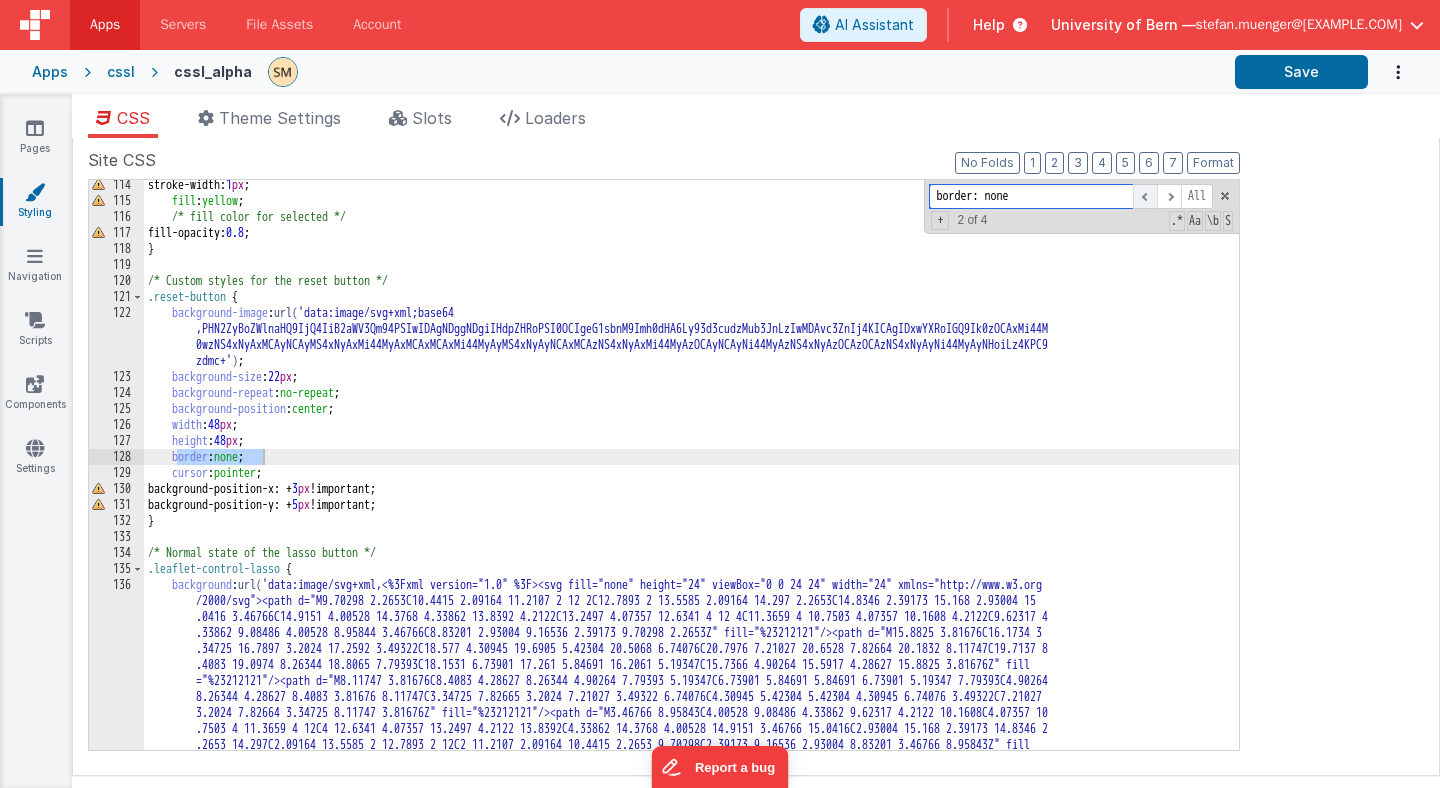 click at bounding box center [1145, 196] 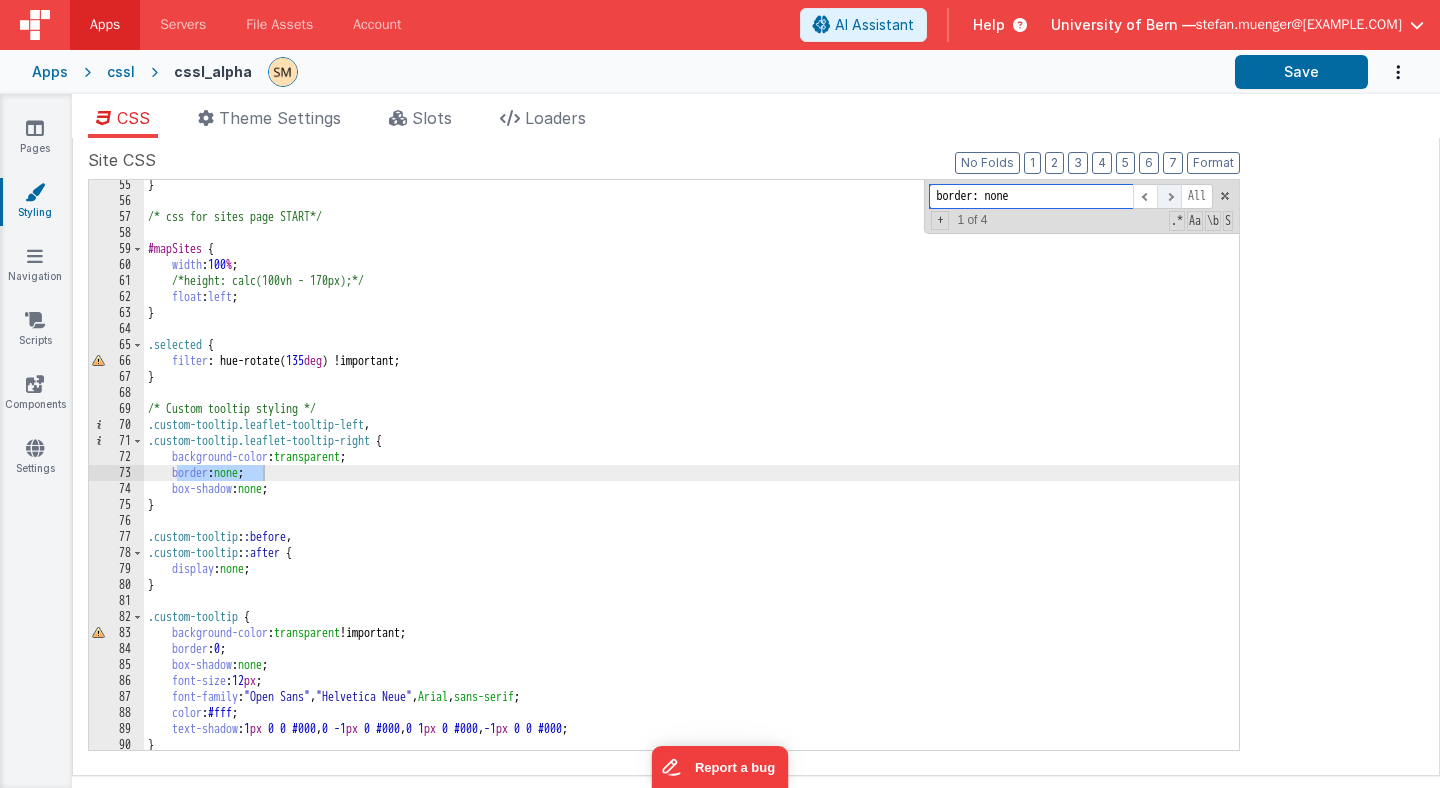 click at bounding box center [1169, 196] 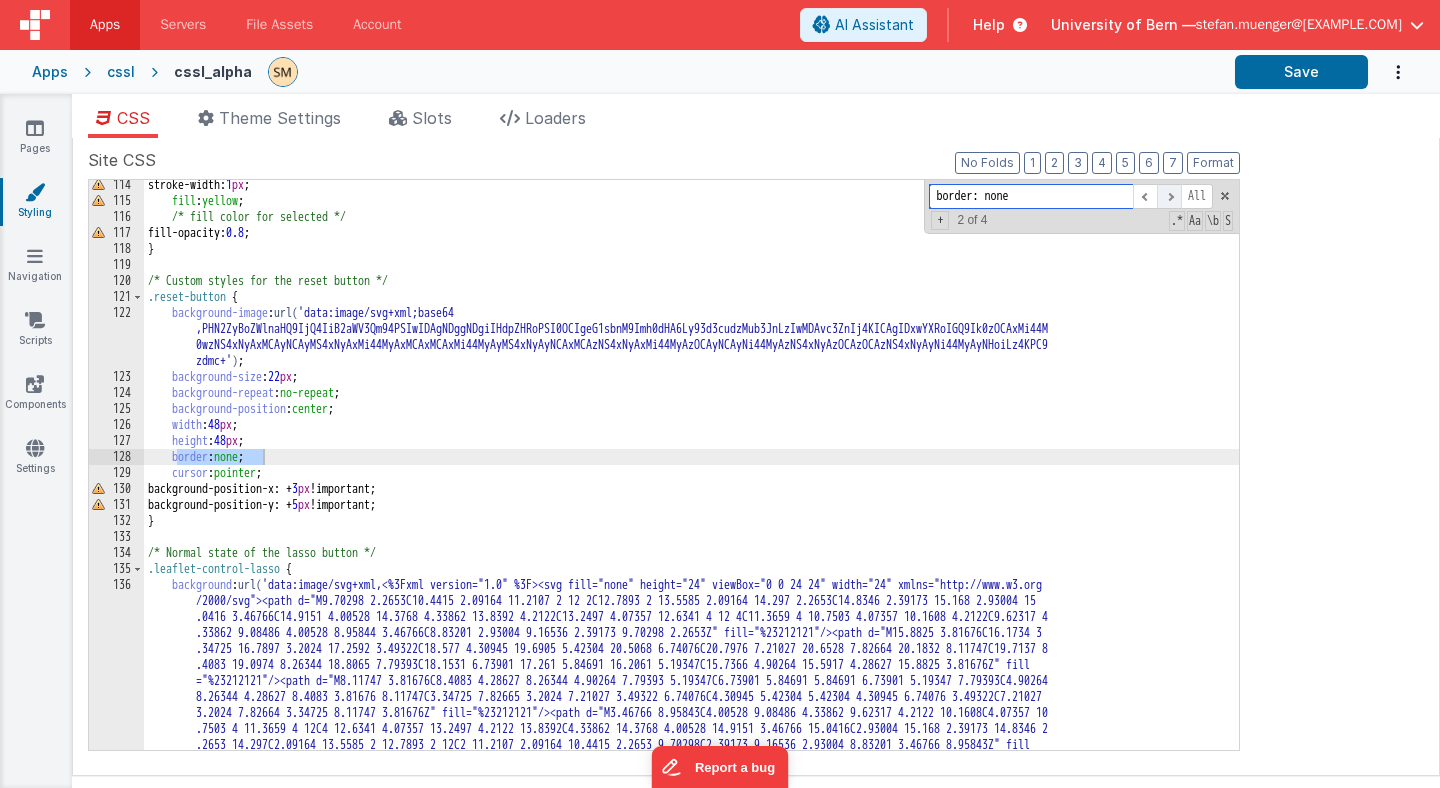click at bounding box center (1169, 196) 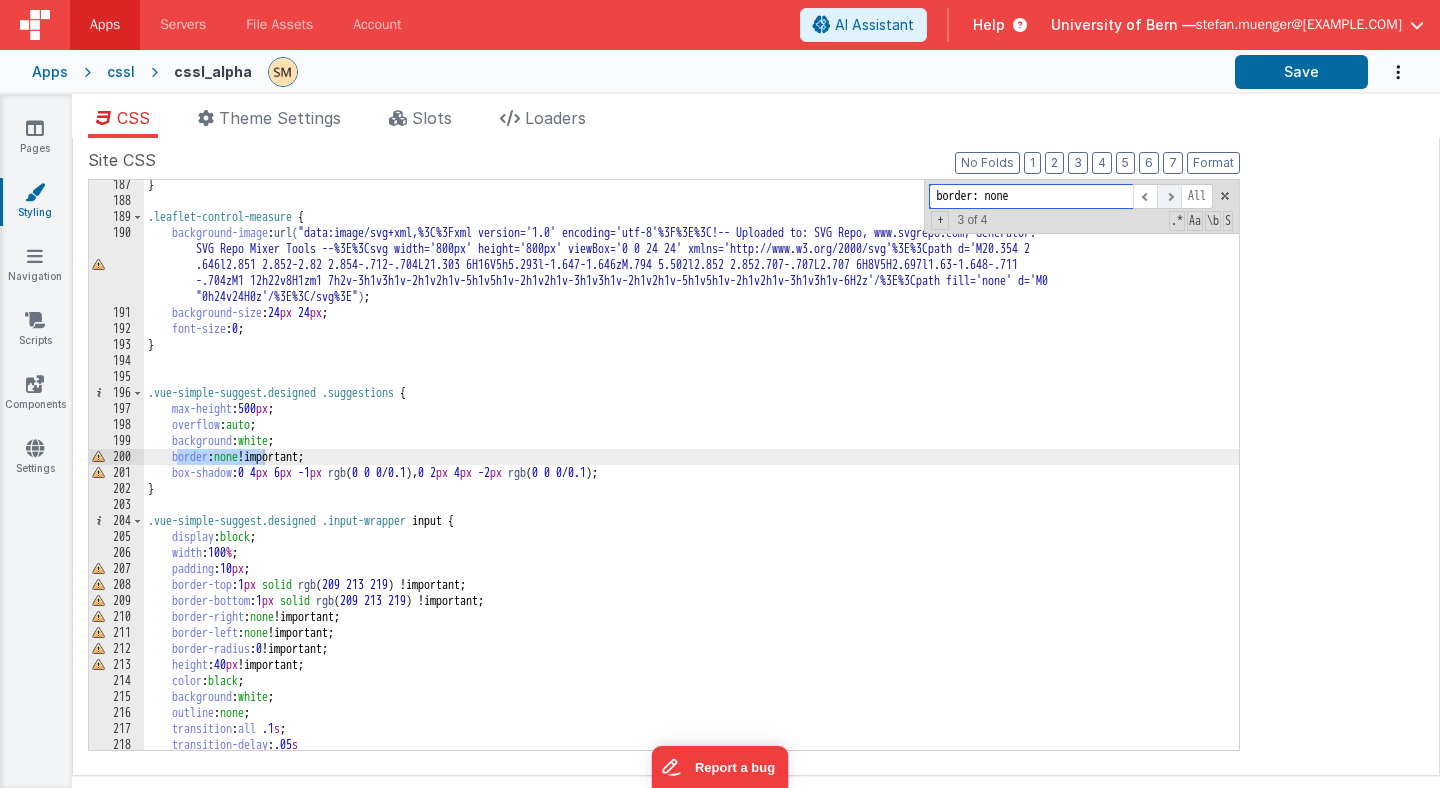 scroll, scrollTop: 3443, scrollLeft: 0, axis: vertical 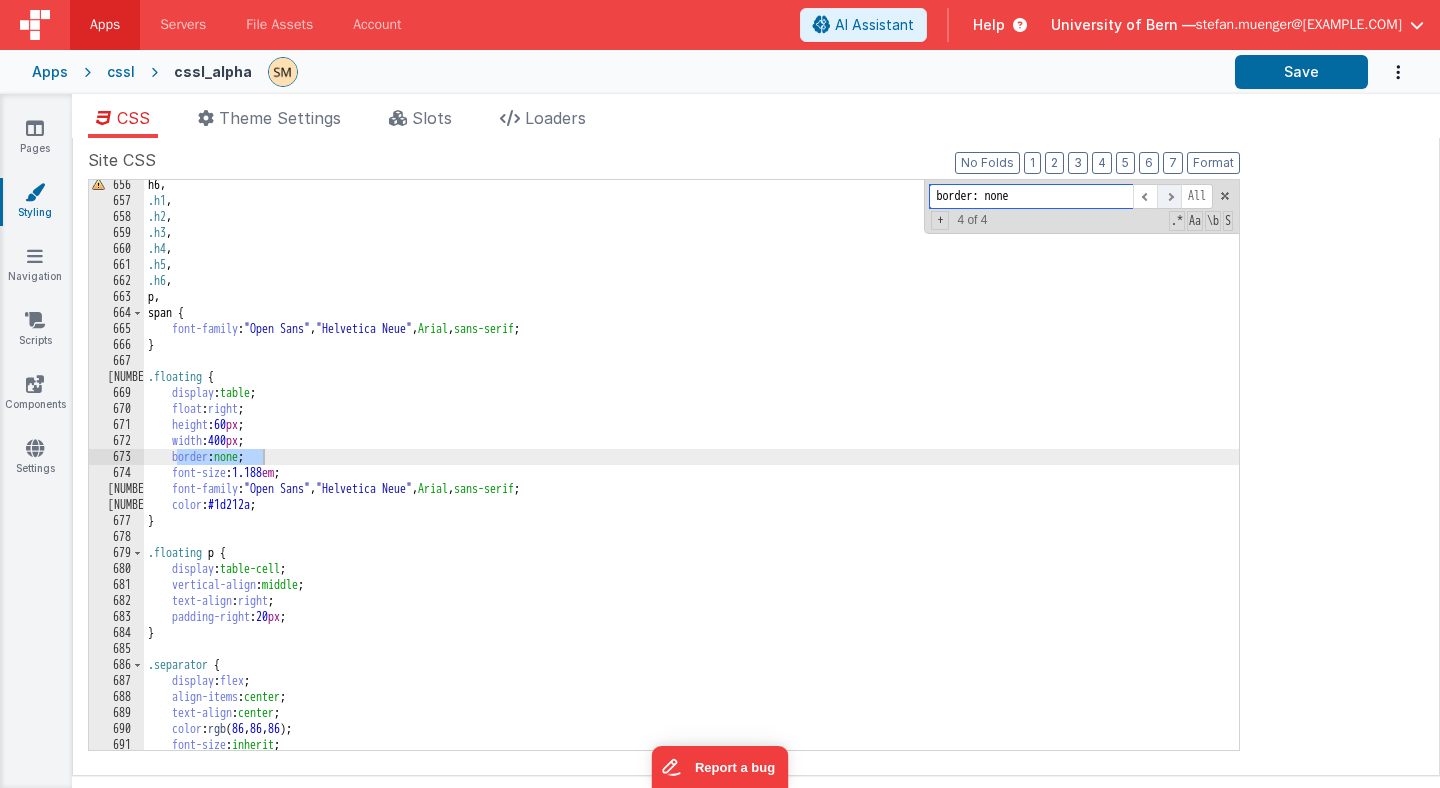 click at bounding box center (1169, 196) 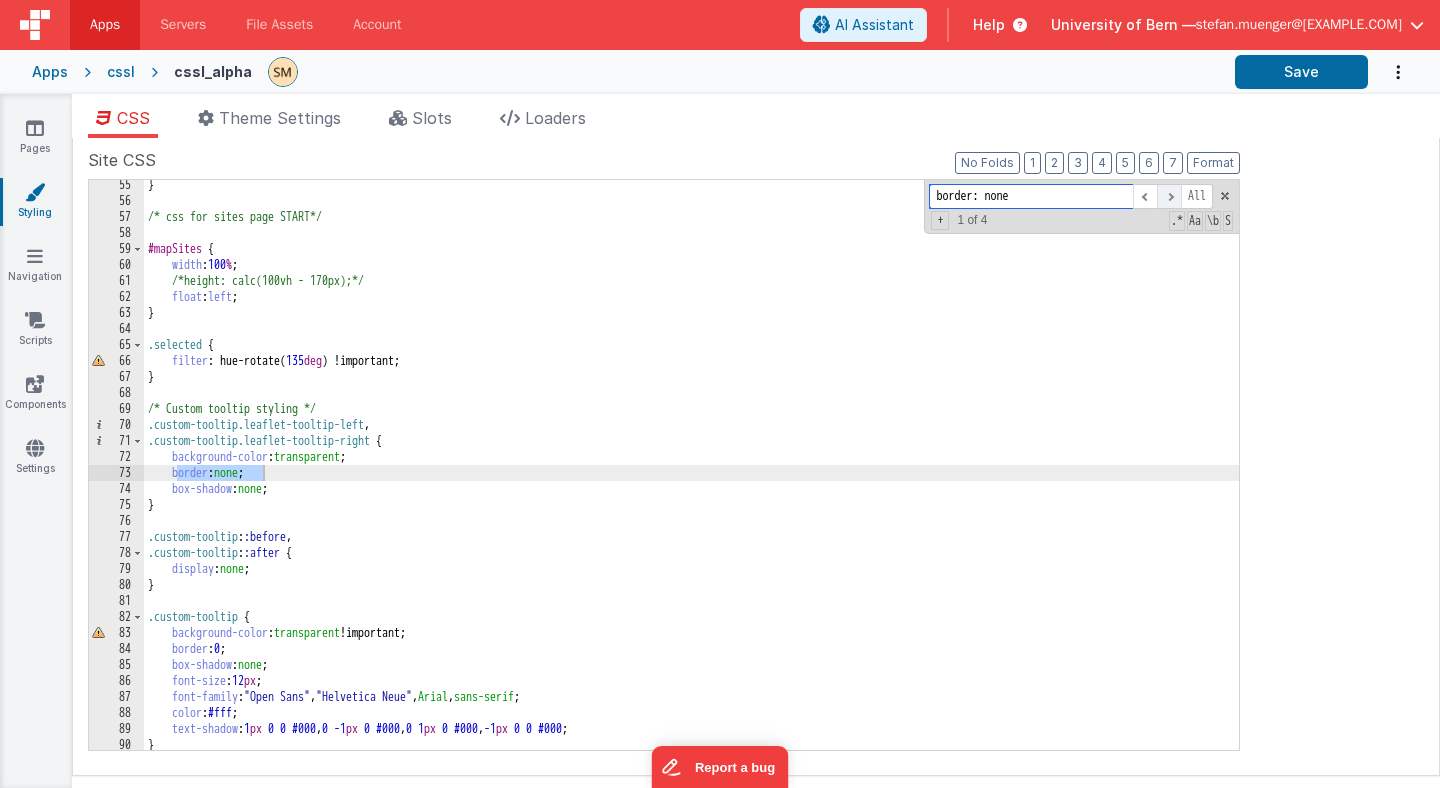 click at bounding box center [1169, 196] 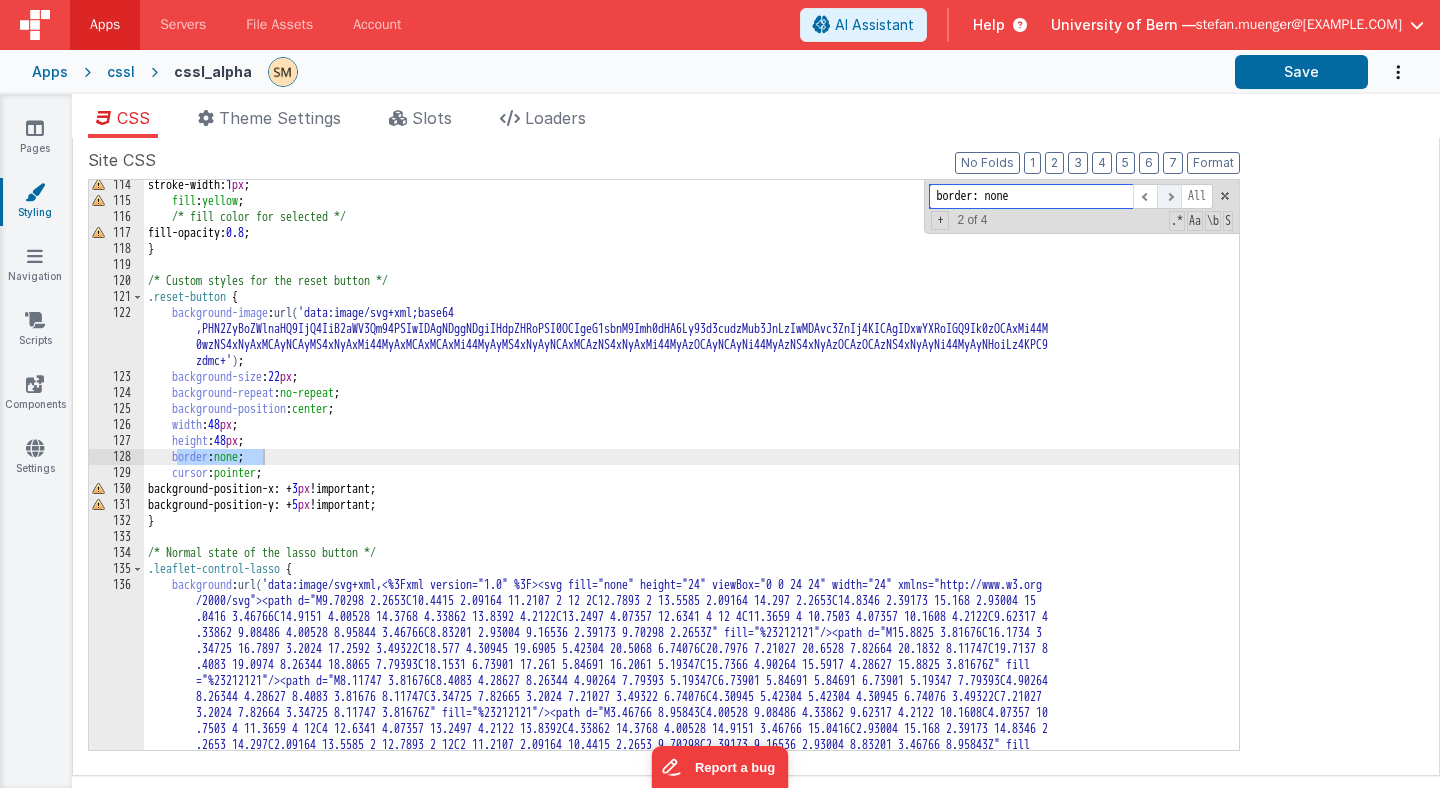 click at bounding box center (1169, 196) 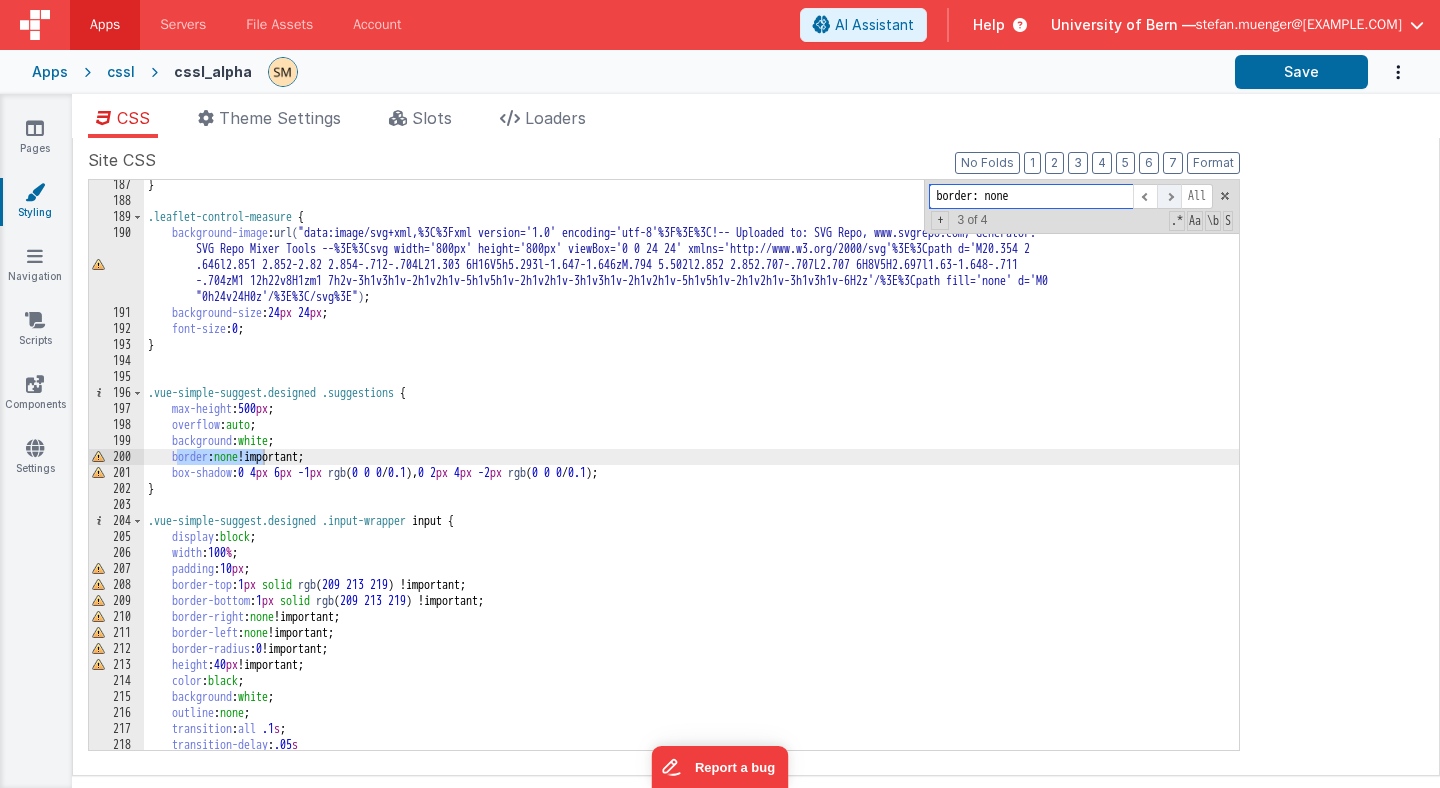 click at bounding box center (1169, 196) 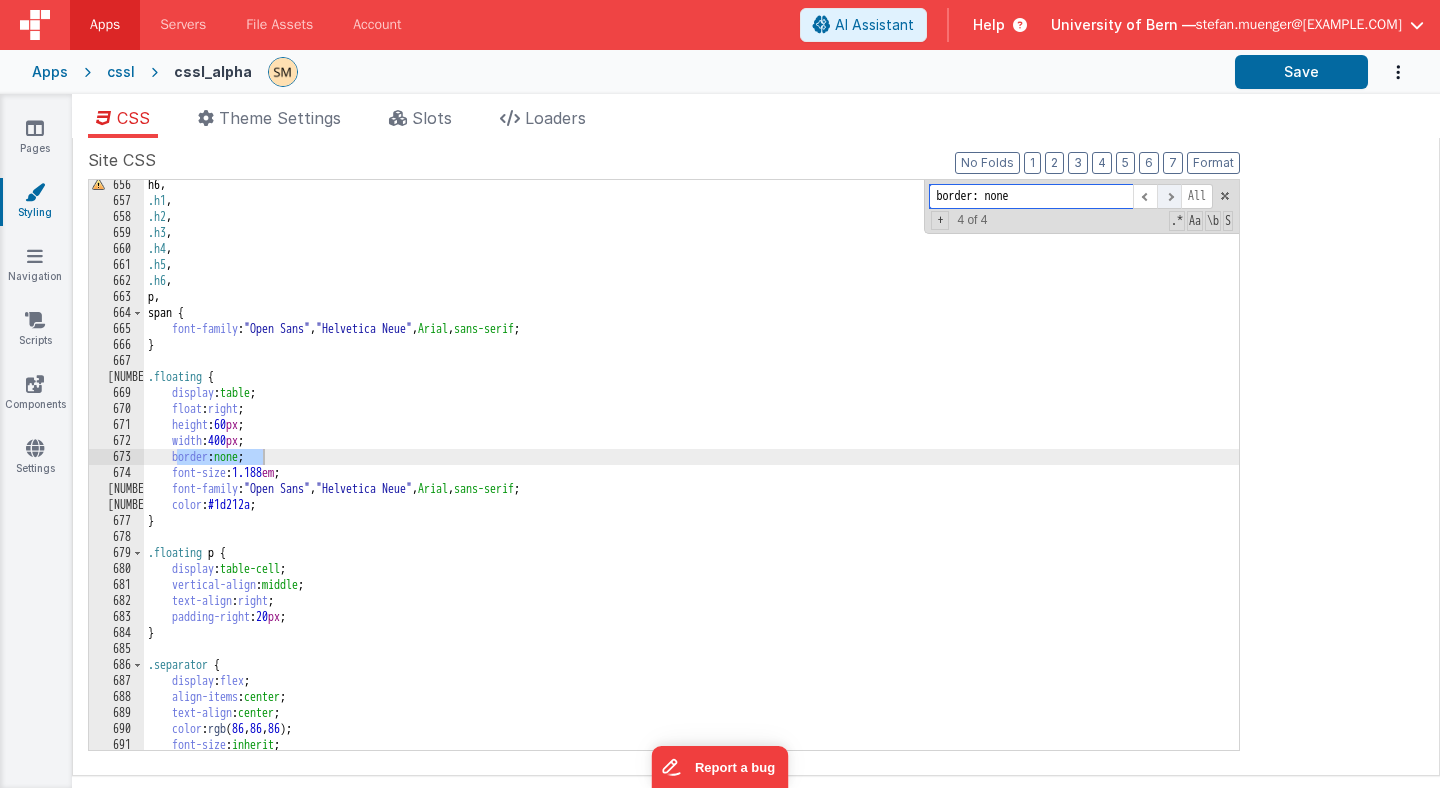 click at bounding box center (1169, 196) 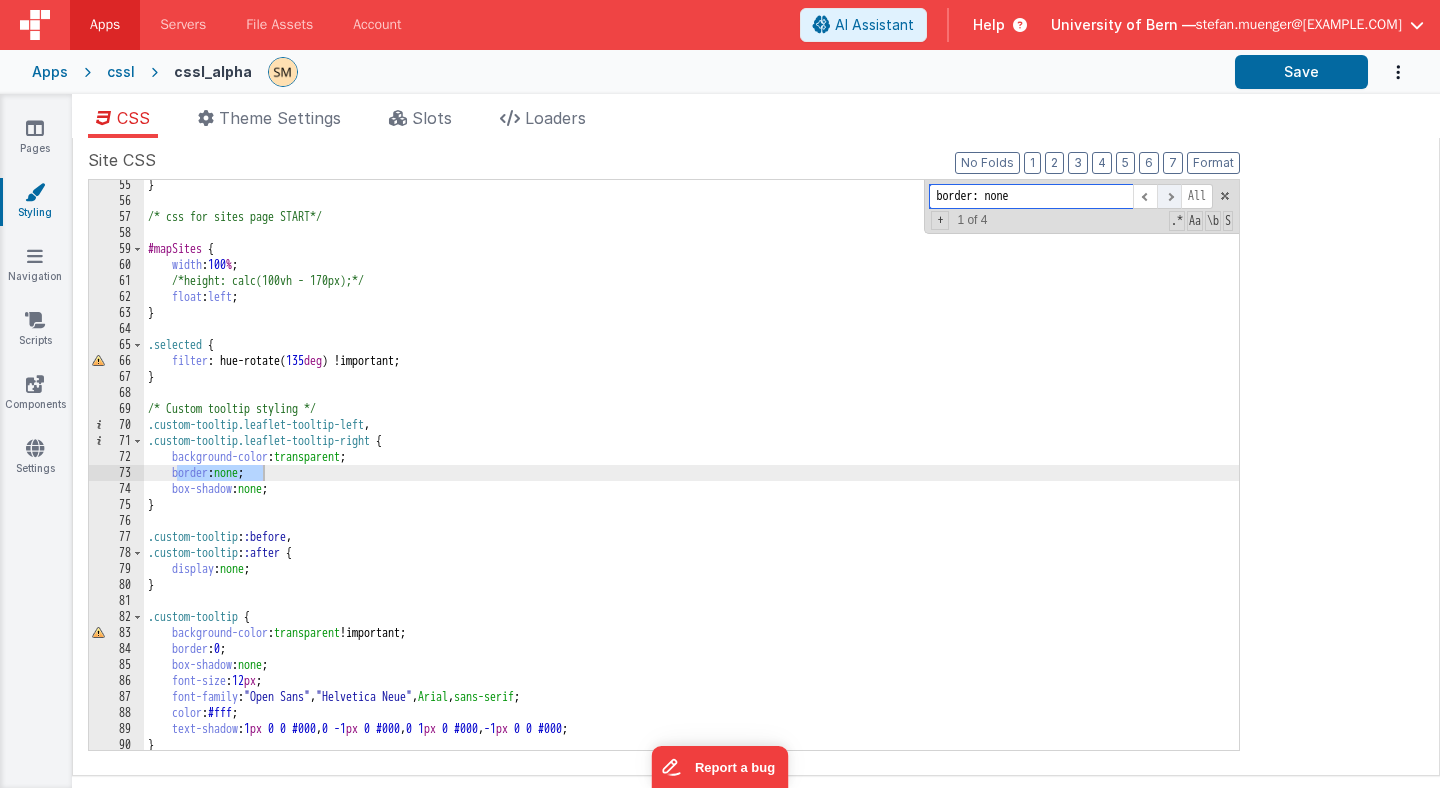 click at bounding box center (1169, 196) 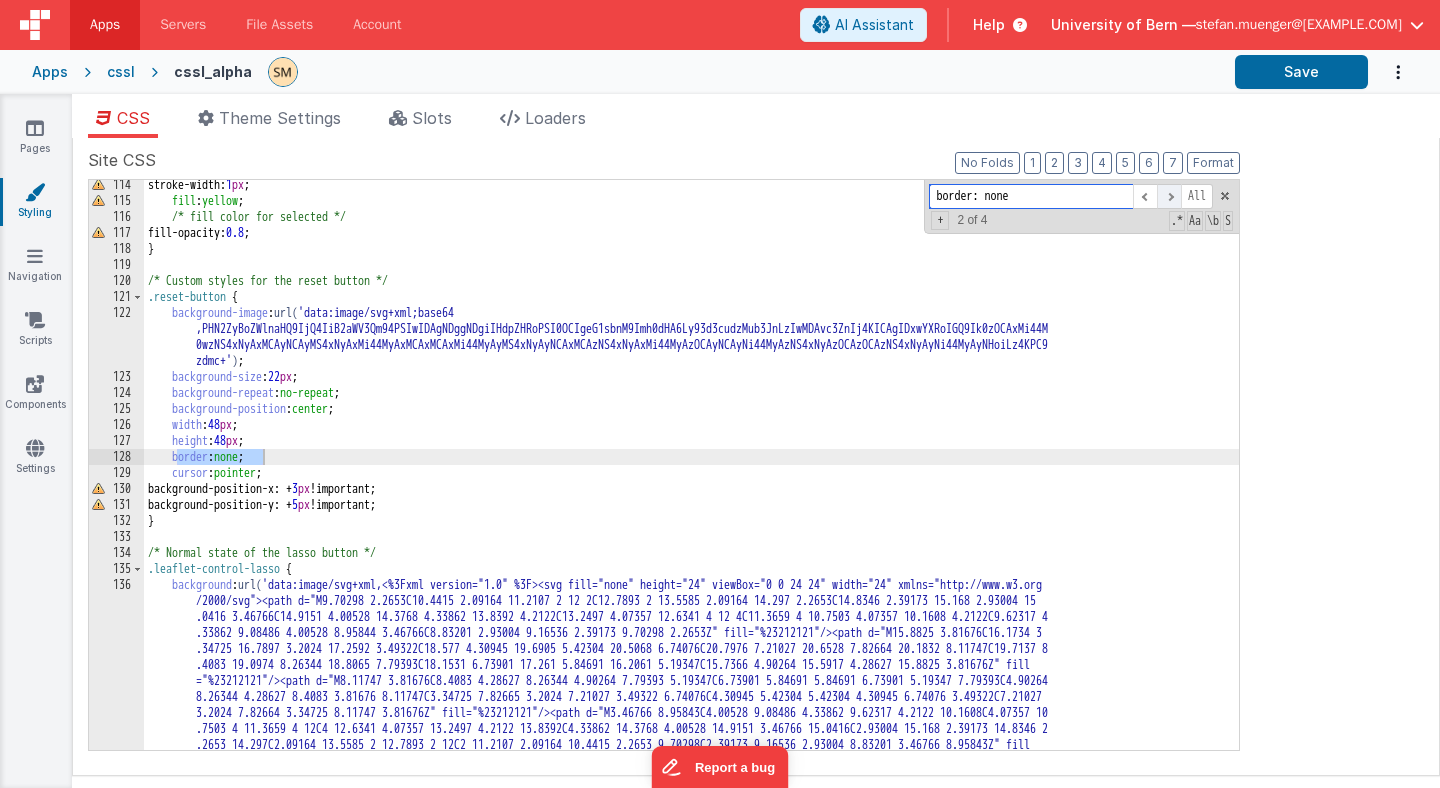 click at bounding box center (1169, 196) 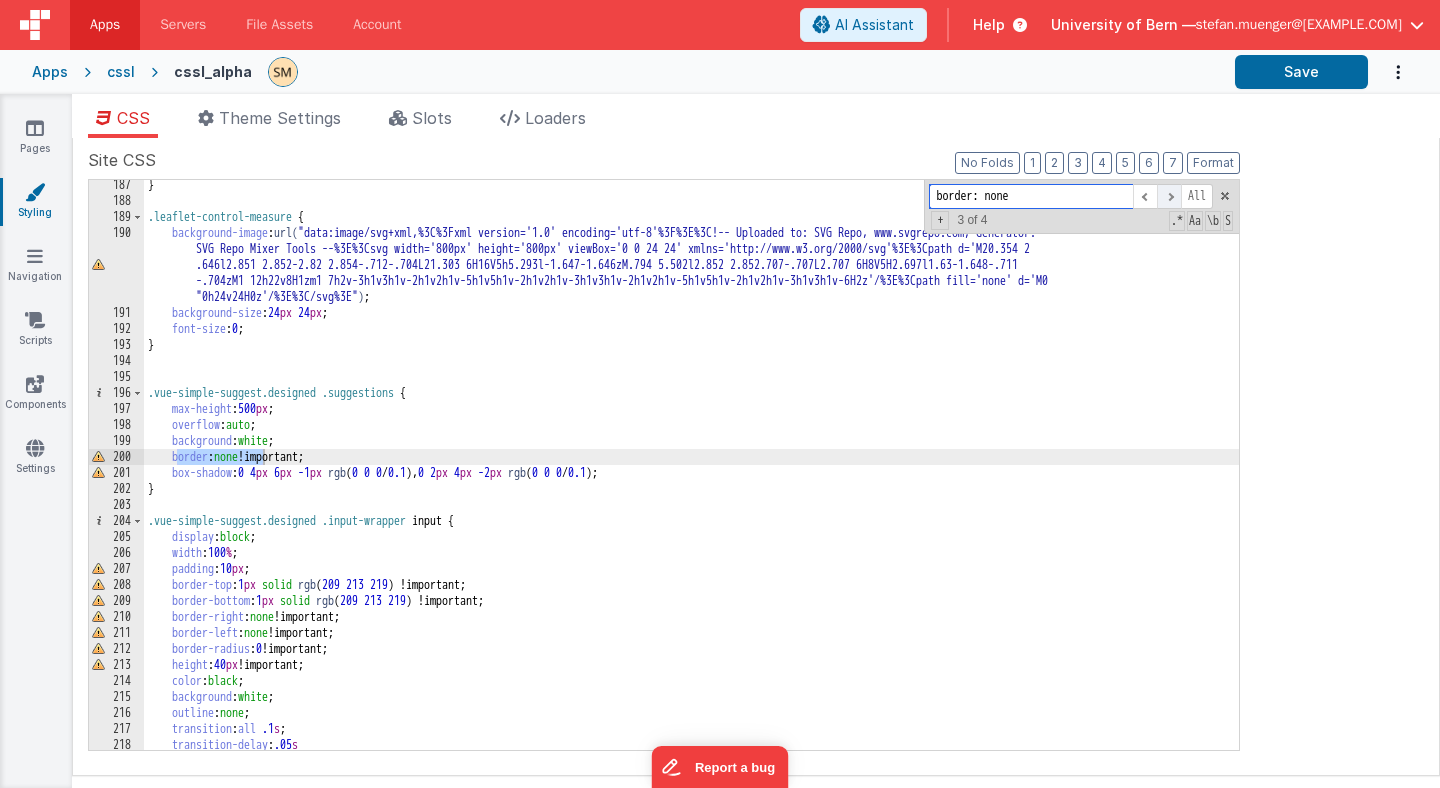 click at bounding box center (1169, 196) 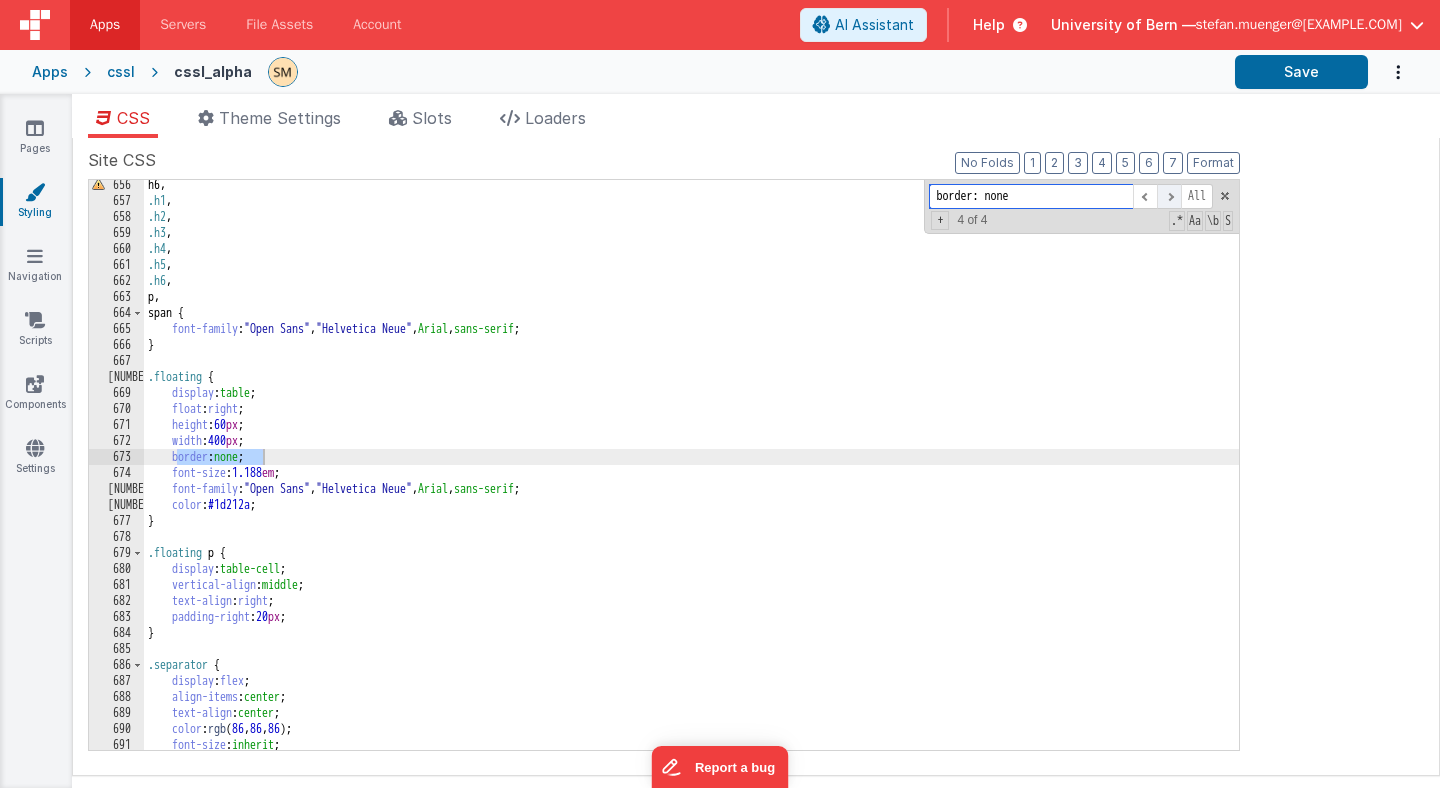 click at bounding box center [1169, 196] 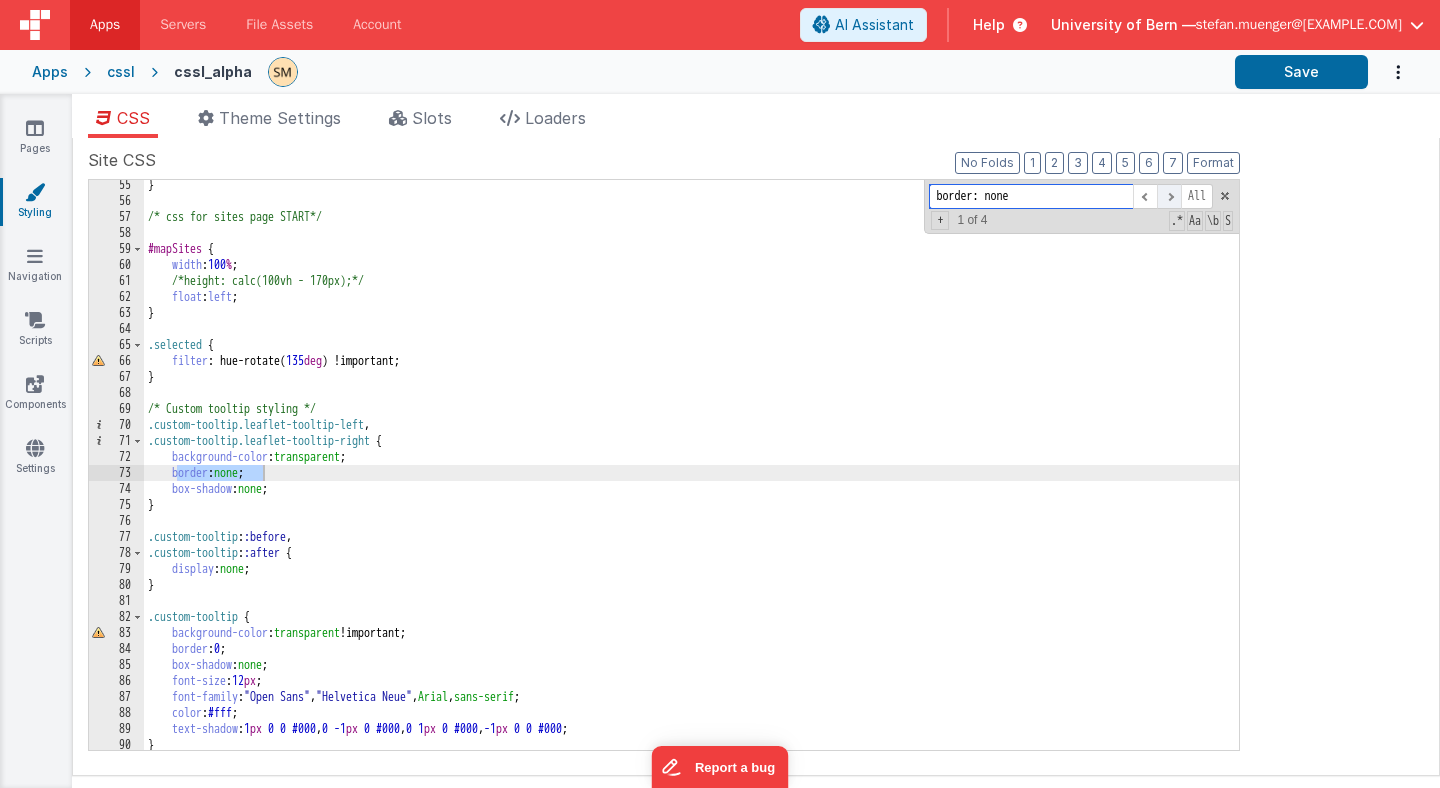 scroll, scrollTop: 867, scrollLeft: 0, axis: vertical 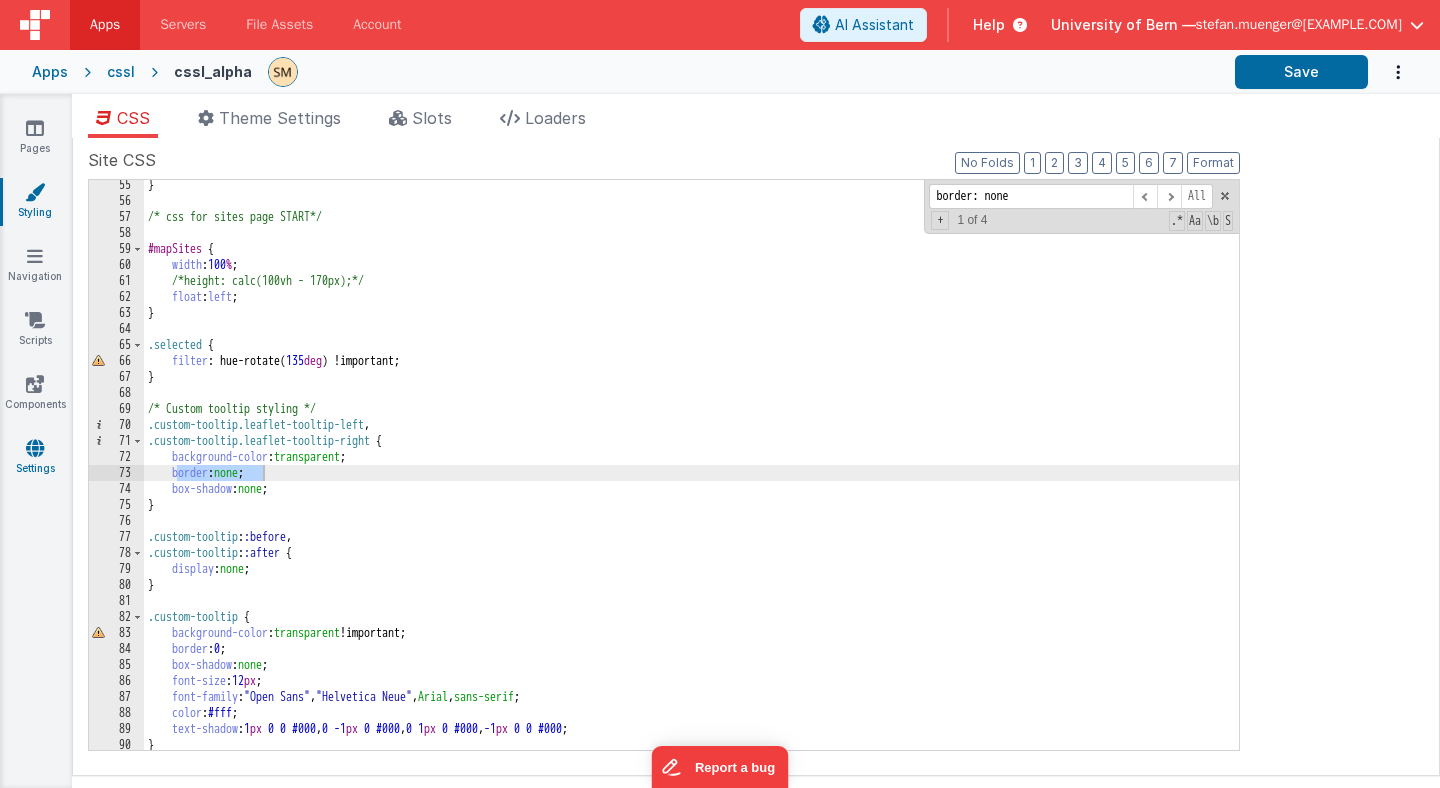 click at bounding box center [35, 448] 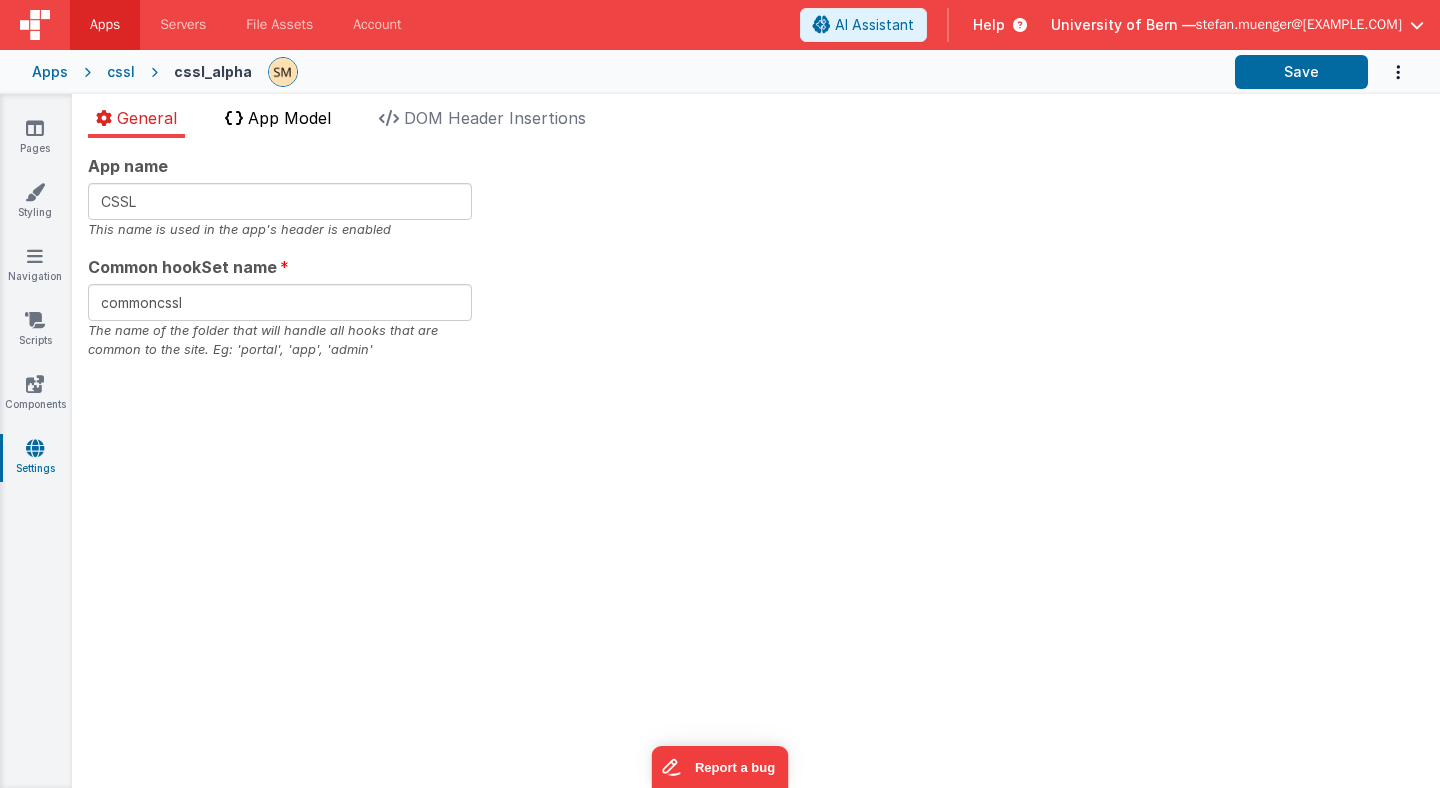 click on "App Model" at bounding box center [289, 118] 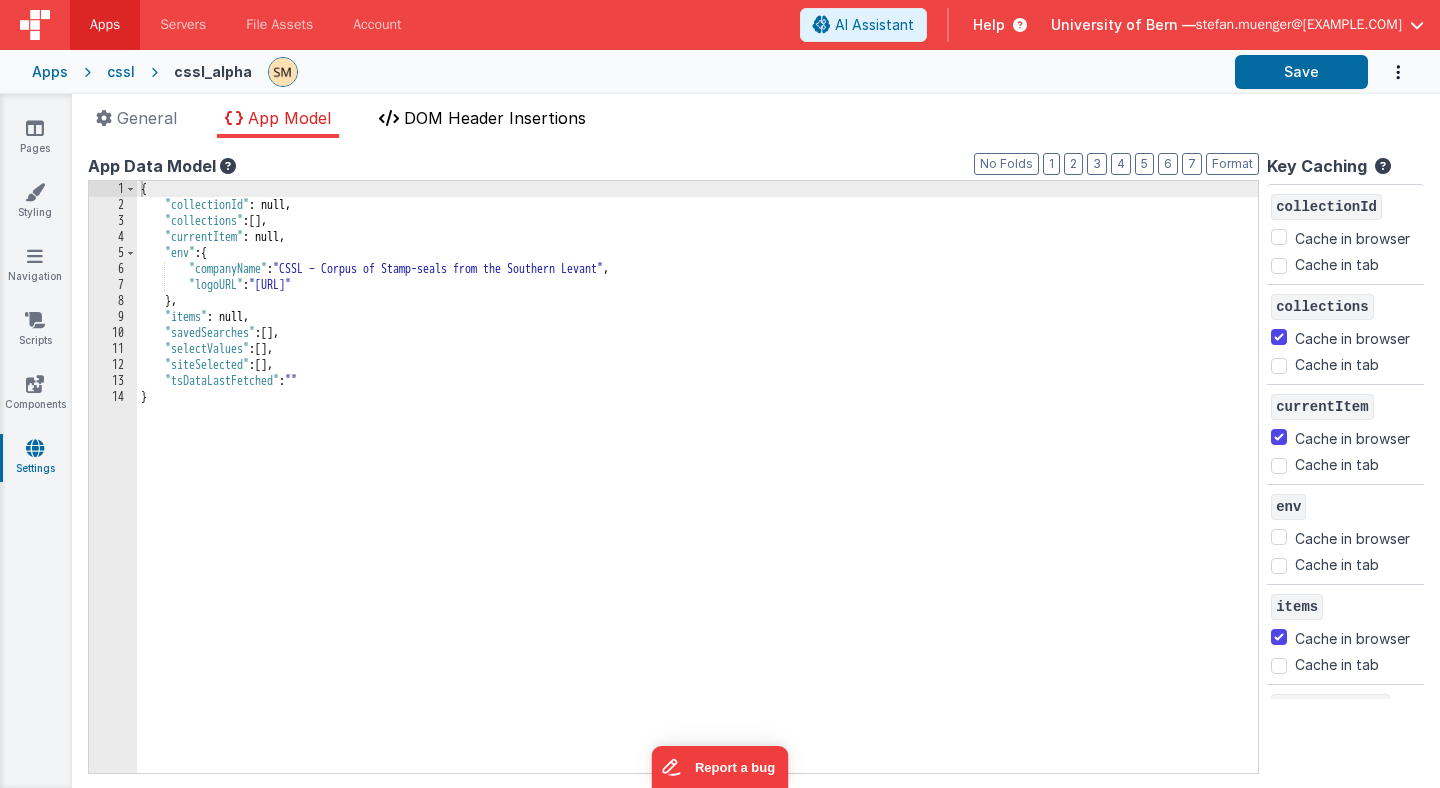 click on "DOM Header Insertions" at bounding box center [495, 118] 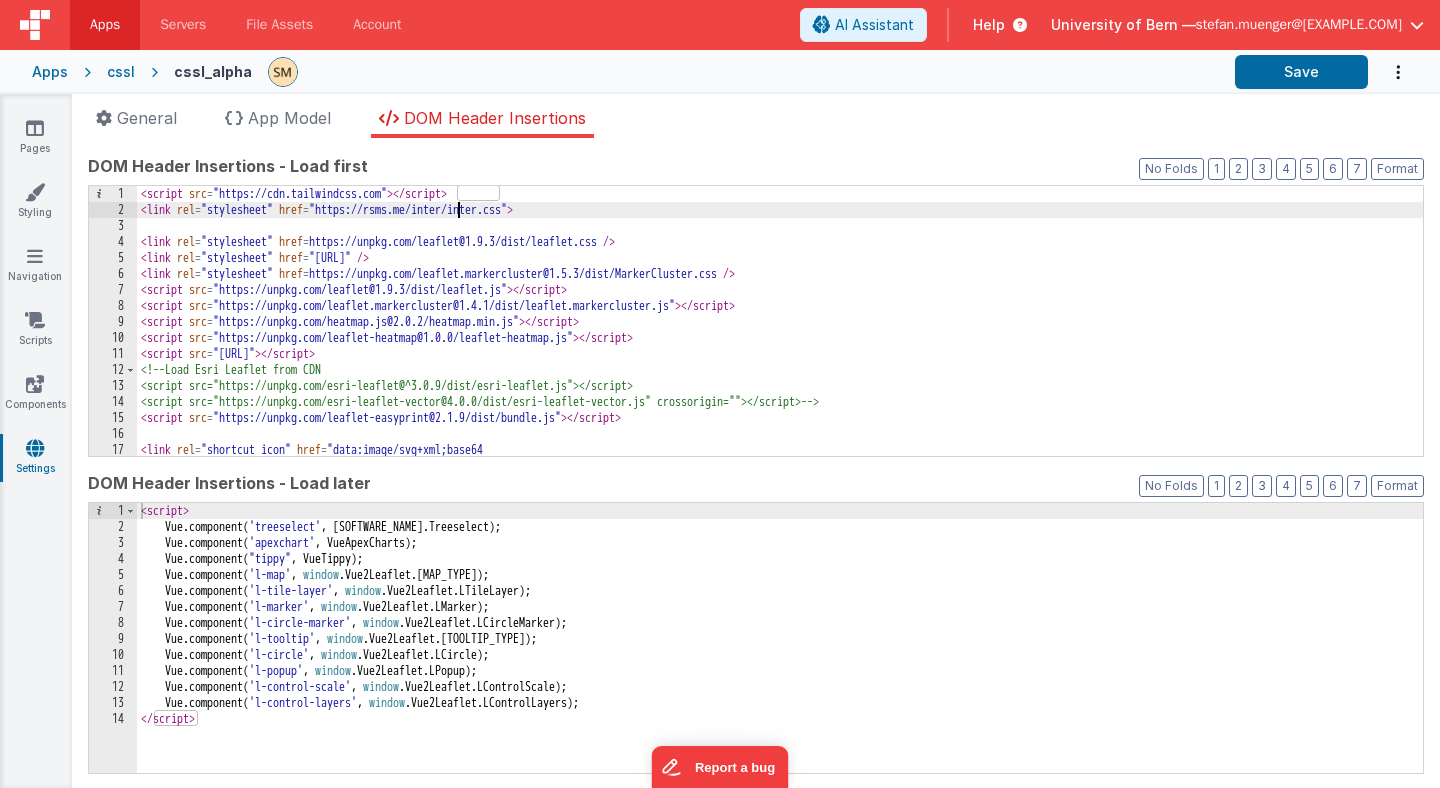 click on "< script   src = "https://cdn.tailwindcss.com" > </ script > < link   rel = "stylesheet"   href = "https://rsms.me/inter/inter.css" > < link   rel = "stylesheet"   href = "https://unpkg.com/leaflet@1.9.3/dist/leaflet.css"   /> < link   rel = "stylesheet"   href = "https://unpkg.com/leaflet.markercluster@1.5.3/dist/MarkerCluster.Default.css"   /> < link   rel = "stylesheet"   href = "https://unpkg.com/leaflet.markercluster@1.5.3/dist/MarkerCluster.css"   /> < script   src = "https://unpkg.com/leaflet@1.9.3/dist/leaflet.js" > </ script > < script   src = "https://unpkg.com/leaflet.markercluster@1.4.1/dist/leaflet.markercluster.js" > </ script > < script   src = "https://unpkg.com/heatmap.js@2.0.2/heatmap.min.js" > </ script > < script   src = "https://unpkg.com/leaflet-heatmap@1.0.0/leaflet-heatmap.js" > </ script > < script   src = "https://unpkg.com/esri-leaflet@2.4.1/dist/esri-leaflet.js" > </ script > <!--  Load Esri Leaflet from CDN --> < script   src = > </ script > < link   rel = "shortcut icon"   href =" at bounding box center [780, 681] 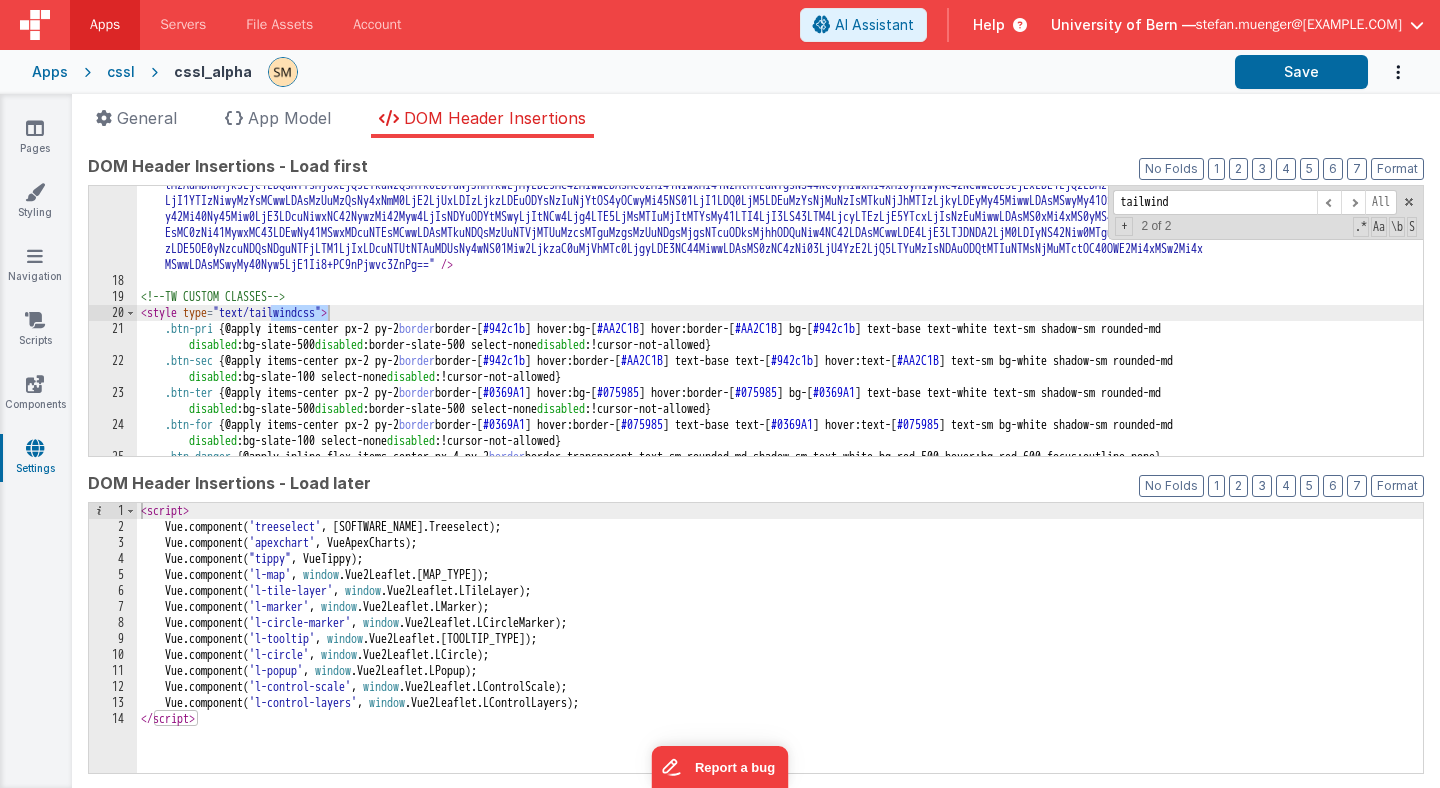 scroll, scrollTop: 0, scrollLeft: 0, axis: both 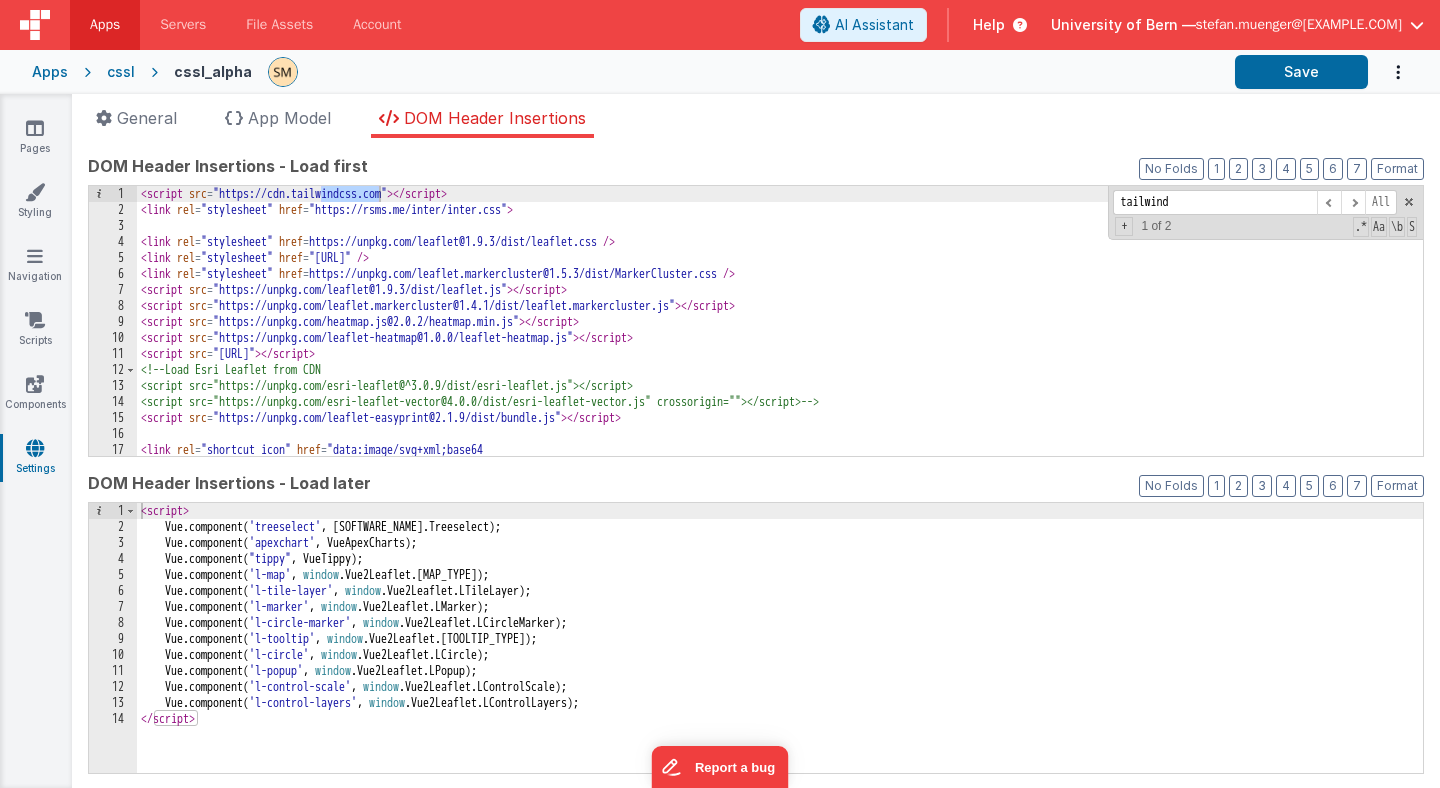 type on "tailwind" 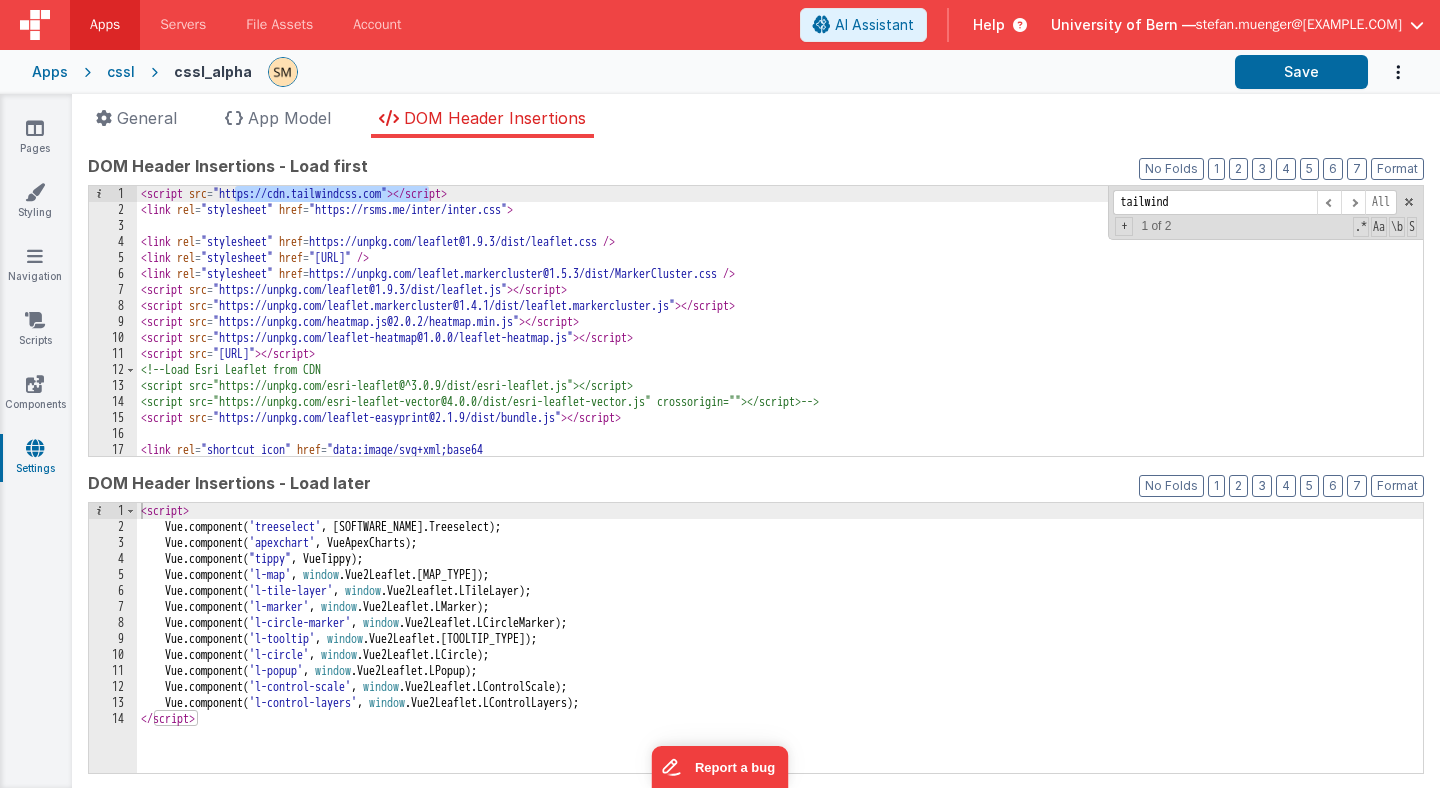 drag, startPoint x: 430, startPoint y: 193, endPoint x: 236, endPoint y: 194, distance: 194.00258 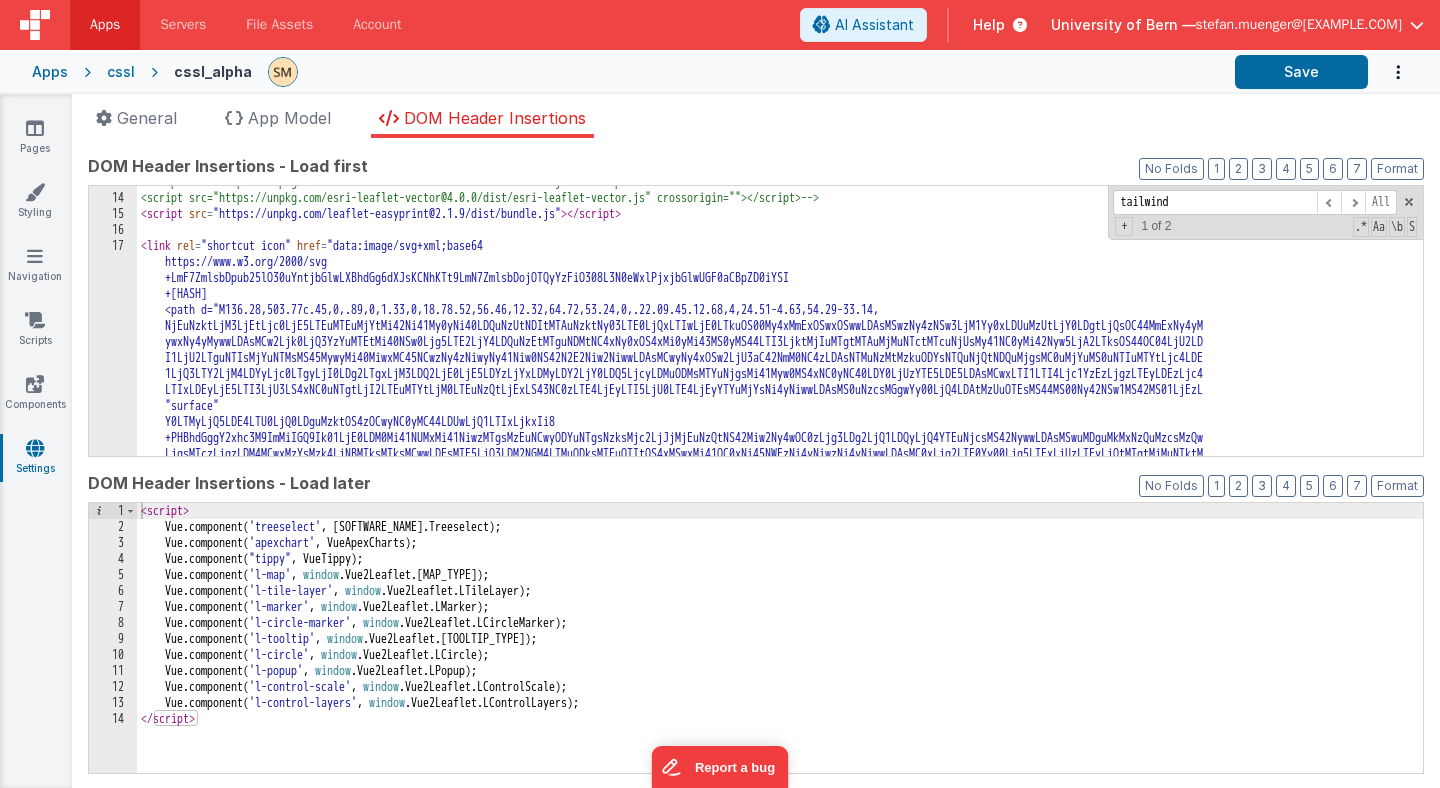 scroll, scrollTop: 0, scrollLeft: 0, axis: both 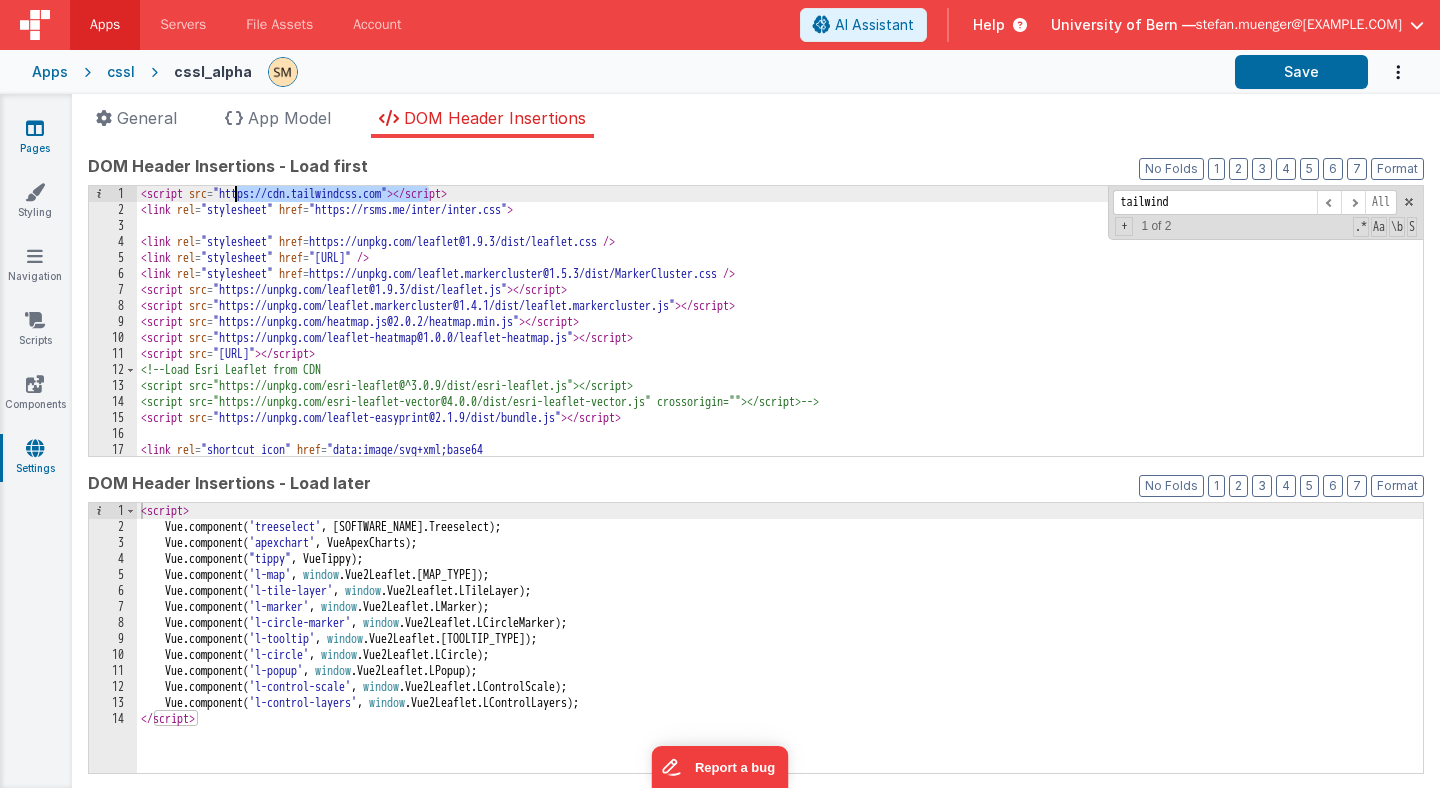 click at bounding box center [35, 128] 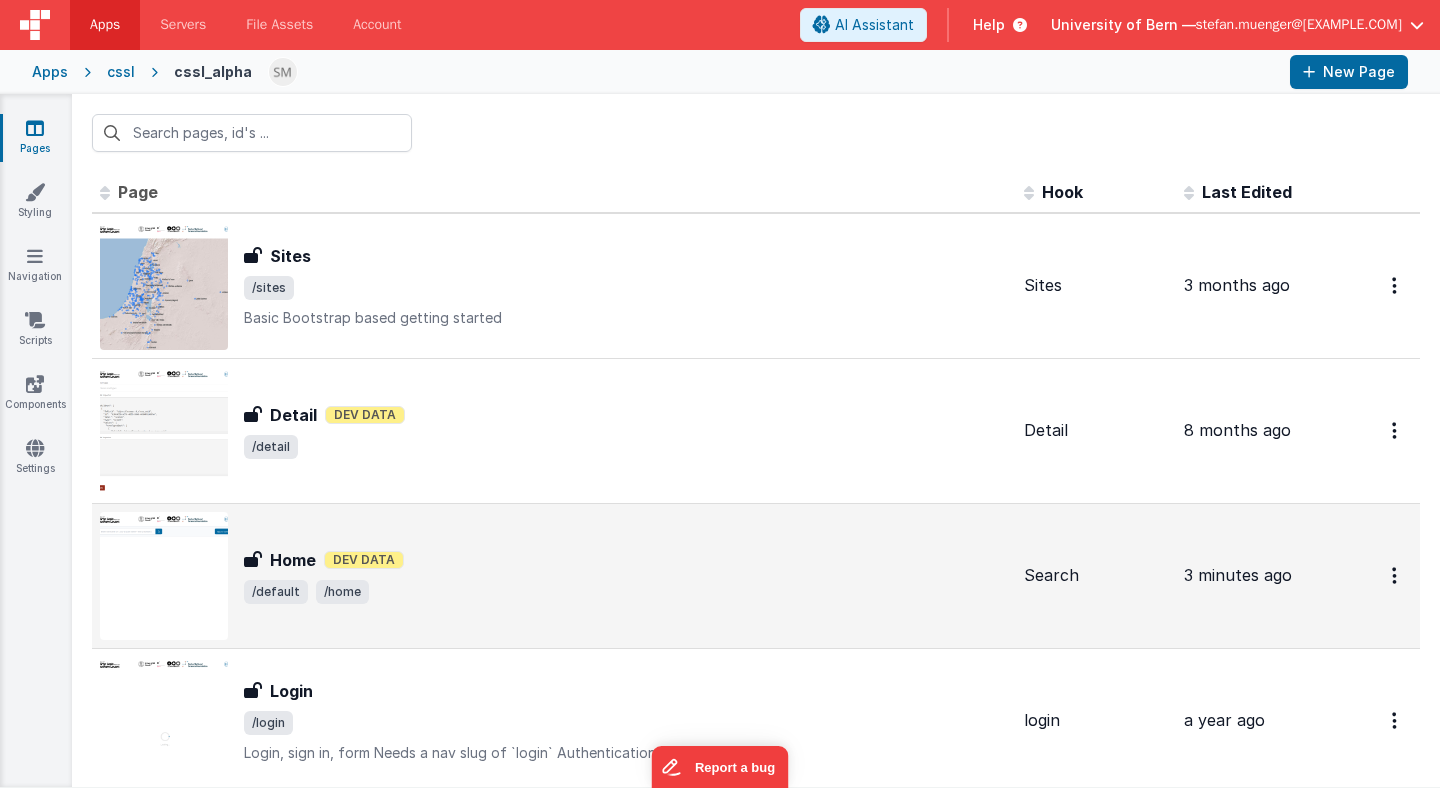 click on "Home" at bounding box center [293, 560] 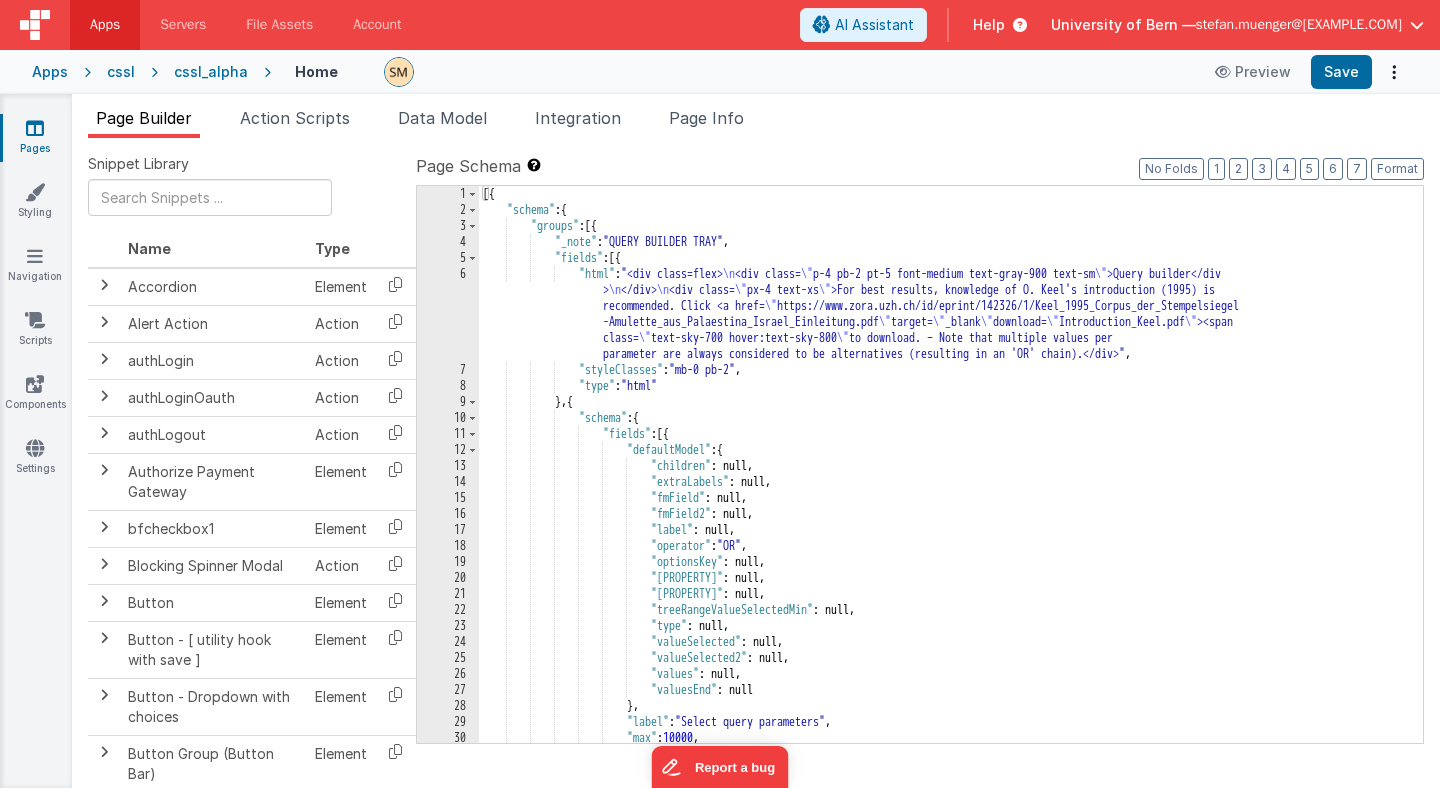 click on "[{      "schema" :  {           "groups" :  [{                "_note" :  "QUERY BUILDER TRAY" ,                "fields" :  [{                     "html" :  "<div class=flex> \n     <div class= \" p-4 pb-2 pt-5 font-medium text-gray-900 text-sm \" >Query builder</div                      > \n </div> \n <div class= \" px-4 text-xs \" >For best results, knowledge of O. Keel's introduction (1995) is                       recommended. Click <a href= \" https://www.zora.uzh.ch/id/eprint/142326/1/Keel_1995_Corpus_der_Stempelsiegel                      -Amulette_aus_Palaestina_Israel_Einleitung.pdf \"  target= \" _blank \"  download= \" Introduction_Keel.pdf \" ><span                       class= \" text-sky-700 hover:text-sky-800 \" >here</span></a> to download. – Note that multiple values per                       parameter are always considered to be alternatives (resulting in an 'OR' chain).</div>" ,           :" at bounding box center (951, 480) 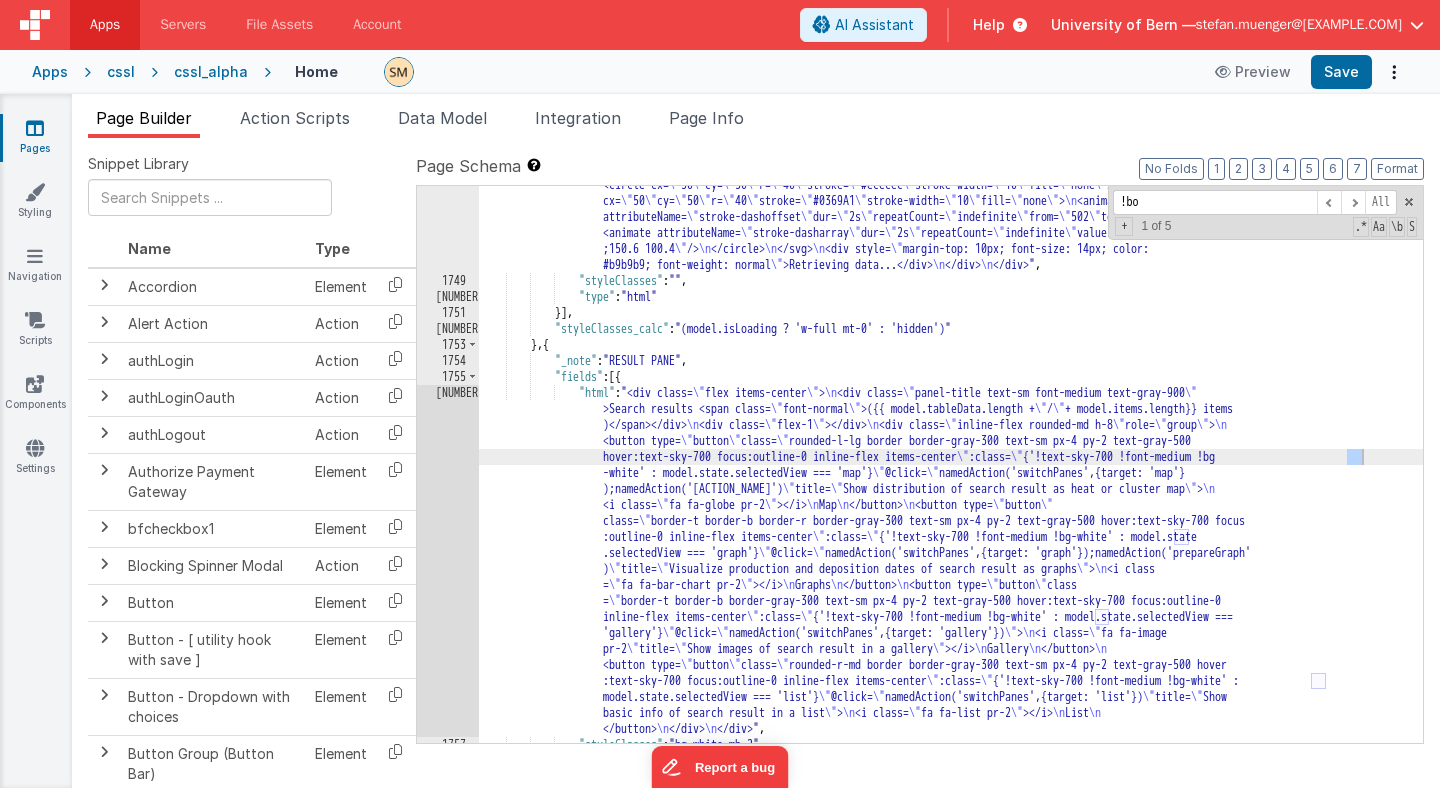 scroll, scrollTop: 28314, scrollLeft: 0, axis: vertical 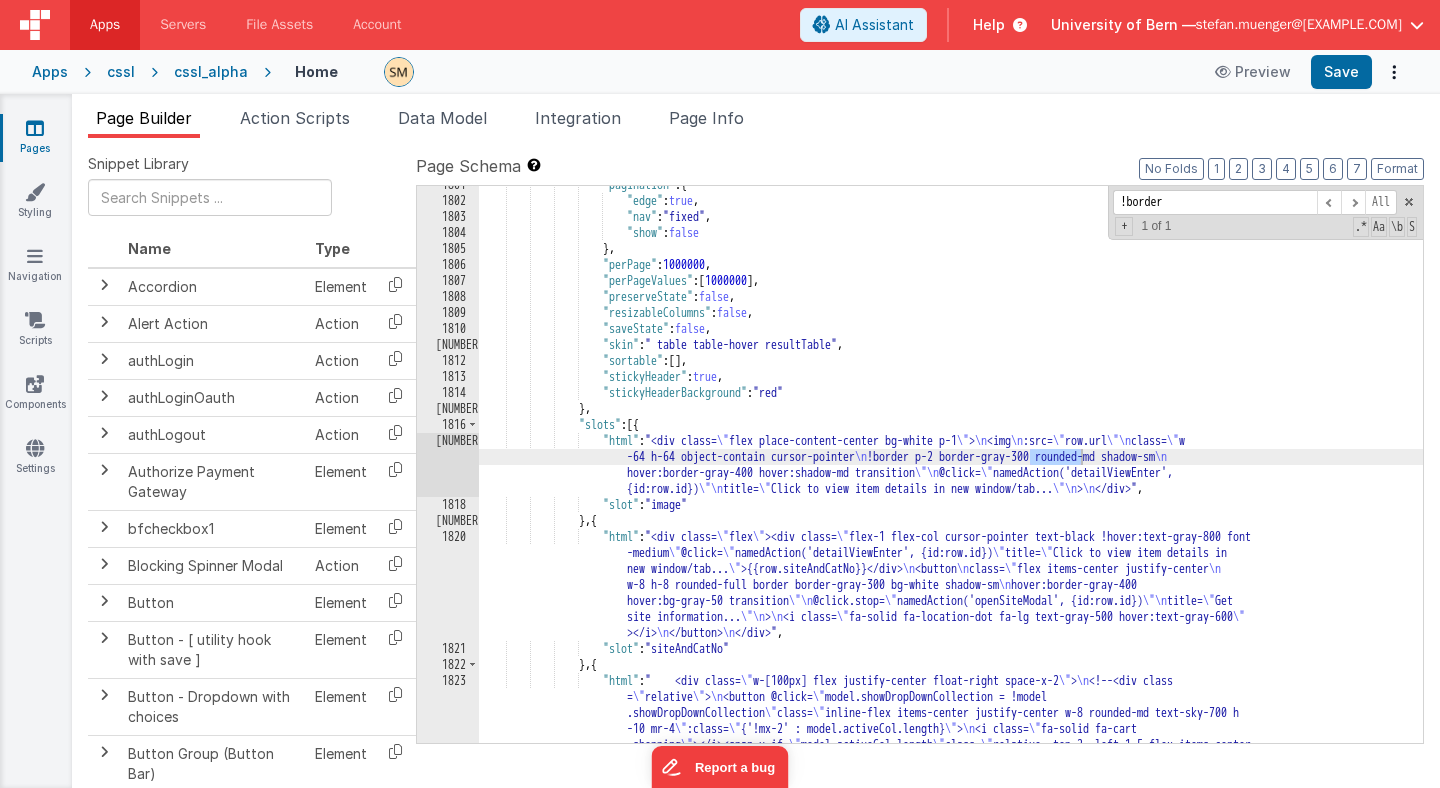 type on "!border" 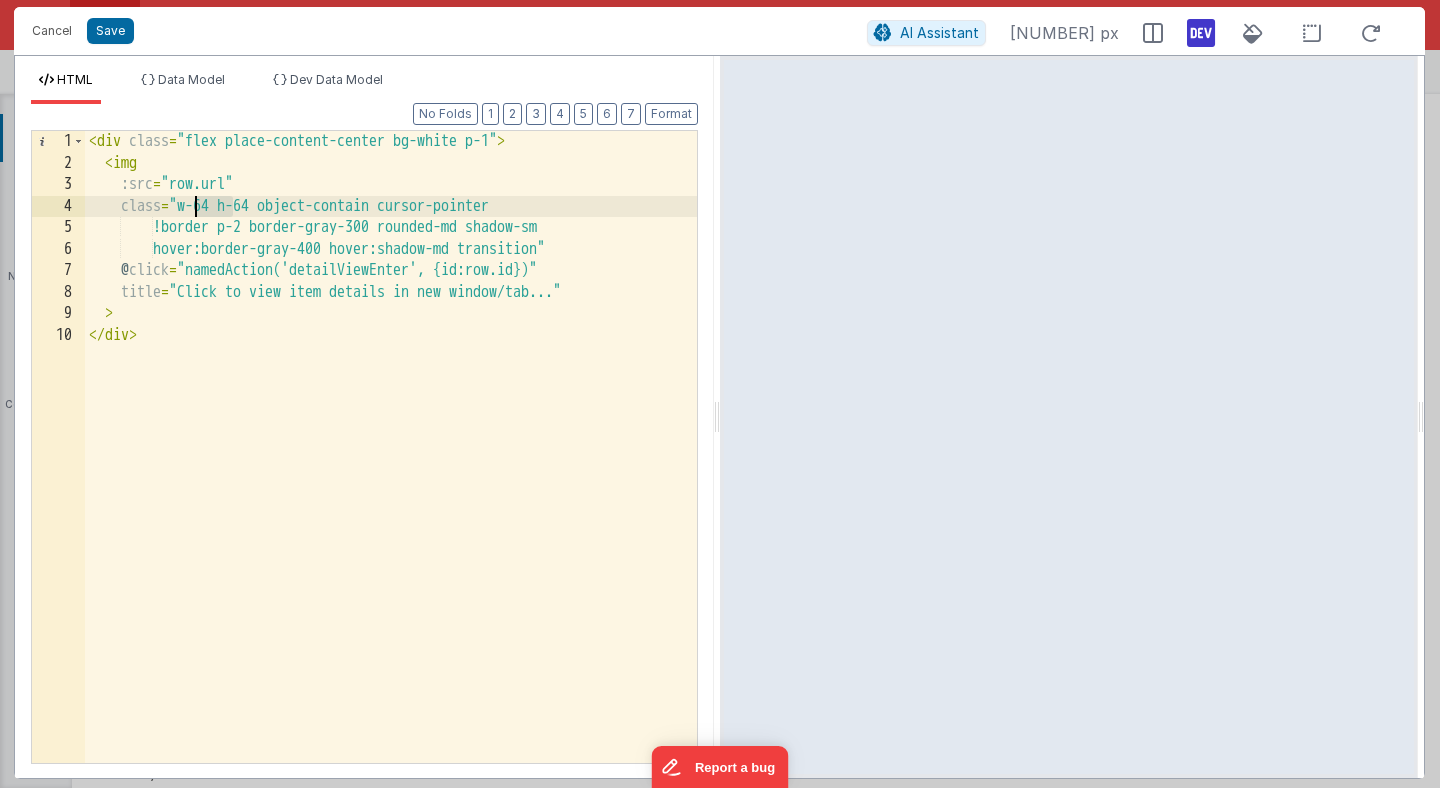 drag, startPoint x: 232, startPoint y: 208, endPoint x: 193, endPoint y: 208, distance: 39 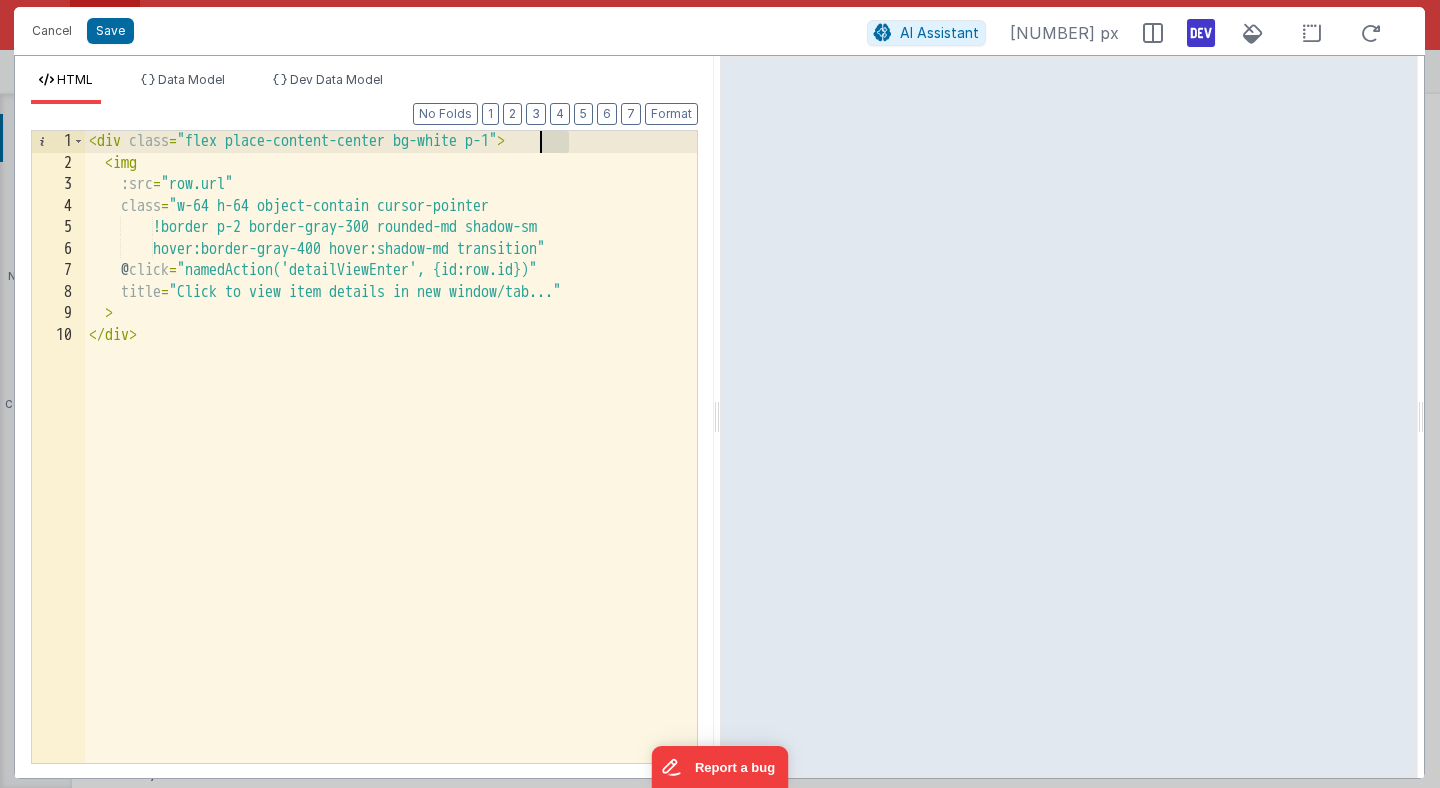 drag, startPoint x: 569, startPoint y: 146, endPoint x: 538, endPoint y: 146, distance: 31 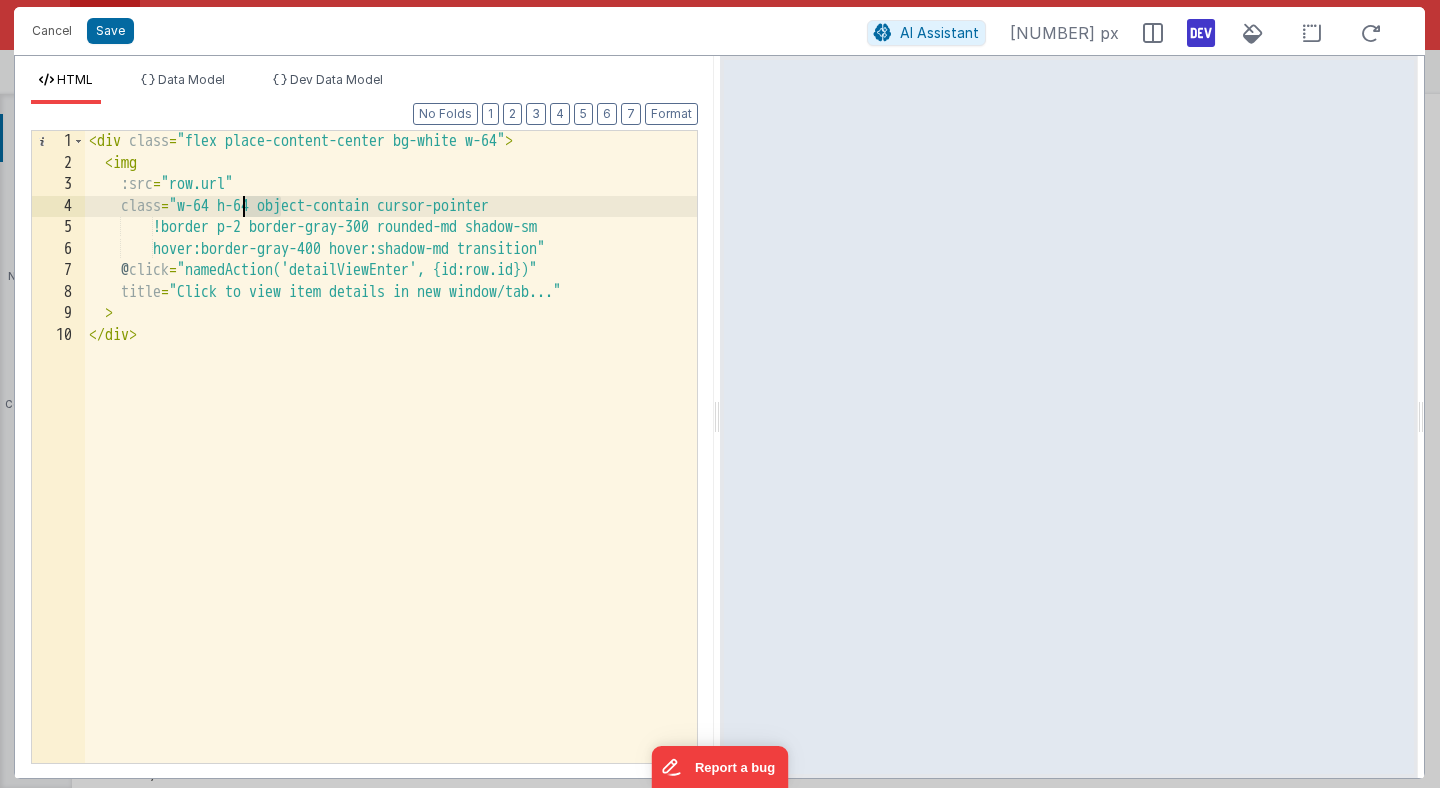 drag, startPoint x: 278, startPoint y: 207, endPoint x: 239, endPoint y: 209, distance: 39.051247 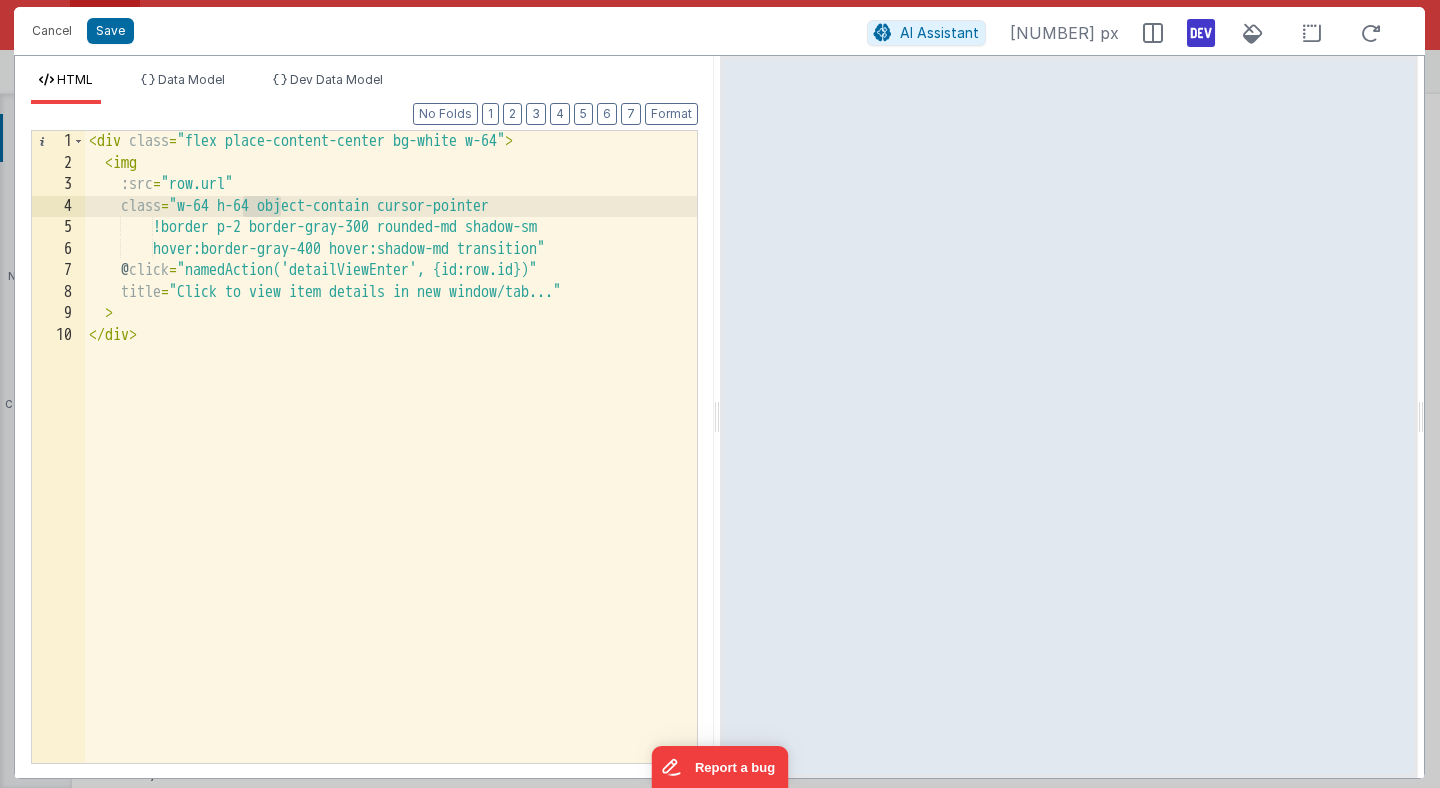 click on "< div   class = "flex place-content-center bg-white w-64" >    < img      :src = "row.url"      class = "w-64 h-64 object-contain cursor-pointer               !border p-2 border-gray-300 rounded-md shadow-sm              hover:border-gray-400 hover:shadow-md transition"      @ click = "namedAction('detailViewEnter', {id:row.id})"      title = "Click to view item details in new window/tab..."    > </ div >" at bounding box center [391, 468] 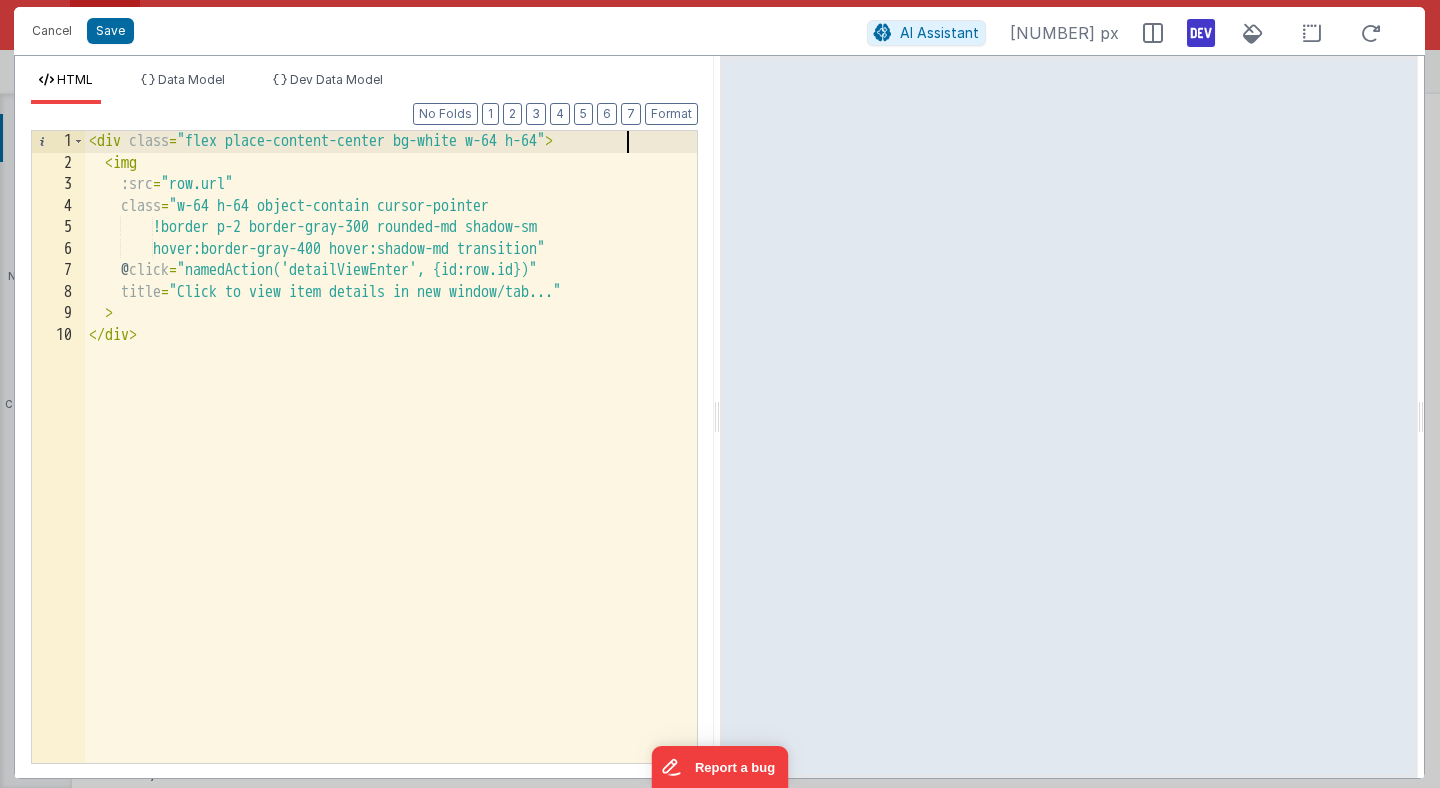 click on "< div   class = "flex place-content-center bg-white w-64 h-64" >    < img      :src = "row.url"      class = "w-64 h-64 object-contain cursor-pointer               !border p-2 border-gray-300 rounded-md shadow-sm              hover:border-gray-400 hover:shadow-md transition"      @ click = "namedAction('detailViewEnter', {id:row.id})"      title = "Click to view item details in new window/tab..."    > </ div >" at bounding box center (391, 468) 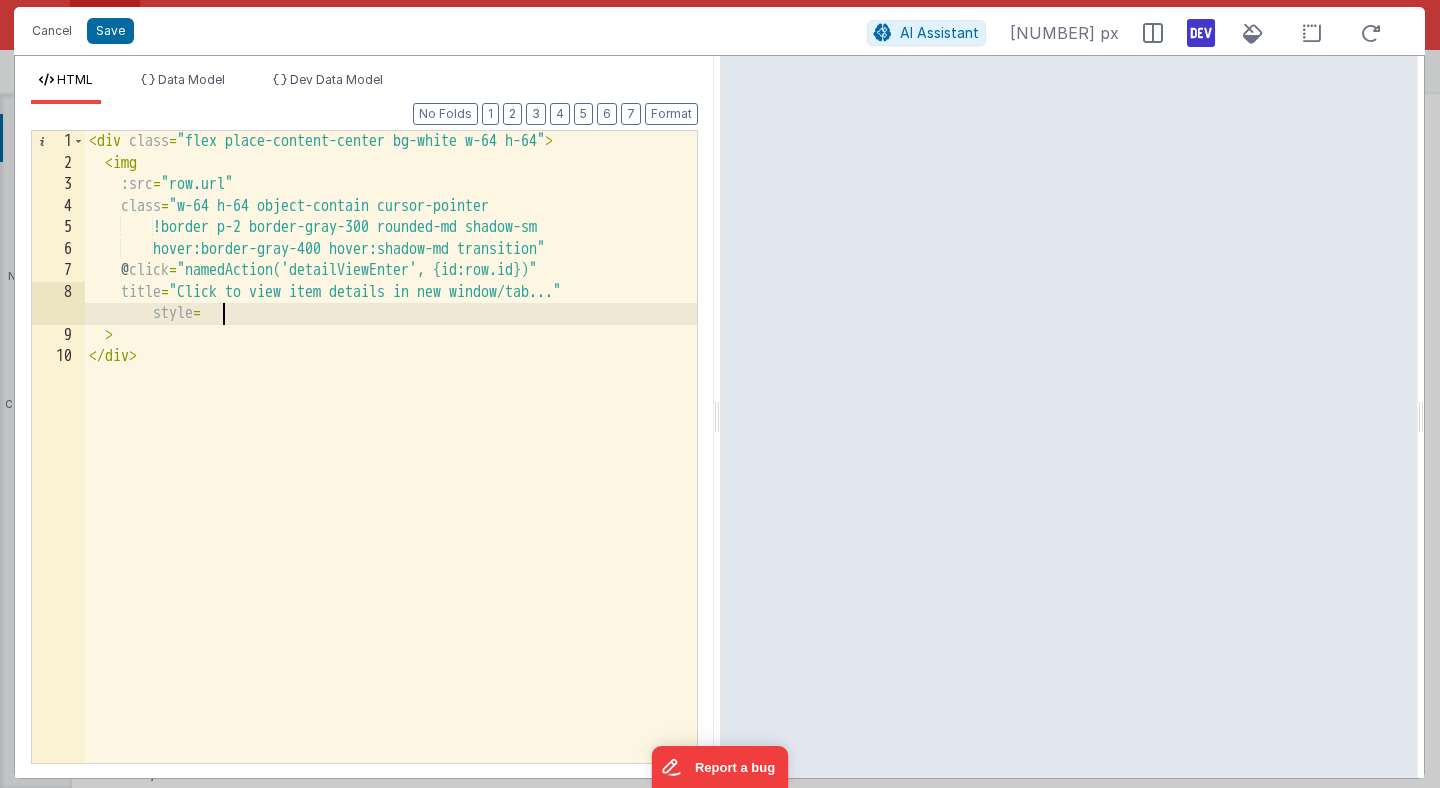 type 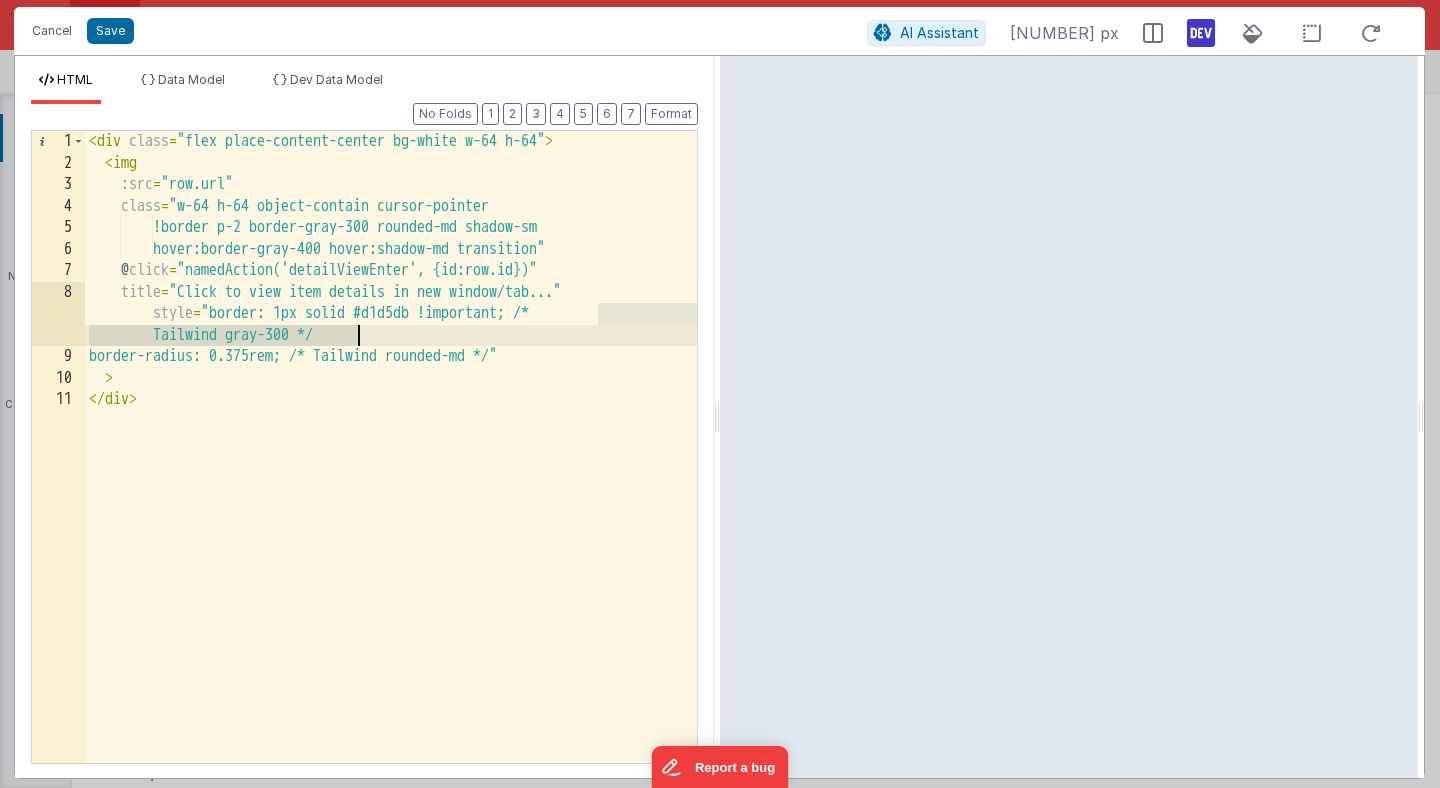 drag, startPoint x: 595, startPoint y: 314, endPoint x: 377, endPoint y: 339, distance: 219.4288 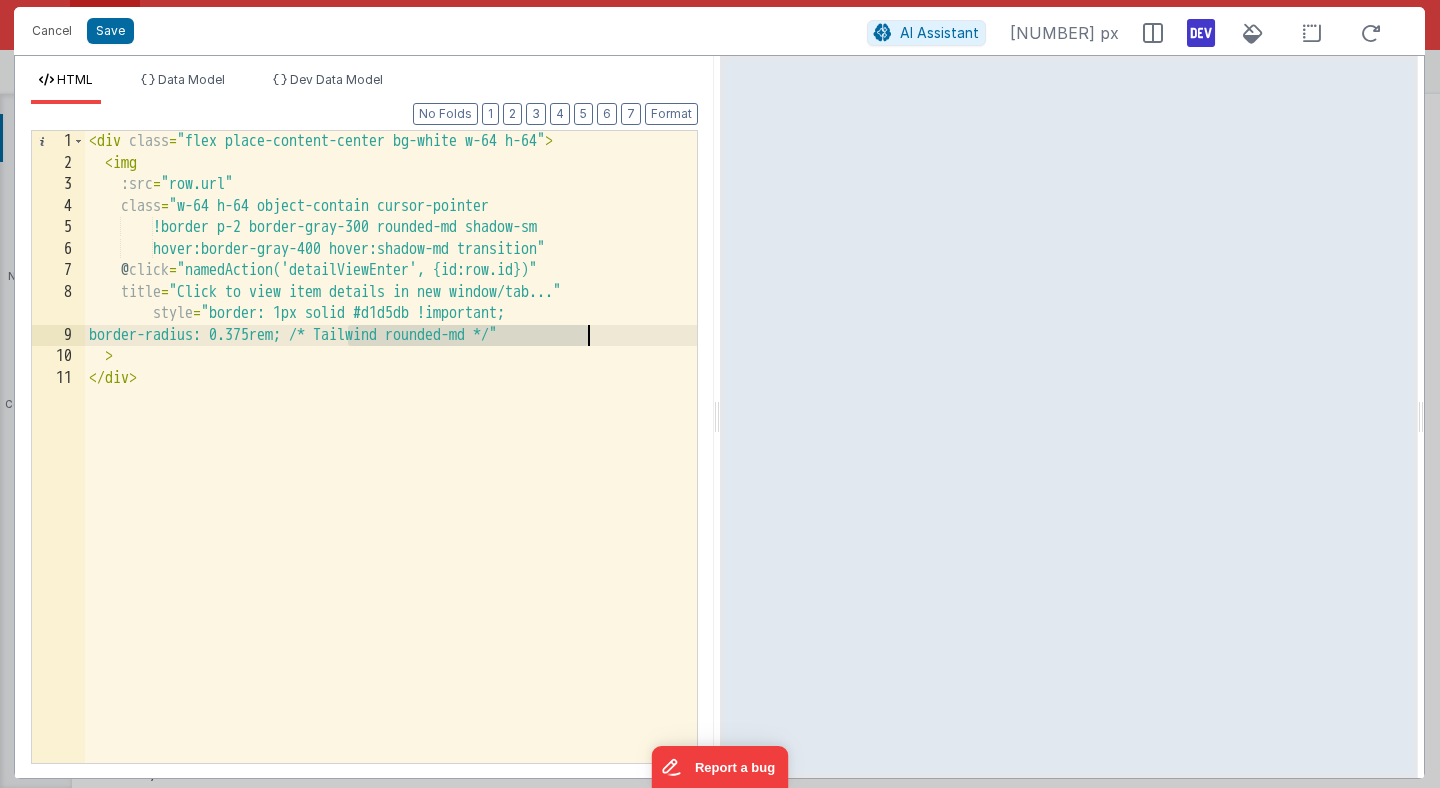 drag, startPoint x: 348, startPoint y: 333, endPoint x: 590, endPoint y: 337, distance: 242.03305 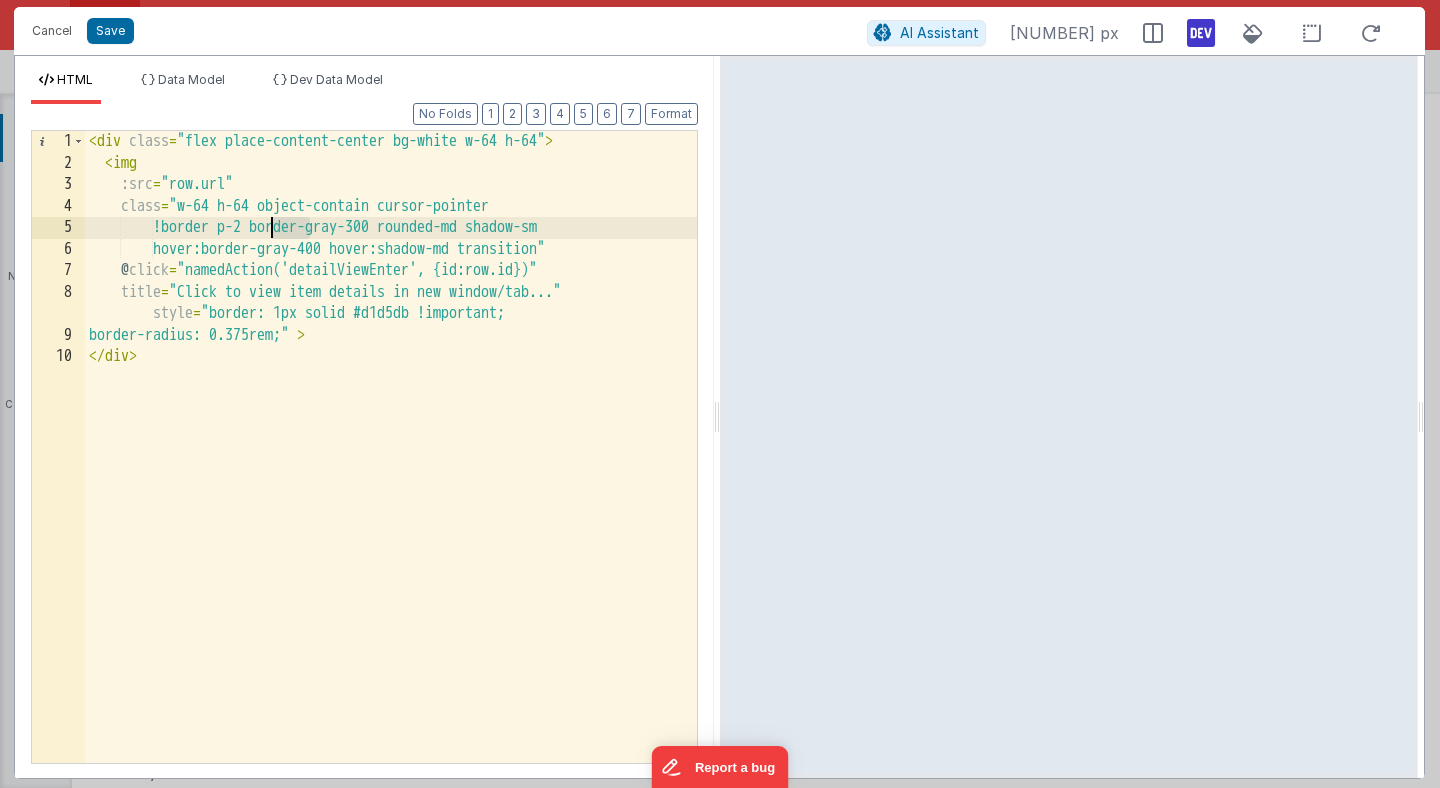 drag, startPoint x: 307, startPoint y: 226, endPoint x: 271, endPoint y: 227, distance: 36.013885 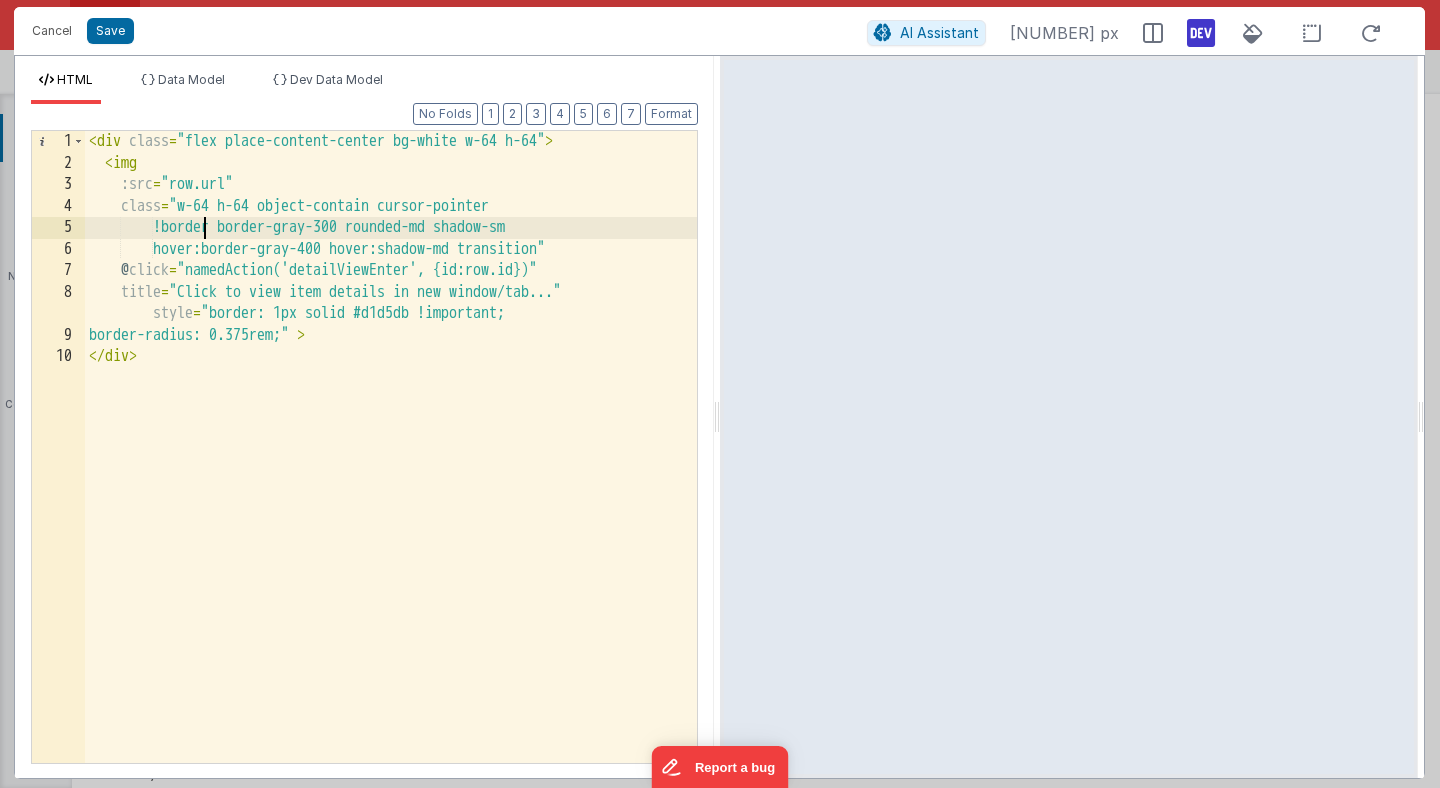 click on "< div   class = "flex place-content-center bg-white w-64 h-64" >    < img      :src = "row.url"      class = "w-64 h-64 object-contain cursor-pointer               !border border-gray-300 rounded-md shadow-sm              hover:border-gray-400 hover:shadow-md transition"      @ click = "namedAction('detailViewEnter', {id:row.id})"      title = "Click to view item details in new window/tab..."            style = "border: 1px solid #d1d5db !important;    border-radius: 0.375rem;"   > </ div >" at bounding box center (391, 468) 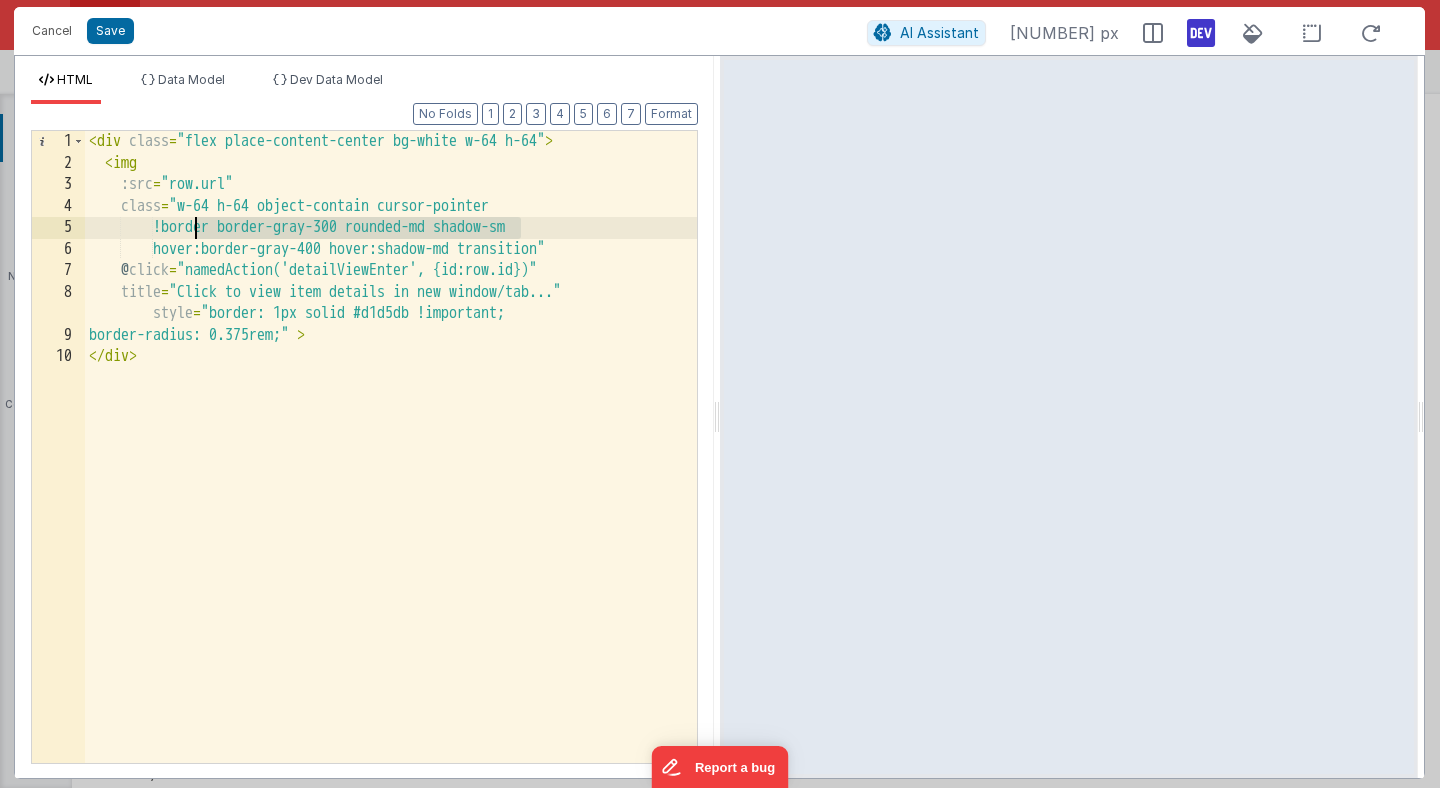 drag, startPoint x: 520, startPoint y: 225, endPoint x: 191, endPoint y: 229, distance: 329.02432 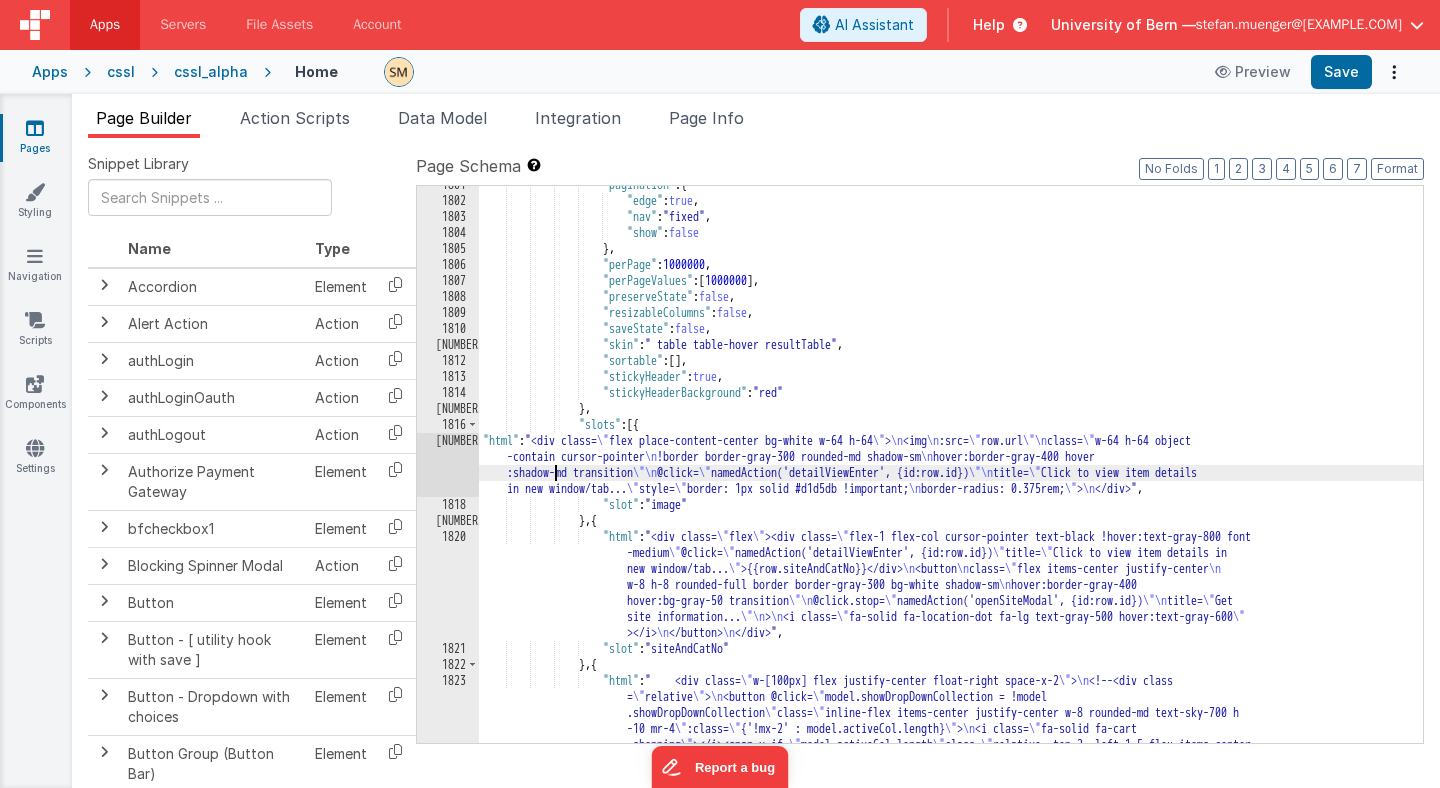 click on ""pagination" :  {                               "edge" :  true ,                               "nav" :  "fixed" ,                               "show" :  false                          } ,                          "perPage" :  1000000 ,                          "perPageValues" :  [ 1000000 ] ,                          "preserveState" :  false ,                          "resizableColumns" :  false ,                          "saveState" :  false ,                          "skin" :  " table table-hover resultTable" ,                          "sortable" :  [ ] ,                          "stickyHeader" :  true ,                          "stickyHeaderBackground" :  "red"                     } ,                     "slots" :  [{ "html" :  "<div class= \" flex place-content-center bg-white w-64 h-64 \" > \n   <img \n     :src= \" row.url \"\n     class= \" w-64 h-64 object      -contain cursor-pointer  \n            !border border-gray-300 rounded-md shadow-sm \n      \"\n     @click=" at bounding box center (951, 727) 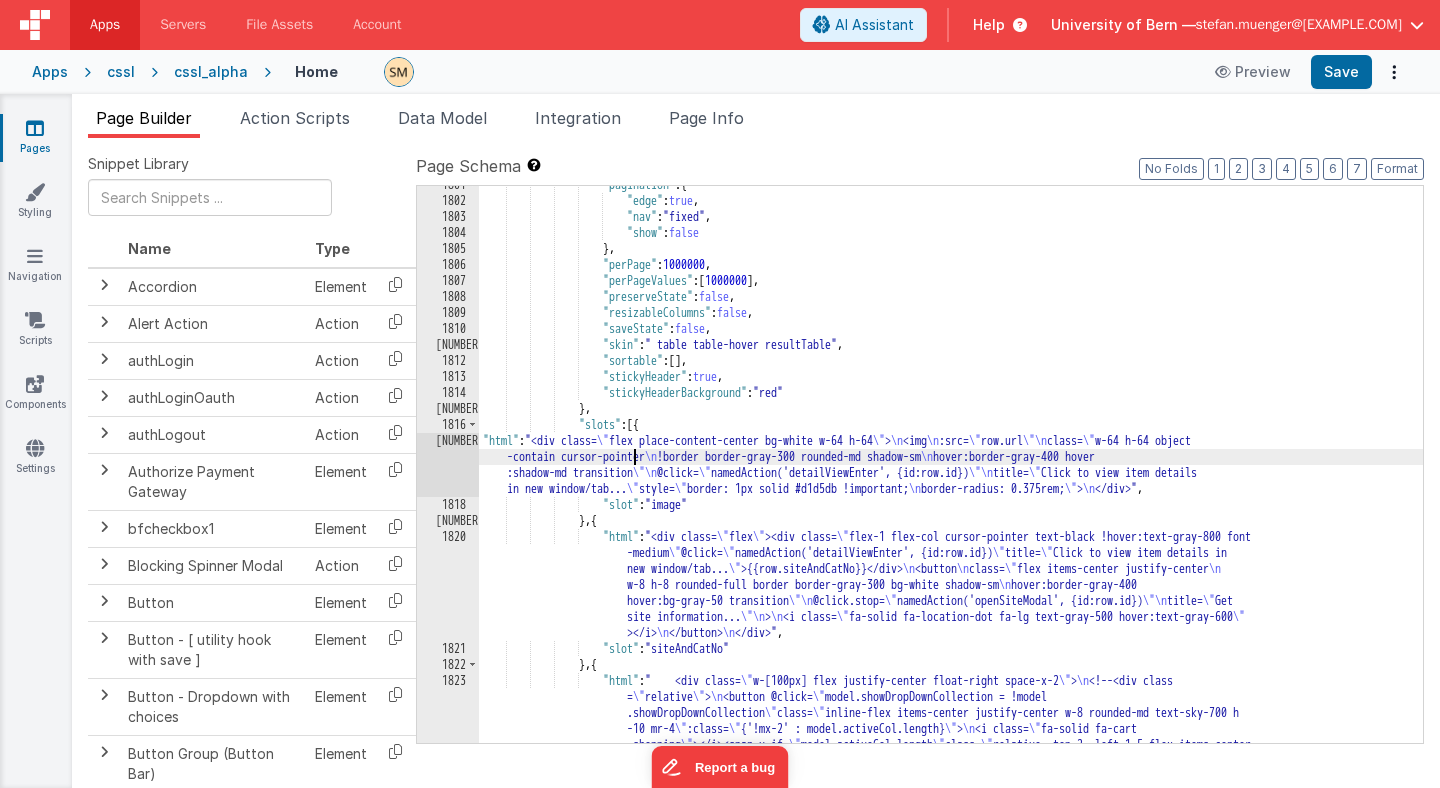 click on ""pagination" :  {                               "edge" :  true ,                               "nav" :  "fixed" ,                               "show" :  false                          } ,                          "perPage" :  1000000 ,                          "perPageValues" :  [ 1000000 ] ,                          "preserveState" :  false ,                          "resizableColumns" :  false ,                          "saveState" :  false ,                          "skin" :  " table table-hover resultTable" ,                          "sortable" :  [ ] ,                          "stickyHeader" :  true ,                          "stickyHeaderBackground" :  "red"                     } ,                     "slots" :  [{ "html" :  "<div class= \" flex place-content-center bg-white w-64 h-64 \" > \n   <img \n     :src= \" row.url \"\n     class= \" w-64 h-64 object      -contain cursor-pointer  \n            !border border-gray-300 rounded-md shadow-sm \n      \"\n     @click=" at bounding box center [951, 727] 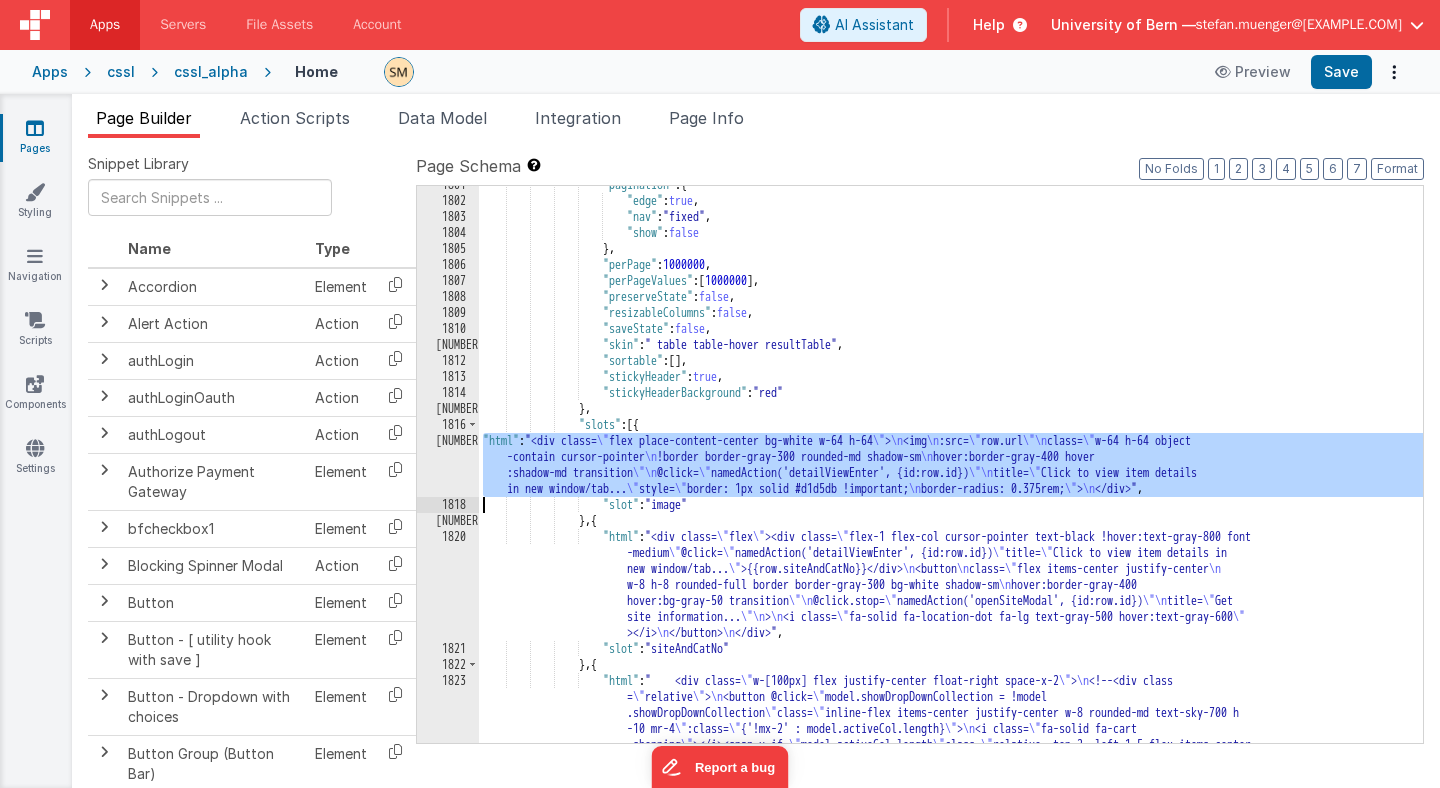 click on "1817" at bounding box center [448, 465] 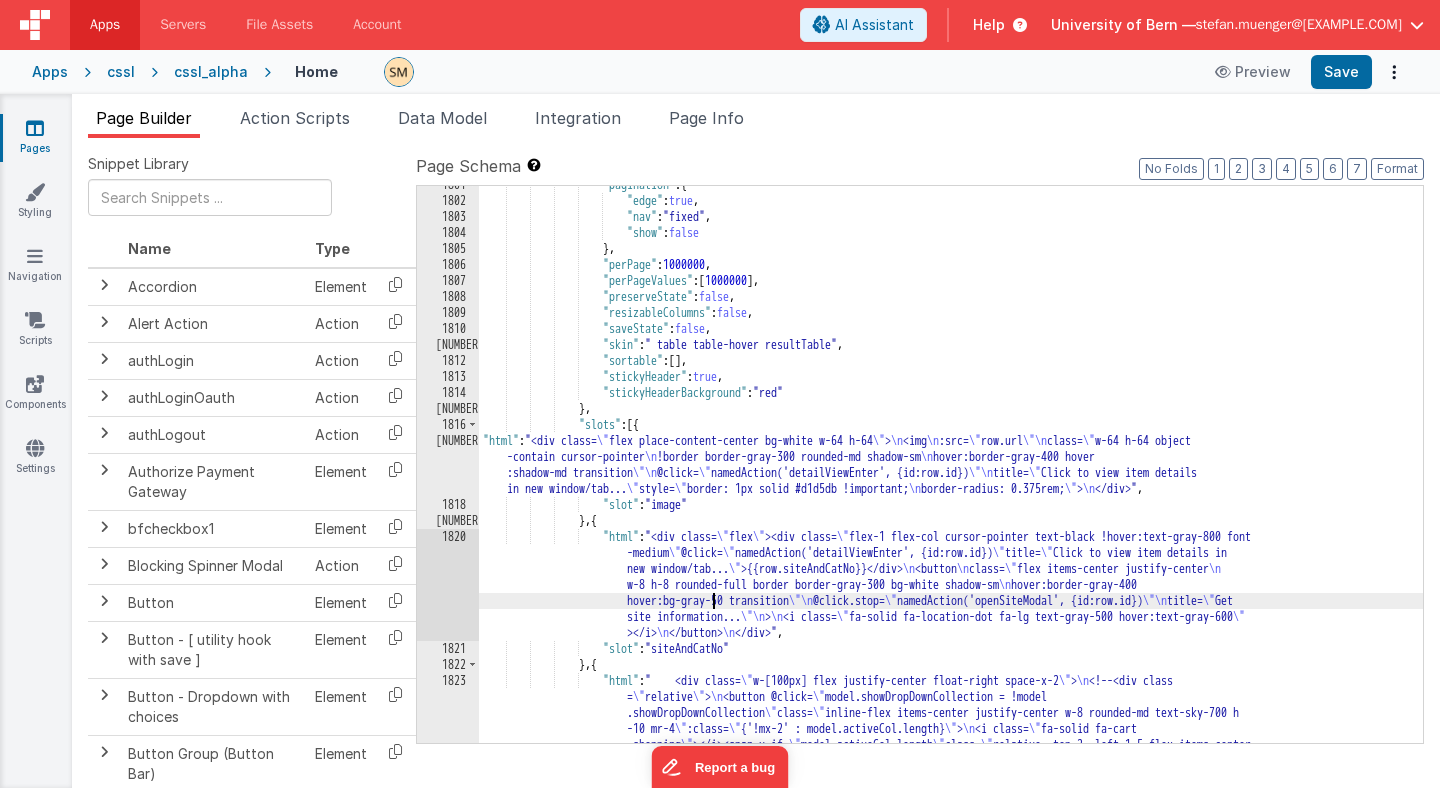 click on "1820" at bounding box center [448, 585] 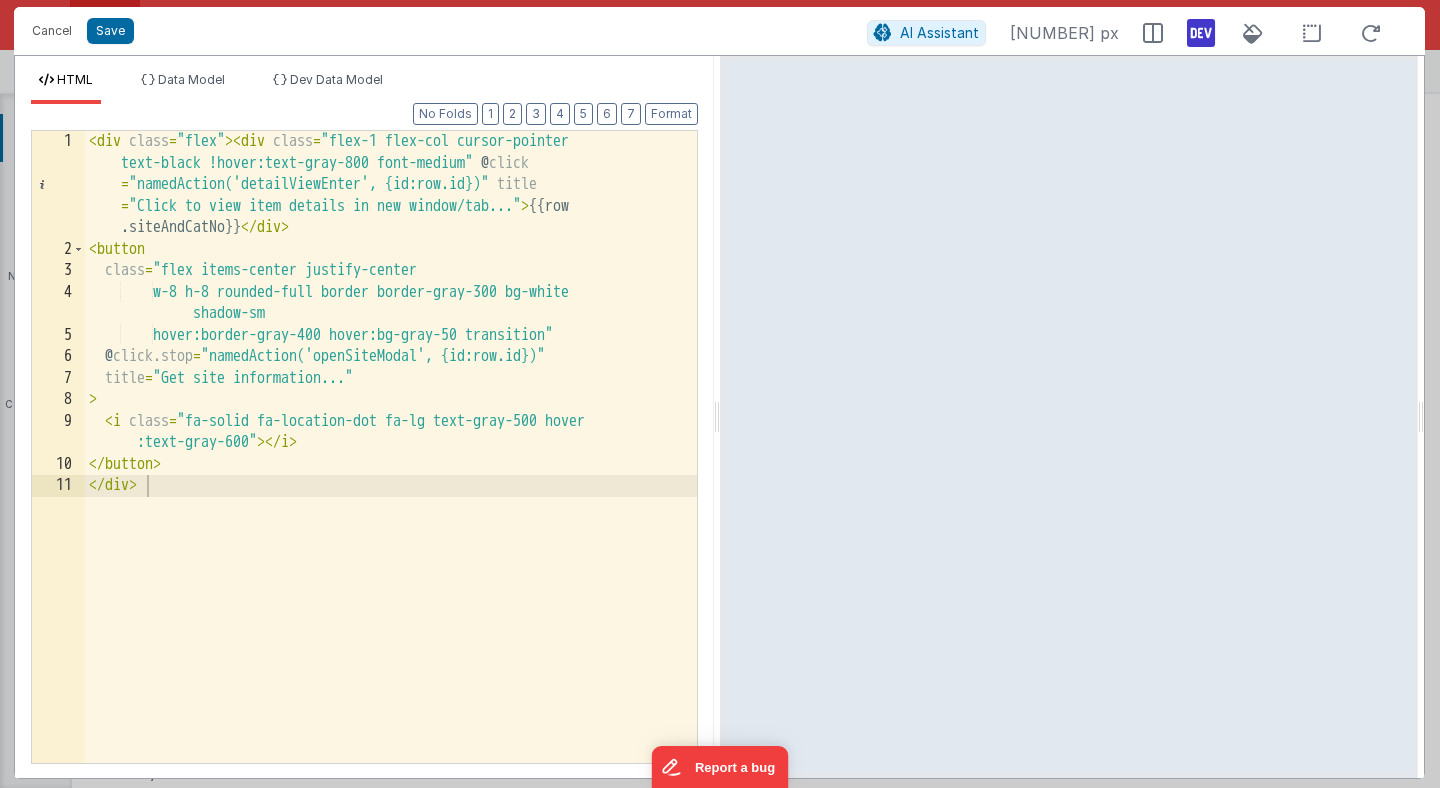 click on "< div   class = "flex" > < div   class = "flex-1 flex-col cursor-pointer       text-black !hover:text-gray-800 font-medium"   @ click      = "namedAction('detailViewEnter', {id:row.id})"   title      = "Click to view item details in new window/tab..." > {{row      .siteAndCatNo}} </ div > < button    class = "flex items-center justify-center             w-8 h-8 rounded-full border border-gray-300 bg-white                shadow-sm            hover:border-gray-400 hover:bg-gray-50 transition"    @ click.stop = "namedAction('openSiteModal', {id:row.id})"    title = "Get site information..." >    < i   class = "fa-solid fa-location-dot fa-lg text-gray-500 hover        :text-gray-600" > </ i > </ button > </ div >" at bounding box center (391, 511) 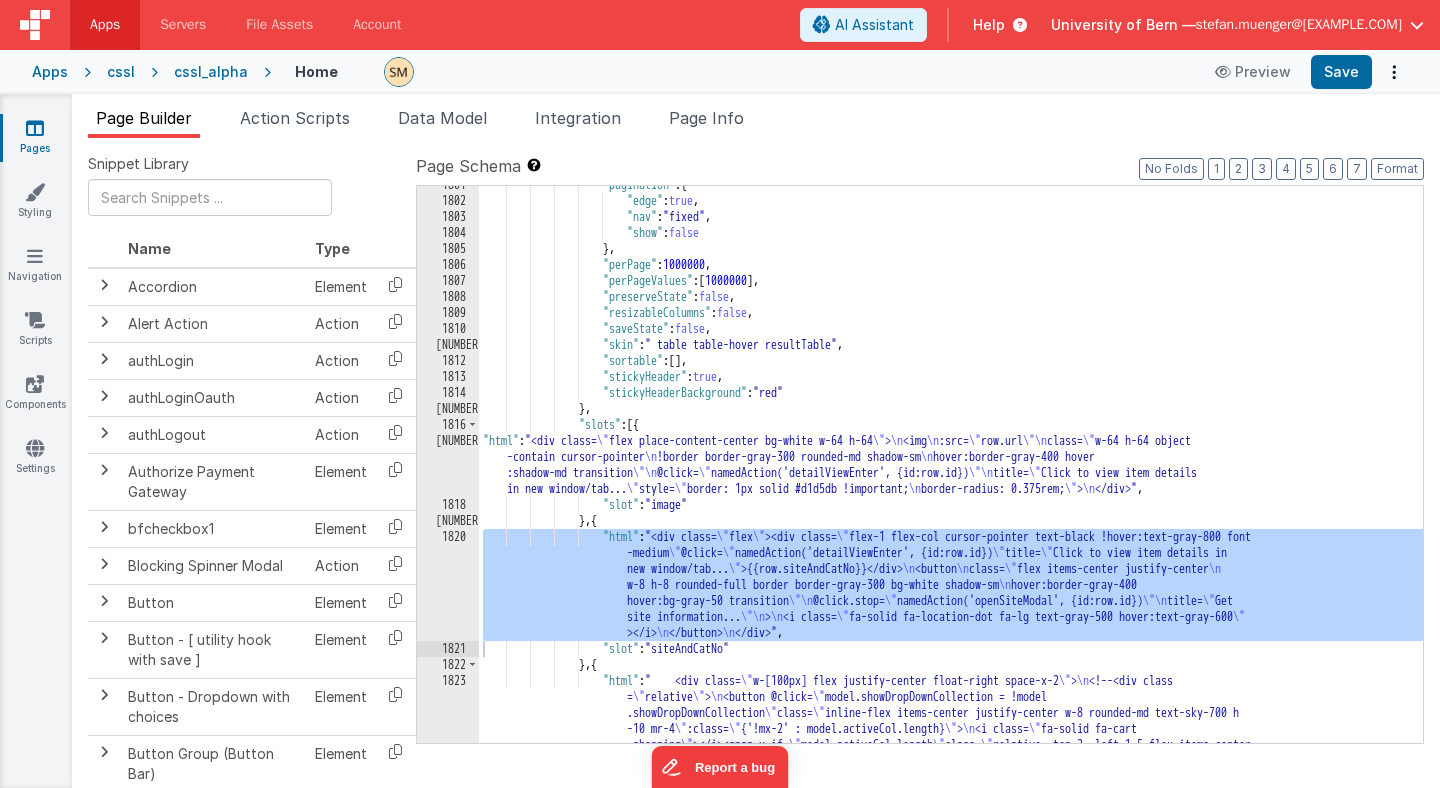 click on ""pagination" :  {                               "edge" :  true ,                               "nav" :  "fixed" ,                               "show" :  false                          } ,                          "perPage" :  1000000 ,                          "perPageValues" :  [ 1000000 ] ,                          "preserveState" :  false ,                          "resizableColumns" :  false ,                          "saveState" :  false ,                          "skin" :  " table table-hover resultTable" ,                          "sortable" :  [ ] ,                          "stickyHeader" :  true ,                          "stickyHeaderBackground" :  "red"                     } ,                     "slots" :  [{ "html" :  "<div class= \" flex place-content-center bg-white w-64 h-64 \" > \n   <img \n     :src= \" row.url \"\n     class= \" w-64 h-64 object      -contain cursor-pointer  \n            !border border-gray-300 rounded-md shadow-sm \n      \"\n     @click=" at bounding box center [951, 727] 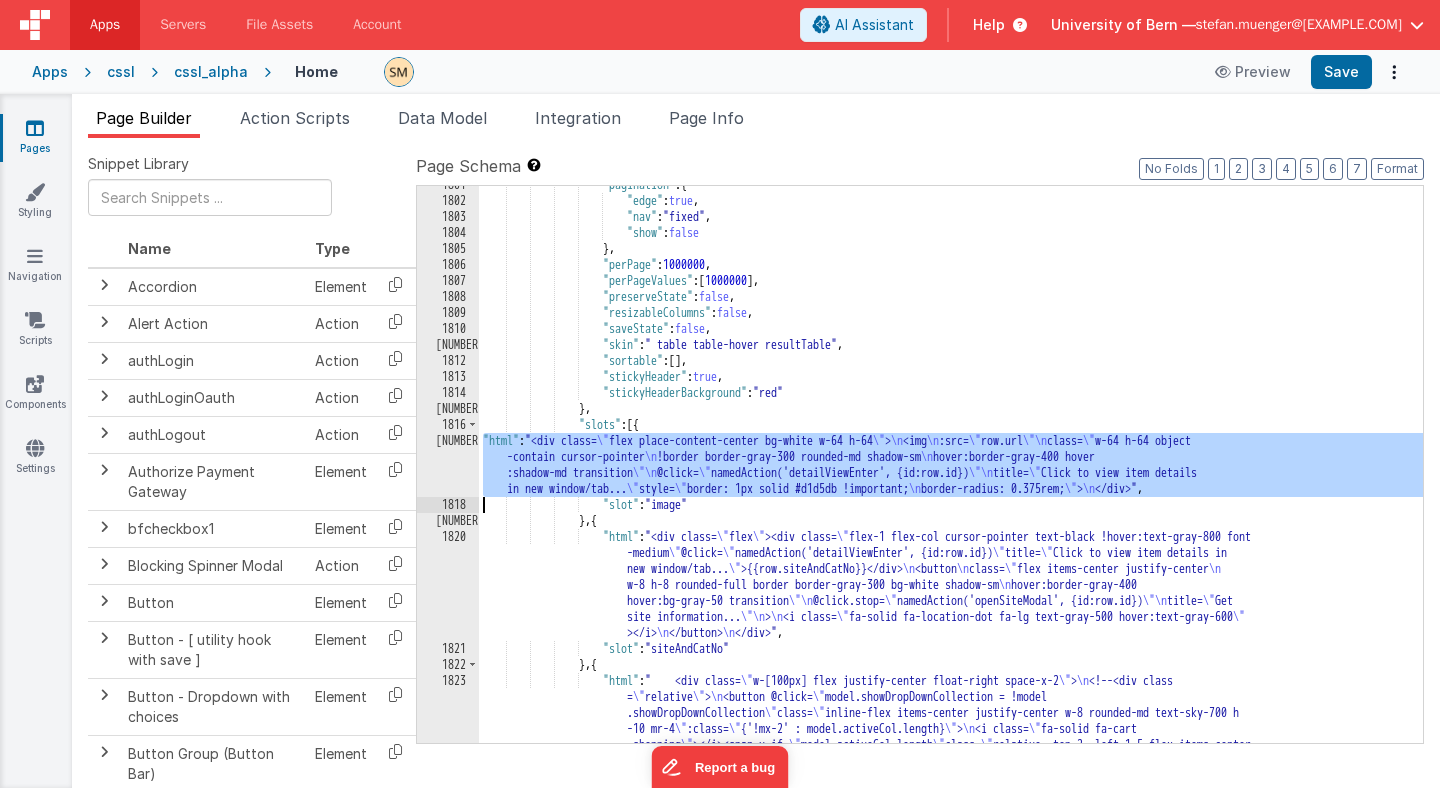 click on "1817" at bounding box center [448, 465] 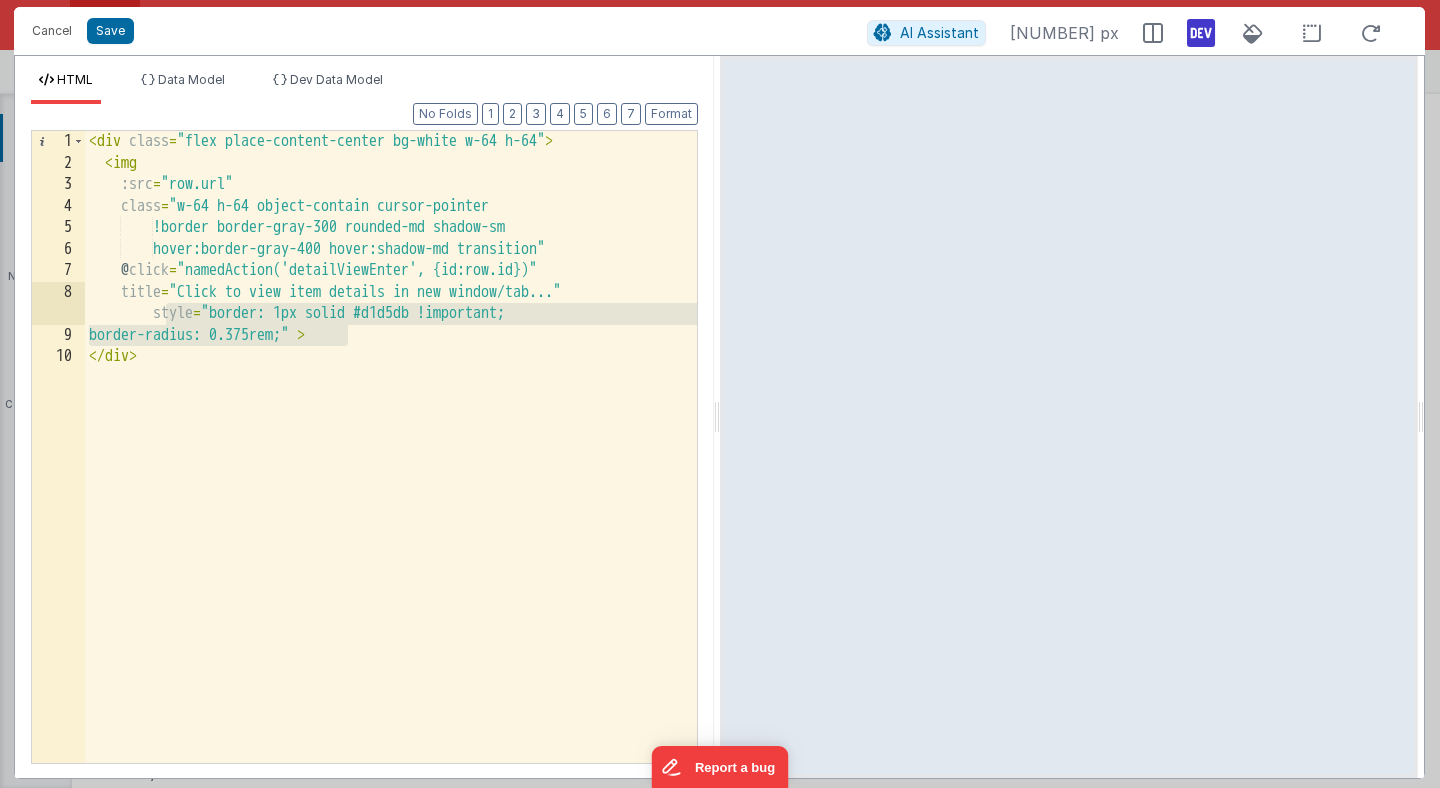 drag, startPoint x: 349, startPoint y: 335, endPoint x: 161, endPoint y: 316, distance: 188.95767 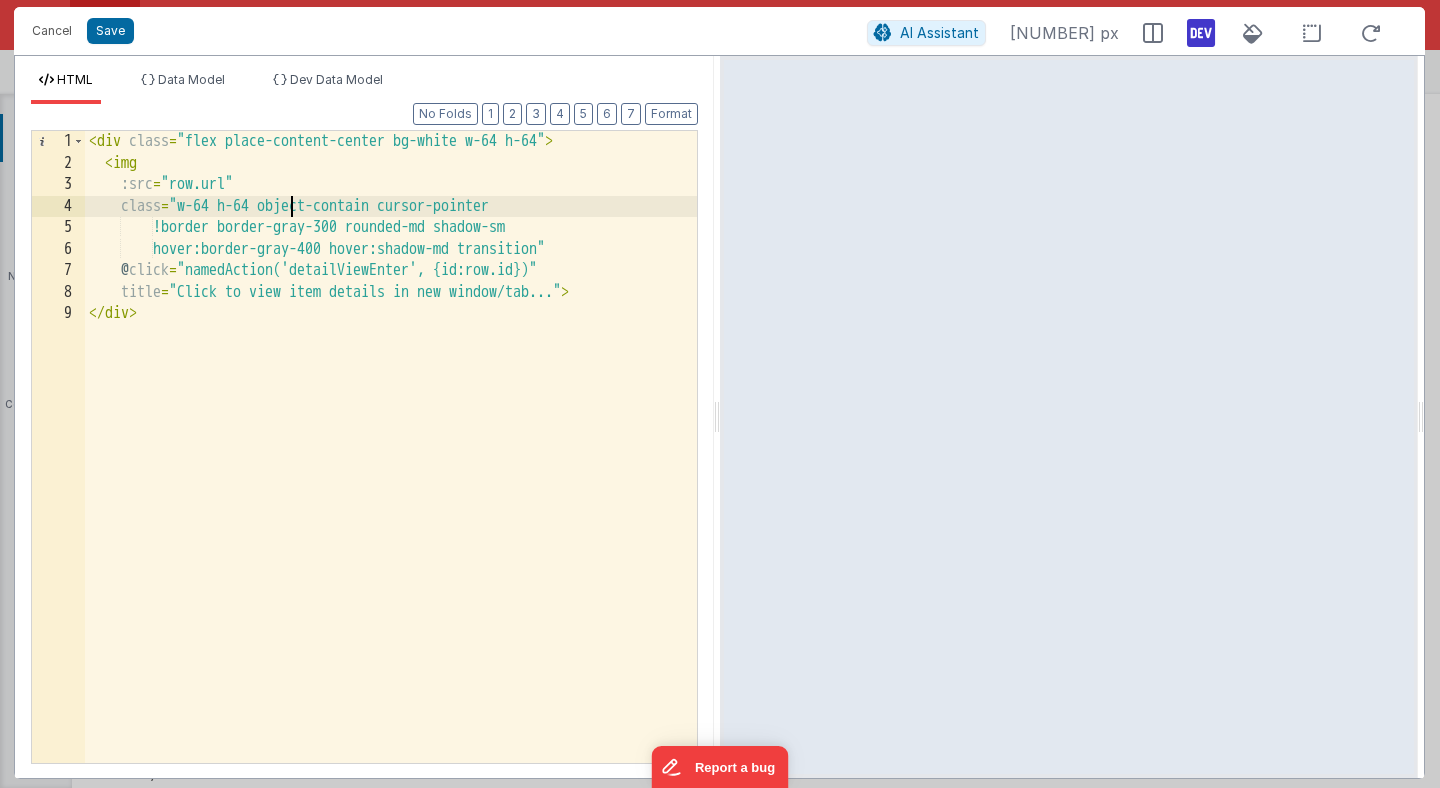 click on "< div   class = "flex place-content-center bg-white w-64 h-64" >    < img      :src = "row.url"      class = "w-64 h-64 object-contain cursor-pointer               !border border-gray-300 rounded-md shadow-sm              hover:border-gray-400 hover:shadow-md transition"      @ click = "namedAction('detailViewEnter', {id:row.id})"      title = "Click to view item details in new window/tab..." > </ div >" at bounding box center (391, 468) 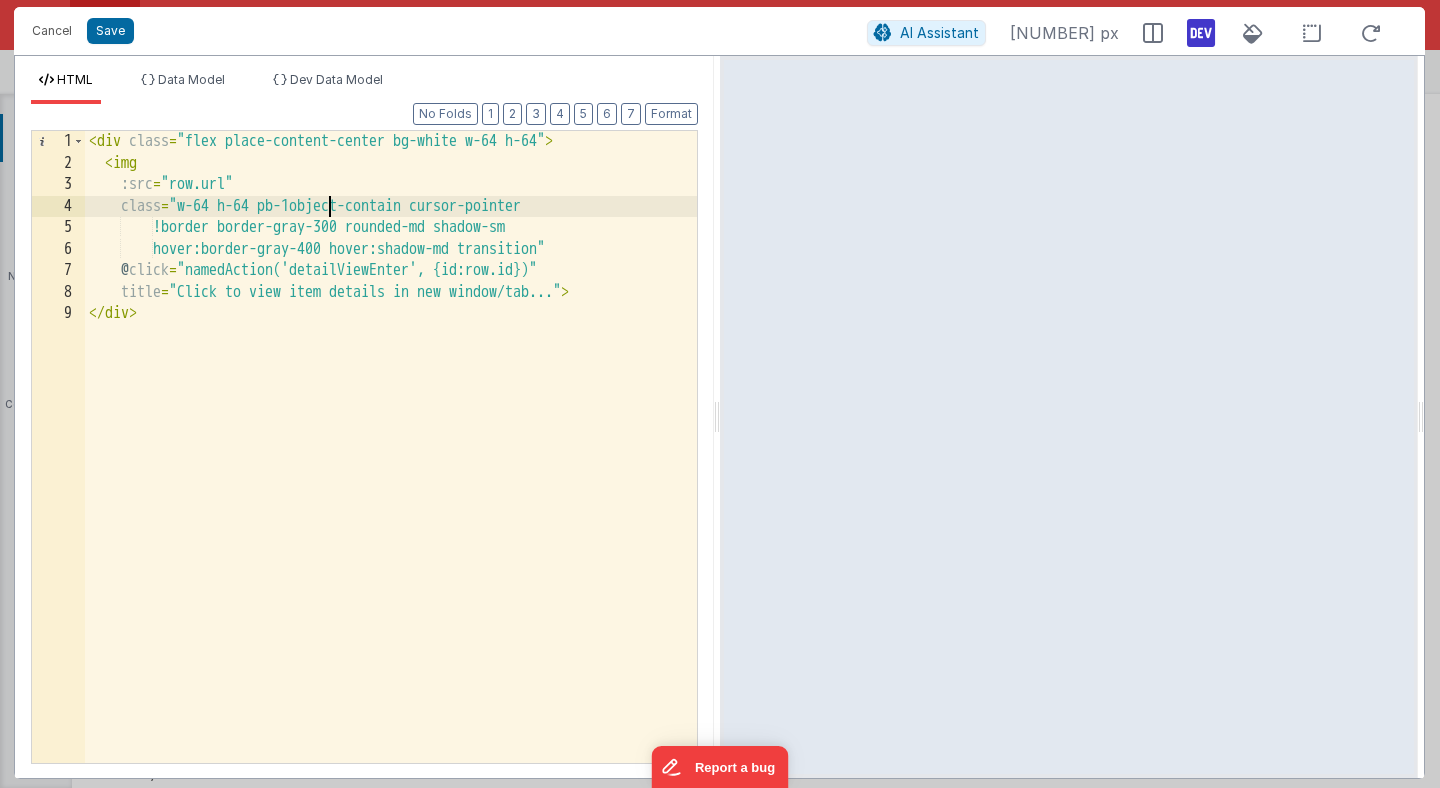 type 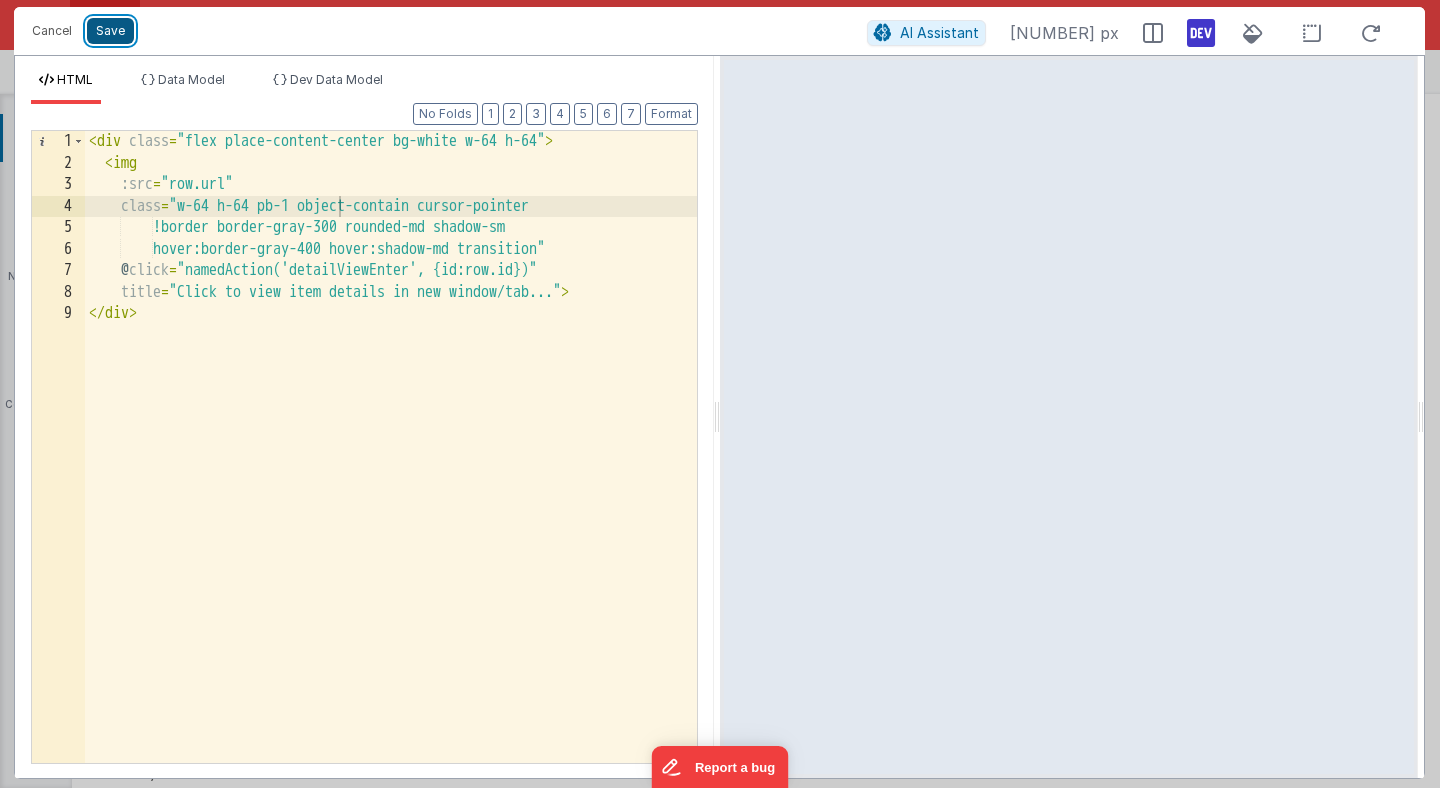 click on "Save" at bounding box center (110, 31) 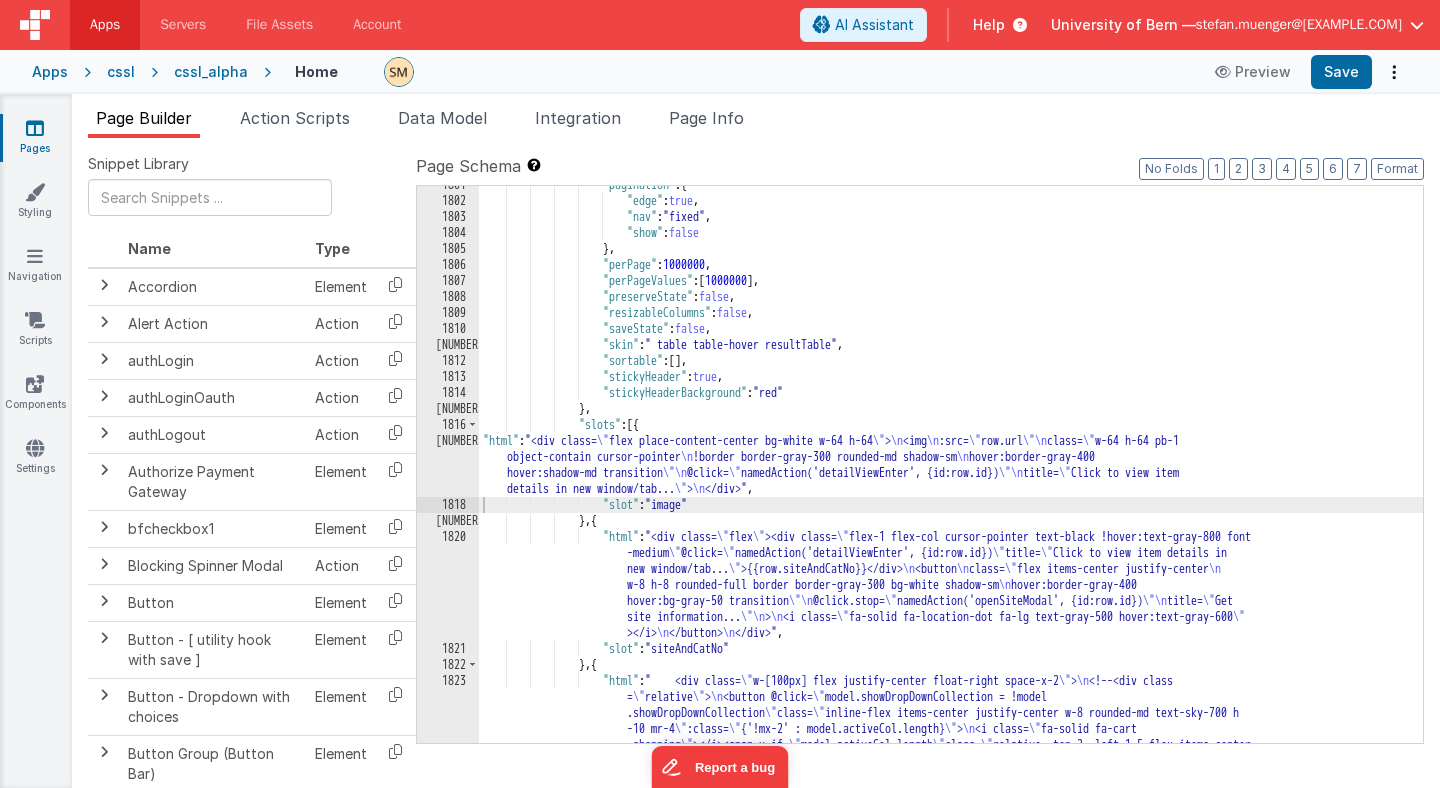 click on ""pagination" :  {                               "edge" :  true ,                               "nav" :  "fixed" ,                               "show" :  false                          } ,                          "perPage" :  1000000 ,                          "perPageValues" :  [ 1000000 ] ,                          "preserveState" :  false ,                          "resizableColumns" :  false ,                          "saveState" :  false ,                          "skin" :  " table table-hover resultTable" ,                          "sortable" :  [ ] ,                          "stickyHeader" :  true ,                          "stickyHeaderBackground" :  "red"                     } ,                     "slots" :  [{ "html" :  "<div class= \" flex place-content-center bg-white w-64 h-64 \" > \n   <img \n     :src= \" row.url \"\n     class= \" w-64 h-64 pb-1       object-contain cursor-pointer  \n            !border border-gray-300 rounded-md shadow-sm \n      \"\n \" \"" at bounding box center (951, 727) 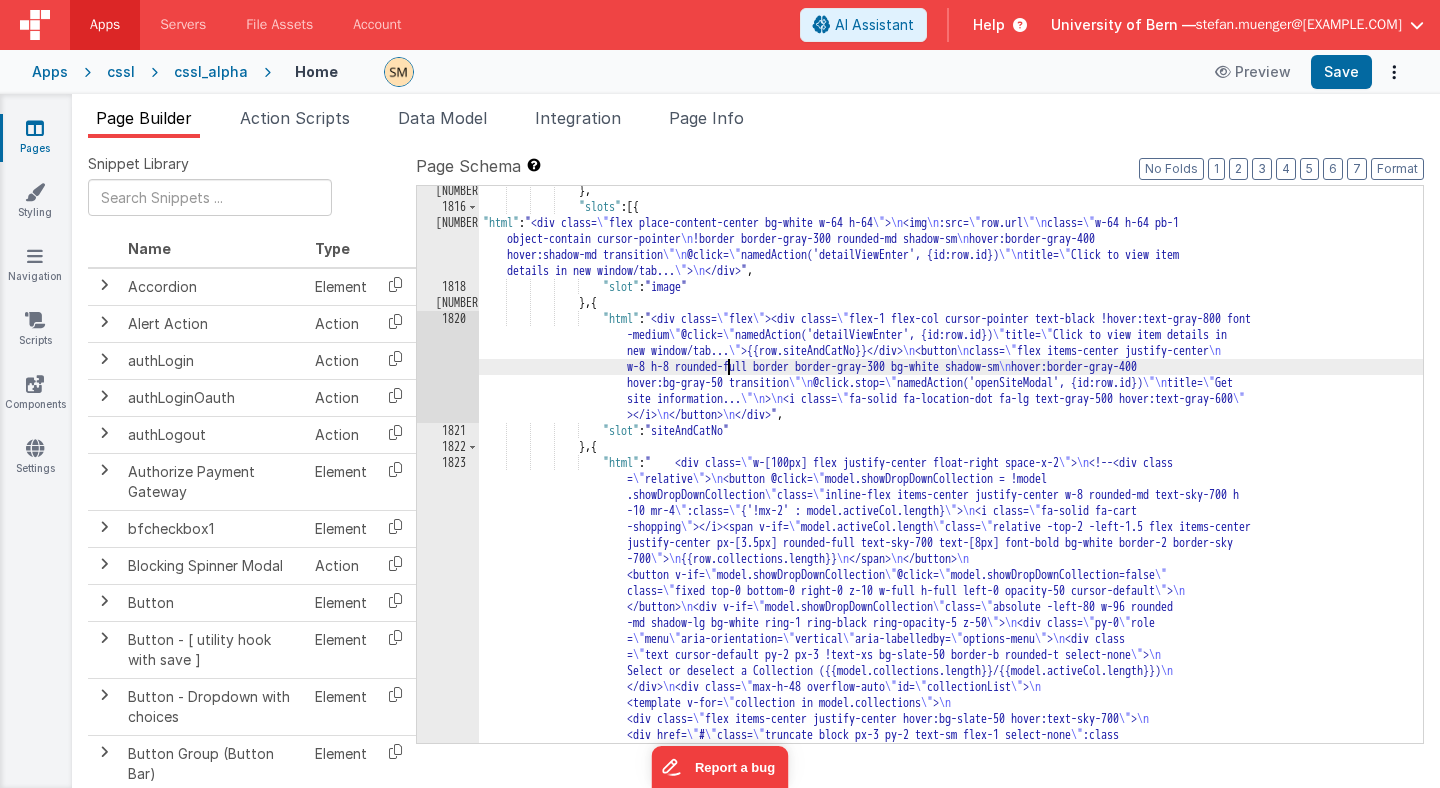 scroll, scrollTop: 28484, scrollLeft: 0, axis: vertical 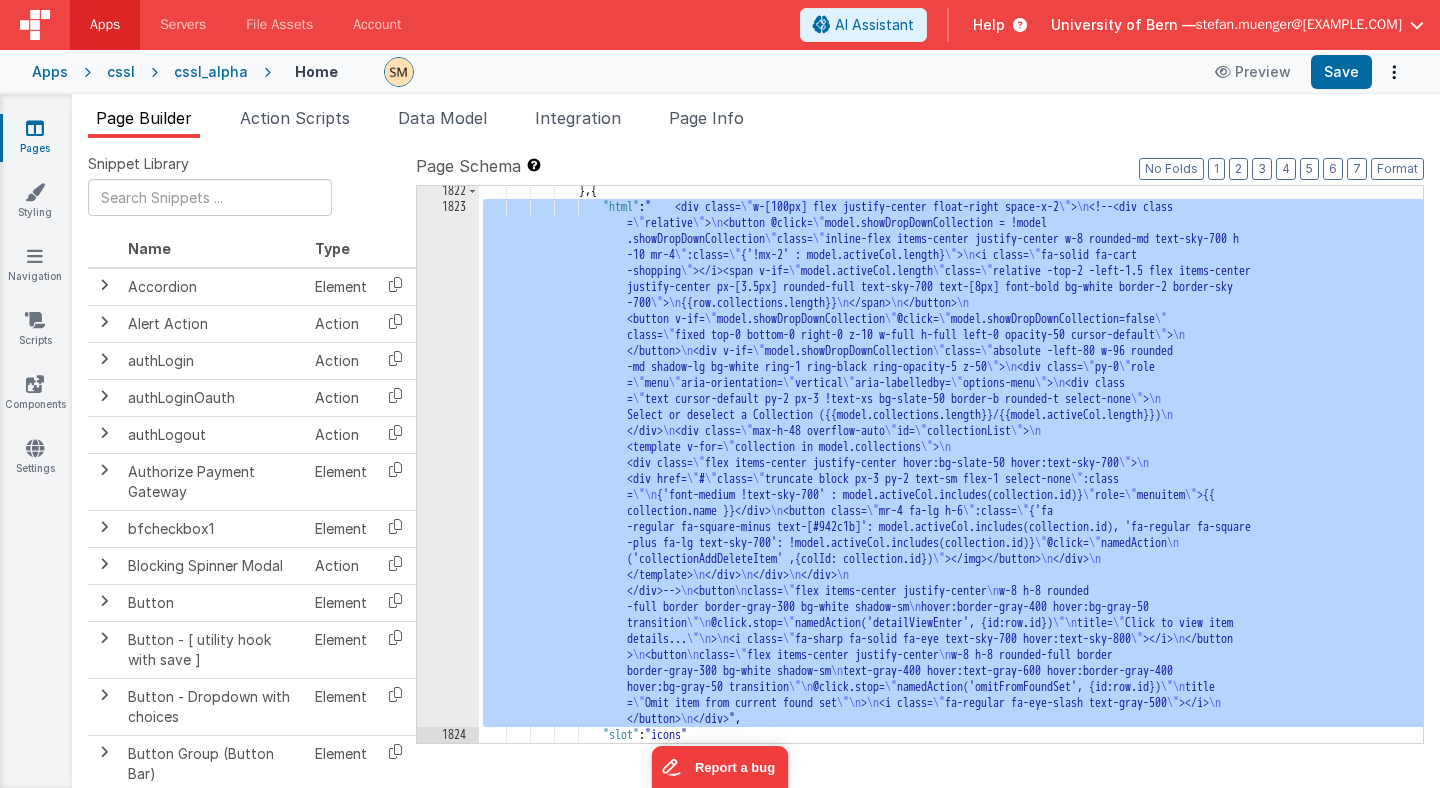 click on "1823" at bounding box center (448, 463) 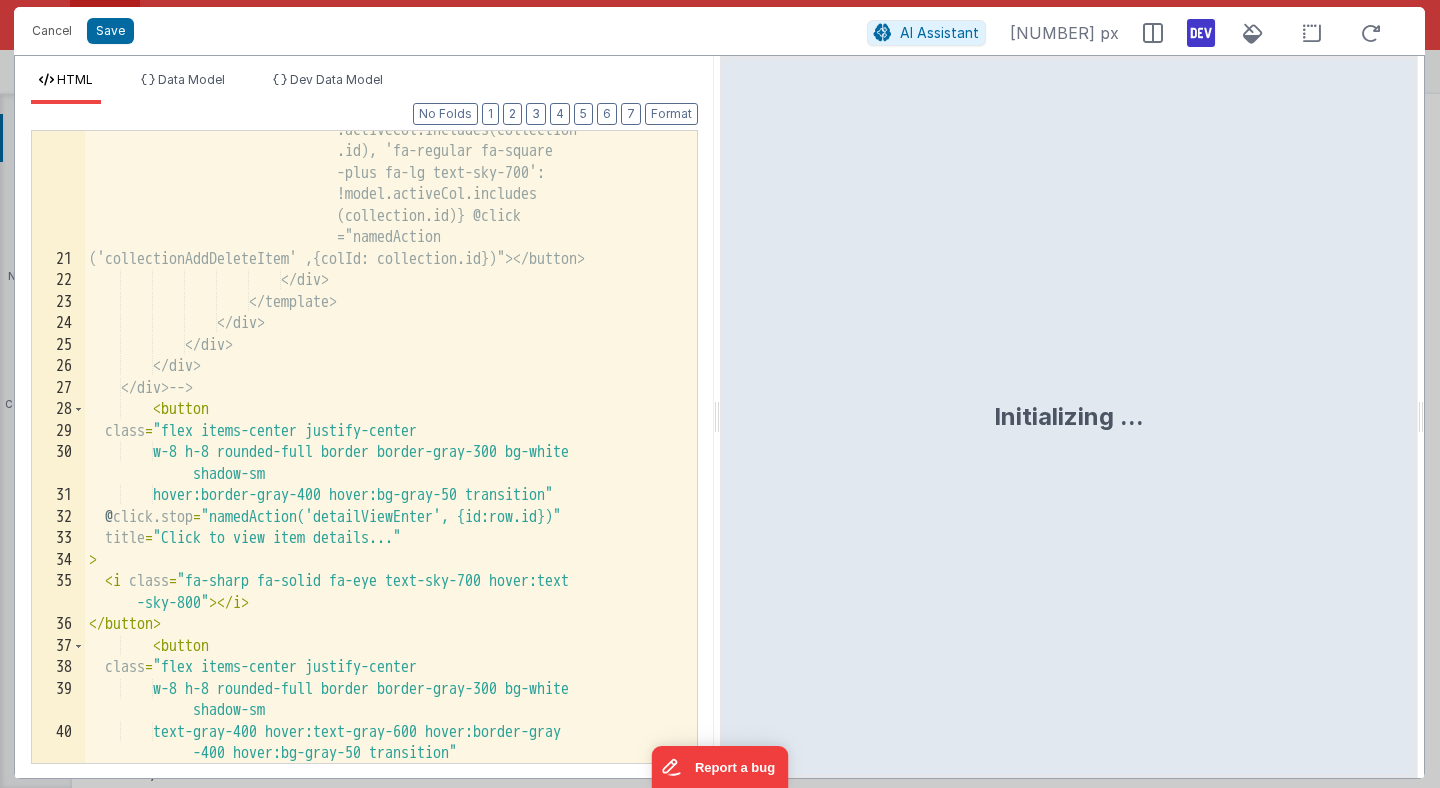 scroll, scrollTop: 1260, scrollLeft: 0, axis: vertical 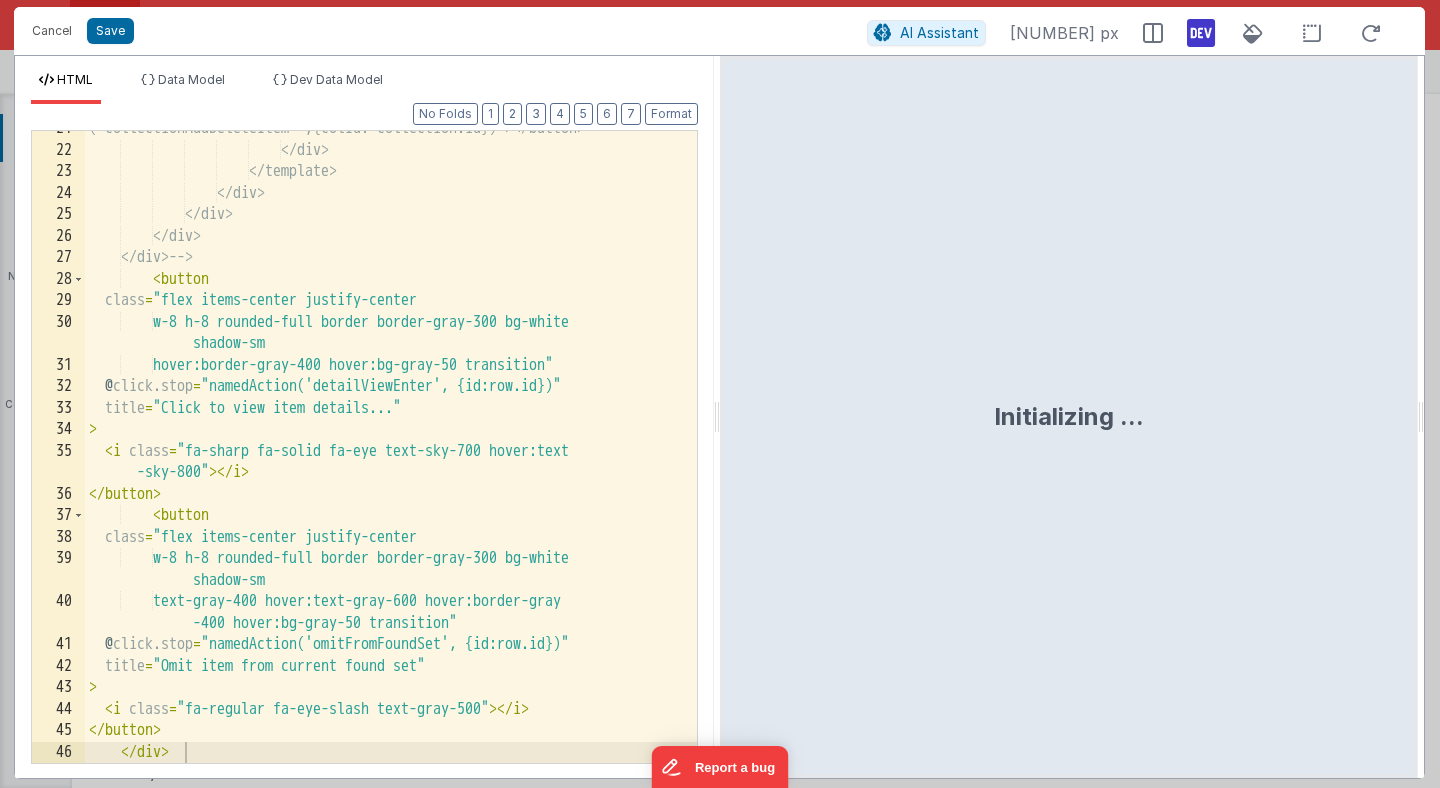 click on "('collectionAddDeleteItem' ,{colId: collection.id})"></button>                                   </div>                              </template>                         </div>                    </div>               </div>          </div> -->           < button    class = "flex items-center justify-center             w-8 h-8 rounded-full border border-gray-300 bg-white                shadow-sm            hover:border-gray-400 hover:bg-gray-50 transition"    @ click.stop = "namedAction('detailViewEnter', {id:row.id})"    title = "Click to view item details..." >    < i   class = "fa-sharp fa-solid fa-eye text-sky-700 hover:text        -sky-800" > </ i > </ button >           < button    class = "flex items-center justify-center             w-8 h-8 rounded-full border border-gray-300 bg-white                shadow-sm            text-gray-400 hover:text-gray-600 hover:border-gray               -400 hover:bg-gray-50 transition"    @ click.stop =    title = >    < i   =" at bounding box center [391, 455] 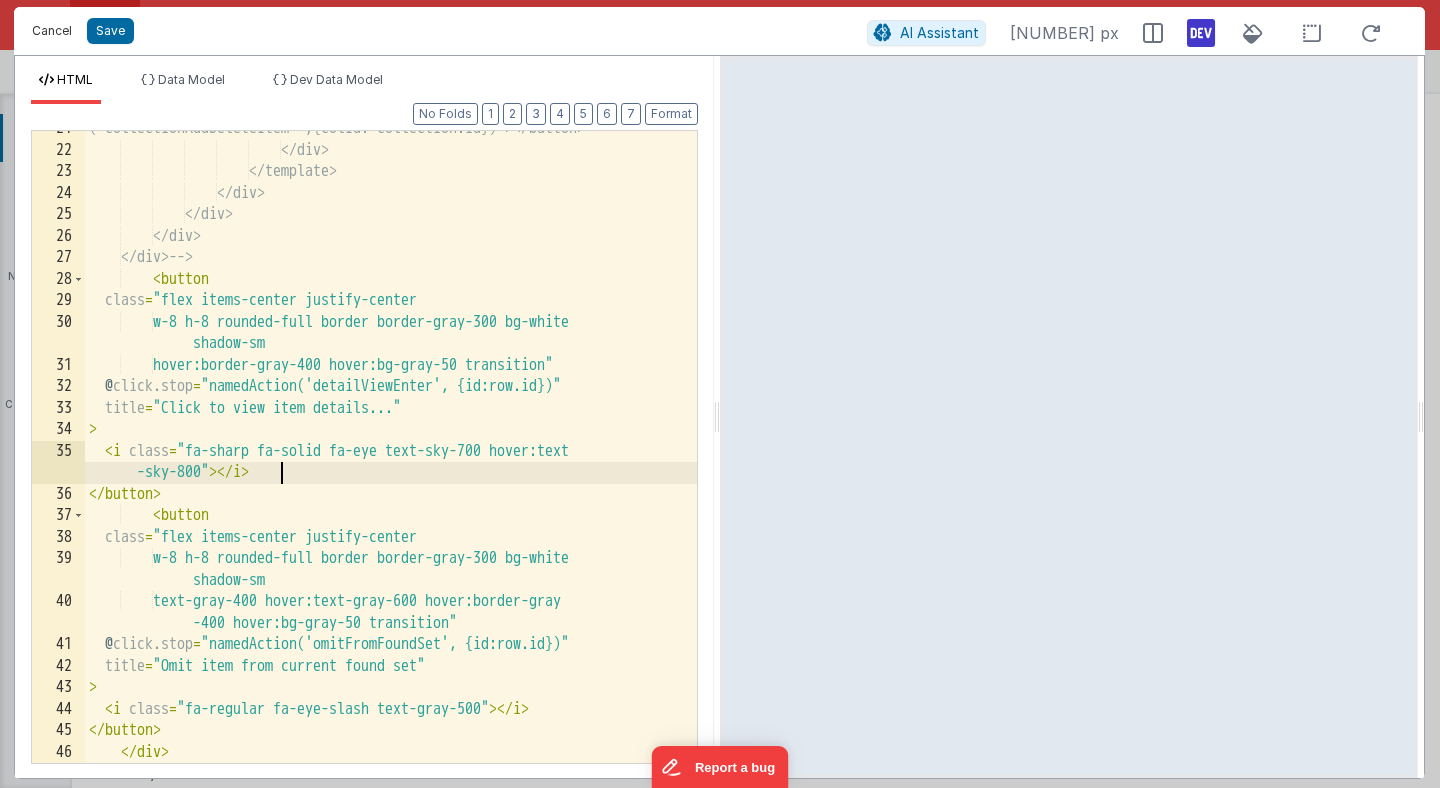 click on "Cancel" at bounding box center [52, 31] 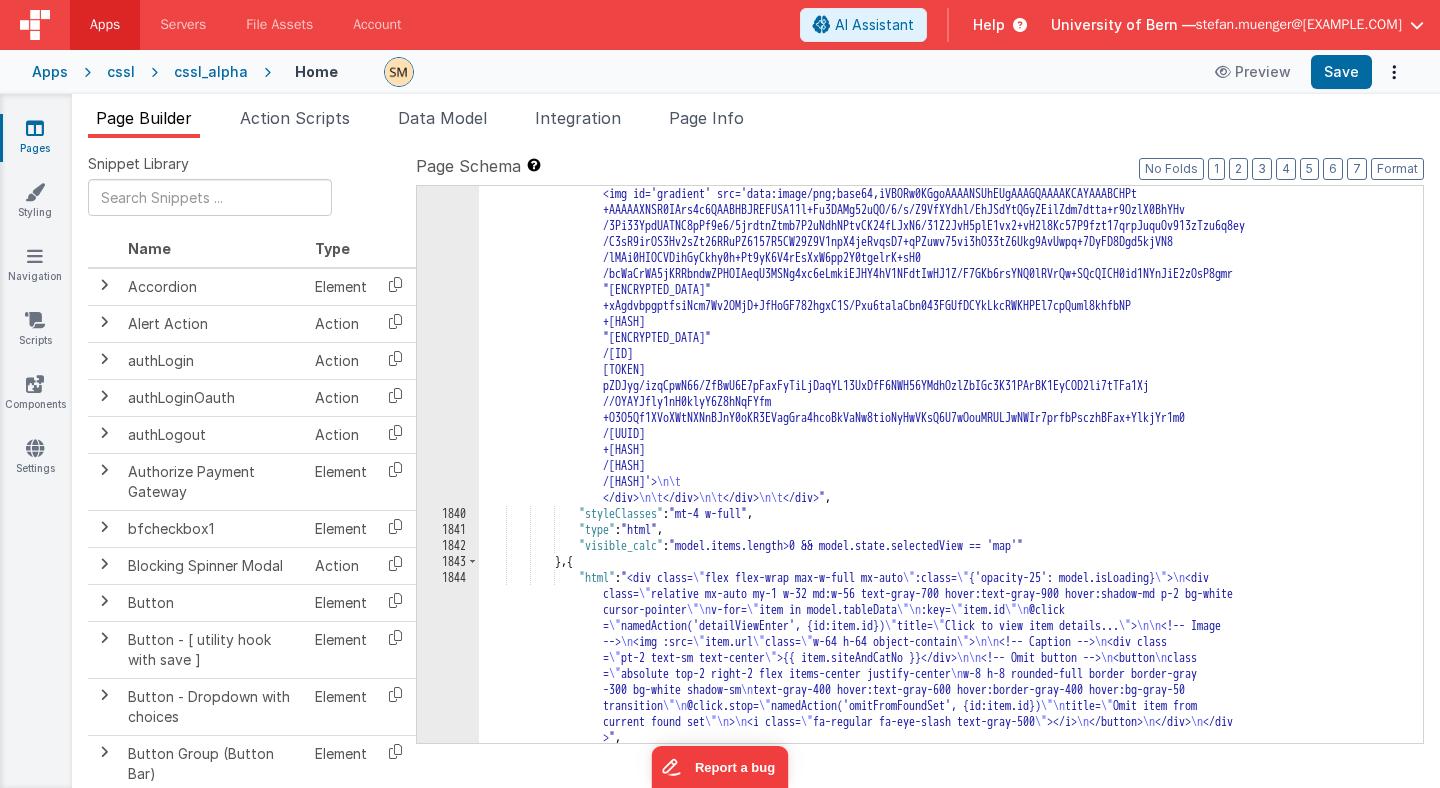 scroll, scrollTop: 29992, scrollLeft: 0, axis: vertical 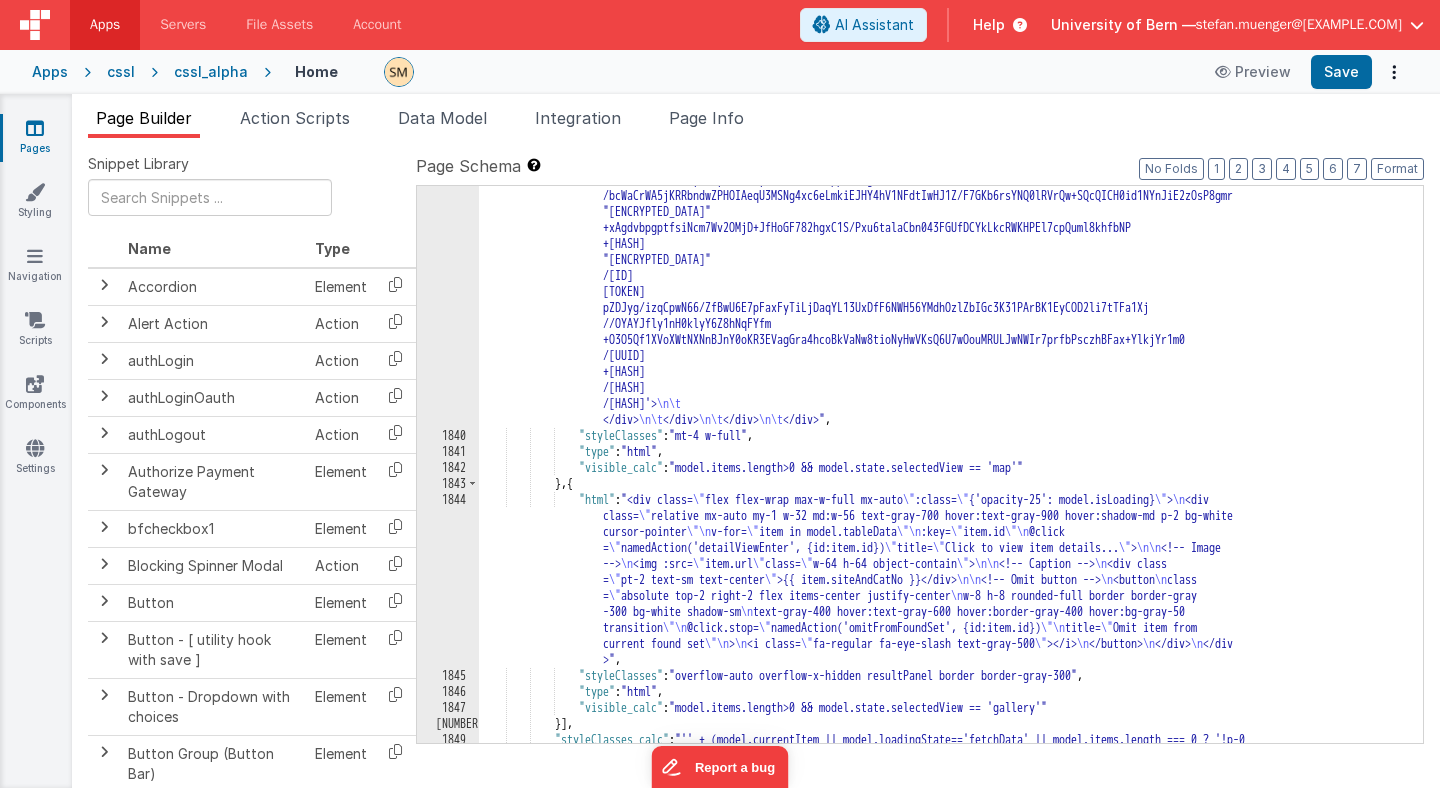 click on ""html" :  " \t <div id='mapContainer'> \n\t     <div id='map'></div> \n\t     <div id='basemaps-wrapper' class='leaflet                      -bar' style= \" font-family: Helvetica Neue, sans-serif; font-size: 12px; \" > \n\t         <label style= \" margin                      -right: 10px \"  for= \" basemaps \" >Select base layer</label> \n\t         <select style='width: 155px; border:                       solid 1px #D3D3D3; border-radius: 5px; height: 20px' name='basemaps' id='basemaps' @change= \" namedAction                      ('switchLayers') \" > \n\t             <option value='Topographic'>Topographic</option> \n\t             <option                       value='Streets'>Streets</option> \n\t             <option value='NationalGeographic'>National Geographic                      </option> \n\t             <option value='Oceans'>Oceans</option> \n\t </option>" at bounding box center (951, 402) 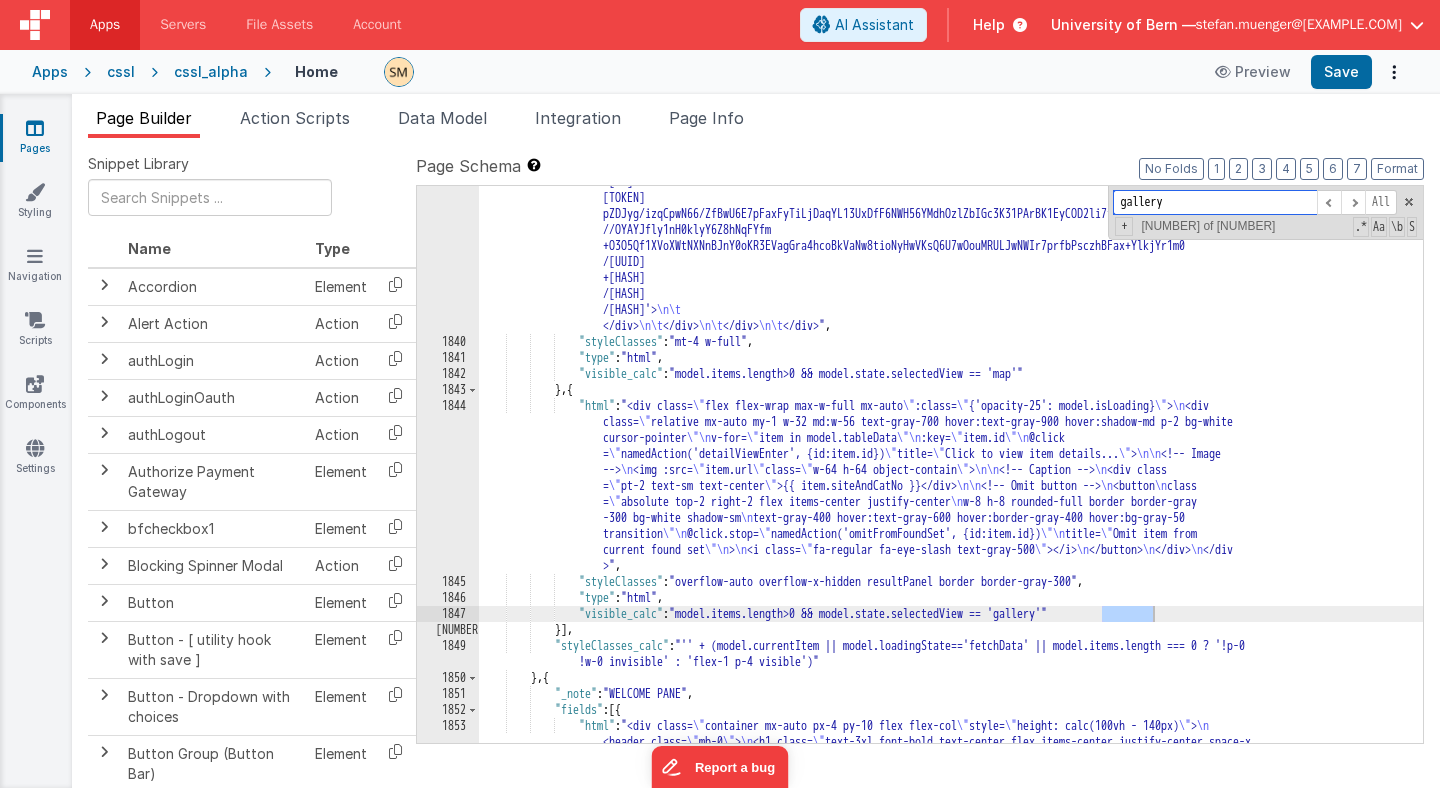 scroll, scrollTop: 30021, scrollLeft: 0, axis: vertical 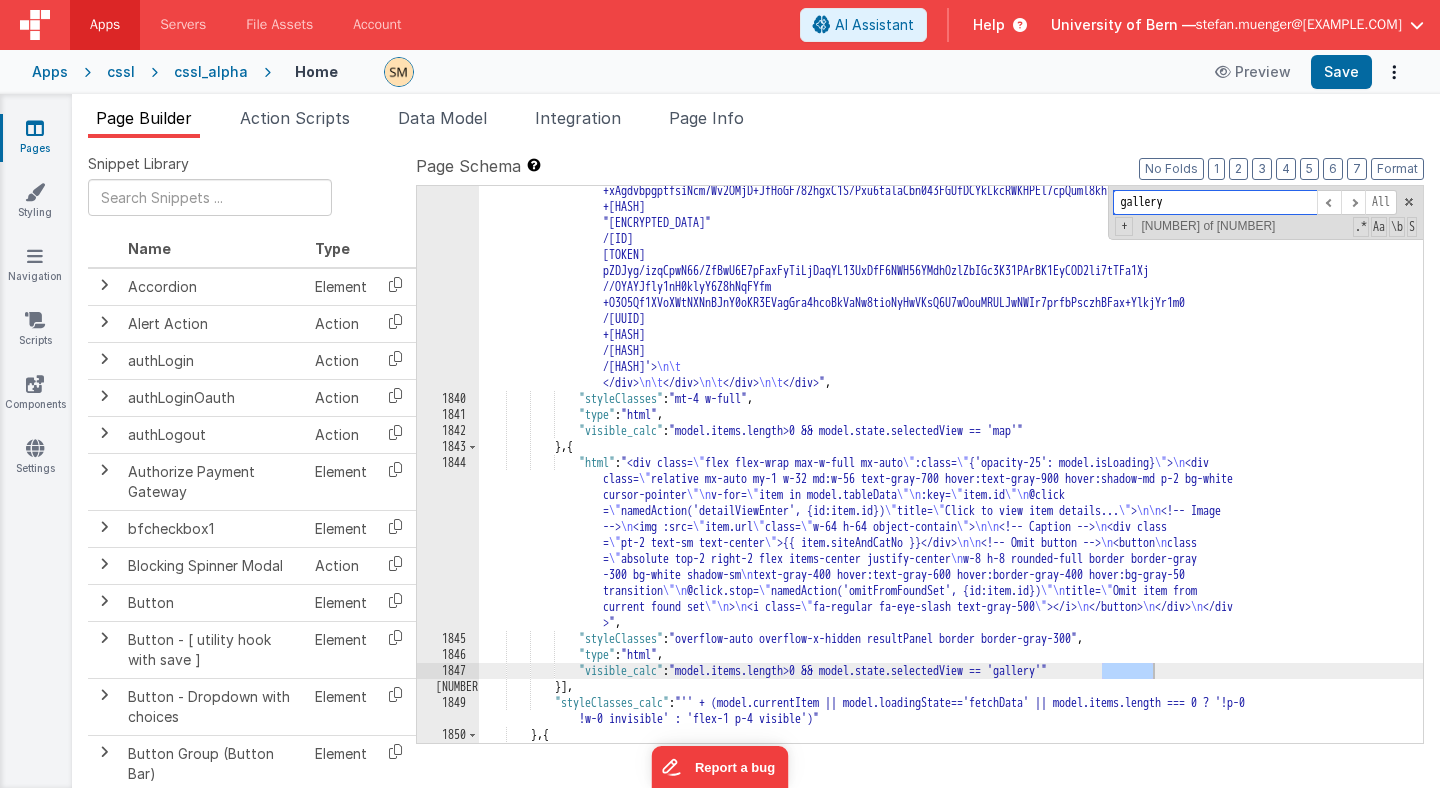 type on "gallery" 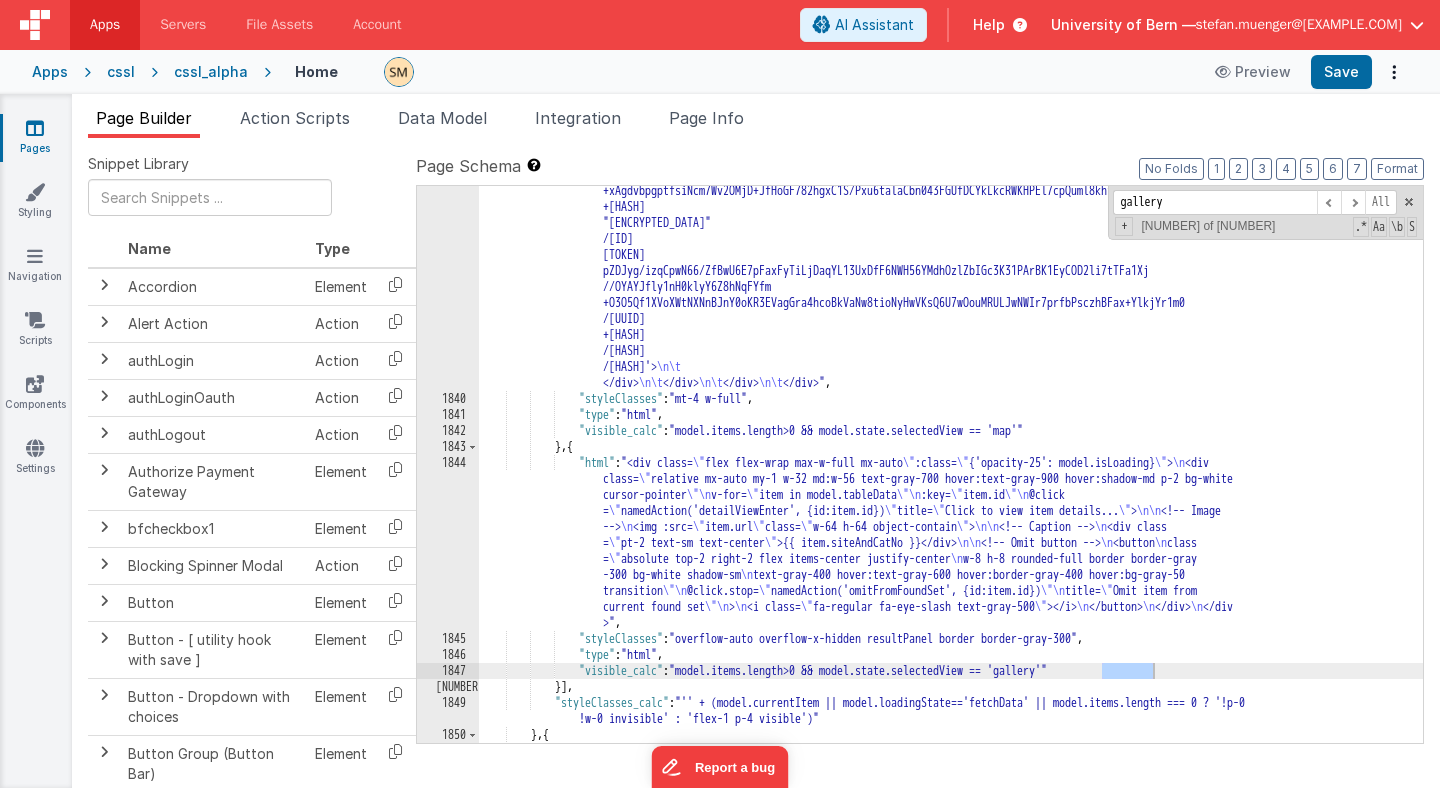 click on ""html" :  " \t <div id='mapContainer'> \n\t     <div id='map'></div> \n\t     <div id='basemaps-wrapper' class='leaflet                      -bar' style= \" font-family: Helvetica Neue, sans-serif; font-size: 12px; \" > \n\t         <label style= \" margin                      -right: 10px \"  for= \" basemaps \" >Select base layer</label> \n\t         <select style='width: 155px; border:                       solid 1px #D3D3D3; border-radius: 5px; height: 20px' name='basemaps' id='basemaps' @change= \" namedAction                      ('switchLayers') \" > \n\t             <option value='Topographic'>Topographic</option> \n\t             <option                       value='Streets'>Streets</option> \n\t             <option value='NationalGeographic'>National Geographic                      </option> \n\t             <option value='Oceans'>Oceans</option> \n\t </option>" at bounding box center (951, 357) 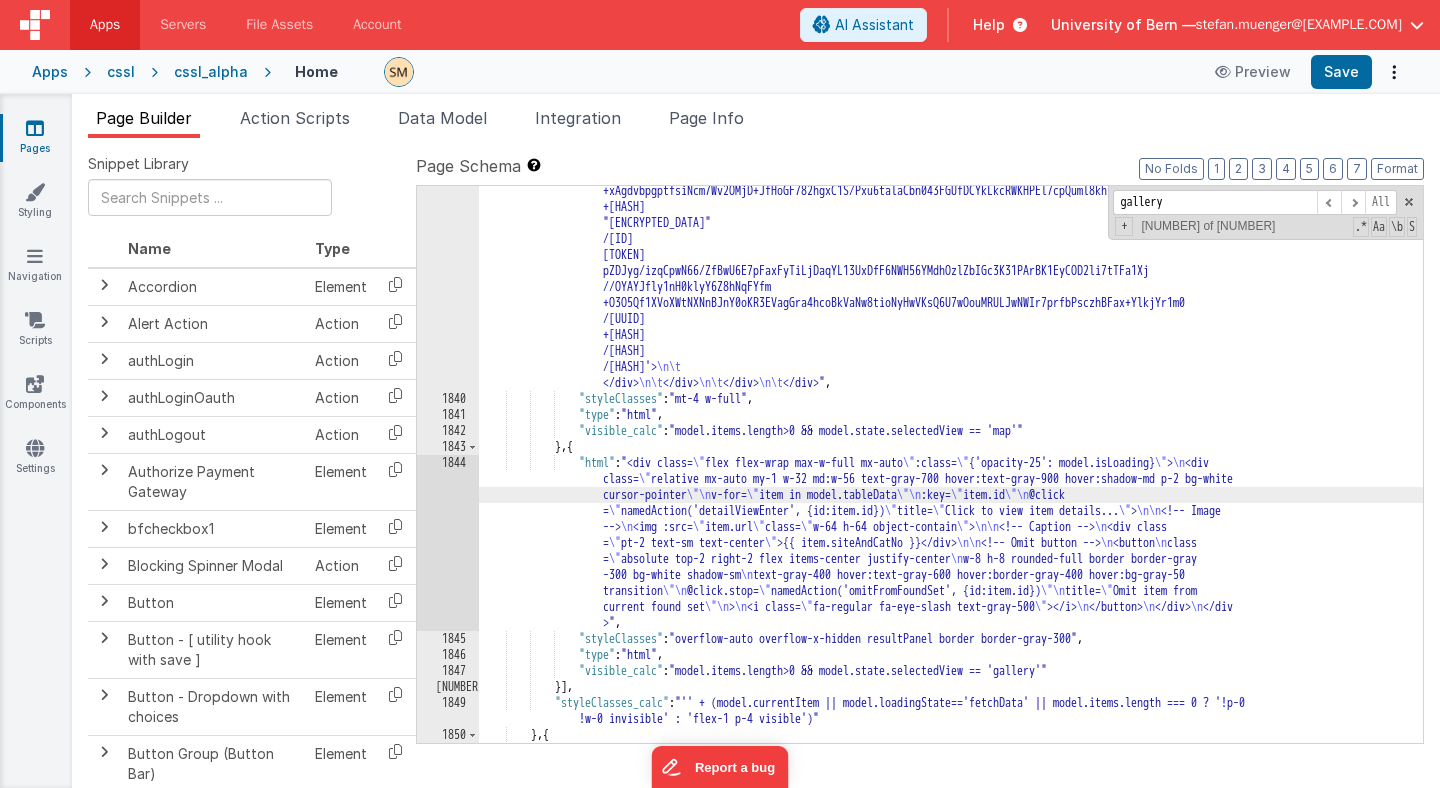 click on "1844" at bounding box center [448, 543] 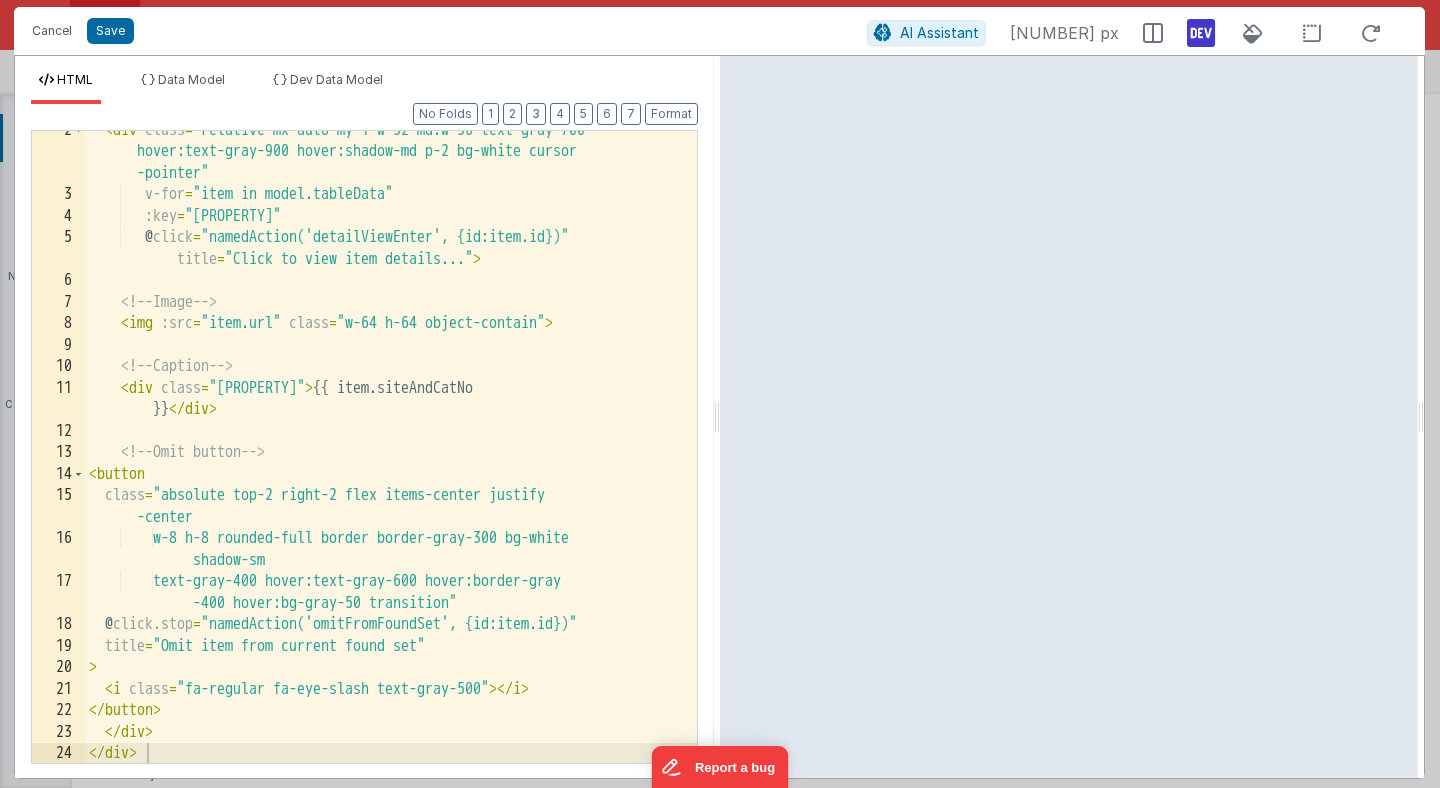 scroll, scrollTop: 0, scrollLeft: 0, axis: both 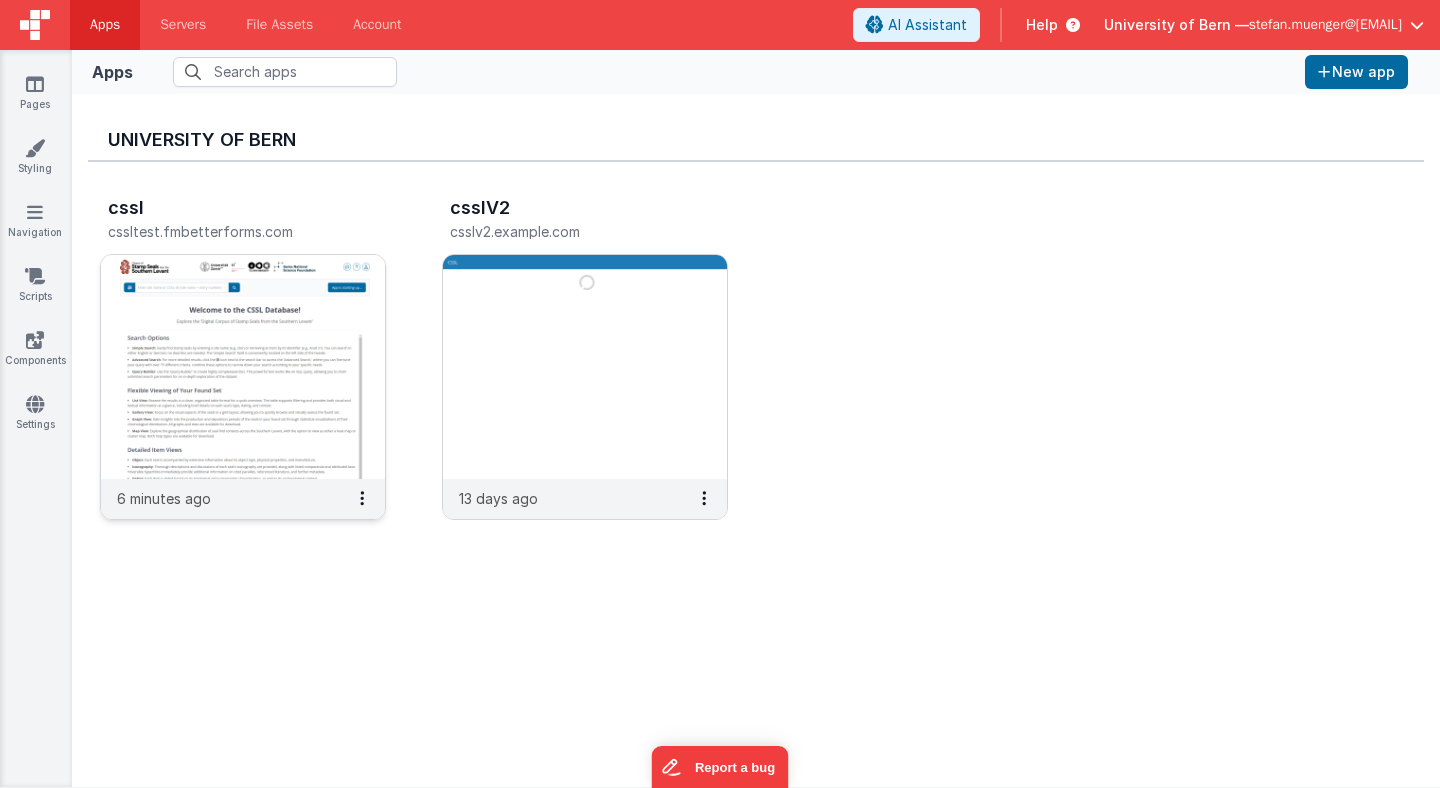 click at bounding box center [243, 367] 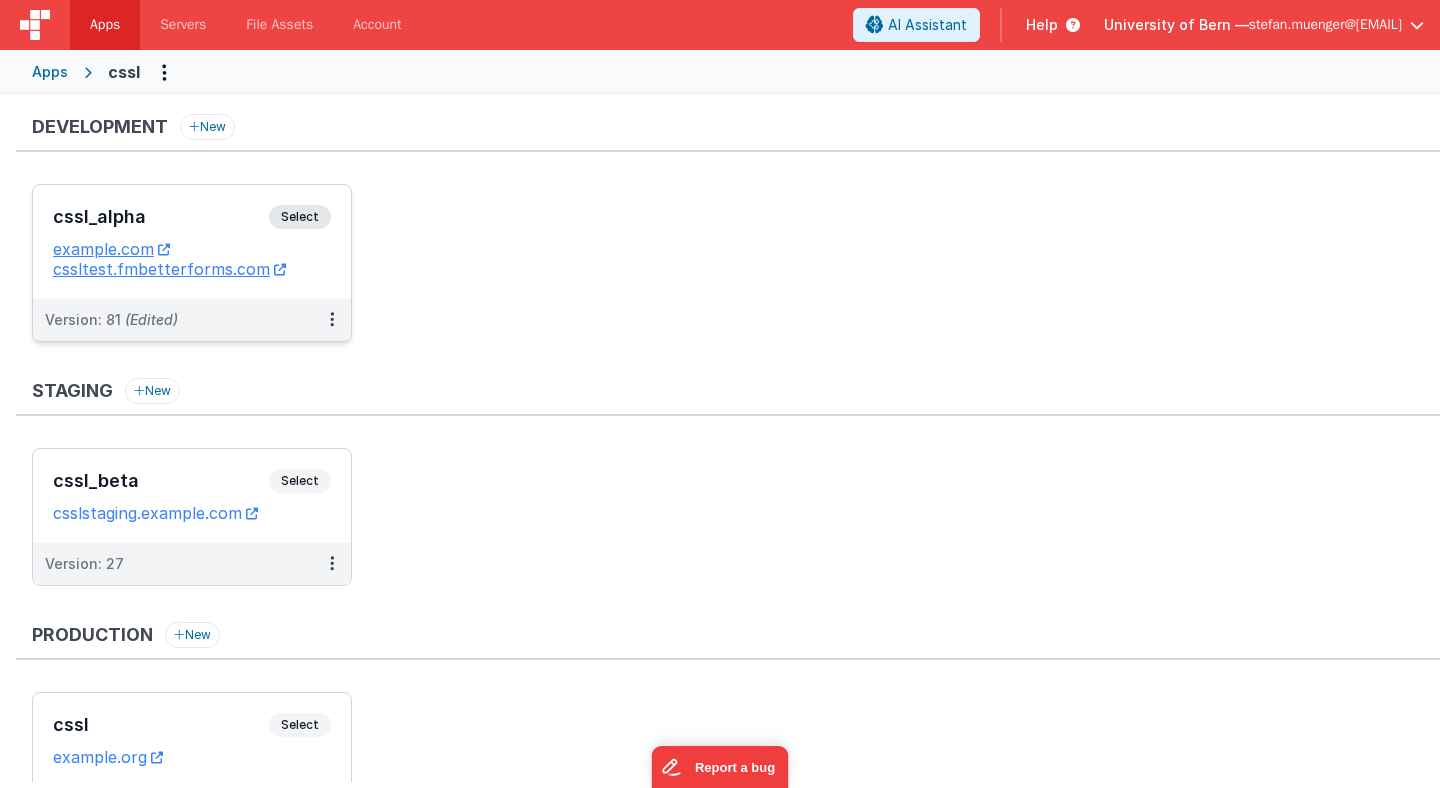 click on "Select" at bounding box center (300, 217) 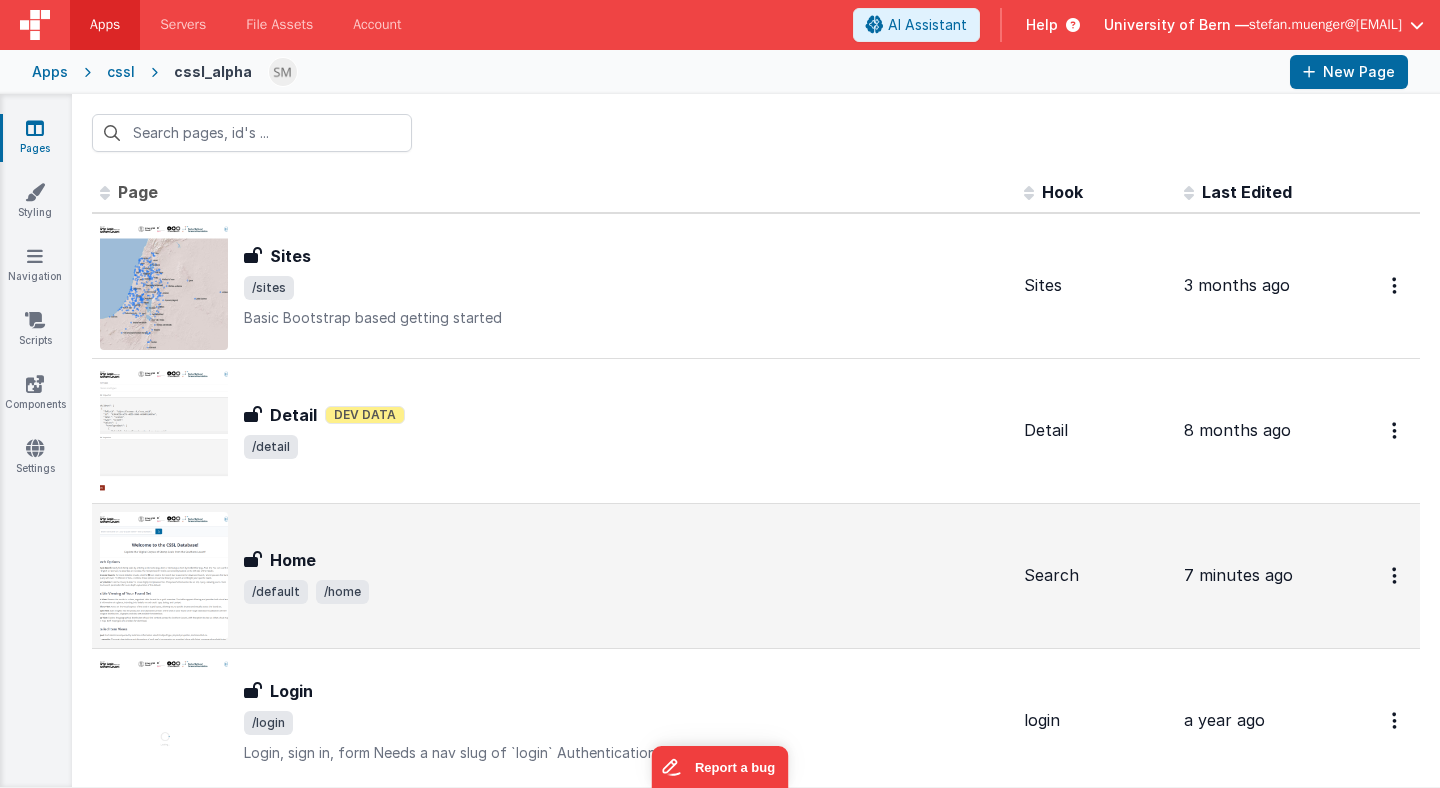 click on "Home
Home
/default
/home" at bounding box center [626, 576] 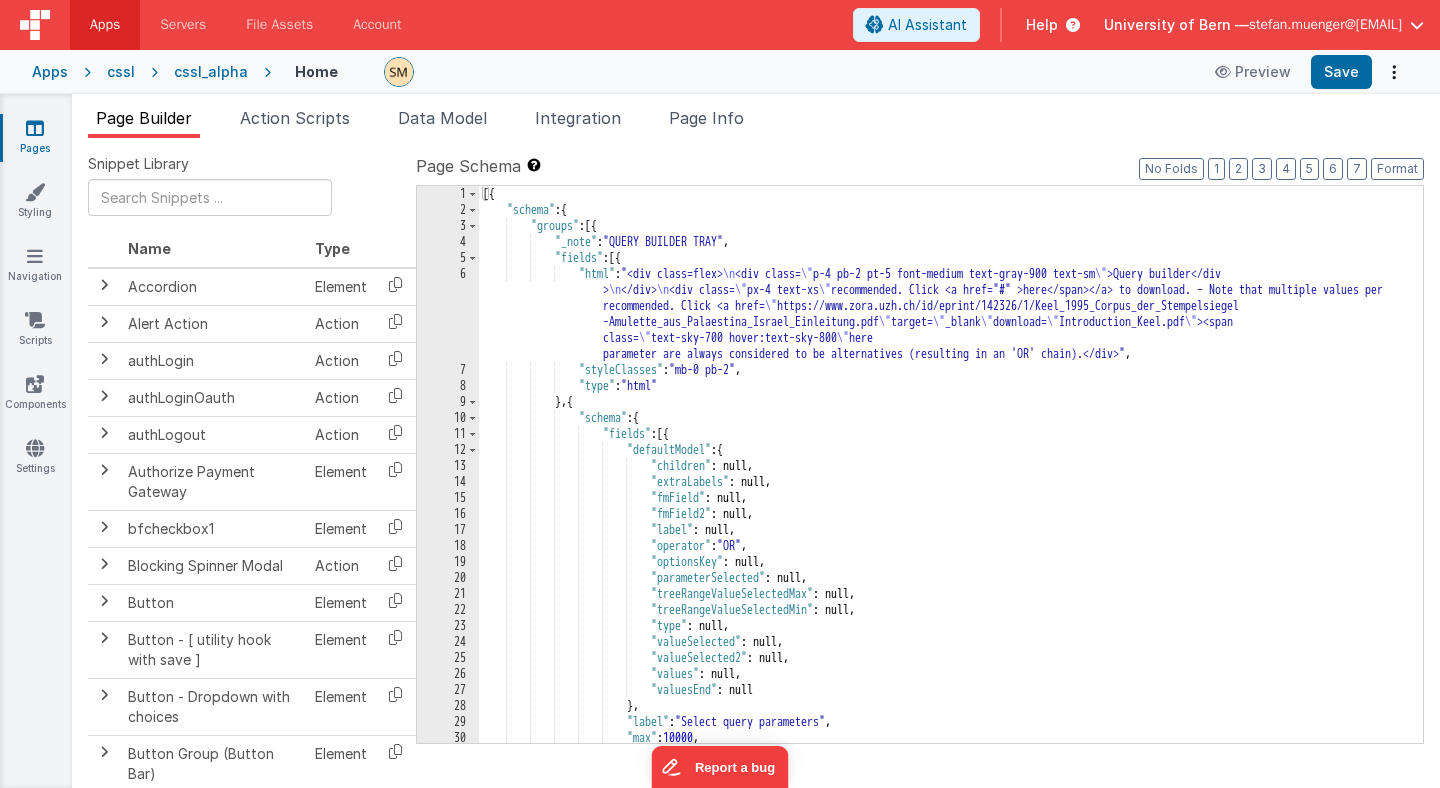 click on "[SCHEMA]" at bounding box center (951, 480) 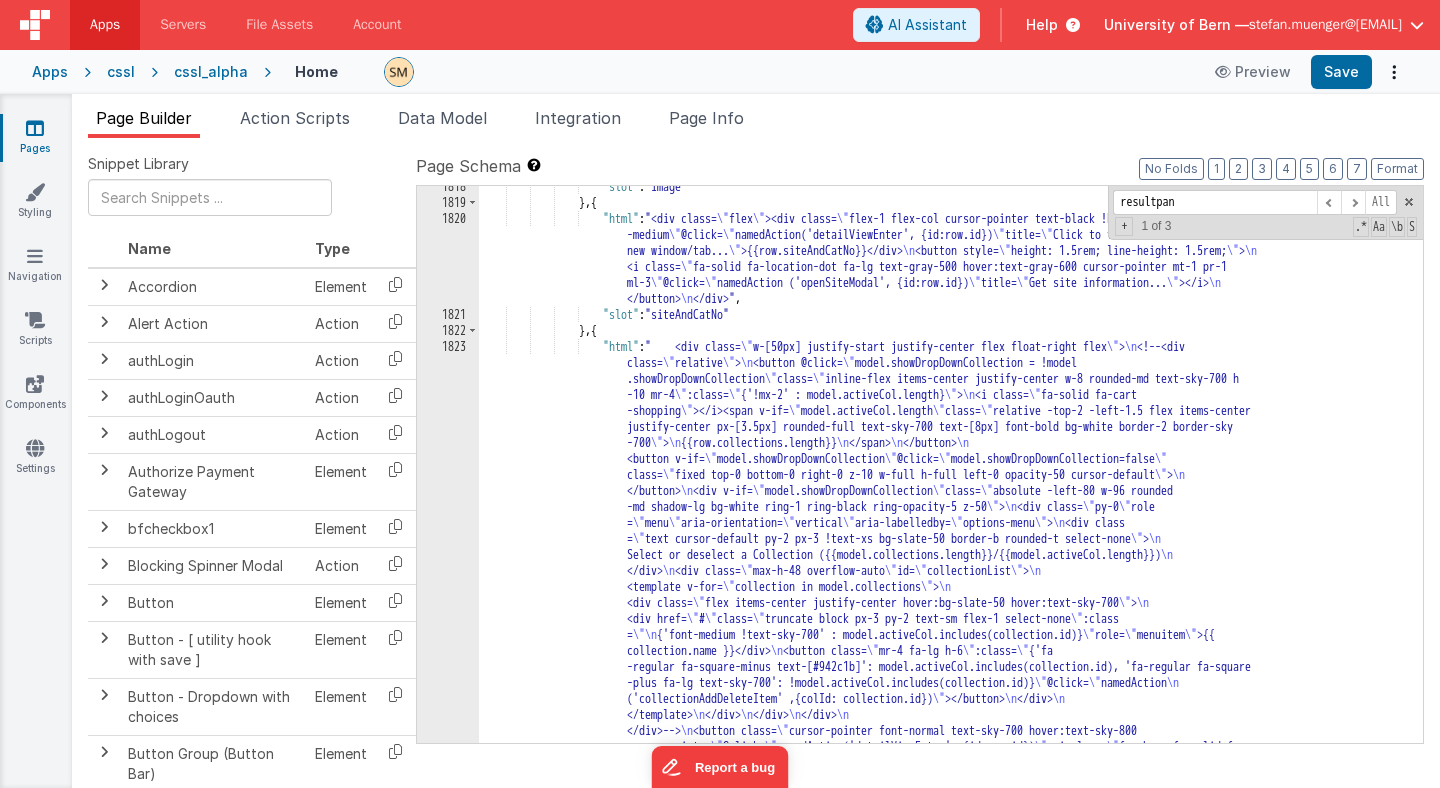 scroll, scrollTop: 28681, scrollLeft: 0, axis: vertical 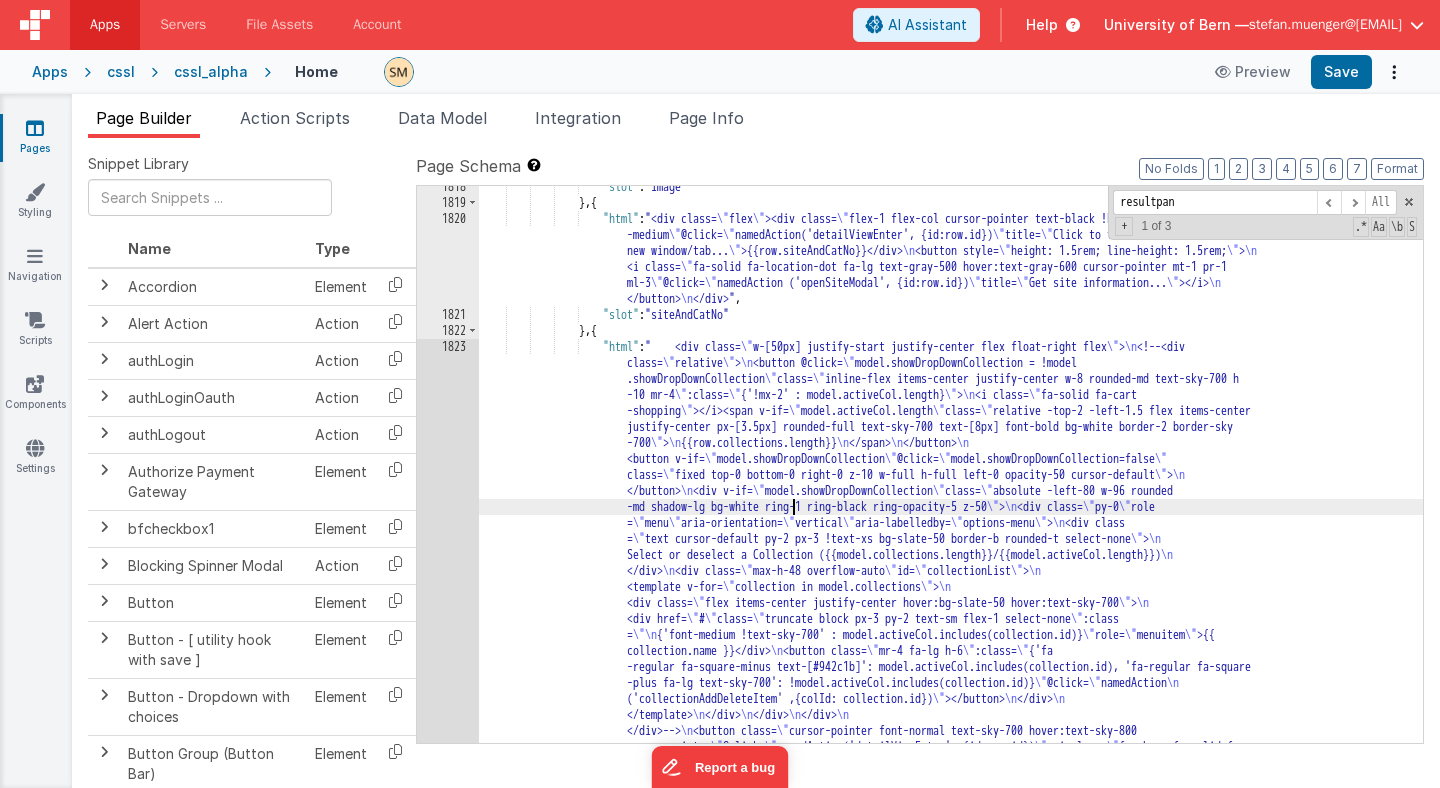 click on "1823" at bounding box center [448, 571] 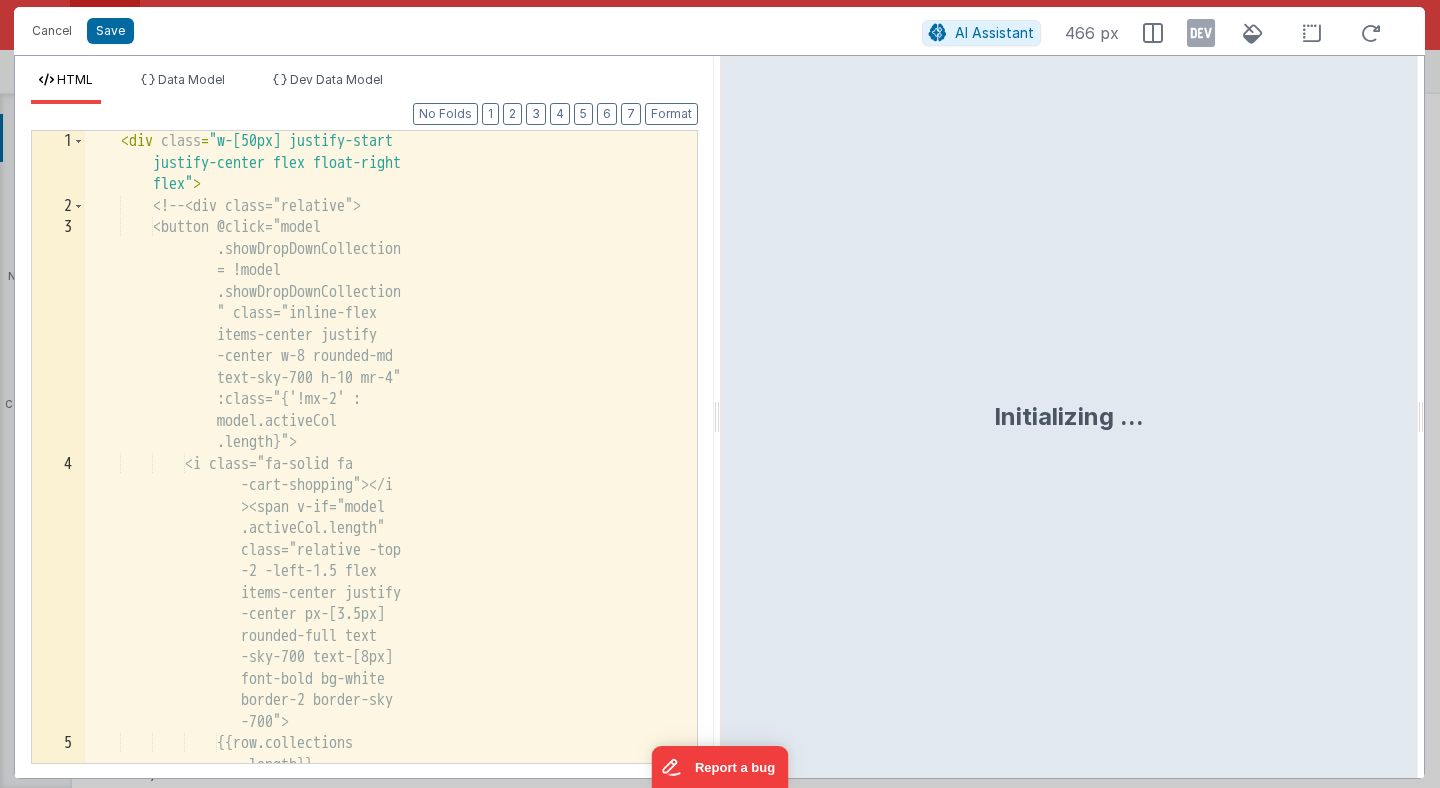 scroll, scrollTop: 28740, scrollLeft: 0, axis: vertical 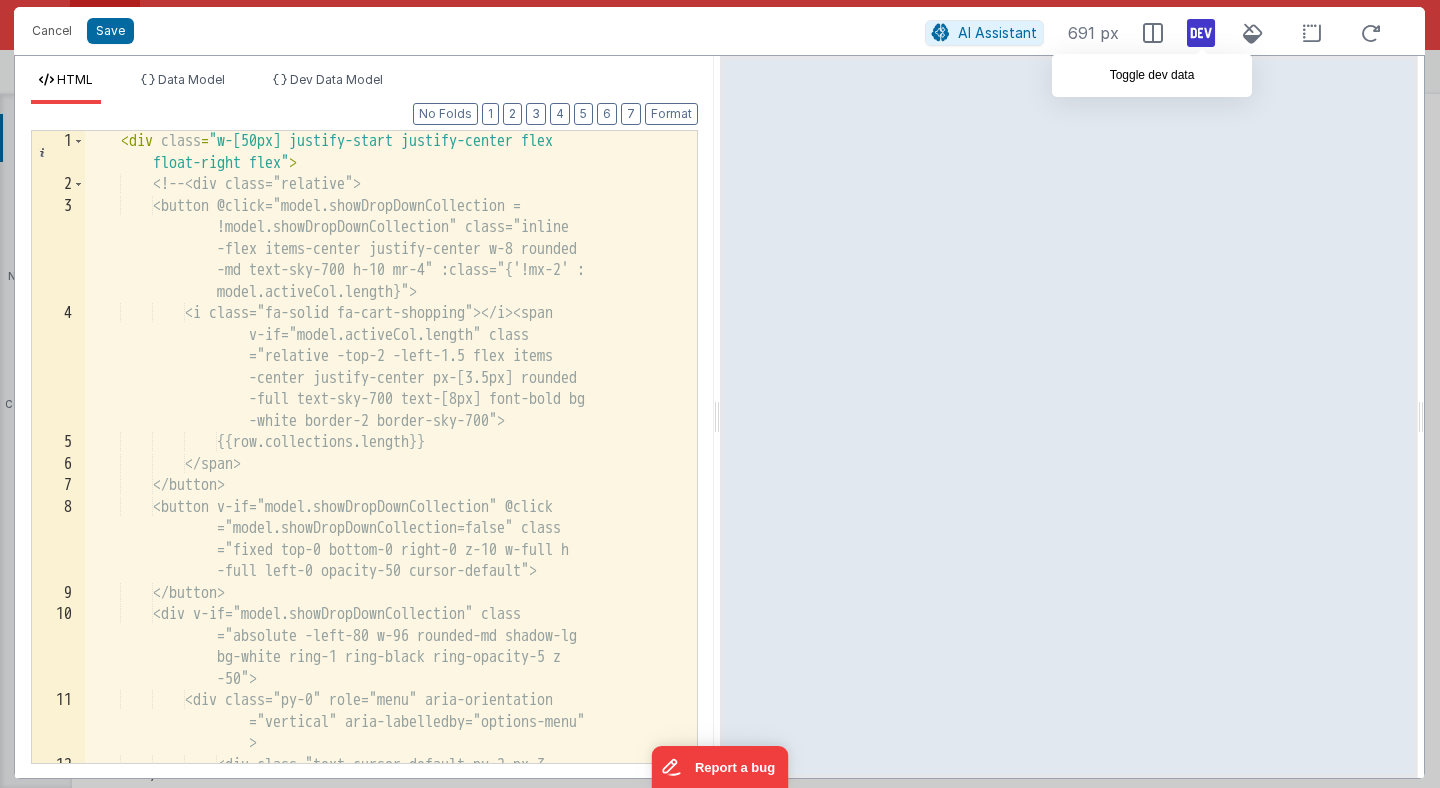 click at bounding box center (1201, 33) 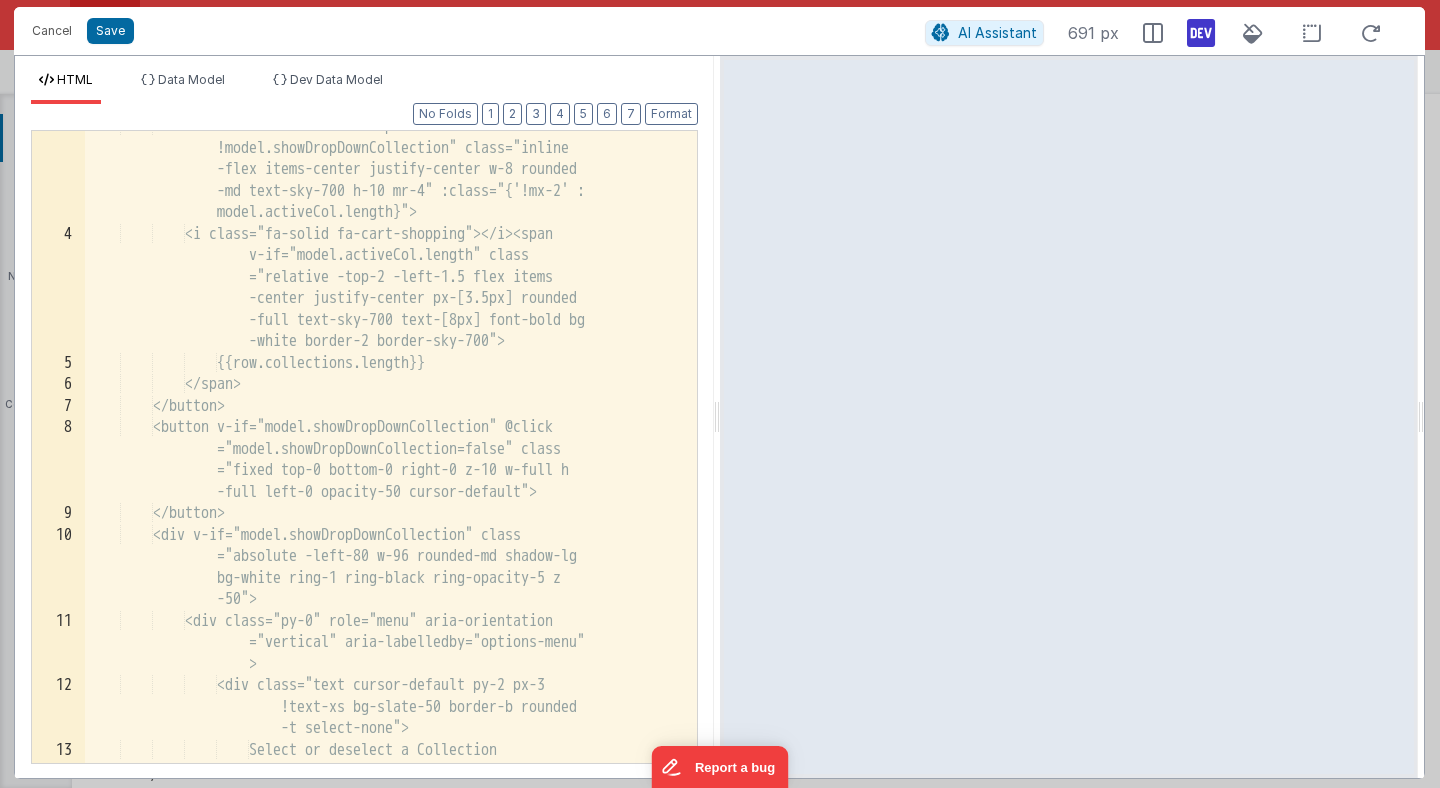 scroll, scrollTop: 67, scrollLeft: 0, axis: vertical 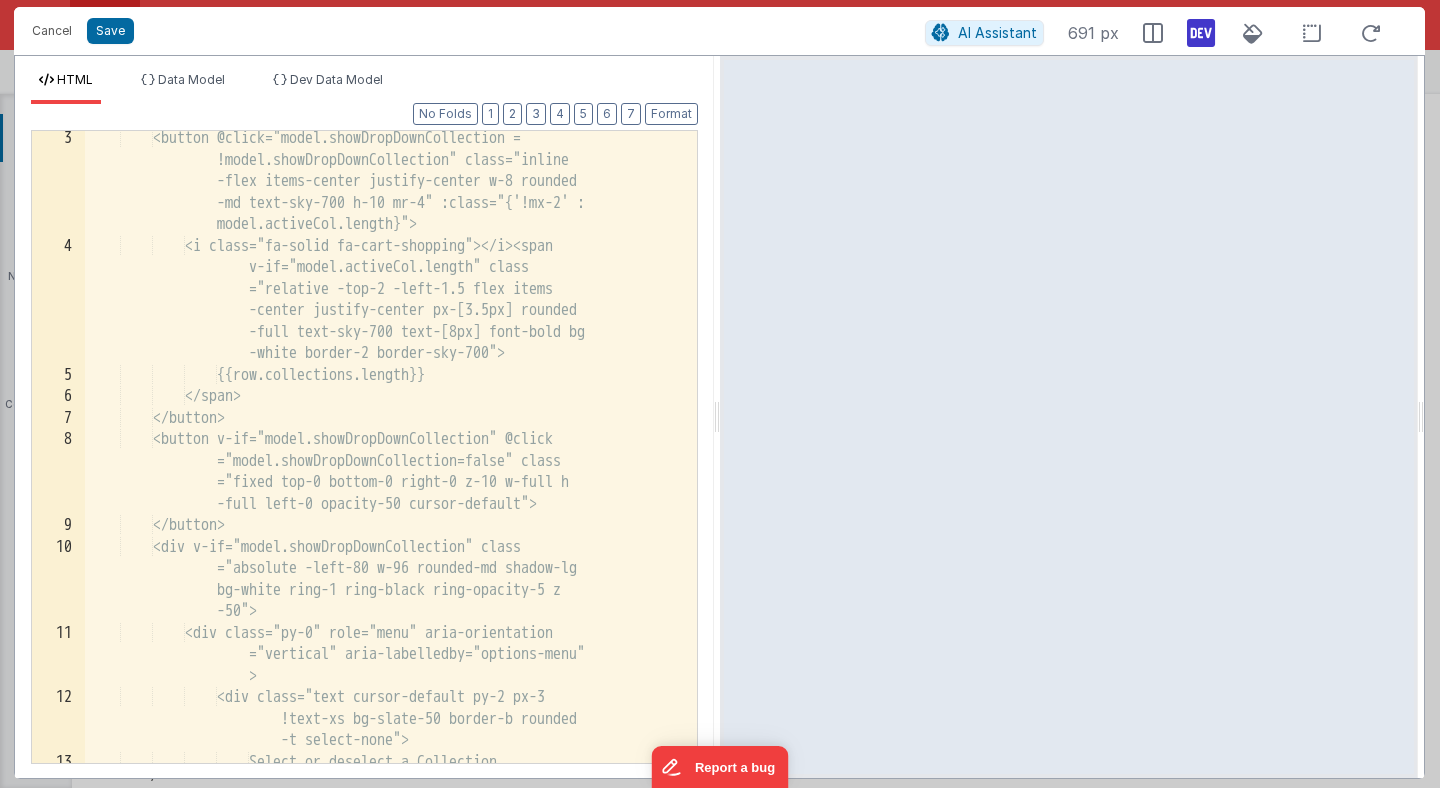 click on "<button @click="model.showDropDownCollection =                   !model.showDropDownCollection" class="inline                  -flex items-center justify-center w-8 rounded                  -md text-sky-700 h-10 mr-4" :class="{'!mx-2' :                   model.activeCol.length}">                    <i class="fa-solid fa-cart-shopping"></i><span                       v-if="model.activeCol.length" class                      ="relative -top-2 -left-1.5 flex items                      -center justify-center px-[3.5px] rounded                      -full text-sky-700 text-[8px] font-bold bg                      -white border-2 border-sky-700">                         {{row.collections.length}}                    </span>               </button>               <button v-if="model.showDropDownCollection" @click" at bounding box center (391, 530) 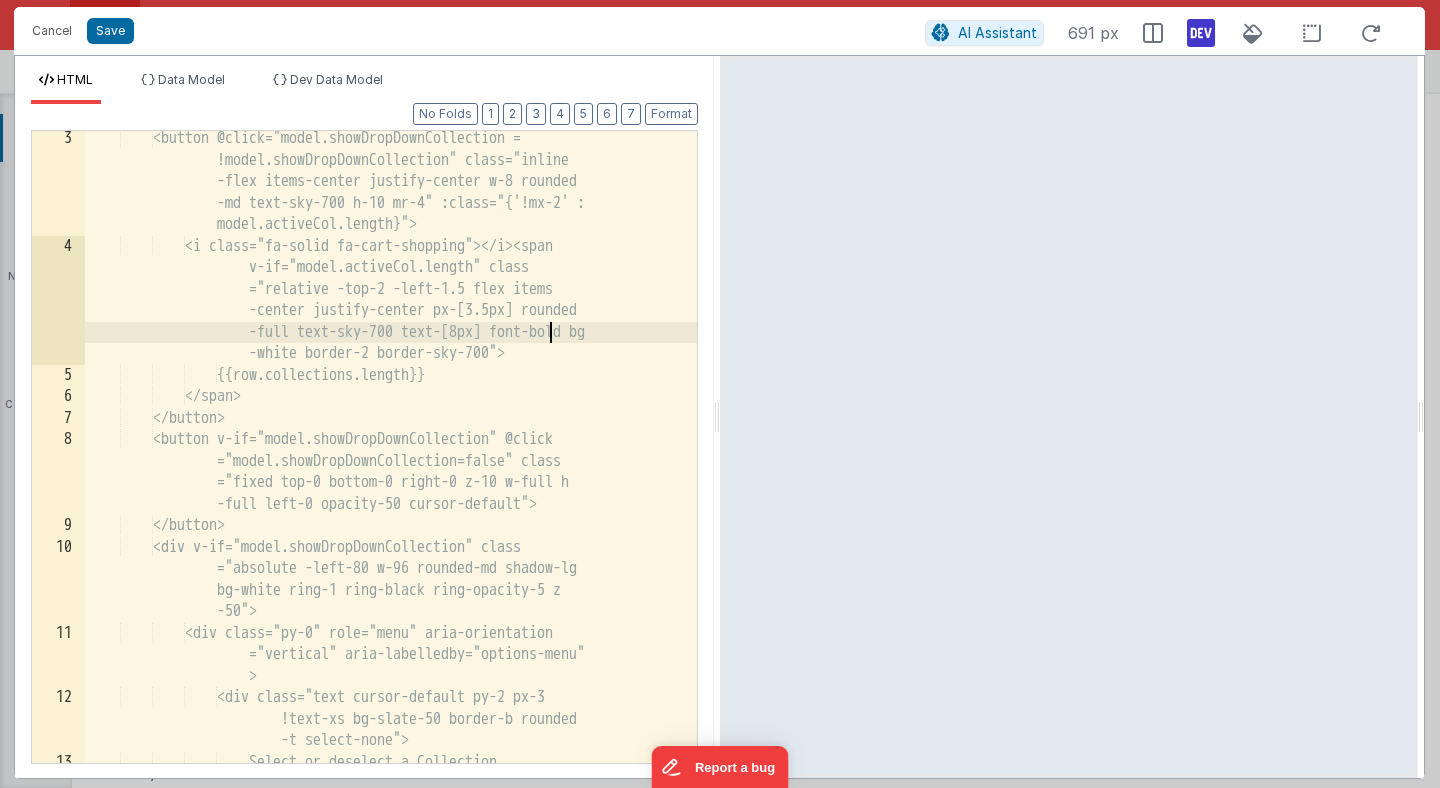 type 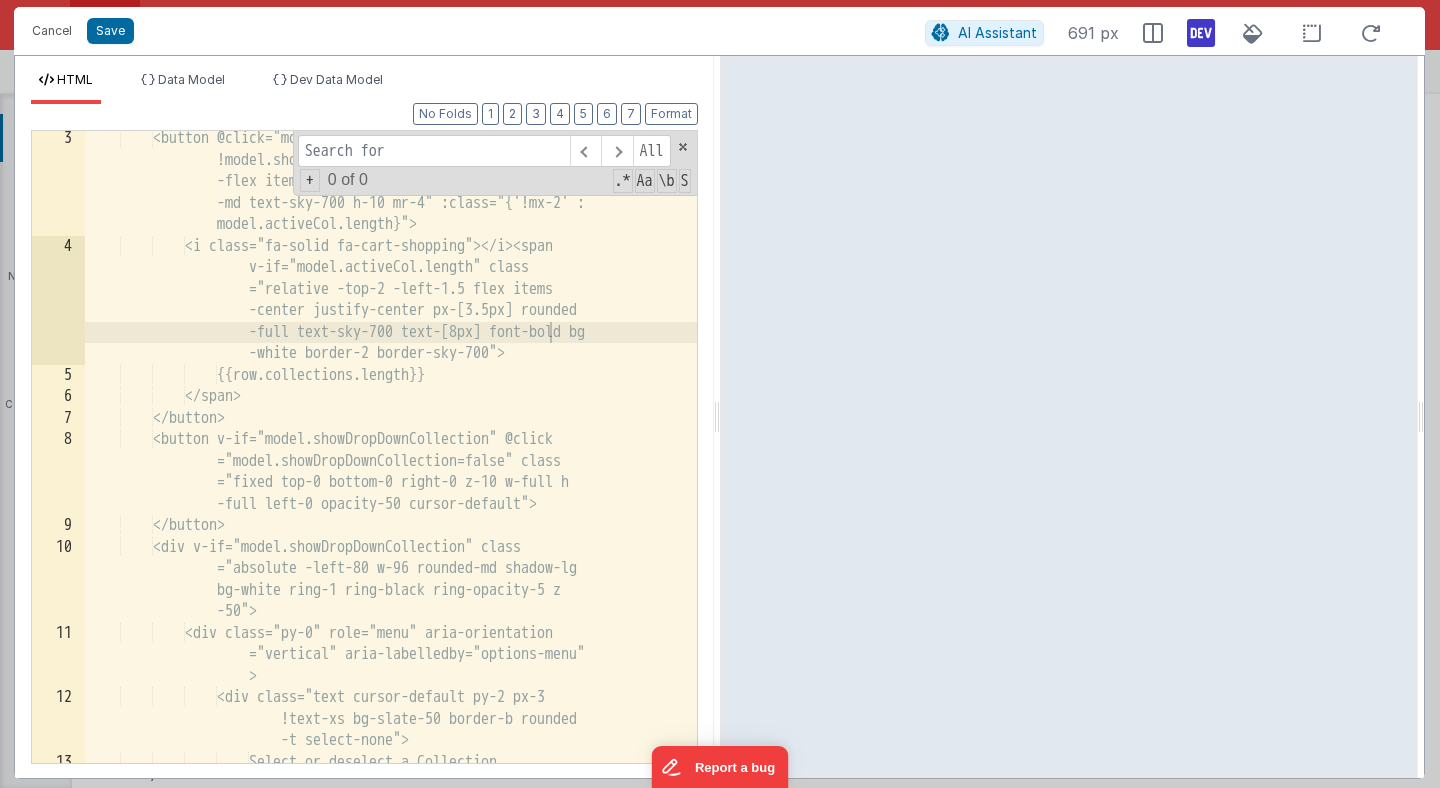 type on "3" 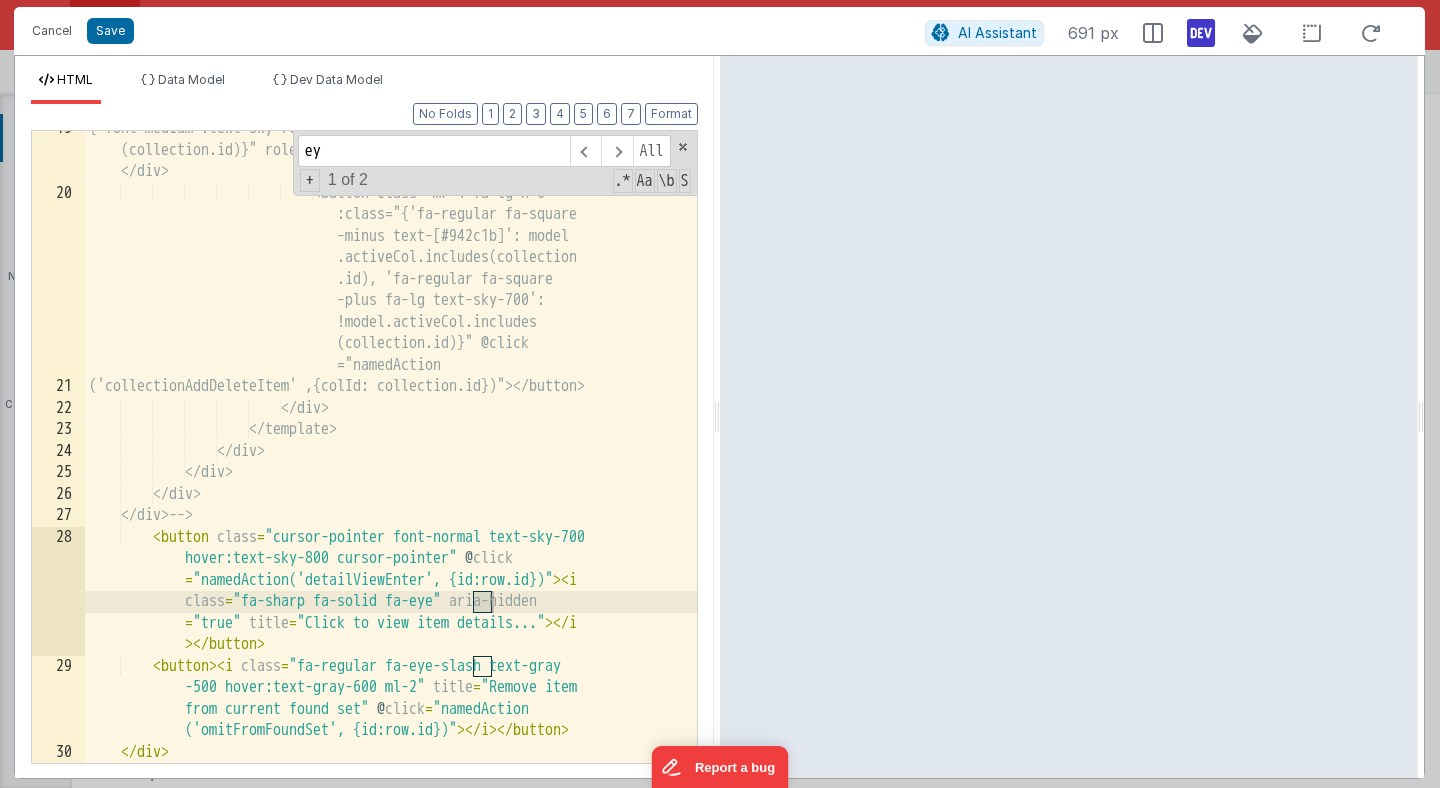 scroll, scrollTop: 1002, scrollLeft: 0, axis: vertical 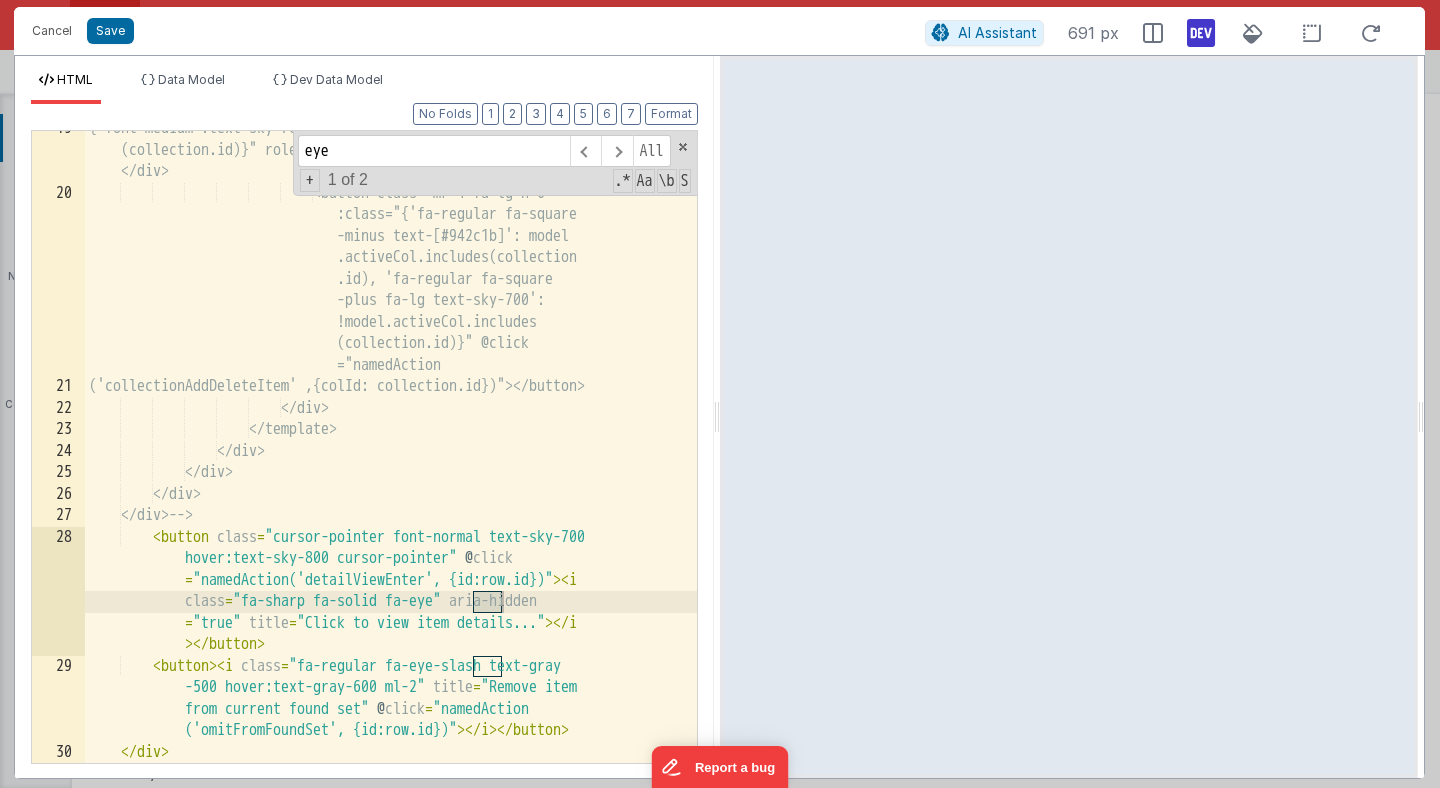 type on "eye" 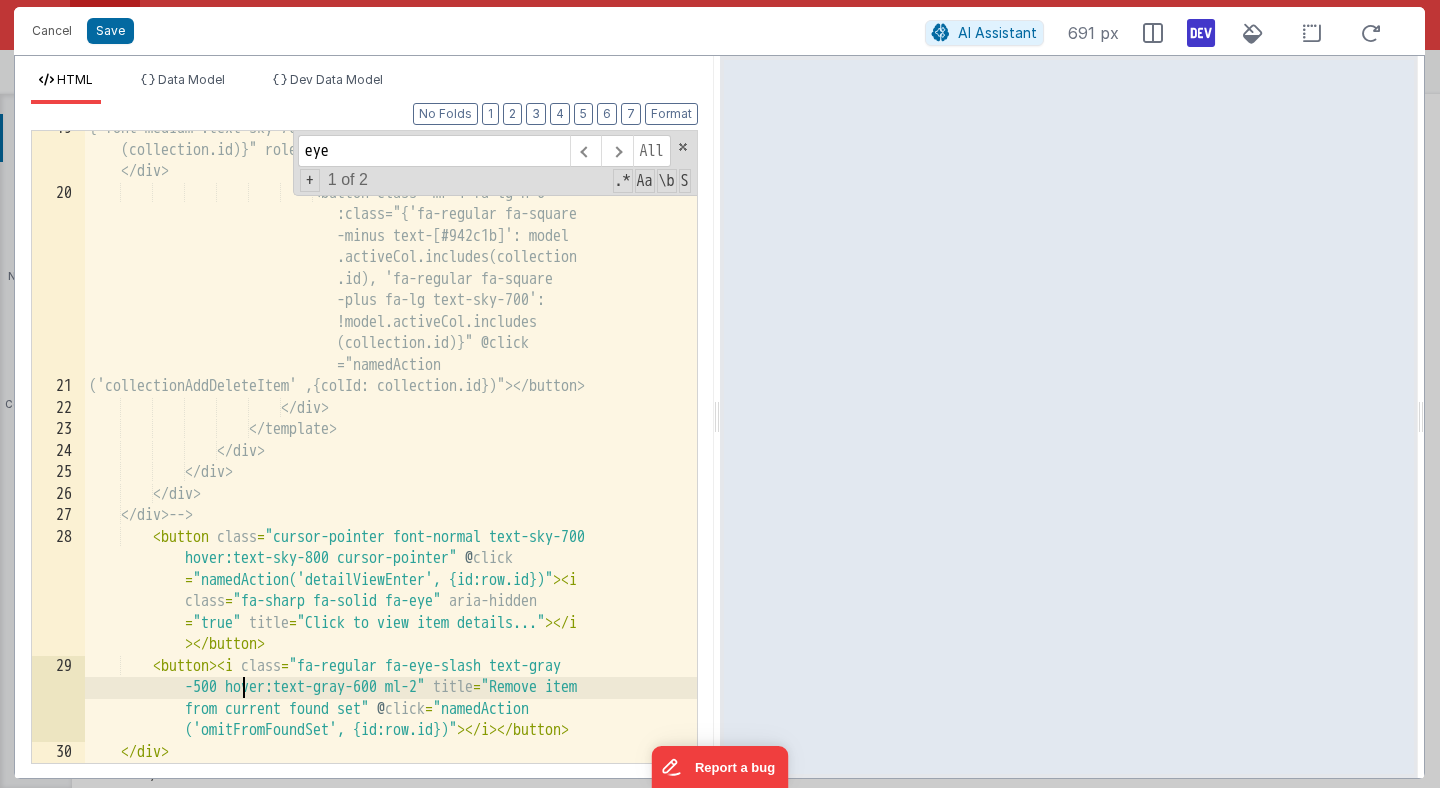 click on "{'font-medium !text-sky-700' : model.activeCol.includes      (collection.id)}" role="menuitem">{{ collection.name }}      </div>                                        <button class="mr-4 fa-lg h-6"                                  :class="{'fa-regular fa-square                                 -minus text-[#942c1b]': model                                 .activeCol.includes(collection                                 .id), 'fa-regular fa-square                                 -plus fa-lg text-sky-700':                                  !model.activeCol.includes                                 (collection.id)}" @click                                 ="namedAction ('collectionAddDeleteItem' ,{colId: collection.id})"></button>                                    <" at bounding box center (391, 477) 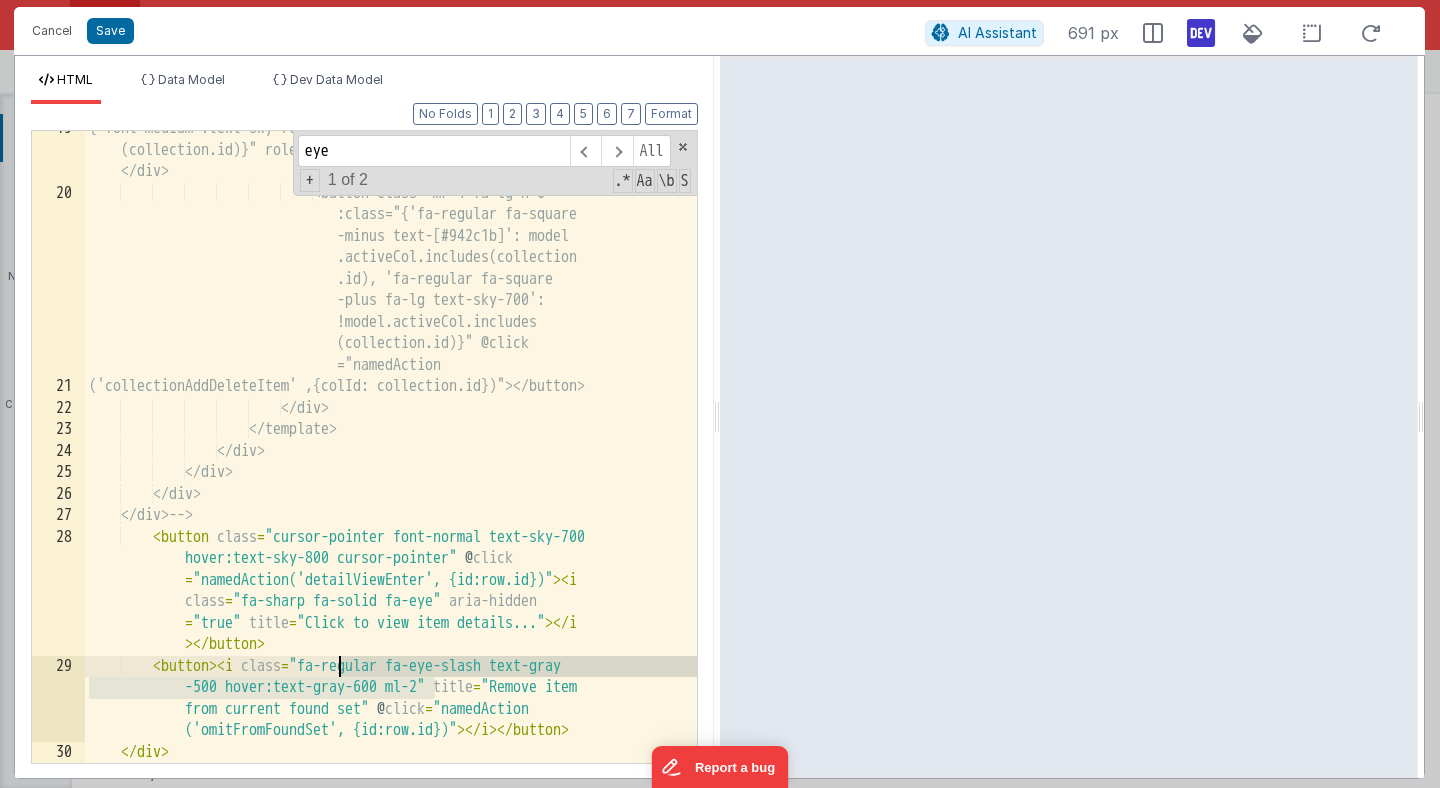 drag, startPoint x: 435, startPoint y: 688, endPoint x: 338, endPoint y: 665, distance: 99.68952 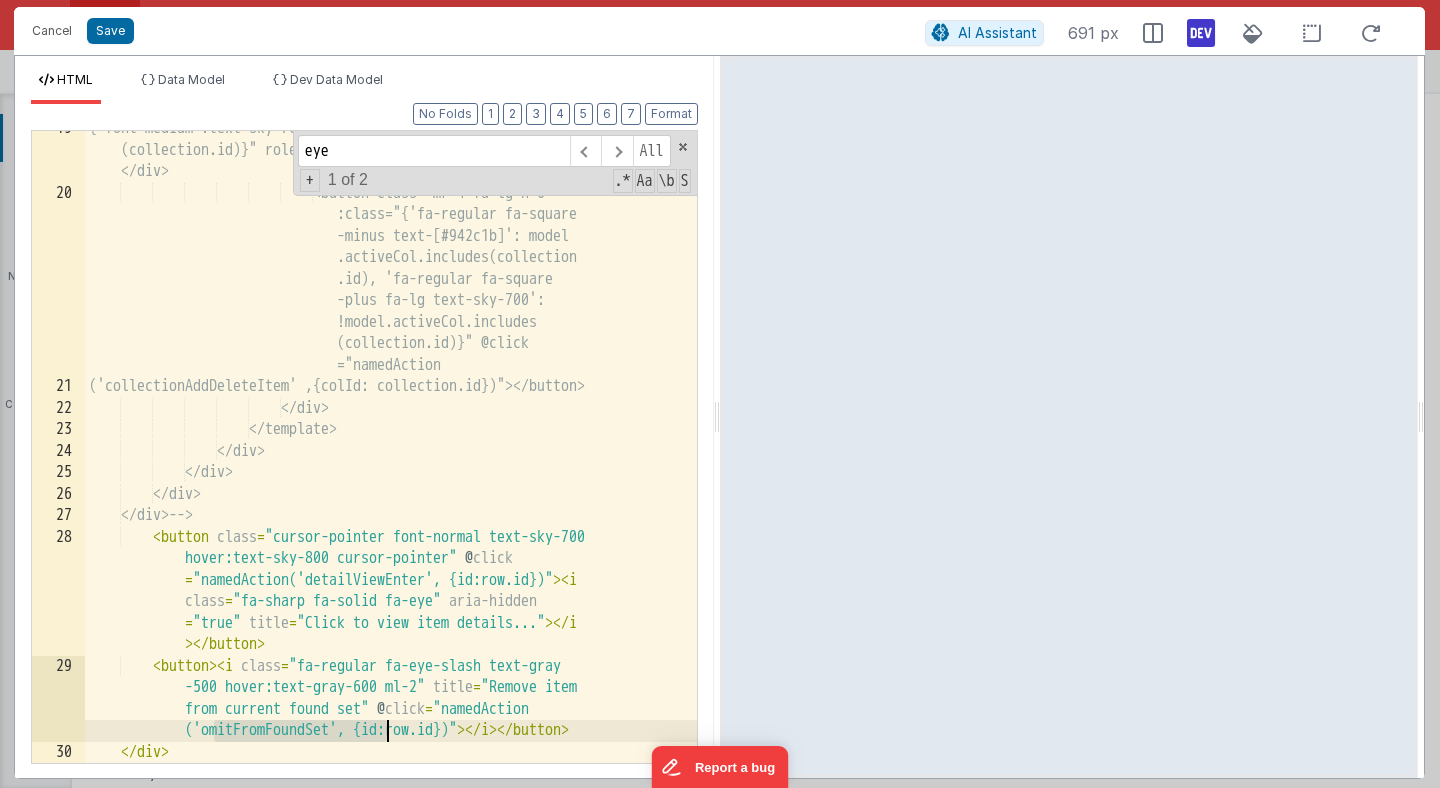 drag, startPoint x: 212, startPoint y: 728, endPoint x: 384, endPoint y: 731, distance: 172.02615 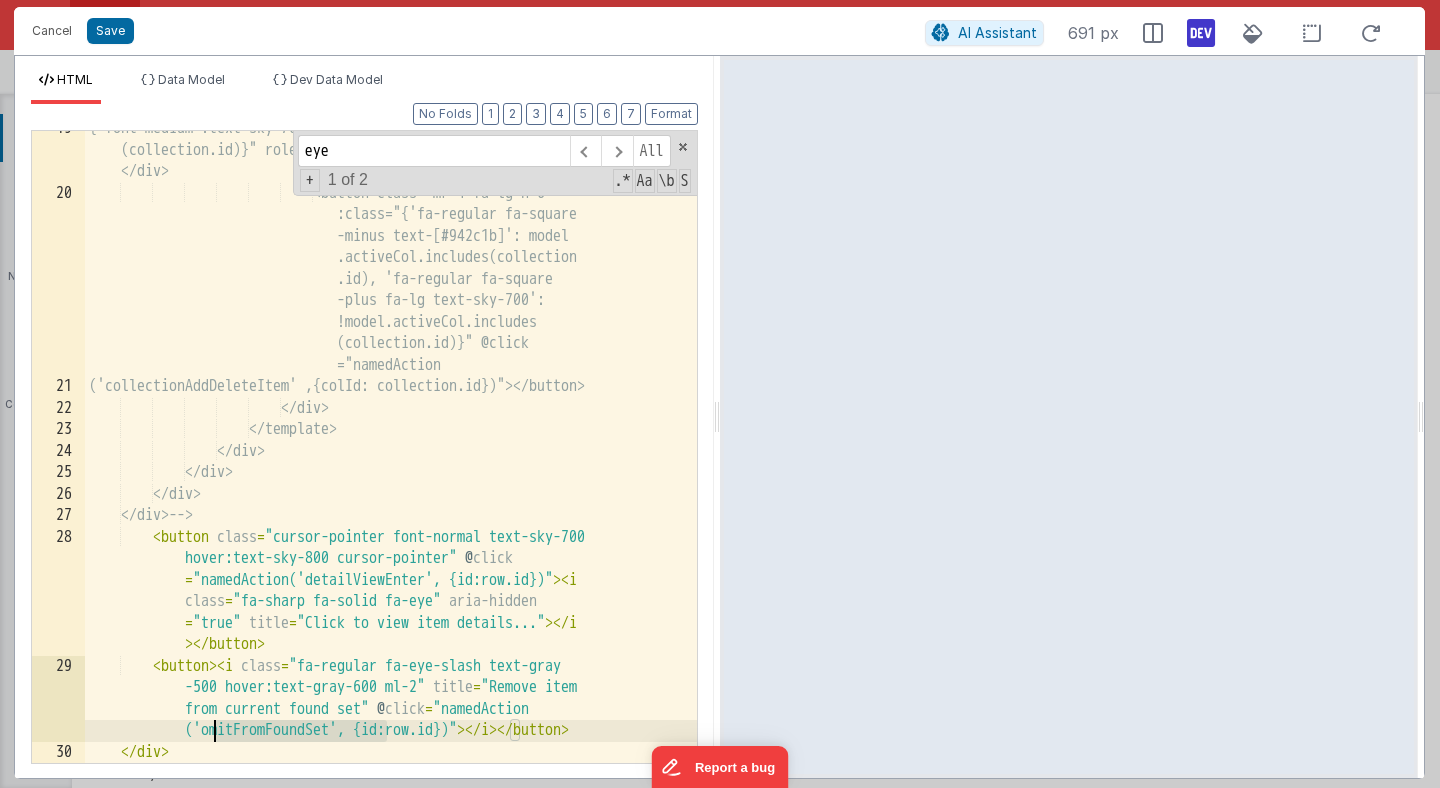 drag, startPoint x: 386, startPoint y: 733, endPoint x: 217, endPoint y: 736, distance: 169.02663 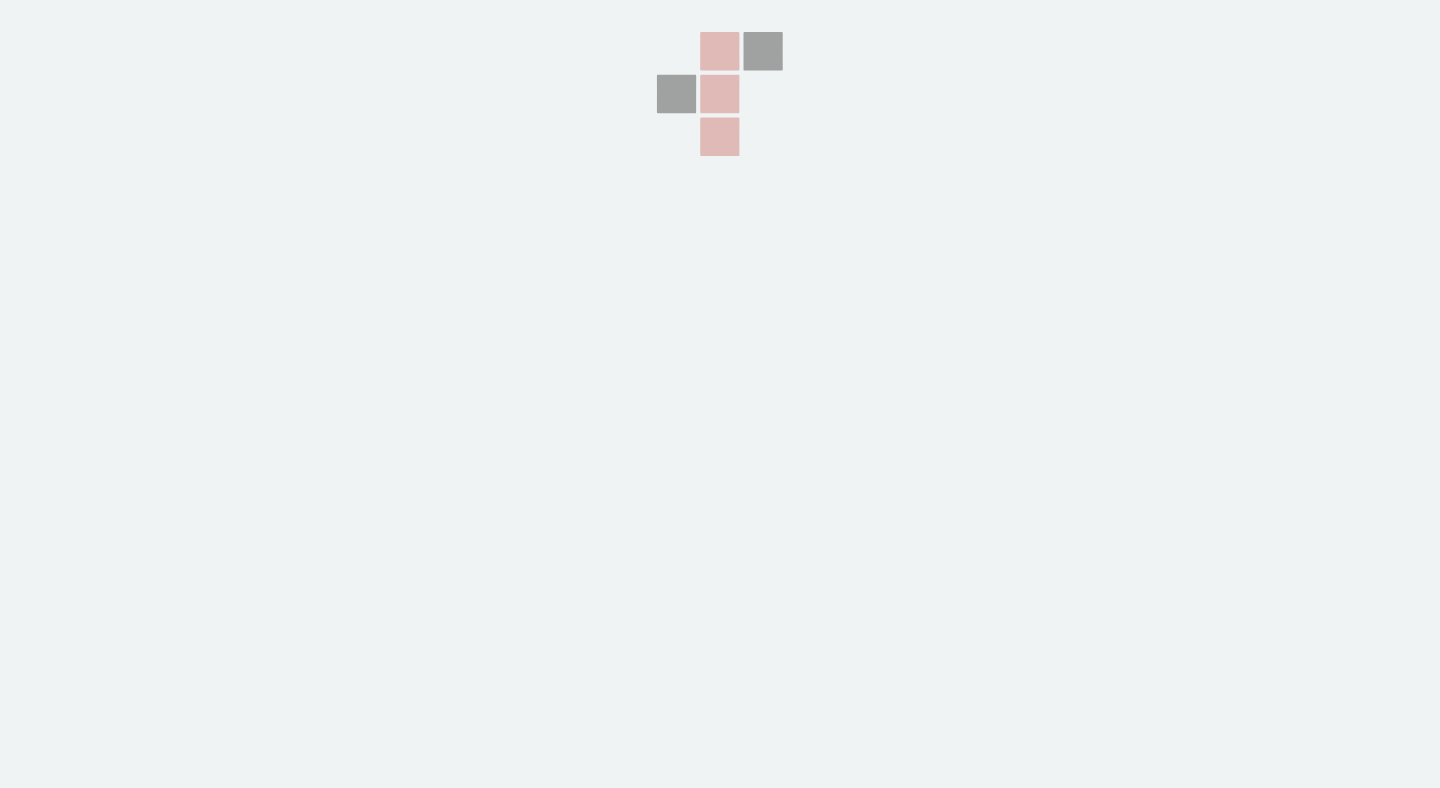 scroll, scrollTop: 0, scrollLeft: 0, axis: both 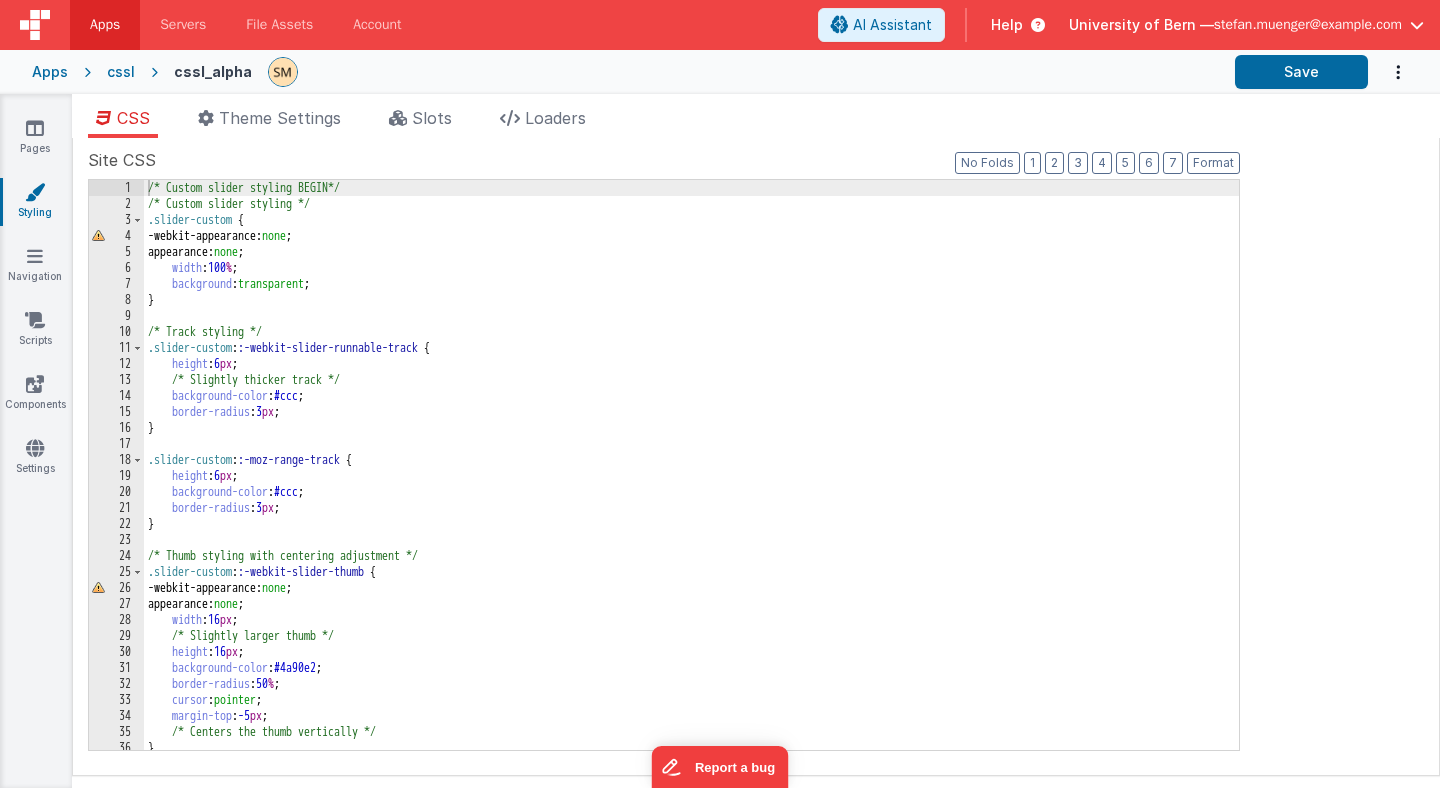 click at bounding box center (35, 192) 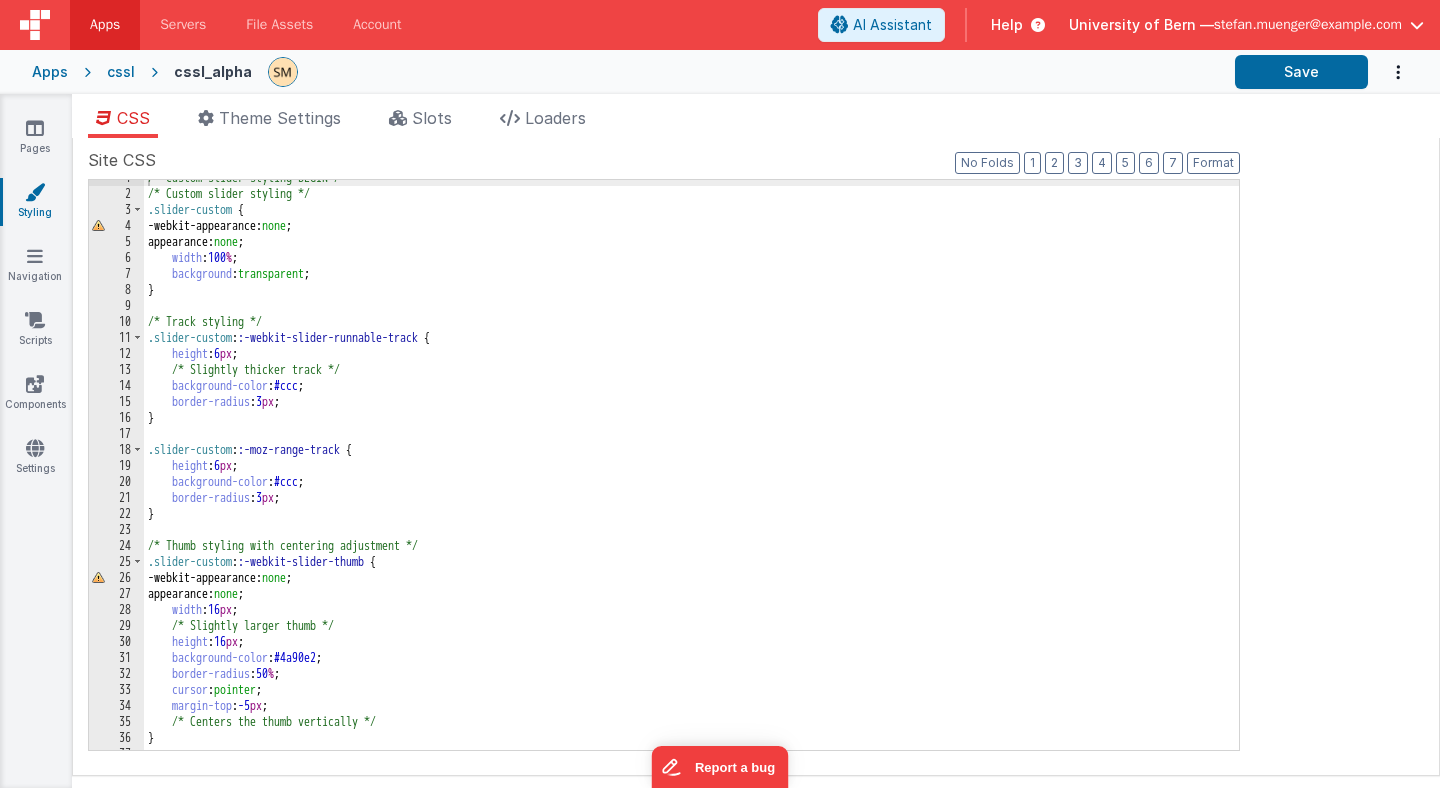 scroll, scrollTop: 18, scrollLeft: 0, axis: vertical 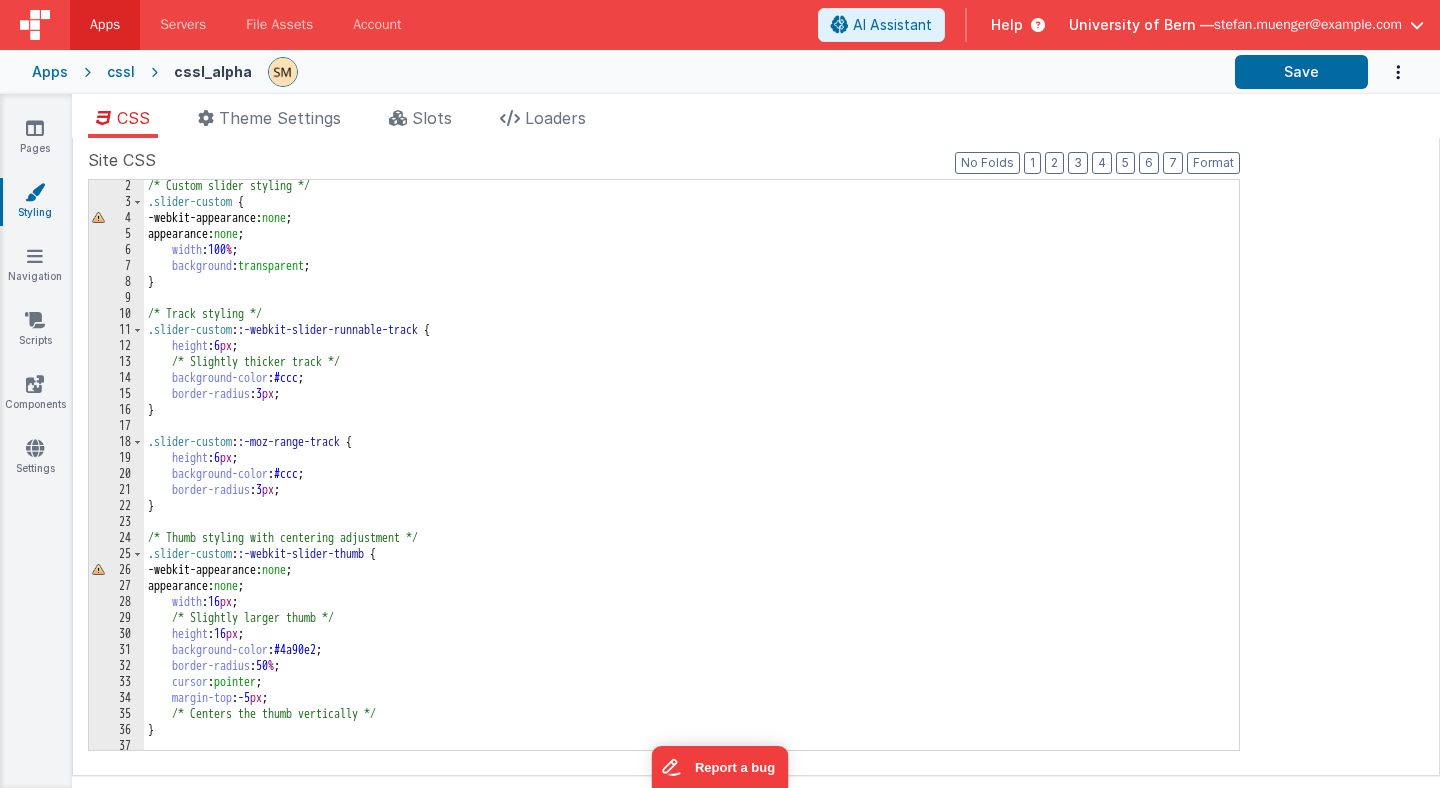 click on "/* Custom slider styling */ .slider-custom   {     -webkit-appearance:  none ;     appearance:  none ;      width :  100 % ;      background :  transparent ; } /* Track styling */ .slider-custom : :-webkit-slider-runnable-track   {      height :  6 px ;      /* Slightly thicker track */      background-color :  #ccc ;      border-radius :  3 px ; } .slider-custom : :-moz-range-track   {      height :  6 px ;      background-color :  #ccc ;      border-radius :  3 px ; } /* Thumb styling with centering adjustment */ .slider-custom : :-webkit-slider-thumb   {     -webkit-appearance:  none ;     appearance:  none ;      width :  16 px ;      /* Slightly larger thumb */      height :  16 px ;      background-color :  #4a90e2 ;      border-radius :  50 % ;      cursor :  pointer ;      margin-top :  -5 px ;      /* Centers the thumb vertically */ } .slider-custom : :-moz-range-thumb   {" at bounding box center (691, 479) 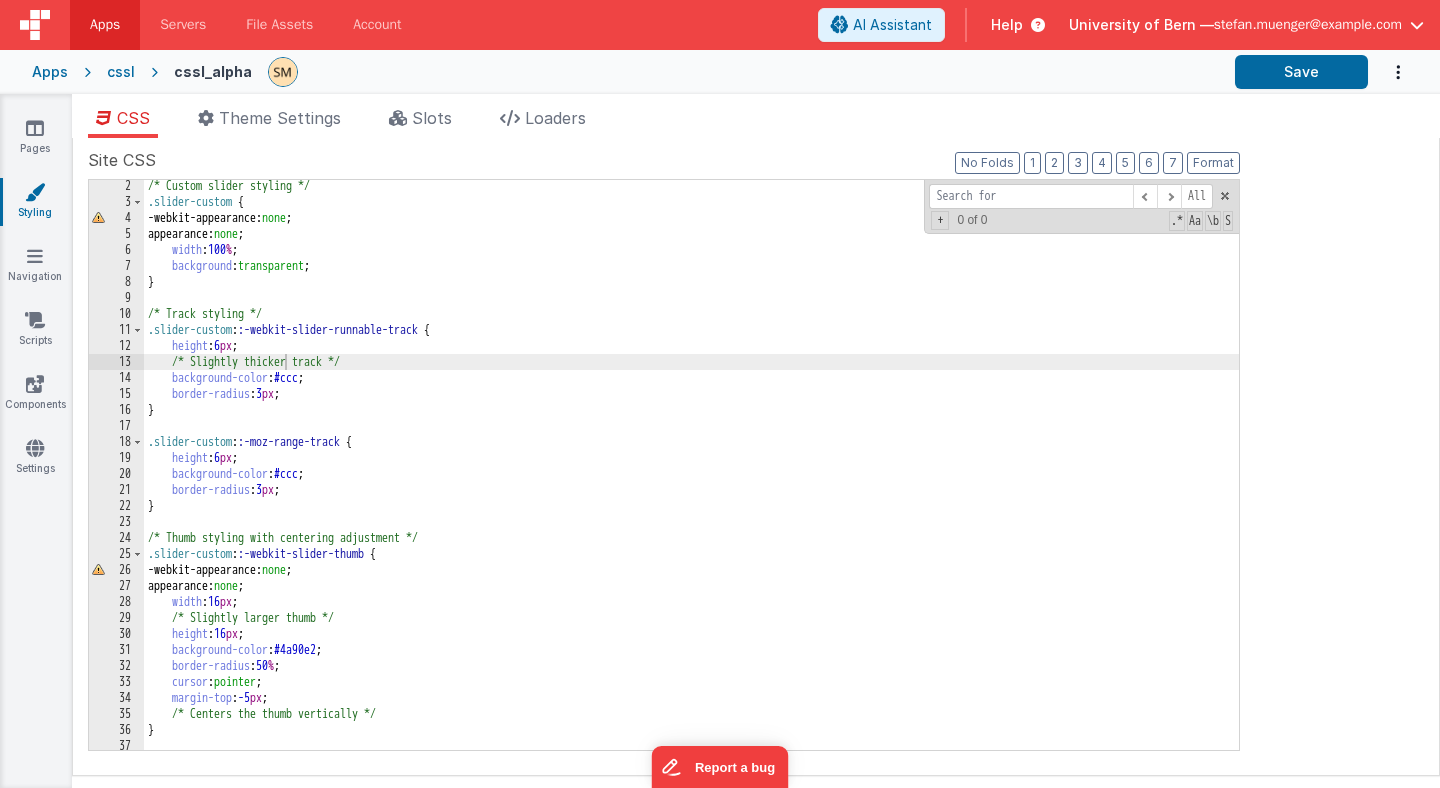 type on "-" 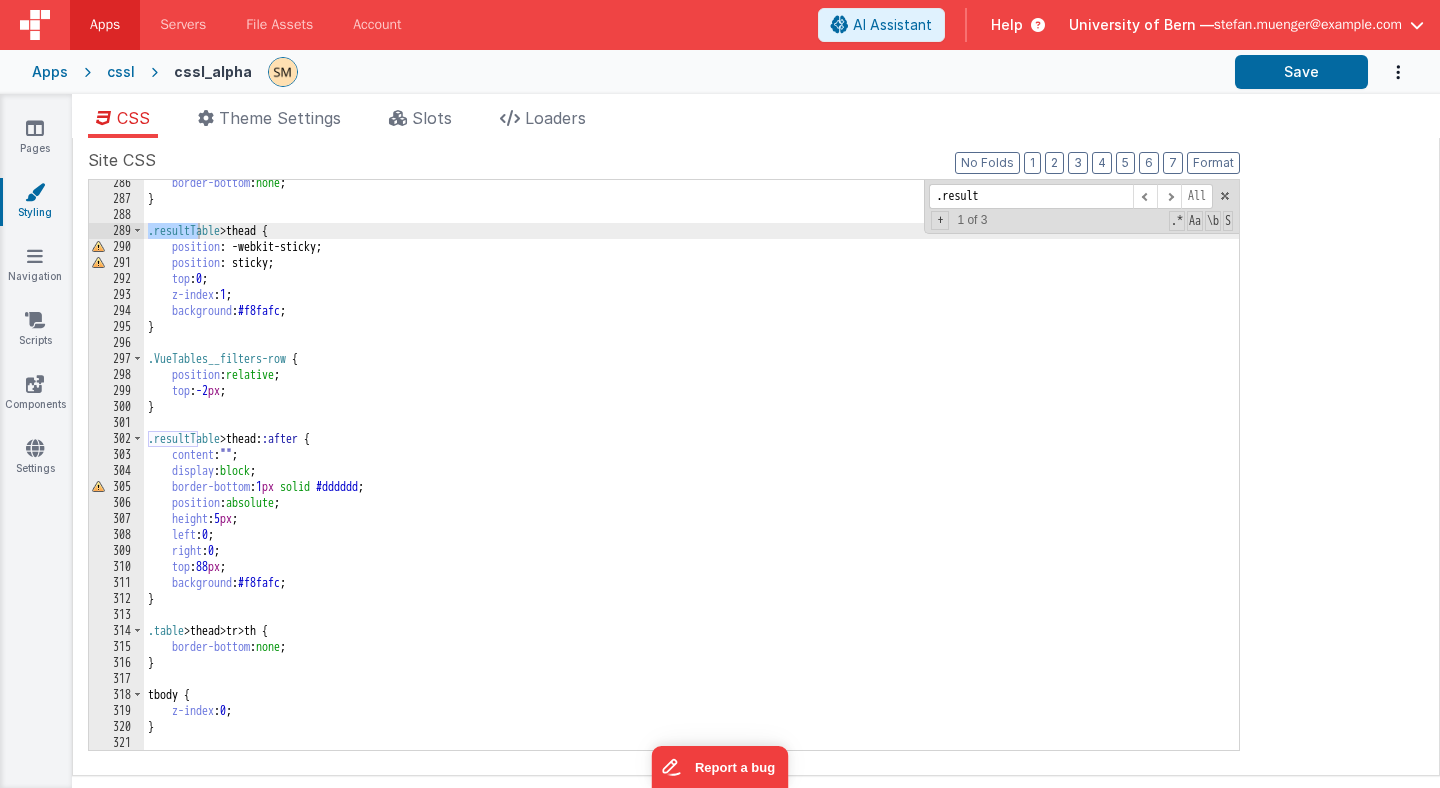 scroll, scrollTop: 5099, scrollLeft: 0, axis: vertical 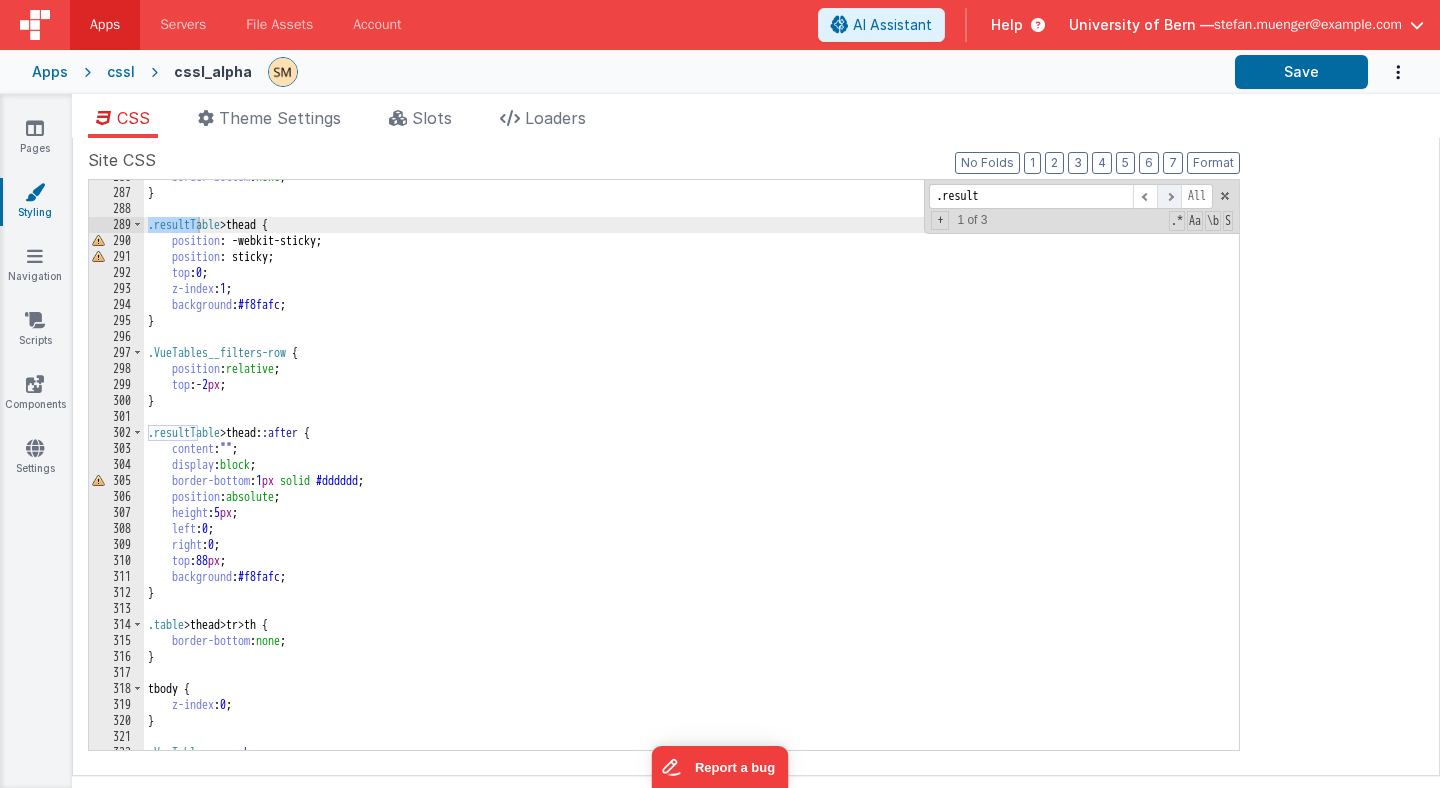 type on ".result" 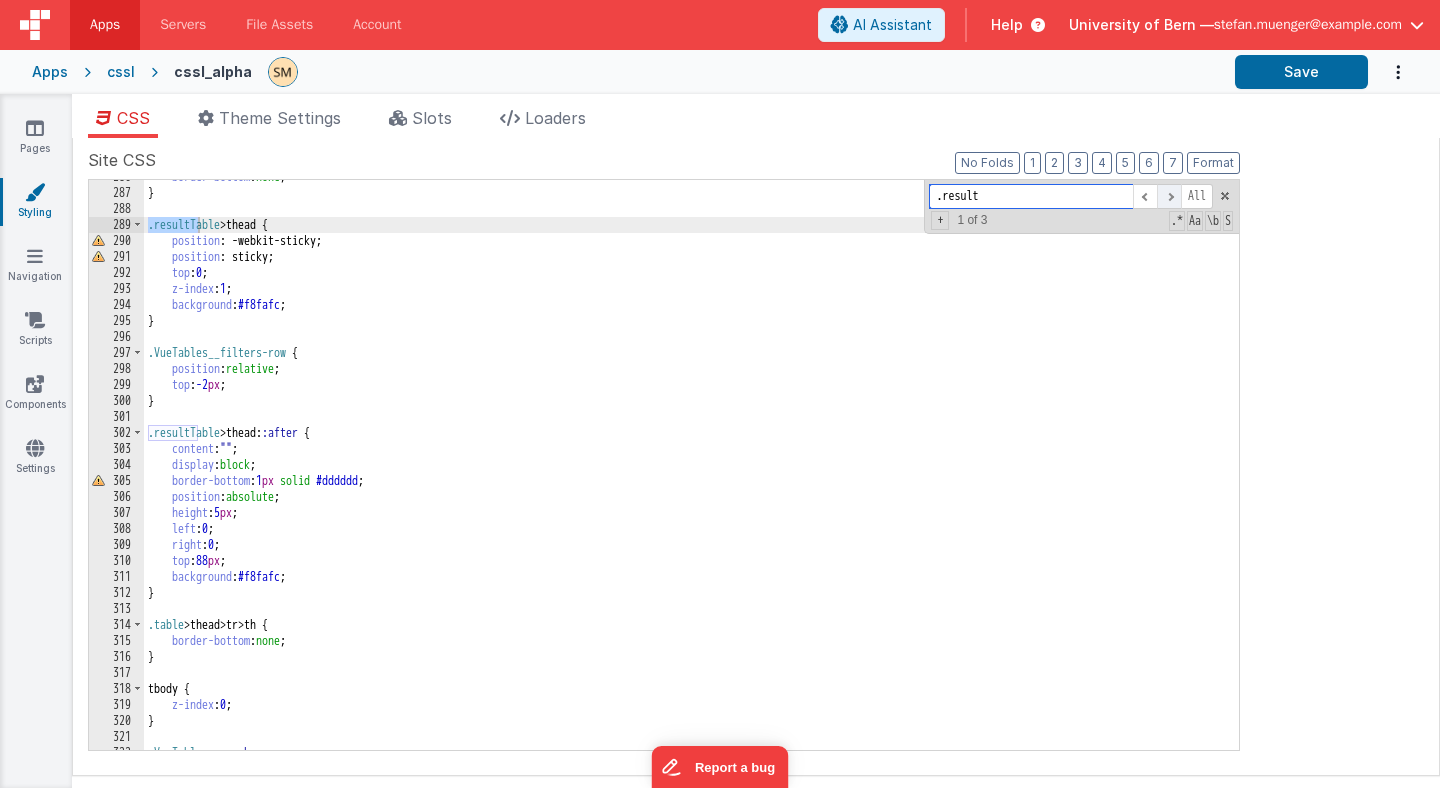 click at bounding box center [1169, 196] 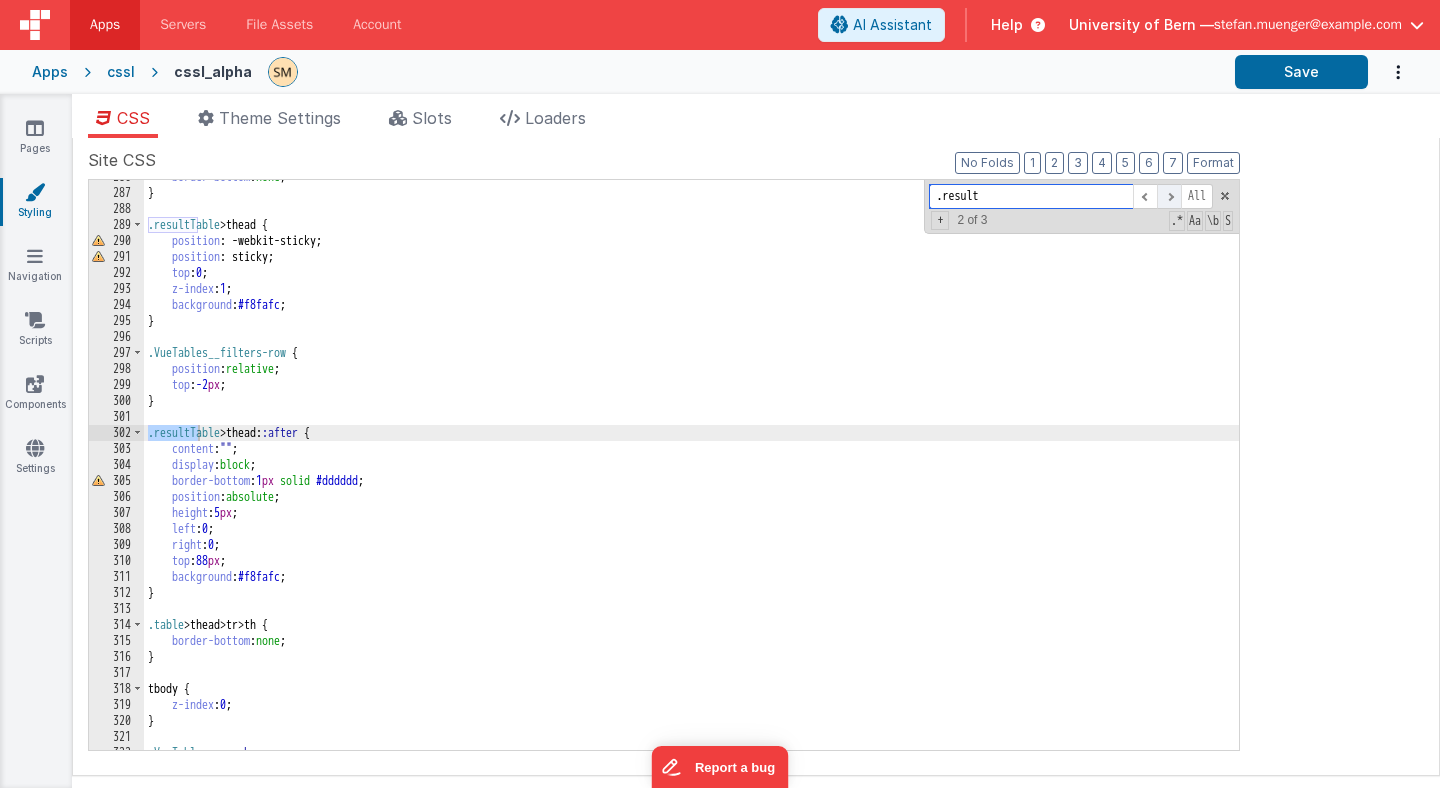 click at bounding box center (1169, 196) 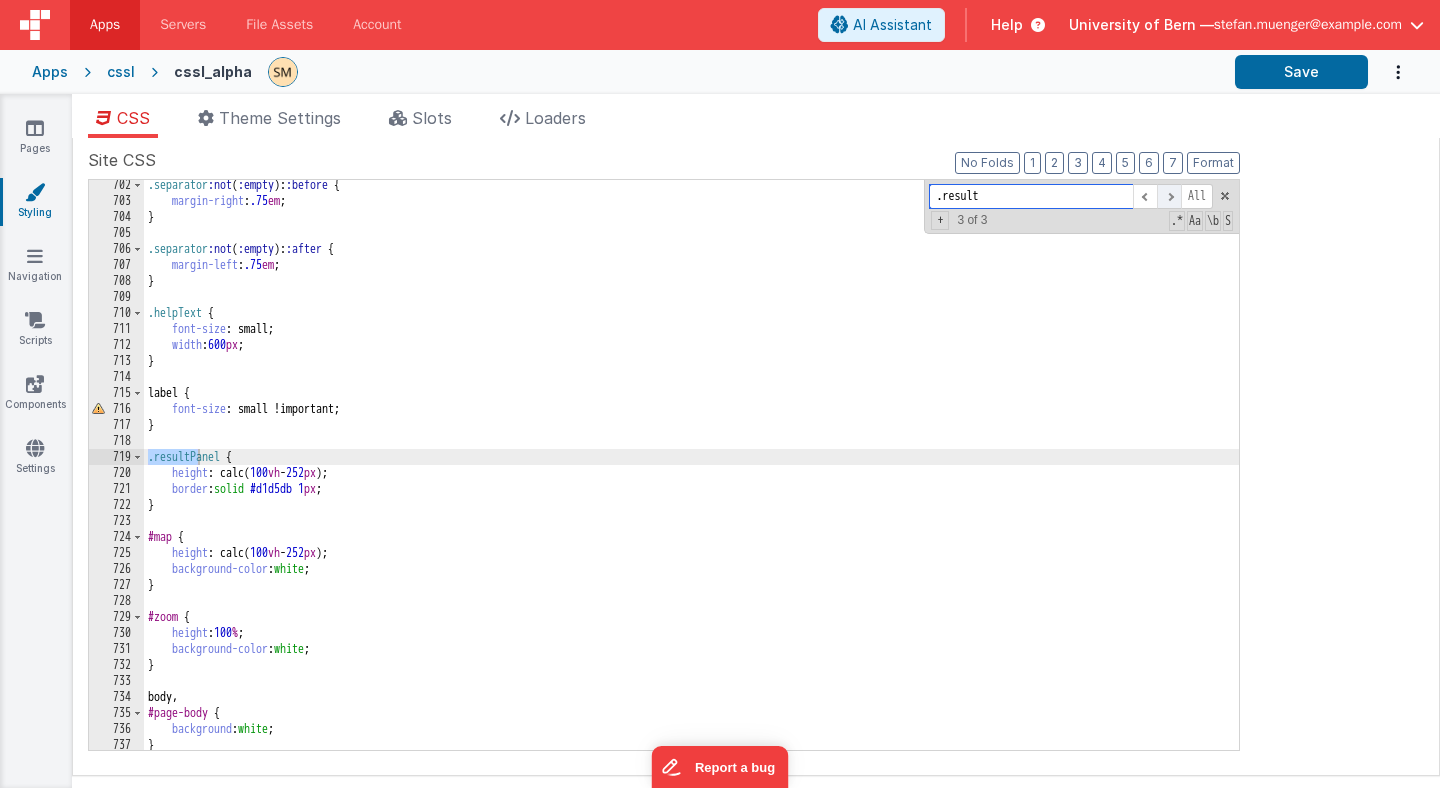 scroll, scrollTop: 11939, scrollLeft: 0, axis: vertical 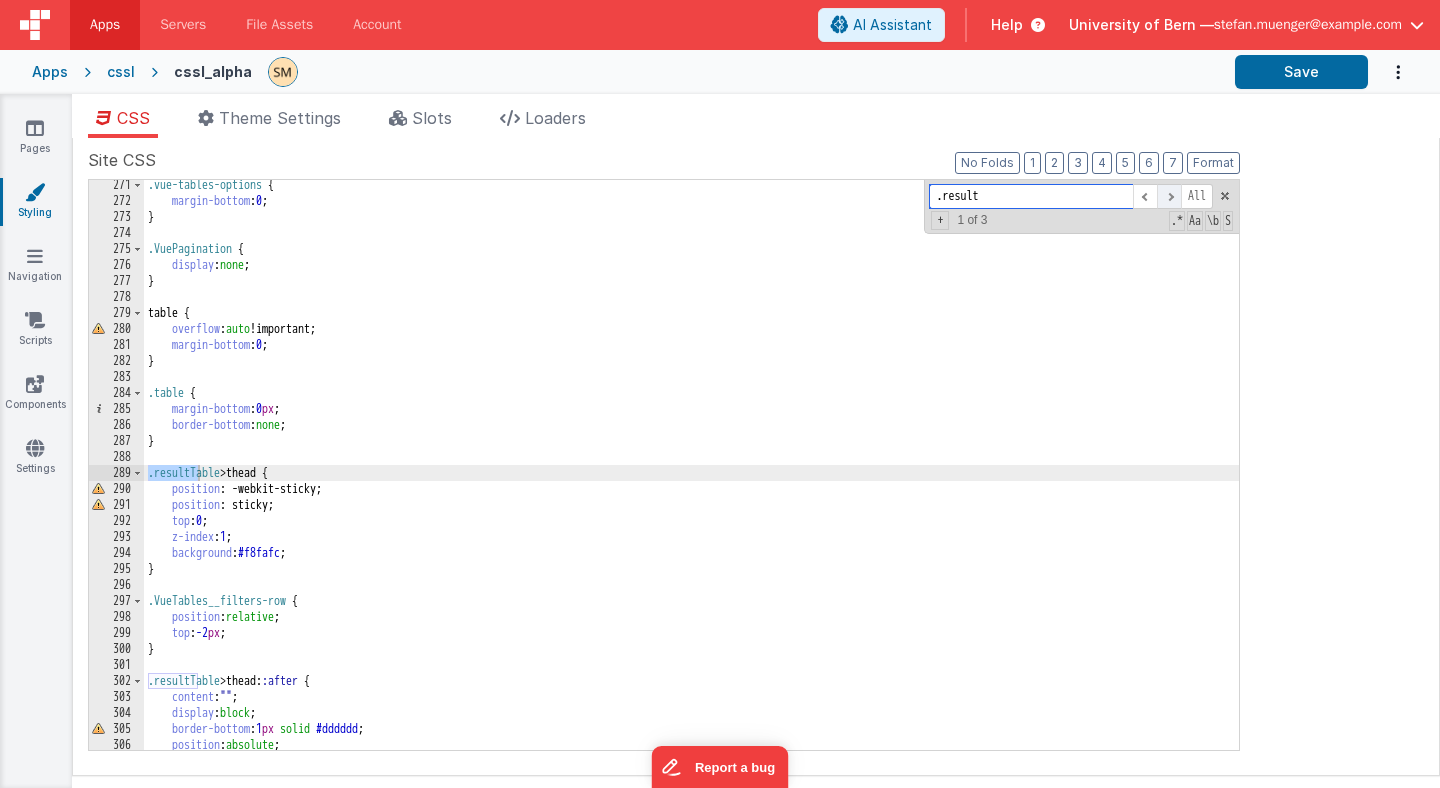 click at bounding box center (1169, 196) 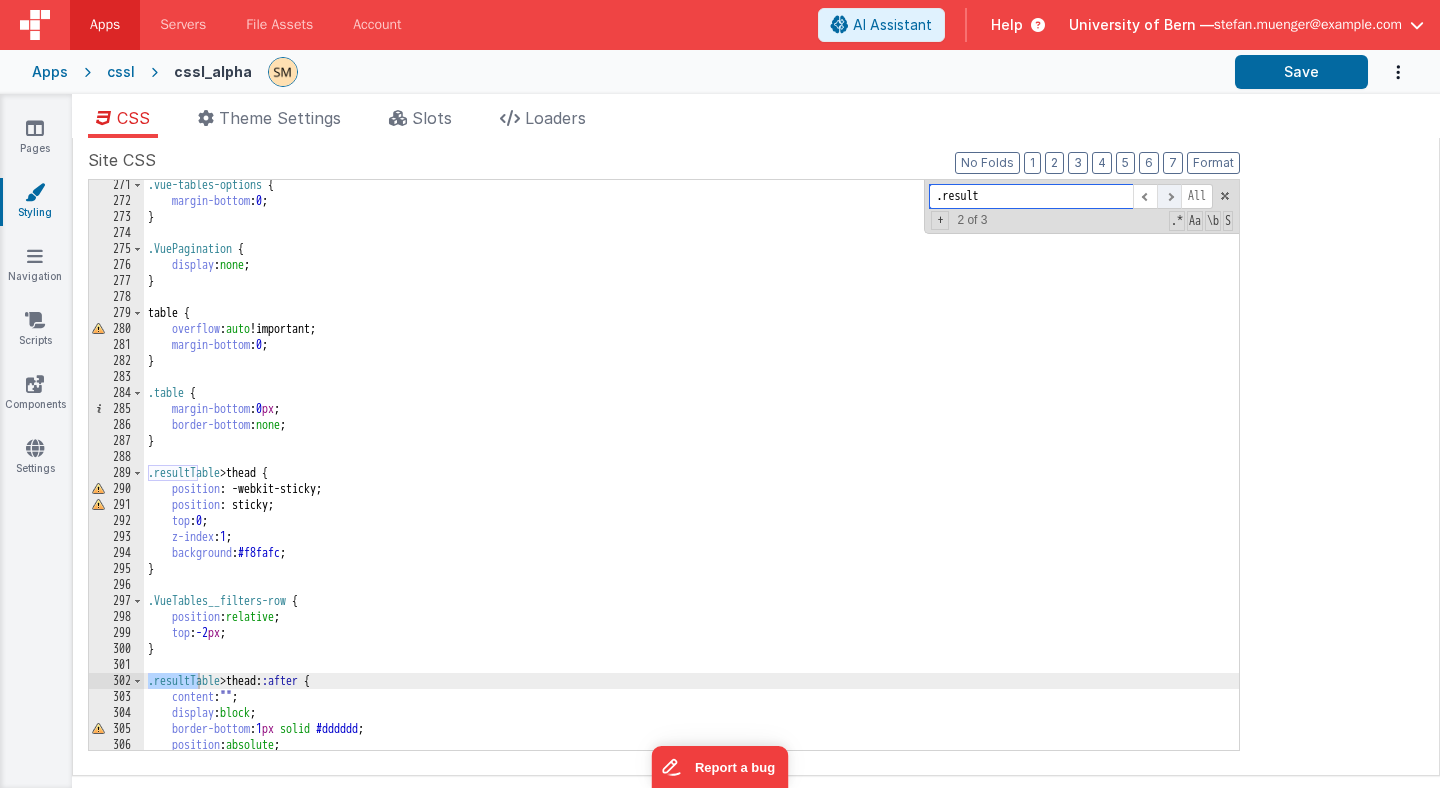 click at bounding box center (1169, 196) 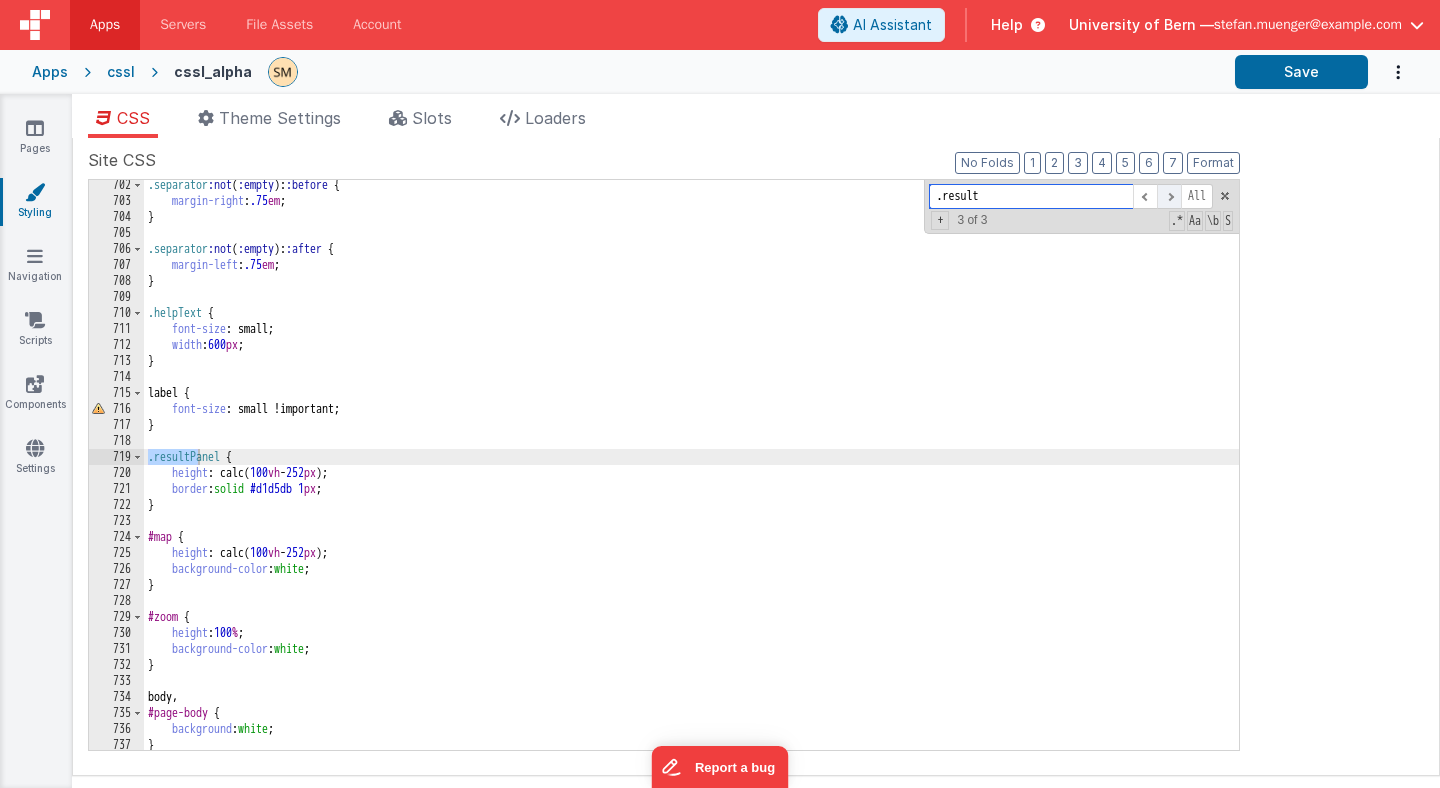 click at bounding box center (1169, 196) 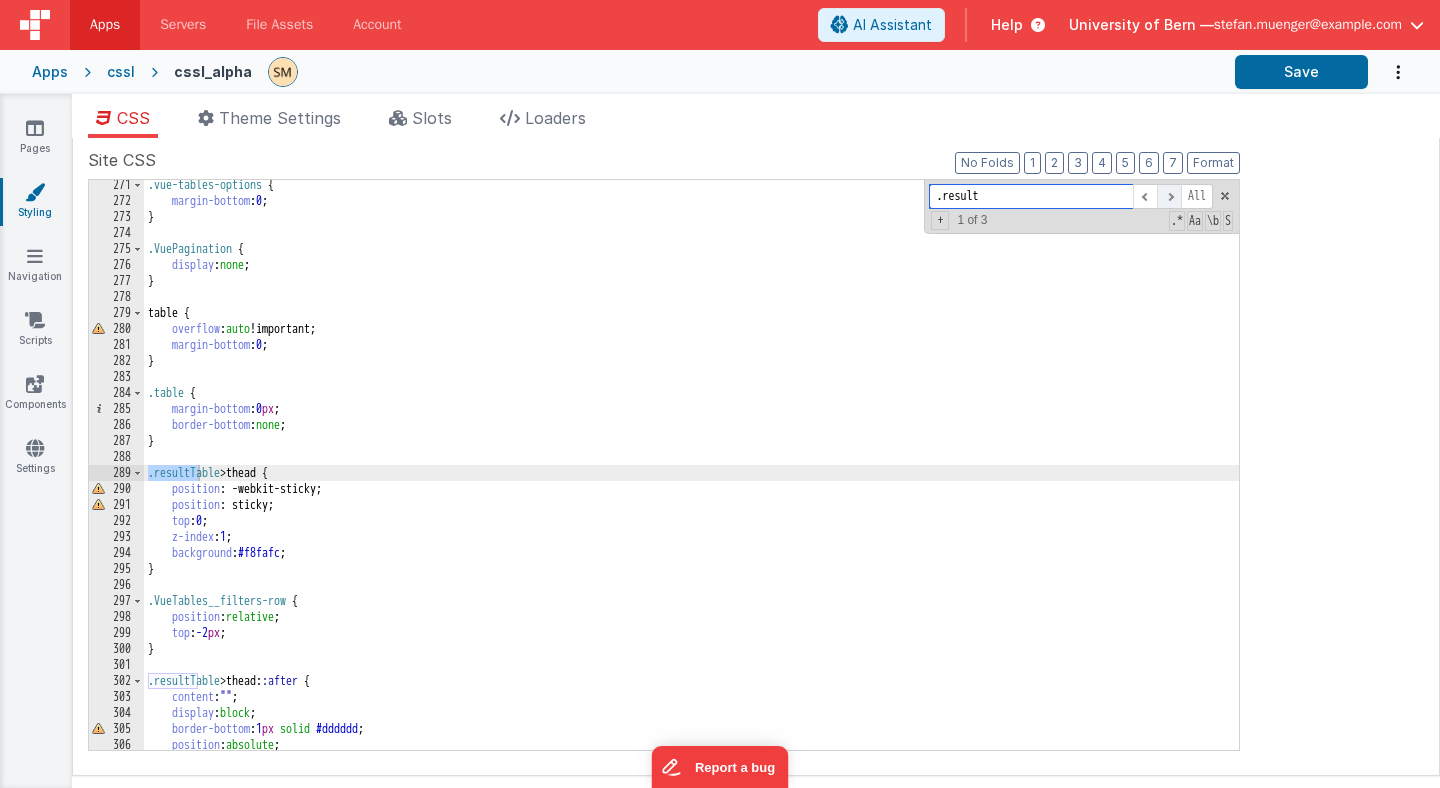 scroll, scrollTop: 4851, scrollLeft: 0, axis: vertical 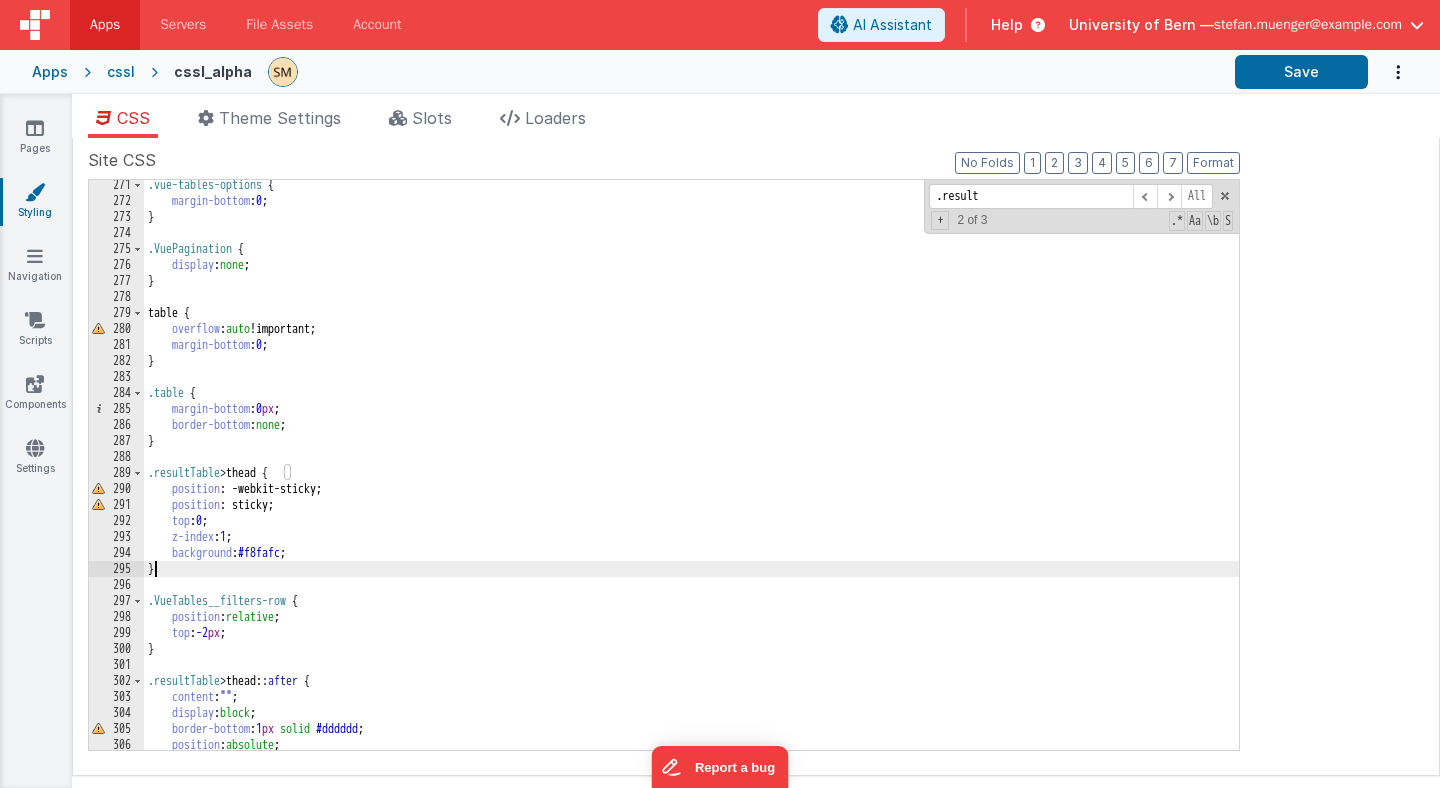 click on ".vue-tables-options   {      margin-bottom :  0 ; } .VuePagination   {      display :  none ; } table   {      overflow :  auto  !important;      margin-bottom :  0 ; } .table   {      margin-bottom :  0 px ;      border-bottom :  none ; } .resultTable > thead   {      position : -webkit-sticky;      position : sticky;      top :  0 ;      z-index :  1 ;      background :  #f8fafc ; } .VueTables__filters-row   {      position :  relative ;      top :  -2 px ; } .resultTable > thead : :after   {      content :  " " ;      display :  block ;      border-bottom :  1 px   solid   #dddddd ;      position :  absolute ;      height :  5 px ;" at bounding box center [691, 478] 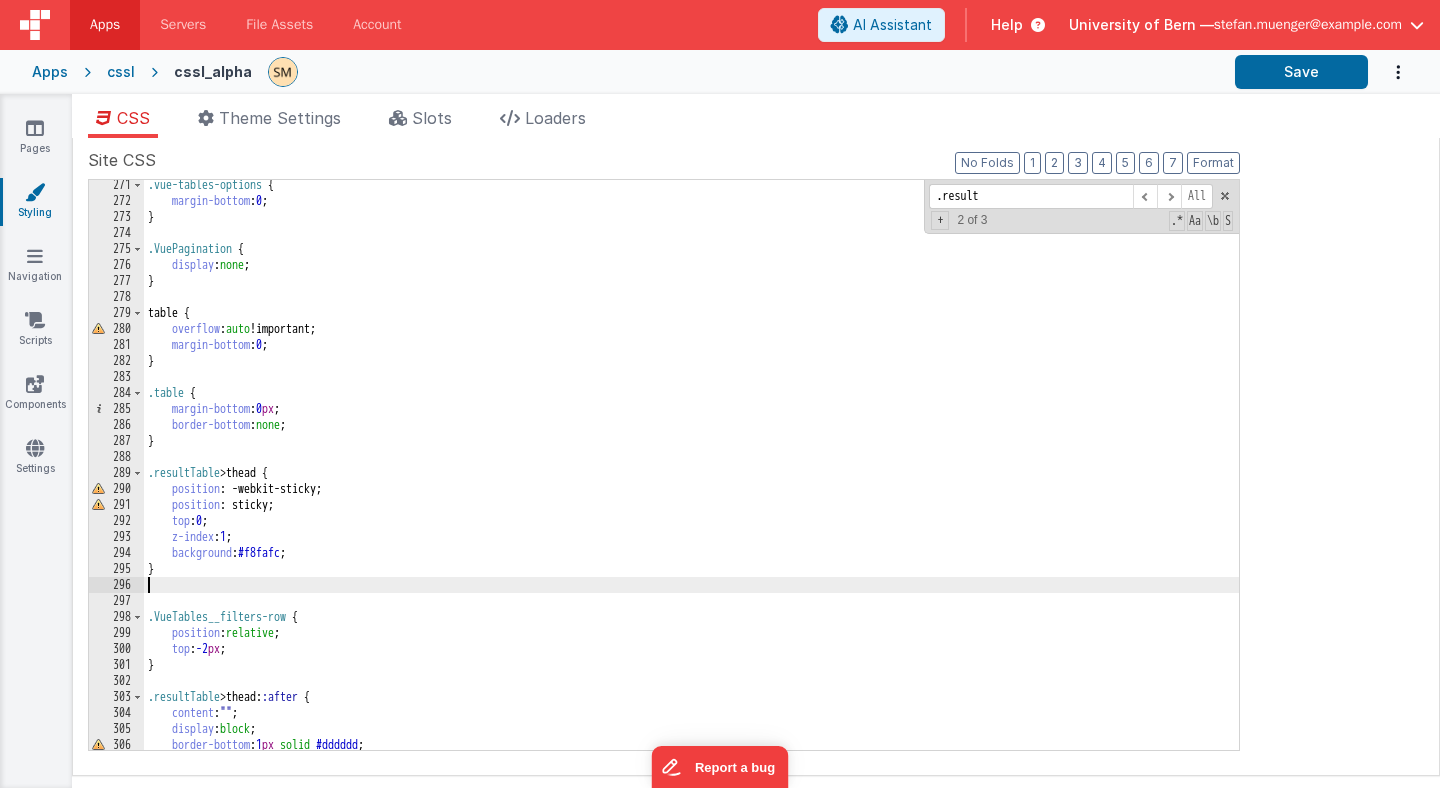 type 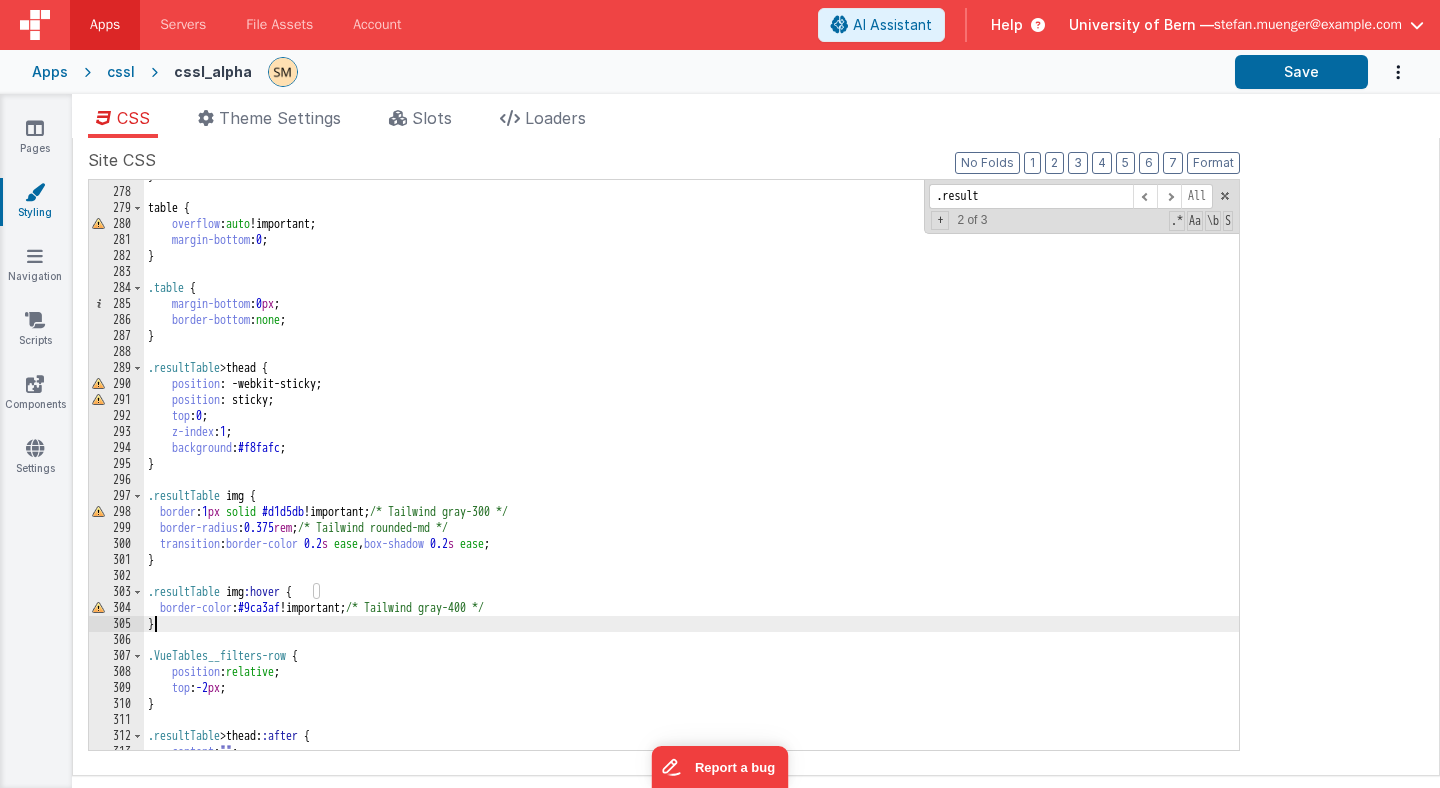 scroll, scrollTop: 4959, scrollLeft: 0, axis: vertical 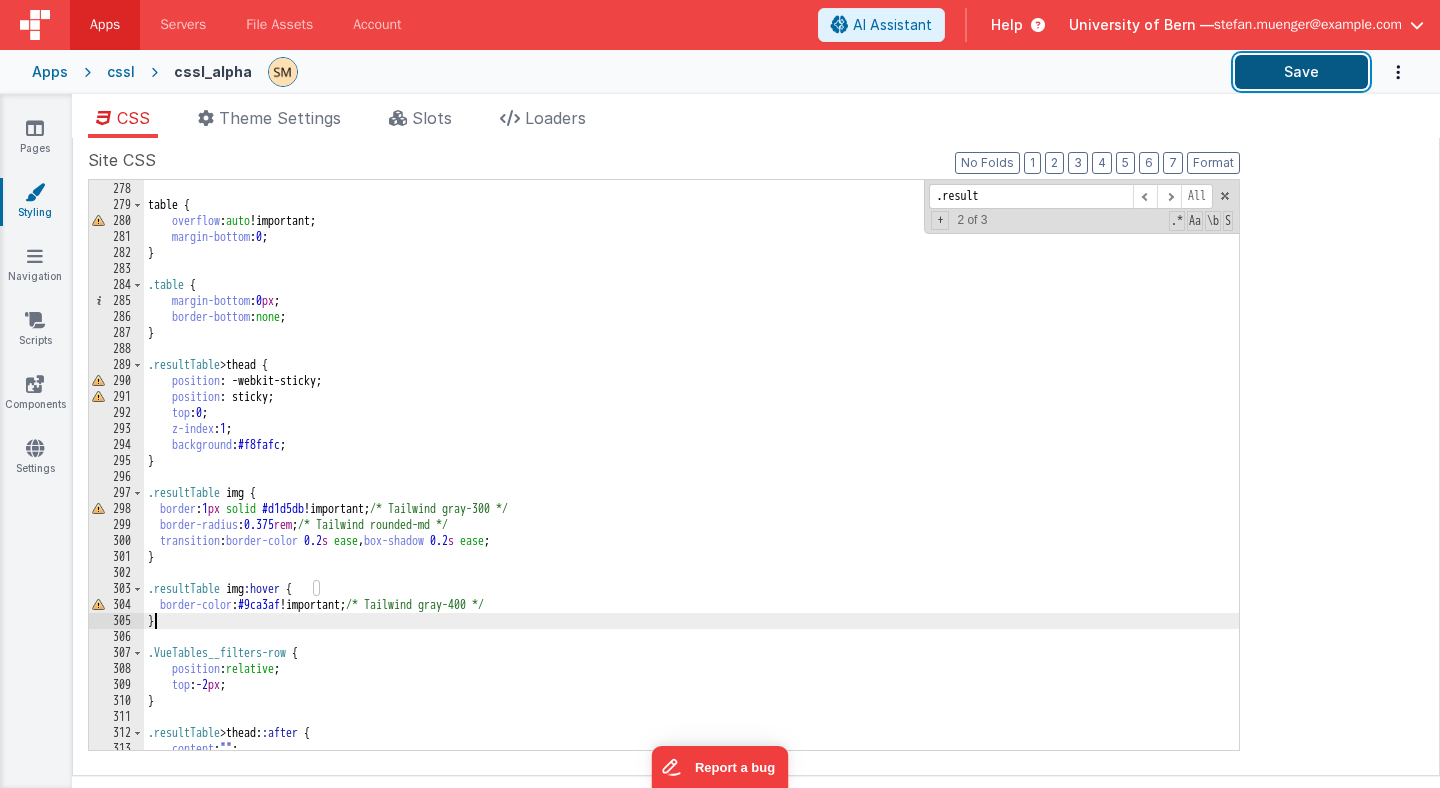 click on "Save" at bounding box center (1301, 72) 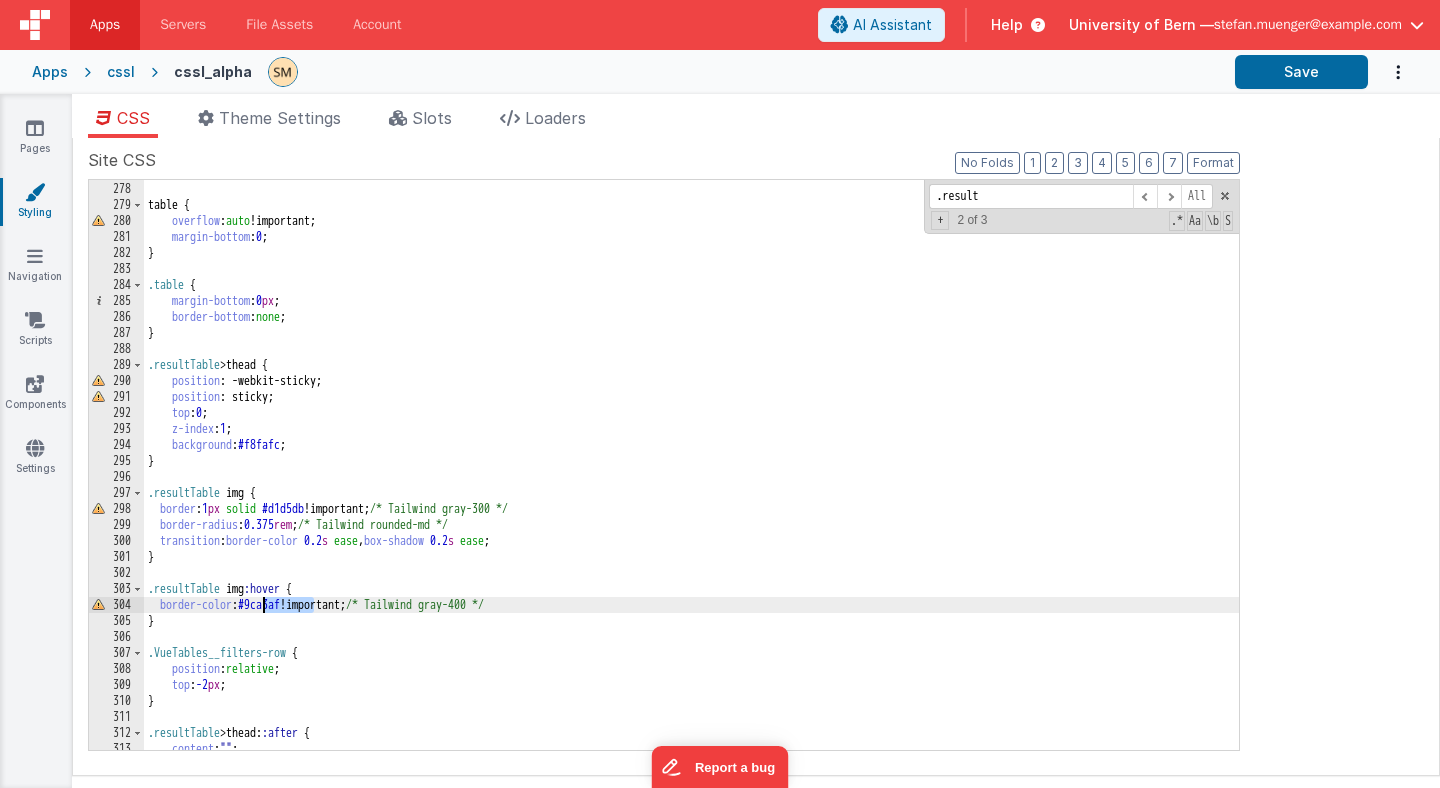 drag, startPoint x: 313, startPoint y: 609, endPoint x: 264, endPoint y: 607, distance: 49.0408 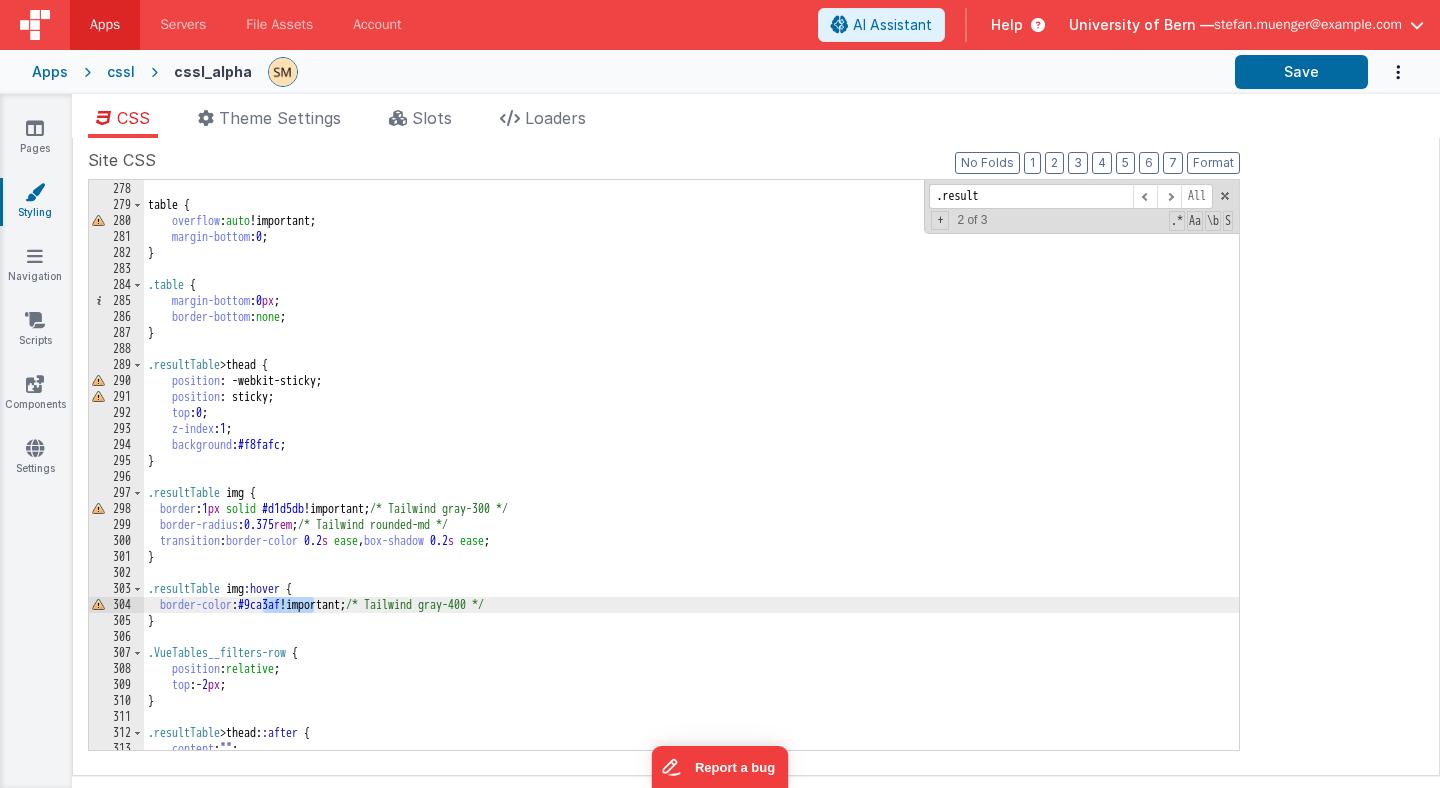 drag, startPoint x: 262, startPoint y: 604, endPoint x: 314, endPoint y: 604, distance: 52 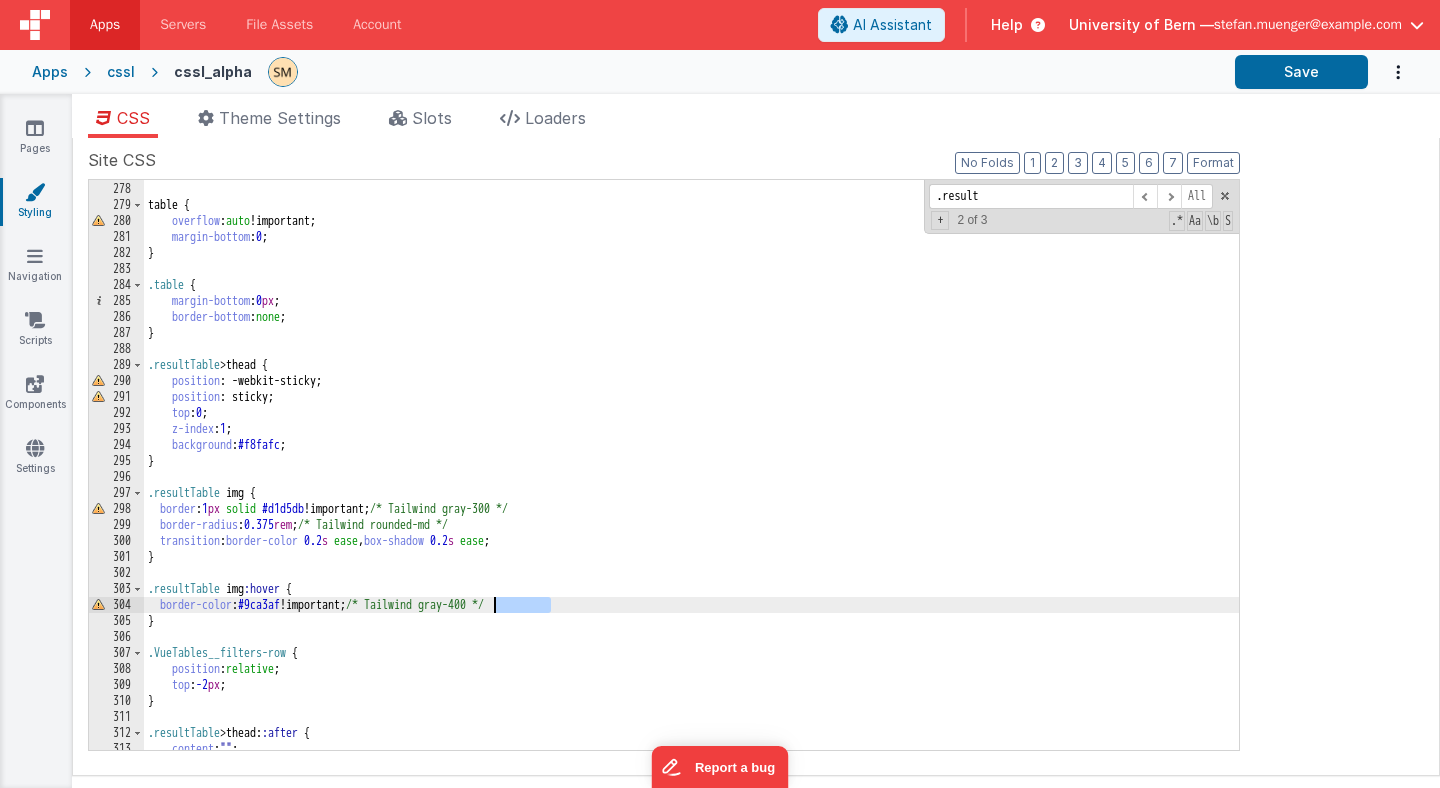 drag, startPoint x: 552, startPoint y: 607, endPoint x: 495, endPoint y: 604, distance: 57.07889 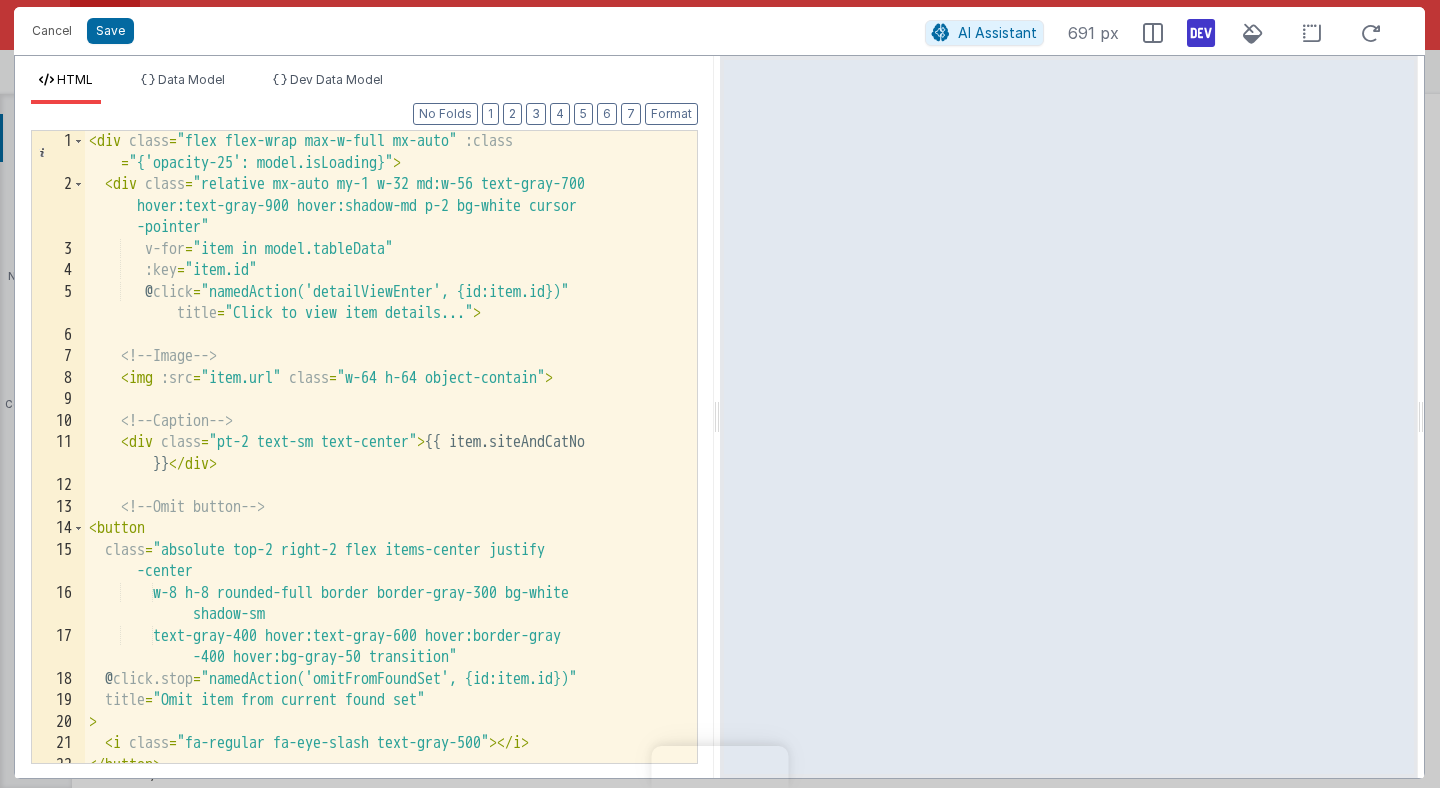 scroll, scrollTop: 0, scrollLeft: 0, axis: both 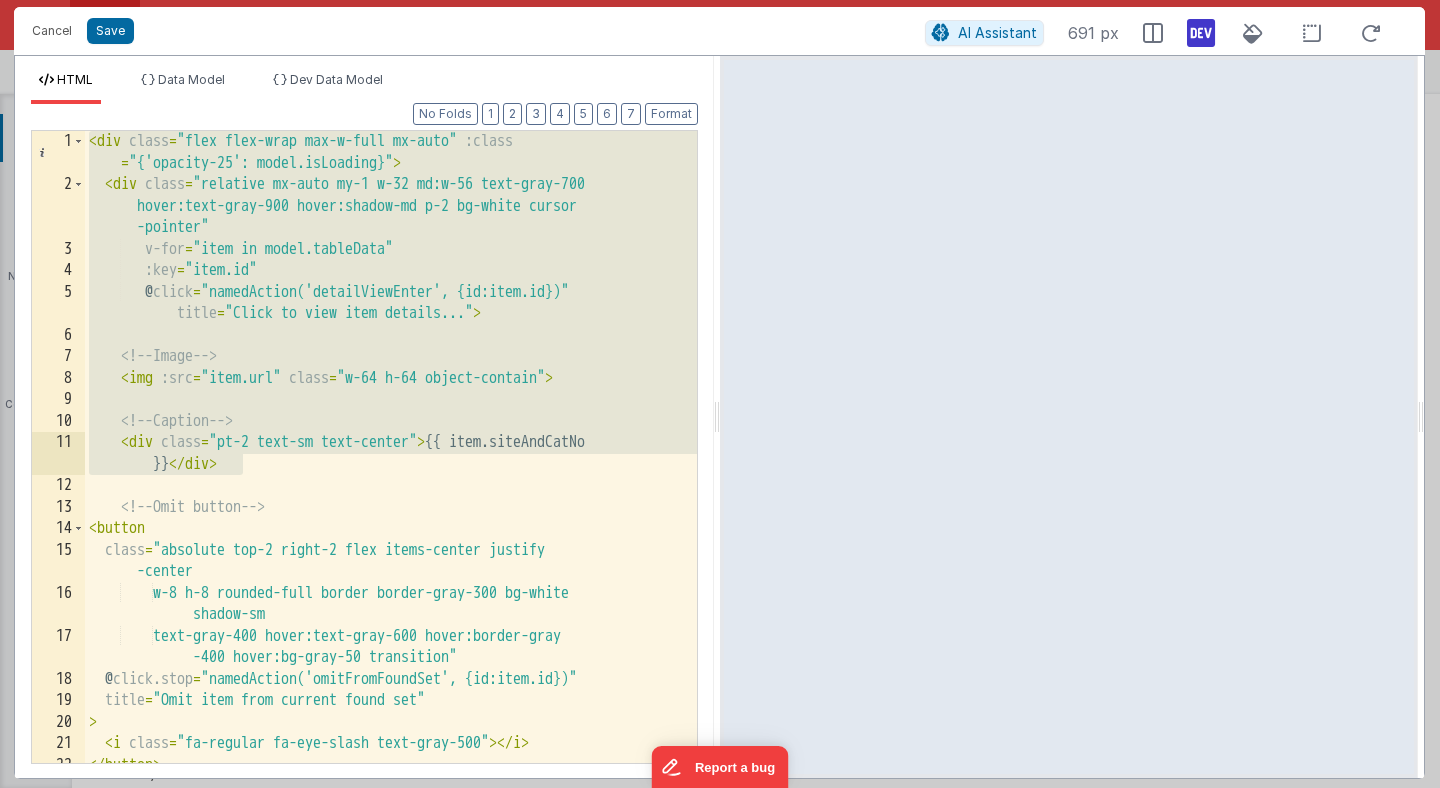 drag, startPoint x: 91, startPoint y: 143, endPoint x: 261, endPoint y: 459, distance: 358.82587 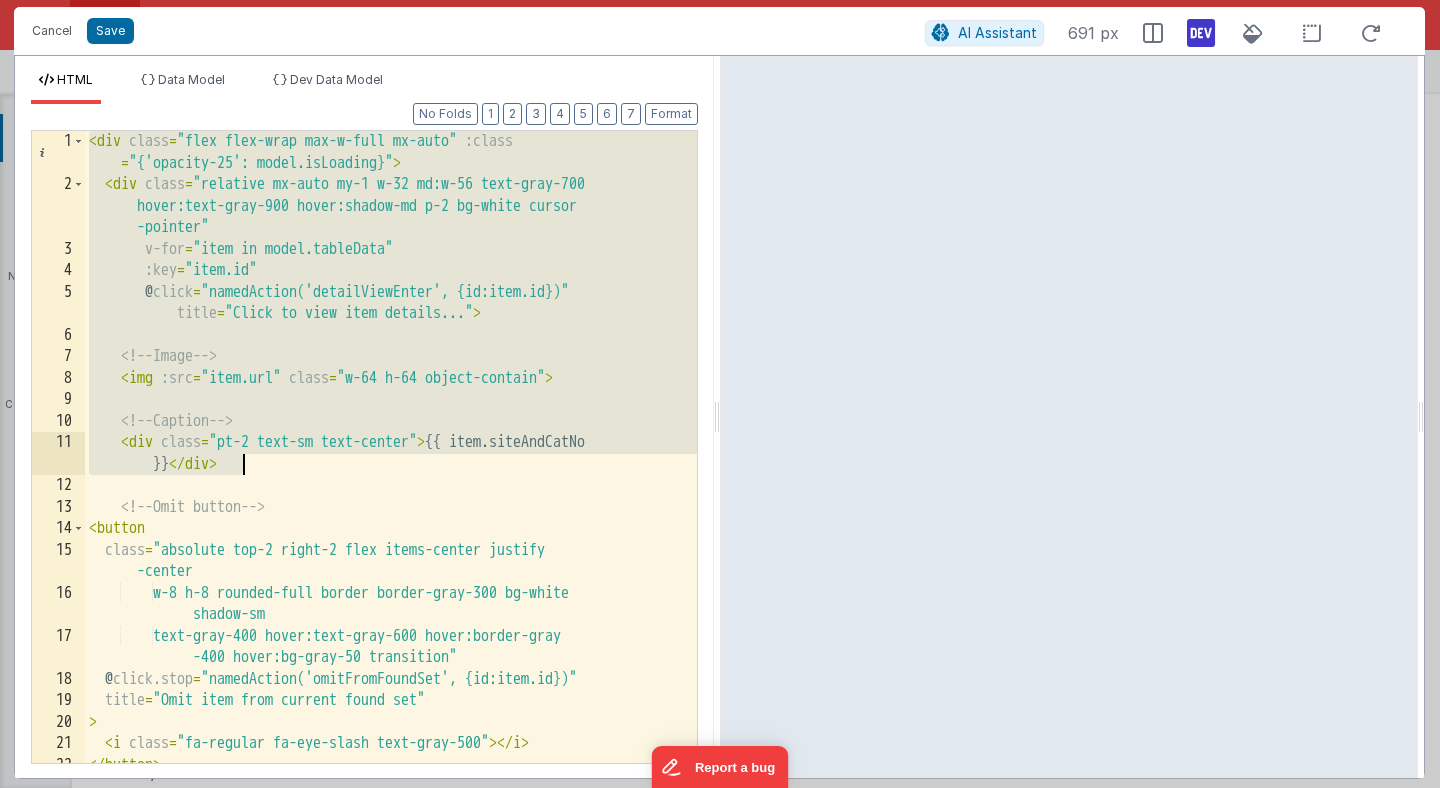 scroll, scrollTop: 0, scrollLeft: 0, axis: both 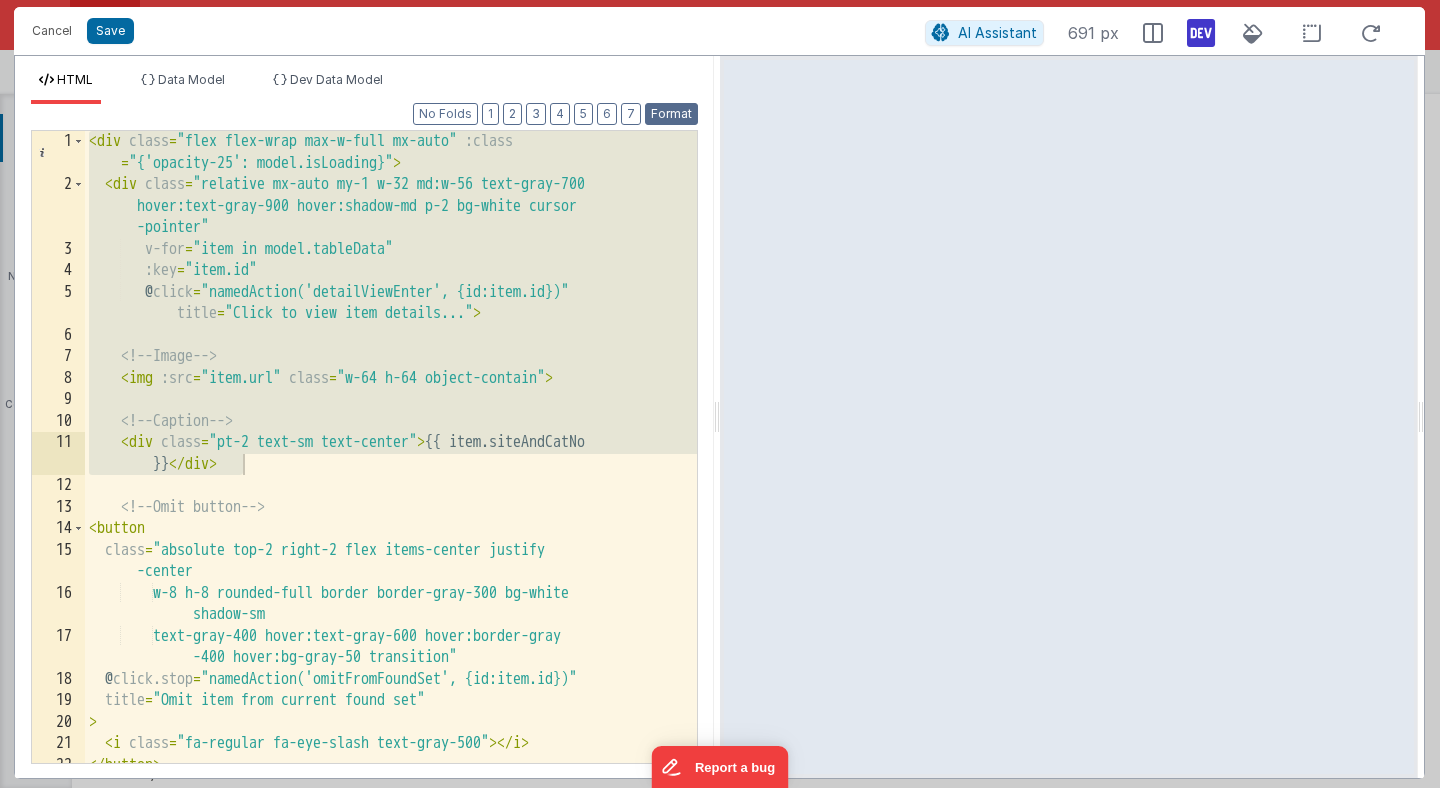 click on "Format" at bounding box center (671, 114) 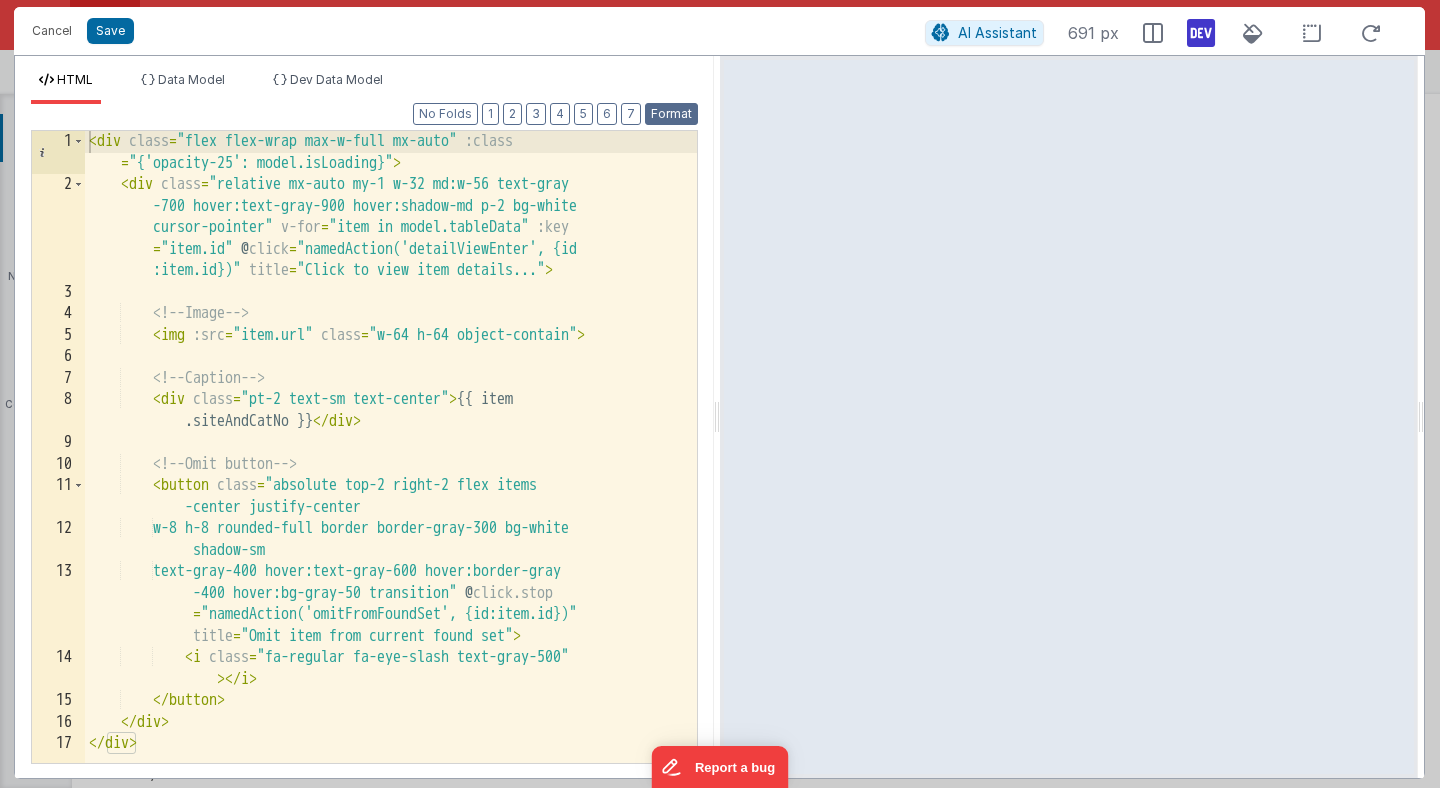 type 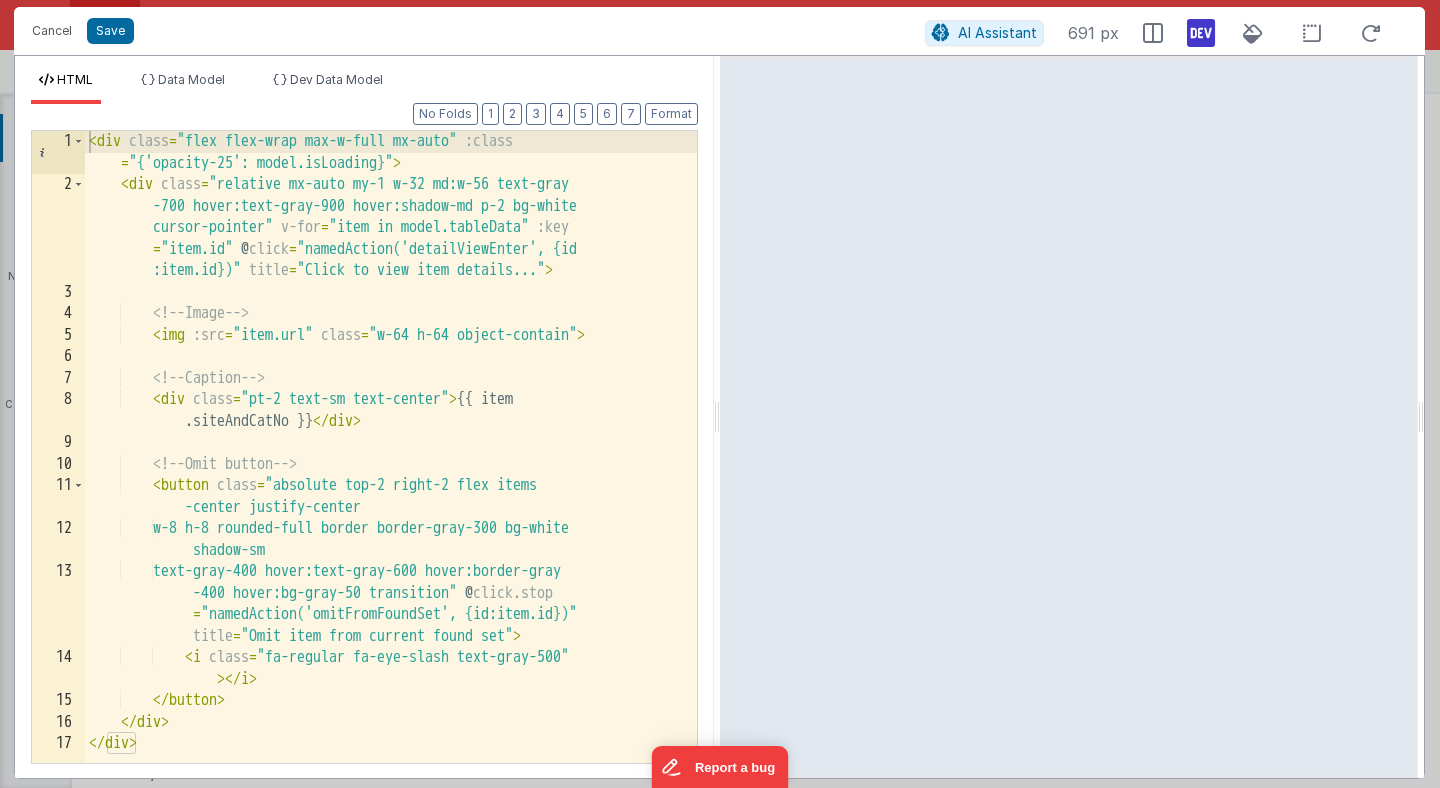 click on "Click to view item details..." >           <!--  Image  -->           < img   :src = "item.url"   class = "w-64 h-64 object-contain" >           <!--  Caption  -->           < div   class = "pt-2 text-sm text-center" > {{ item                     .siteAndCatNo }} </div>           <!--  Omit button  -->           < button   class = "absolute top-2 right-2 flex items                   -center justify-center             w-8 h-8 rounded-full border border-gray-300 bg-white                   shadow-sm                           @ click.stop =   ="" at bounding box center (391, 479) 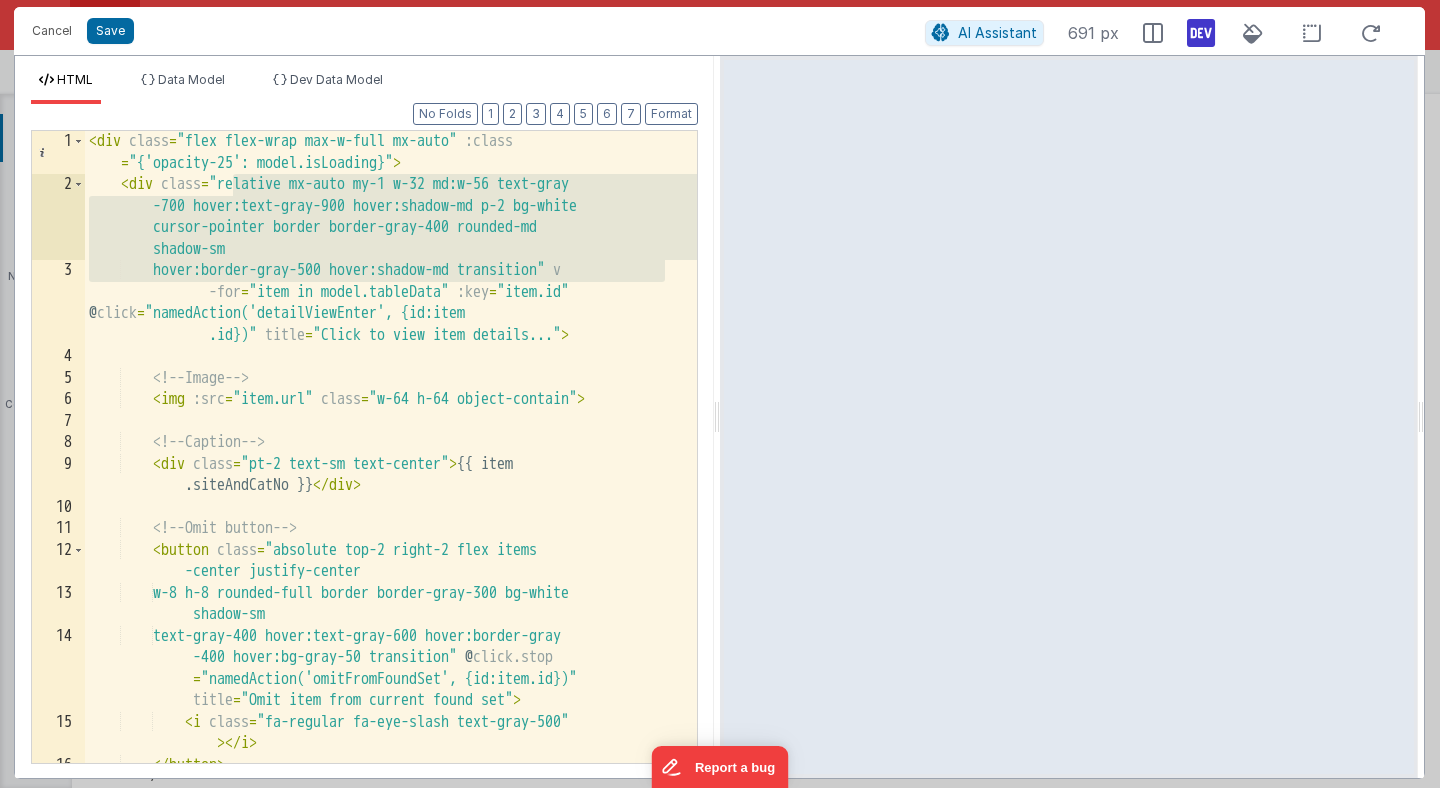 drag, startPoint x: 665, startPoint y: 270, endPoint x: 233, endPoint y: 185, distance: 440.28287 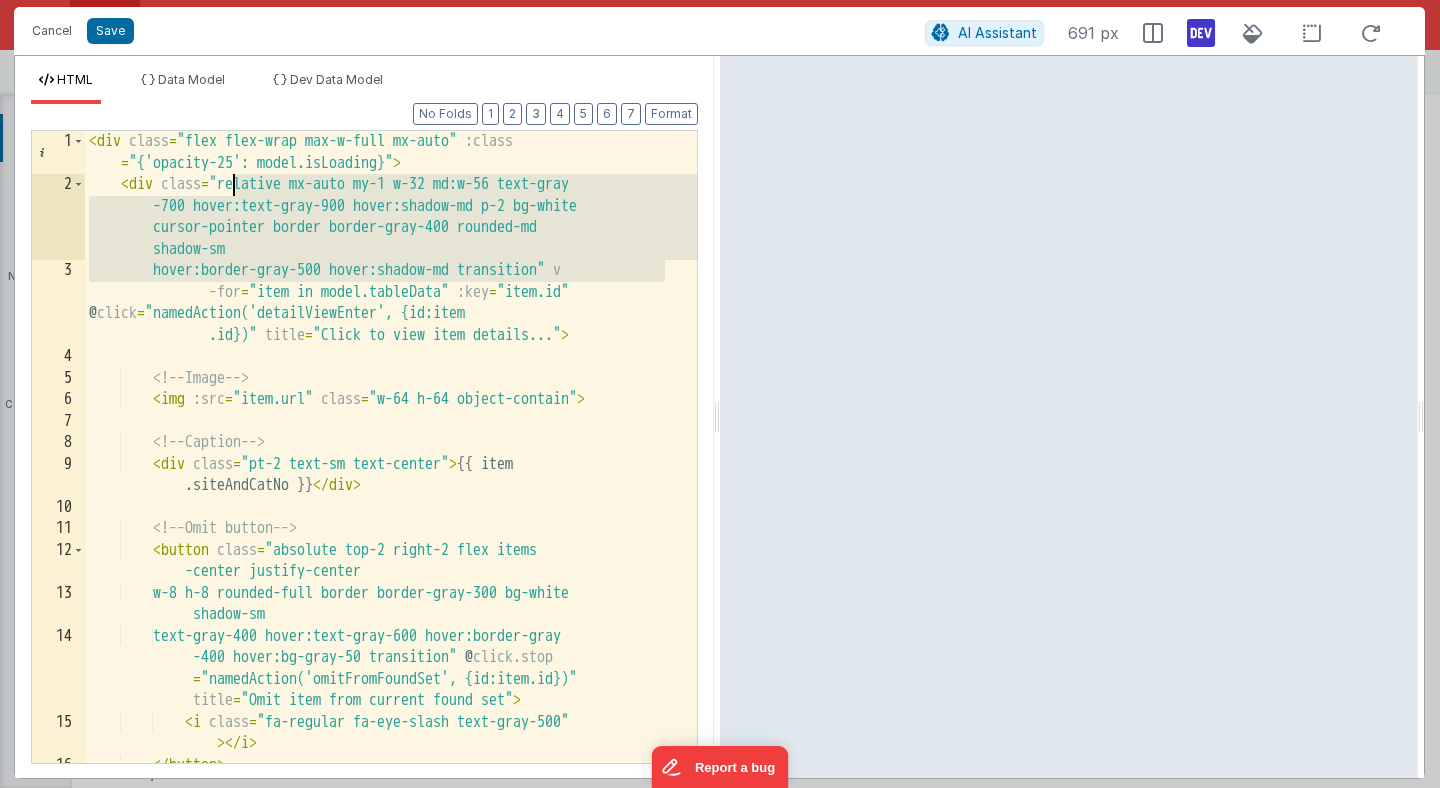 click at bounding box center (391, 447) 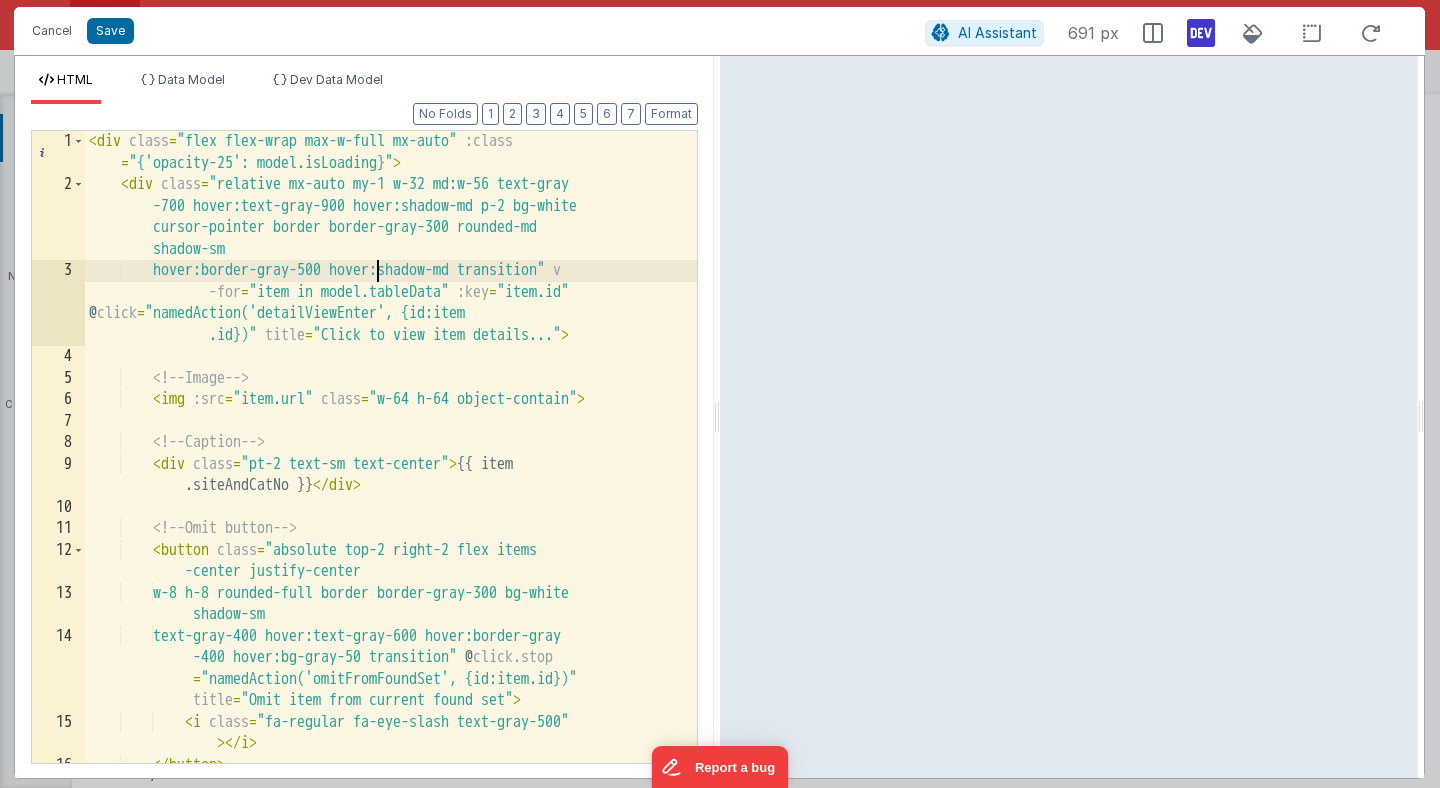 click at bounding box center [391, 479] 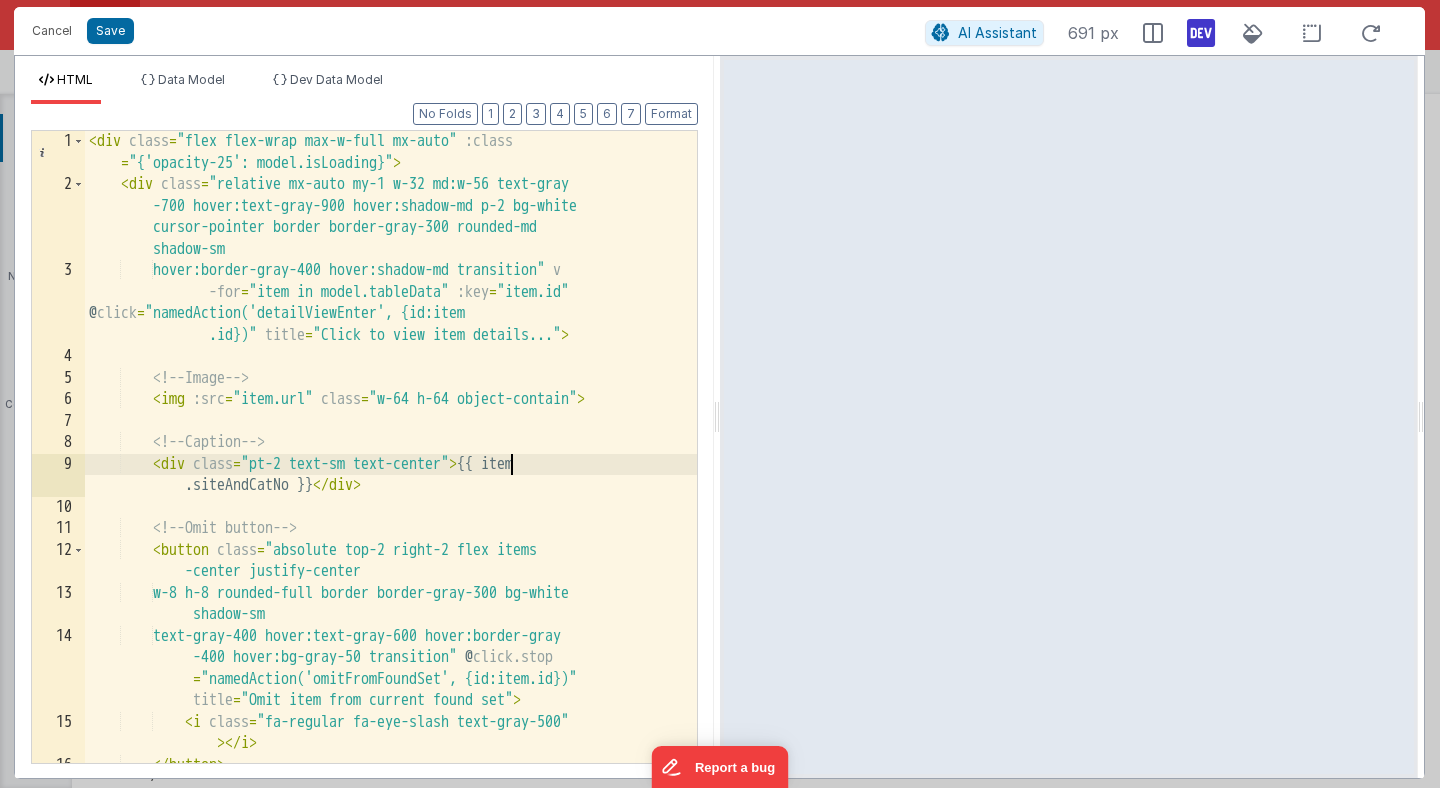 click on "Click to view item details..." >           <!--  Image  -->           < img   :src = "item.url"   class = "w-64 h-64 object-contain" >           <!--  Caption  -->           < div   class = "pt-2 text-sm text-center" > {{ item                     .siteAndCatNo }} </div>           <!--  Omit button  -->           < button   class = "absolute top-2 right-2 flex items"" at bounding box center (391, 479) 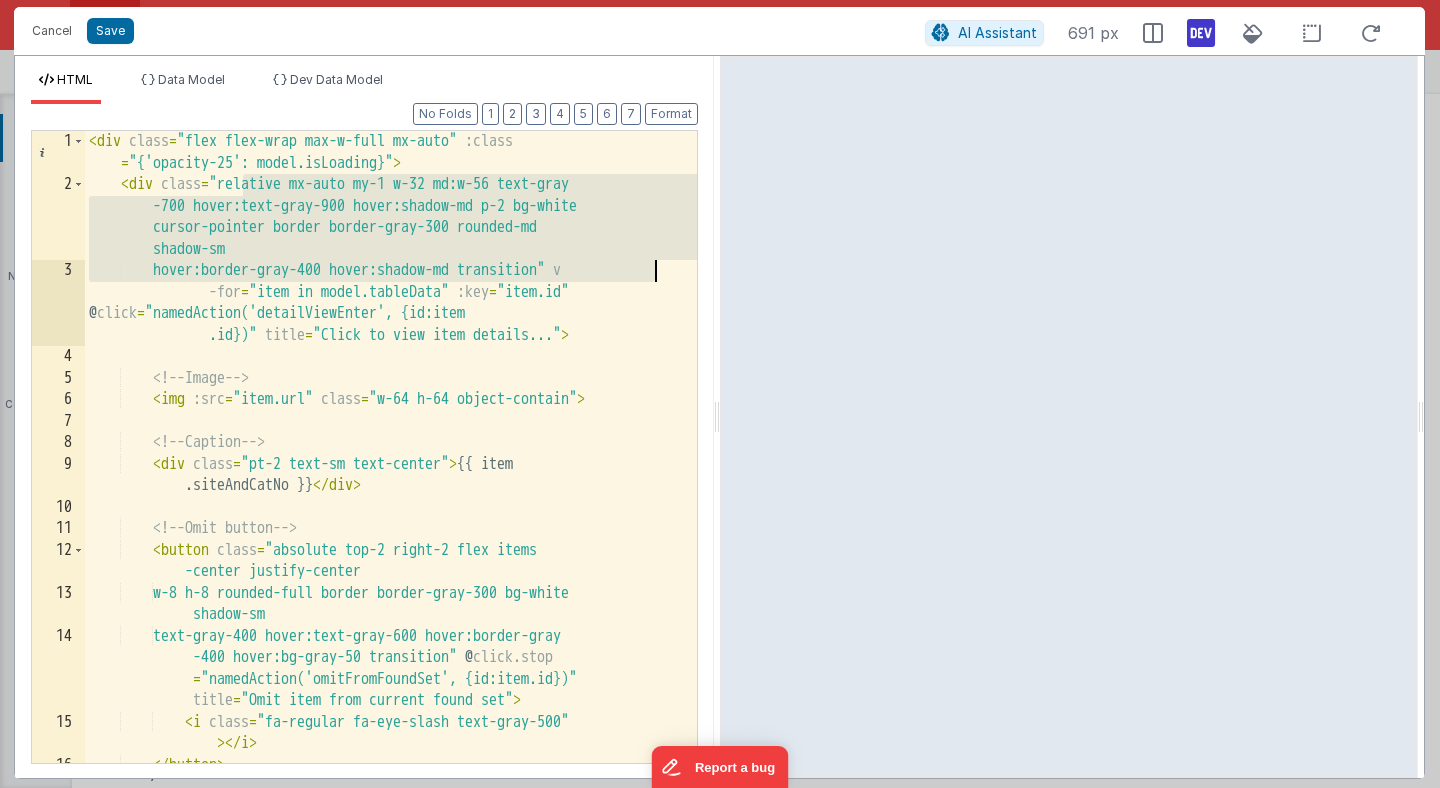 drag, startPoint x: 242, startPoint y: 183, endPoint x: 658, endPoint y: 263, distance: 423.62247 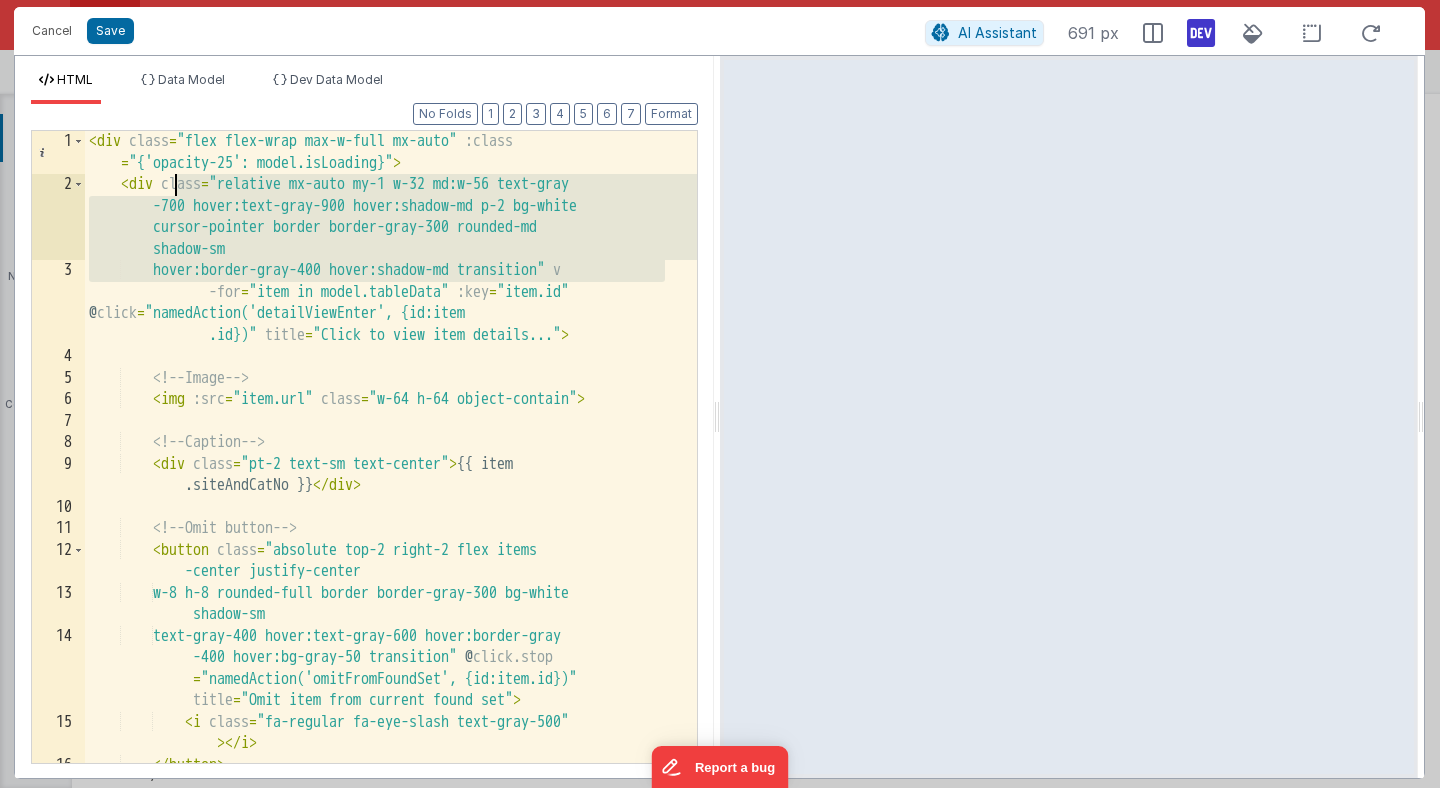 drag, startPoint x: 664, startPoint y: 268, endPoint x: 180, endPoint y: 181, distance: 491.75705 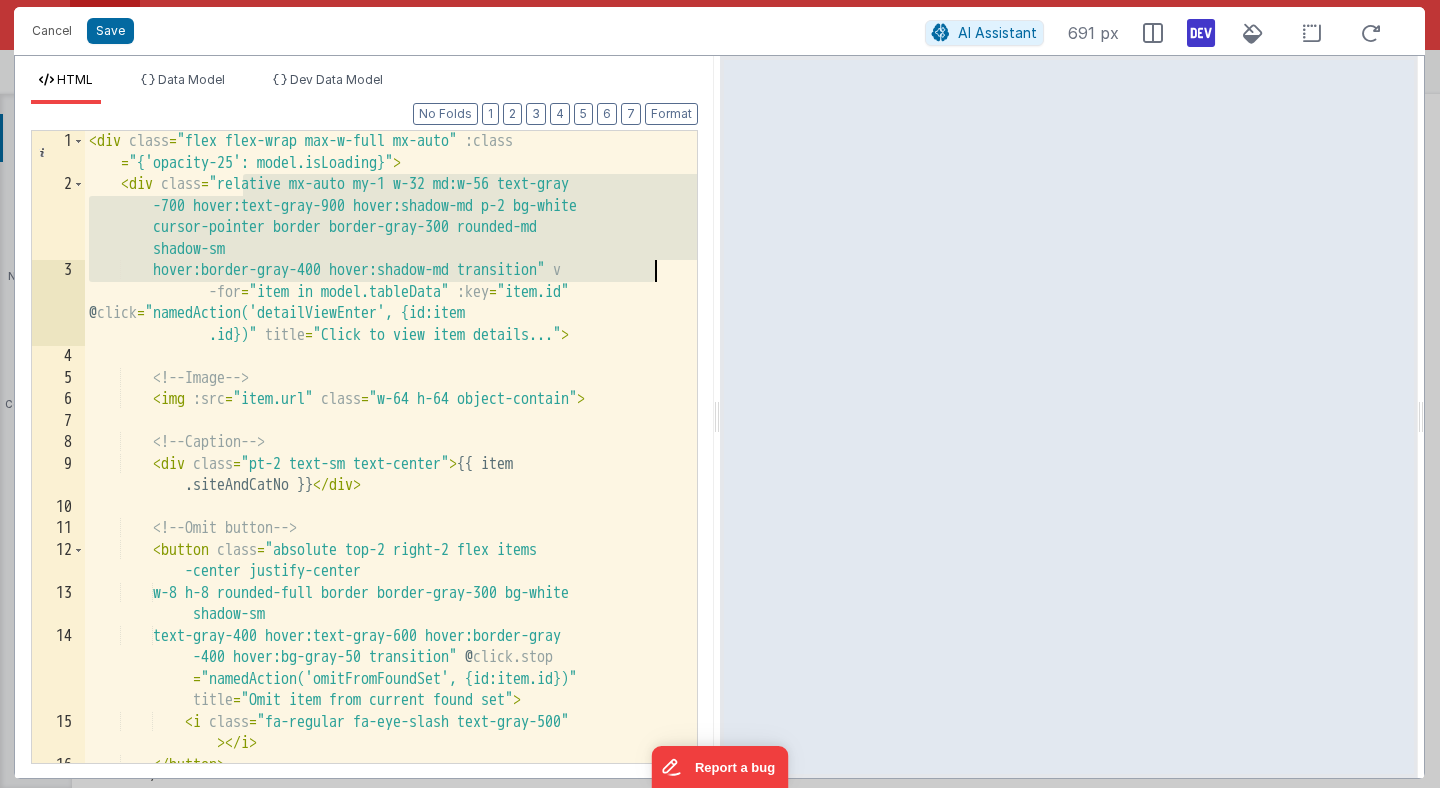 drag, startPoint x: 243, startPoint y: 181, endPoint x: 656, endPoint y: 267, distance: 421.85898 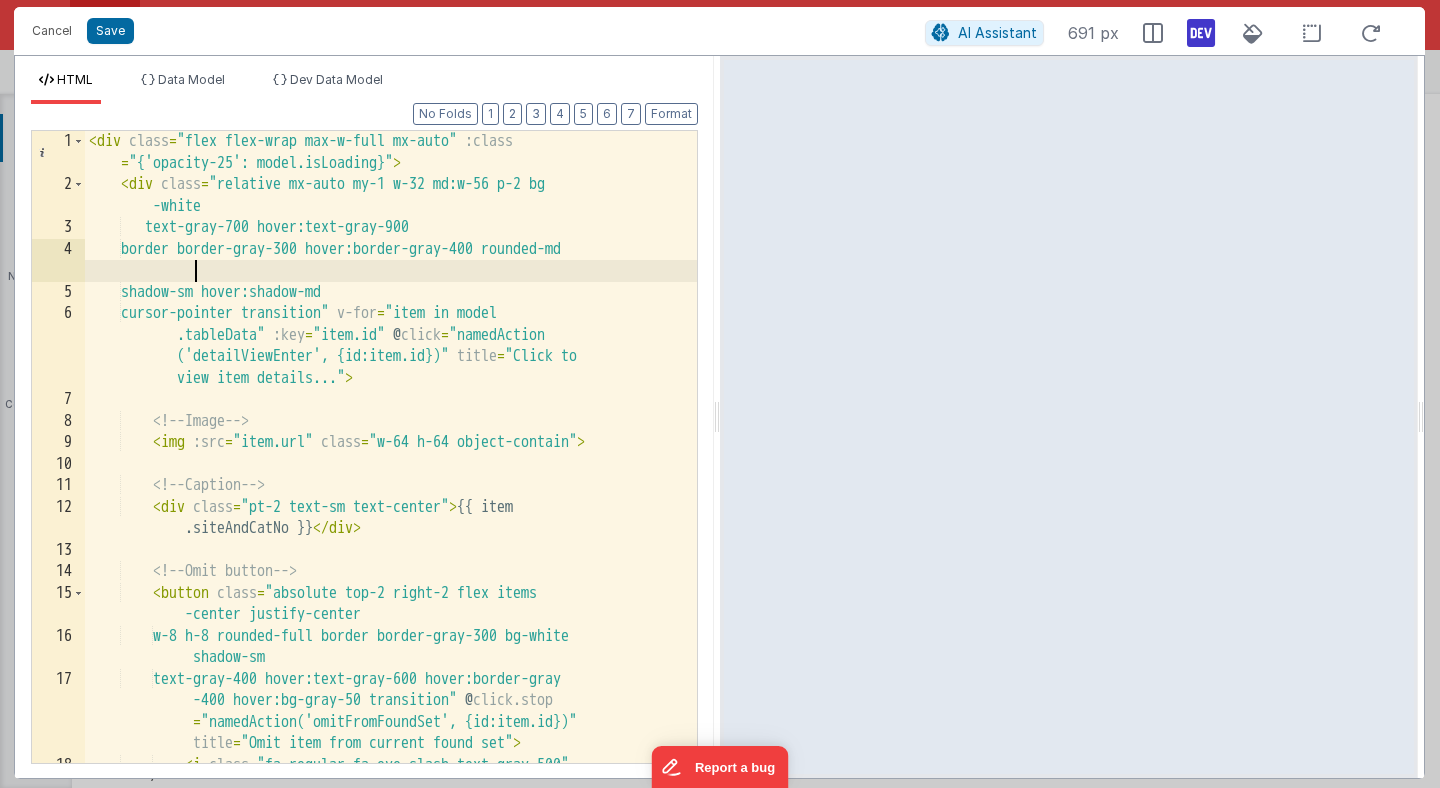 click on "Click to                   view item details..."   title = "Click to                   view item details..." >           <!--  Image  -->           < img   :src = "item.url"   class = "w-64 h-64 object-contain" >           <!--  Caption  -->           < div   class = "pt-2 text-sm text-center" > {{ item                     .siteAndCatNo }} </div>           <!--  Omit button  -->           < button   class = "absolute top-2 right-2 flex items                   -center justify-center" at bounding box center (391, 490) 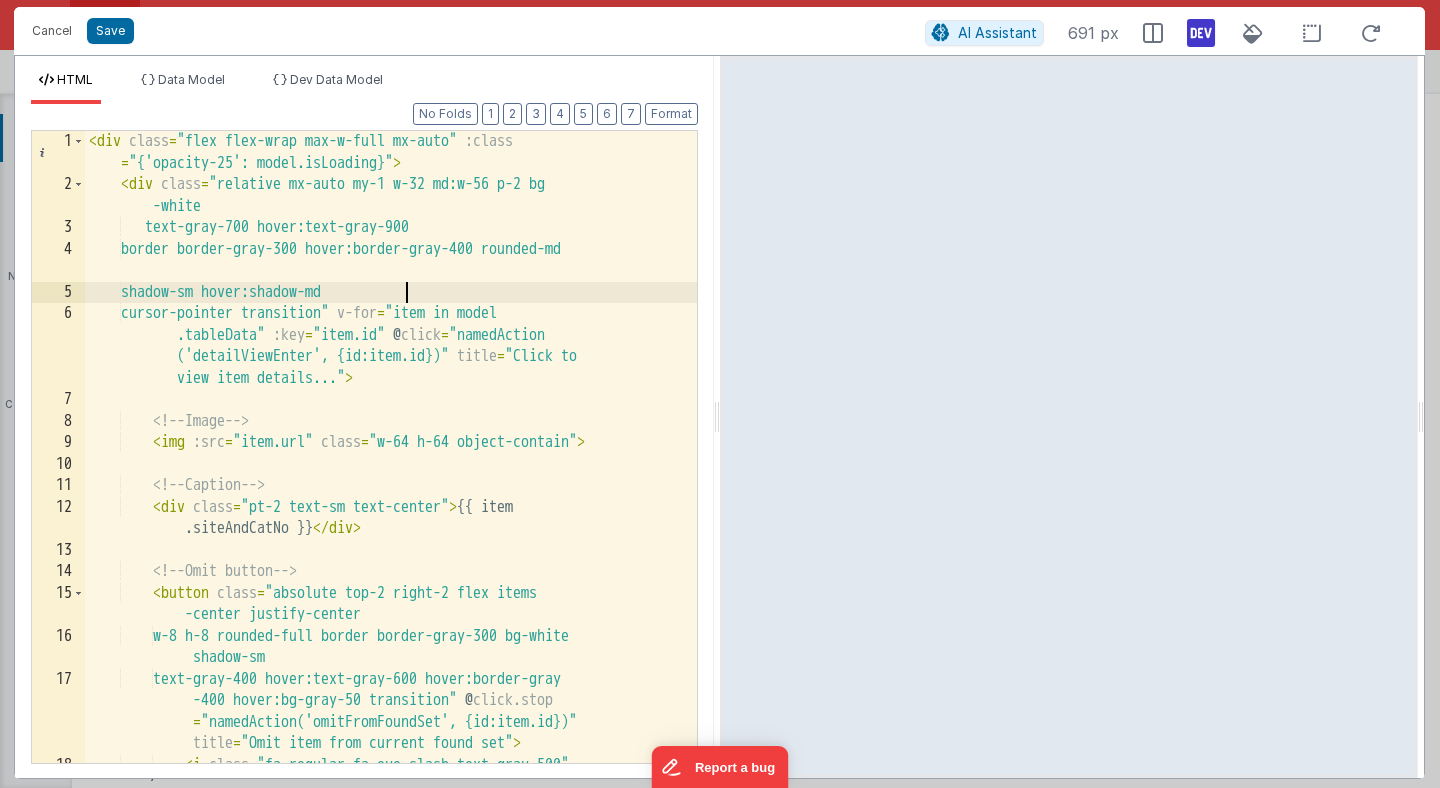 click on "Click to                   view item details..."   title = "Click to                   view item details..." >           <!--  Image  -->           < img   :src = "item.url"   class = "w-64 h-64 object-contain" >           <!--  Caption  -->           < div   class = "pt-2 text-sm text-center" > {{ item                     .siteAndCatNo }} </div>           <!--  Omit button  -->           < button   class = "absolute top-2 right-2 flex items                   -center justify-center" at bounding box center [391, 490] 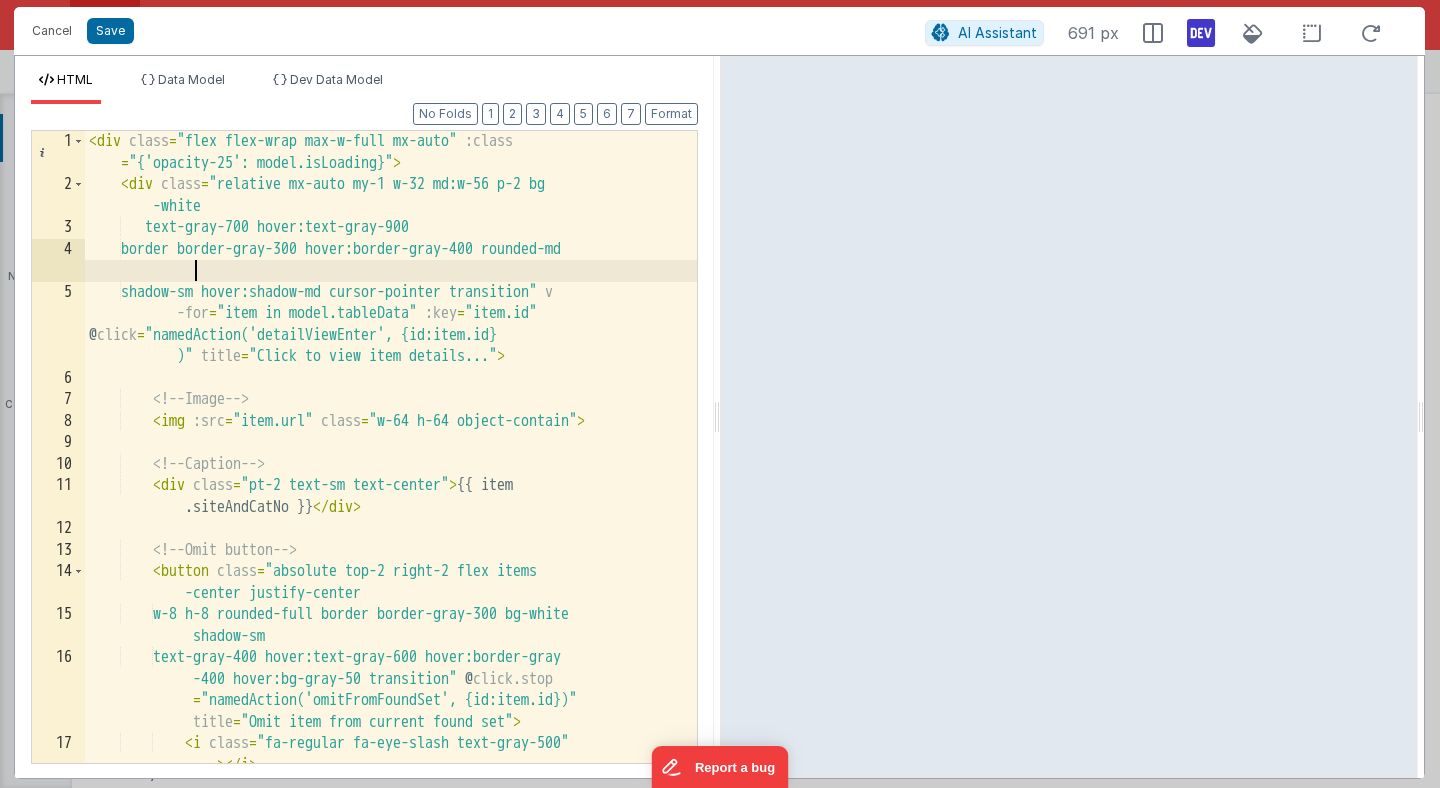 click on "@ click = "namedAction('detailViewEnter', {id:item.id}             )"   title = "Click to view item details..." >           <!--  Image  -->           < img   :src = "item.url"   class = "w-64 h-64 object-contain" >           <!--  Caption  -->           < div   class = "pt-2 text-sm text-center" > {{ item                     .siteAndCatNo }} </div>           <!--  Omit button  -->           < button   class = "absolute top-2 right-2 flex items              -center justify-center" at bounding box center [391, 479] 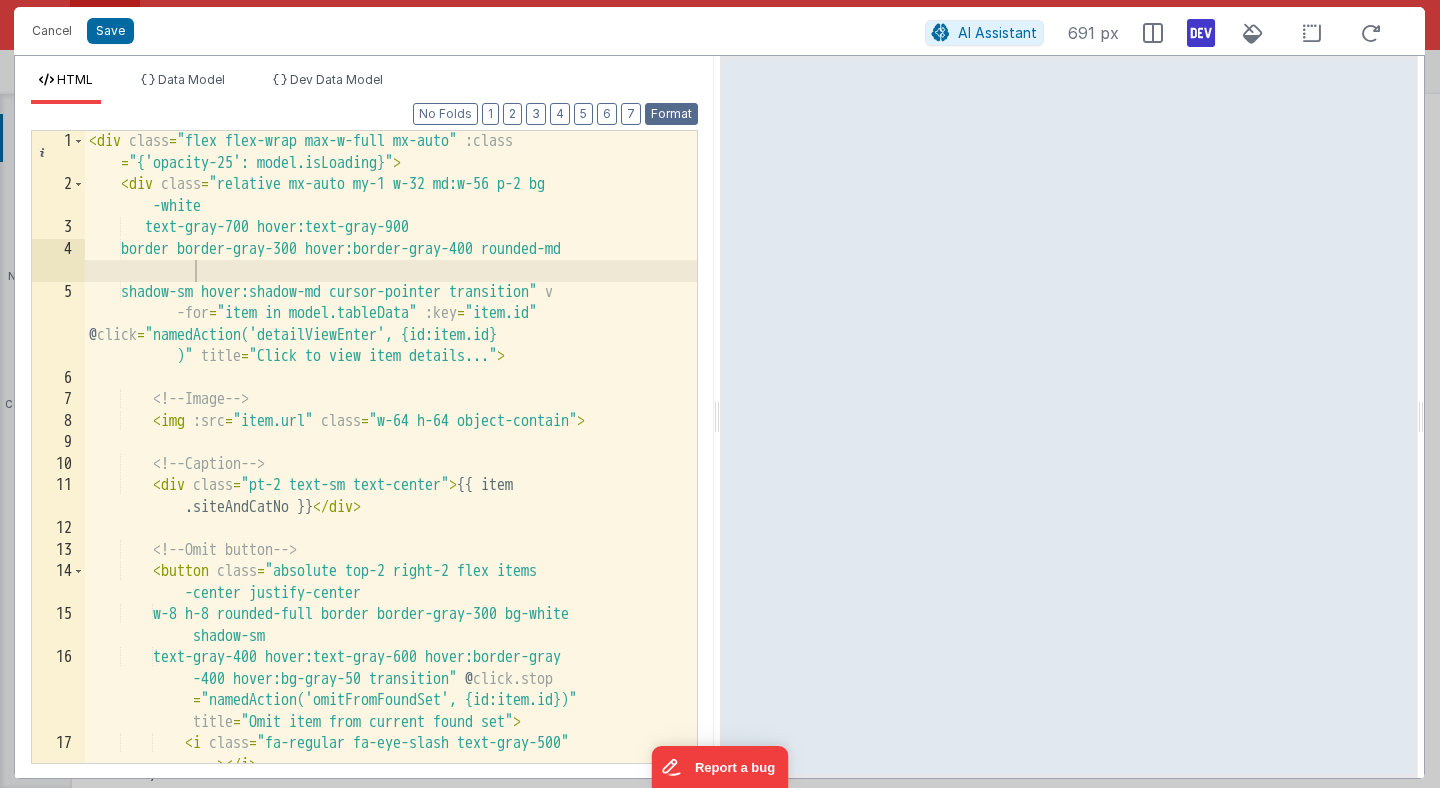 click on "Format" at bounding box center [671, 114] 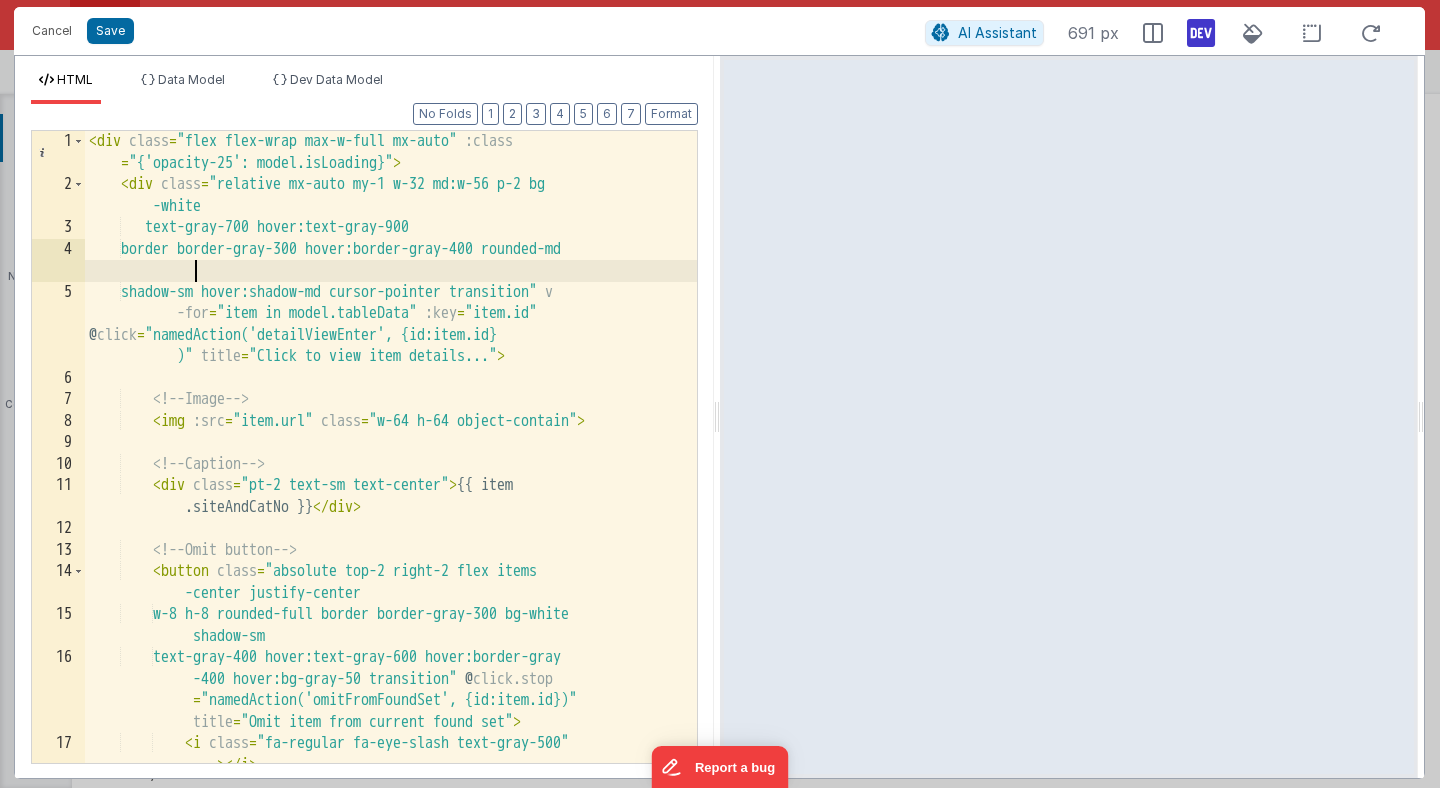 click on "@ click = "namedAction('detailViewEnter', {id:item.id}             )"   title = "Click to view item details..." >           <!--  Image  -->           < img   :src = "item.url"   class = "w-64 h-64 object-contain" >           <!--  Caption  -->           < div   class = "pt-2 text-sm text-center" > {{ item                     .siteAndCatNo }} </div>           <!--  Omit button  -->           < button   class = "absolute top-2 right-2 flex items              -center justify-center" at bounding box center (391, 479) 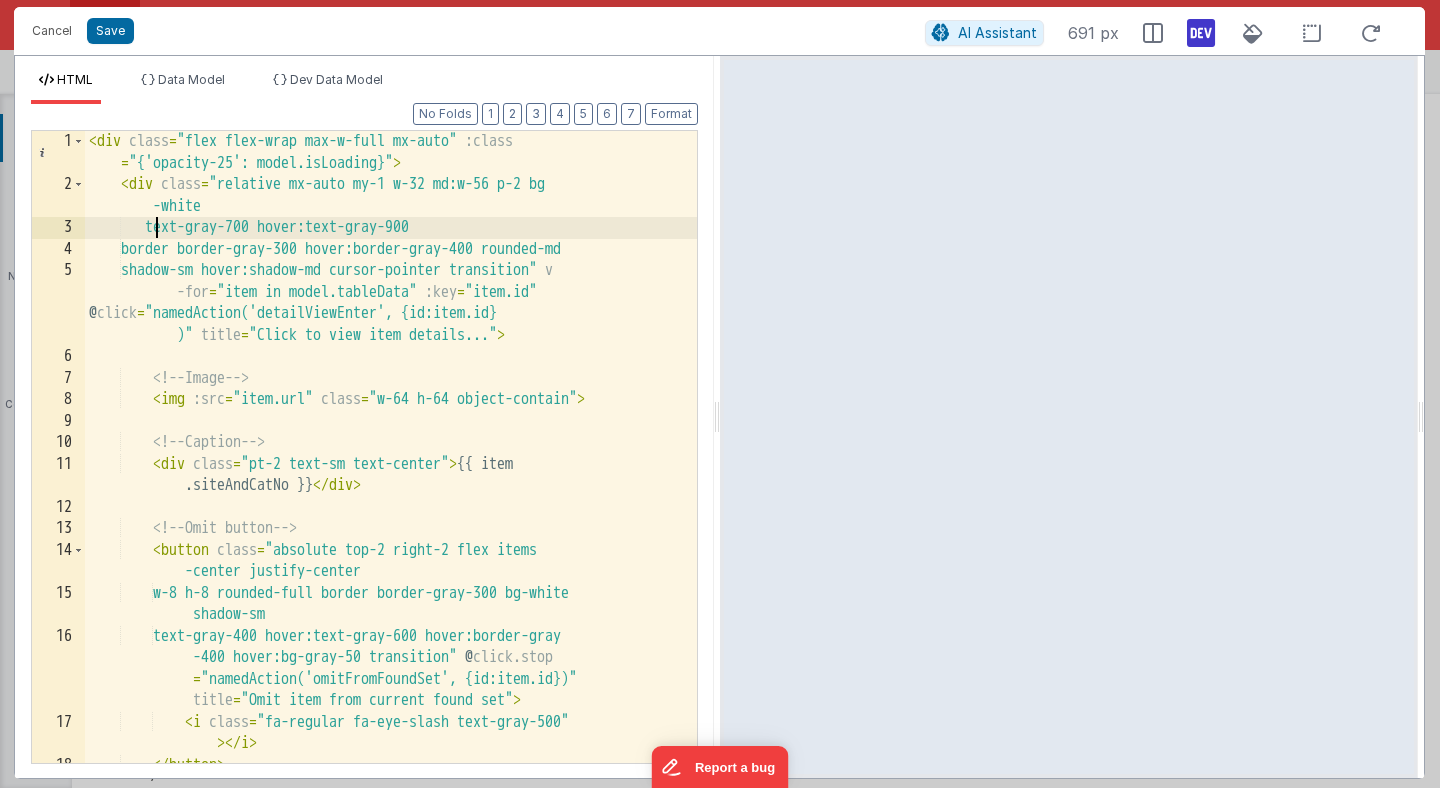 click on "@ click = "namedAction('detailViewEnter', {id:item.id}             )"   title = "Click to view item details..." >           <!--  Image  -->           < img   :src = "item.url"   class = "w-64 h-64 object-contain" >           <!--  Caption  -->           < div   class = "pt-2 text-sm text-center" > {{ item                     .siteAndCatNo }} </div>           <!--  Omit button  -->           < button   class = "absolute top-2 right-2 flex items              -center justify-center                            @" at bounding box center (391, 479) 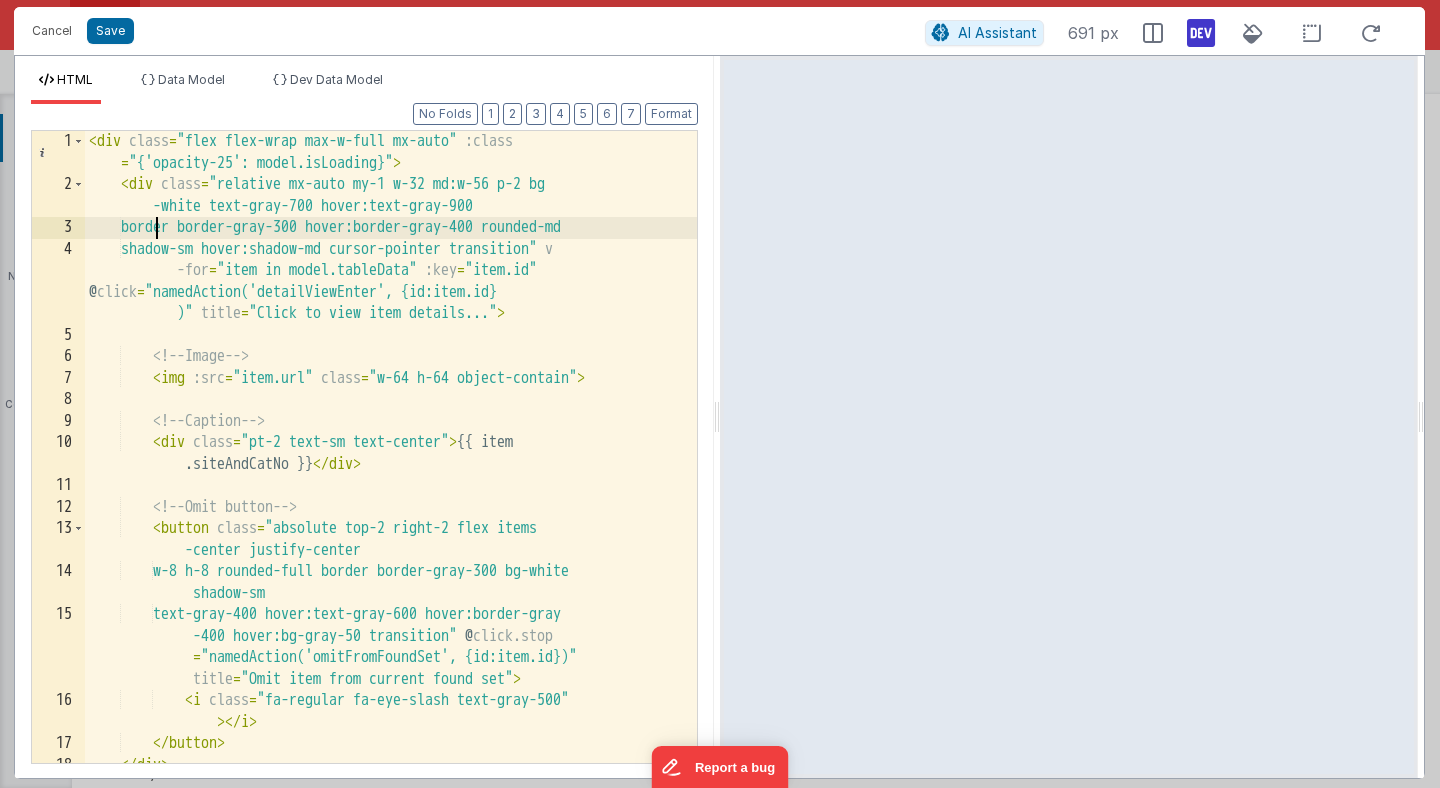 click at bounding box center (391, 479) 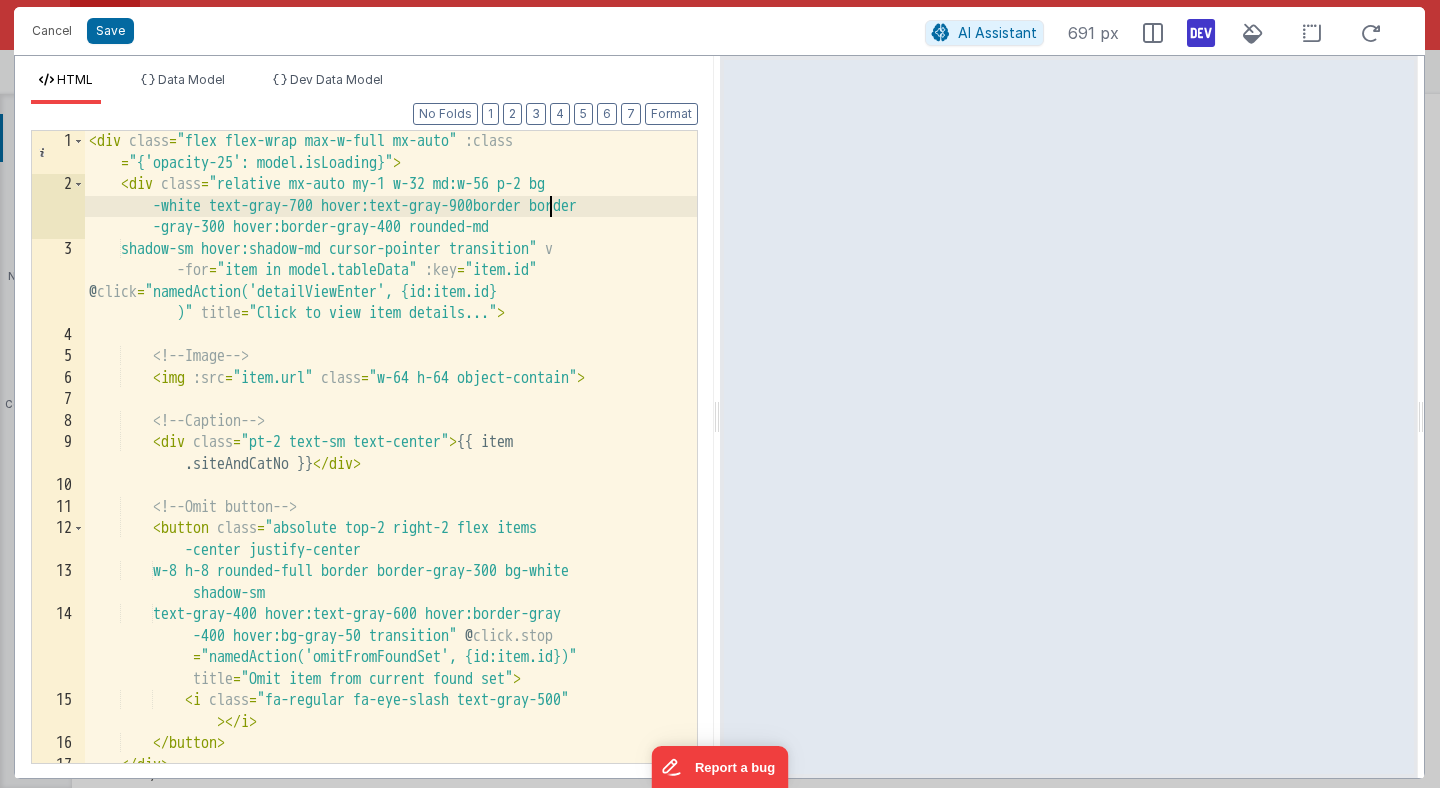 type 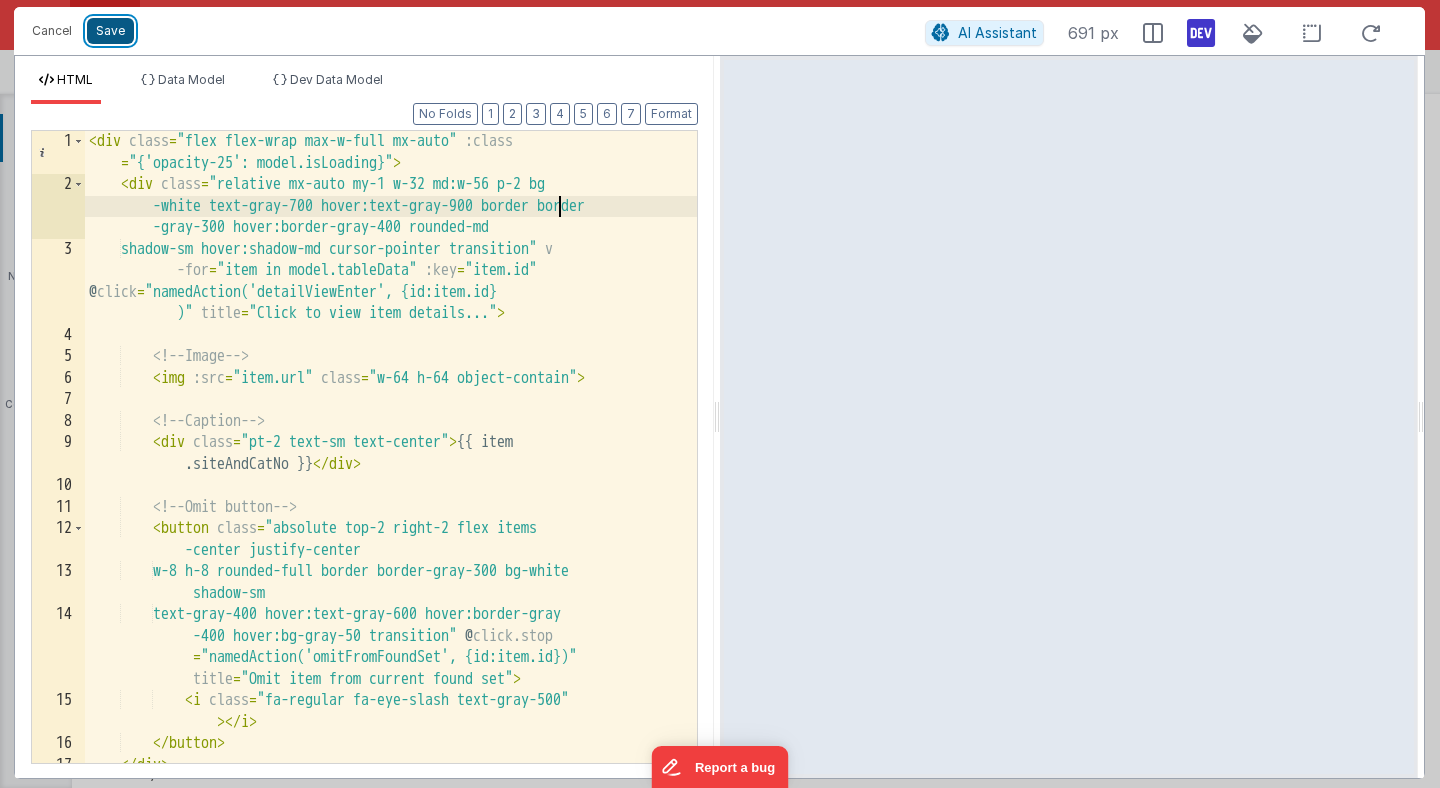 click on "Save" at bounding box center [110, 31] 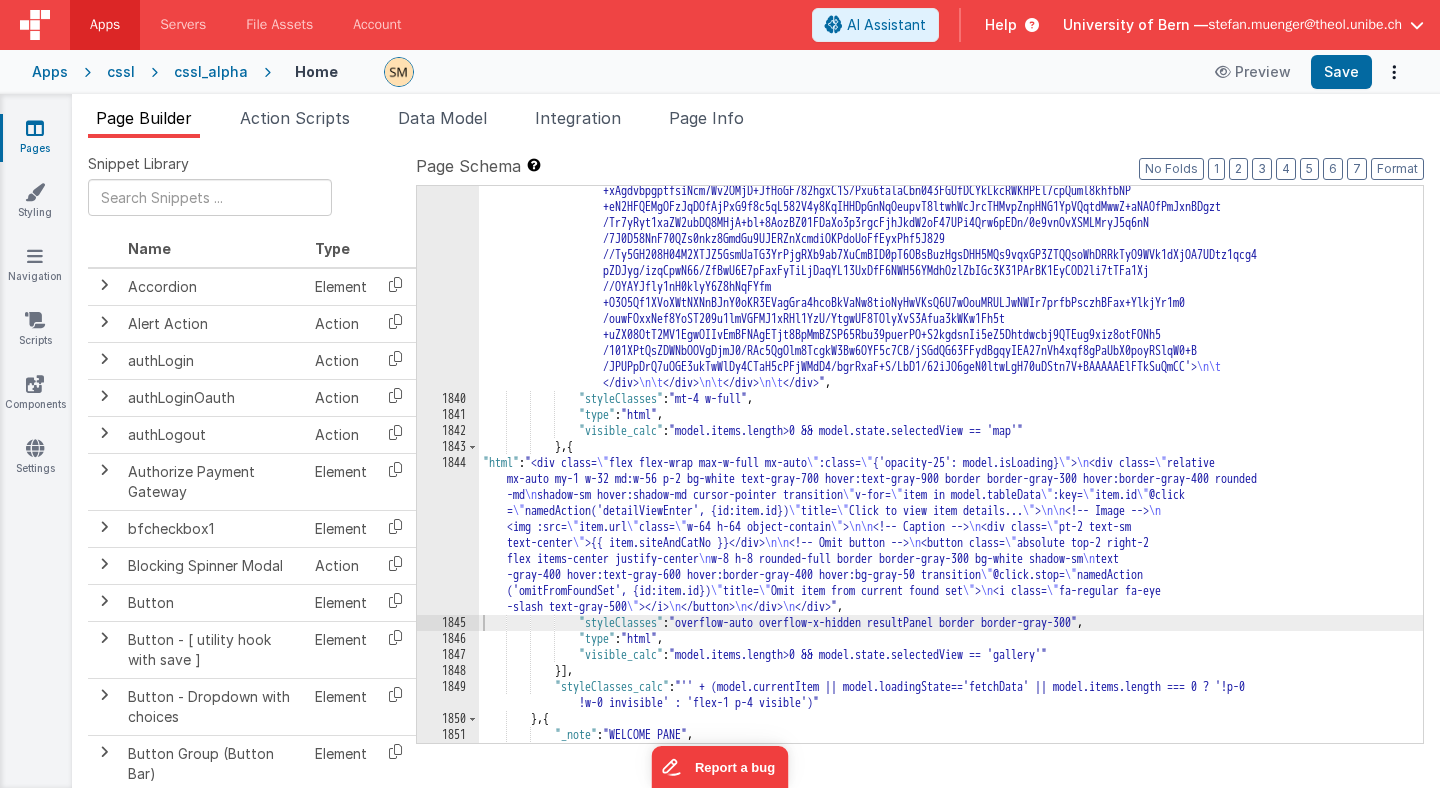 scroll, scrollTop: 30032, scrollLeft: 0, axis: vertical 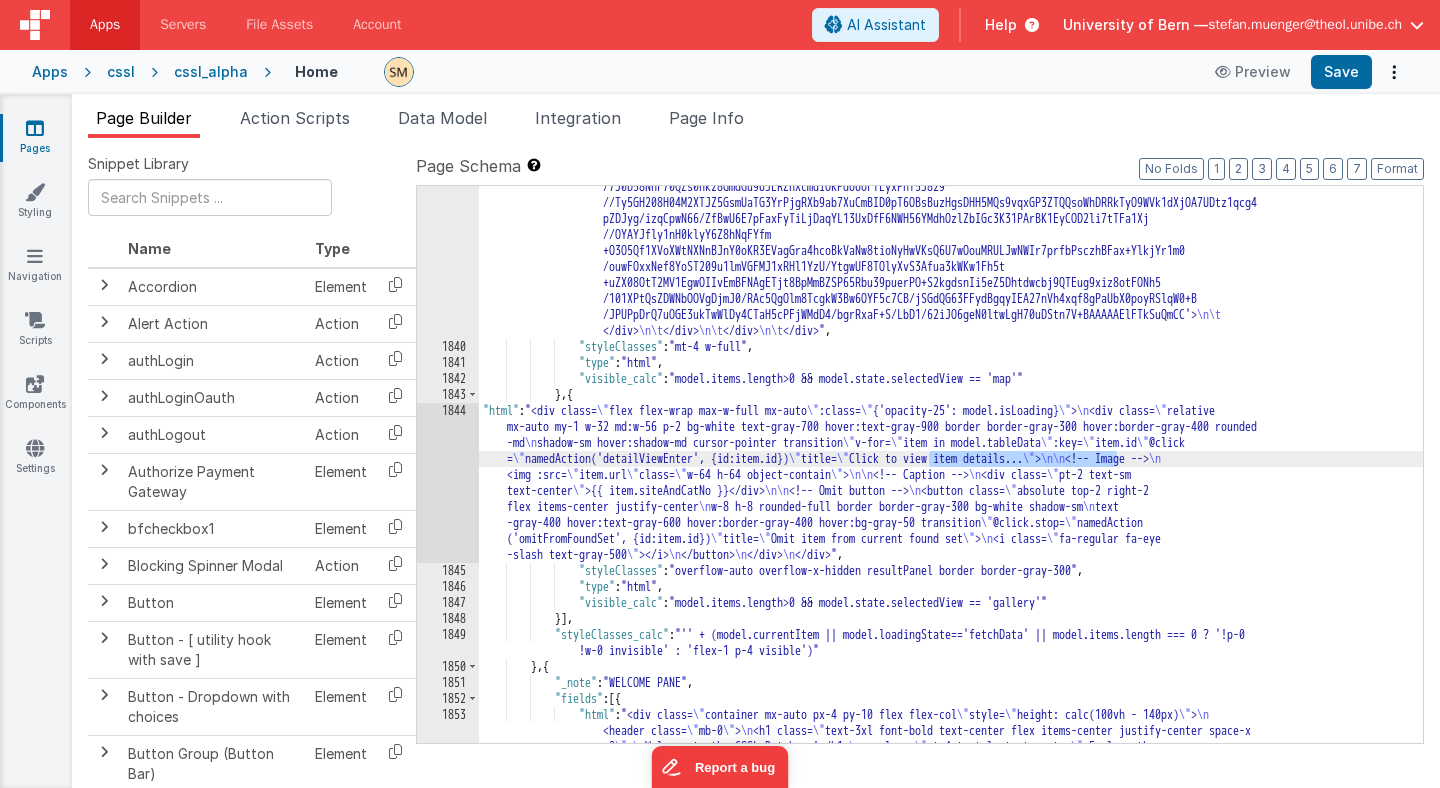 drag, startPoint x: 931, startPoint y: 459, endPoint x: 1114, endPoint y: 457, distance: 183.01093 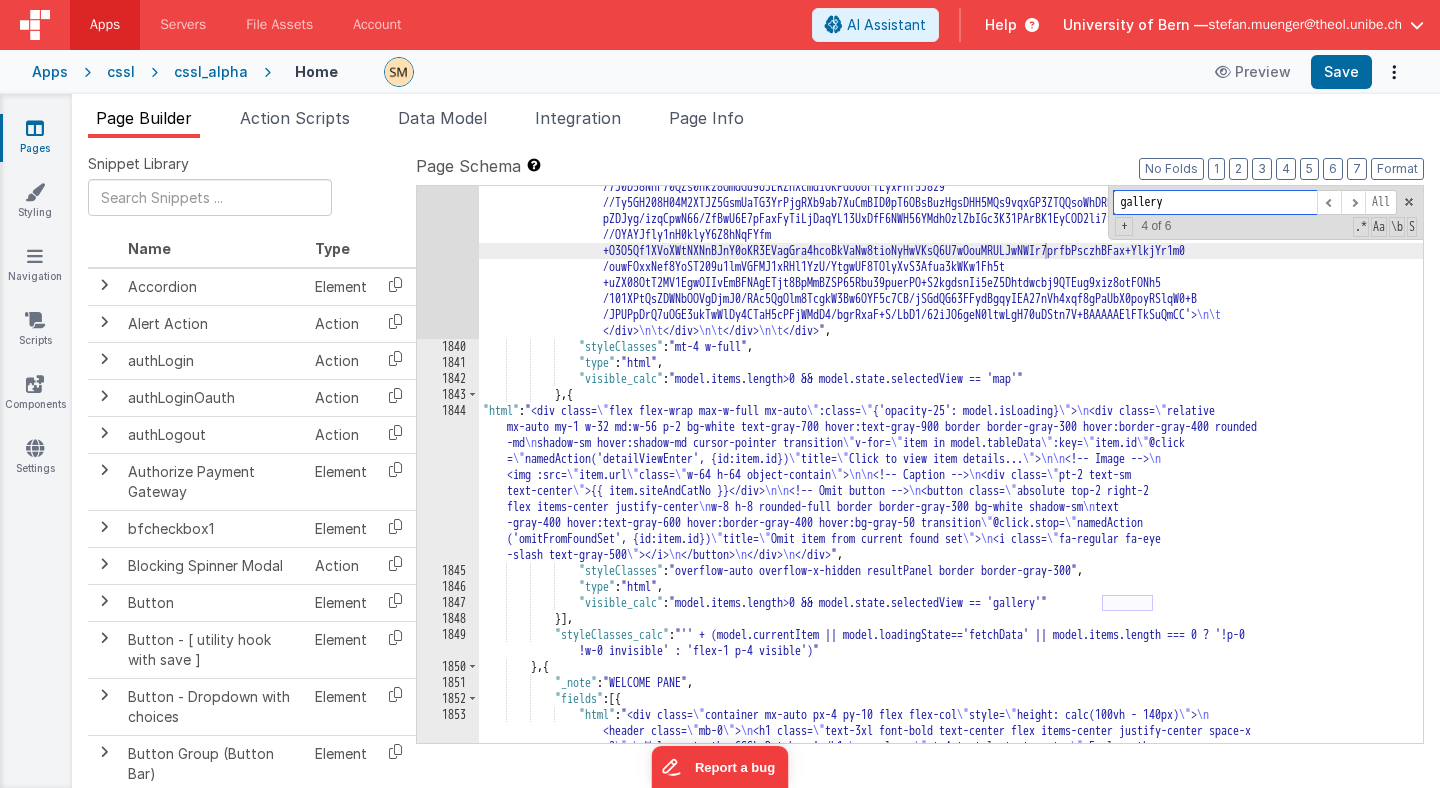 paste on "Click to view item details" 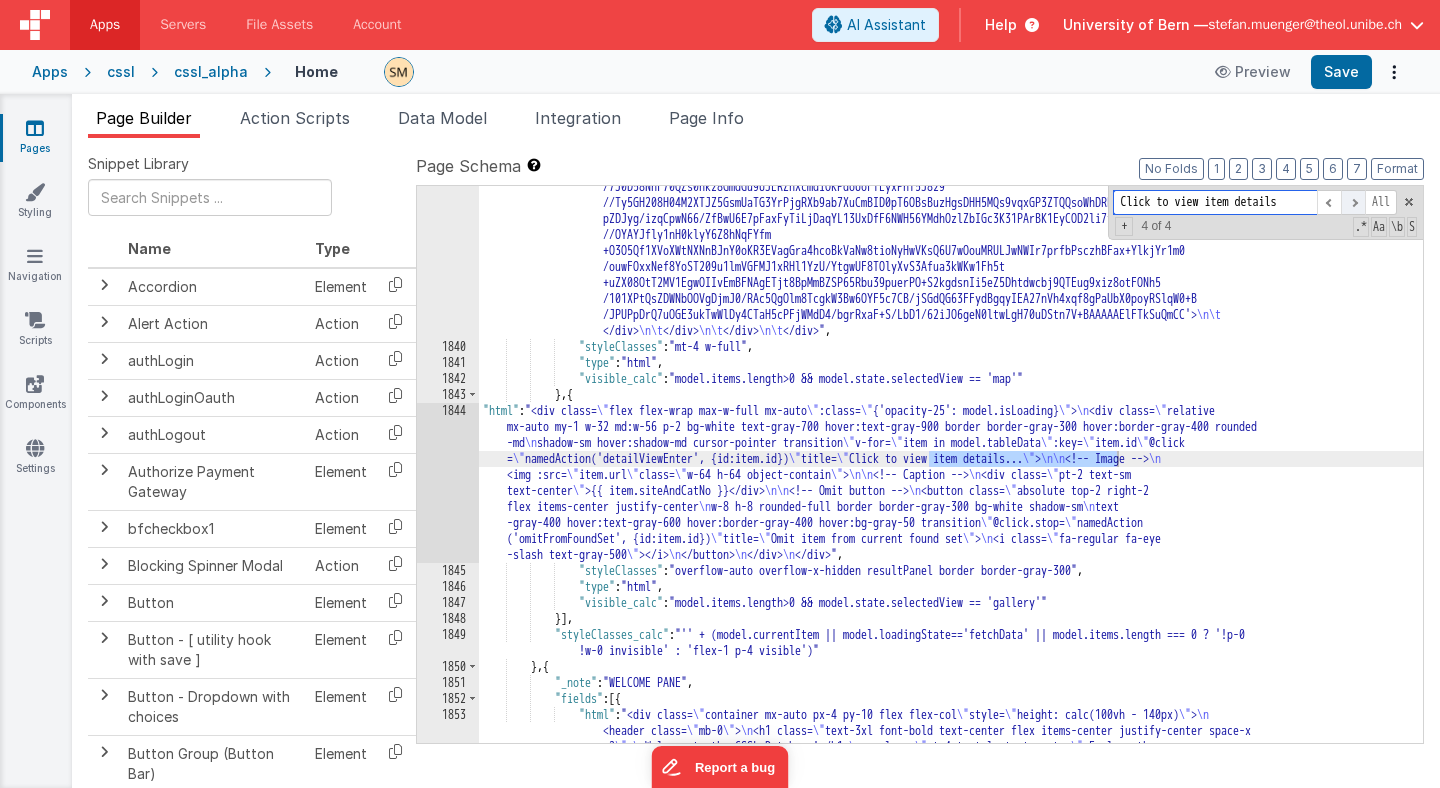 type on "Click to view item details" 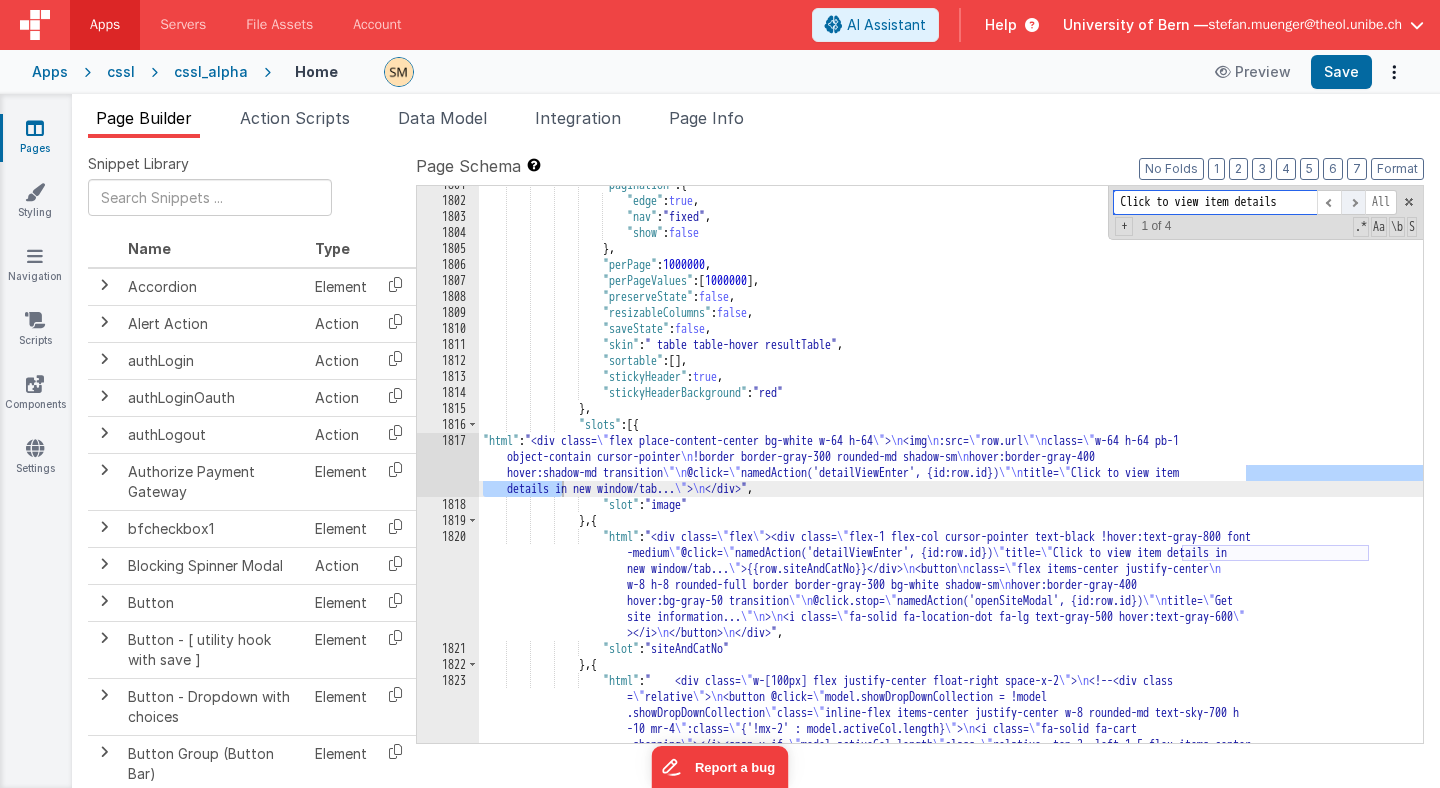 scroll, scrollTop: 28324, scrollLeft: 0, axis: vertical 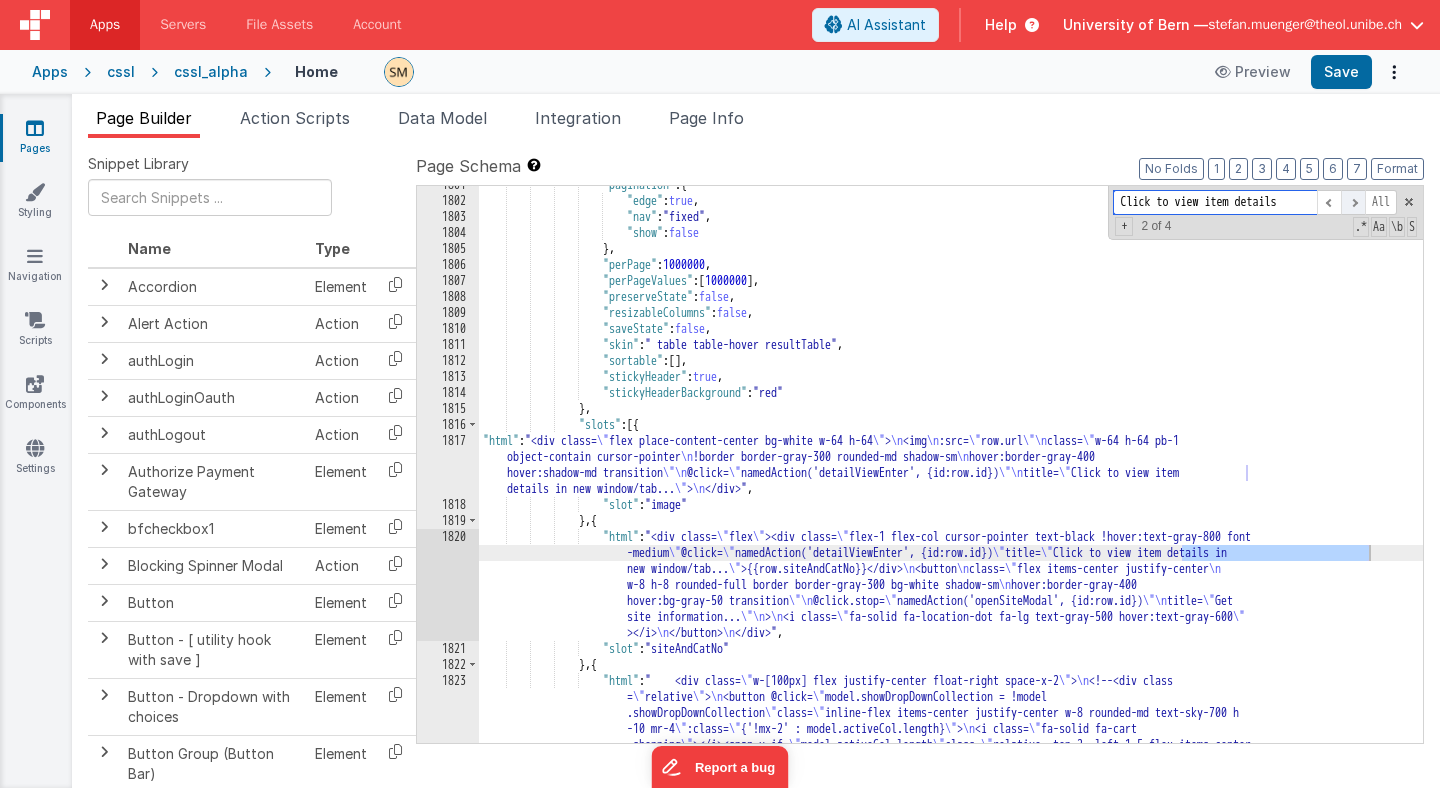 click at bounding box center (1353, 202) 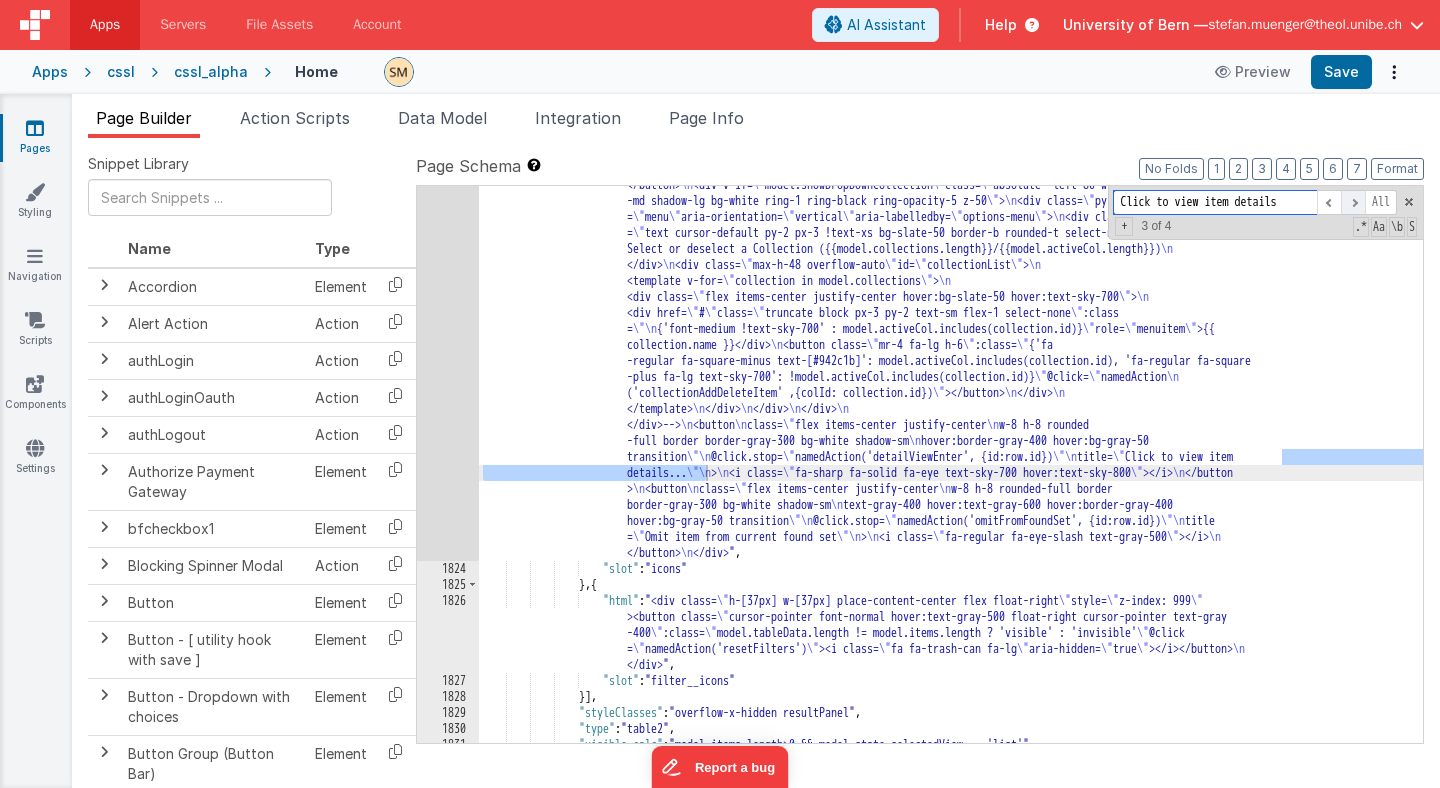 scroll, scrollTop: 28825, scrollLeft: 0, axis: vertical 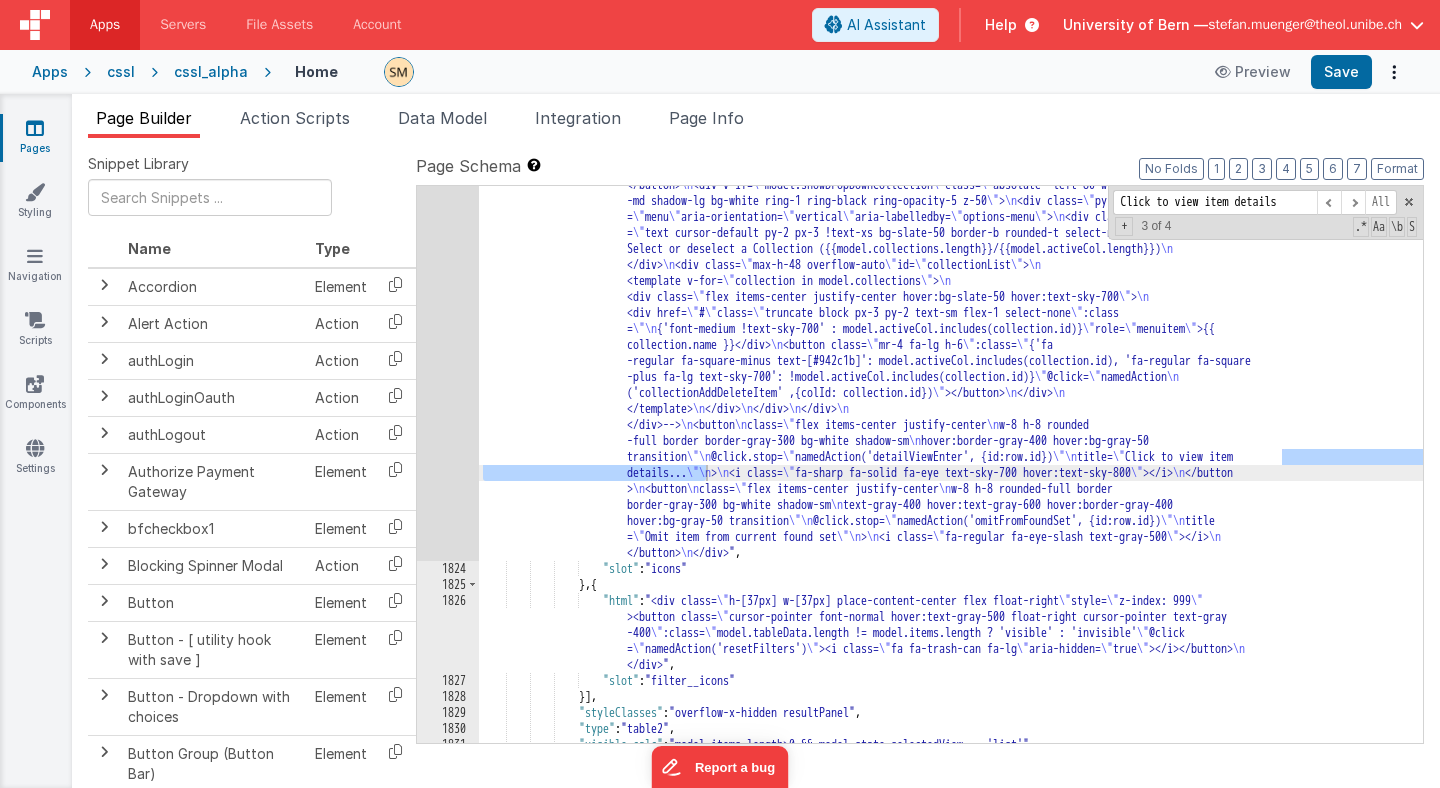 click on ""html" :  "    <div class= \" w-[100px] flex justify-center float-right space-x-2 \" >
<!--<div class                  = \" relative \" >
<button @click= \" model.showDropDownCollection = !model                   .showDropDownCollection \"  class= \" inline-flex items-center justify-center w-8 rounded-md text-sky-700 h                   -10 mr-4 \"  :class= \" {'!mx-2' : model.activeCol.length} \" >
<i class= \" fa-solid fa-cart                   -shopping \" ></i><span v-if= \" model.activeCol.length \"  class= \" relative -top-2 -left-1.5 flex items-center                   justify-center px-[3.5px] rounded-full text-sky-700 text-[8px] font-bold bg-white border-2 border-sky                   -700 \" >
{{row.collections.length}}" at bounding box center (951, 583) 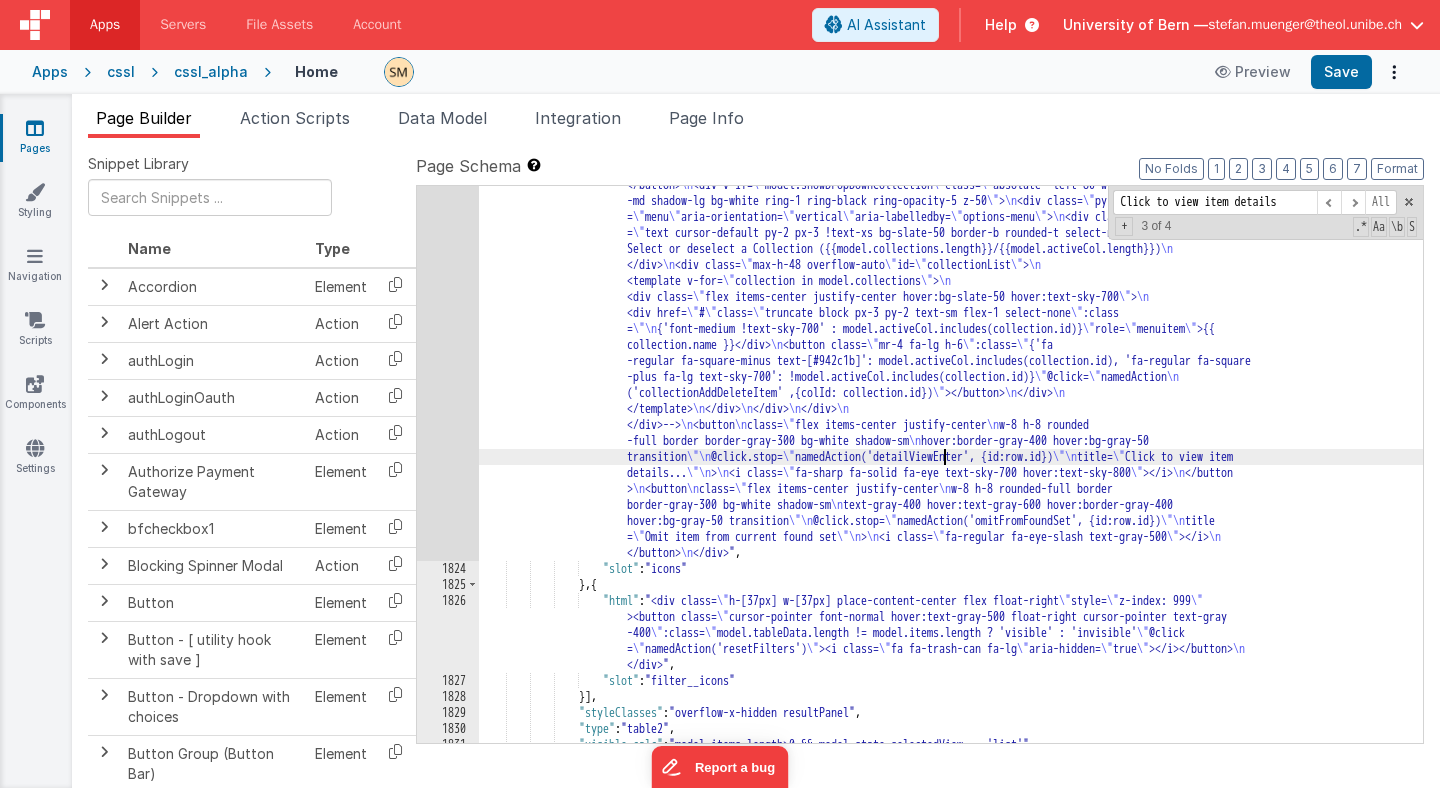 click on "1823" at bounding box center [448, 297] 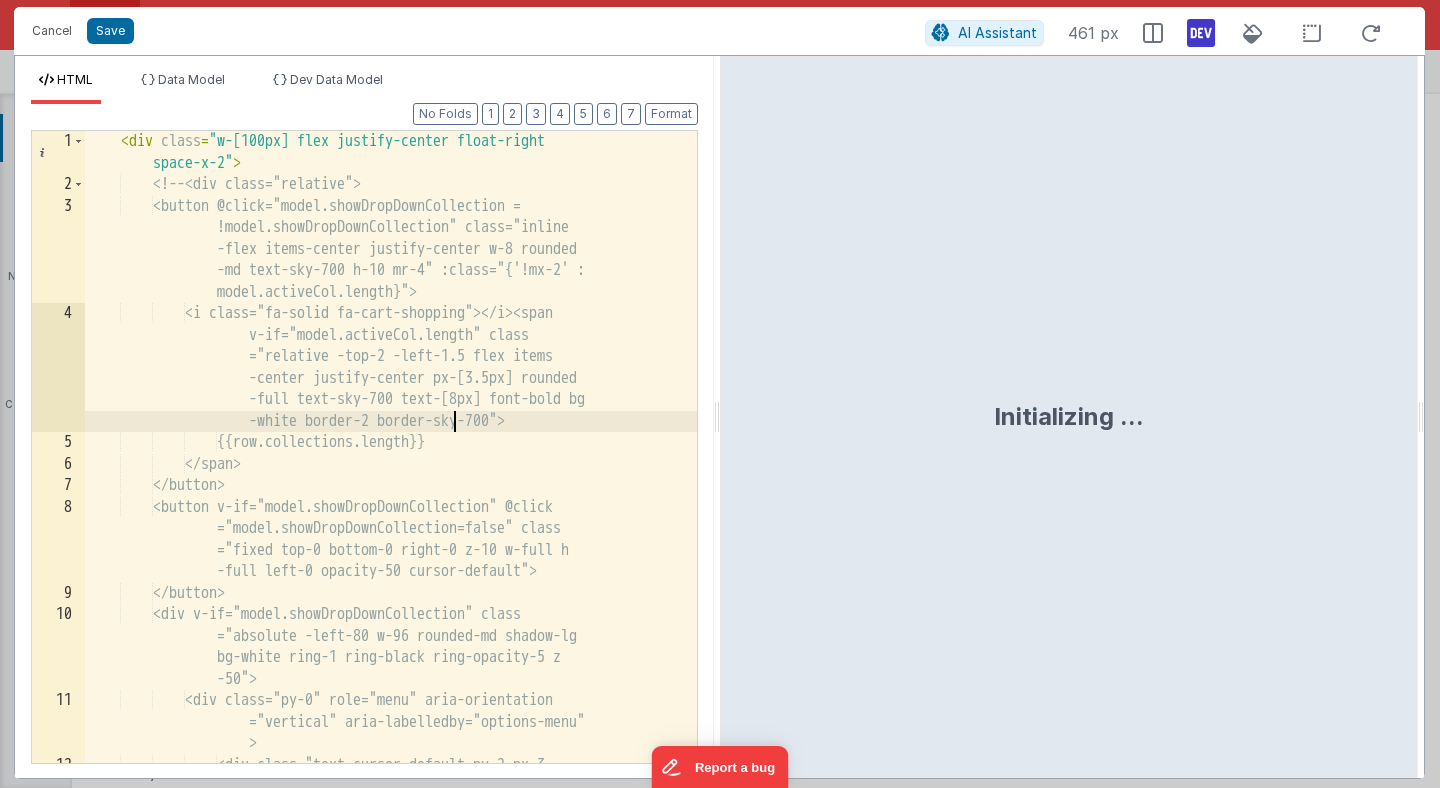 click at bounding box center (391, 501) 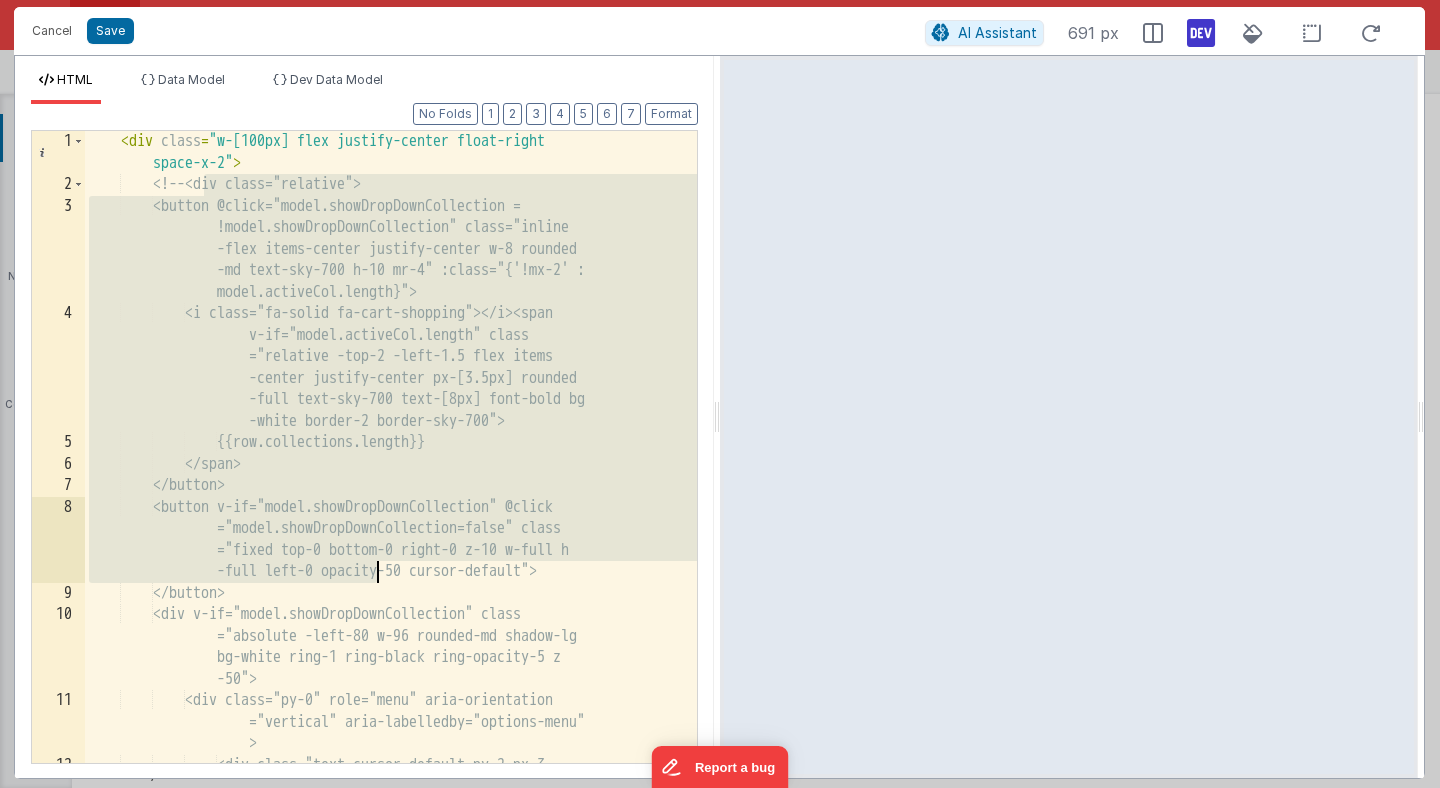 drag, startPoint x: 205, startPoint y: 186, endPoint x: 376, endPoint y: 568, distance: 418.5272 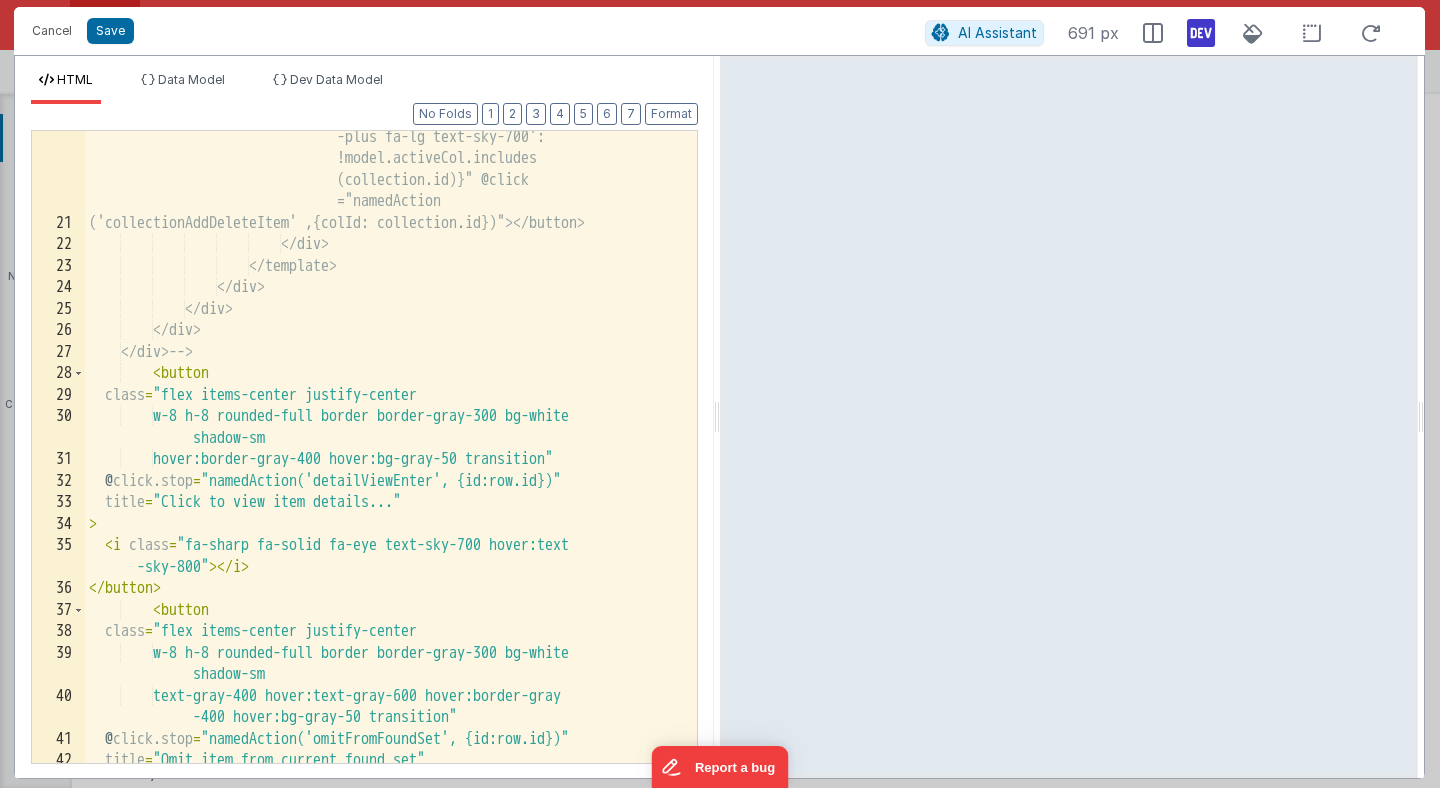 scroll, scrollTop: 1165, scrollLeft: 0, axis: vertical 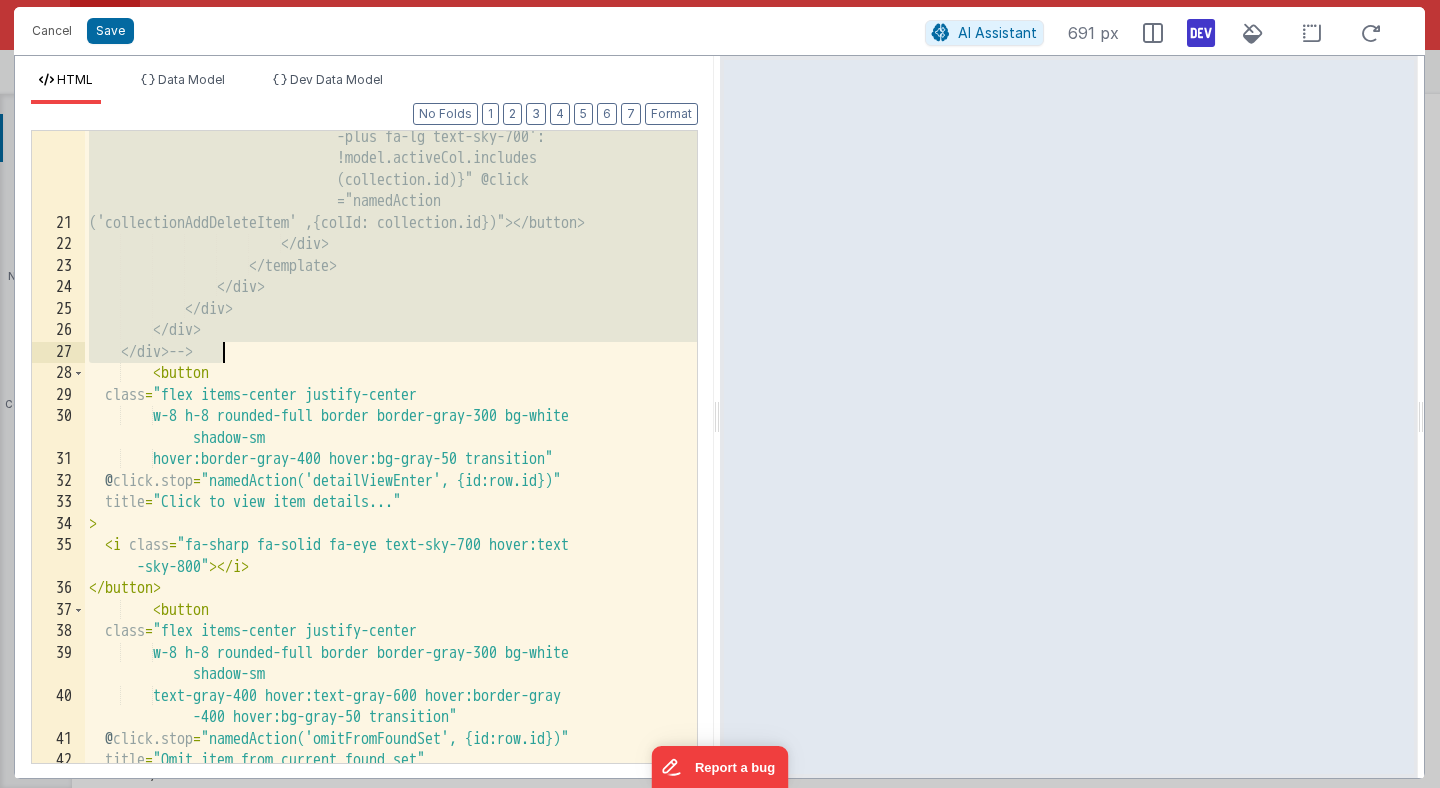 click on "<button class="mr-4 fa-lg h-6"                  :class="{'fa-regular fa-square                   -minus text-[#942c1b]': model                   .activeCol.includes(collection                   .id), 'fa-regular fa-square                   -plus fa-lg text-sky-700':                  !model.activeCol.includes                   (collection.id)}" @click                   ="namedAction ('collectionAddDeleteItem' ,{colId: collection.id})"></b>                                   </div>                              </div>                         </div>      --" at bounding box center (391, 442) 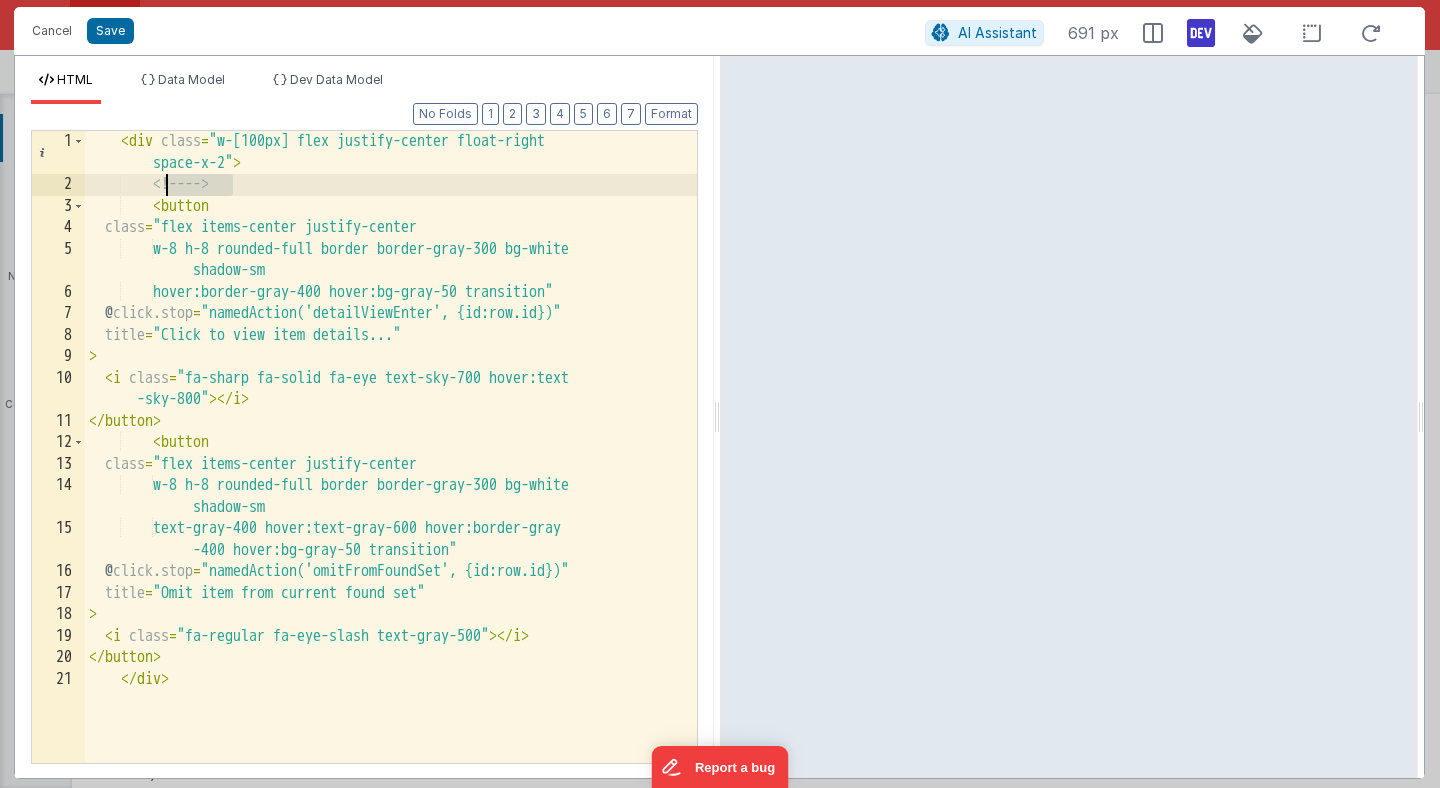 drag, startPoint x: 246, startPoint y: 182, endPoint x: 167, endPoint y: 192, distance: 79.630394 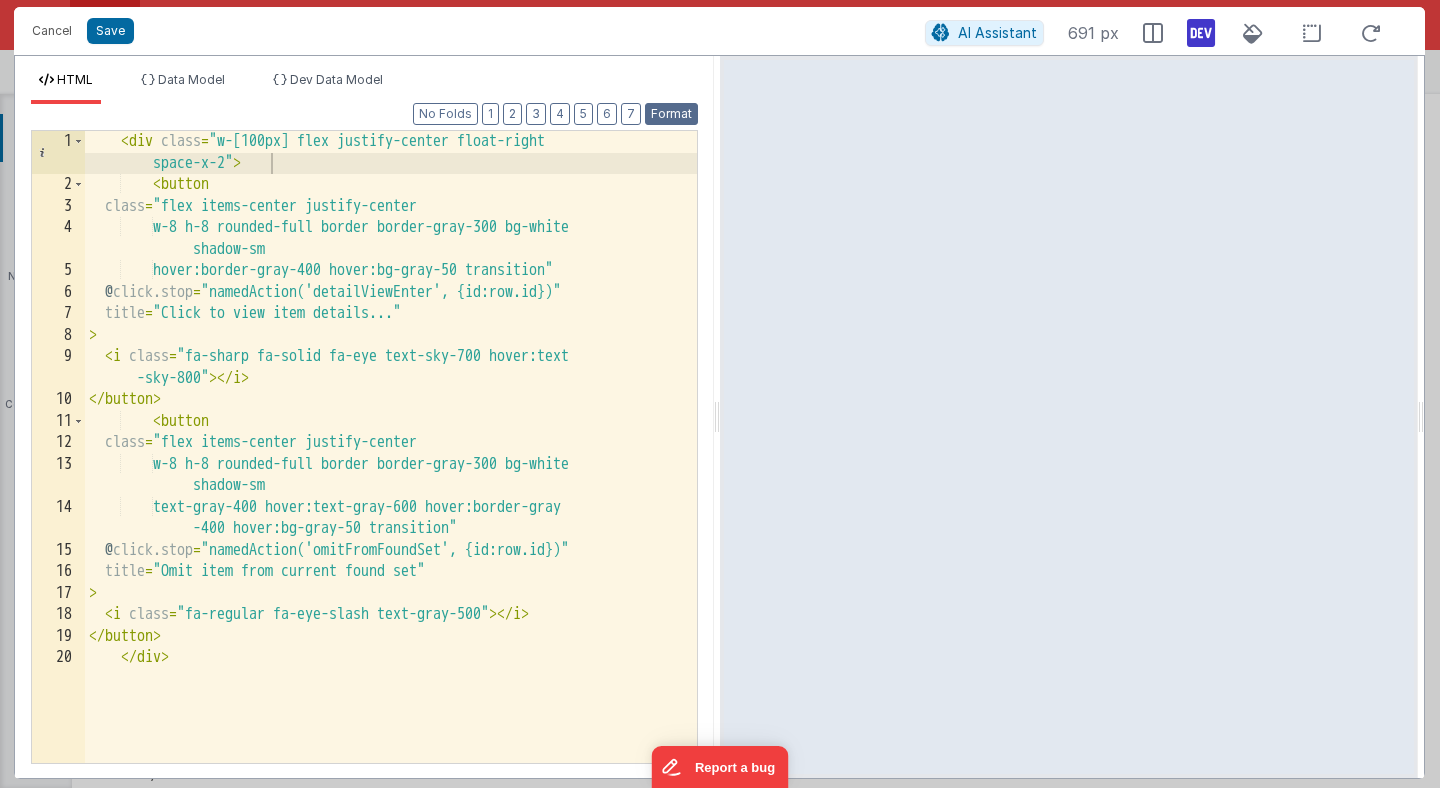 click on "Format" at bounding box center [671, 114] 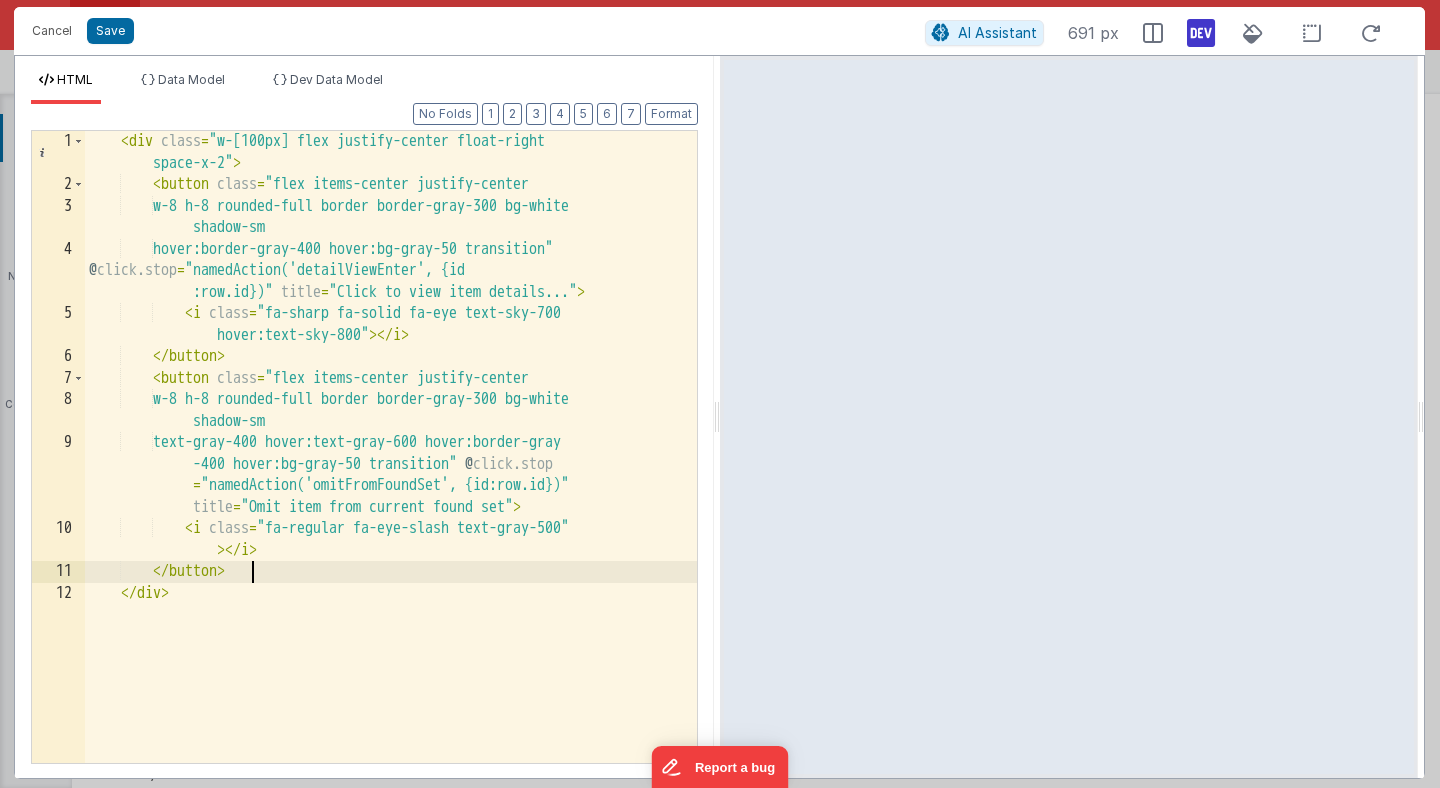 click on "@ click.stop = "namedAction('detailViewEnter', {id             :row.id})"   title = "Click to view item details..." >                < i   class = "fa-sharp fa-solid fa-eye text-sky-700                   hover:text-sky-800" > </i>           </ button >           < button   class = "flex items-center justify-center             w-8 h-8 rounded-full border border-gray-300 bg-white                   shadow-sm            text-gray-400 hover:text-gray-600 hover:border-gray               -400 hover:bg-gray-50 transition"   @ click.stop               = "namedAction('omitFromFoundSet', {id:row.id})"   =" at bounding box center [391, 479] 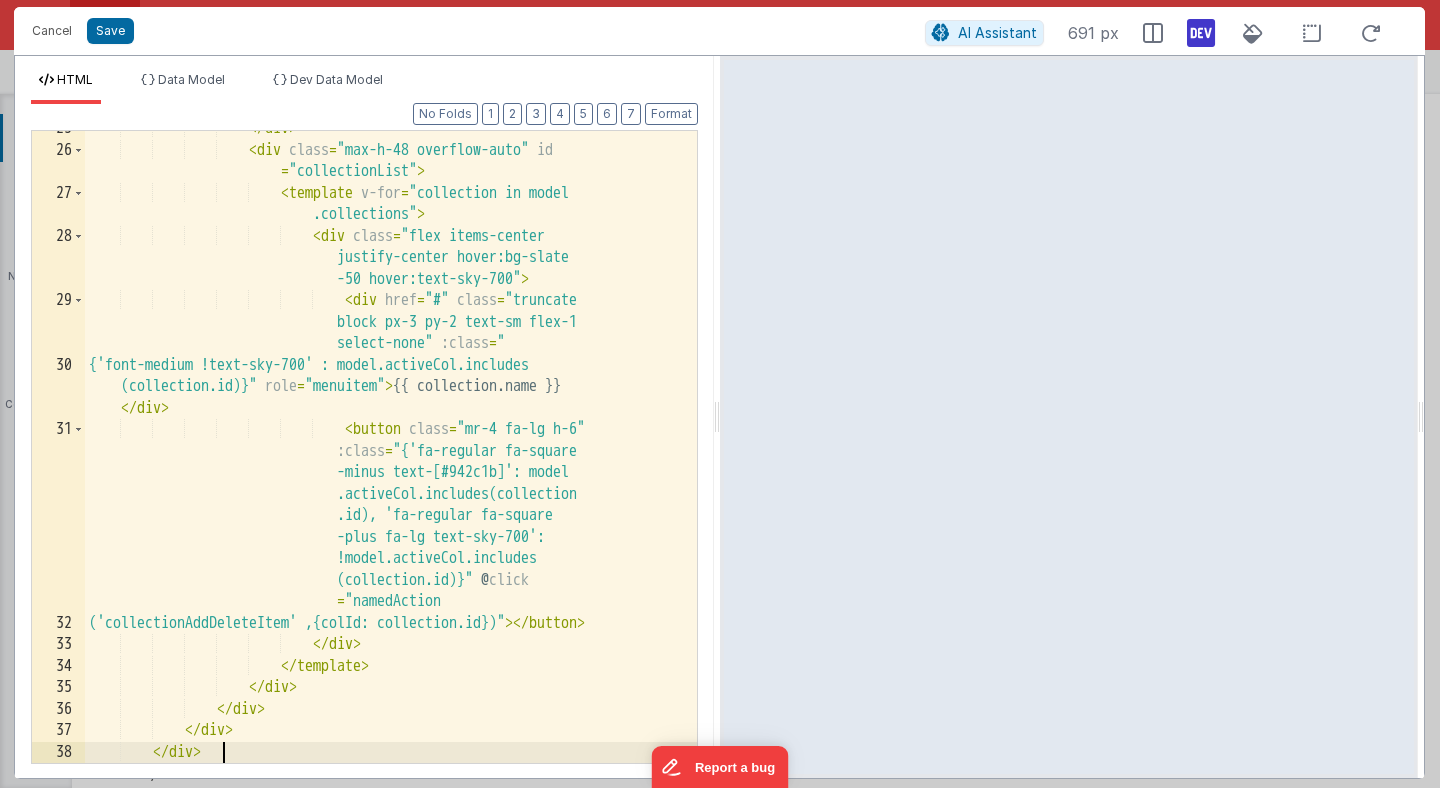 scroll, scrollTop: 1195, scrollLeft: 0, axis: vertical 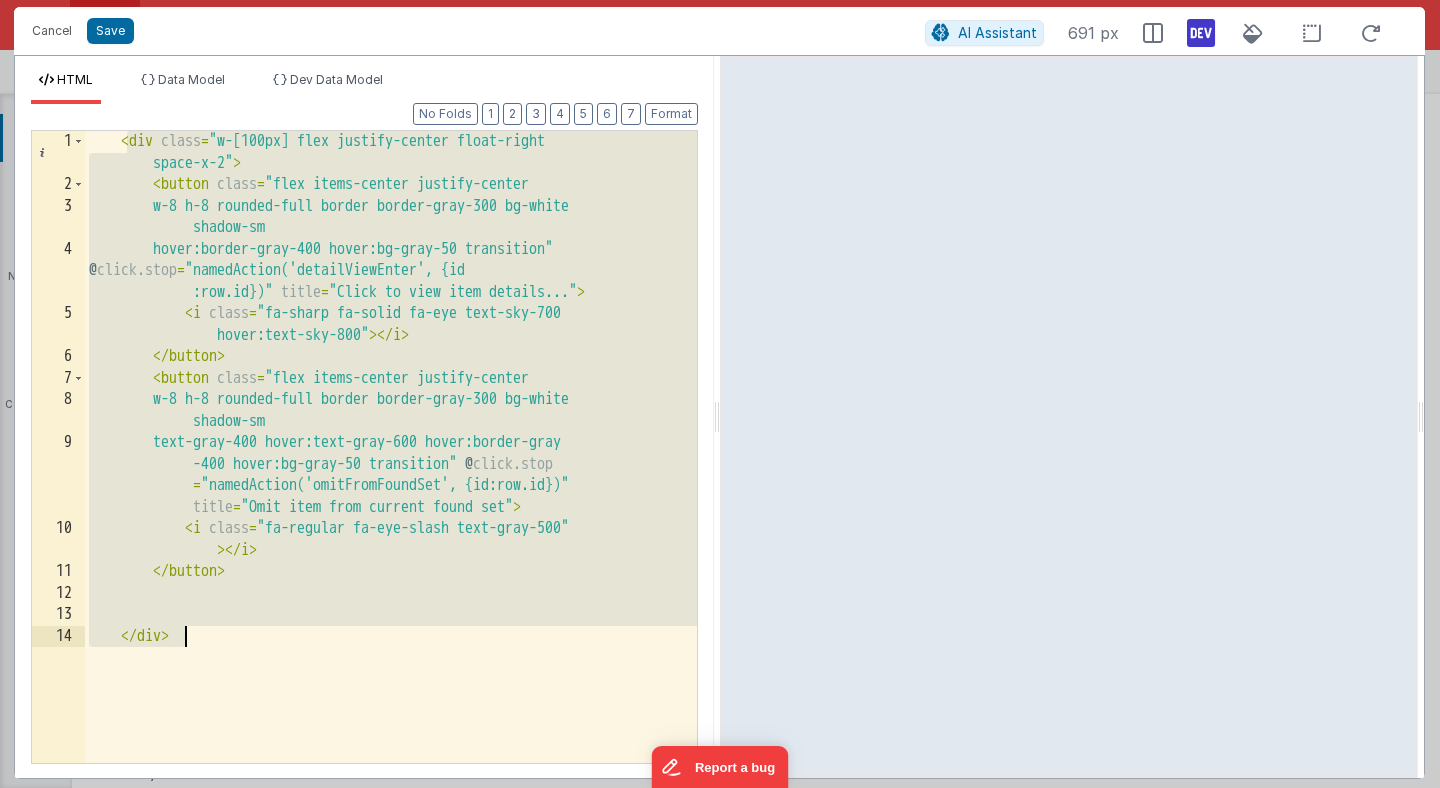 drag, startPoint x: 123, startPoint y: 142, endPoint x: 232, endPoint y: 664, distance: 533.25885 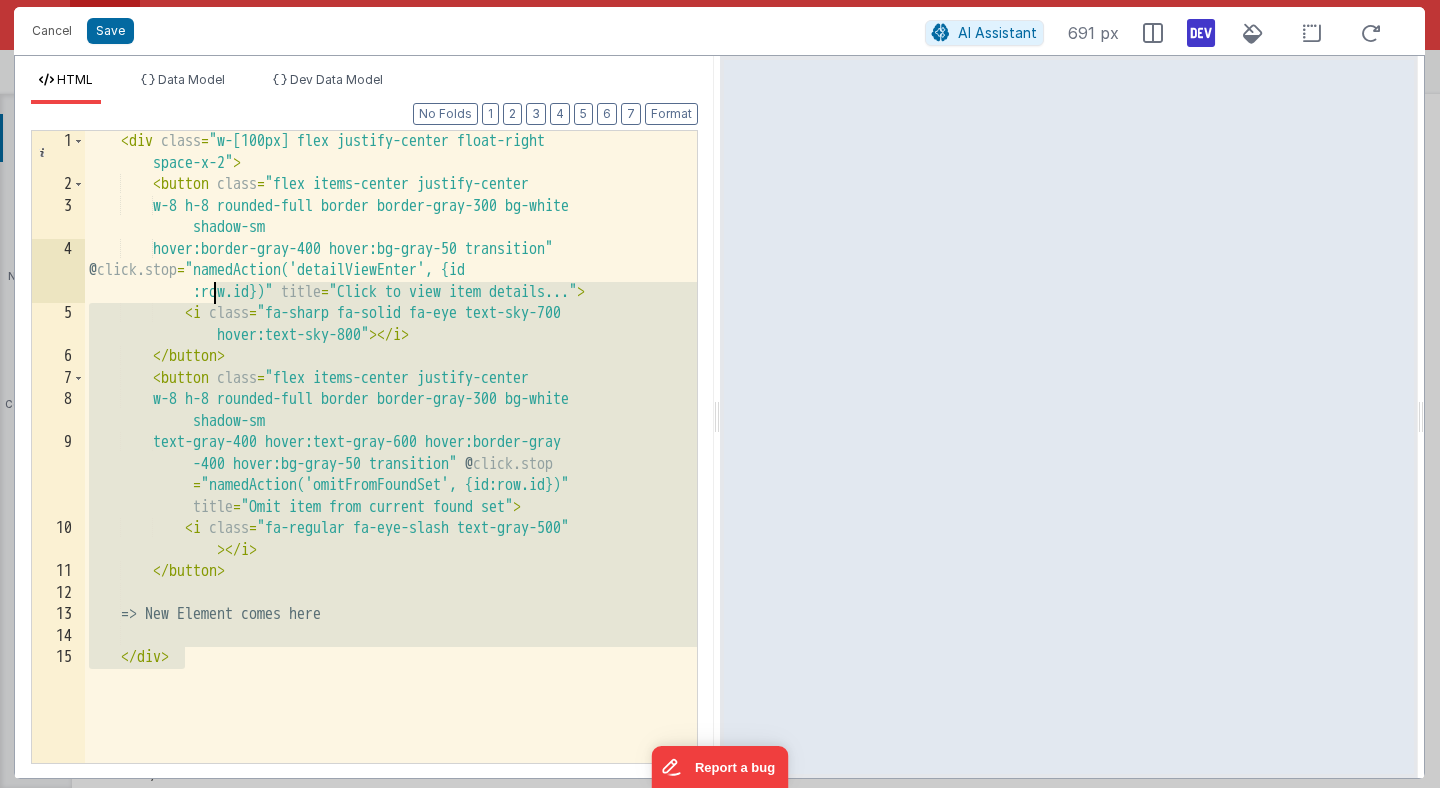 drag, startPoint x: 191, startPoint y: 668, endPoint x: 206, endPoint y: 300, distance: 368.30557 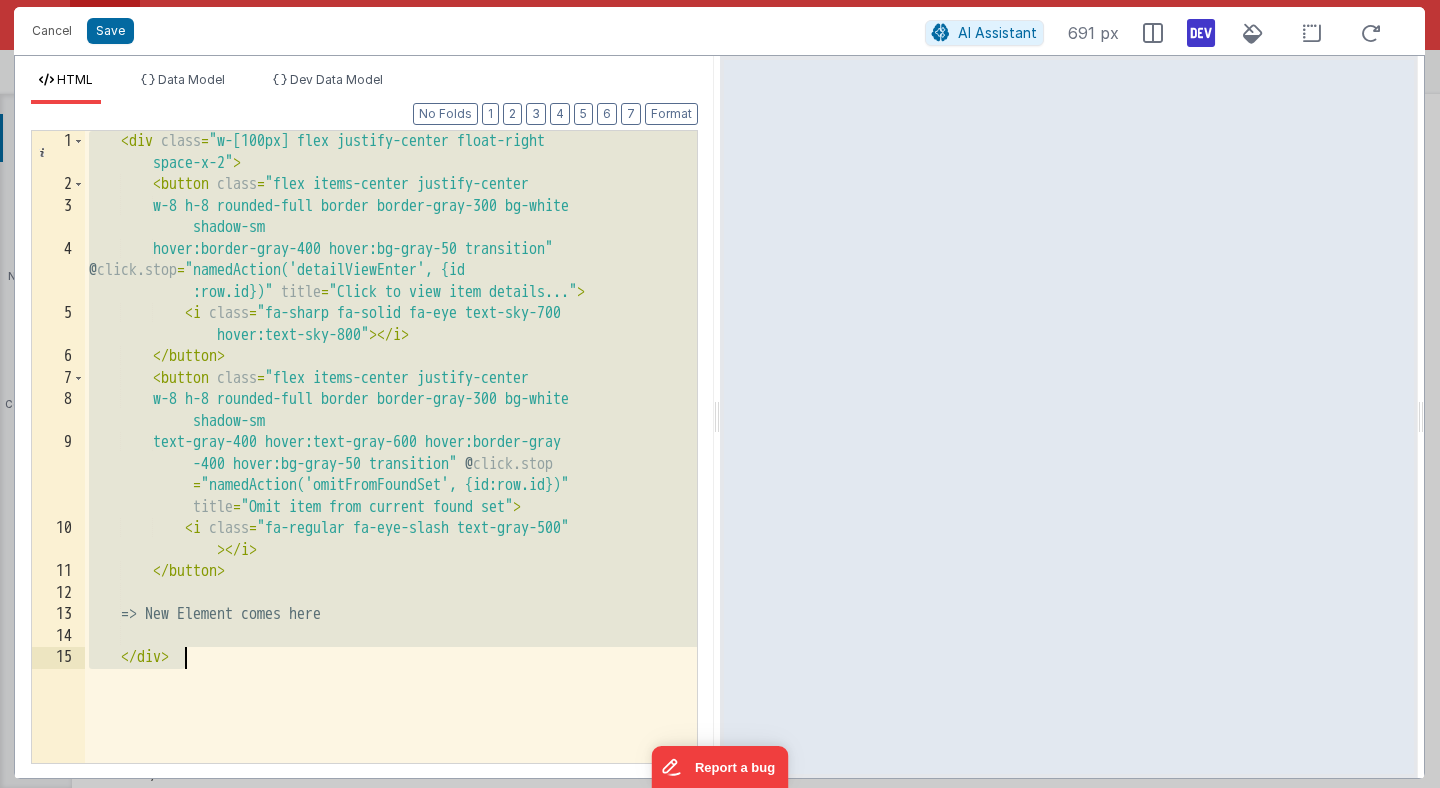 click on "@ click.stop = "namedAction('detailViewEnter', {id             :row.id})"   title = "Click to view item details..." >                < i   class = "fa-sharp fa-solid fa-eye text-sky-700                   hover:text-sky-800" > </i>           </ button >           < button   class = "flex items-center justify-center             w-8 h-8 rounded-full border border-gray-300 bg-white                   shadow-sm            text-gray-400 hover:text-gray-600 hover:border-gray               -400 hover:bg-gray-50 transition"   @ click.stop               = "namedAction('omitFromFoundSet', {id:row.id})"   =" at bounding box center [391, 479] 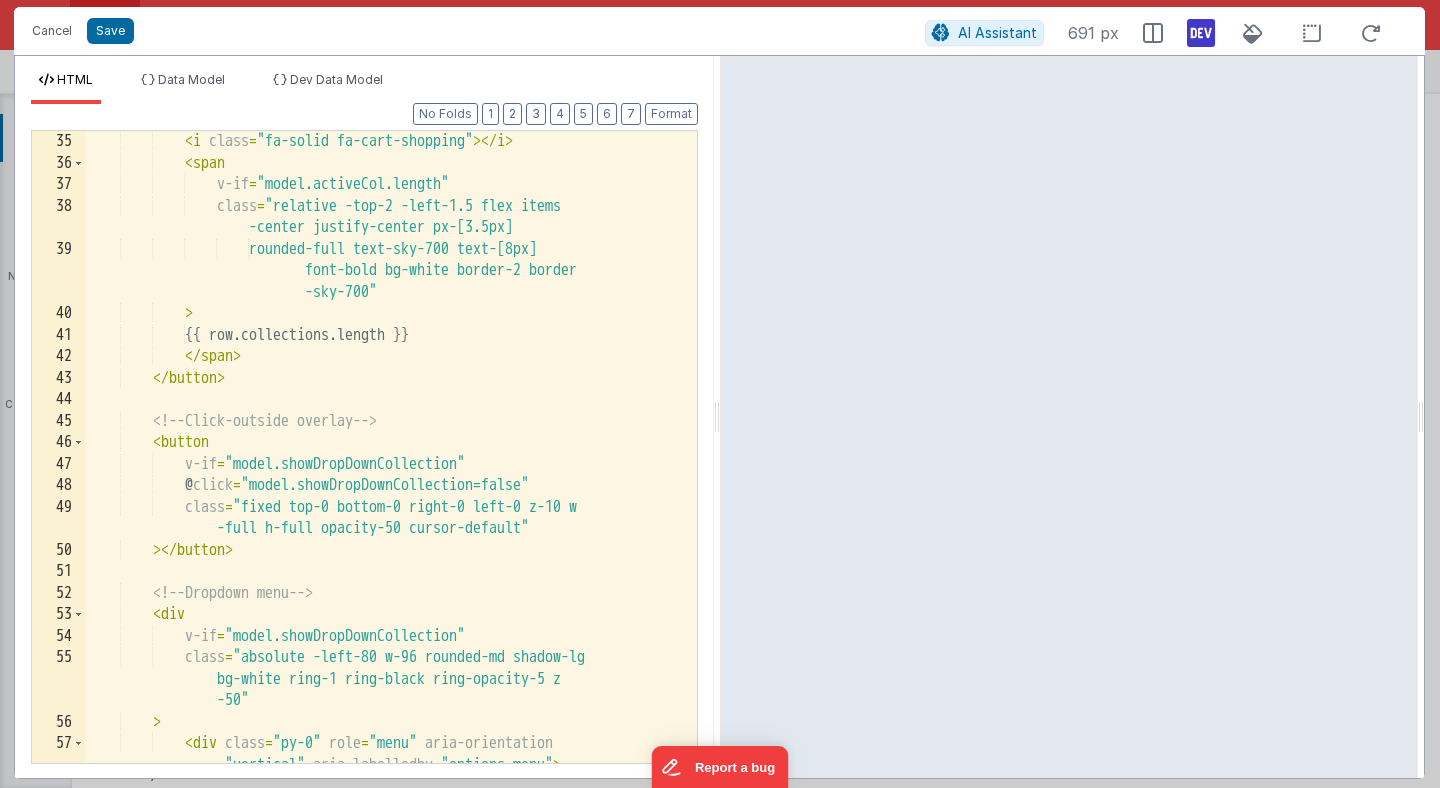 scroll, scrollTop: 967, scrollLeft: 0, axis: vertical 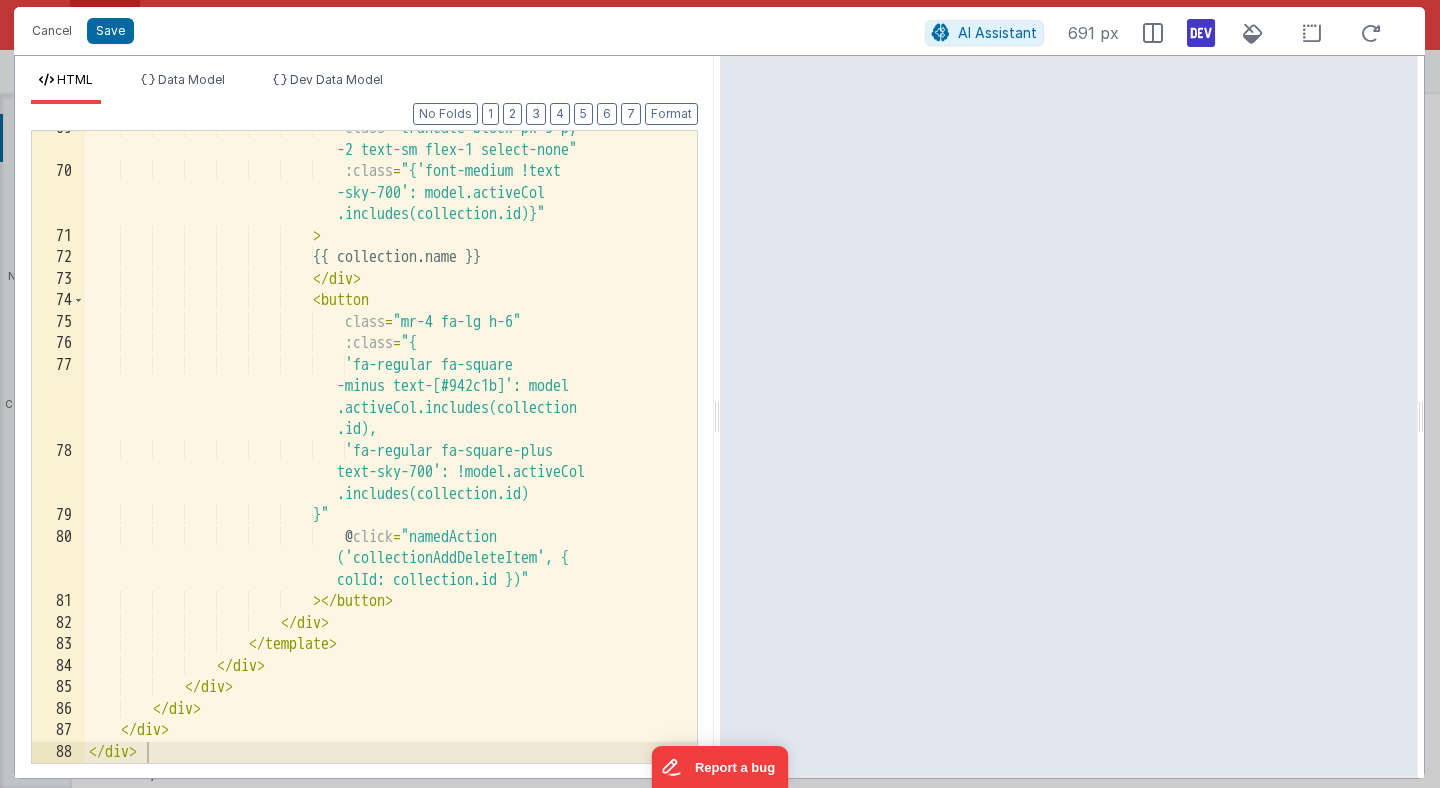 click at bounding box center (391, 466) 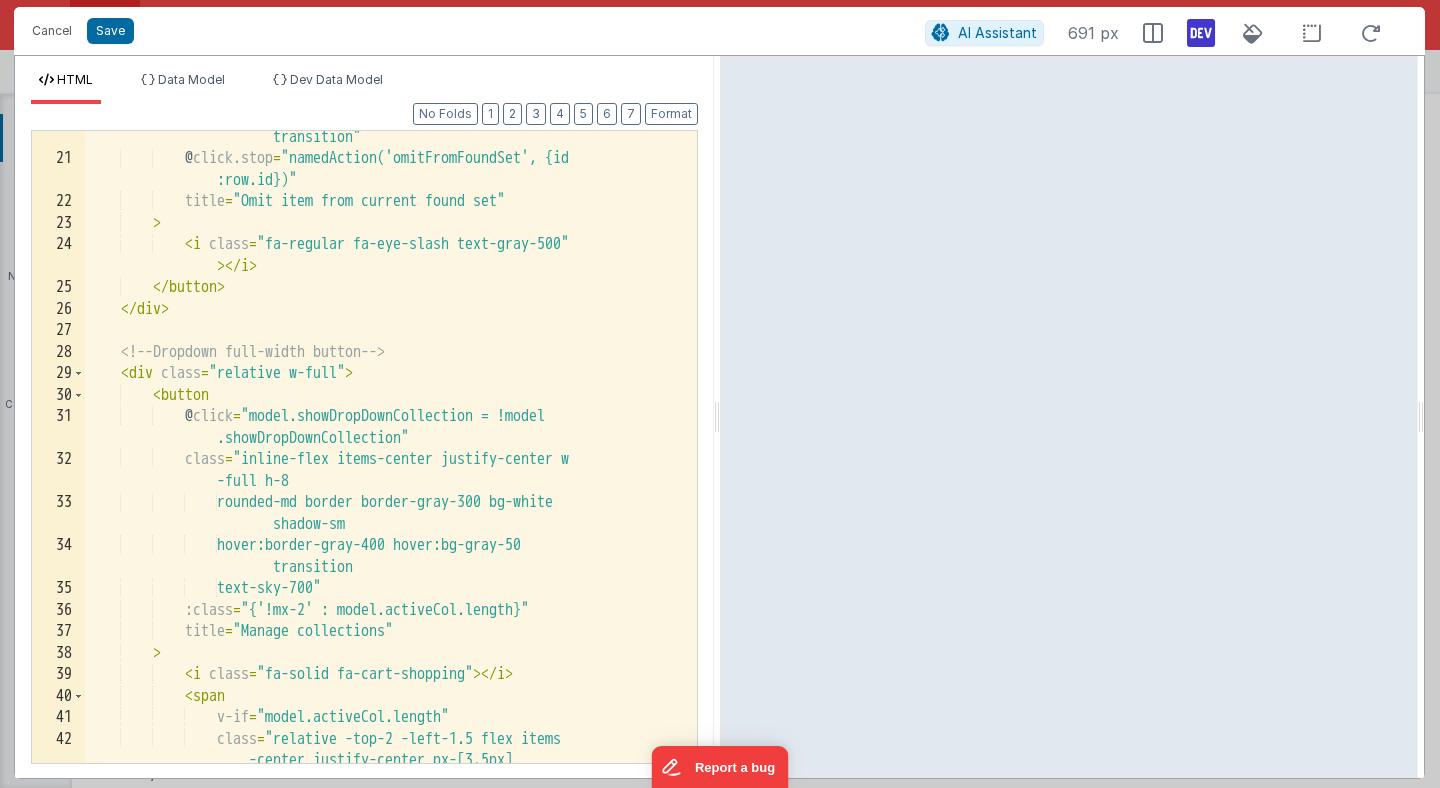 scroll, scrollTop: 598, scrollLeft: 0, axis: vertical 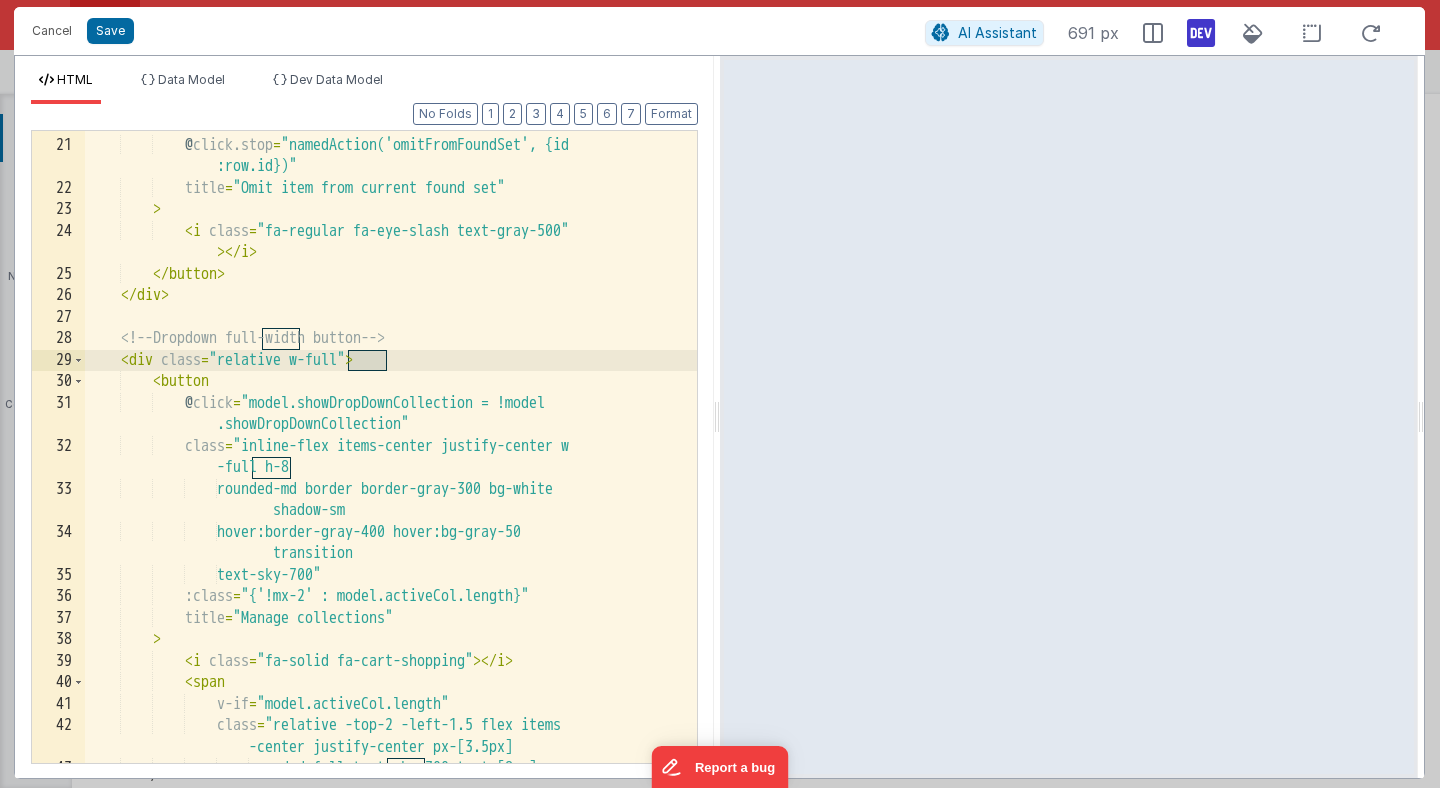 drag, startPoint x: 385, startPoint y: 364, endPoint x: 349, endPoint y: 362, distance: 36.05551 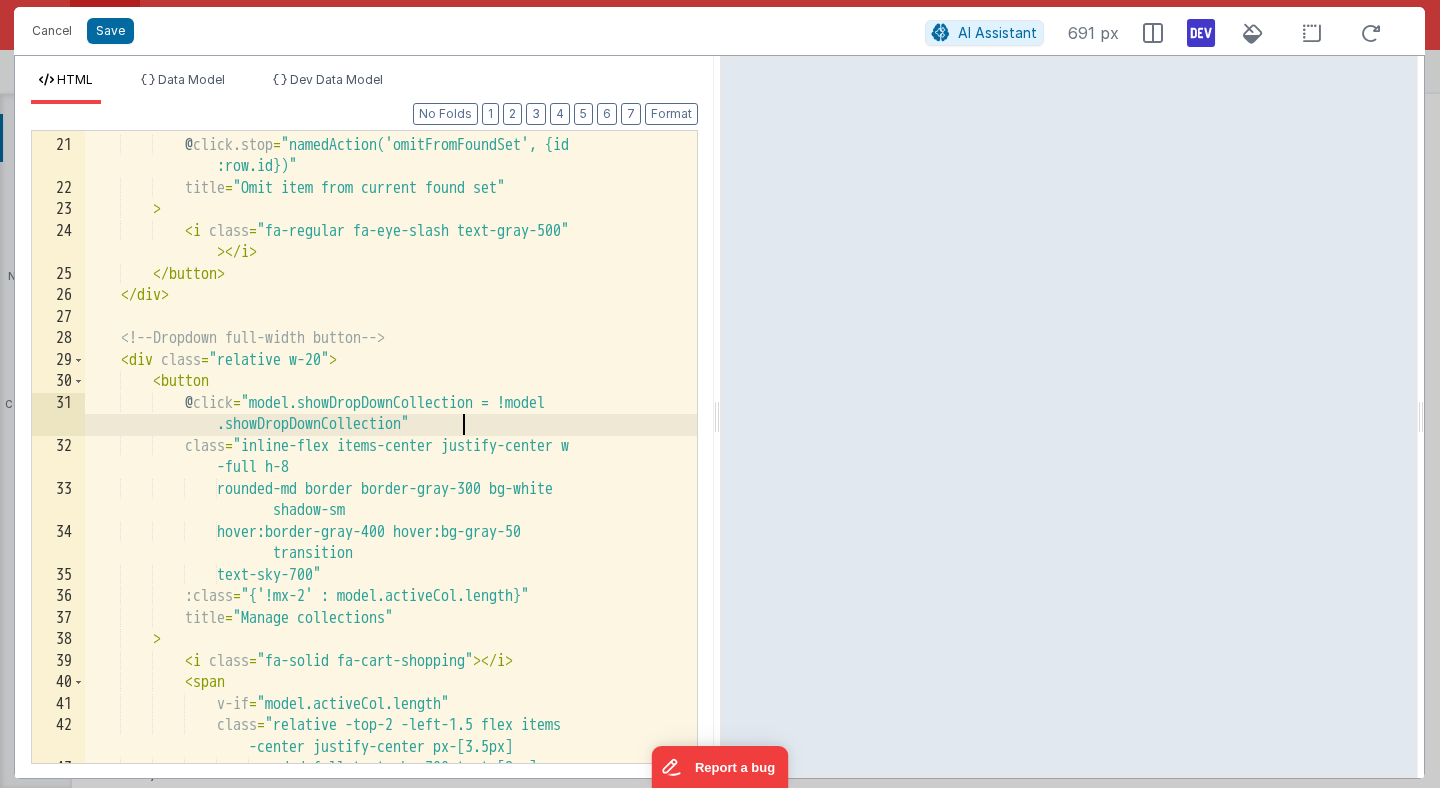click on "-full h-8                         rounded-md border border-gray-300 bg-white                          shadow-sm                     transition" at bounding box center [391, 450] 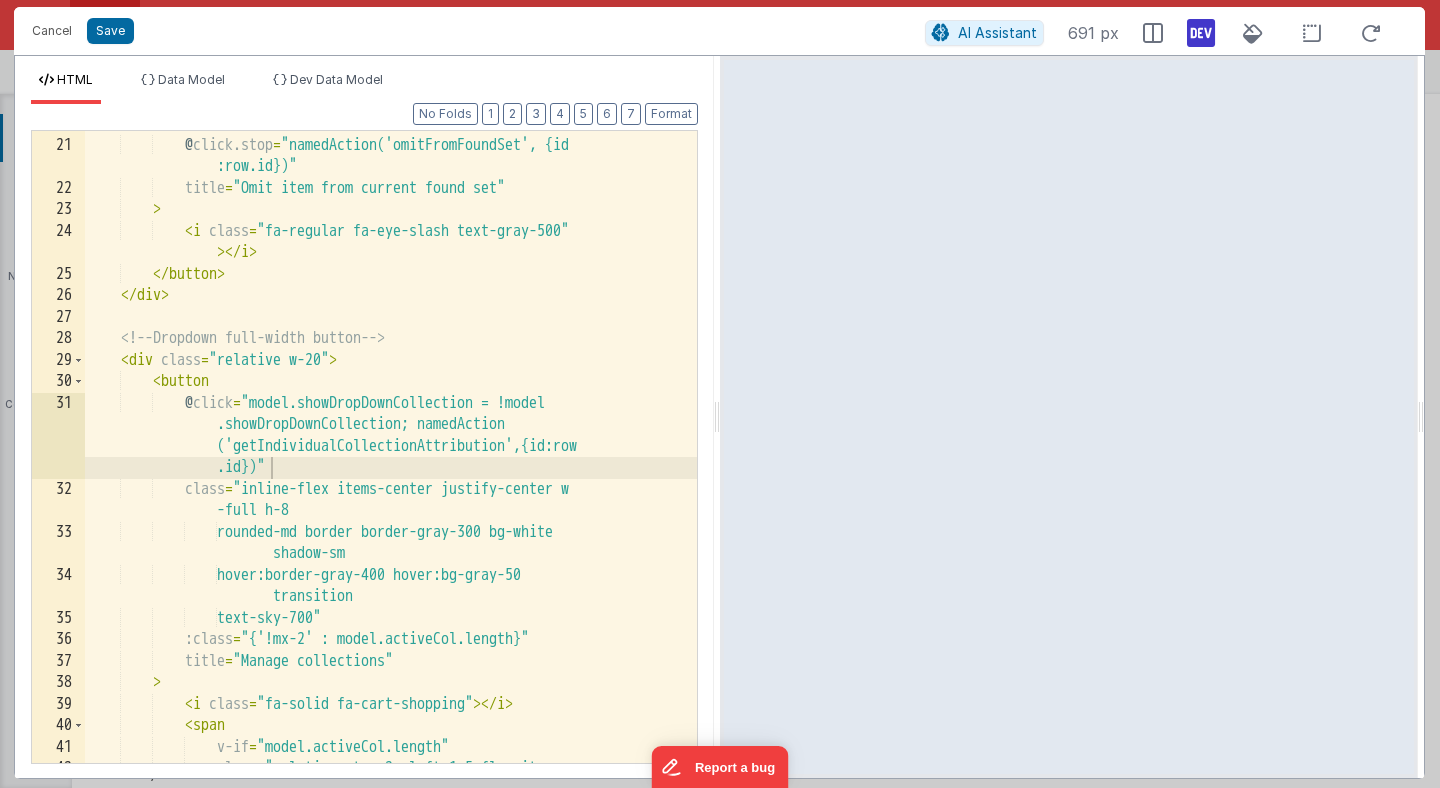 click on "-full h-8                           = =" at bounding box center [391, 440] 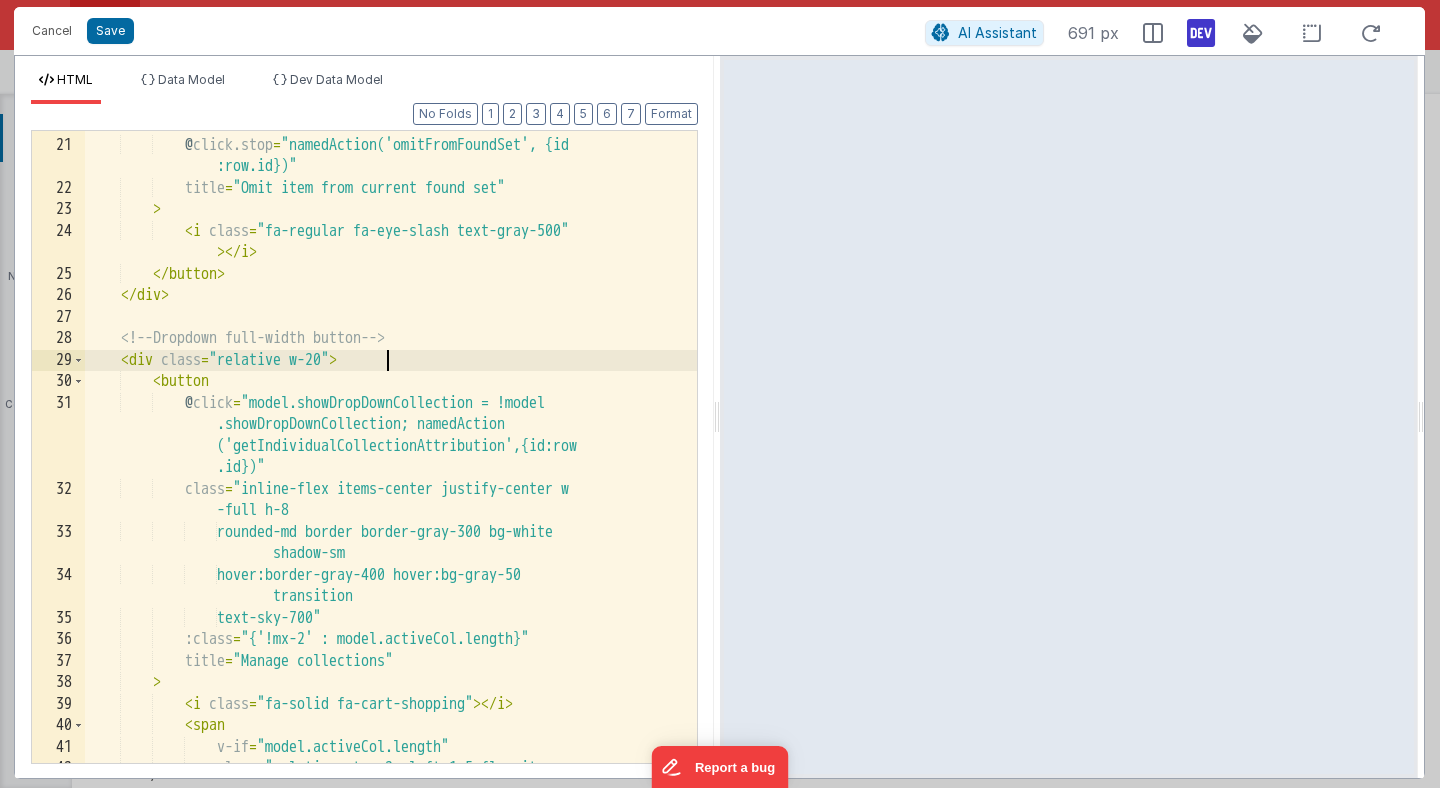 click on "-full h-8                           = =" at bounding box center (391, 440) 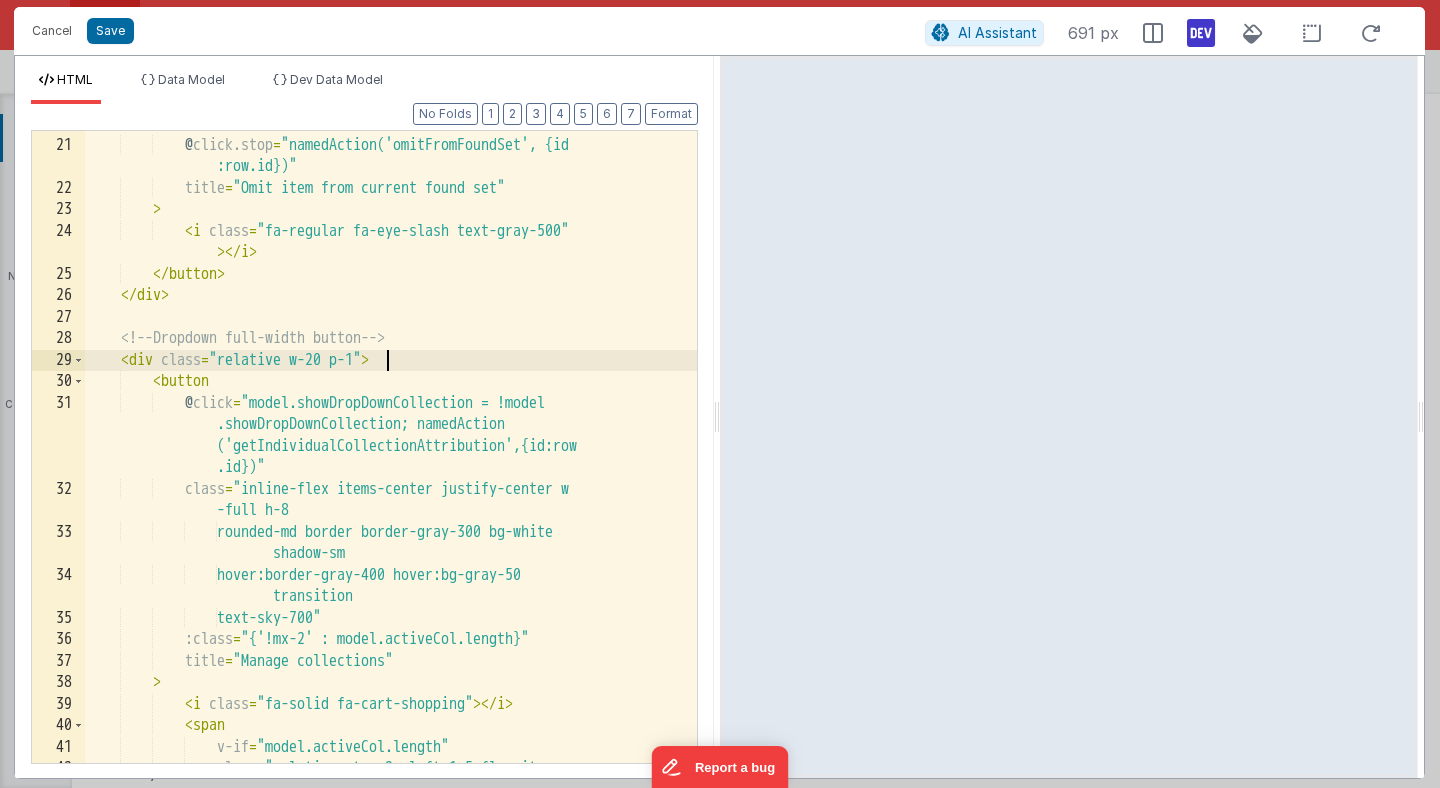 type 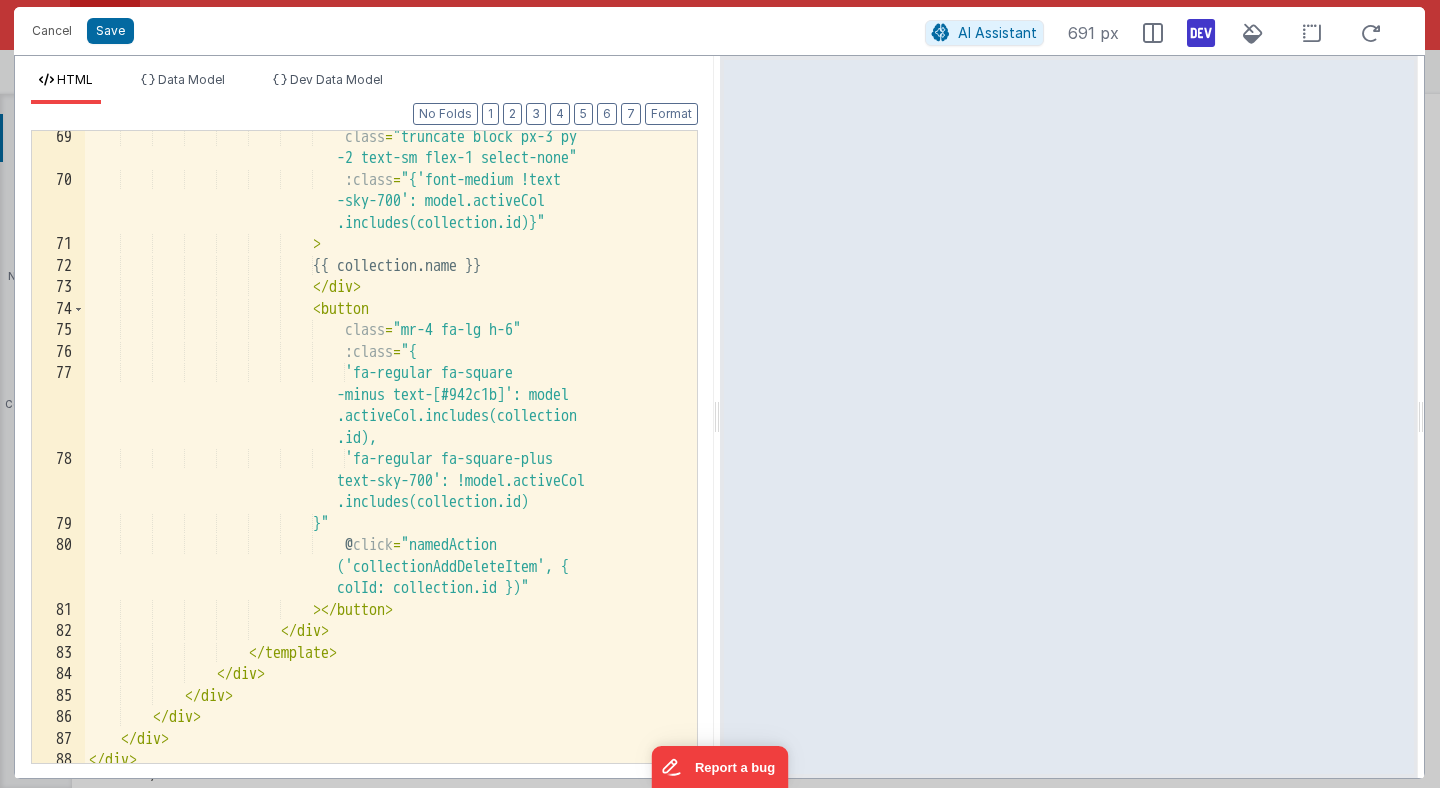 scroll, scrollTop: 2133, scrollLeft: 0, axis: vertical 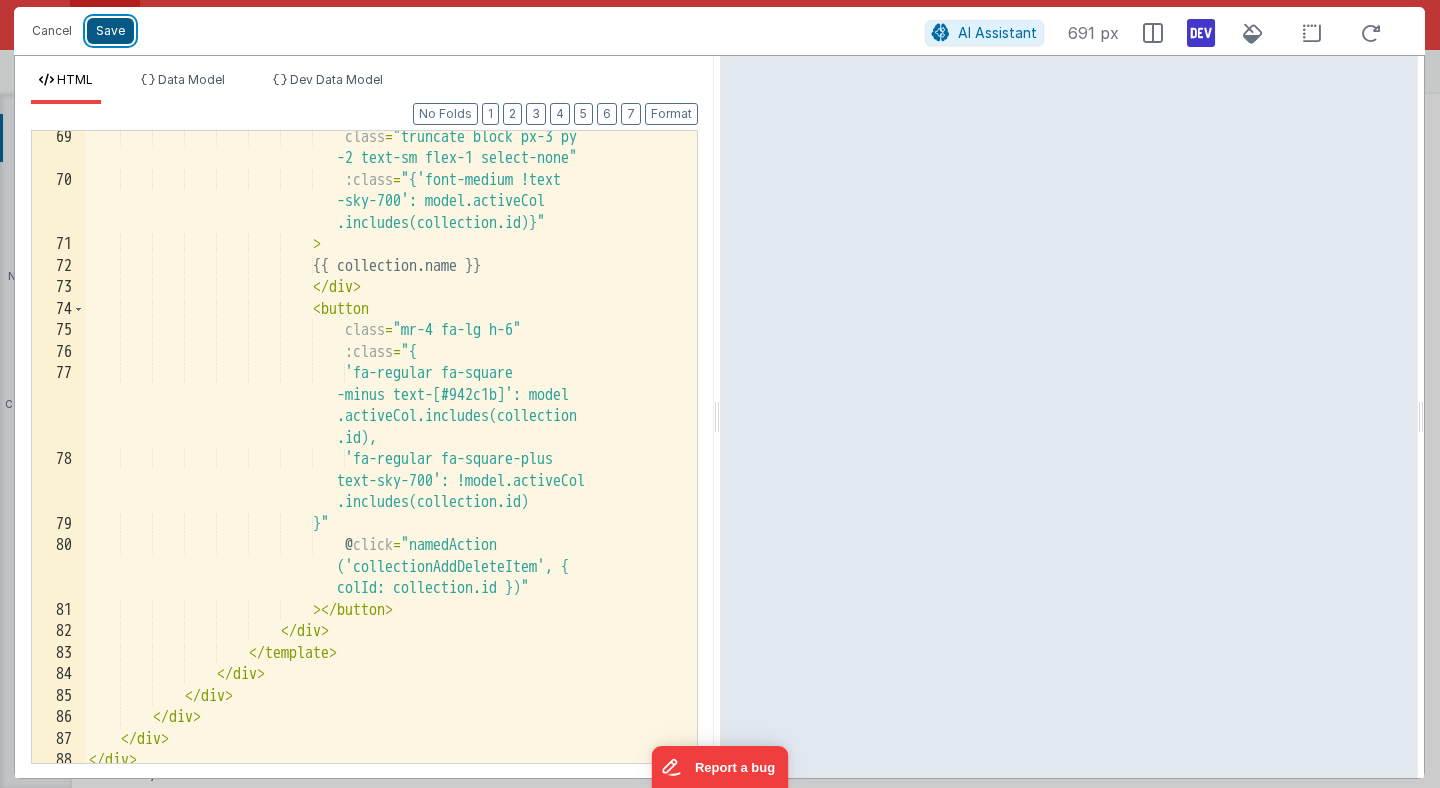 click on "Save" at bounding box center (110, 31) 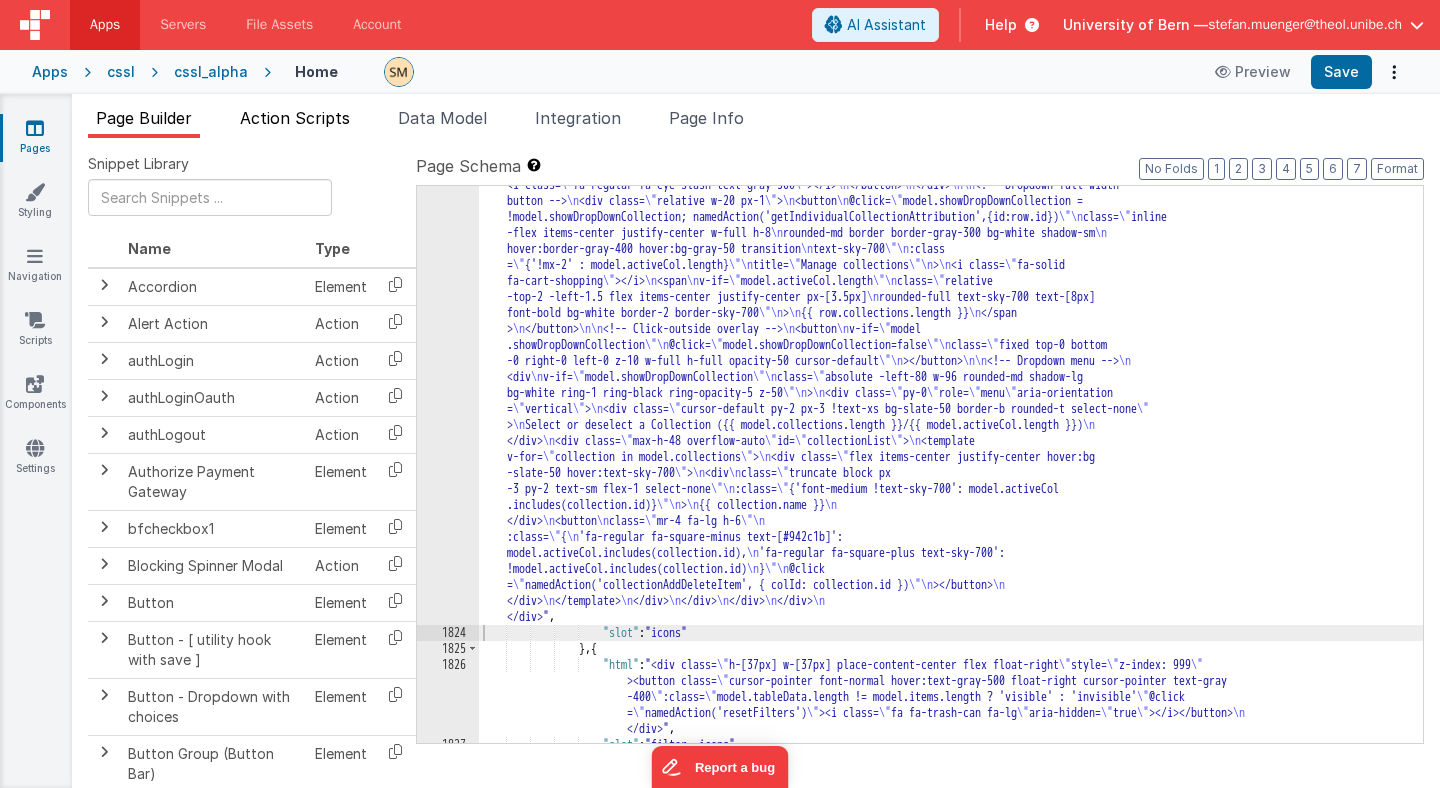 scroll, scrollTop: 28781, scrollLeft: 0, axis: vertical 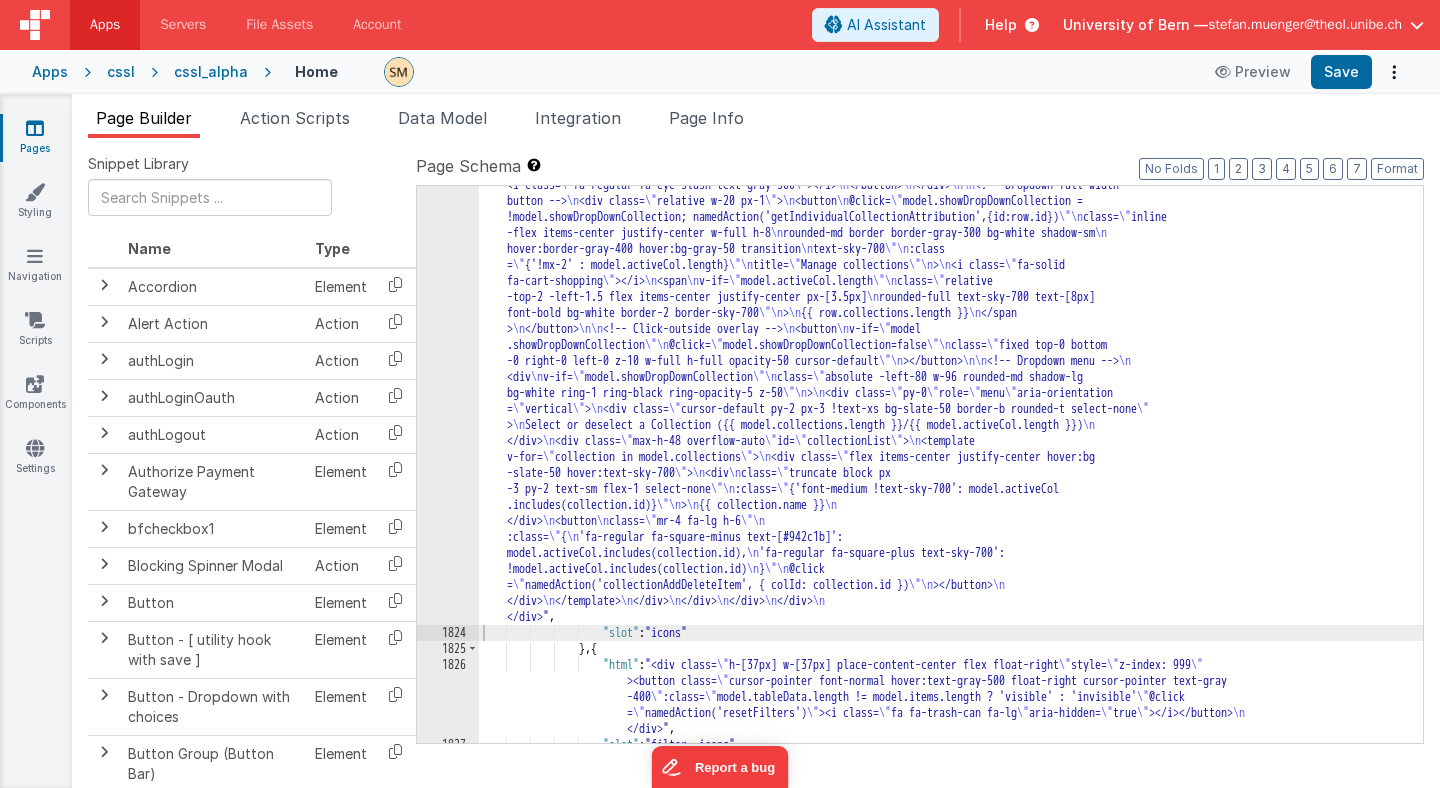 click at bounding box center [785, 72] 